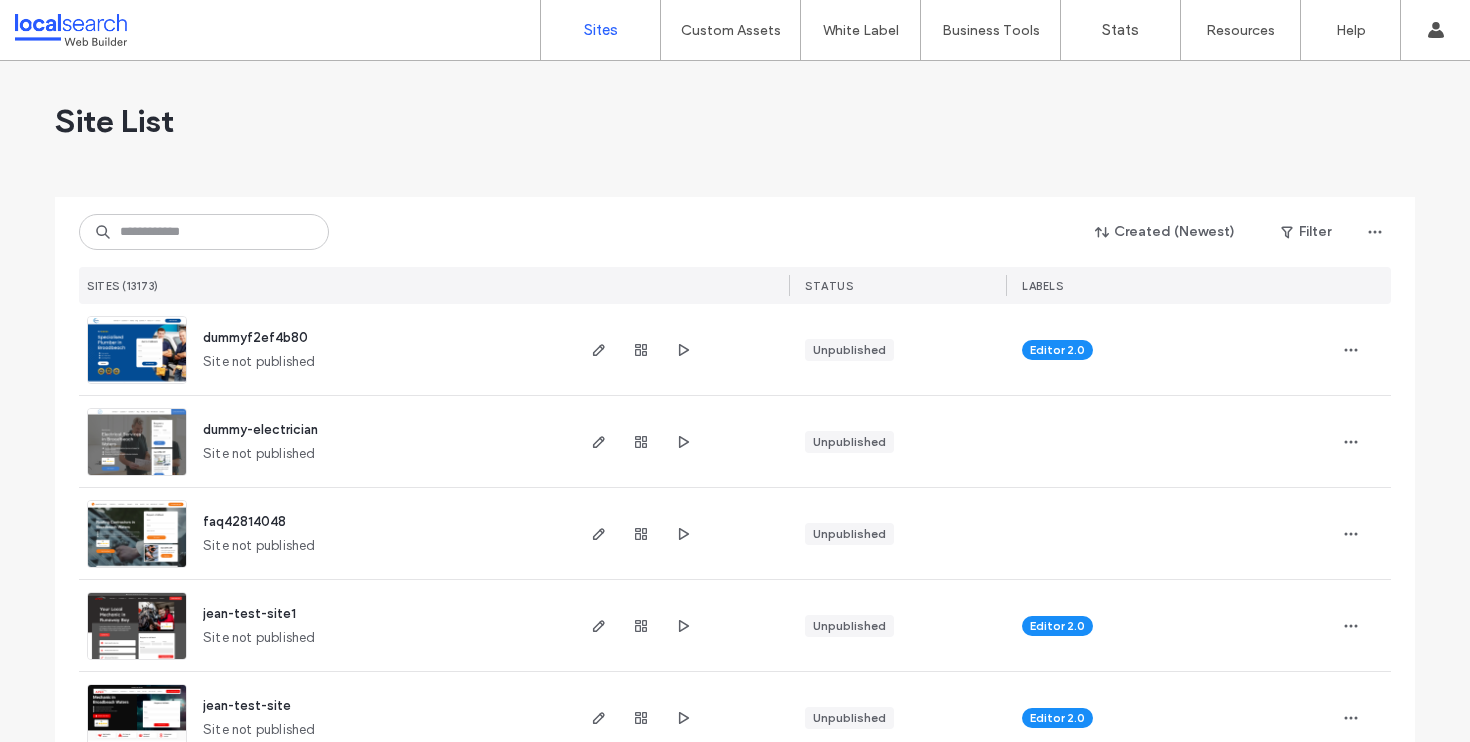 scroll, scrollTop: 0, scrollLeft: 0, axis: both 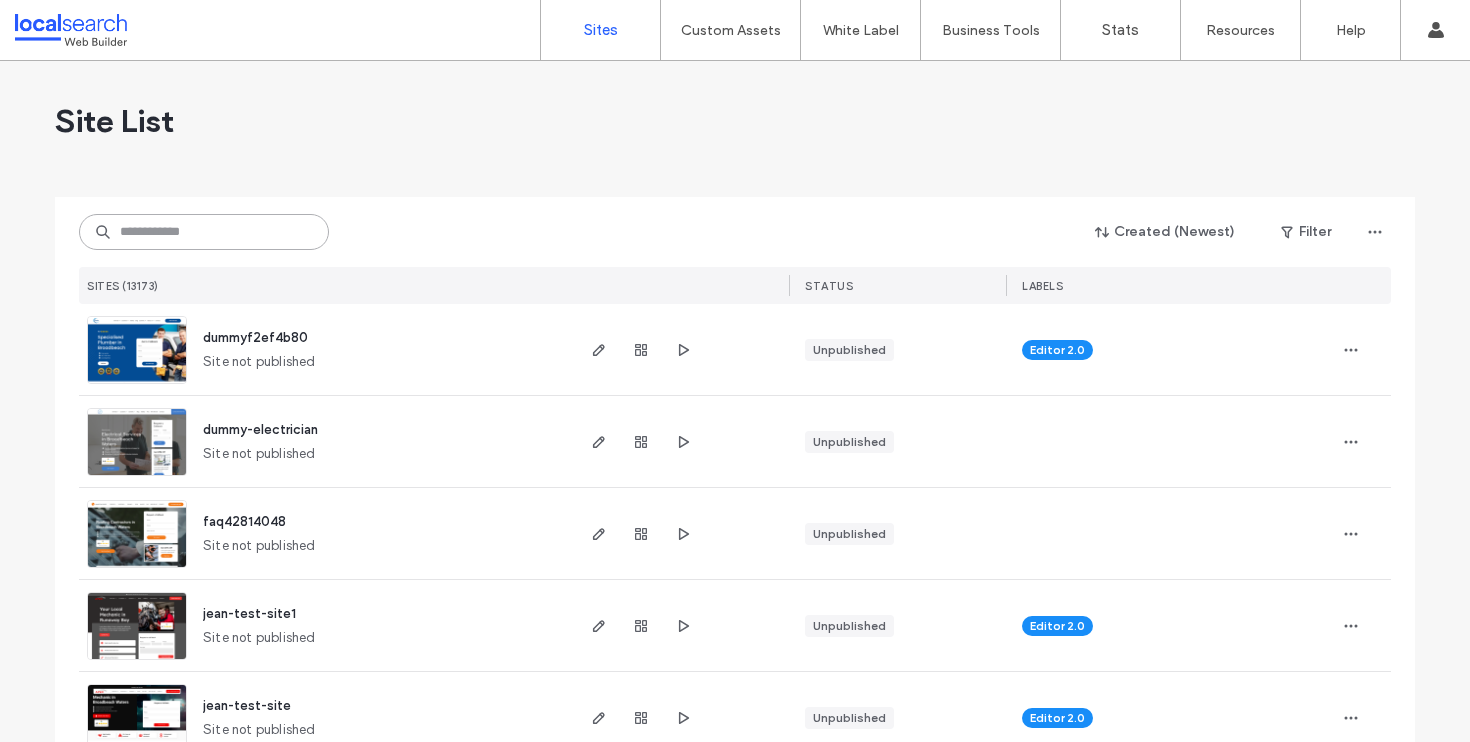 click at bounding box center (204, 232) 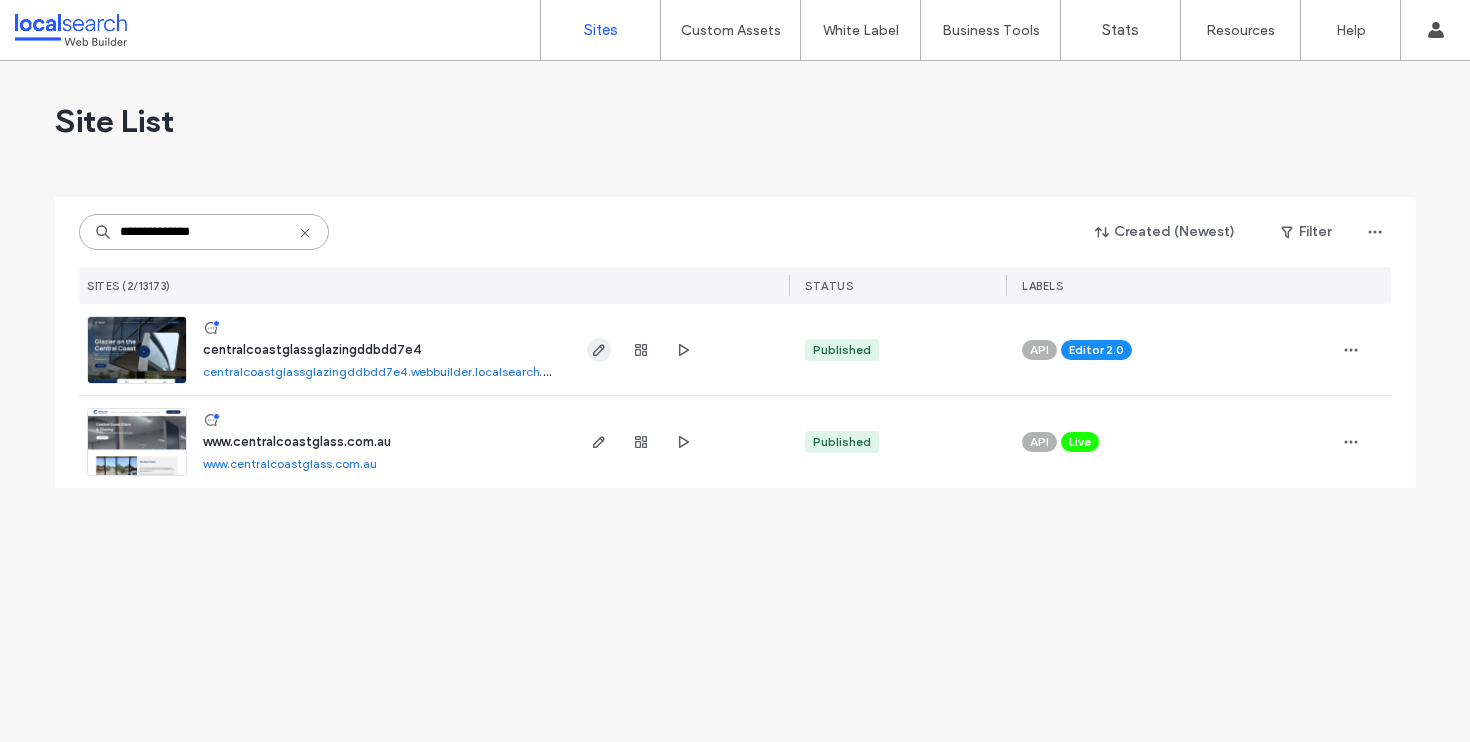 type on "**********" 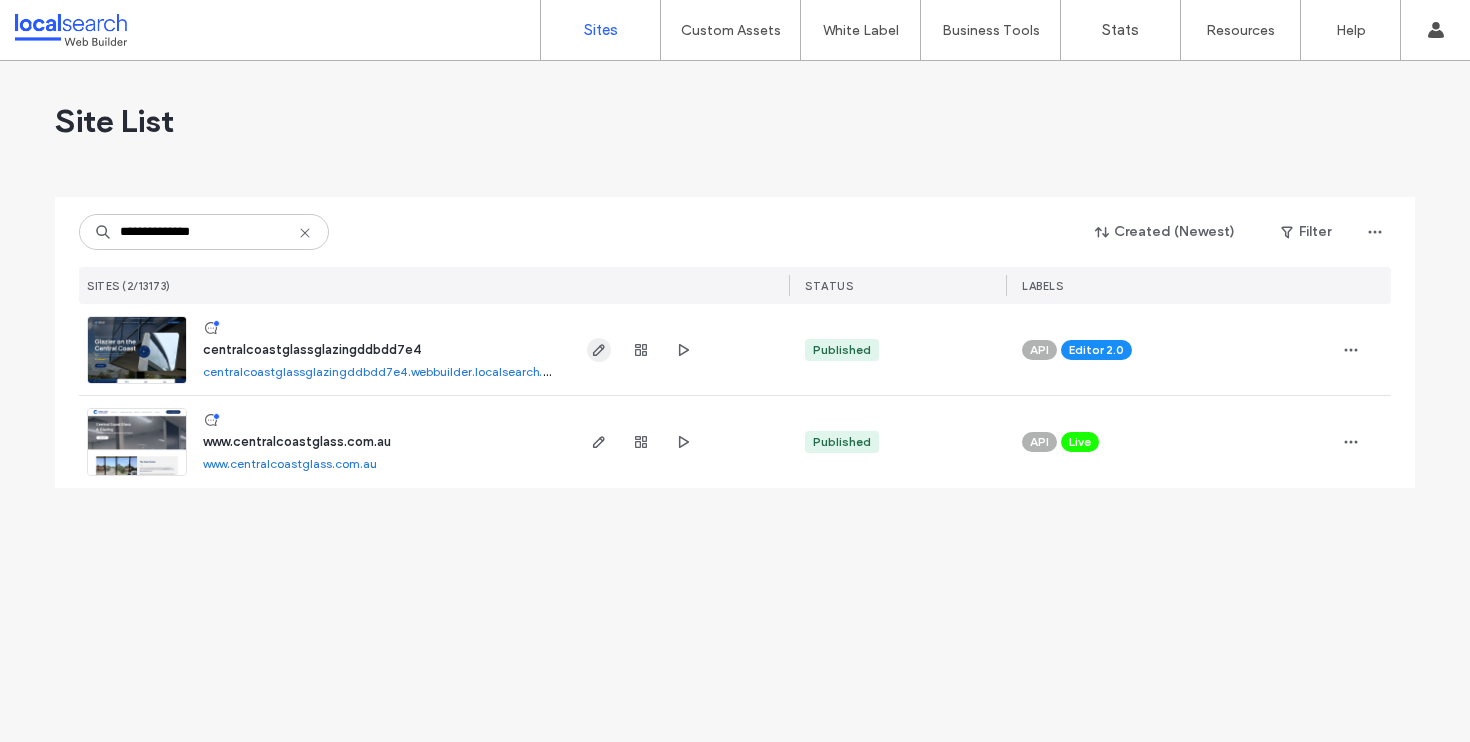 click 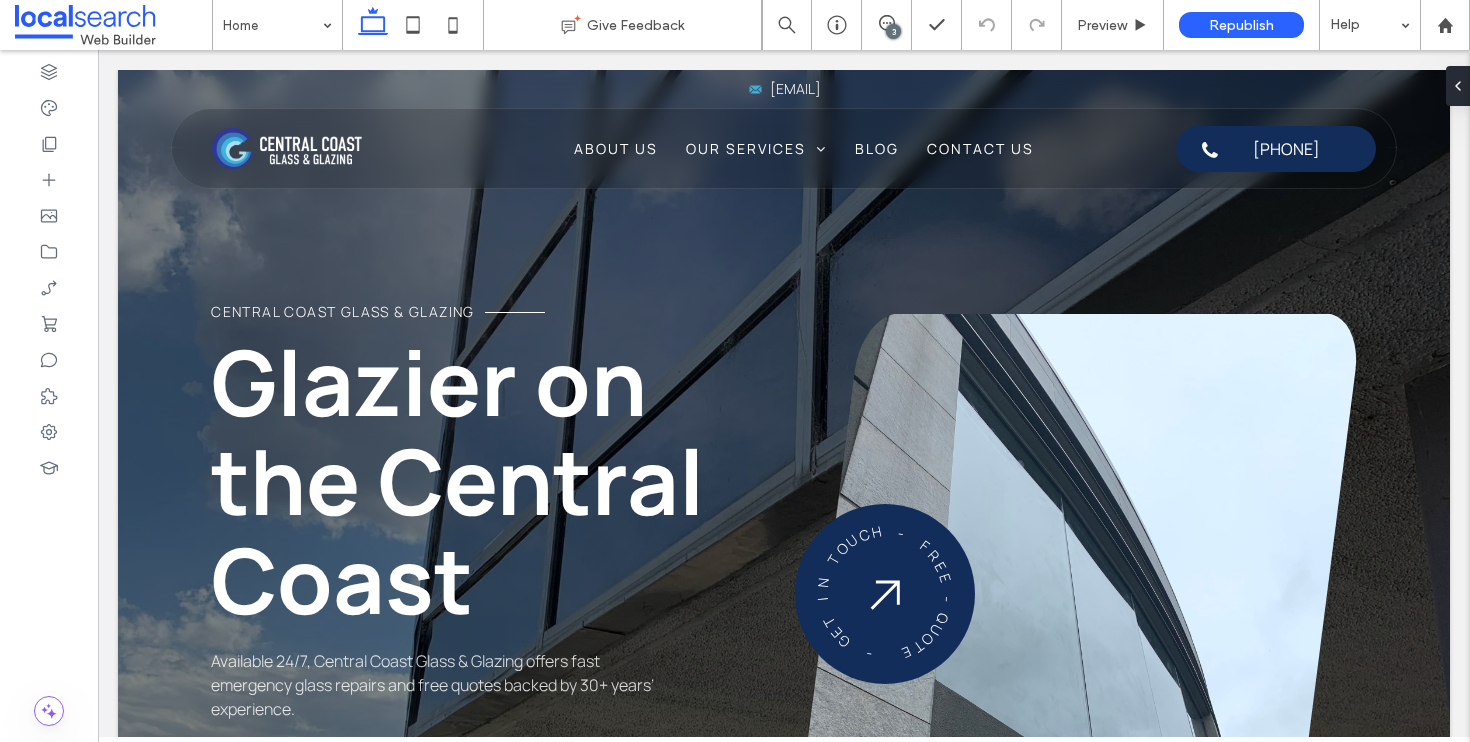 scroll, scrollTop: 0, scrollLeft: 0, axis: both 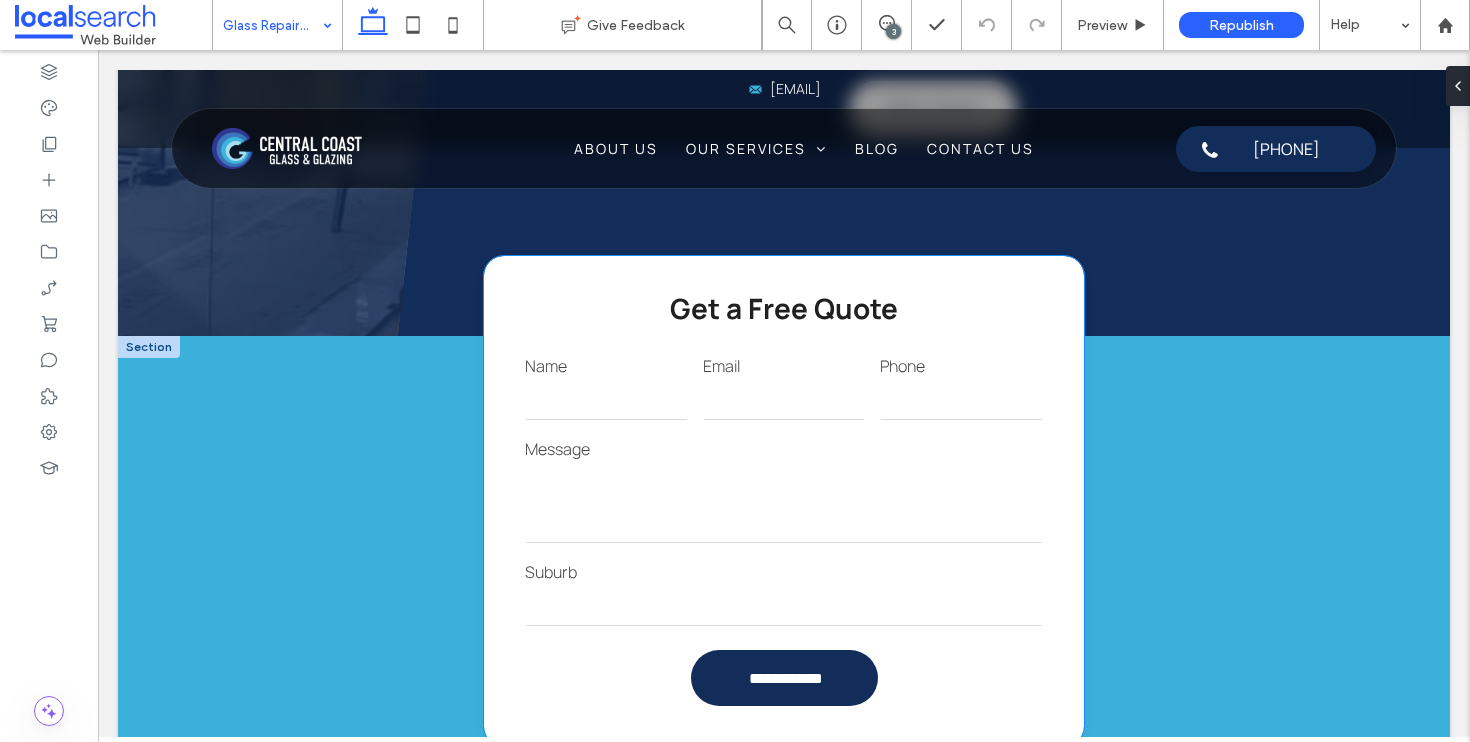 click at bounding box center (784, 503) 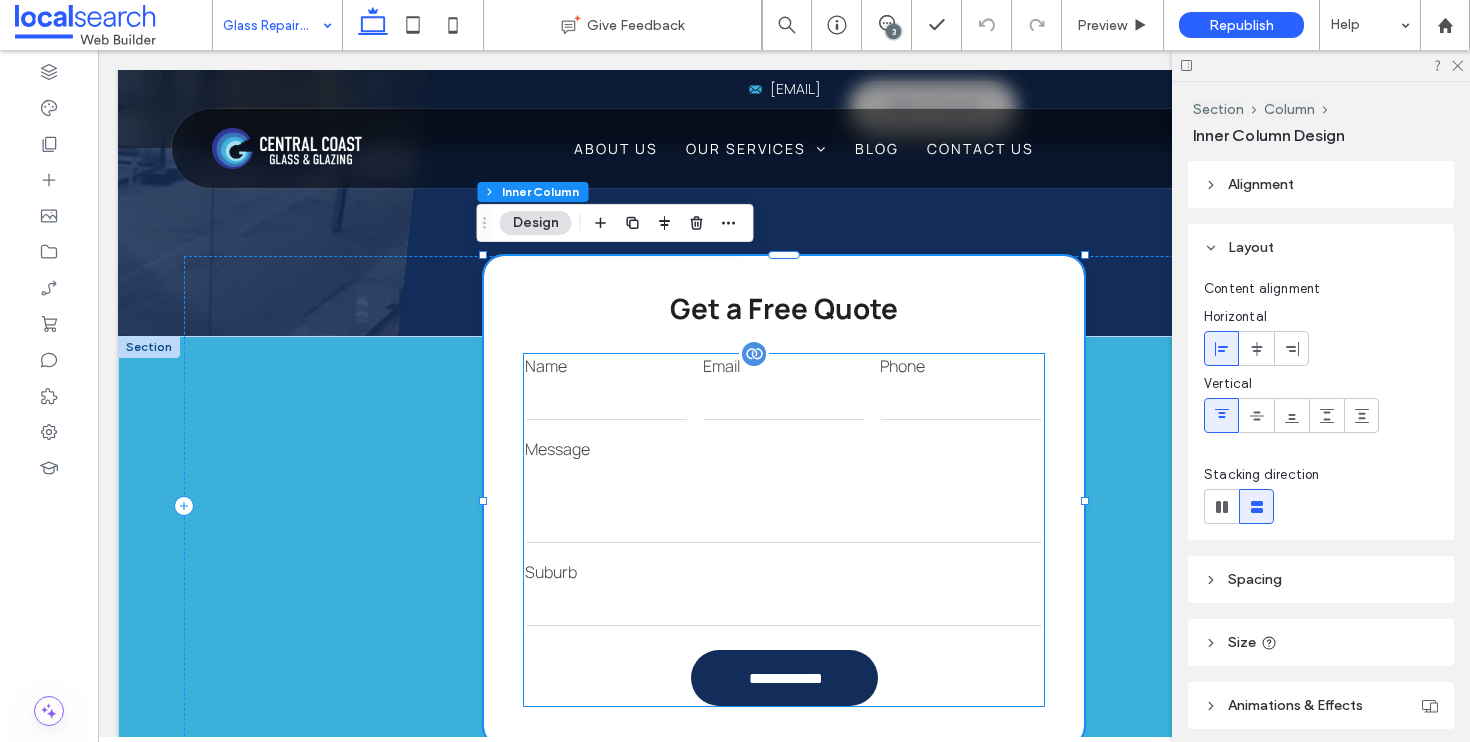 click at bounding box center [784, 400] 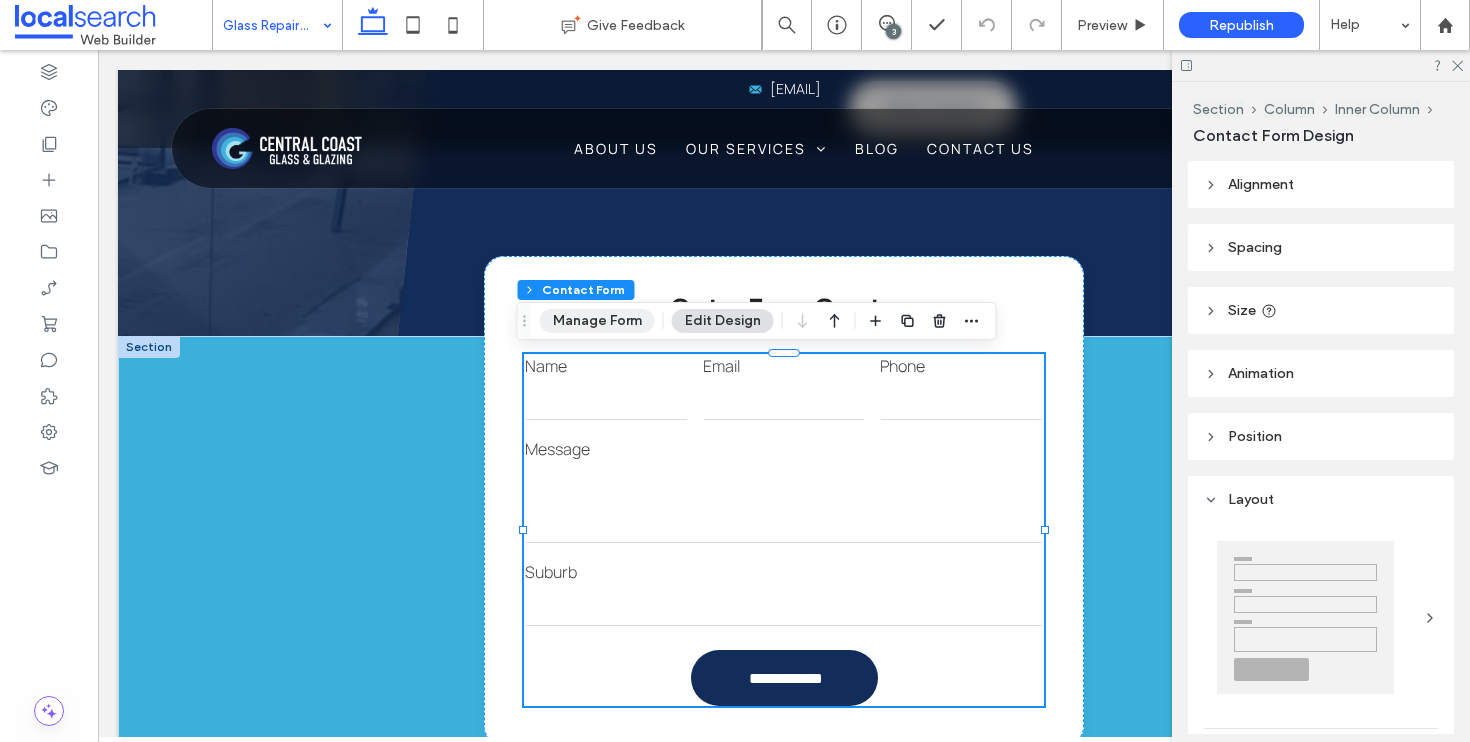click on "Manage Form" at bounding box center [597, 321] 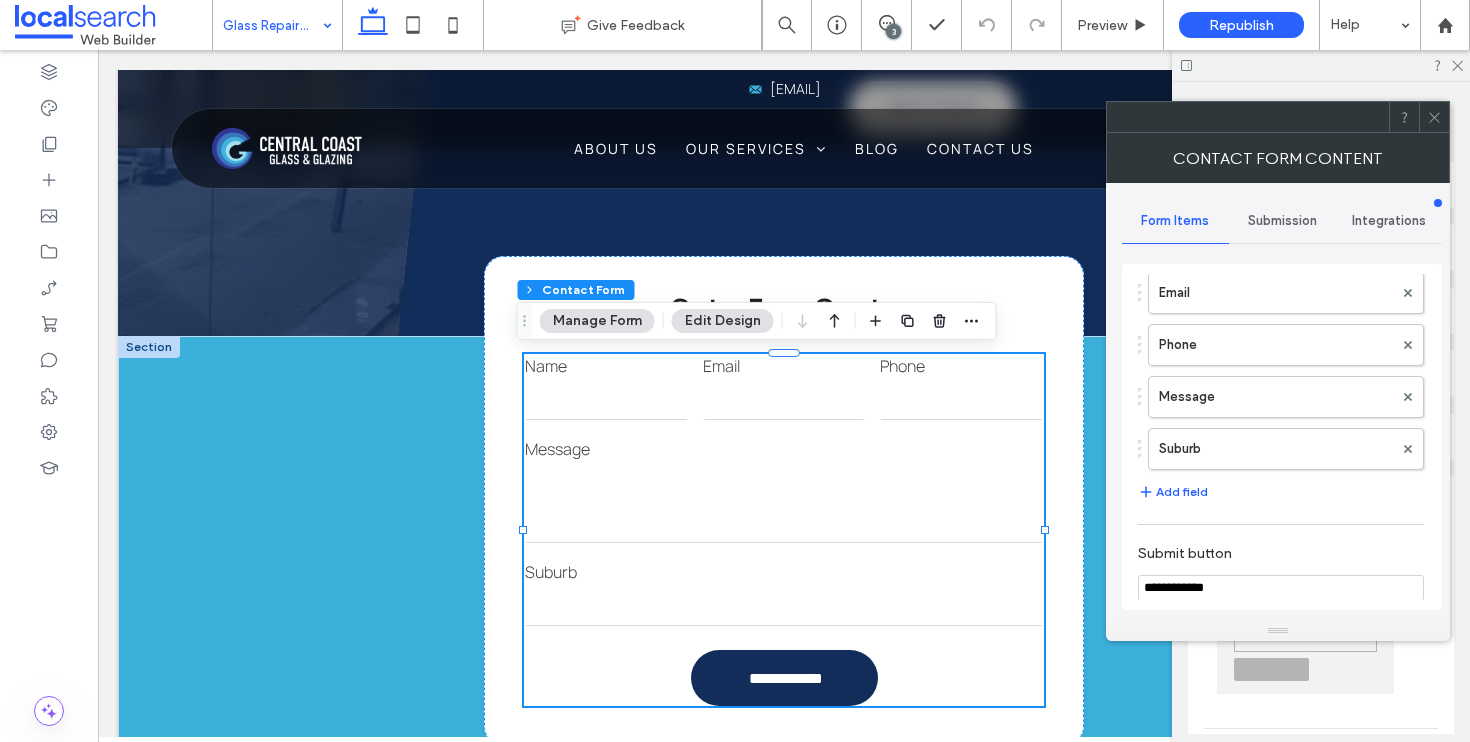 scroll, scrollTop: 184, scrollLeft: 0, axis: vertical 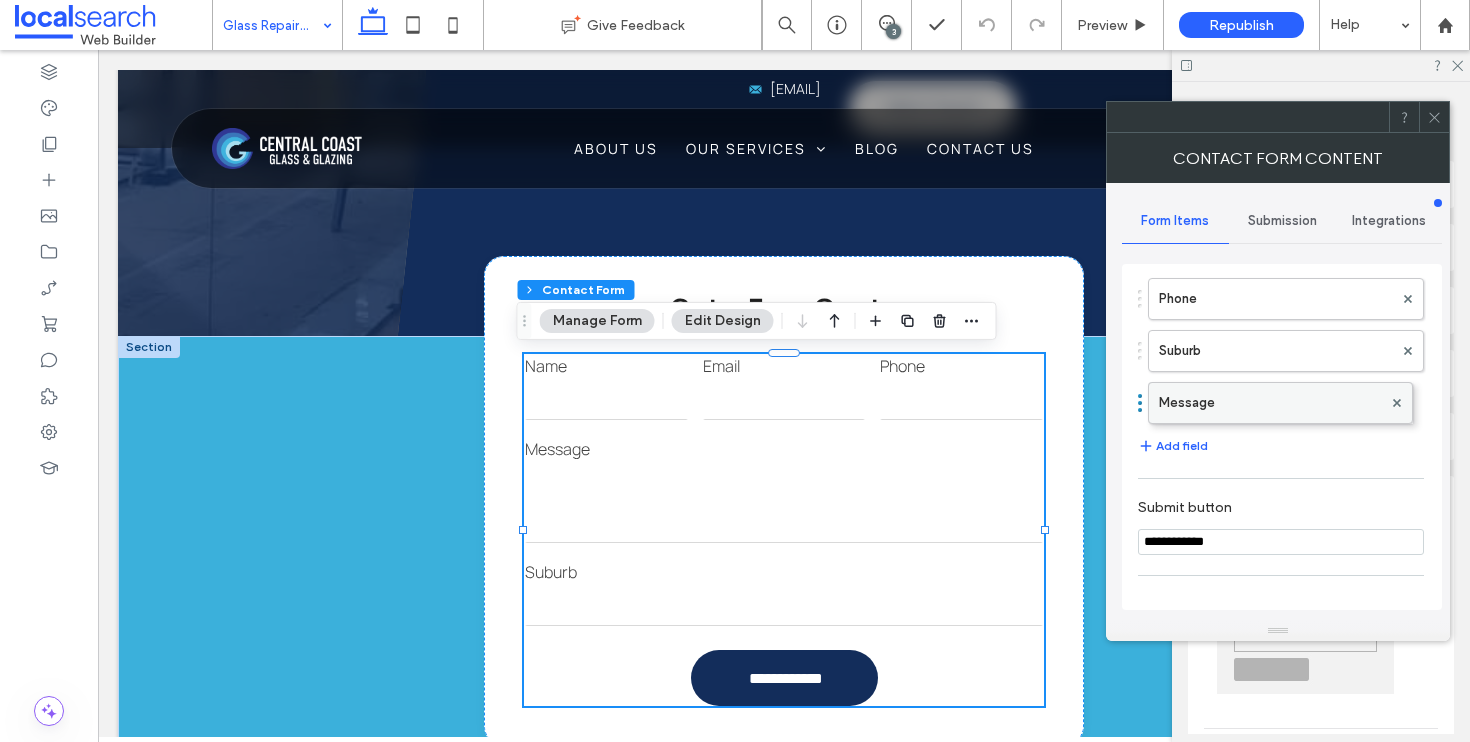 drag, startPoint x: 1142, startPoint y: 359, endPoint x: 1149, endPoint y: 401, distance: 42.579338 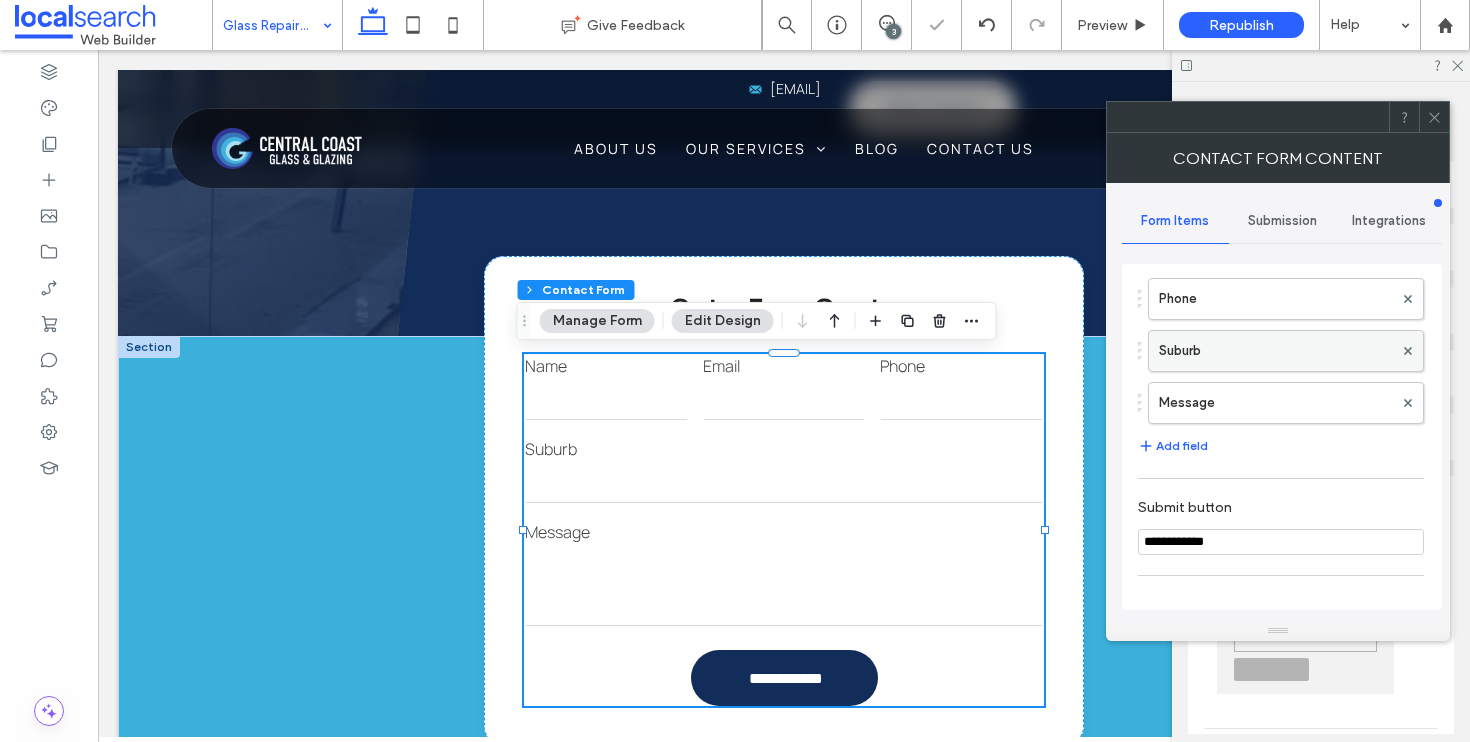 click on "Suburb" at bounding box center (1276, 351) 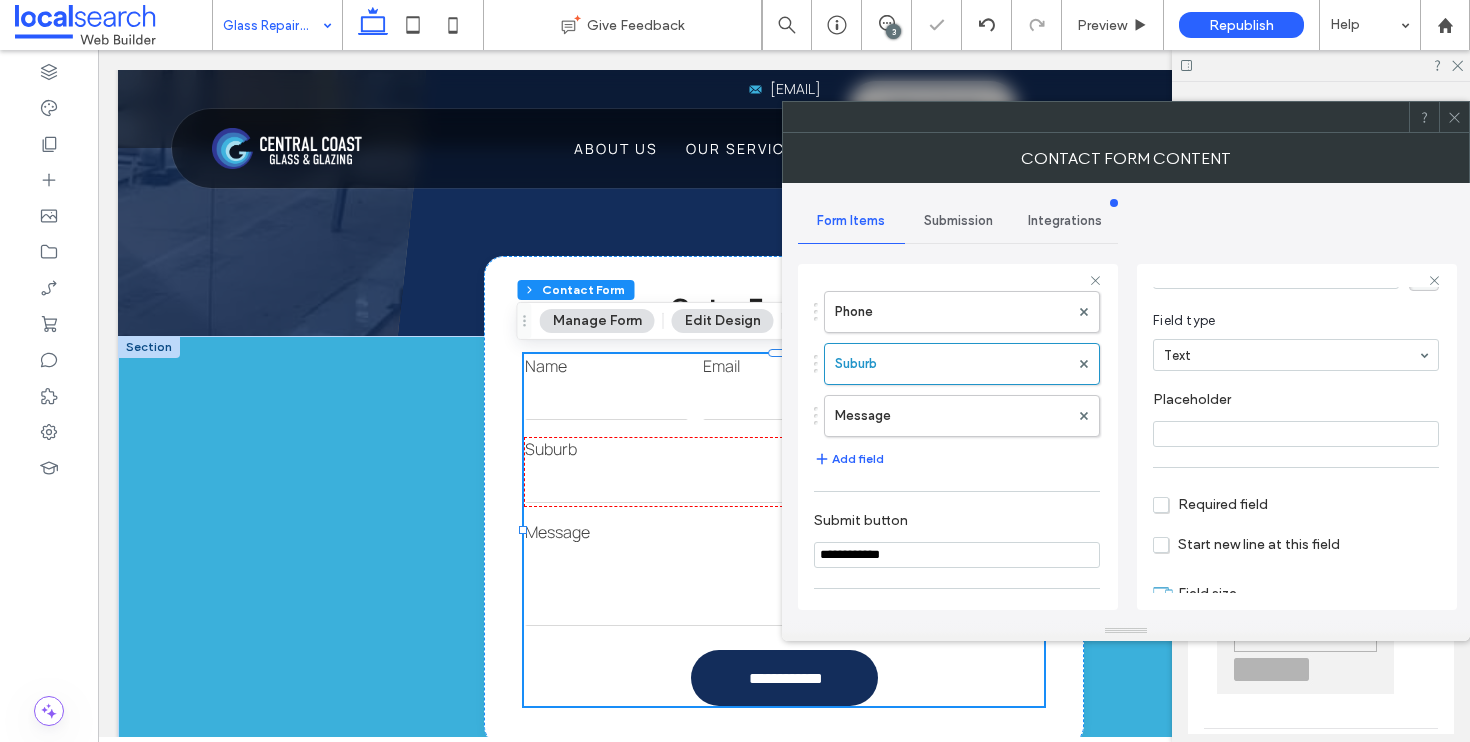 scroll, scrollTop: 141, scrollLeft: 0, axis: vertical 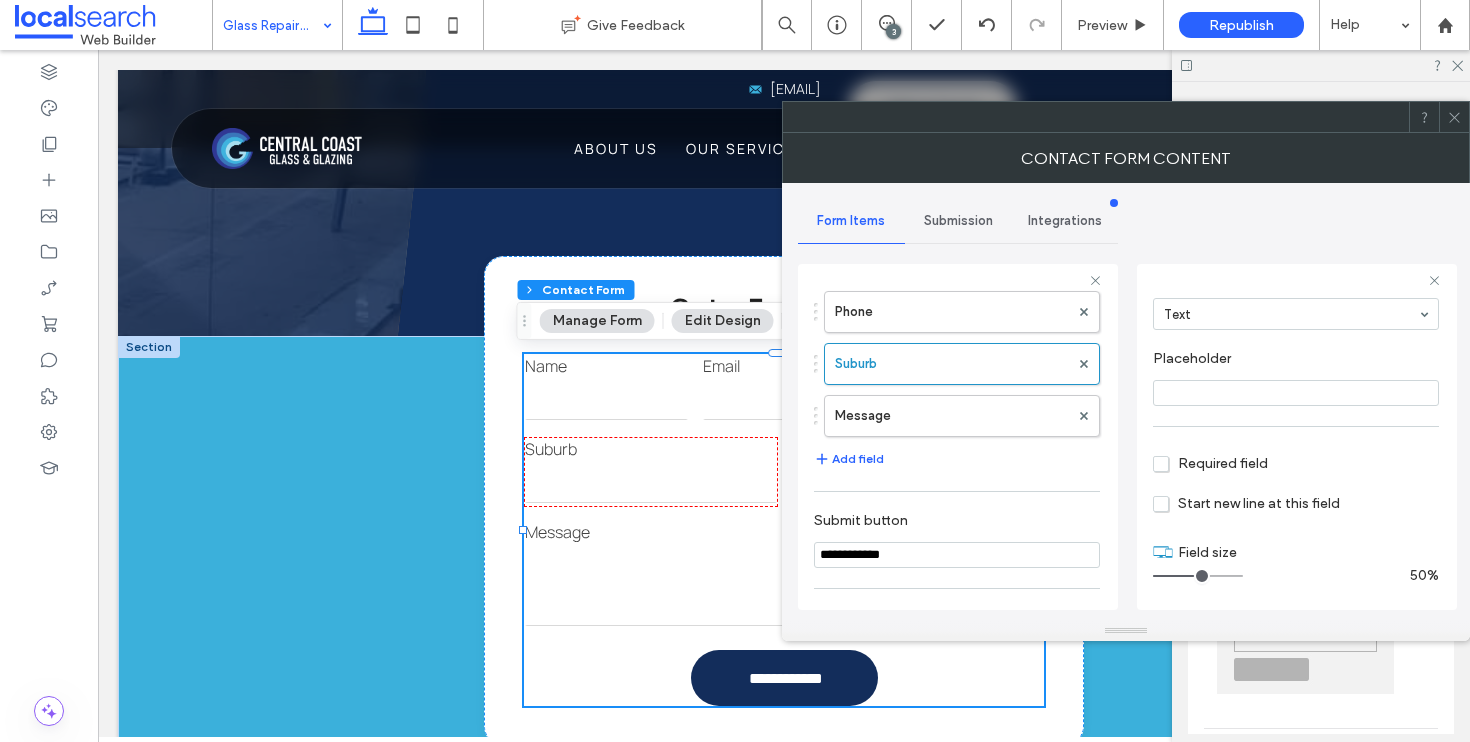 drag, startPoint x: 1235, startPoint y: 574, endPoint x: 1194, endPoint y: 577, distance: 41.109608 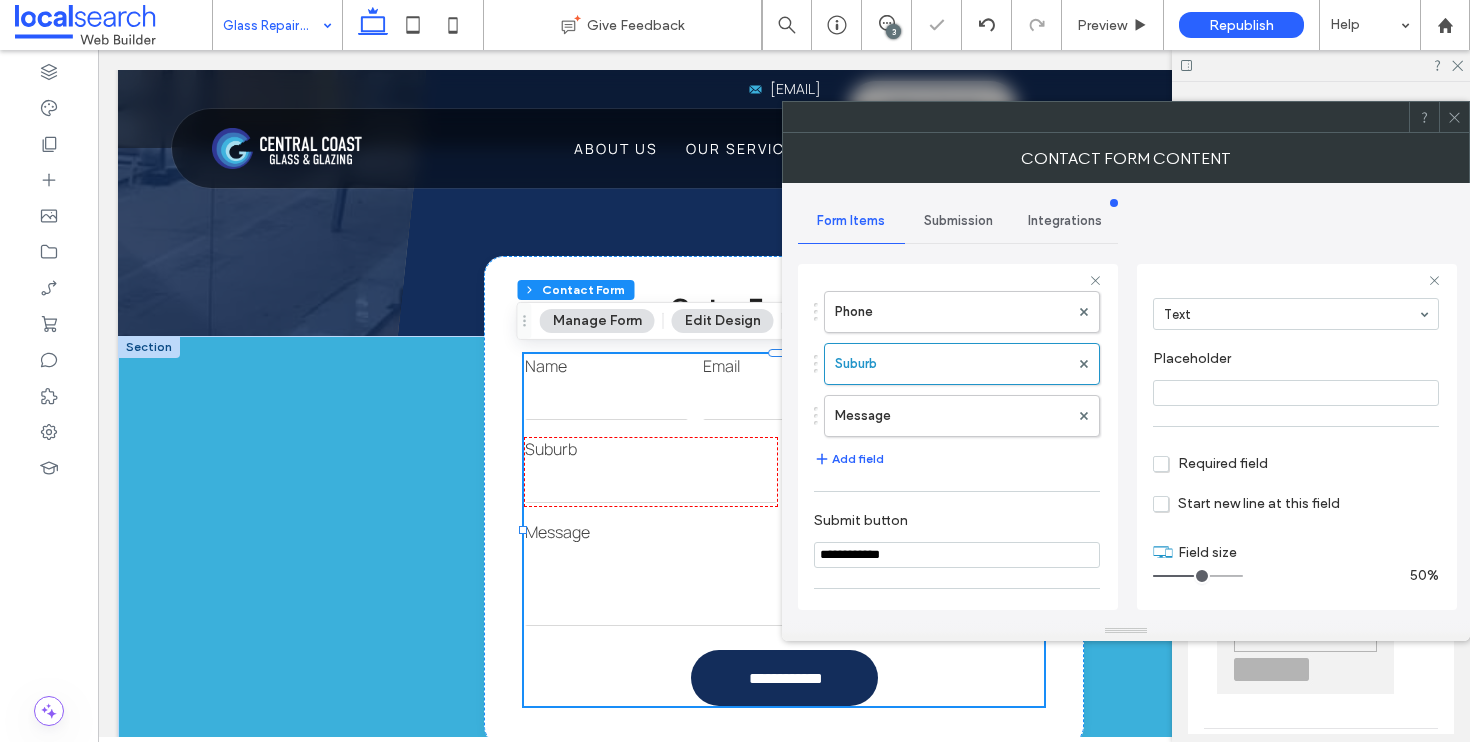 click on "Name Email Phone Suburb Message Add field" at bounding box center (957, 329) 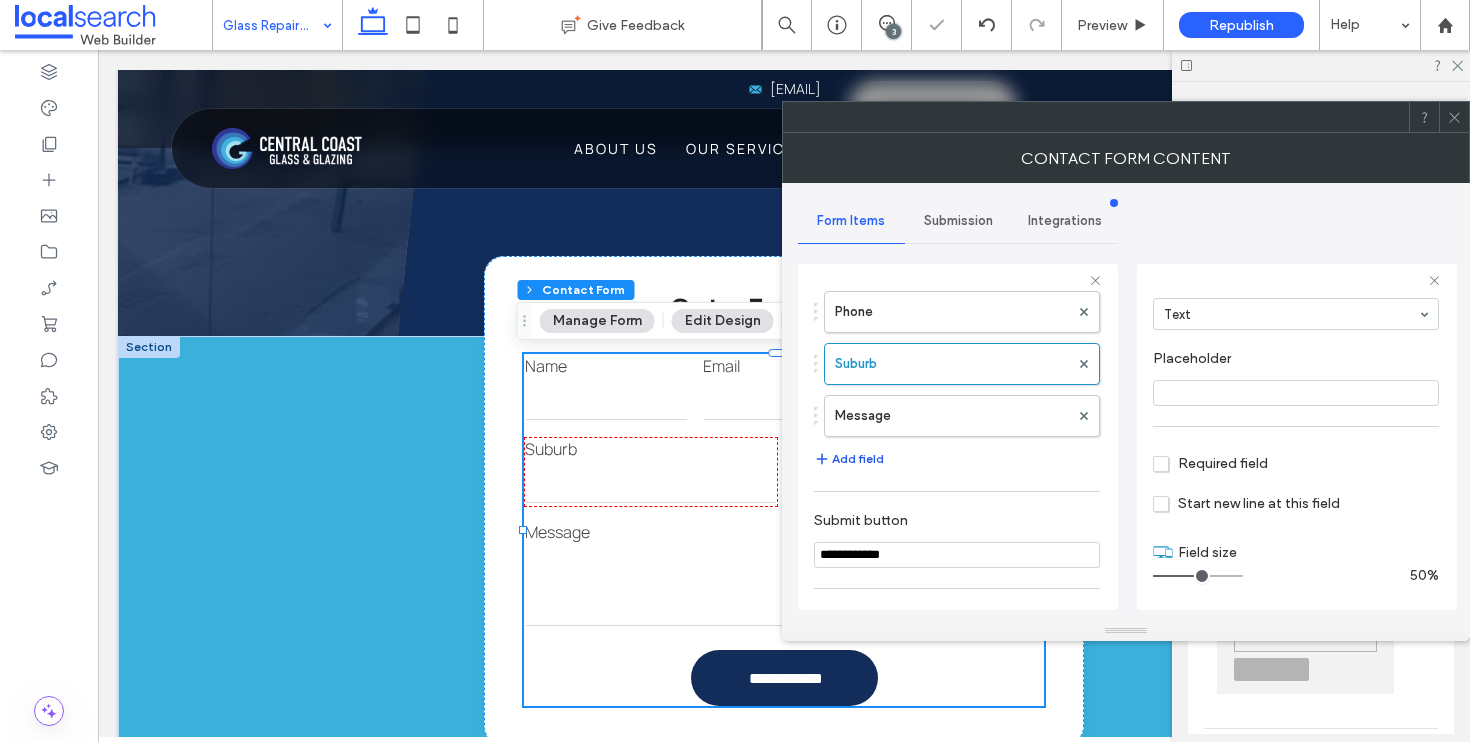 click on "Add field" at bounding box center [849, 459] 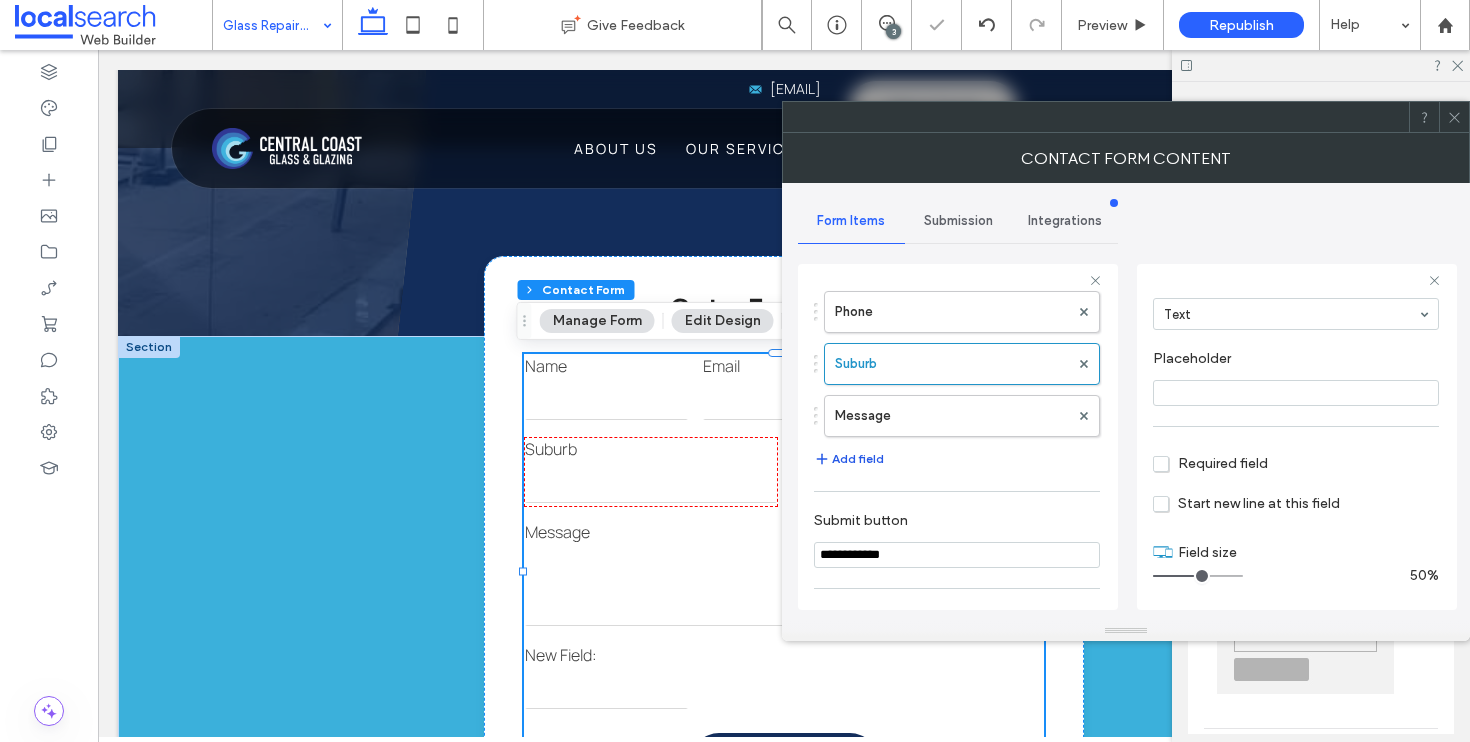type on "*" 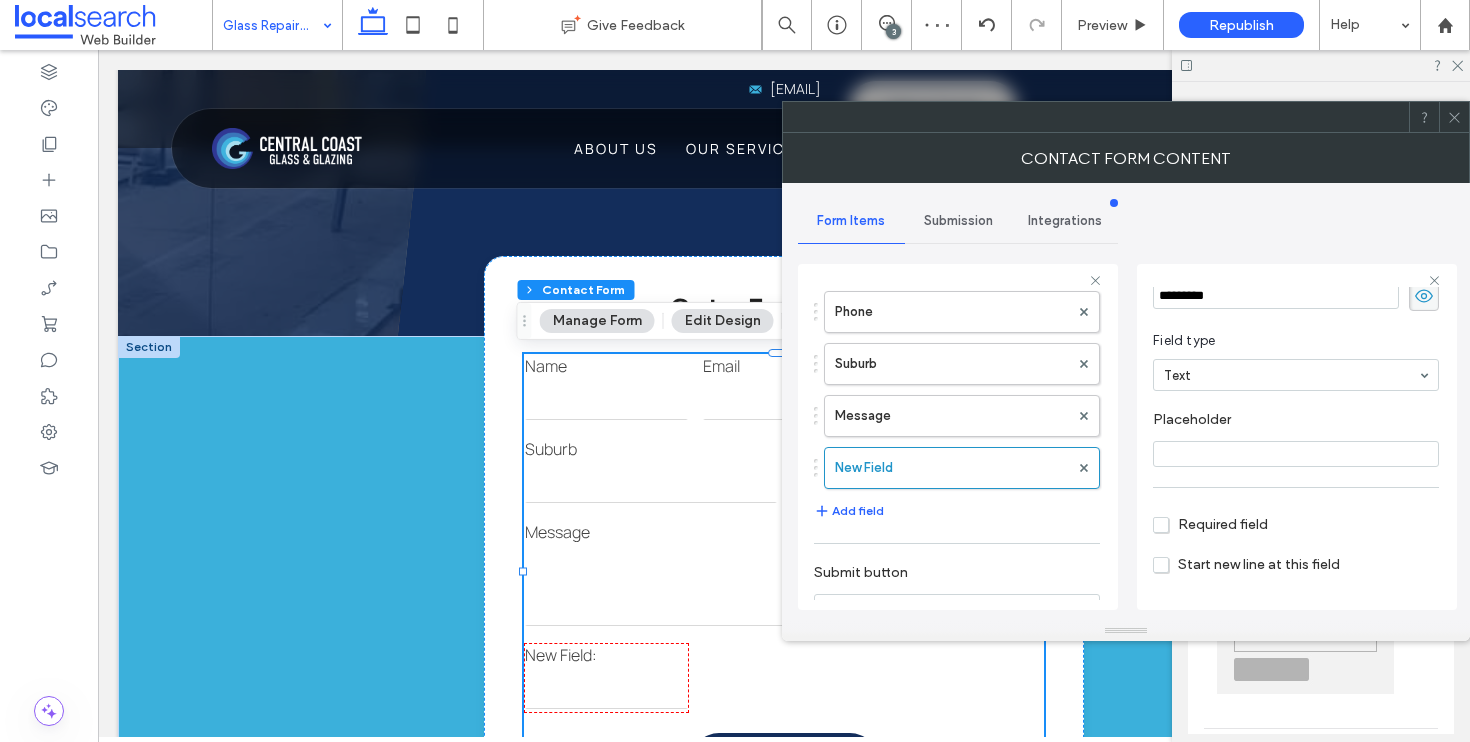scroll, scrollTop: 0, scrollLeft: 0, axis: both 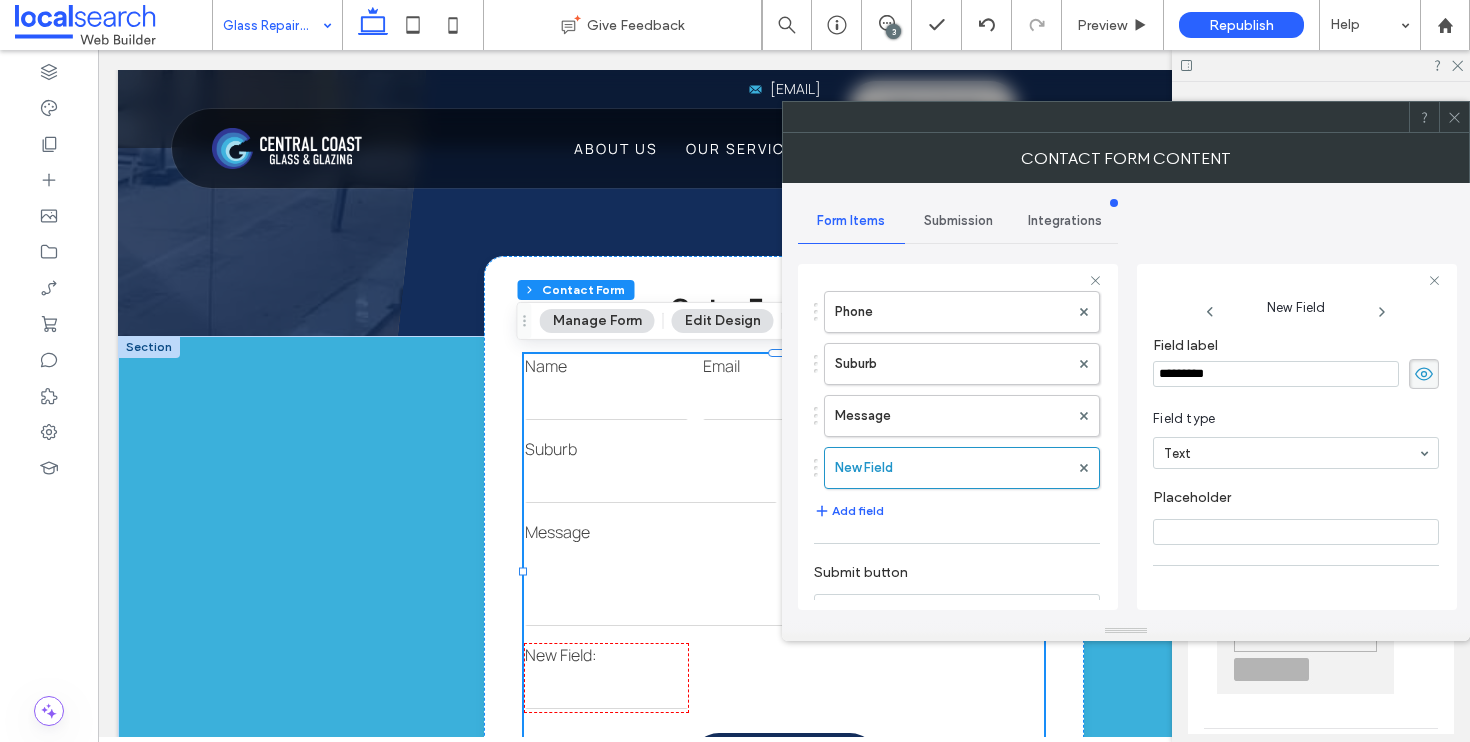 drag, startPoint x: 1253, startPoint y: 377, endPoint x: 1154, endPoint y: 375, distance: 99.0202 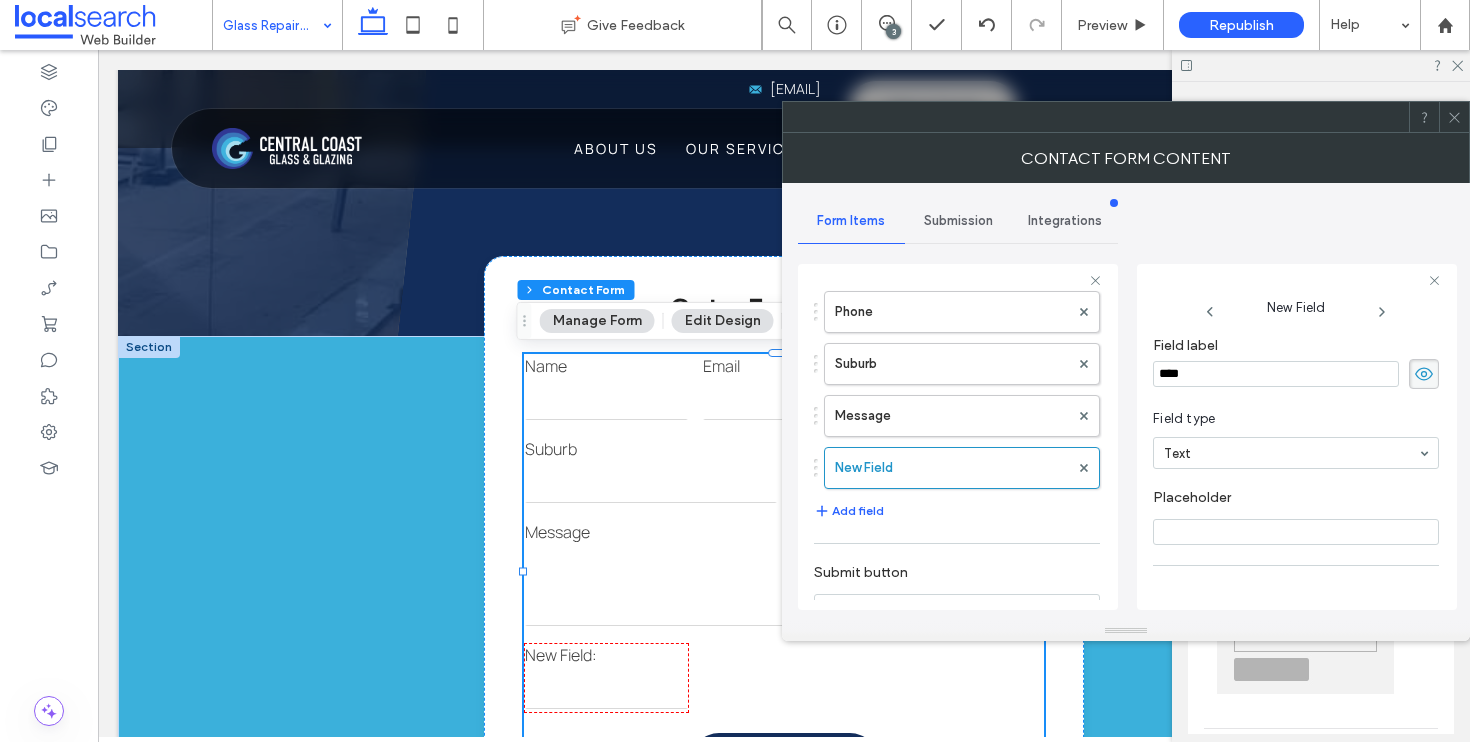 type on "****" 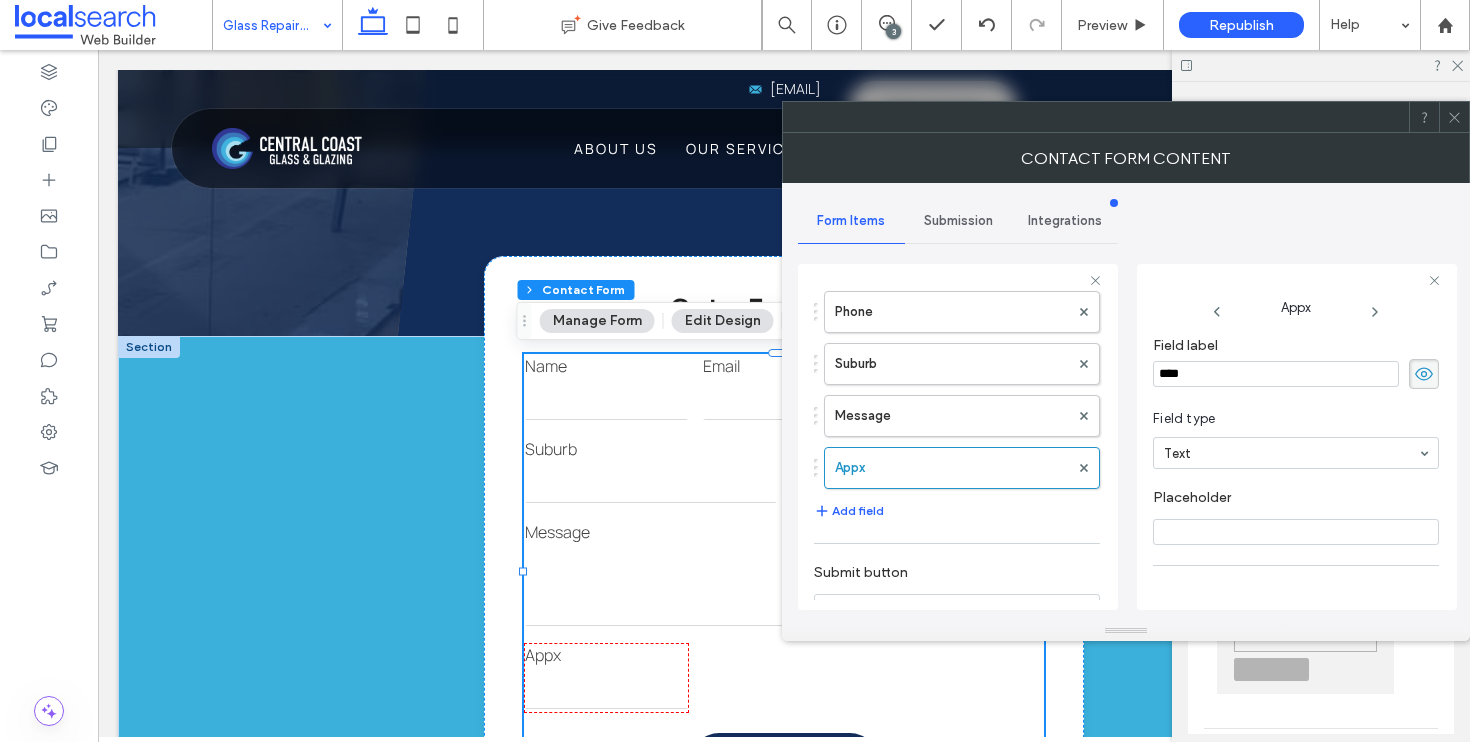 click on "****" at bounding box center (1276, 374) 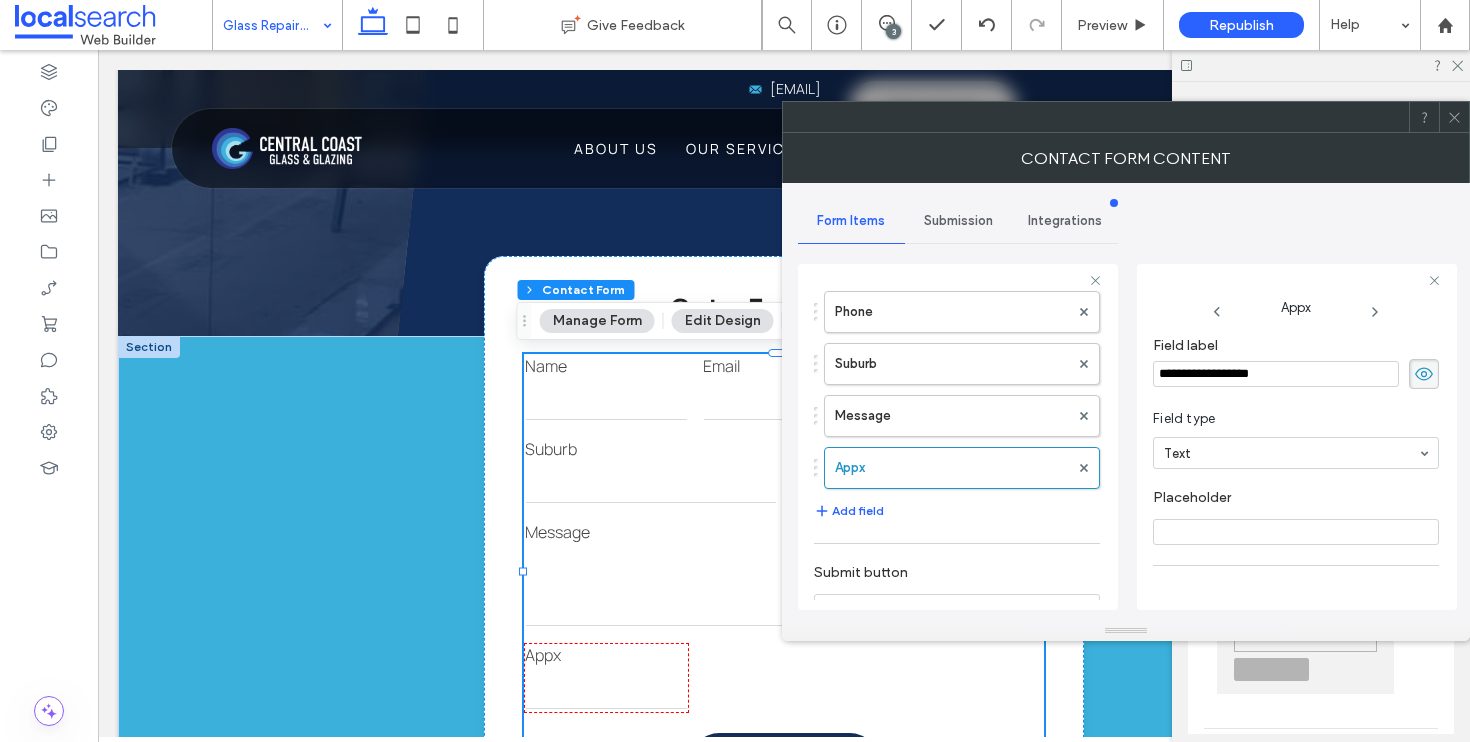 type on "**********" 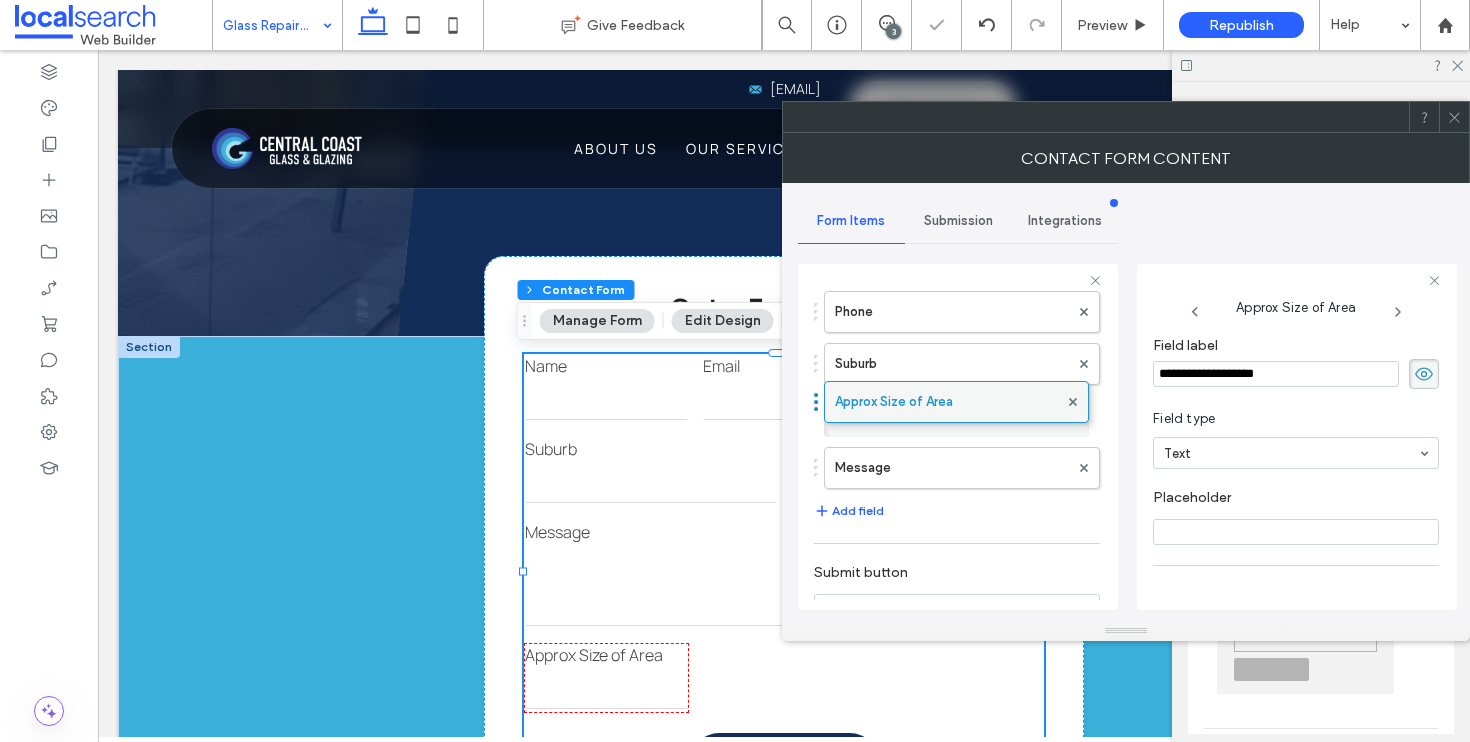 drag, startPoint x: 817, startPoint y: 468, endPoint x: 832, endPoint y: 392, distance: 77.46612 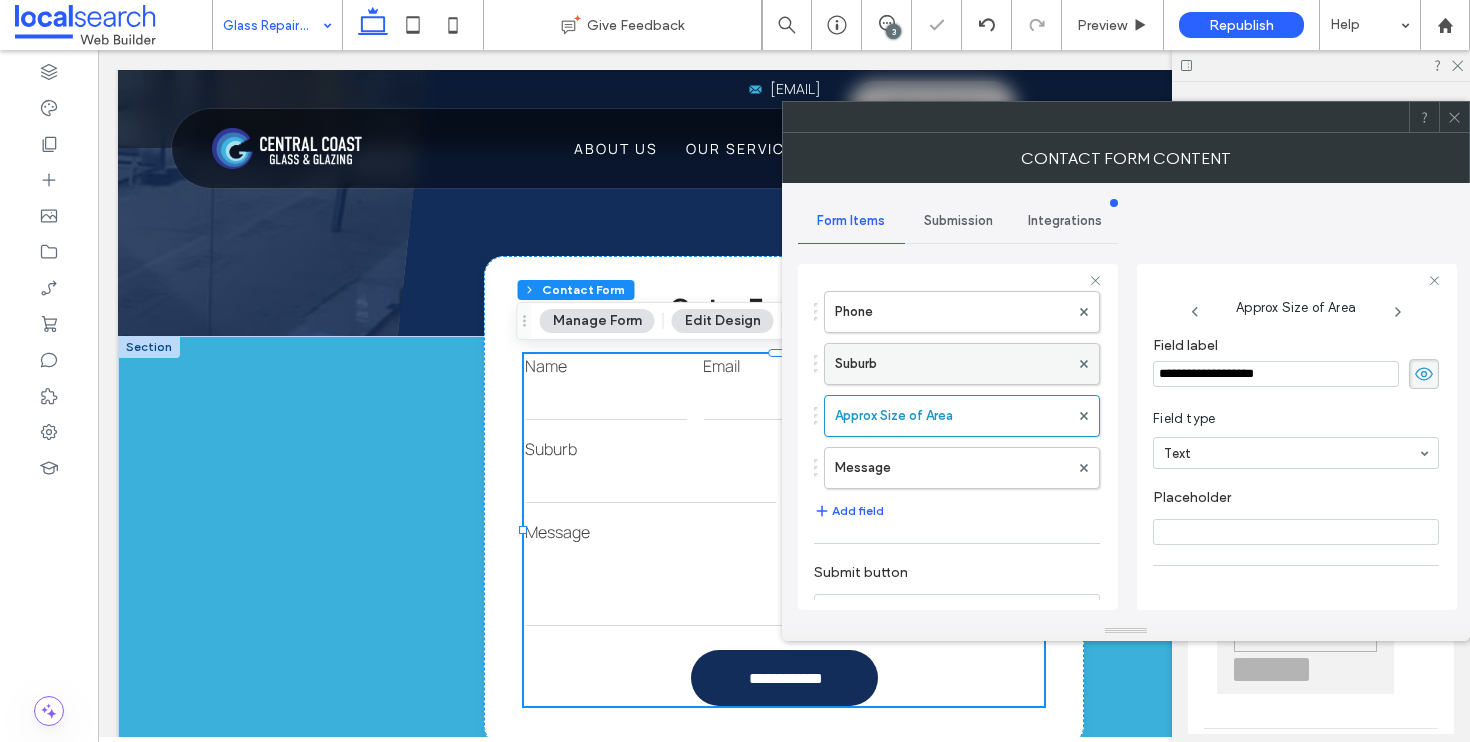 click on "Suburb" at bounding box center (952, 364) 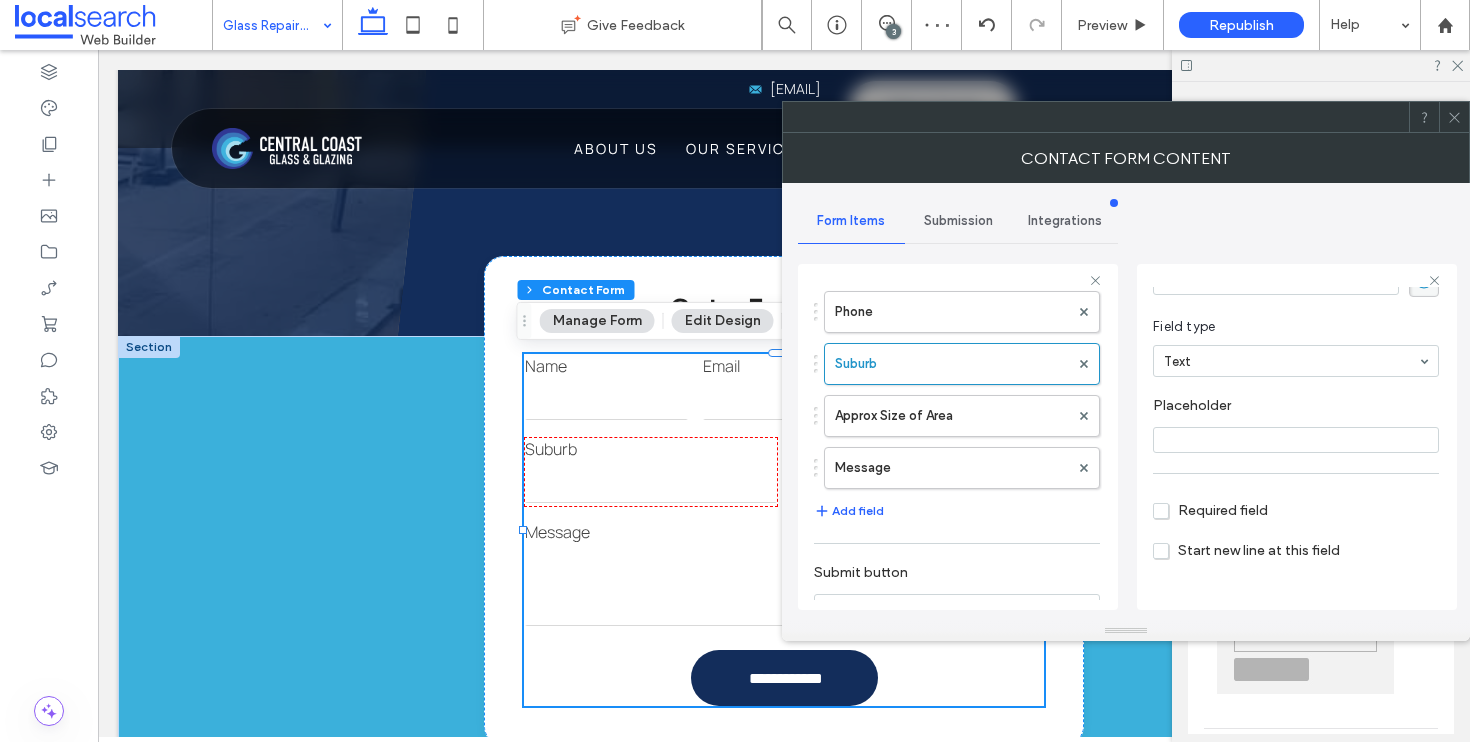 scroll, scrollTop: 141, scrollLeft: 0, axis: vertical 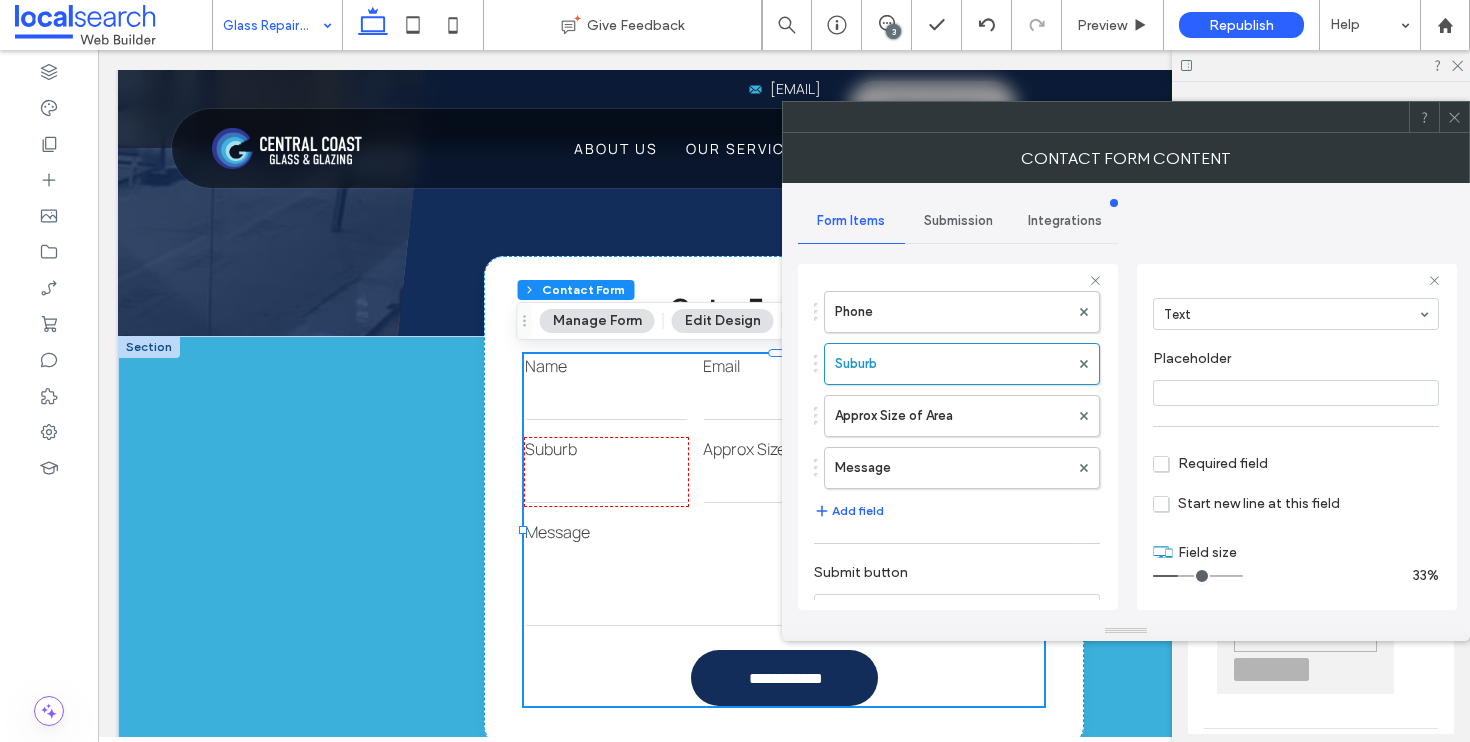 drag, startPoint x: 1195, startPoint y: 577, endPoint x: 1181, endPoint y: 578, distance: 14.035668 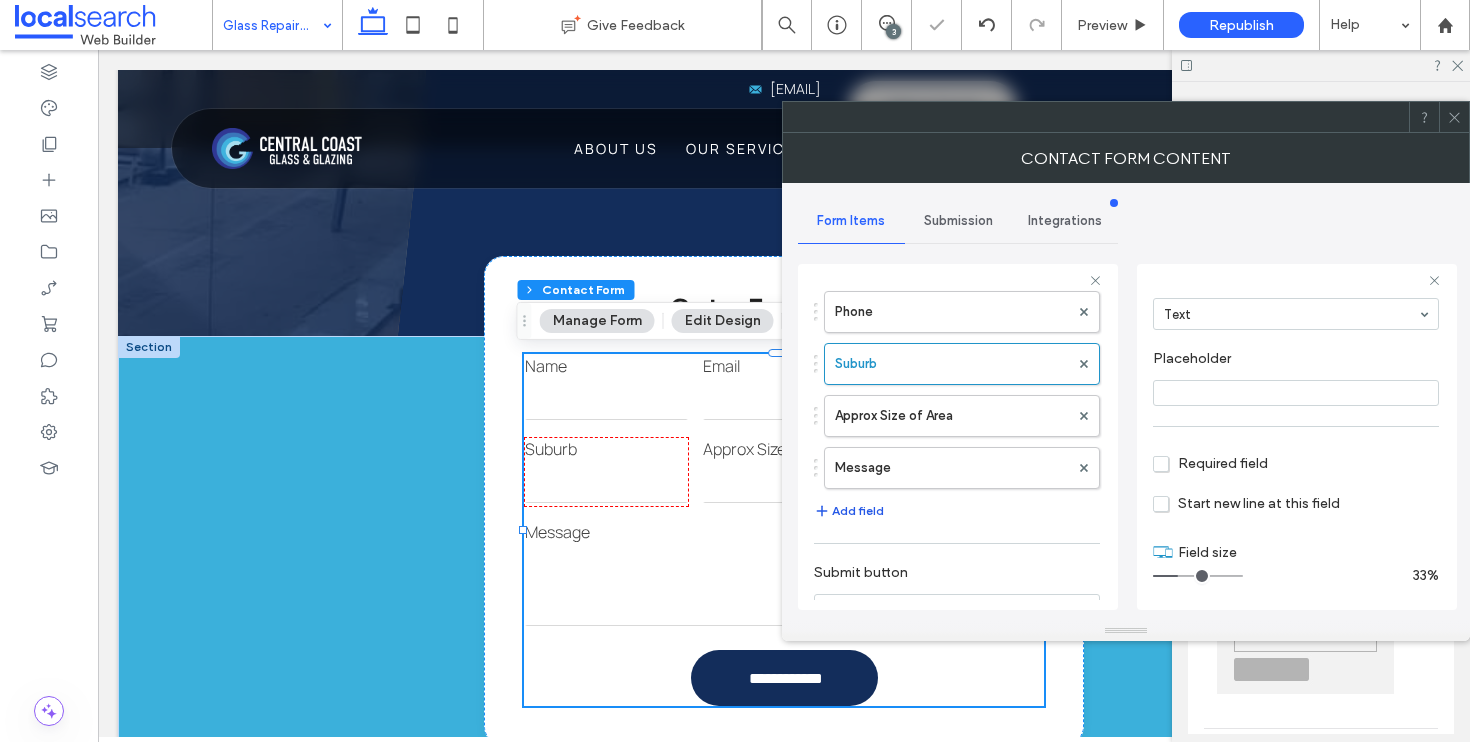 click on "Add field" at bounding box center (849, 511) 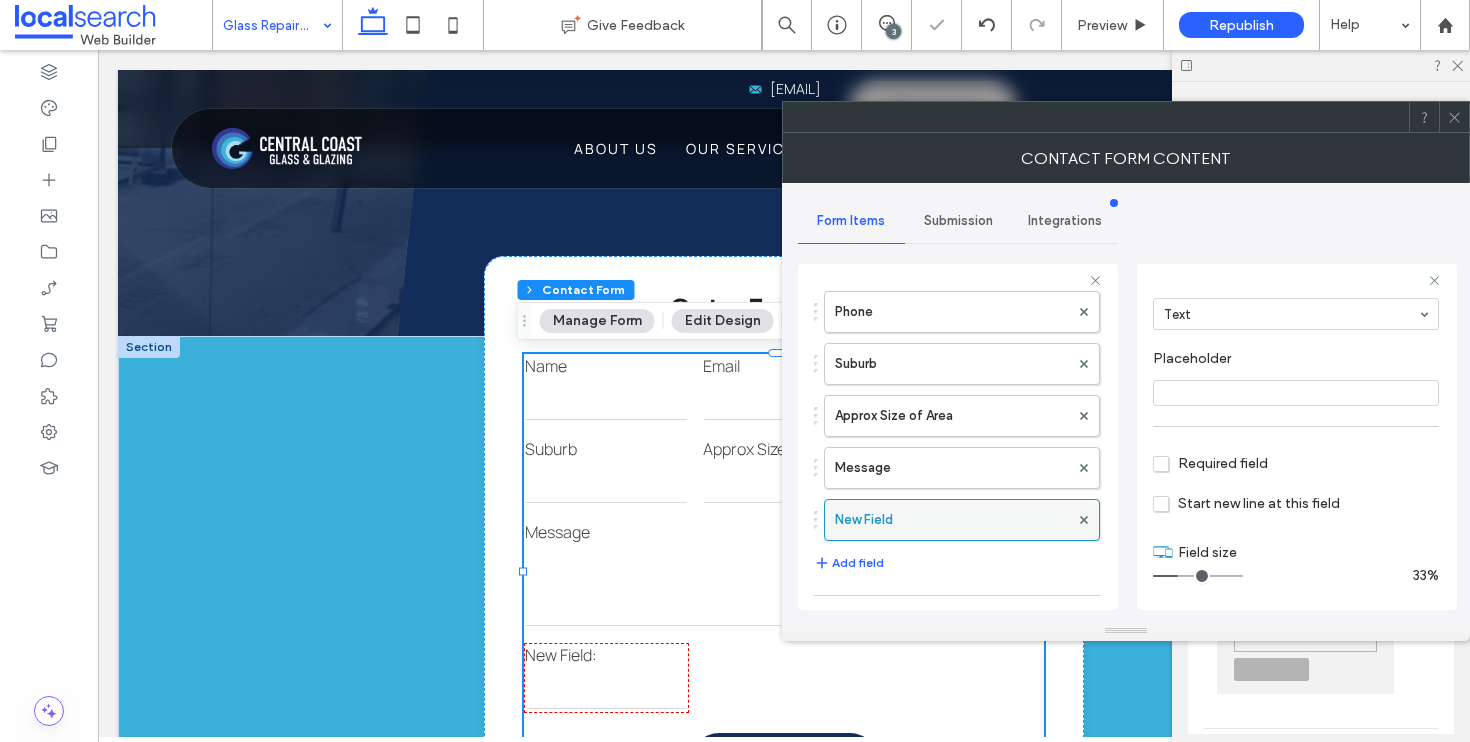 click on "New Field" at bounding box center (952, 520) 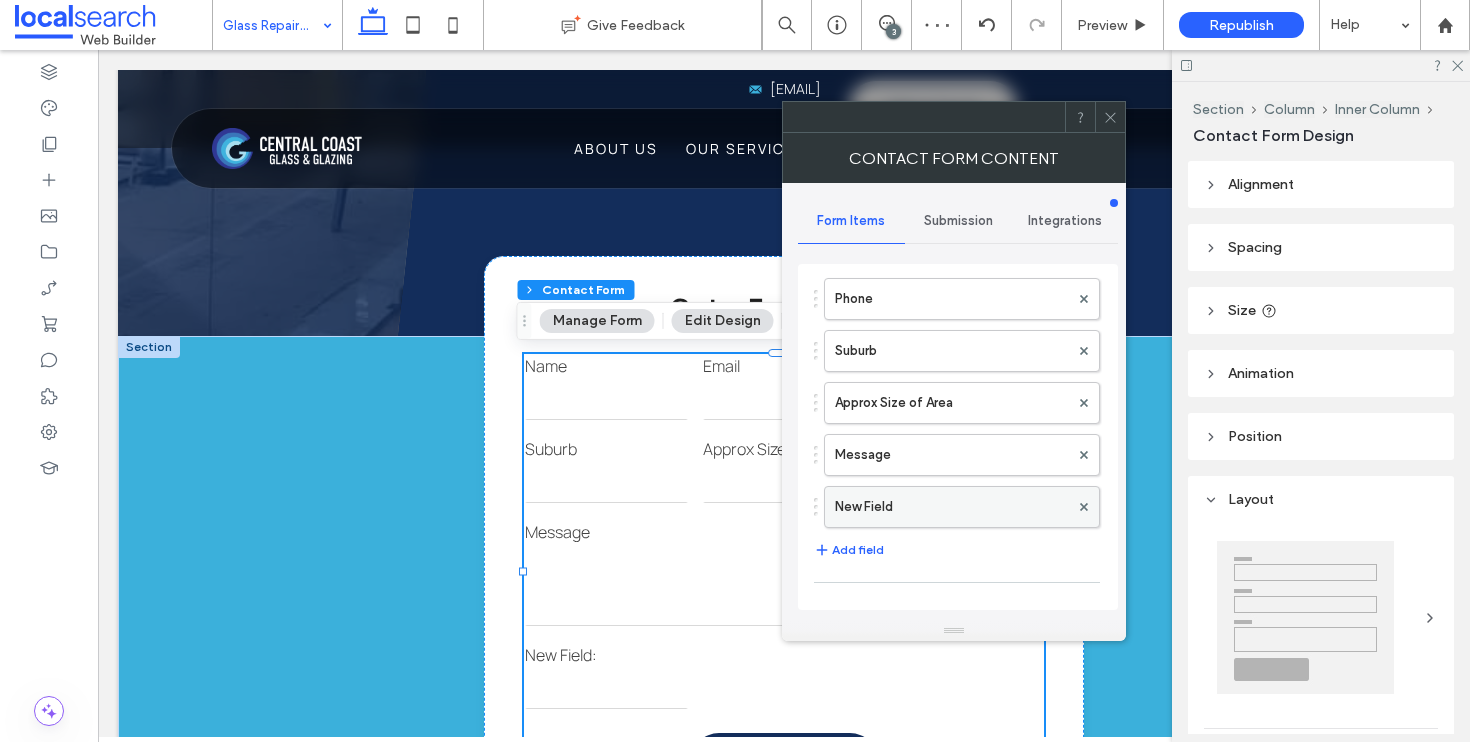 click on "New Field" at bounding box center (952, 507) 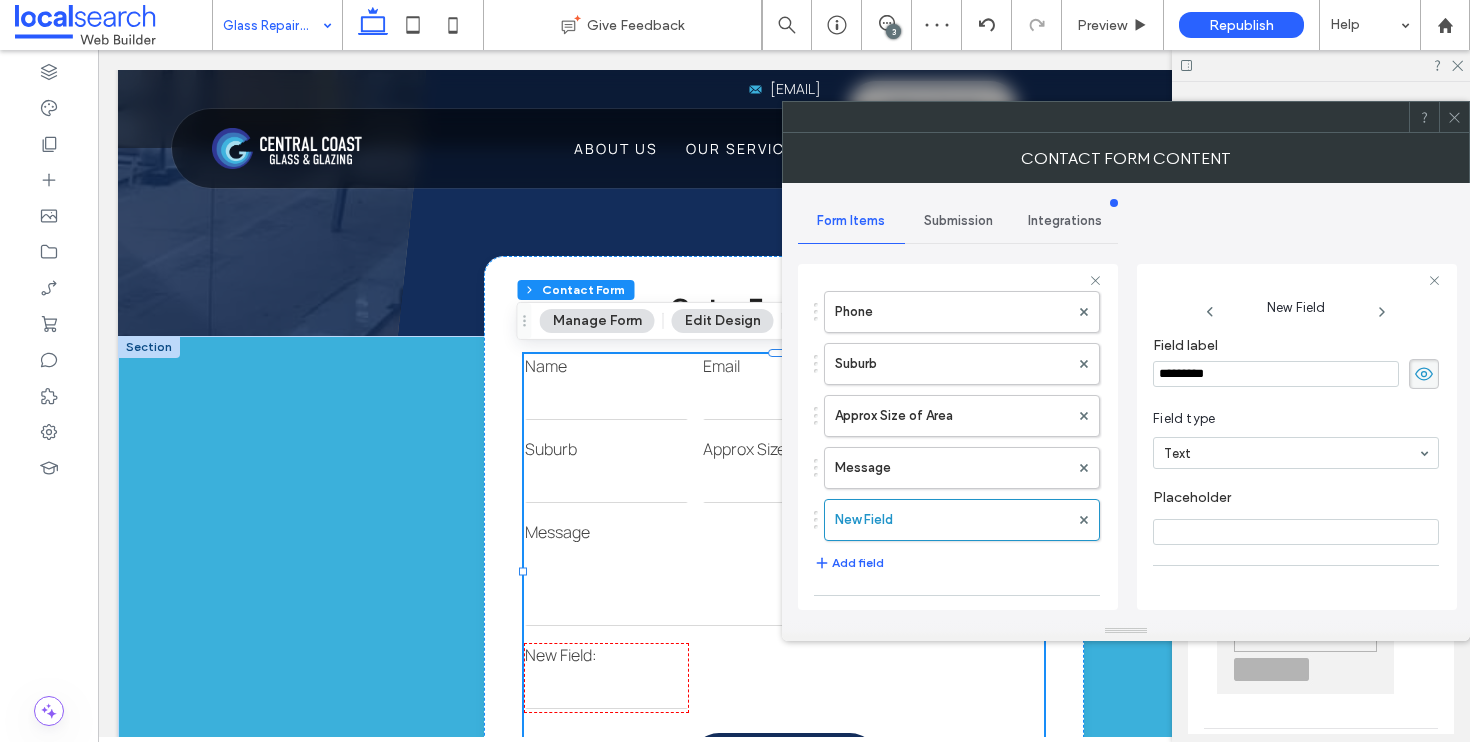 drag, startPoint x: 1255, startPoint y: 377, endPoint x: 1141, endPoint y: 374, distance: 114.03947 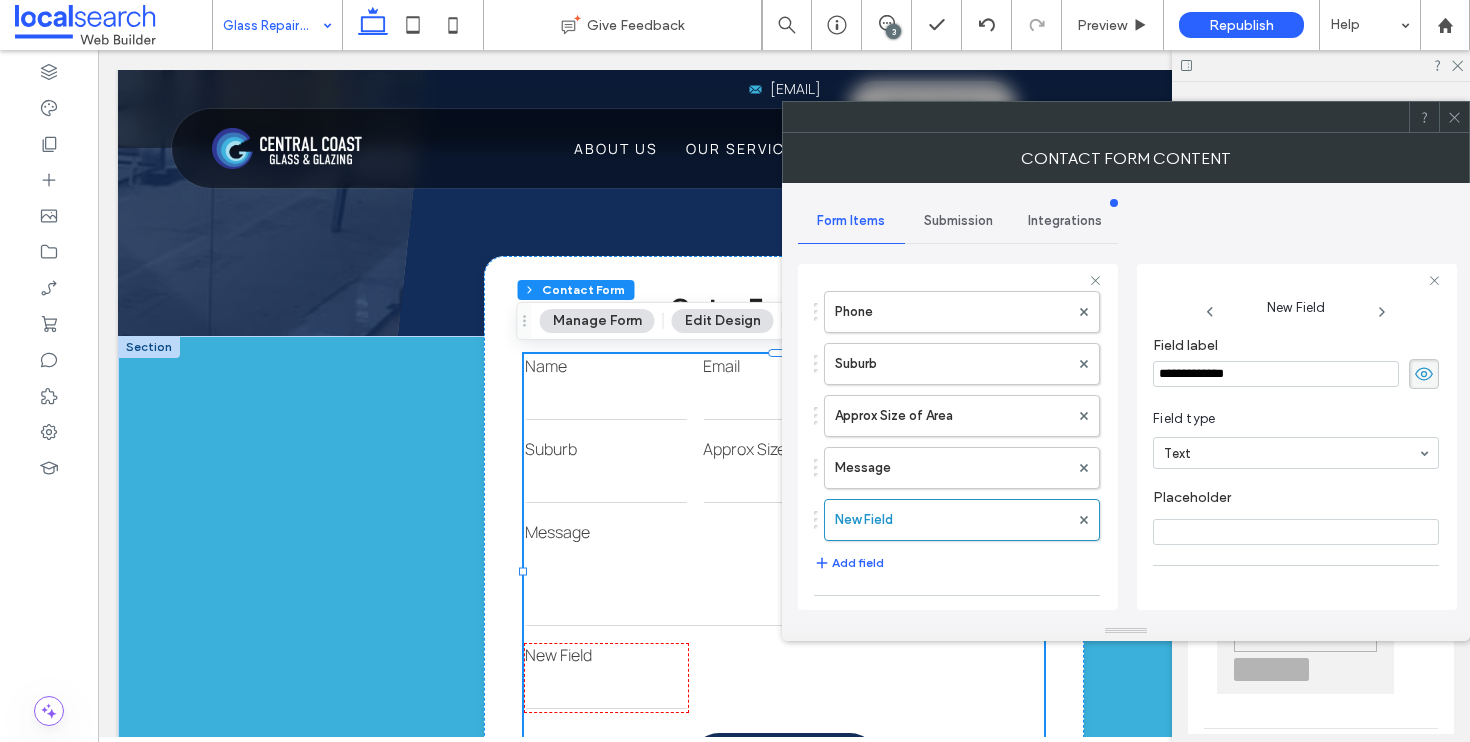 type on "**********" 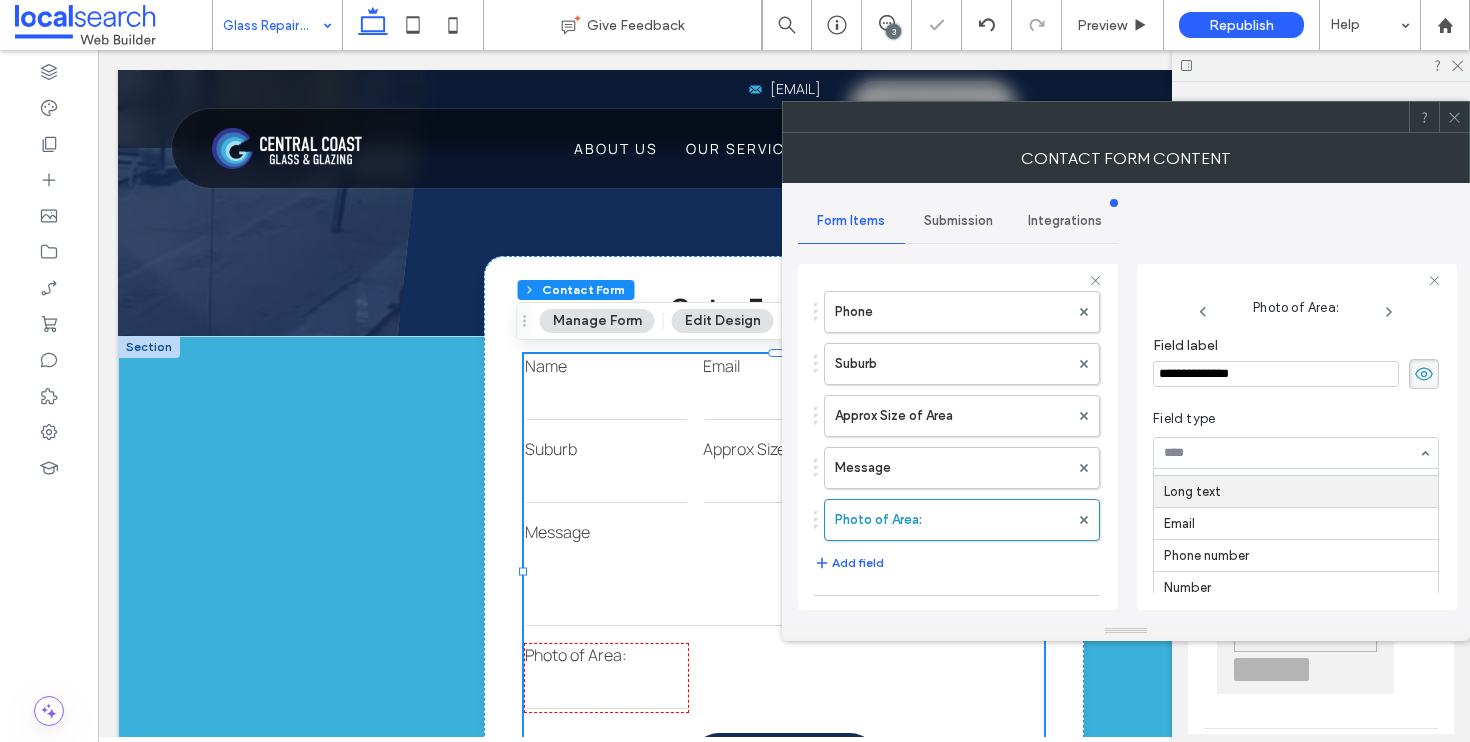 scroll, scrollTop: 230, scrollLeft: 0, axis: vertical 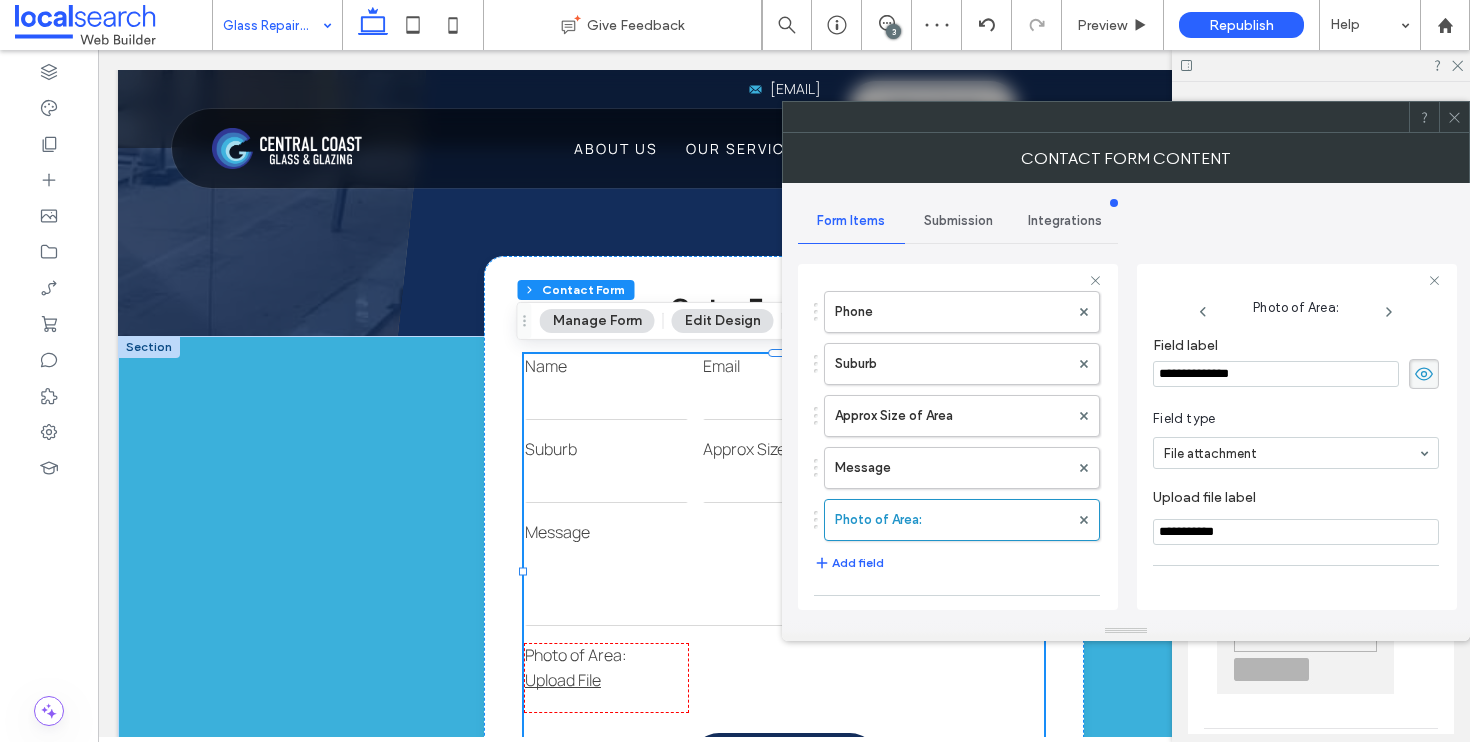 click on "**********" at bounding box center (1276, 374) 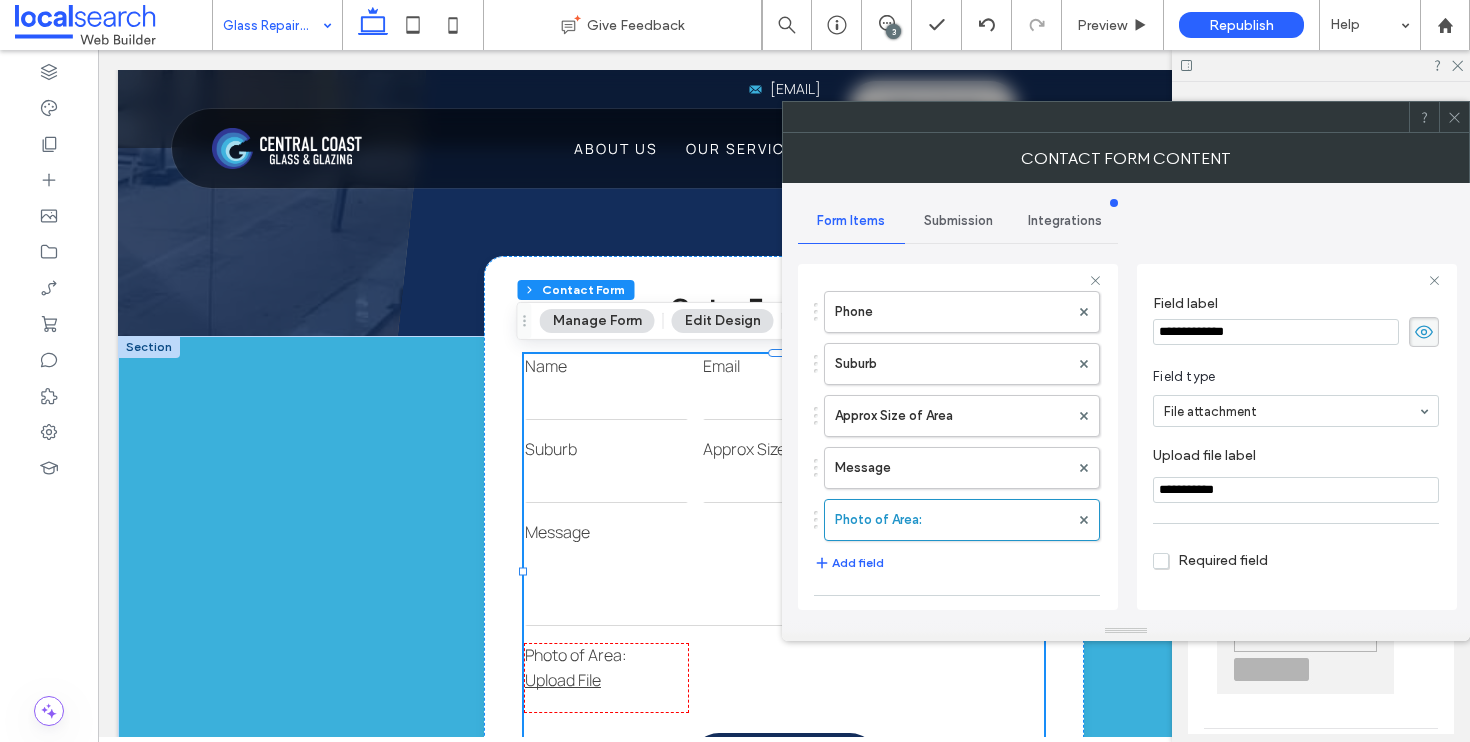 scroll, scrollTop: 141, scrollLeft: 0, axis: vertical 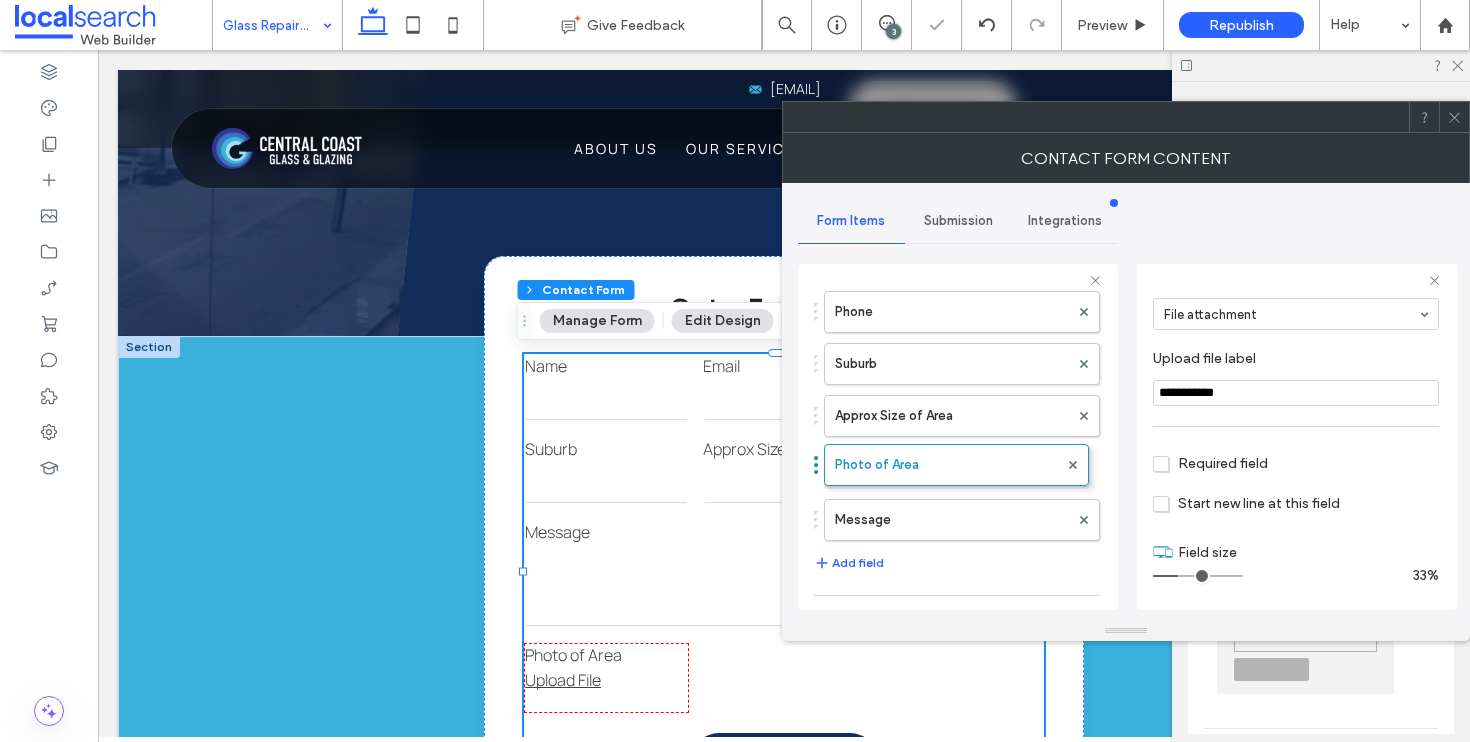 drag, startPoint x: 822, startPoint y: 524, endPoint x: 822, endPoint y: 459, distance: 65 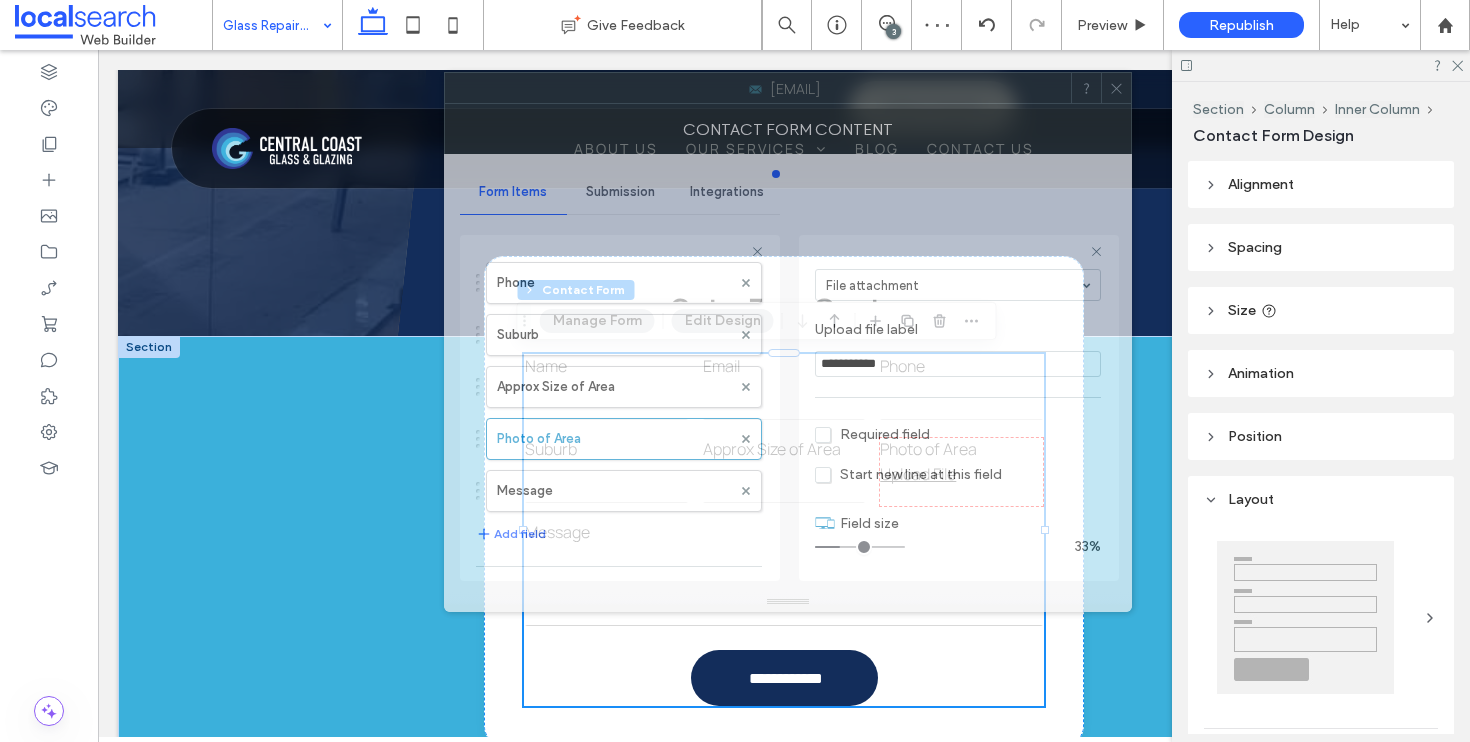 drag, startPoint x: 1074, startPoint y: 112, endPoint x: 736, endPoint y: 83, distance: 339.2418 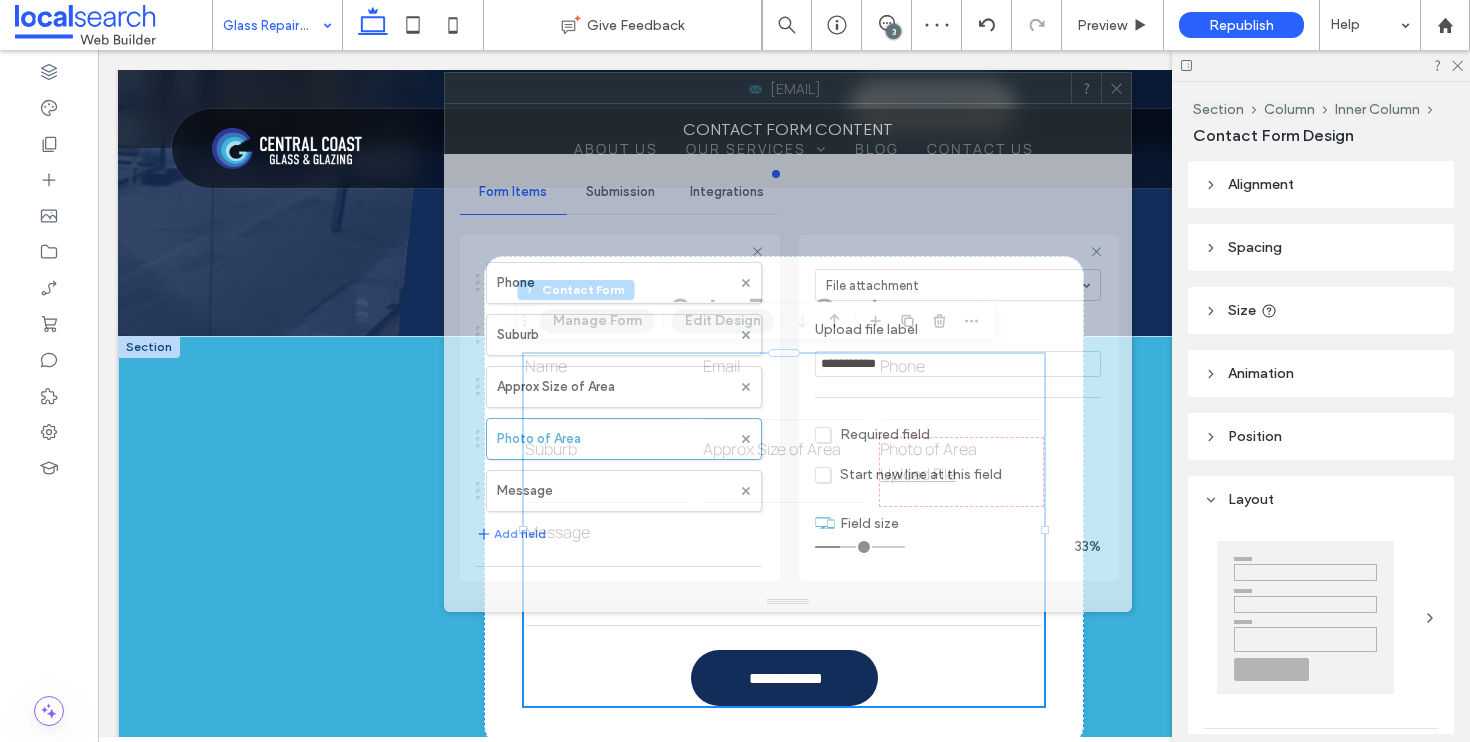 click at bounding box center (758, 88) 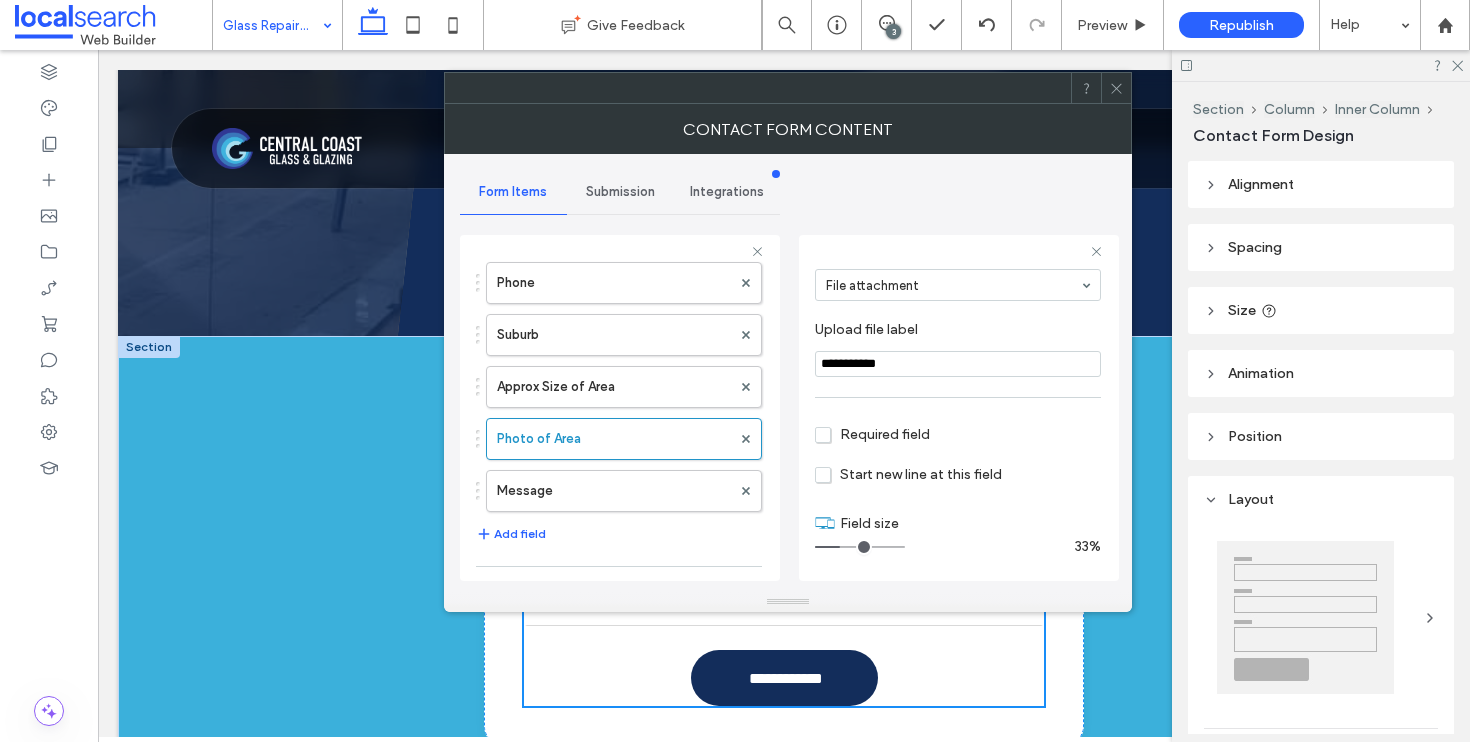 click 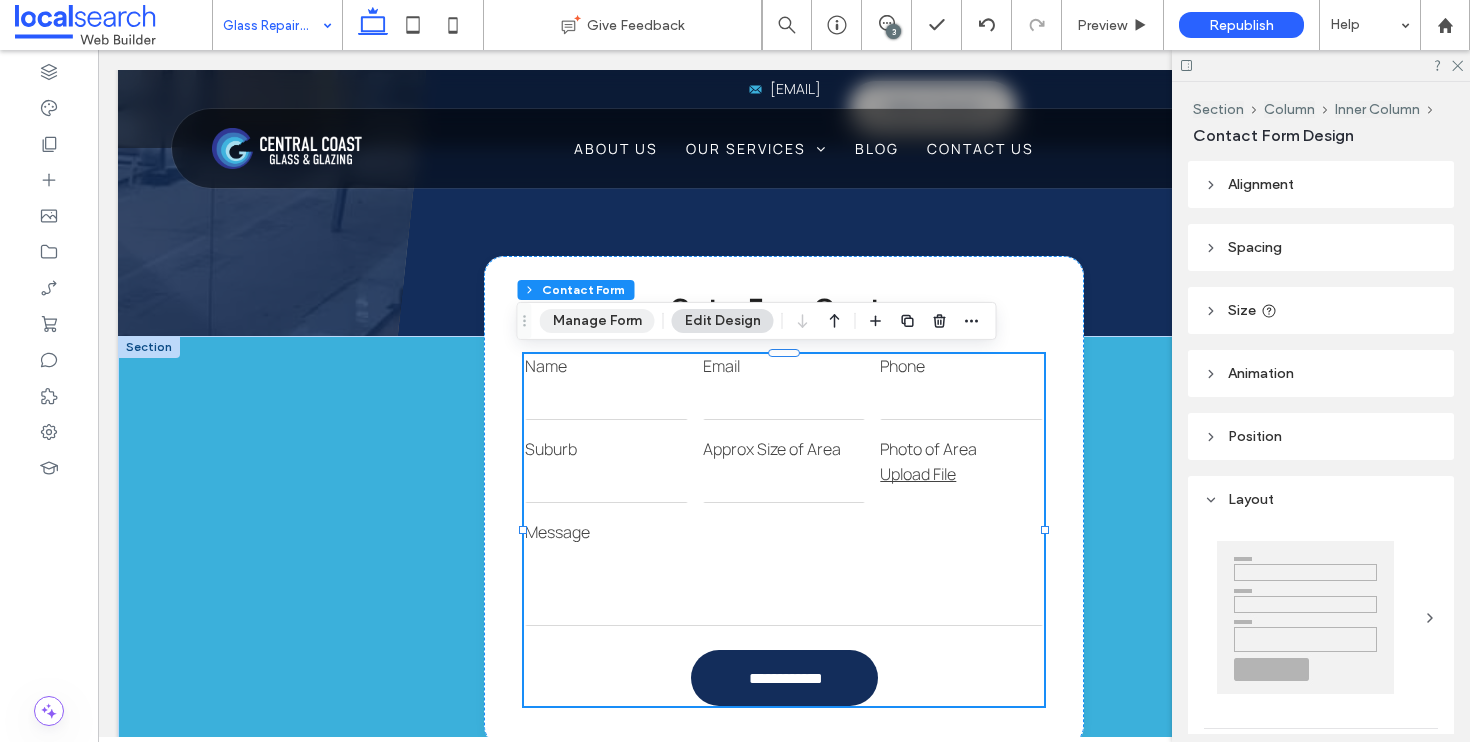 click on "Manage Form" at bounding box center (597, 321) 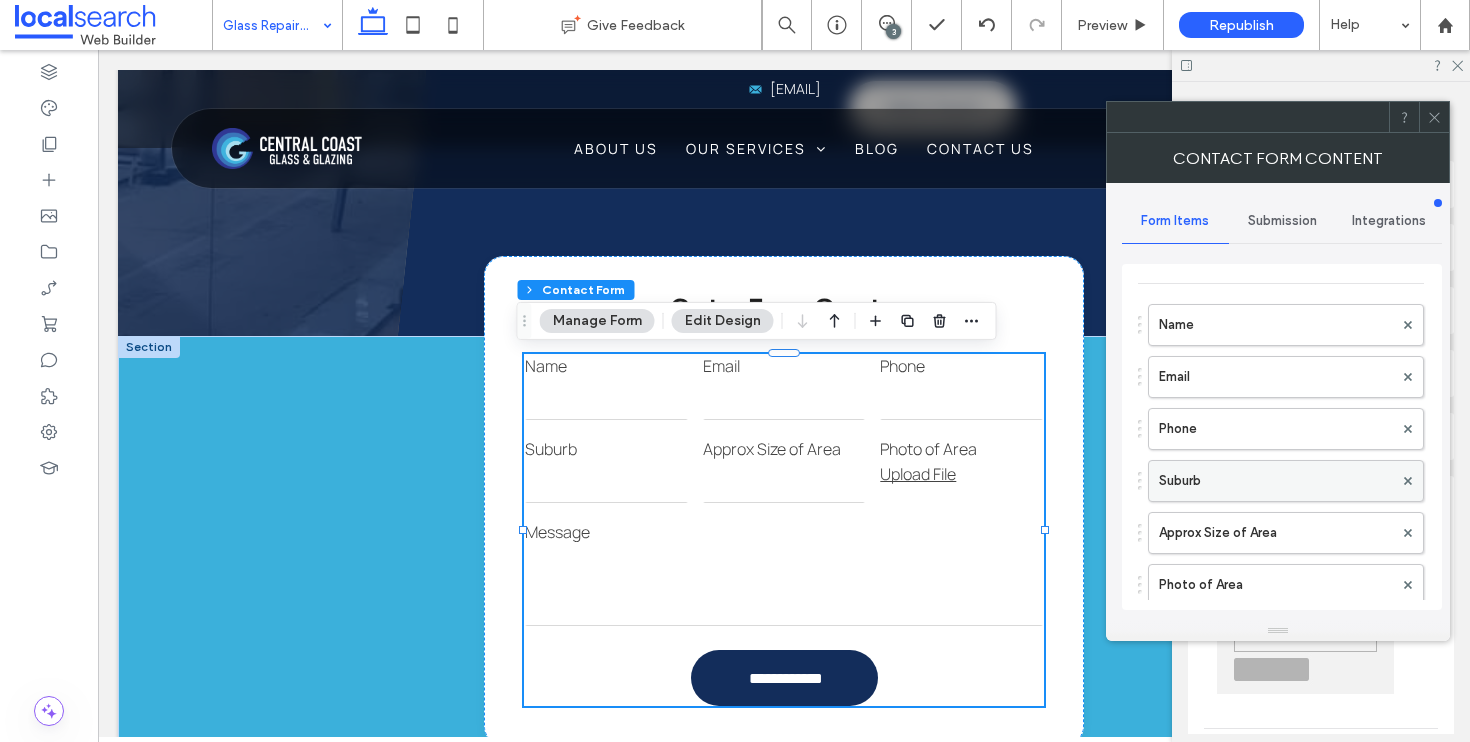 scroll, scrollTop: 87, scrollLeft: 0, axis: vertical 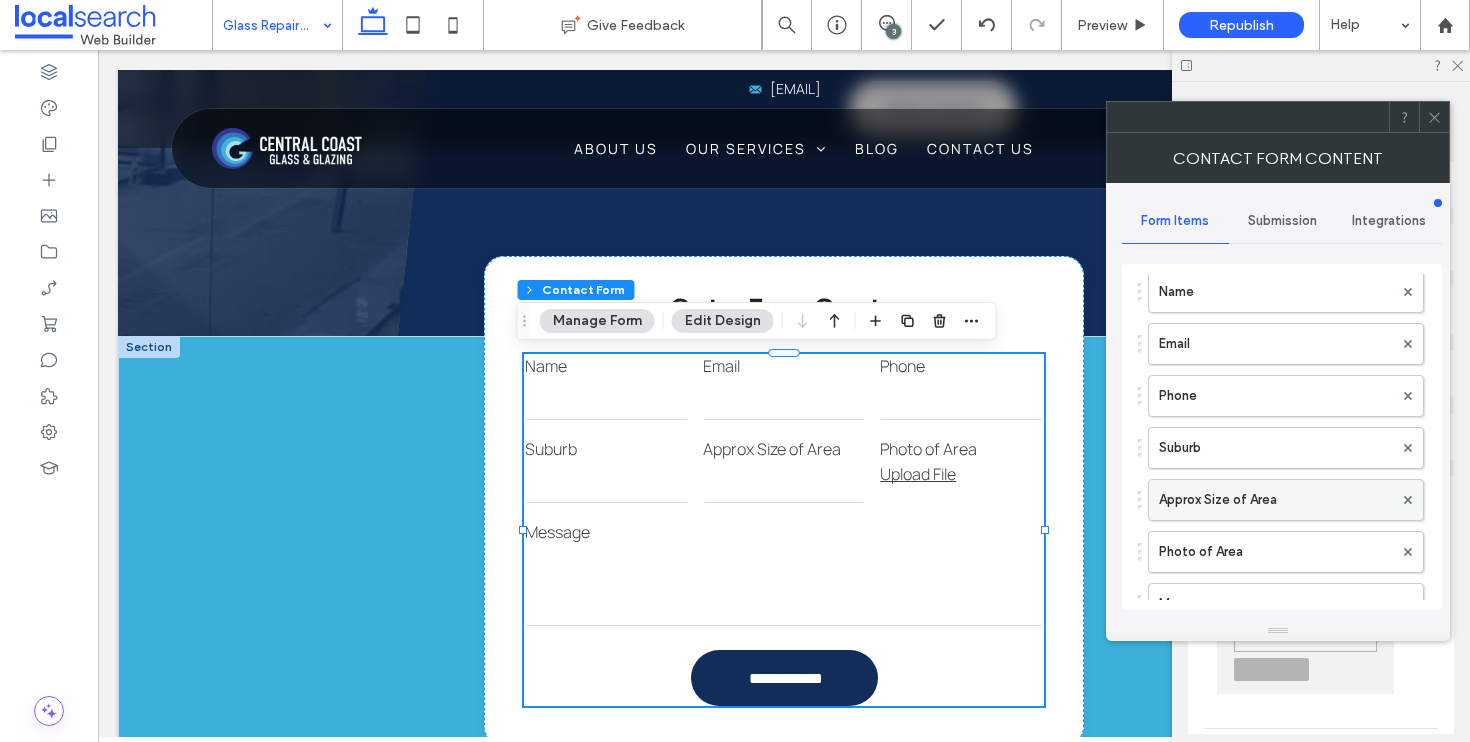 click on "Approx Size of Area" at bounding box center (1276, 500) 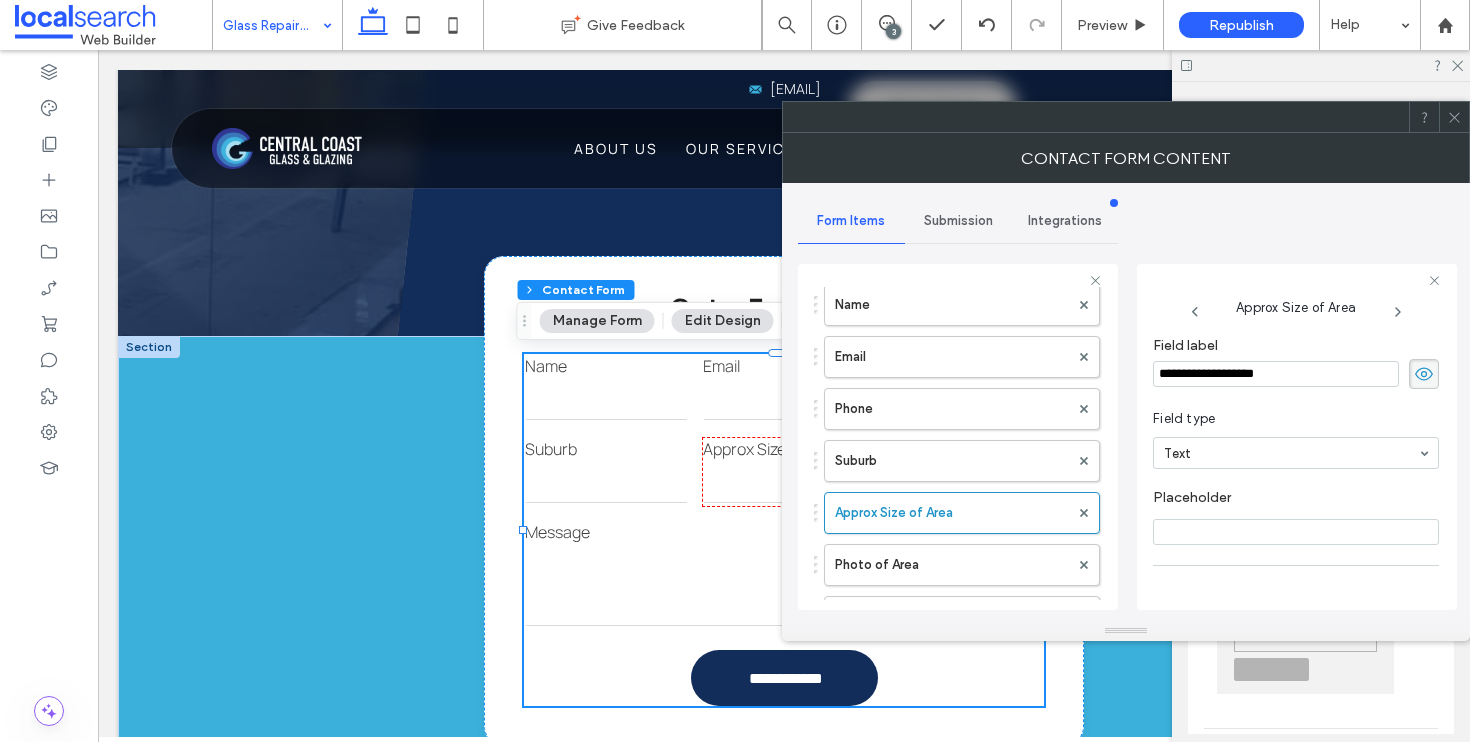 drag, startPoint x: 1330, startPoint y: 367, endPoint x: 1248, endPoint y: 380, distance: 83.02409 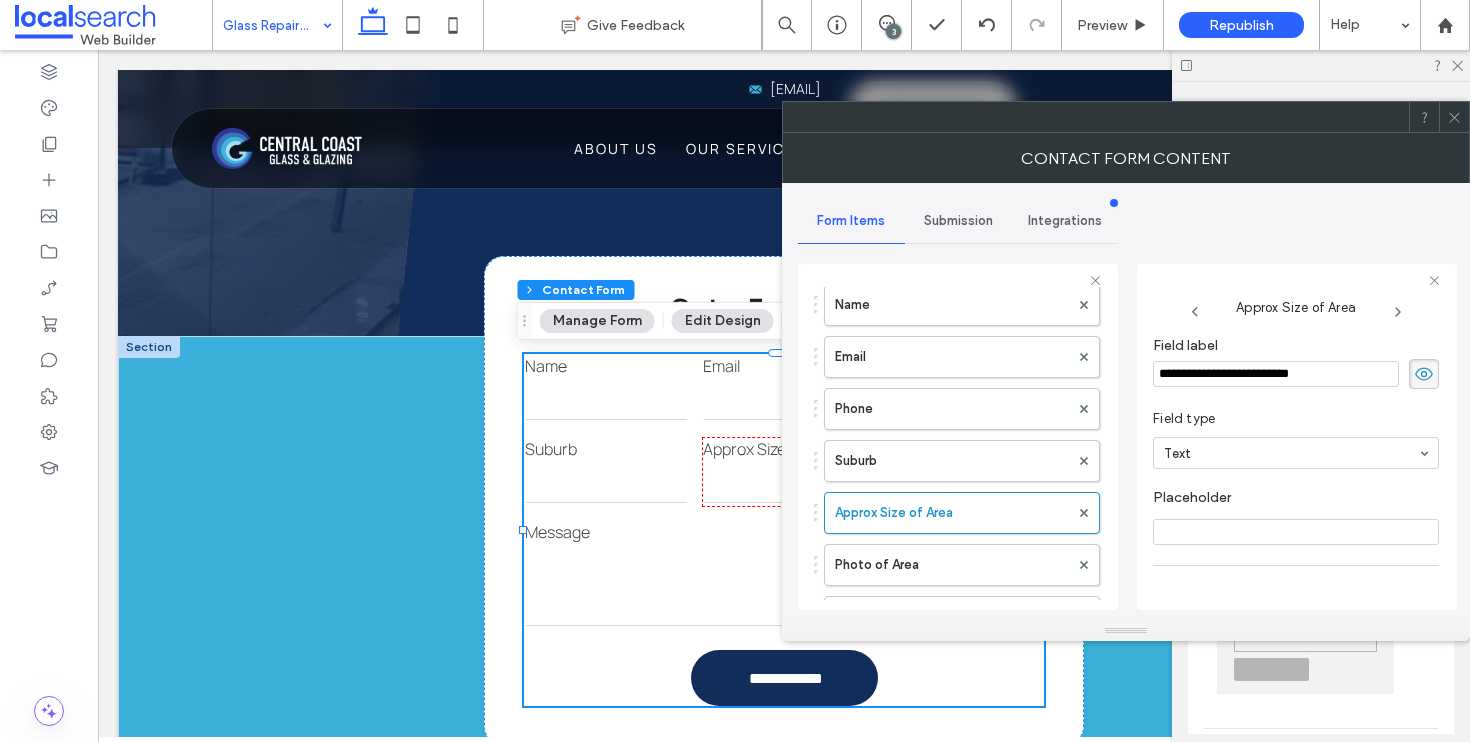 type on "**********" 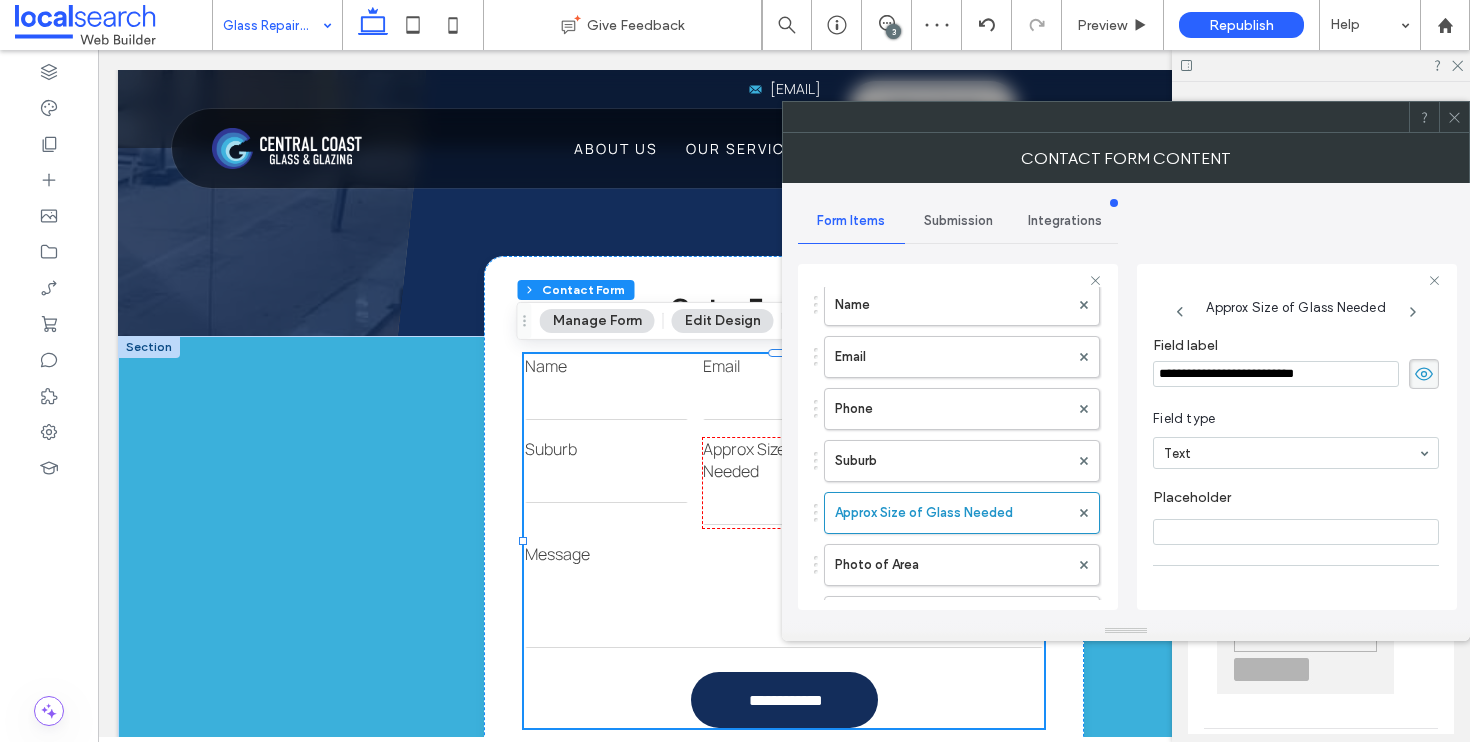 click 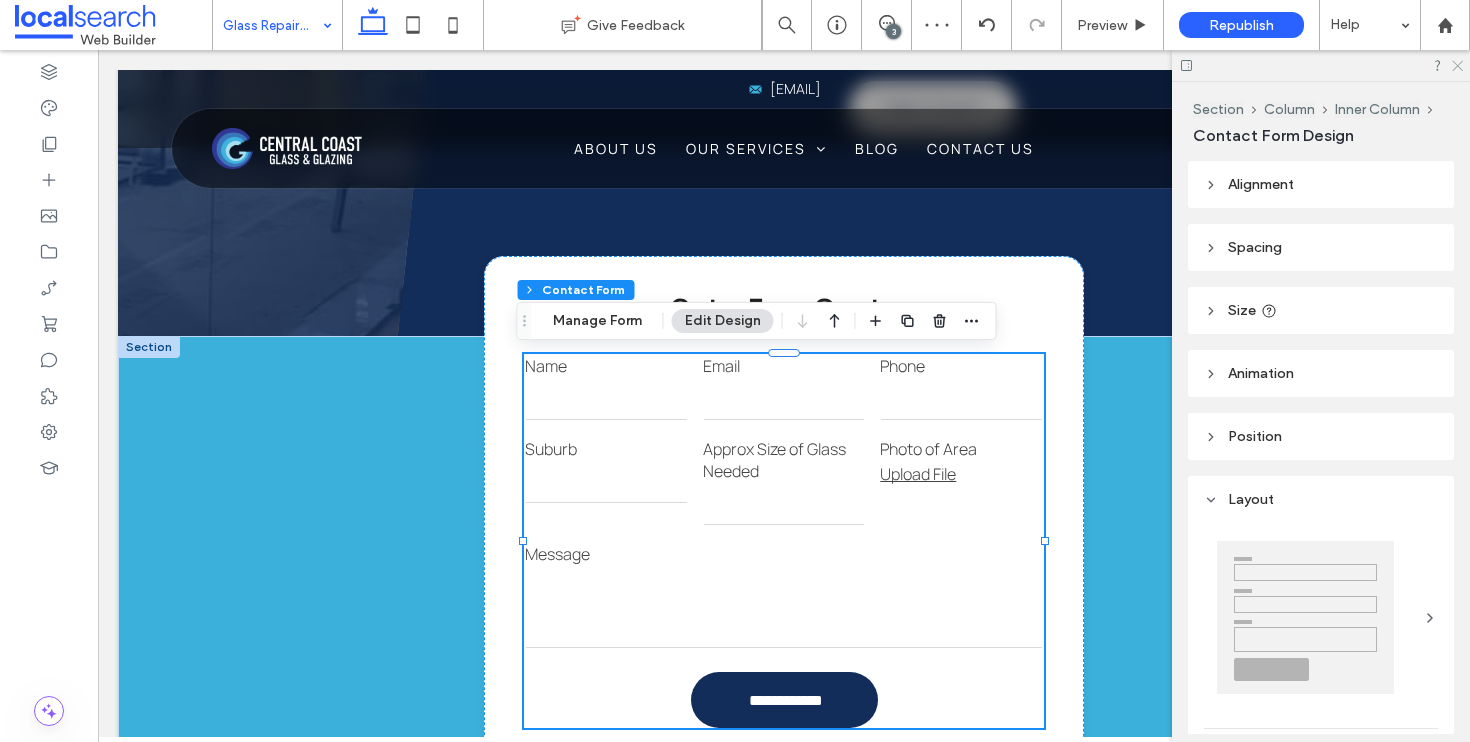 click 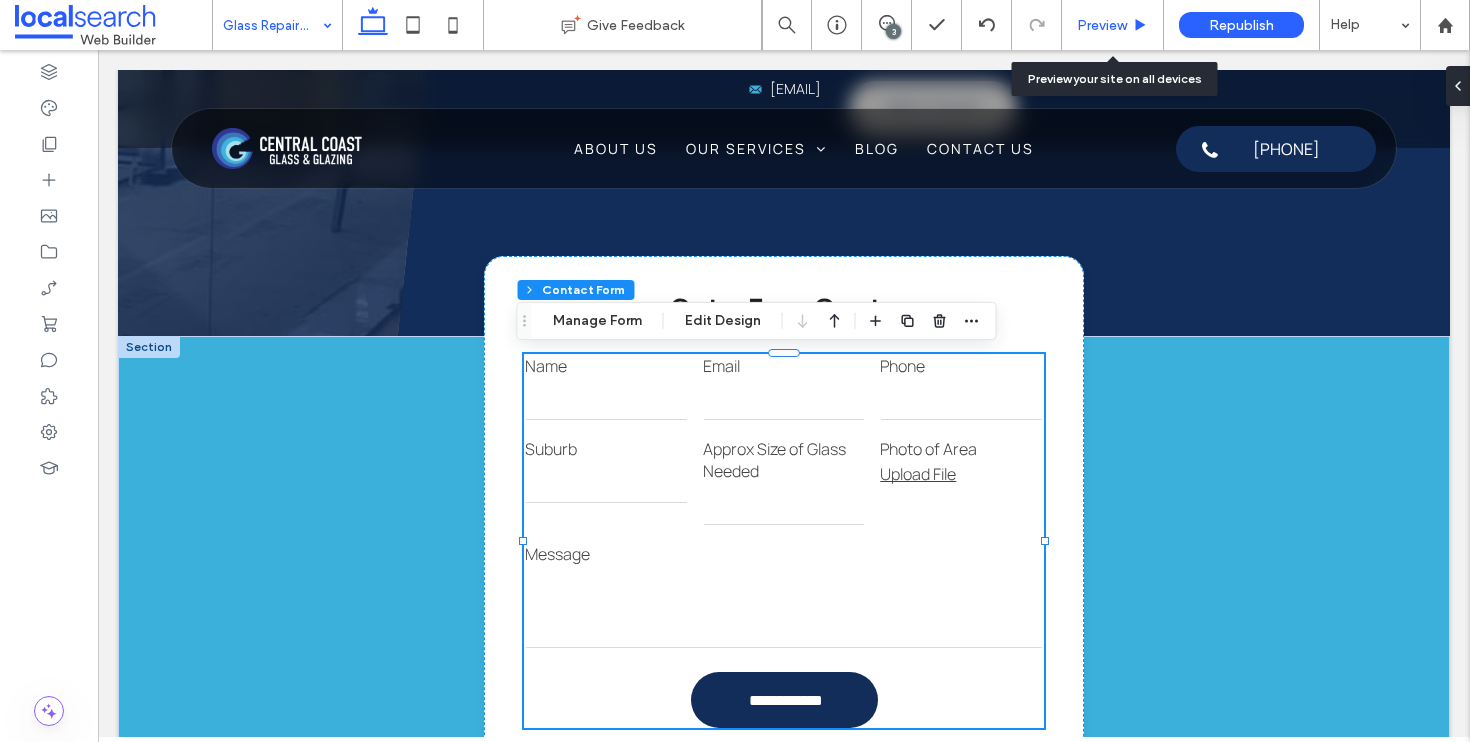 click on "Preview" at bounding box center [1102, 25] 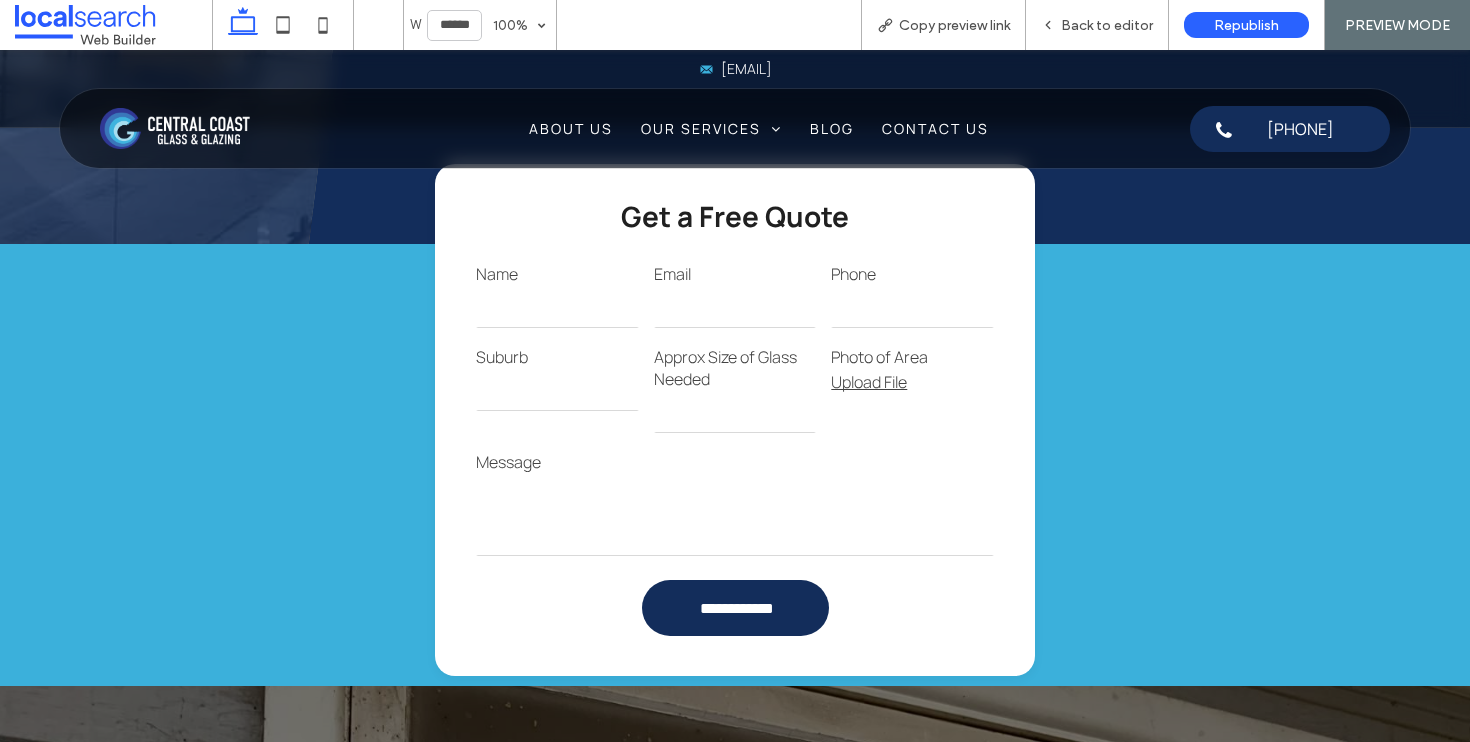 click on "Back to editor" at bounding box center [1107, 25] 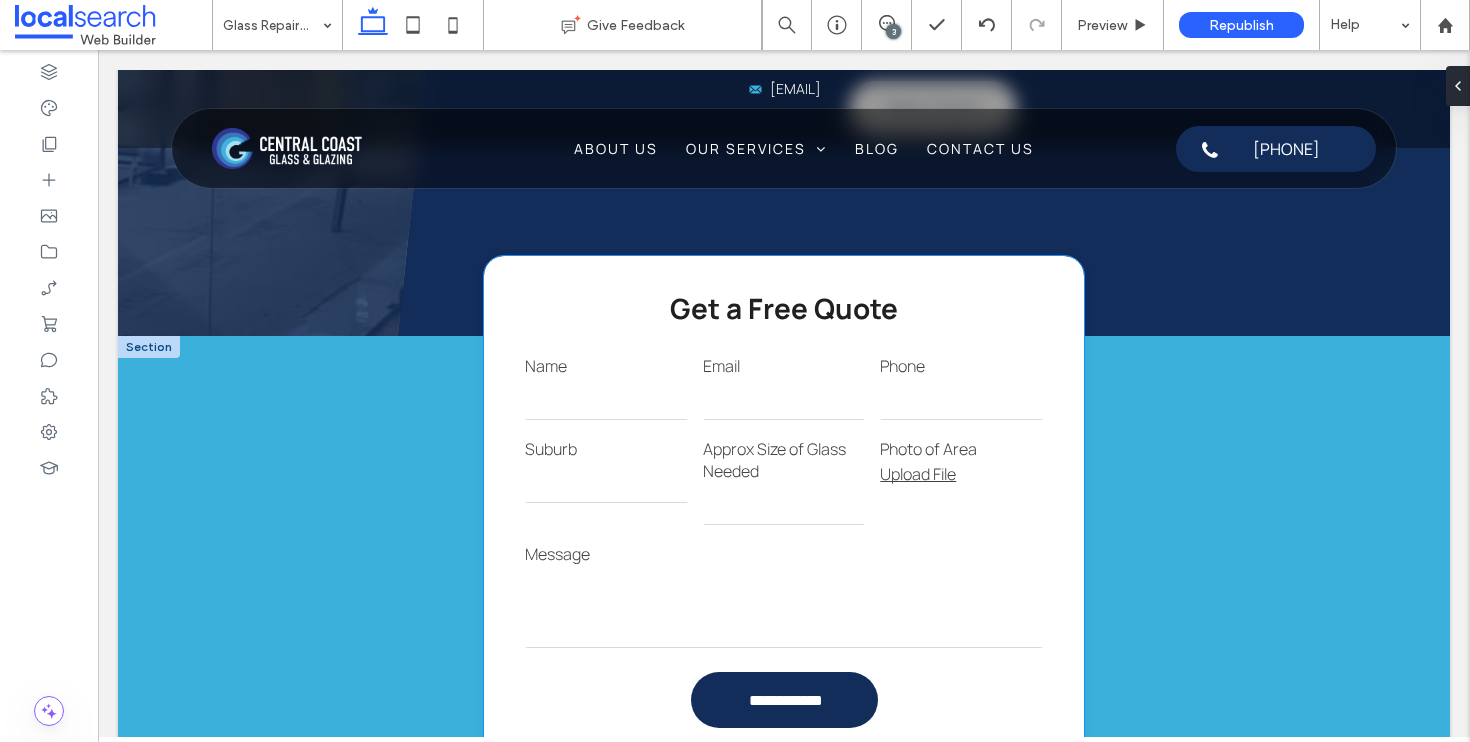 click at bounding box center (784, 505) 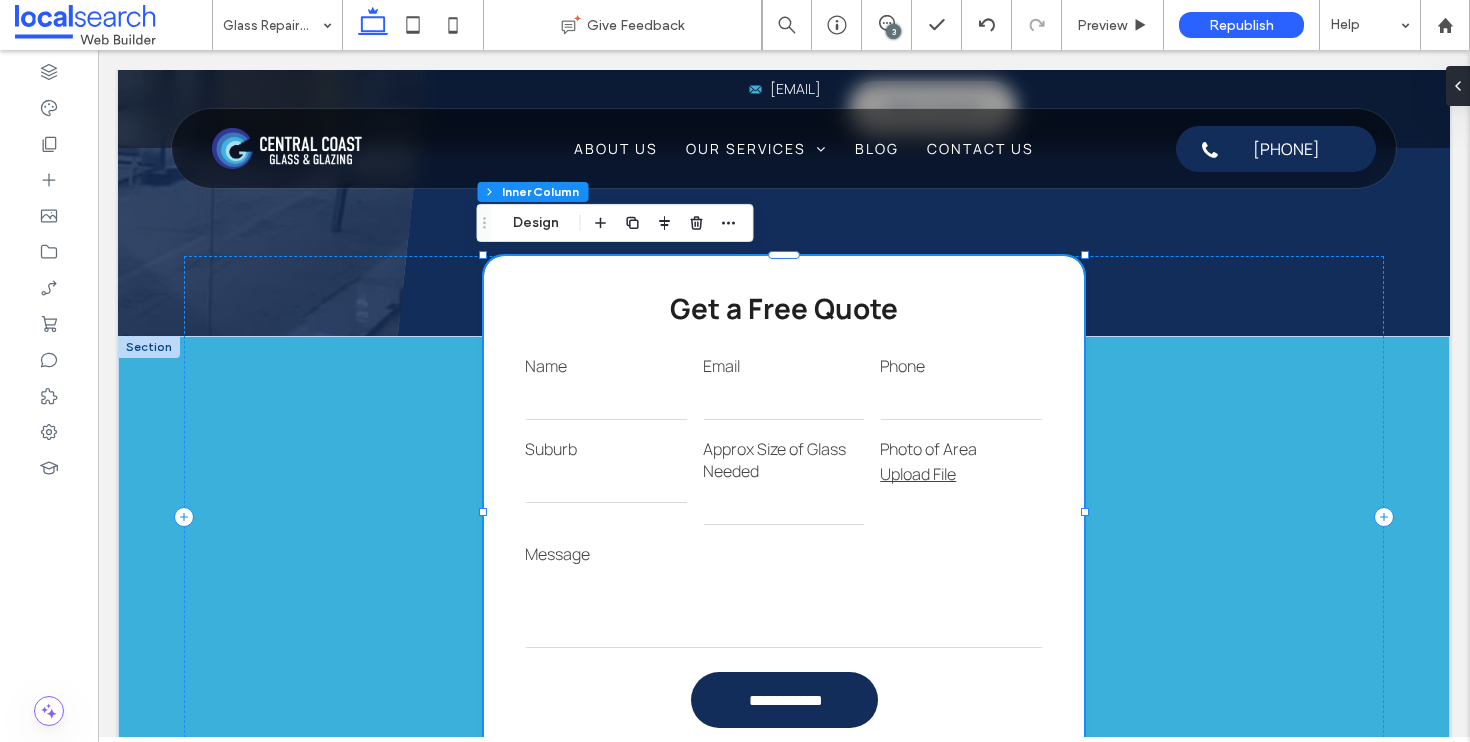 click at bounding box center (784, 505) 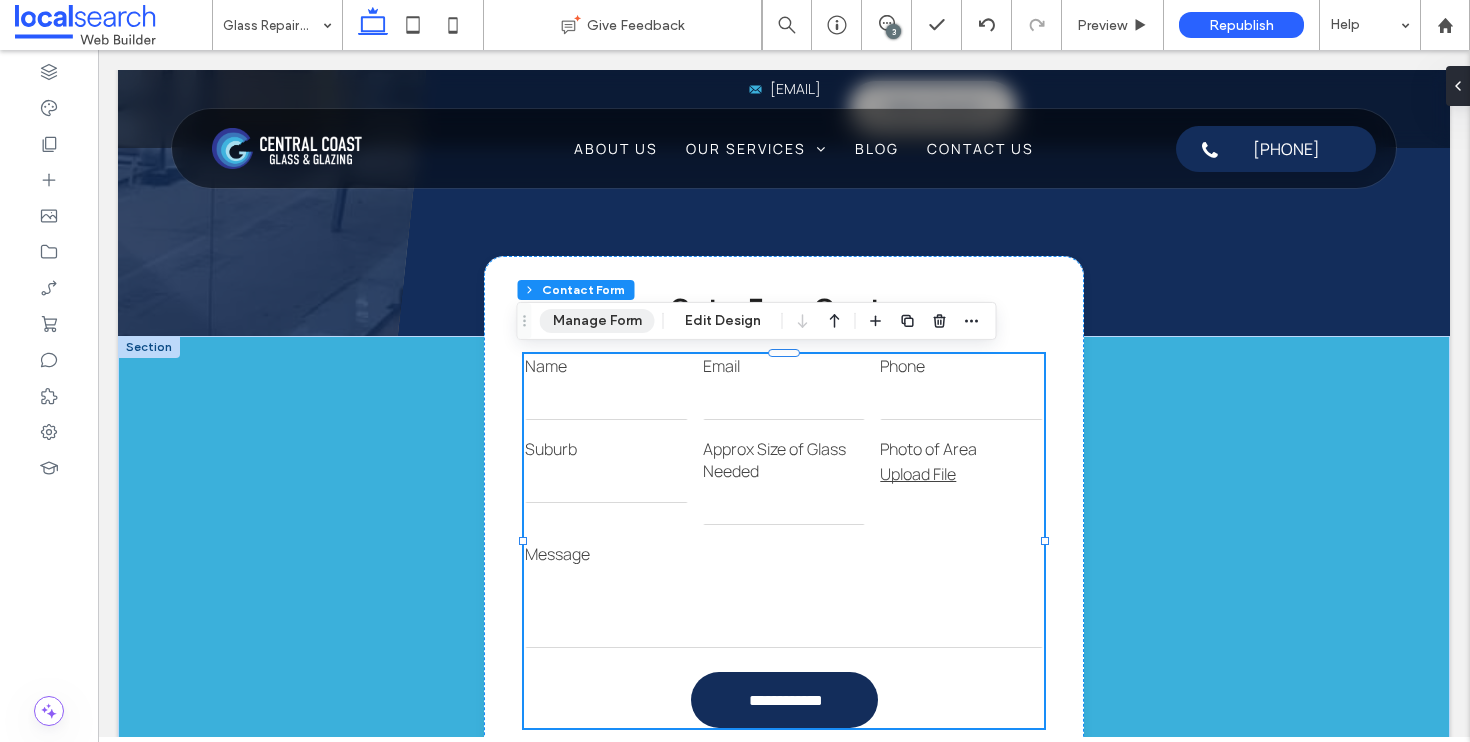 click on "Manage Form" at bounding box center (597, 321) 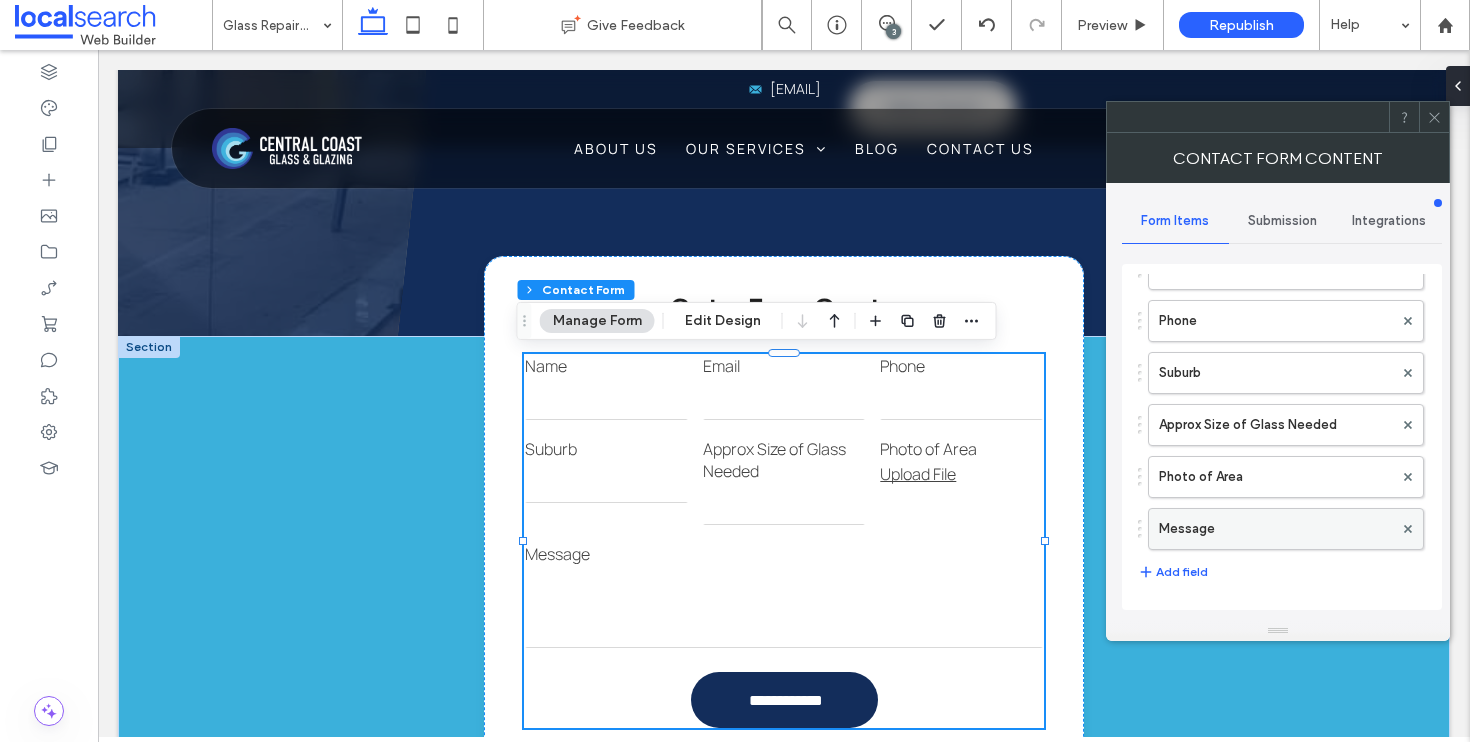 scroll, scrollTop: 163, scrollLeft: 0, axis: vertical 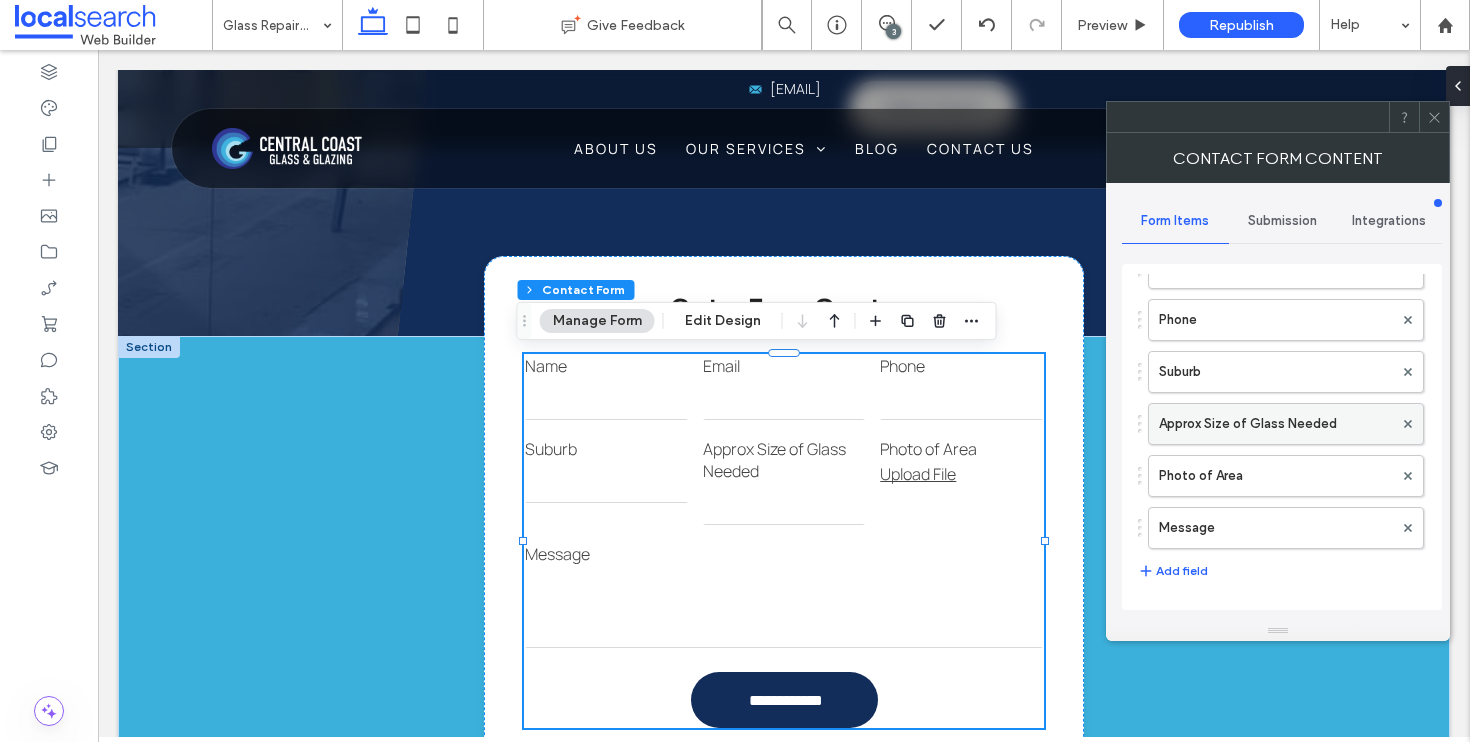 click on "Approx Size of Glass Needed" at bounding box center (1276, 424) 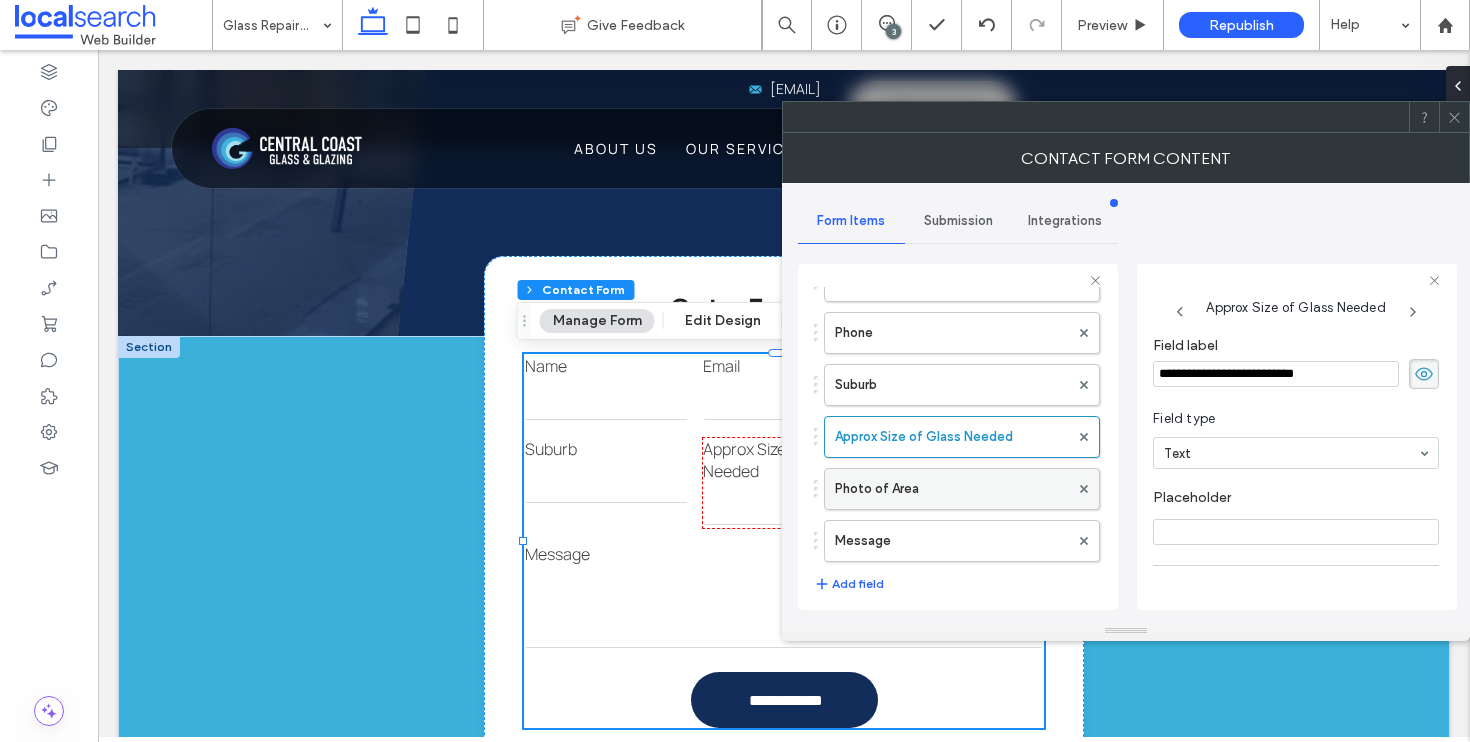 click on "Photo of Area" at bounding box center [952, 489] 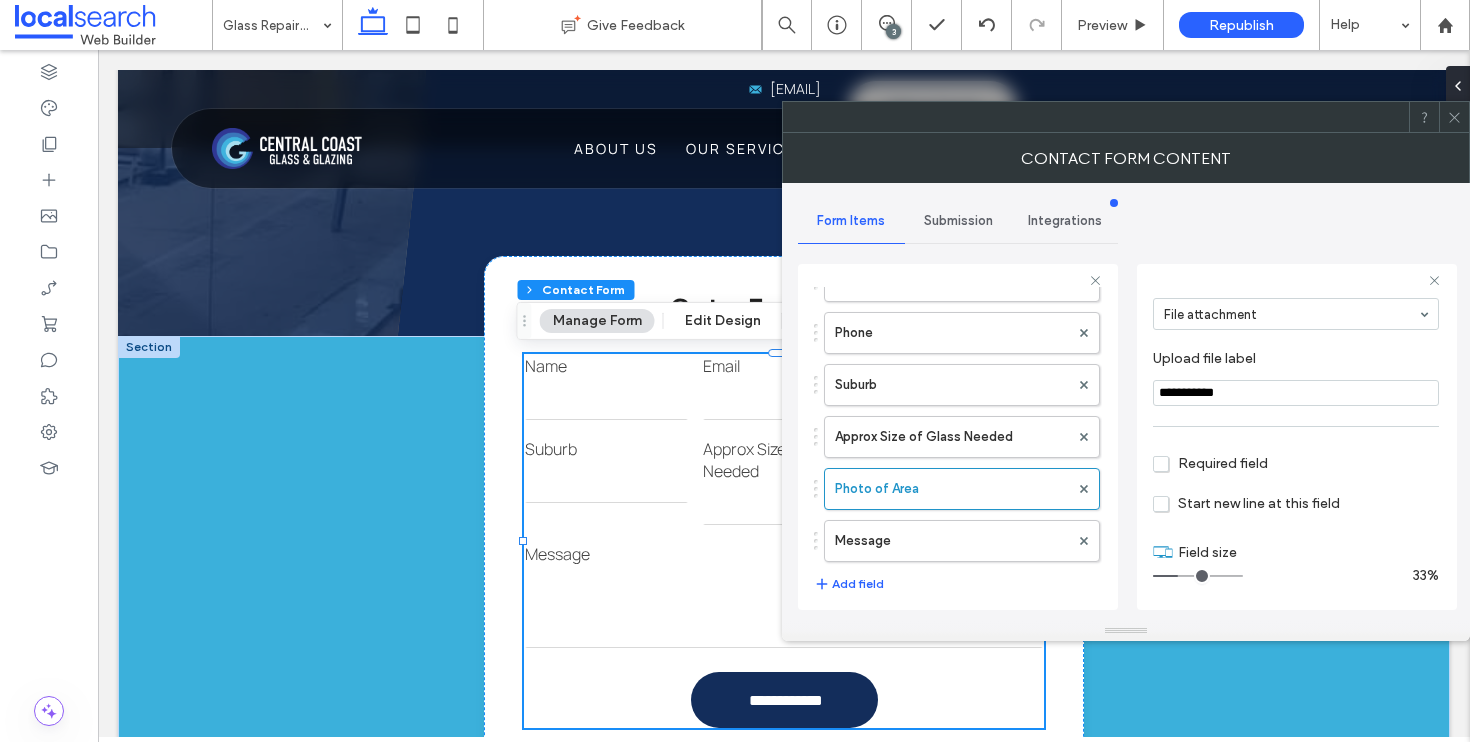 scroll, scrollTop: 141, scrollLeft: 0, axis: vertical 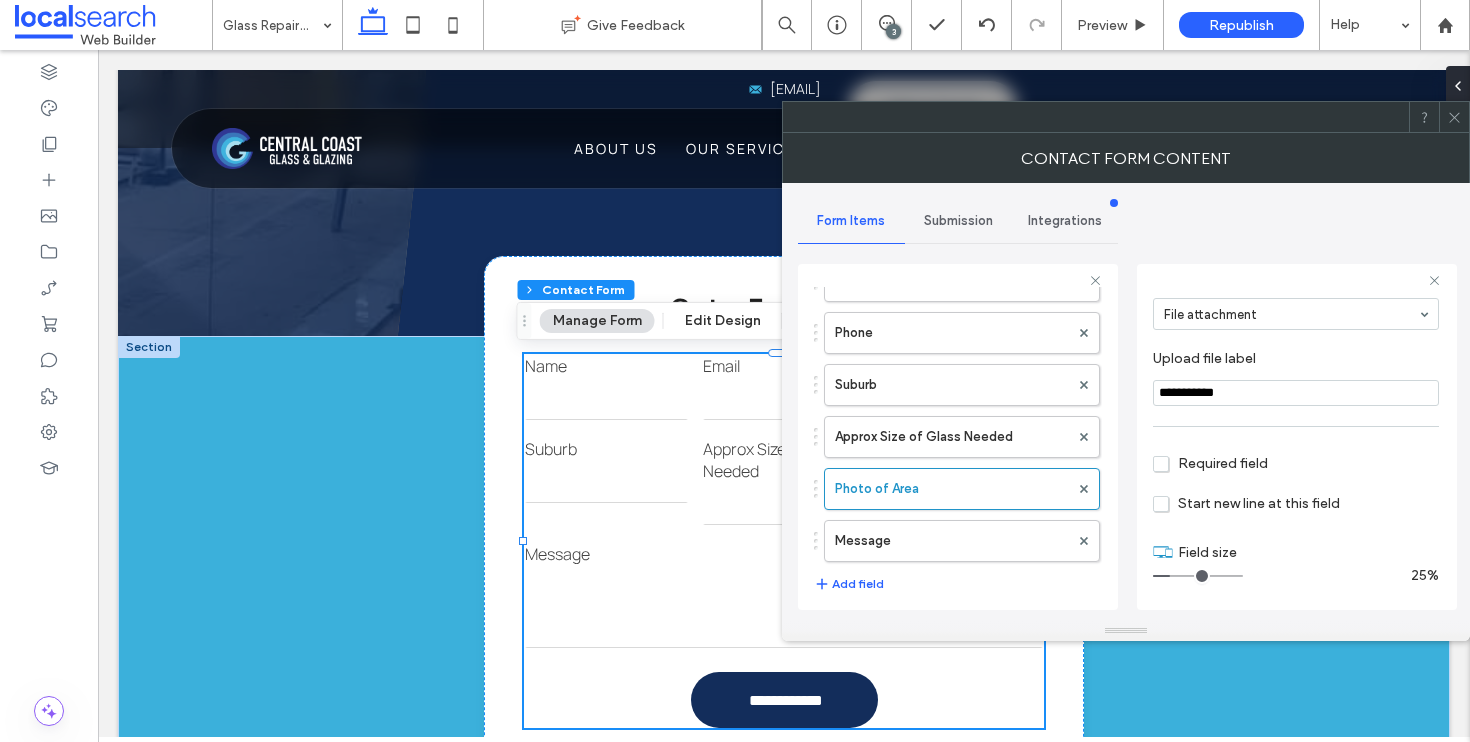 click at bounding box center (1198, 576) 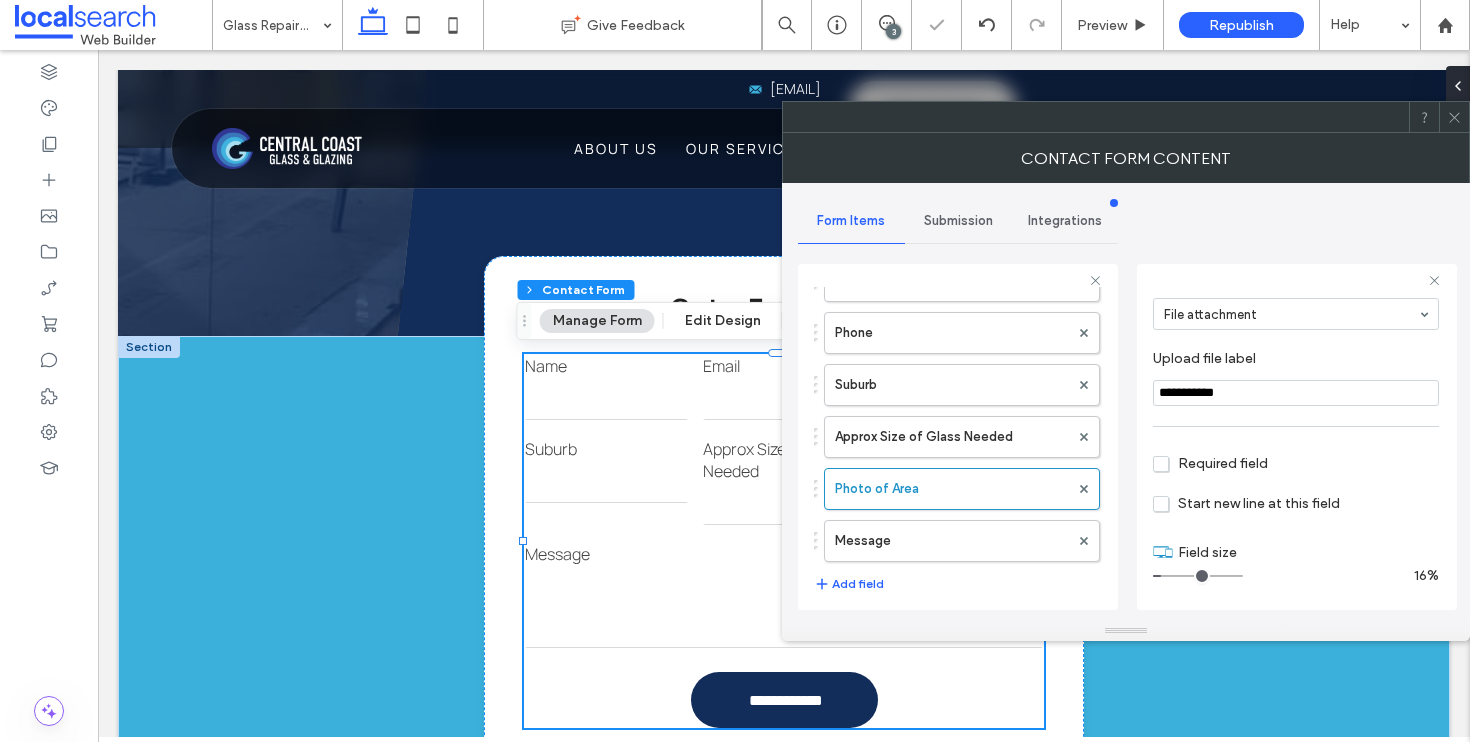 click at bounding box center [1198, 576] 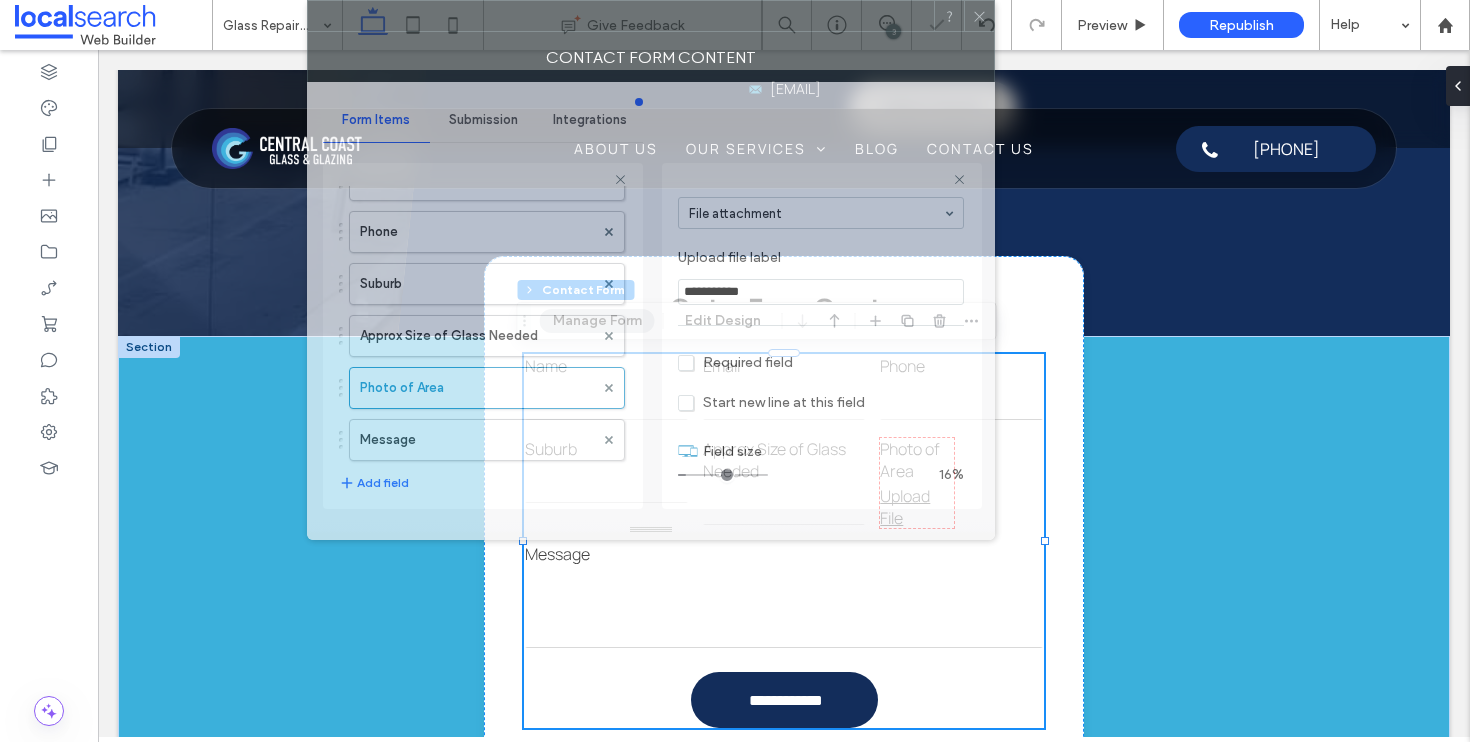 drag, startPoint x: 1114, startPoint y: 126, endPoint x: 652, endPoint y: 20, distance: 474.0042 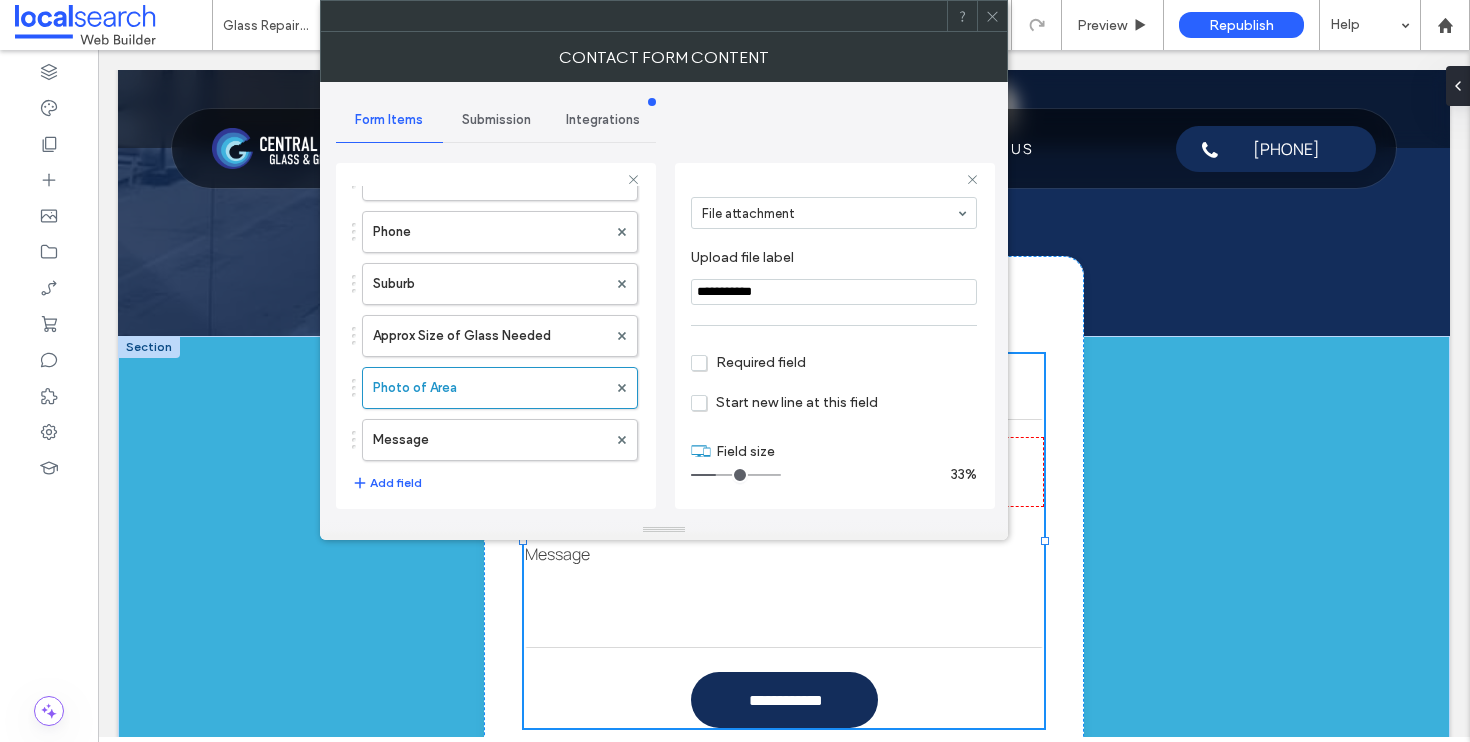 type on "*" 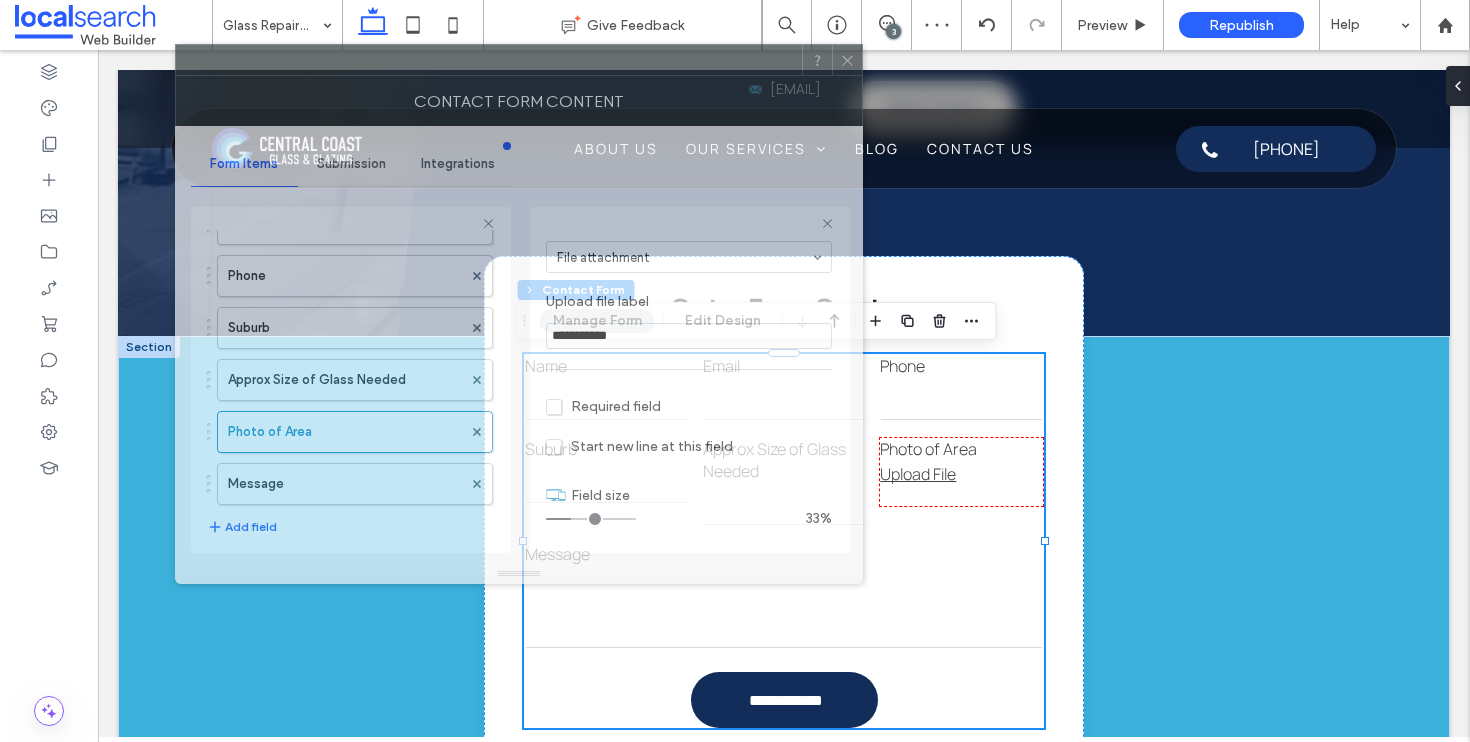drag, startPoint x: 692, startPoint y: 32, endPoint x: 570, endPoint y: 61, distance: 125.39936 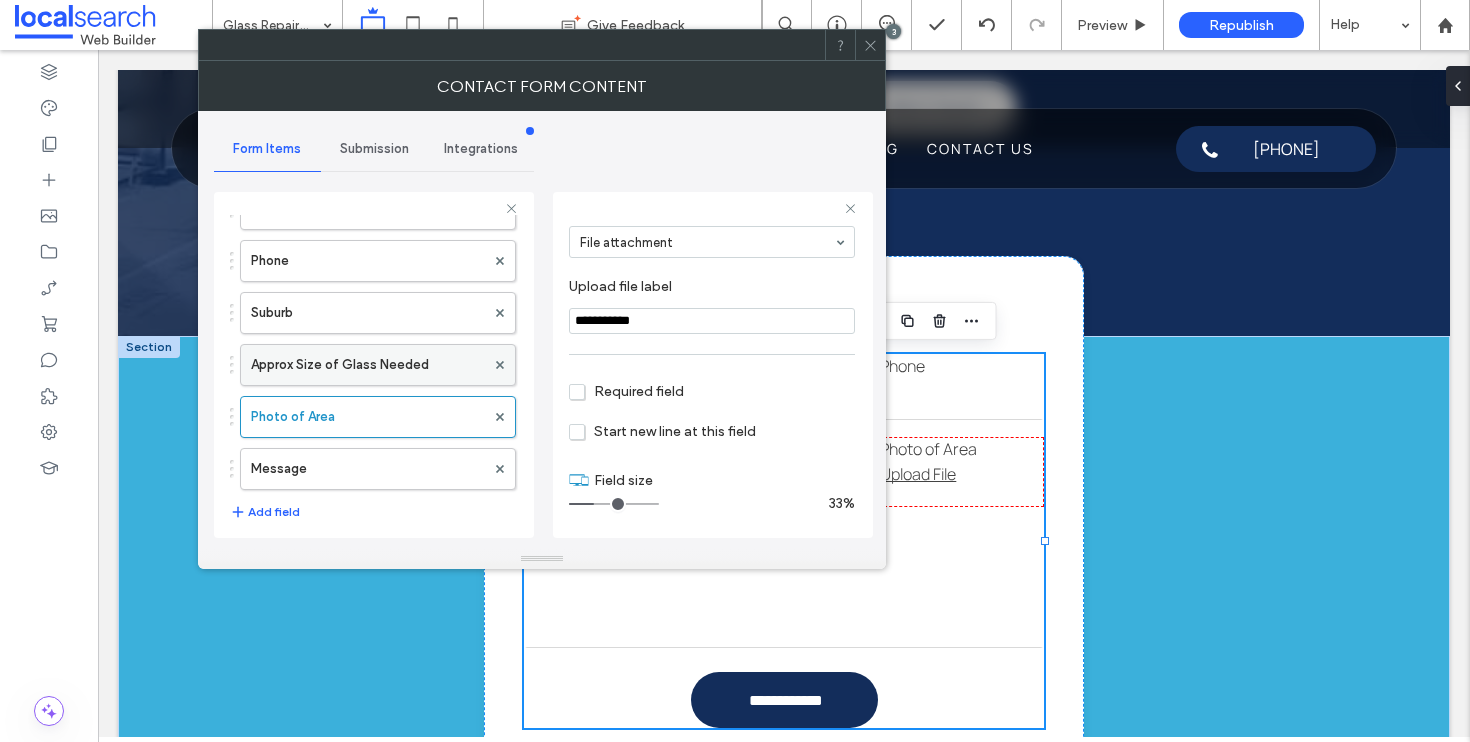 click on "Approx Size of Glass Needed" at bounding box center [368, 365] 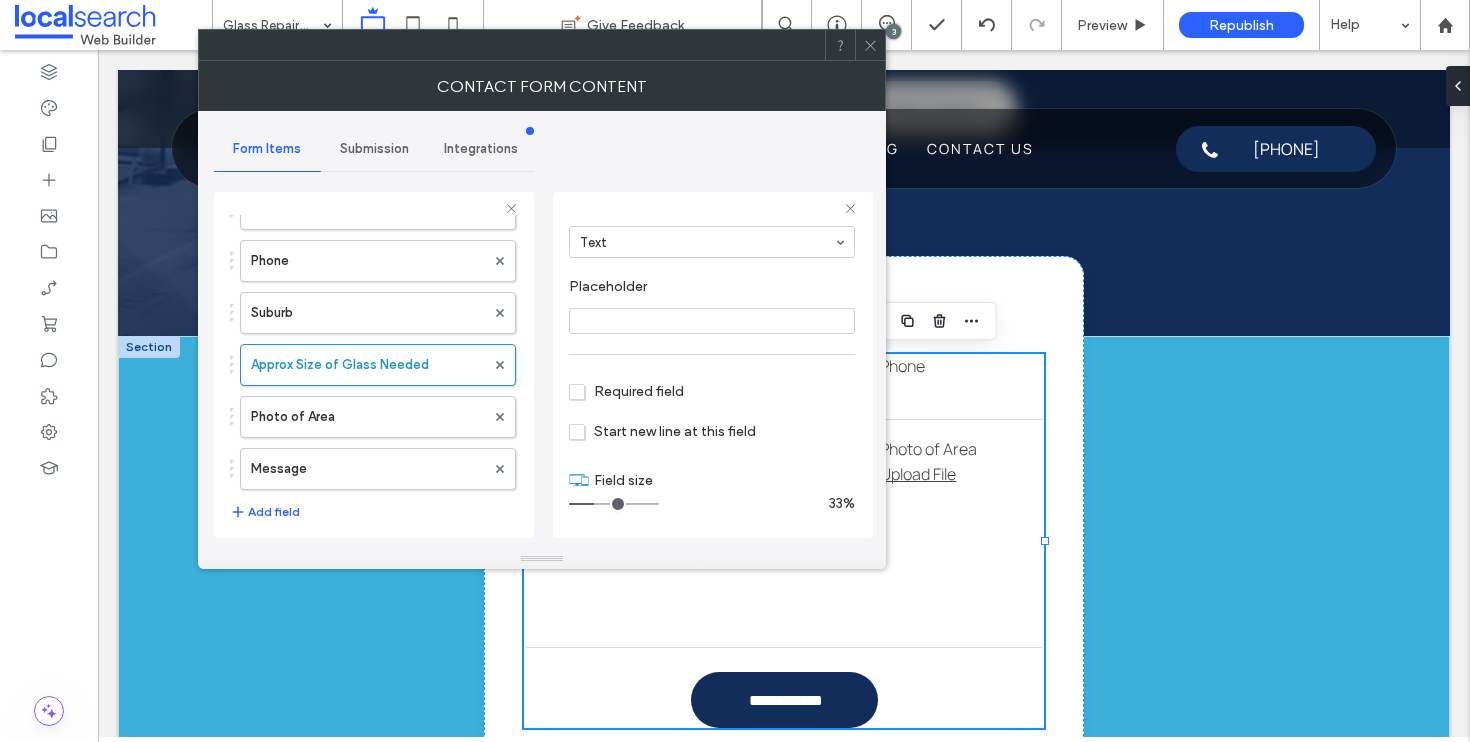scroll, scrollTop: 0, scrollLeft: 0, axis: both 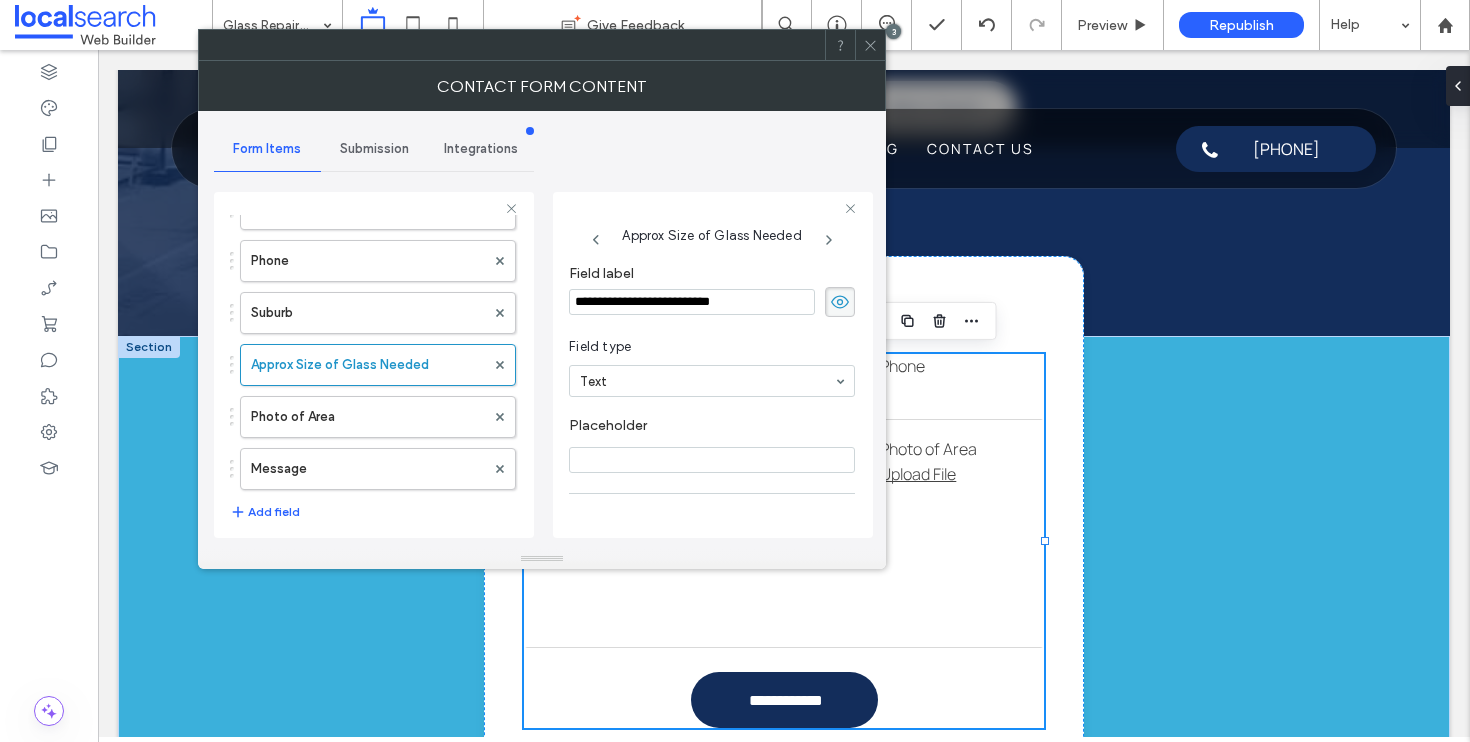 click on "**********" at bounding box center [692, 302] 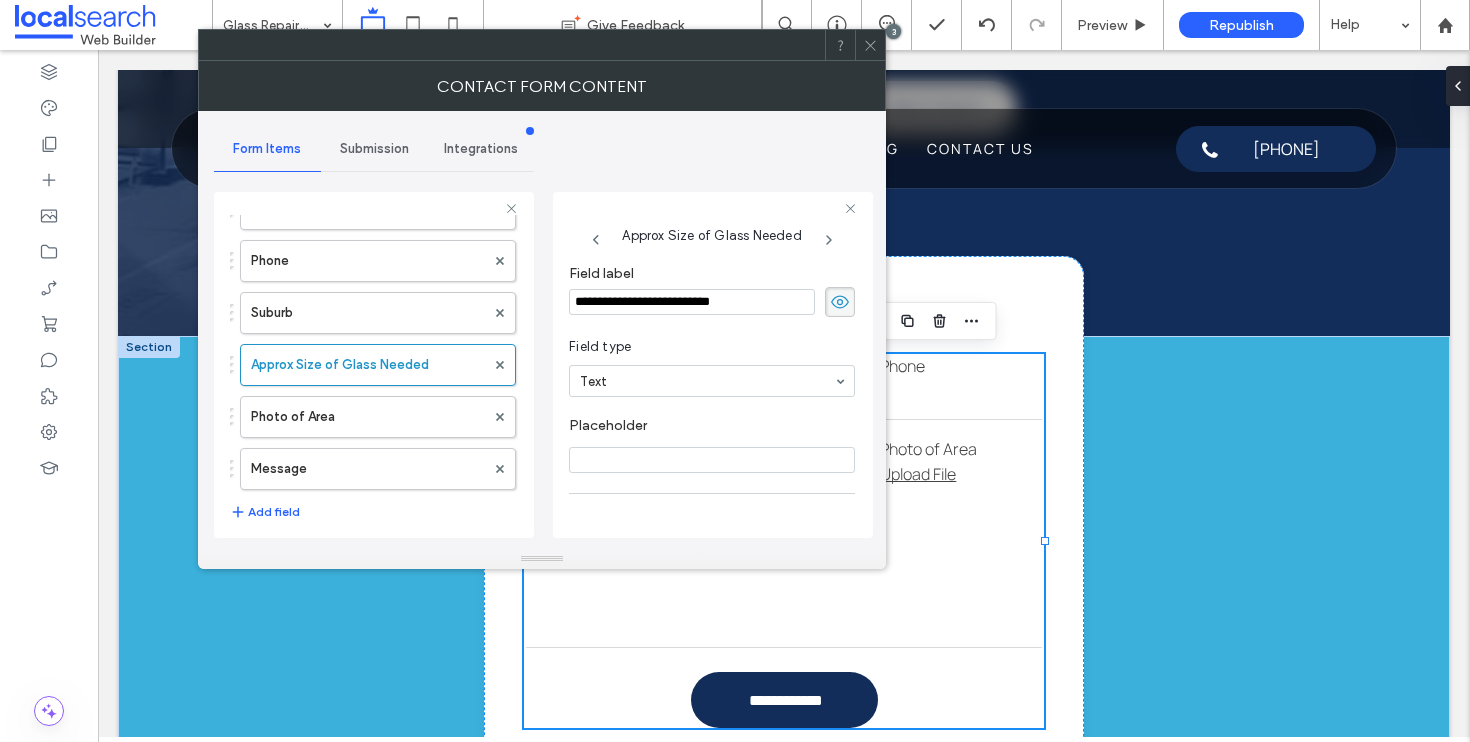 type on "**********" 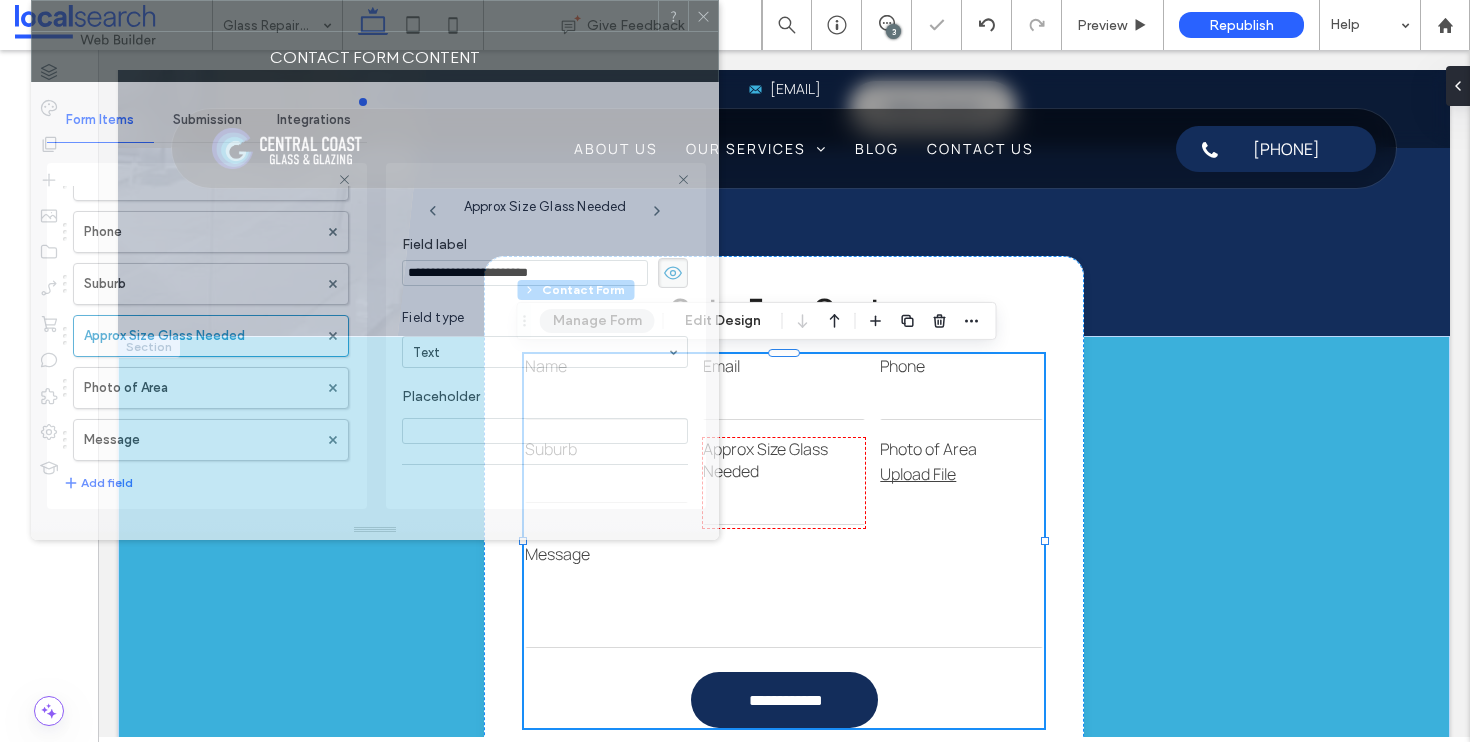 drag, startPoint x: 593, startPoint y: 50, endPoint x: 506, endPoint y: 30, distance: 89.26926 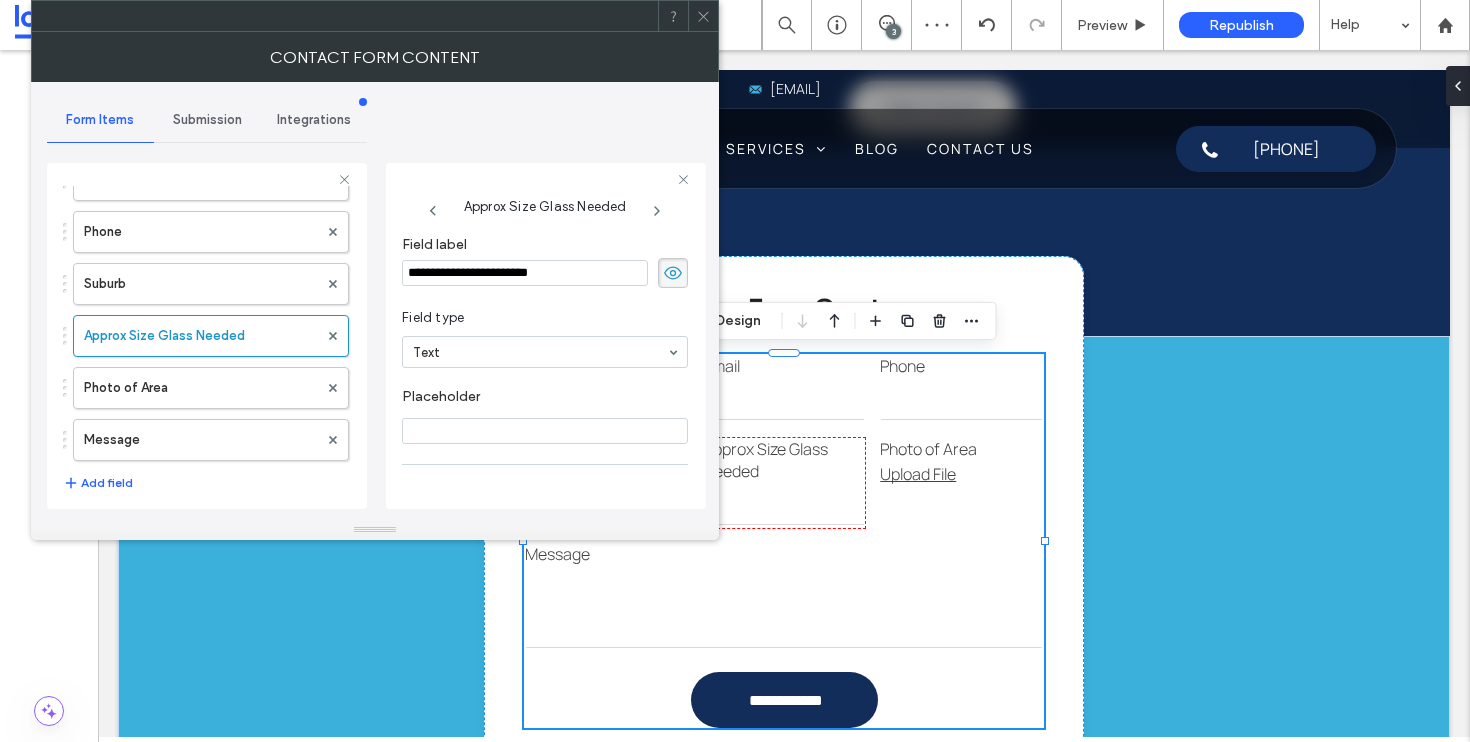 click on "**********" at bounding box center [525, 273] 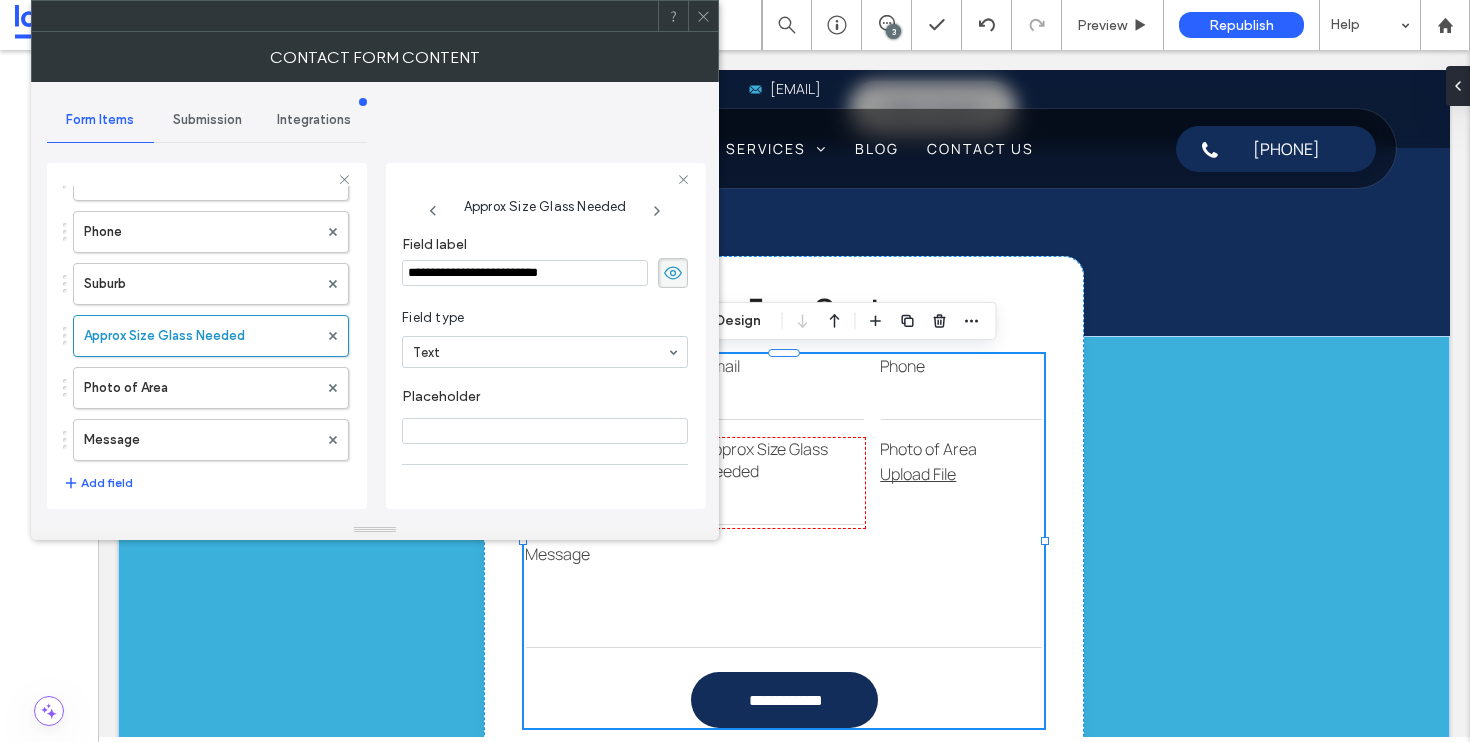 type on "**********" 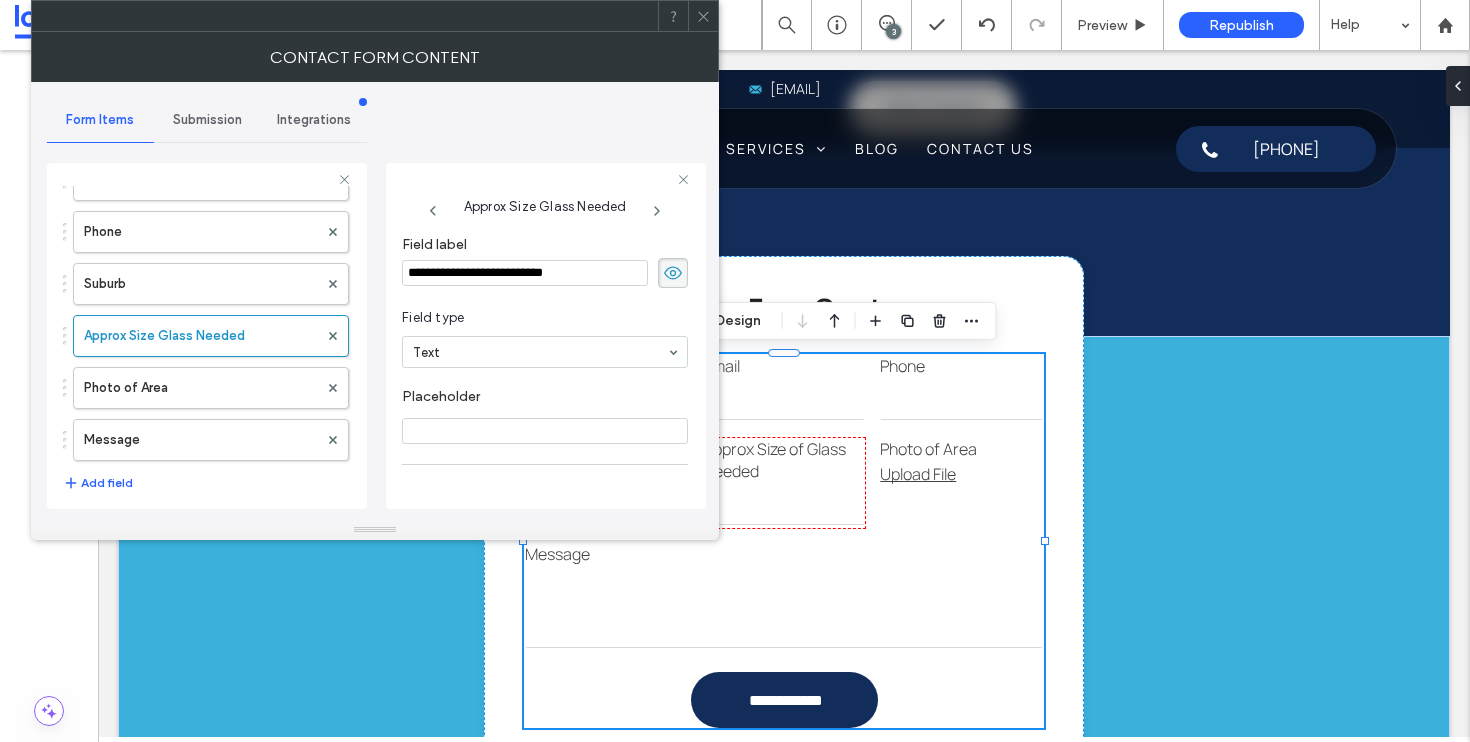 click 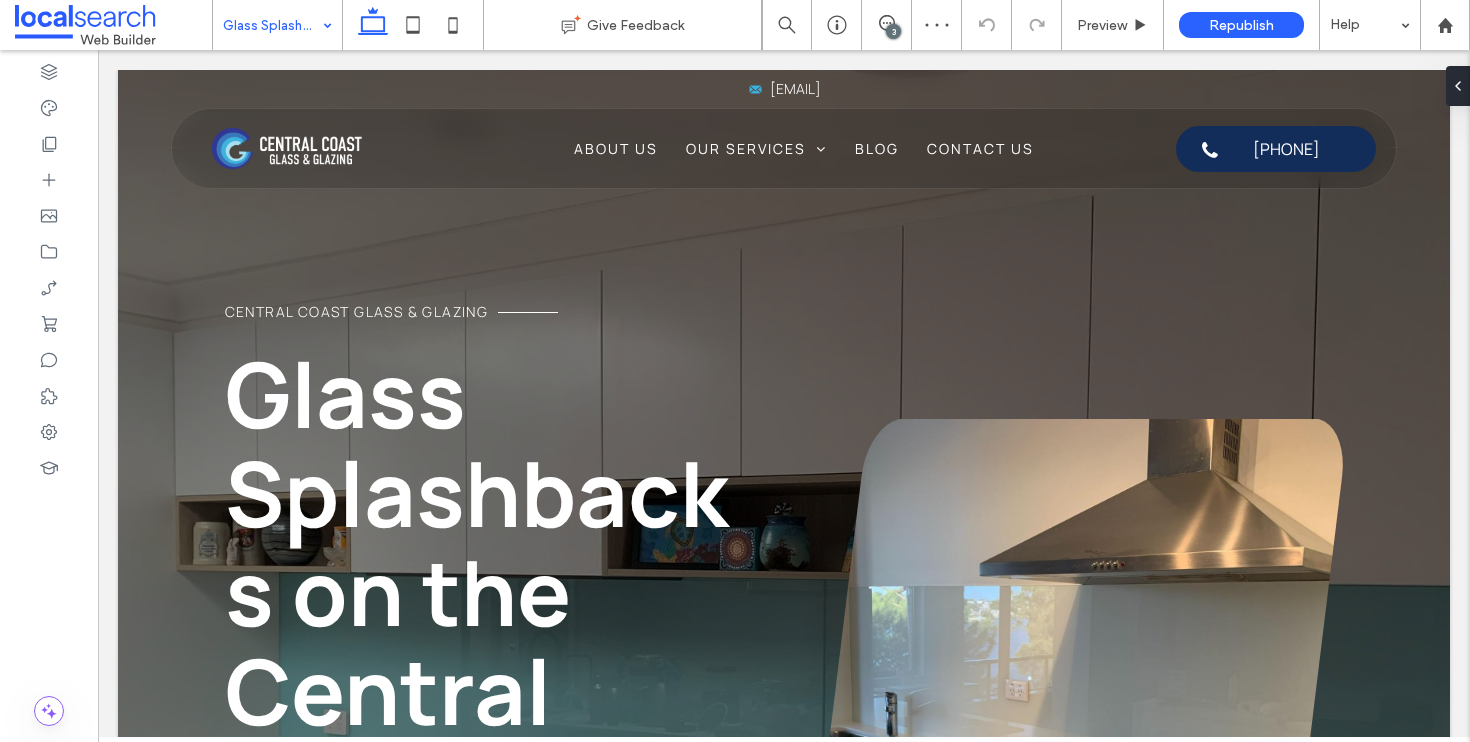 scroll, scrollTop: 0, scrollLeft: 0, axis: both 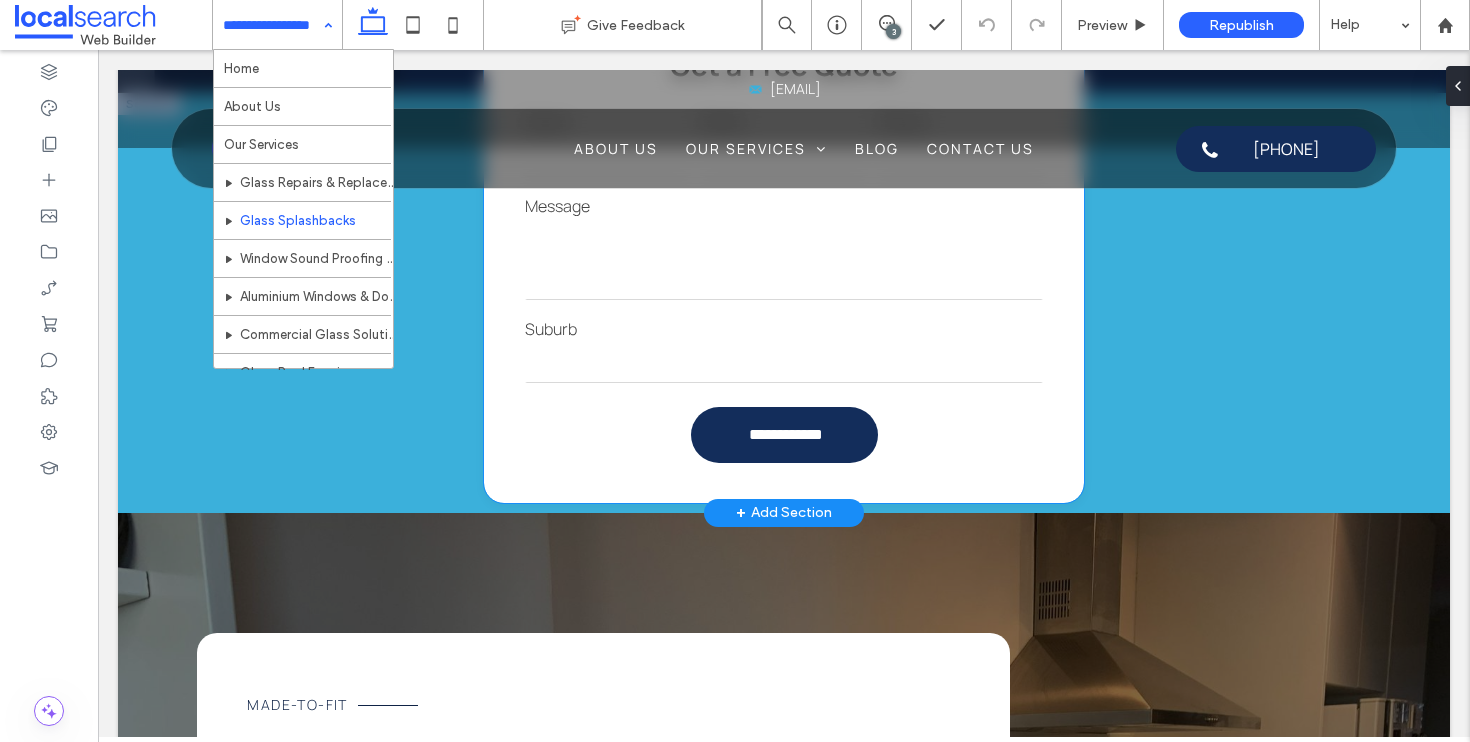 click at bounding box center [784, 363] 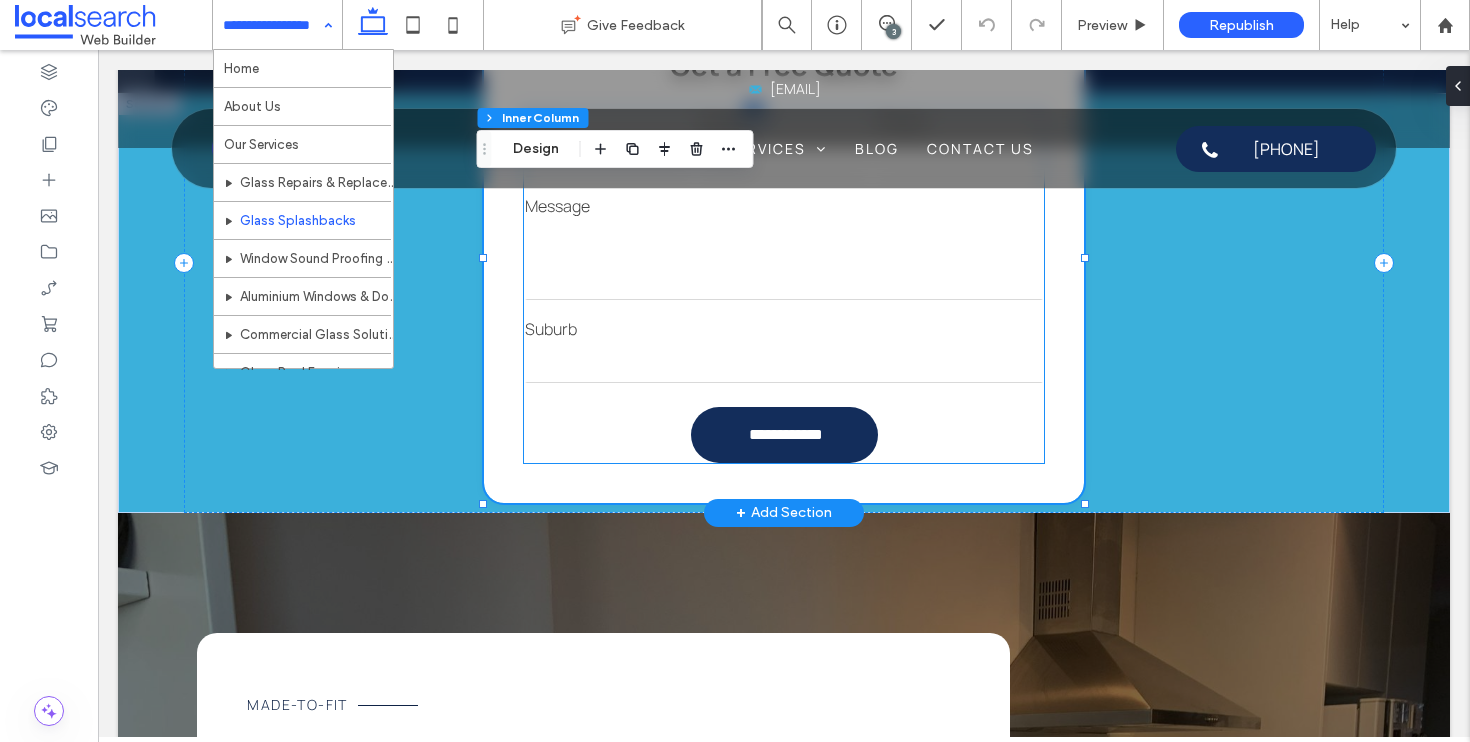 click at bounding box center (784, 260) 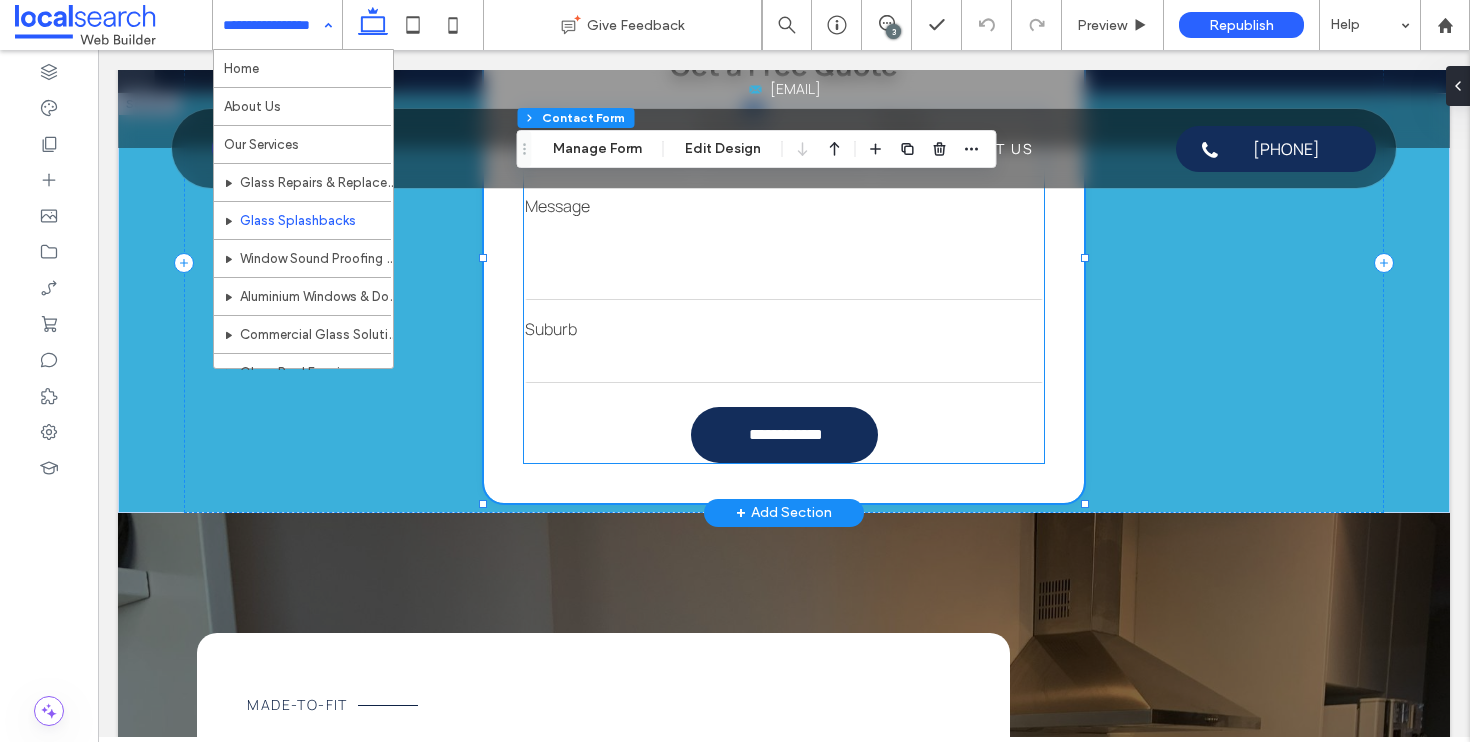 type on "*" 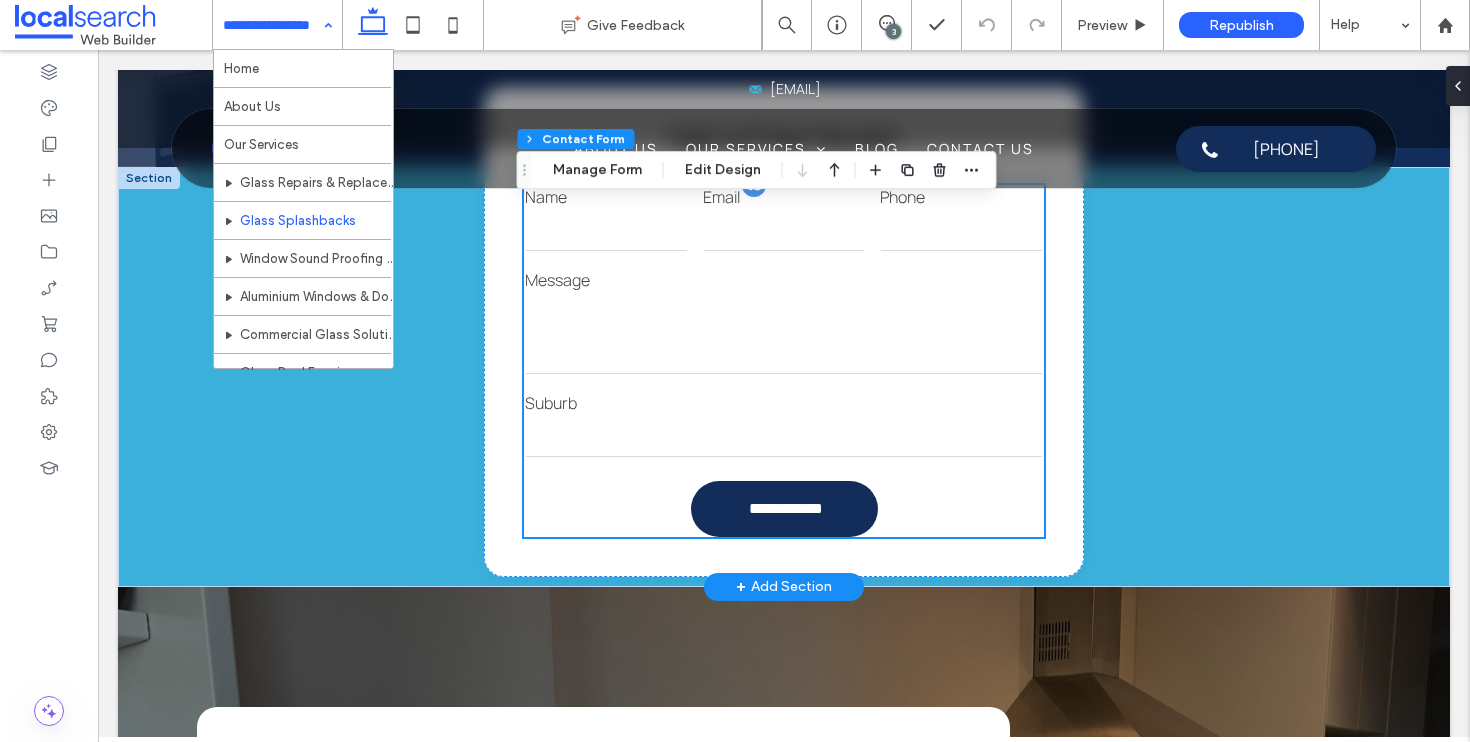 scroll, scrollTop: 2012, scrollLeft: 0, axis: vertical 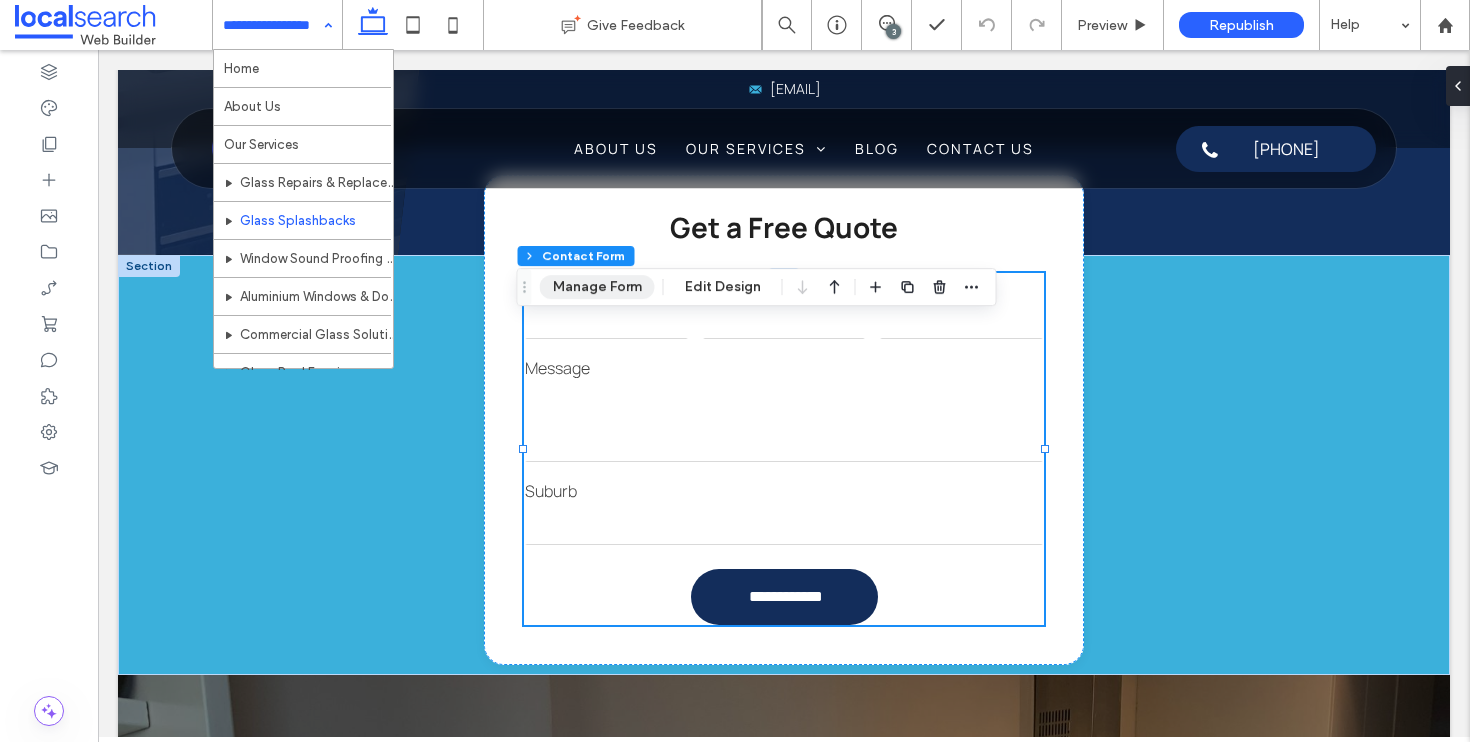 click on "Manage Form" at bounding box center [597, 287] 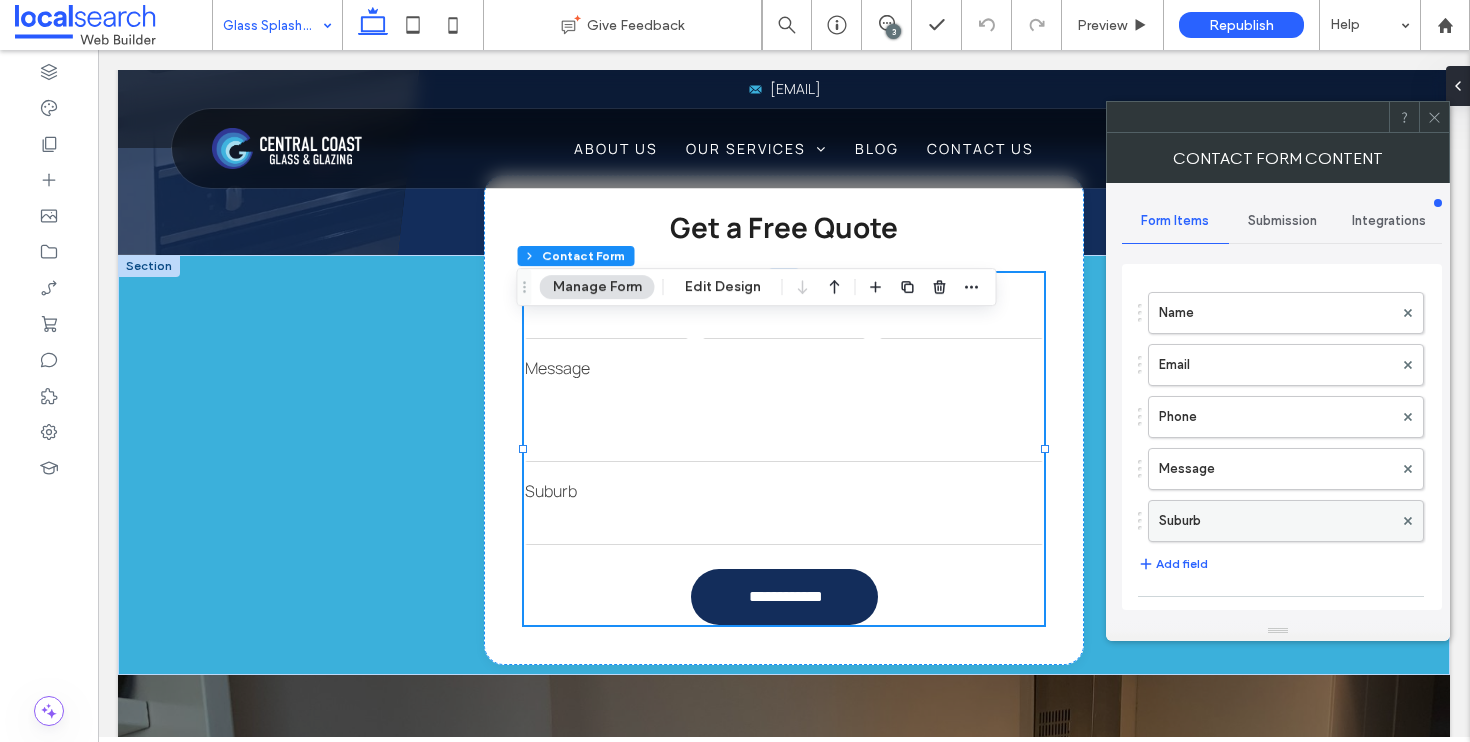 scroll, scrollTop: 66, scrollLeft: 0, axis: vertical 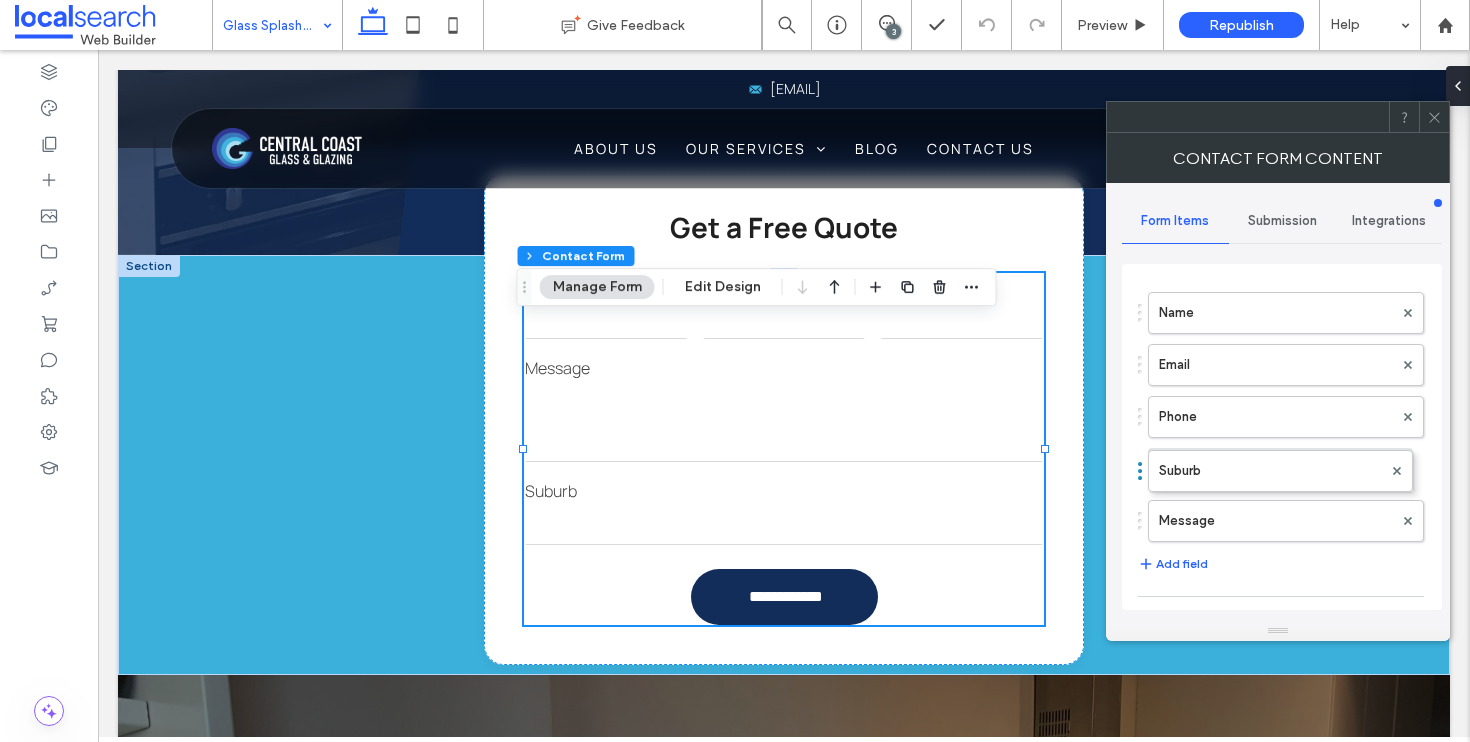 drag, startPoint x: 1142, startPoint y: 520, endPoint x: 1145, endPoint y: 460, distance: 60.074955 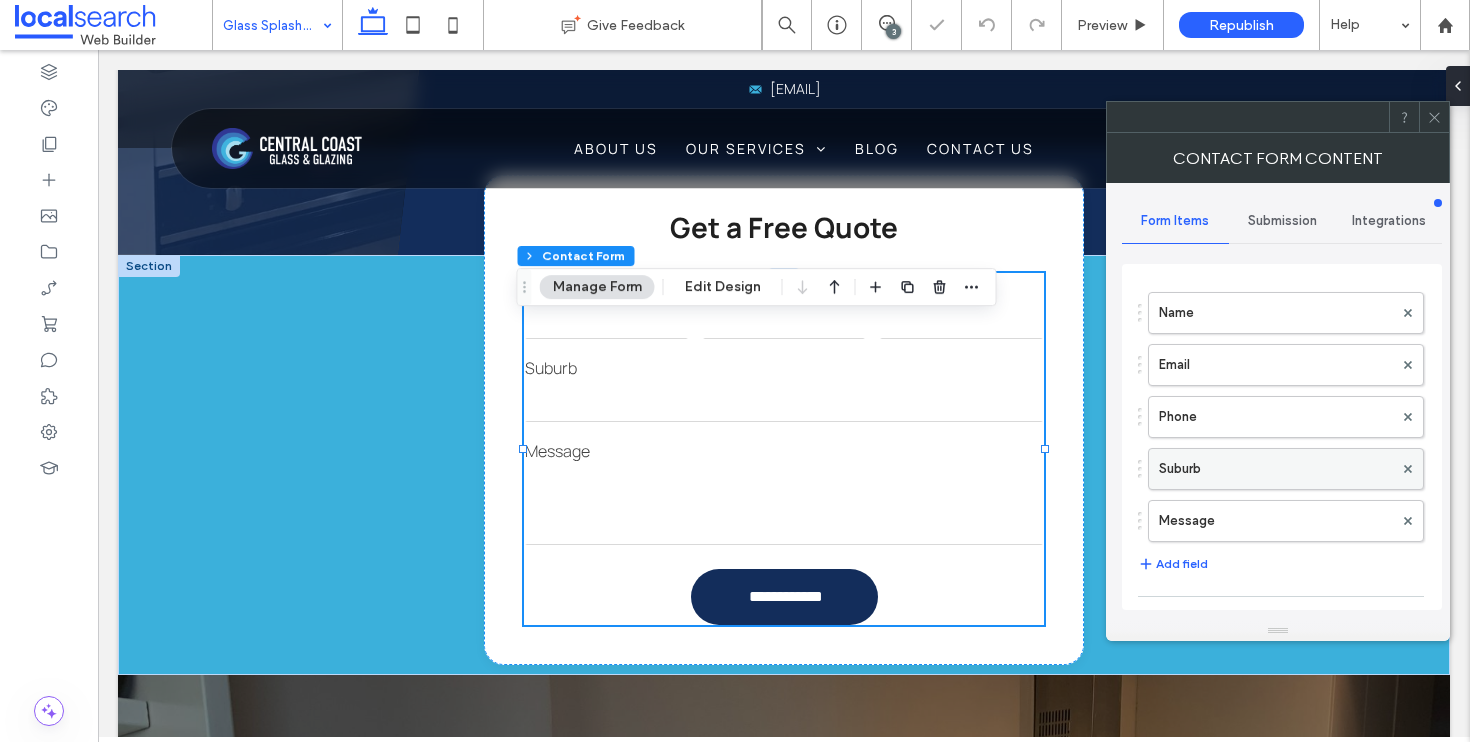 click on "Suburb" at bounding box center [1276, 469] 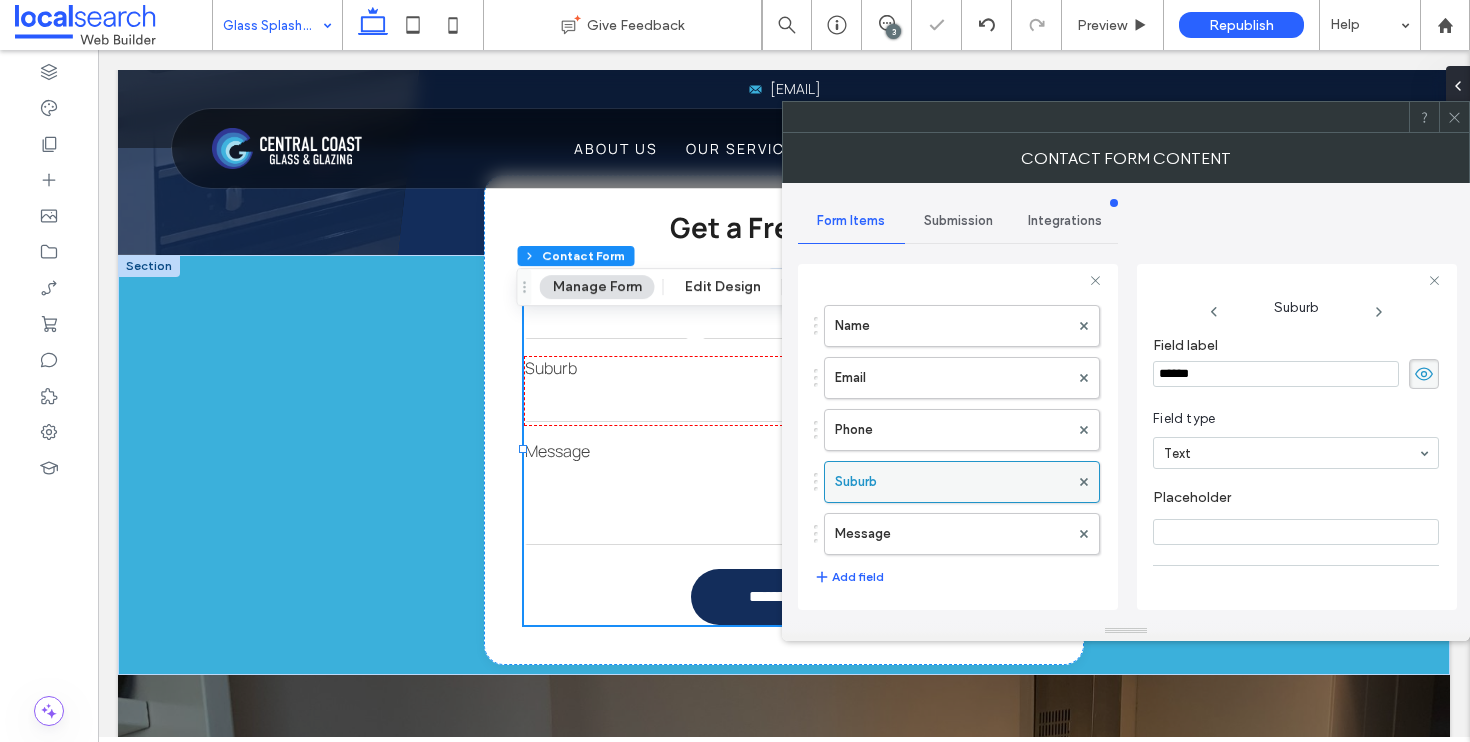 scroll, scrollTop: 141, scrollLeft: 0, axis: vertical 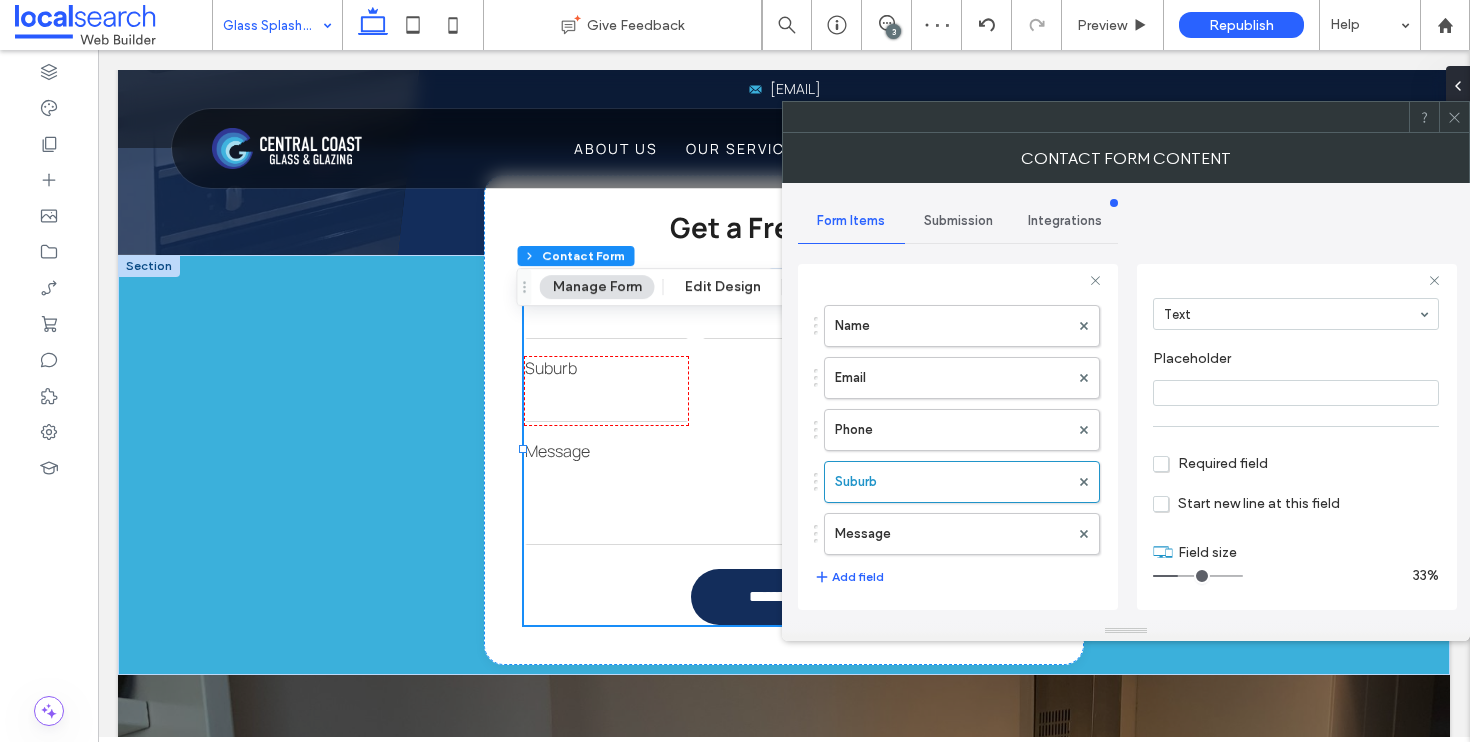 drag, startPoint x: 1215, startPoint y: 575, endPoint x: 1179, endPoint y: 578, distance: 36.124783 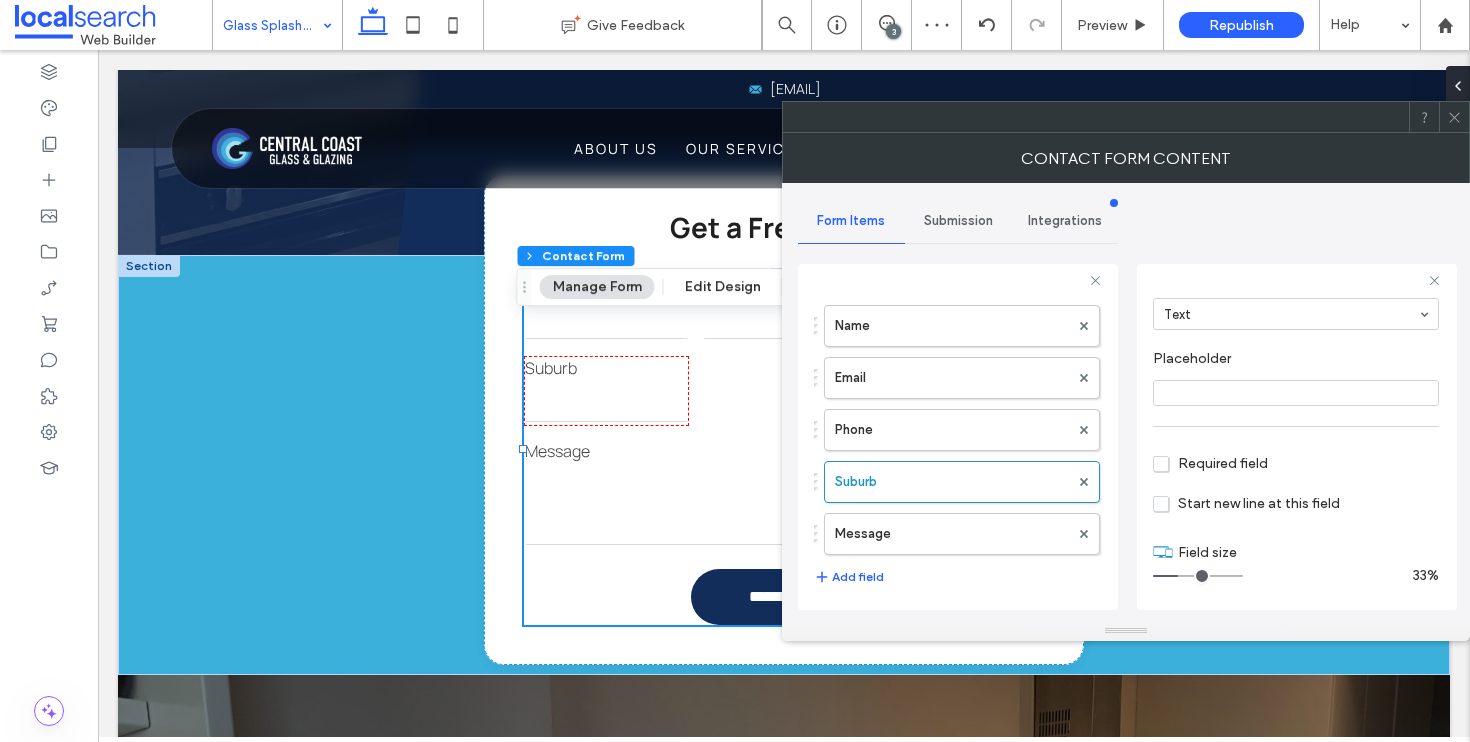 type on "*" 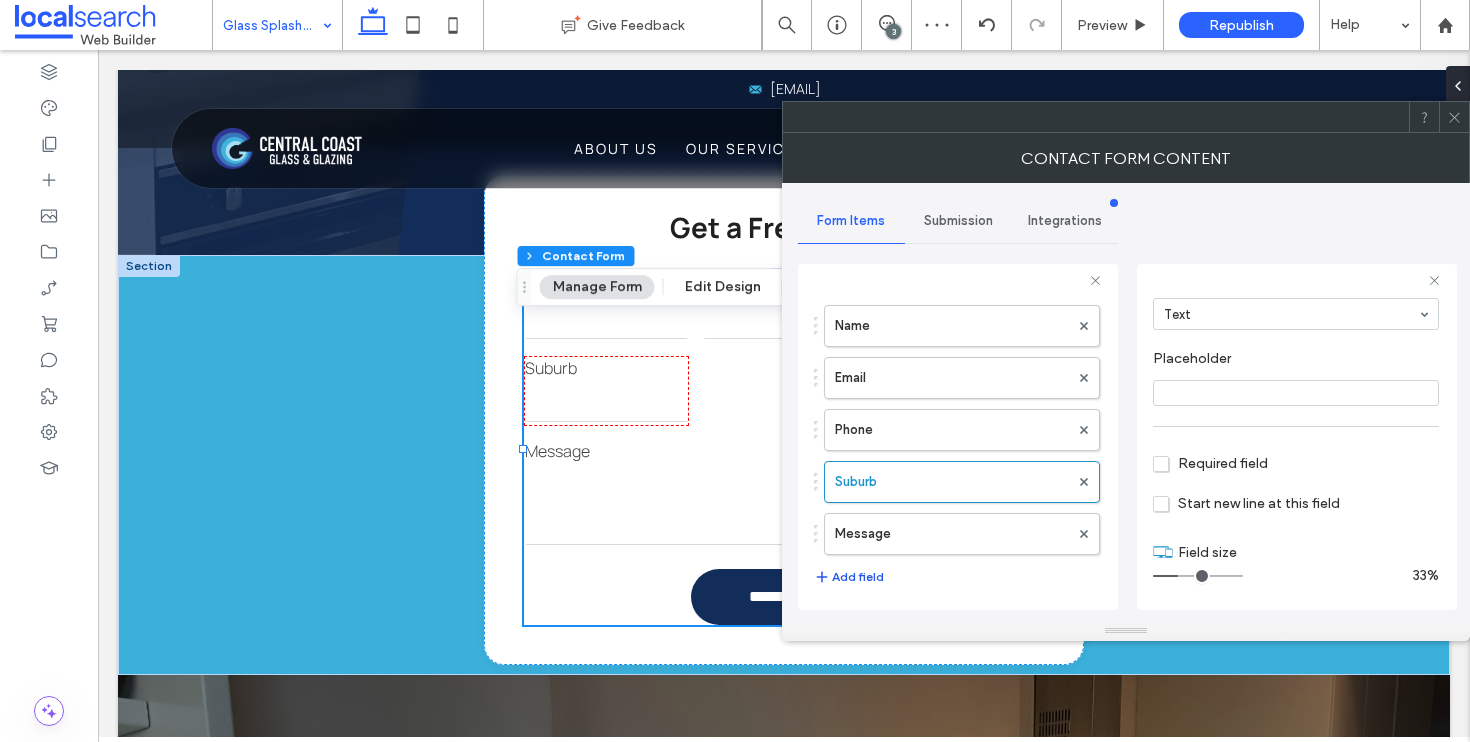 click on "Add field" at bounding box center (849, 577) 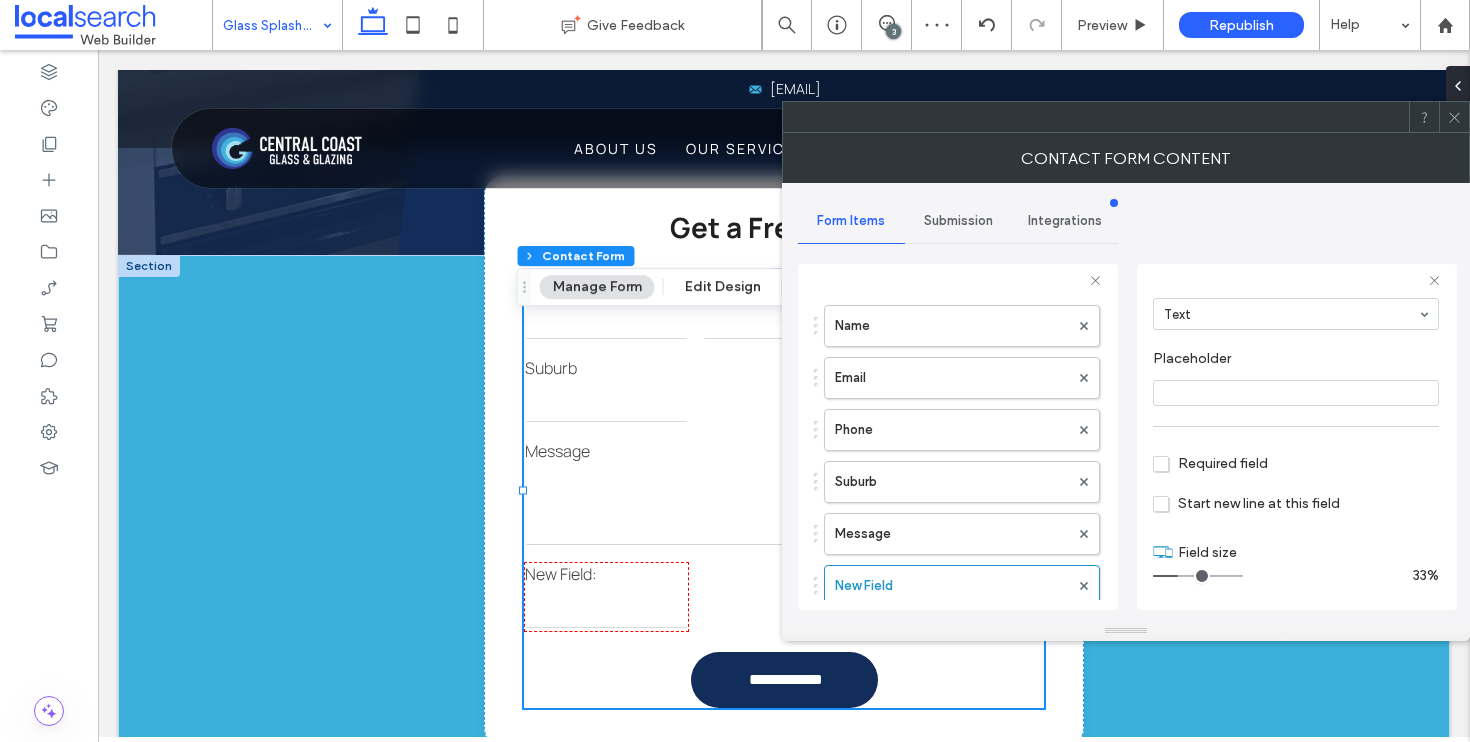 scroll, scrollTop: 239, scrollLeft: 0, axis: vertical 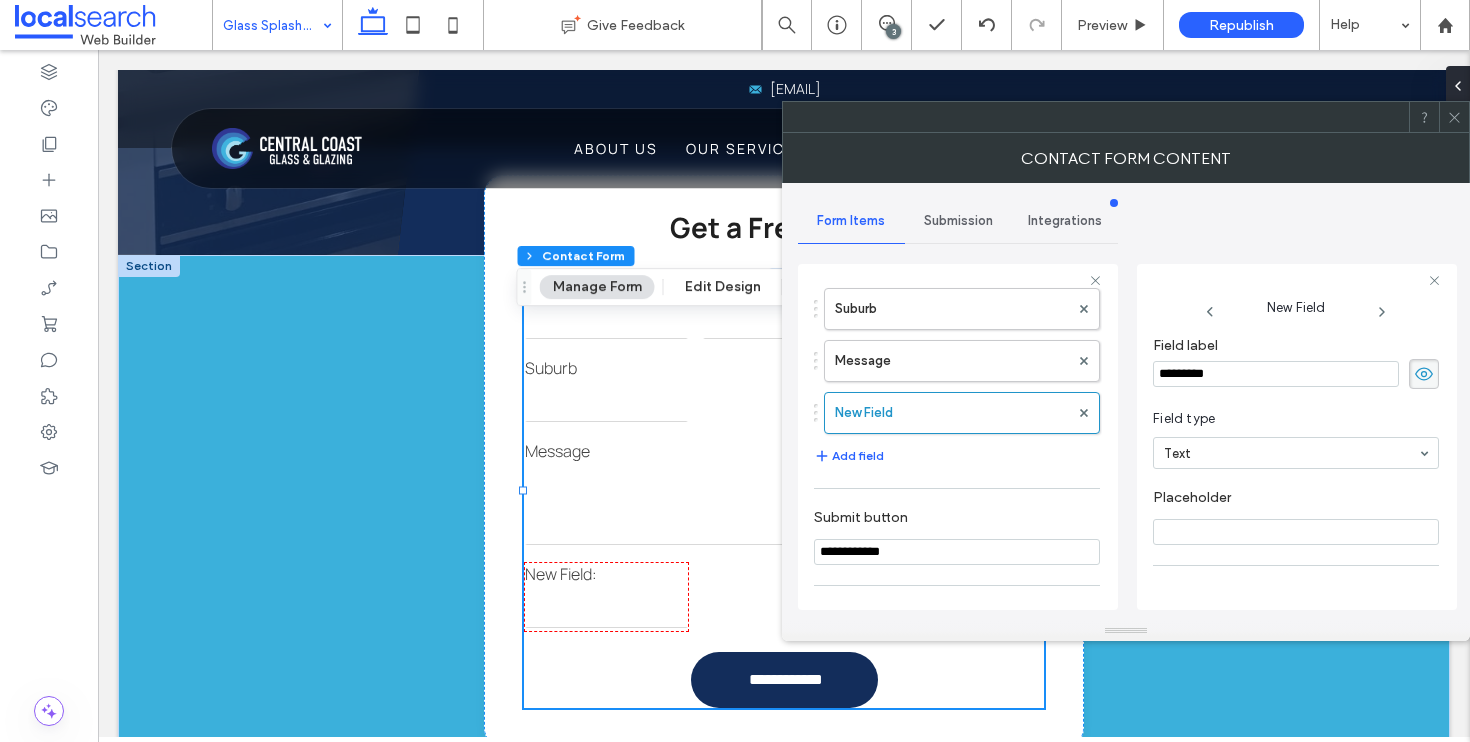 drag, startPoint x: 1258, startPoint y: 373, endPoint x: 1132, endPoint y: 374, distance: 126.00397 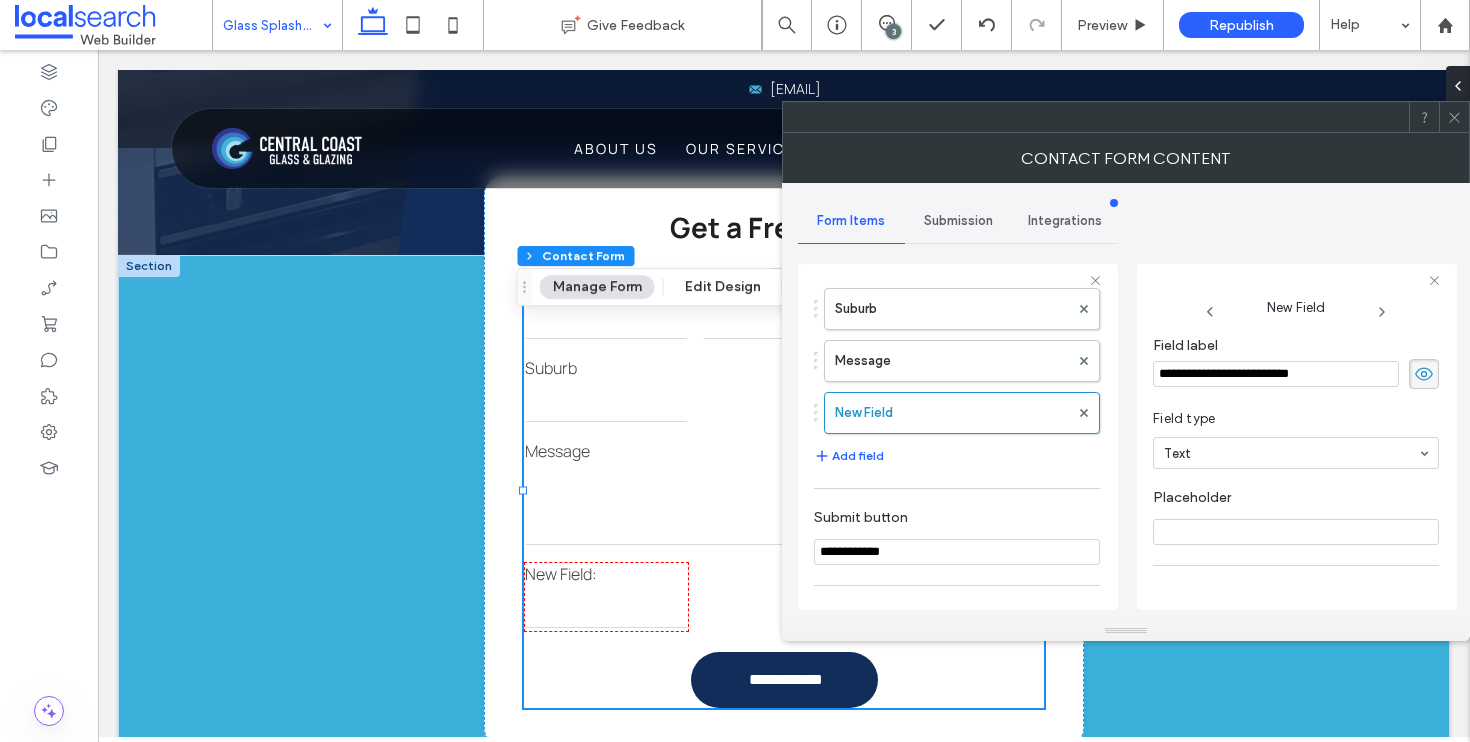 type on "**********" 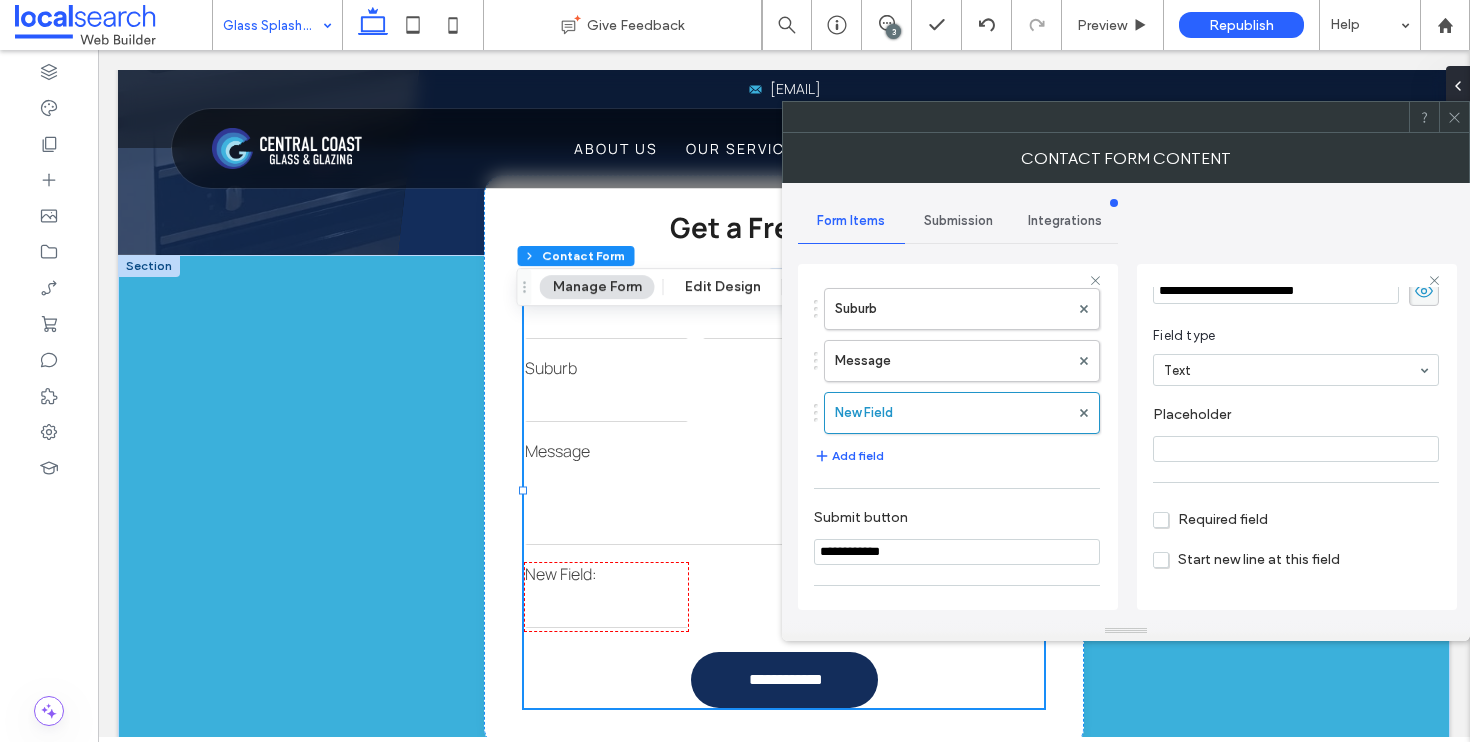 scroll, scrollTop: 141, scrollLeft: 0, axis: vertical 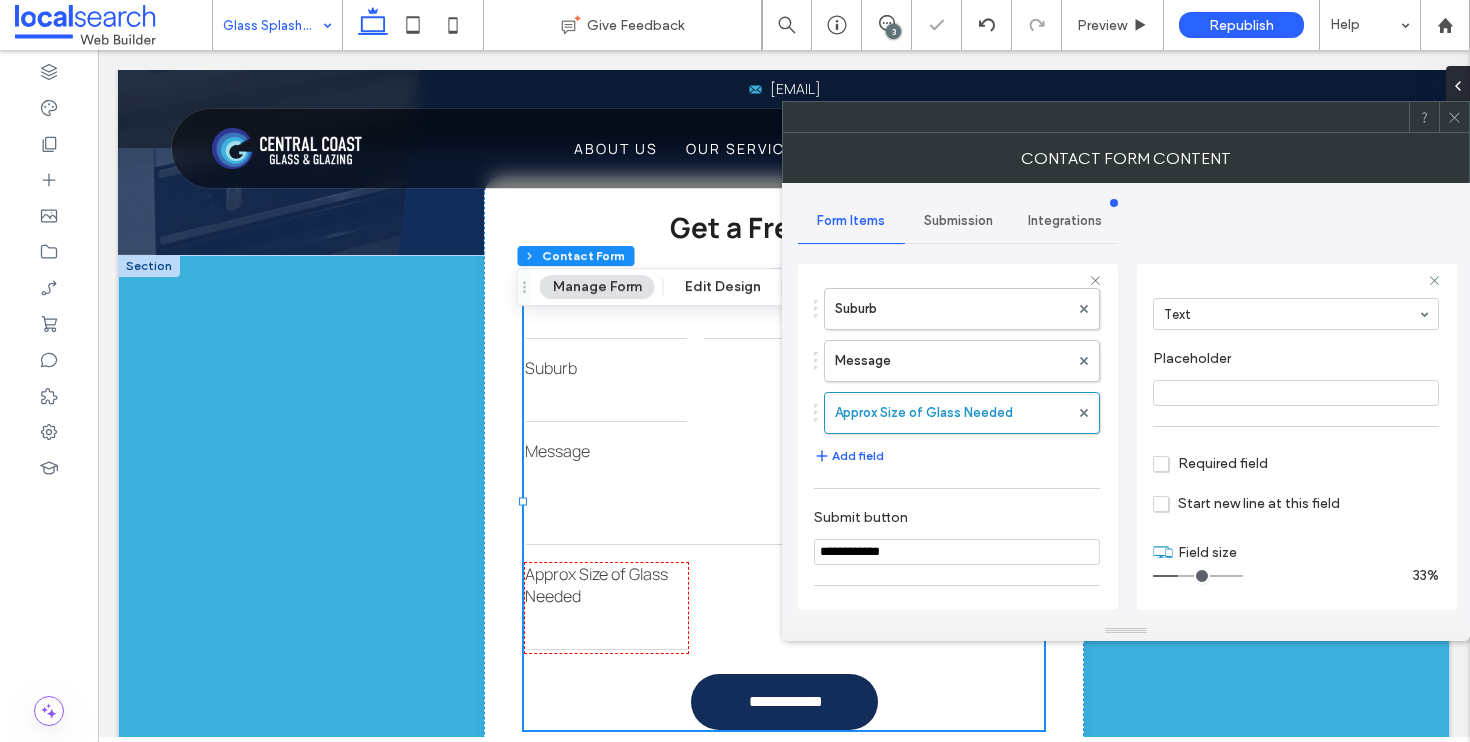 click on "**********" at bounding box center (958, 437) 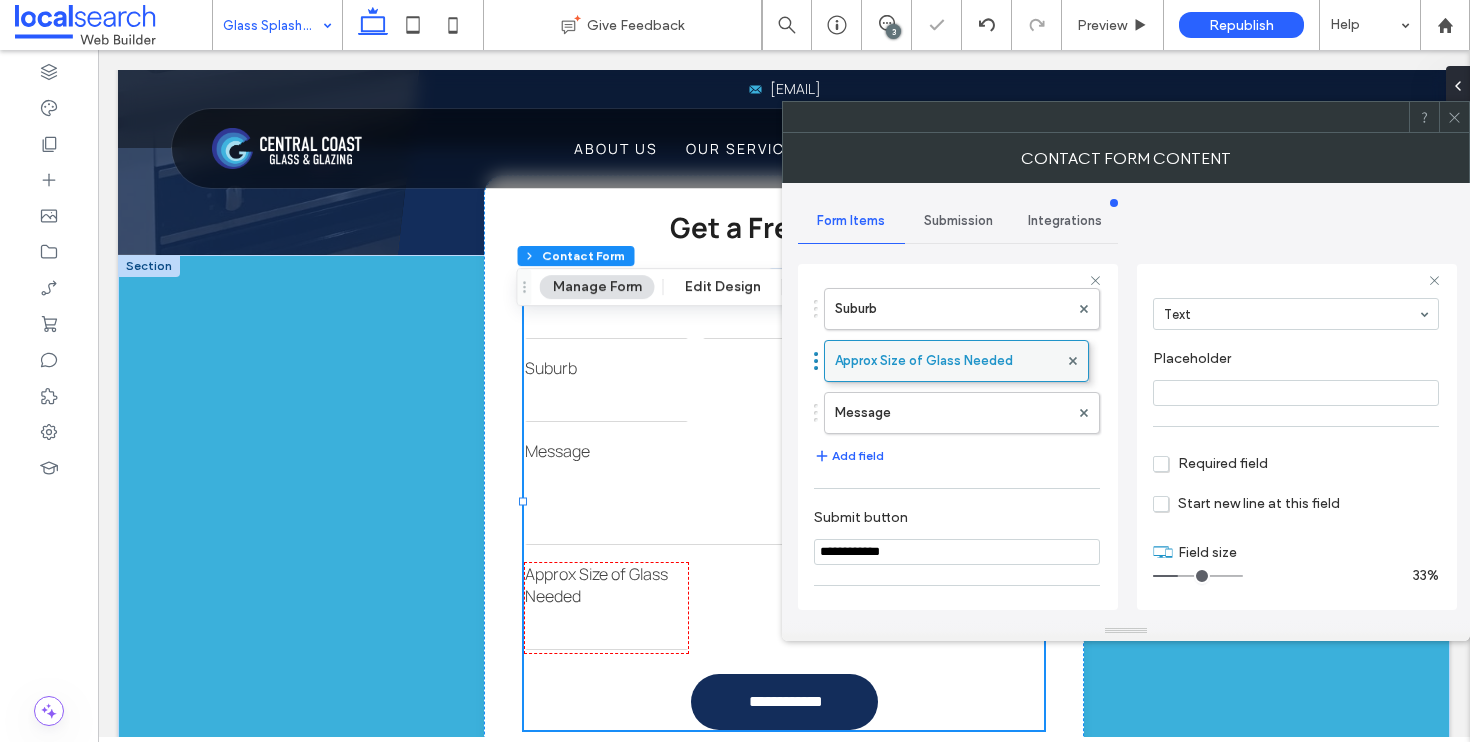 drag, startPoint x: 816, startPoint y: 413, endPoint x: 830, endPoint y: 351, distance: 63.560993 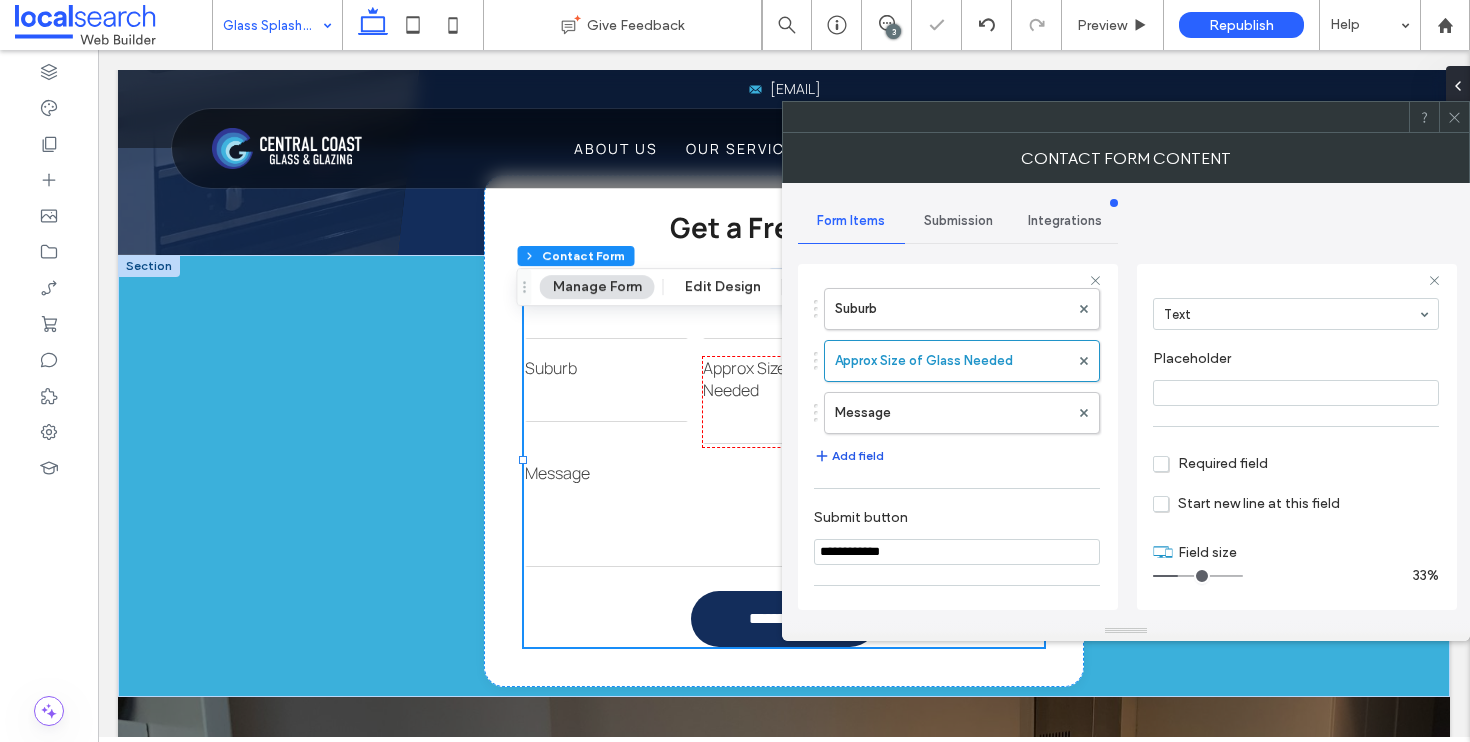 click on "Add field" at bounding box center (849, 456) 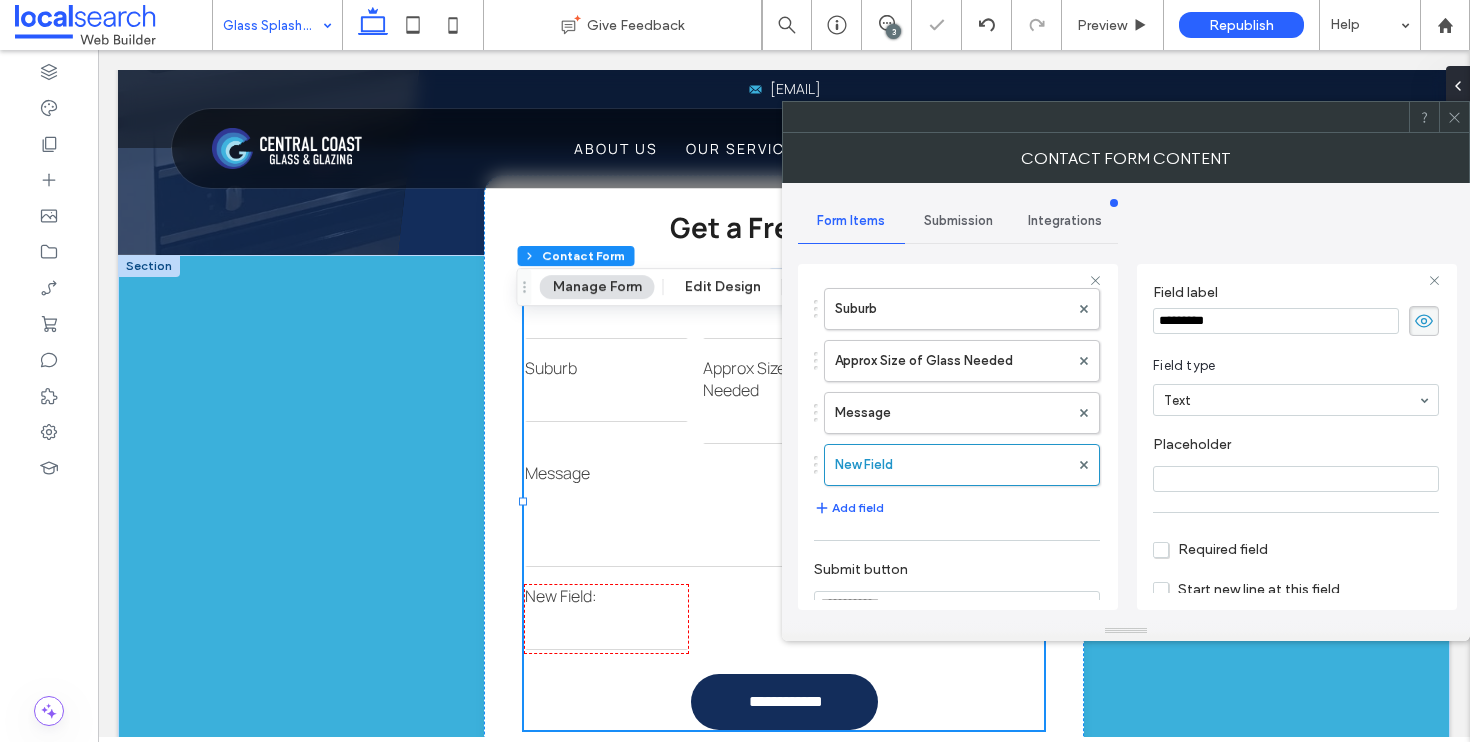 scroll, scrollTop: 0, scrollLeft: 0, axis: both 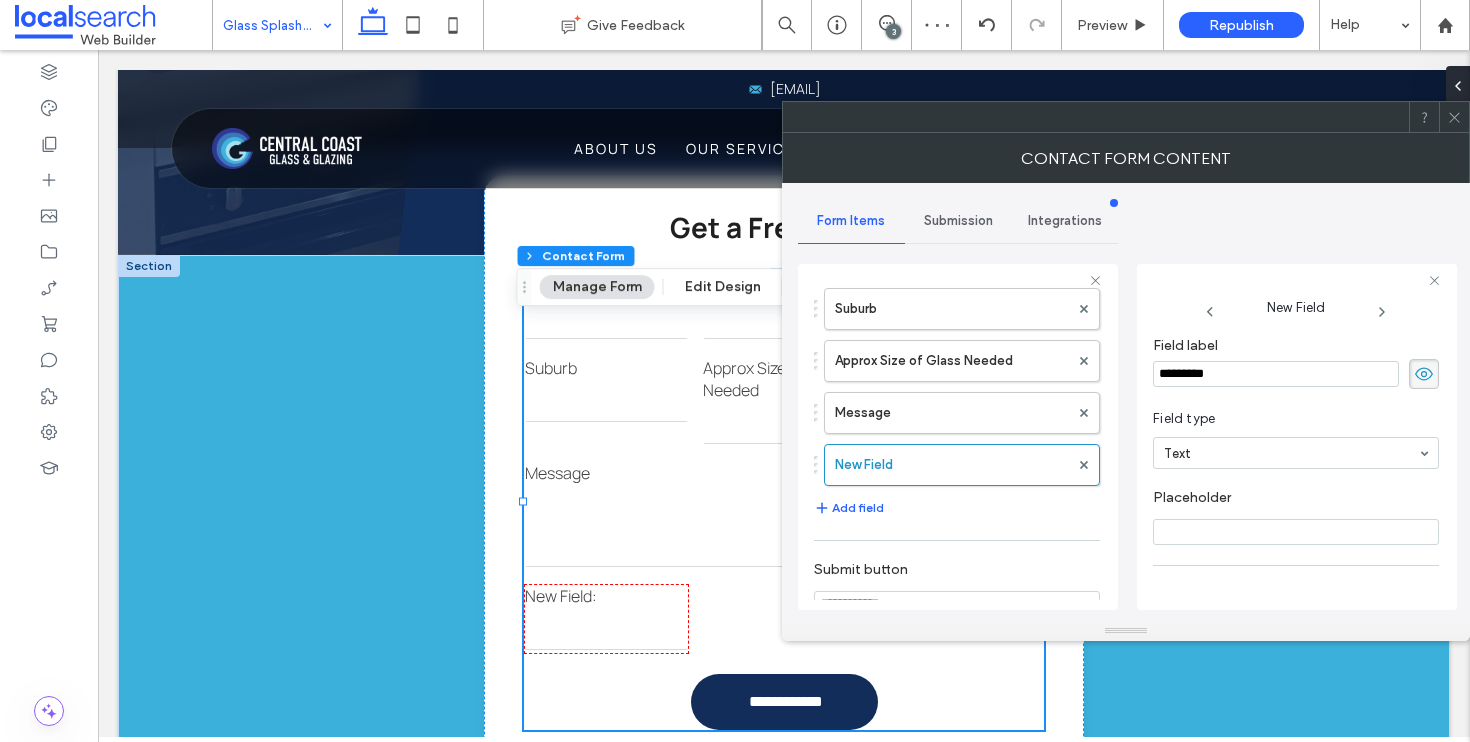 drag, startPoint x: 1251, startPoint y: 375, endPoint x: 1132, endPoint y: 363, distance: 119.60351 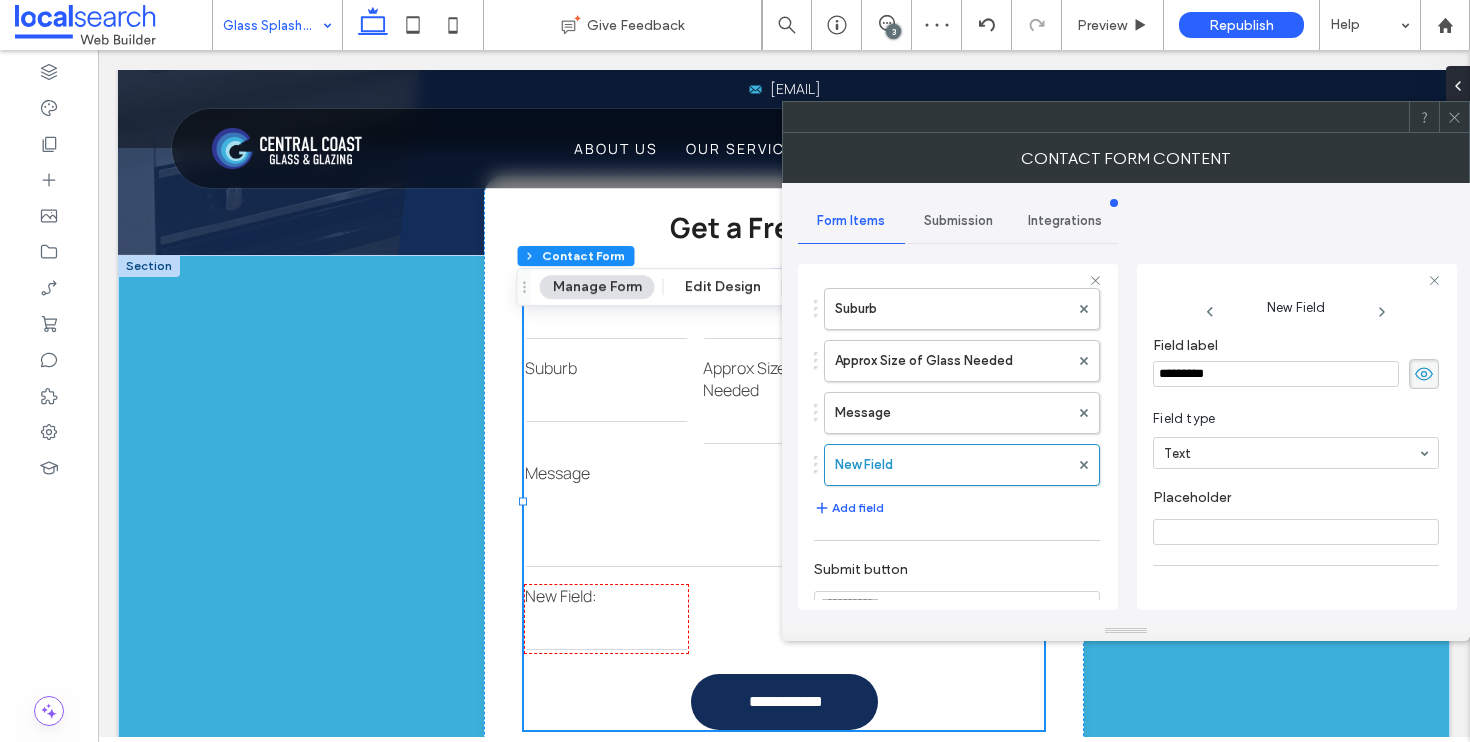 click on "**********" at bounding box center (1126, 402) 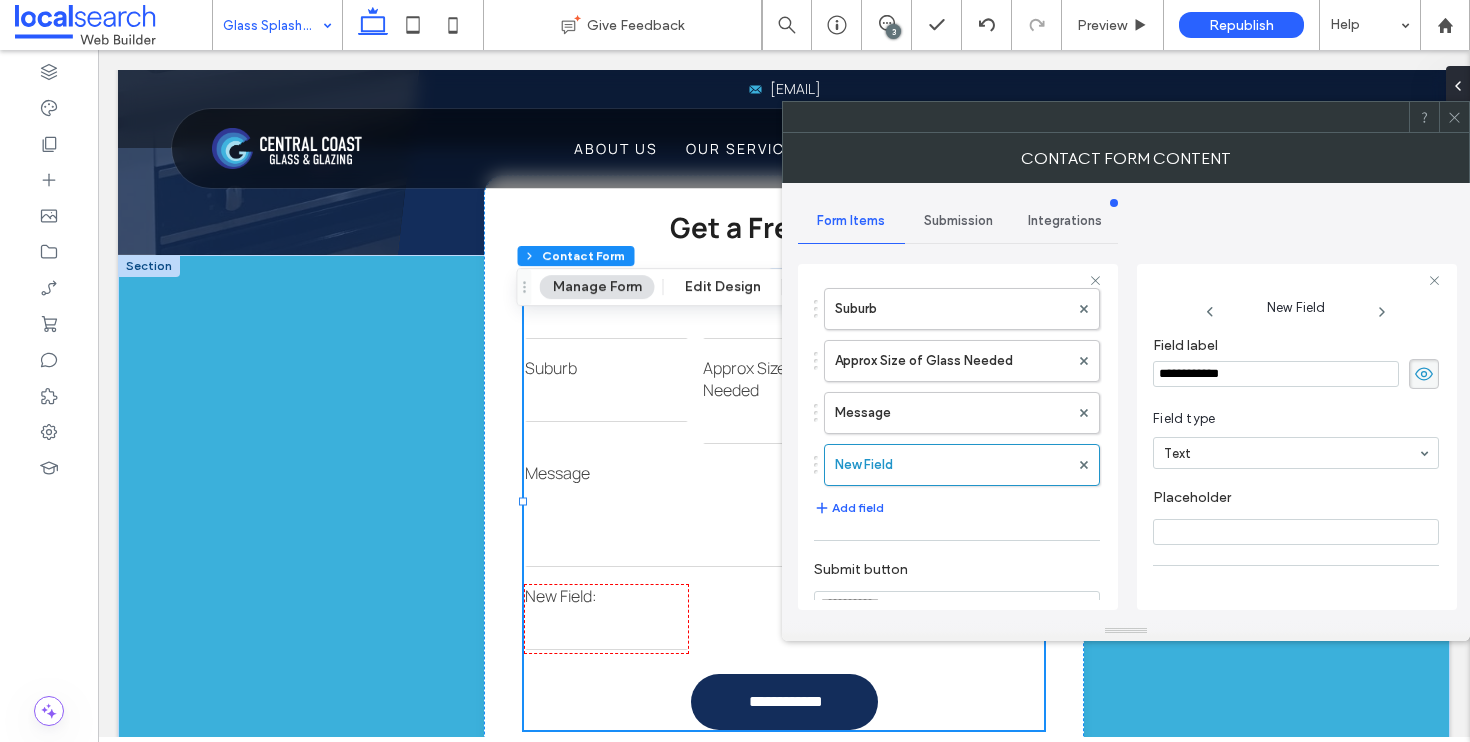 type on "**********" 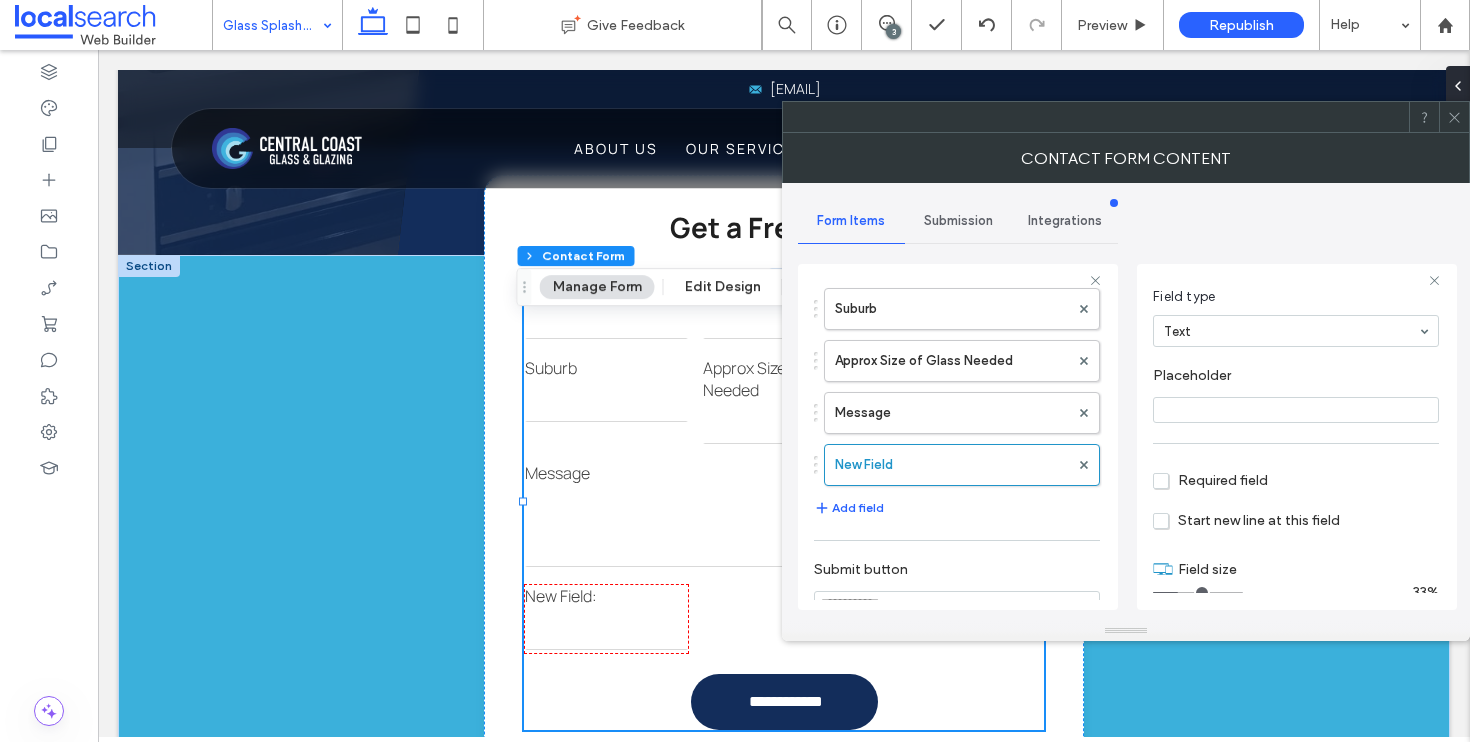 scroll, scrollTop: 103, scrollLeft: 0, axis: vertical 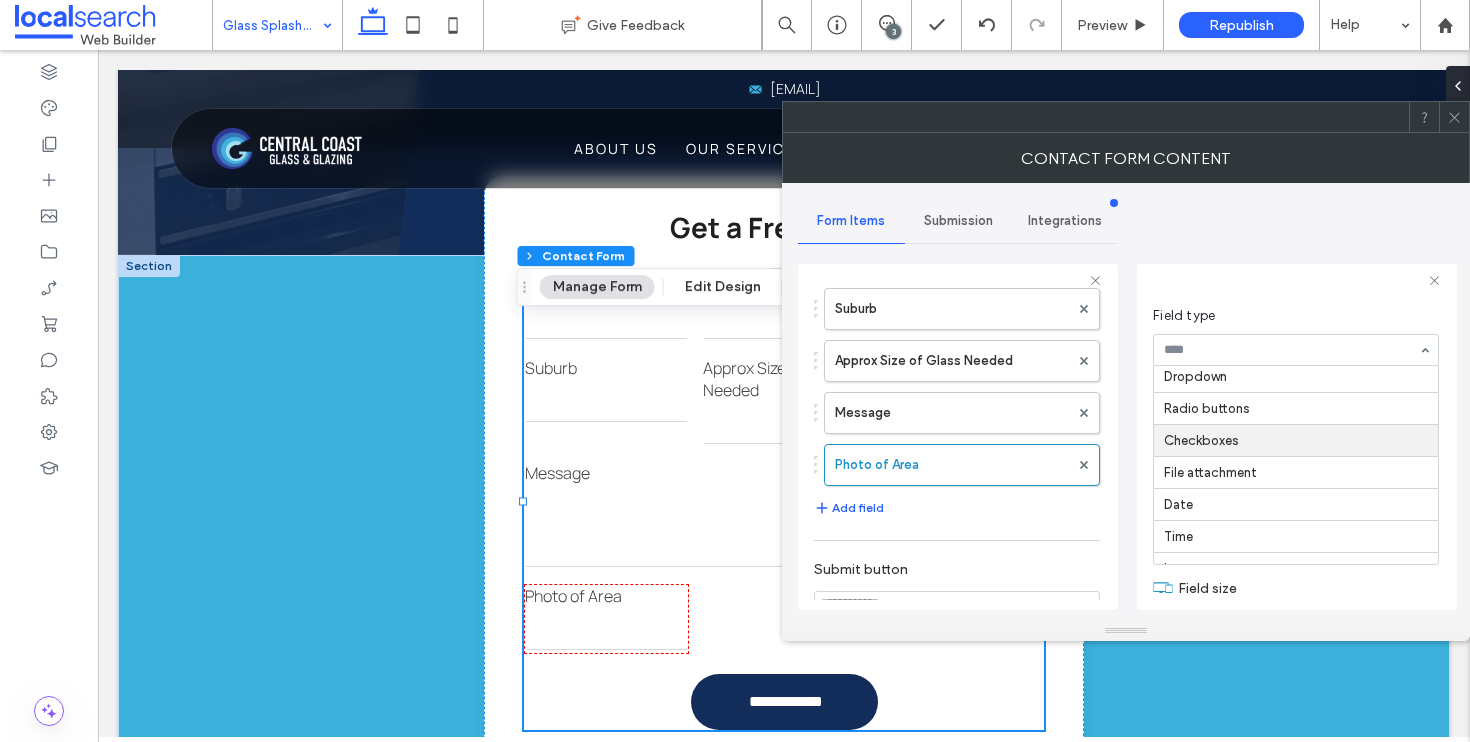 click at bounding box center [1291, 350] 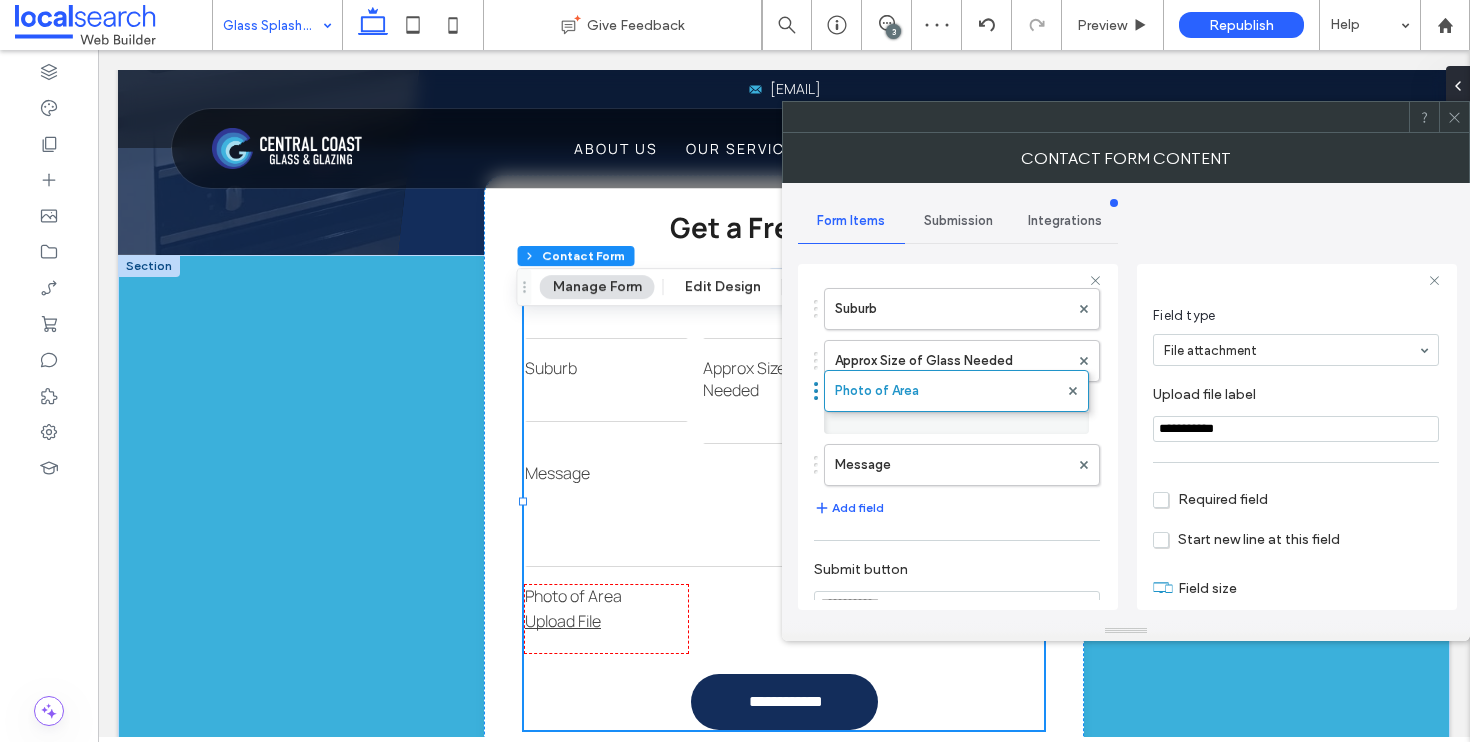 drag, startPoint x: 814, startPoint y: 462, endPoint x: 818, endPoint y: 380, distance: 82.0975 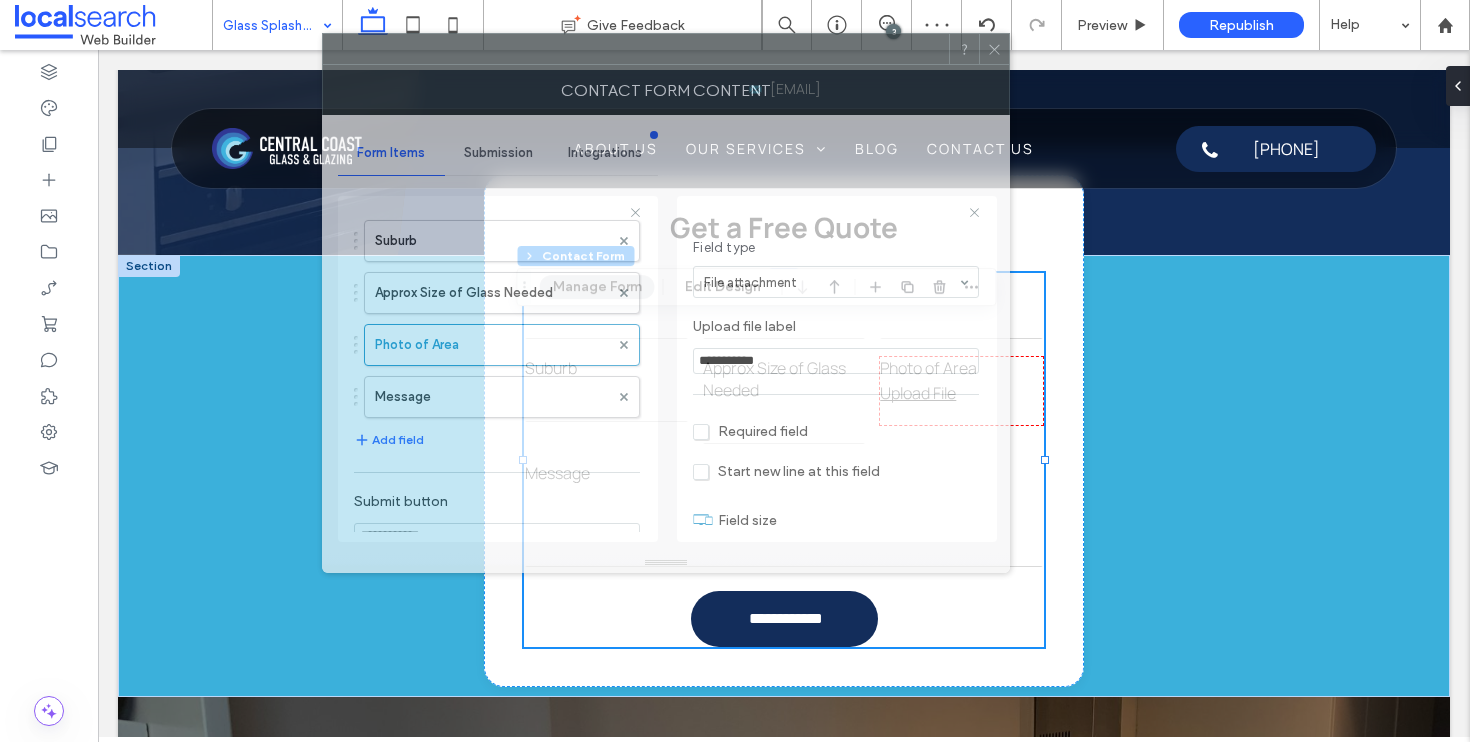 drag, startPoint x: 1150, startPoint y: 123, endPoint x: 702, endPoint y: 52, distance: 453.59122 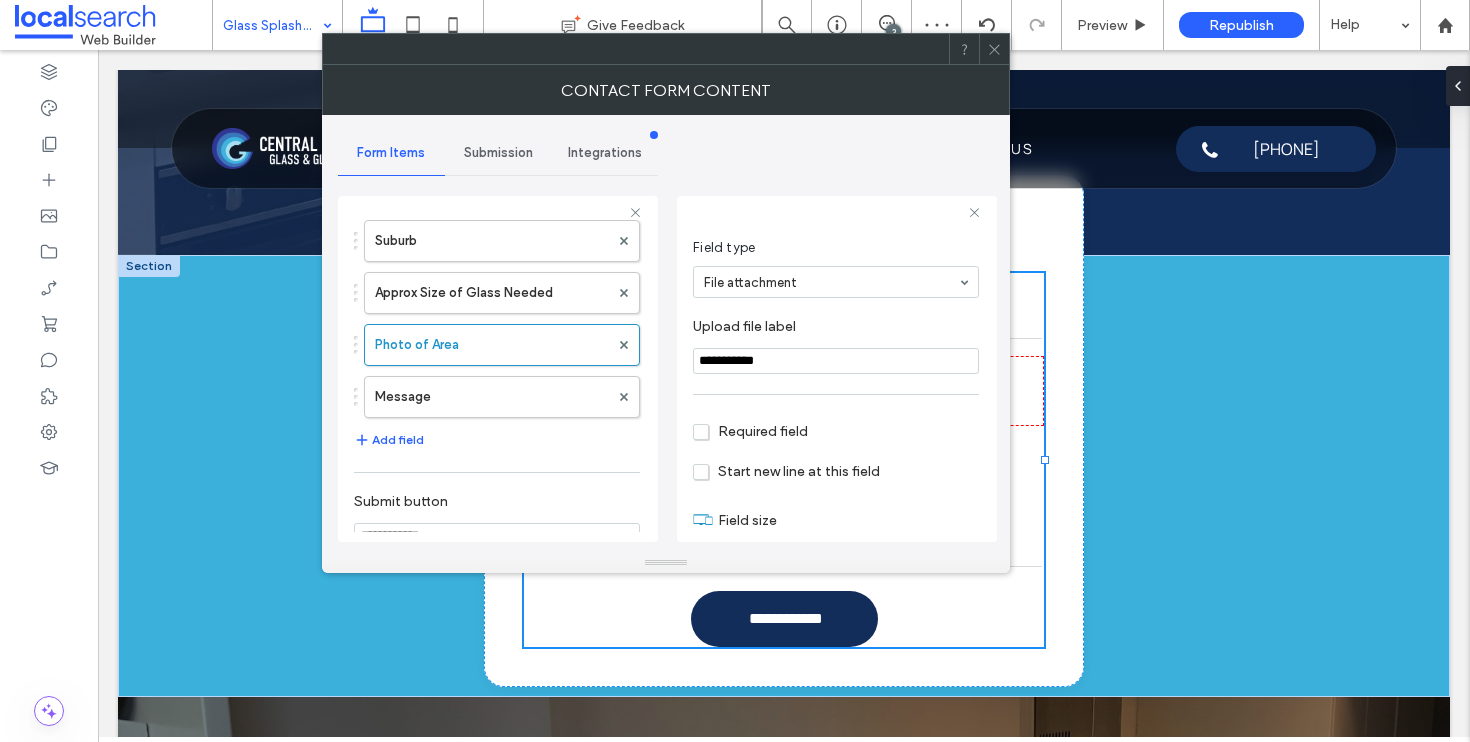 scroll, scrollTop: 141, scrollLeft: 0, axis: vertical 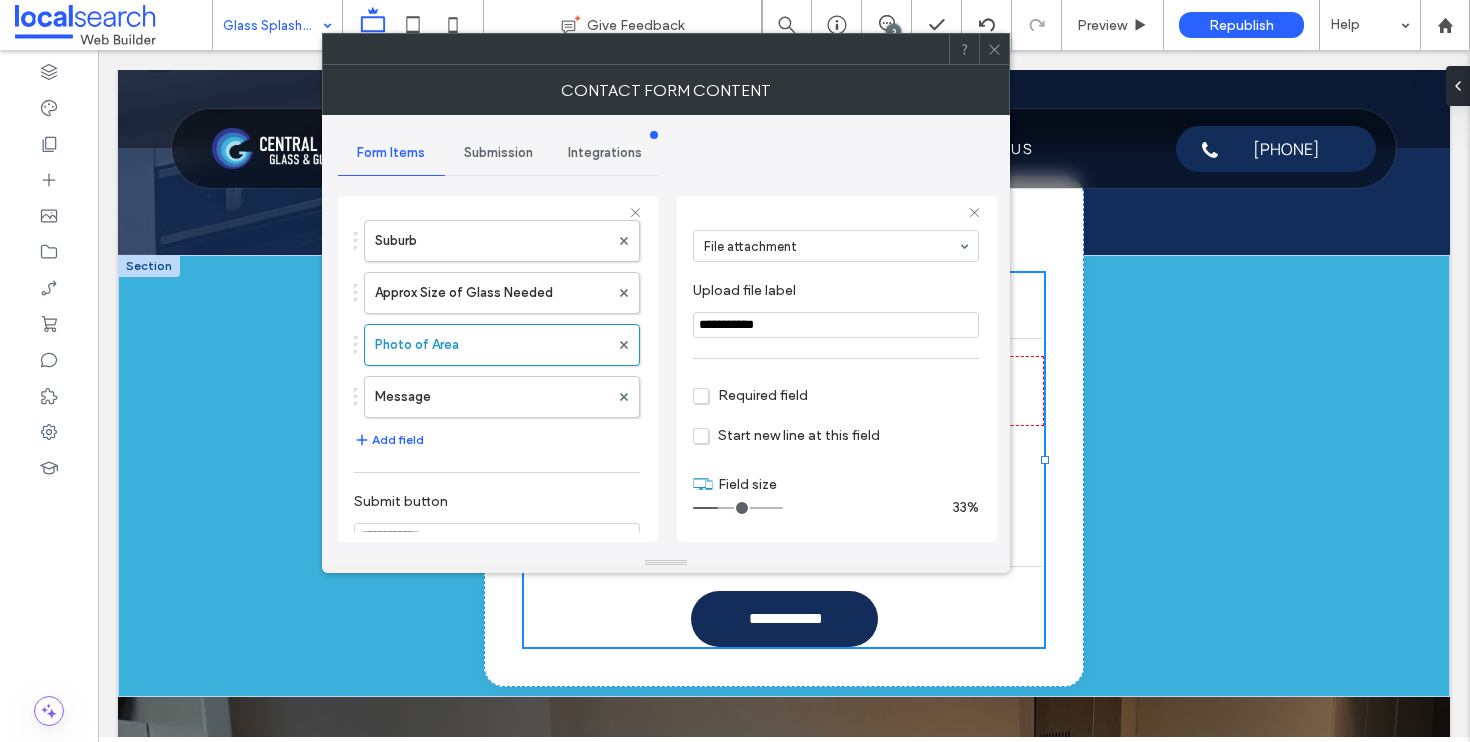 click at bounding box center [994, 49] 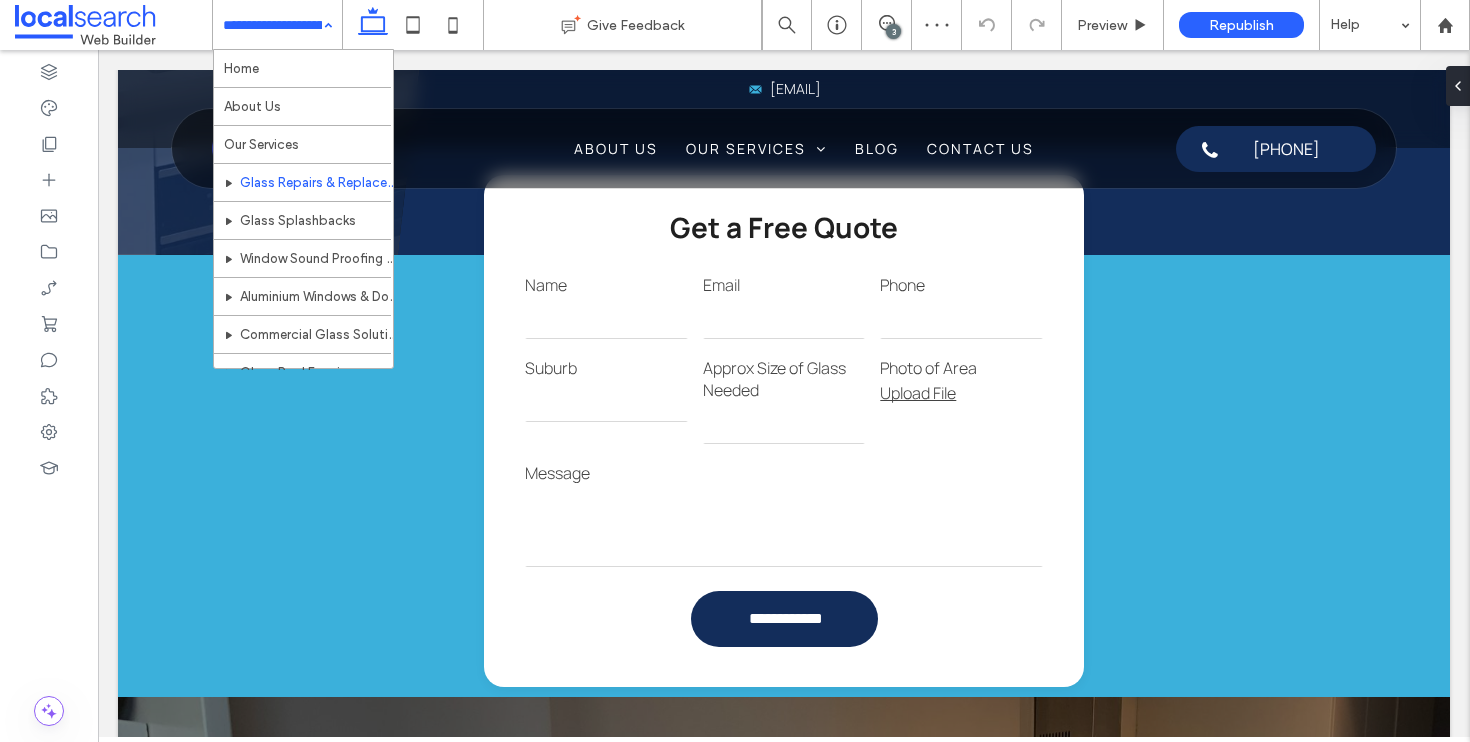 click at bounding box center (272, 25) 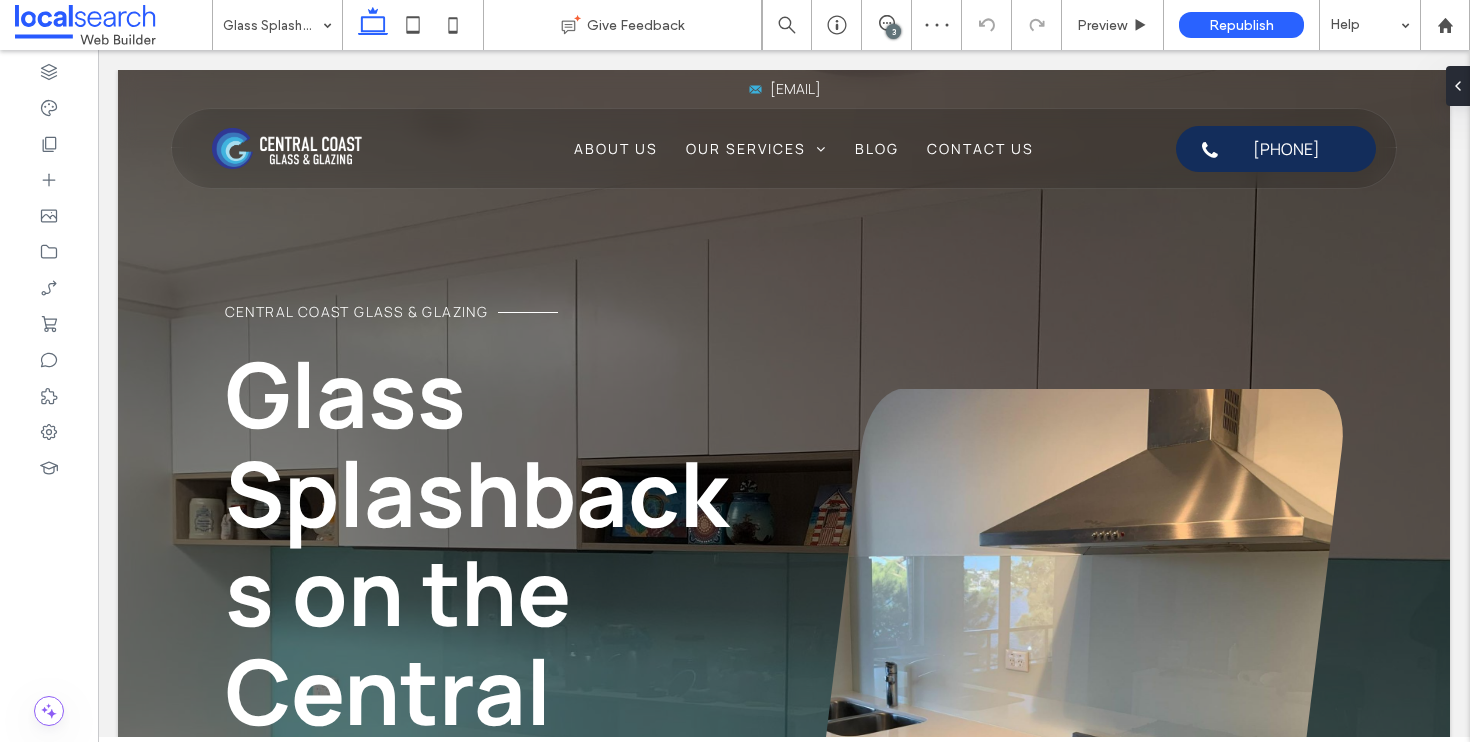 scroll, scrollTop: 0, scrollLeft: 0, axis: both 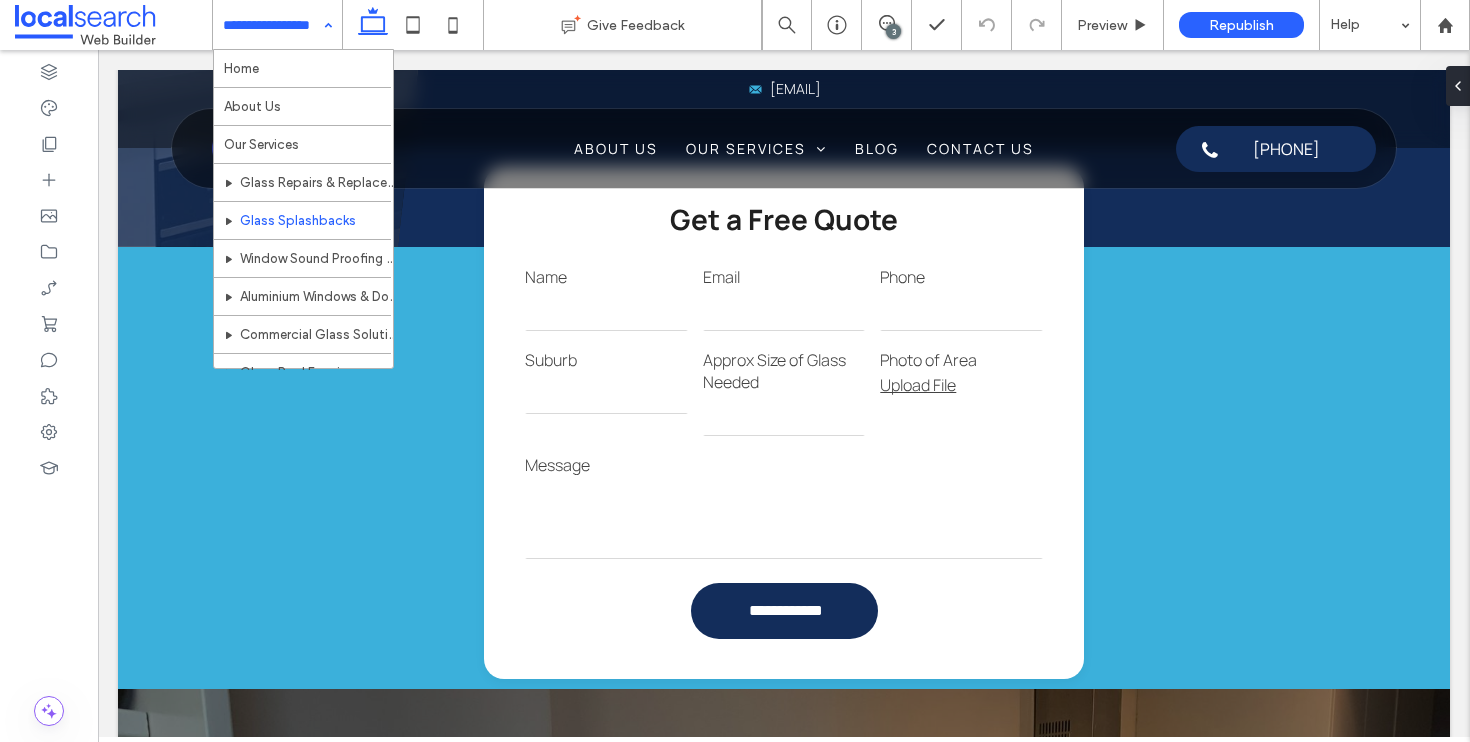 click at bounding box center [272, 25] 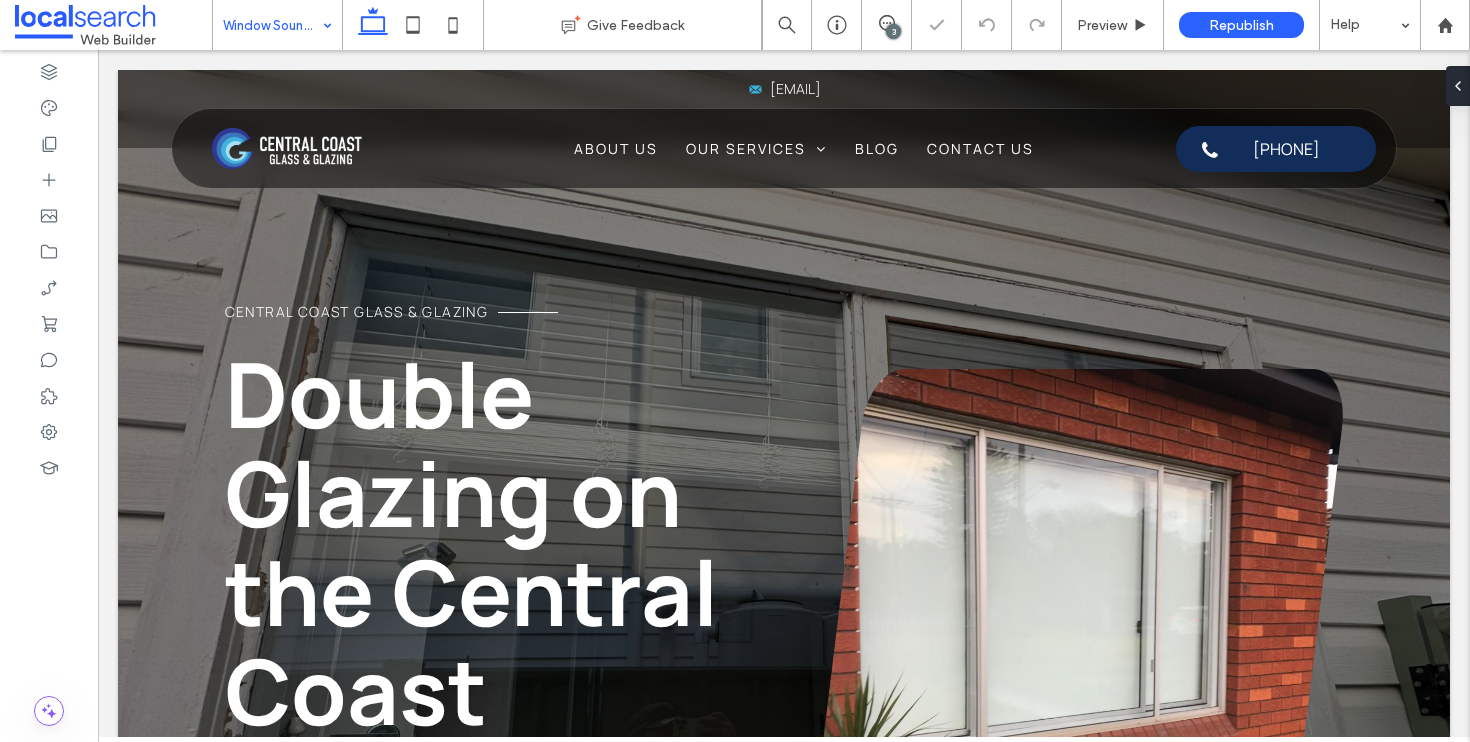 scroll, scrollTop: 2176, scrollLeft: 0, axis: vertical 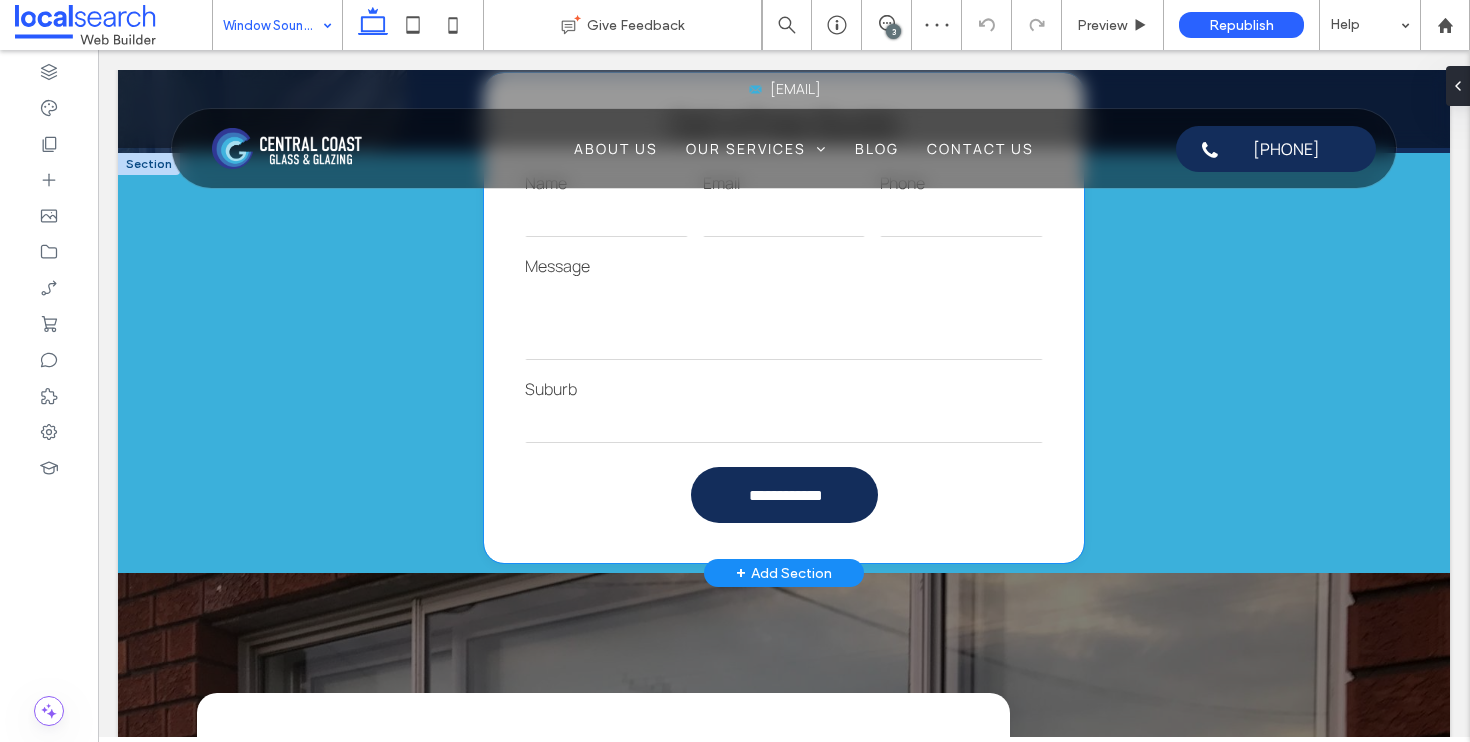 click at bounding box center [784, 320] 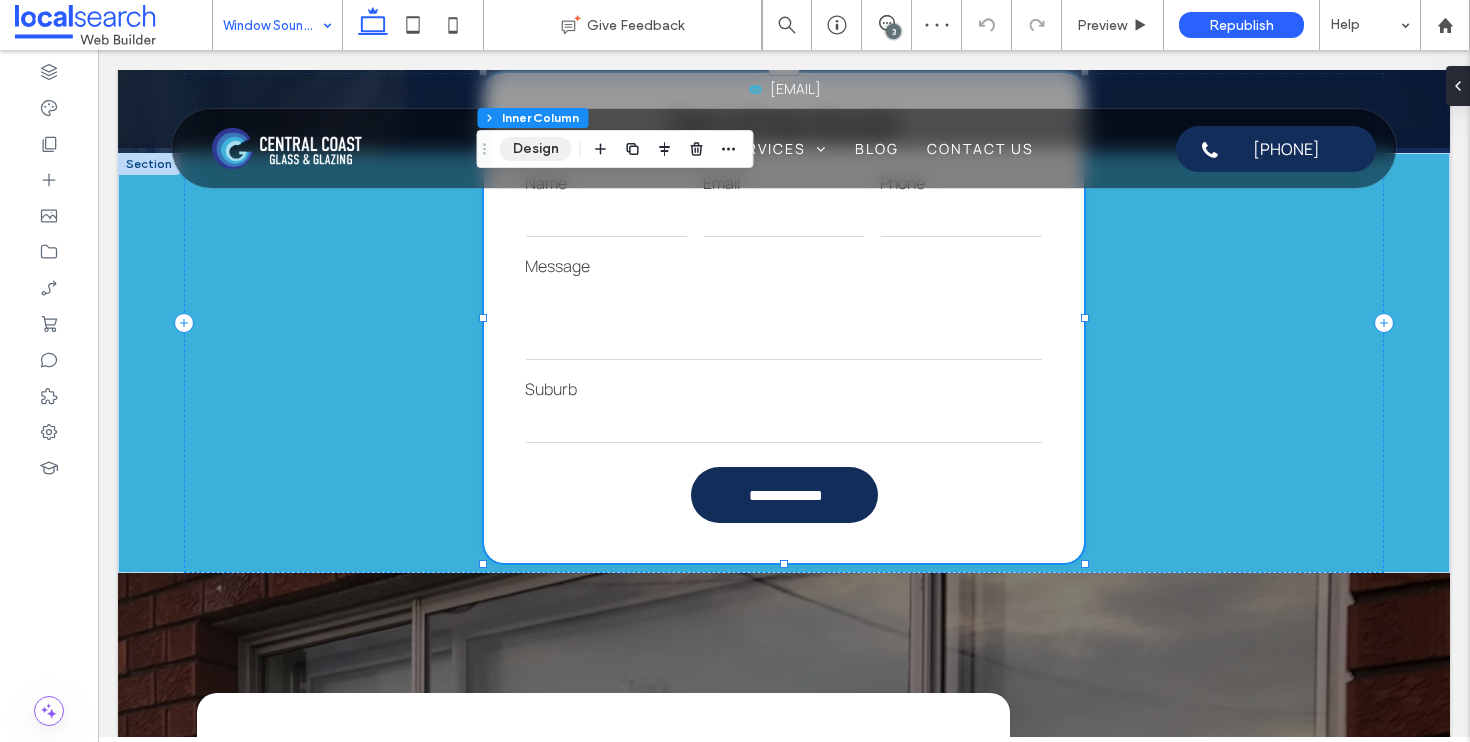 click on "Design" at bounding box center [536, 149] 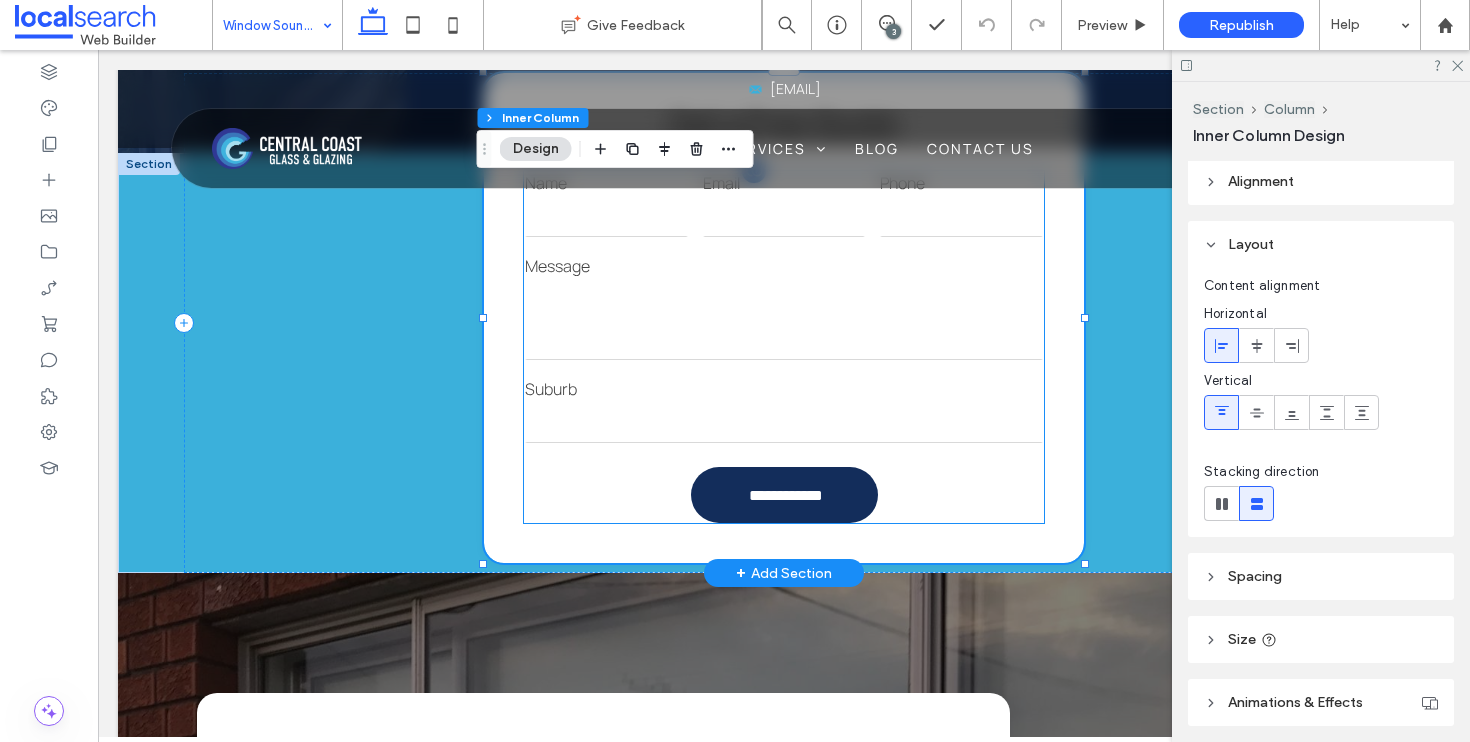 scroll, scrollTop: 4, scrollLeft: 0, axis: vertical 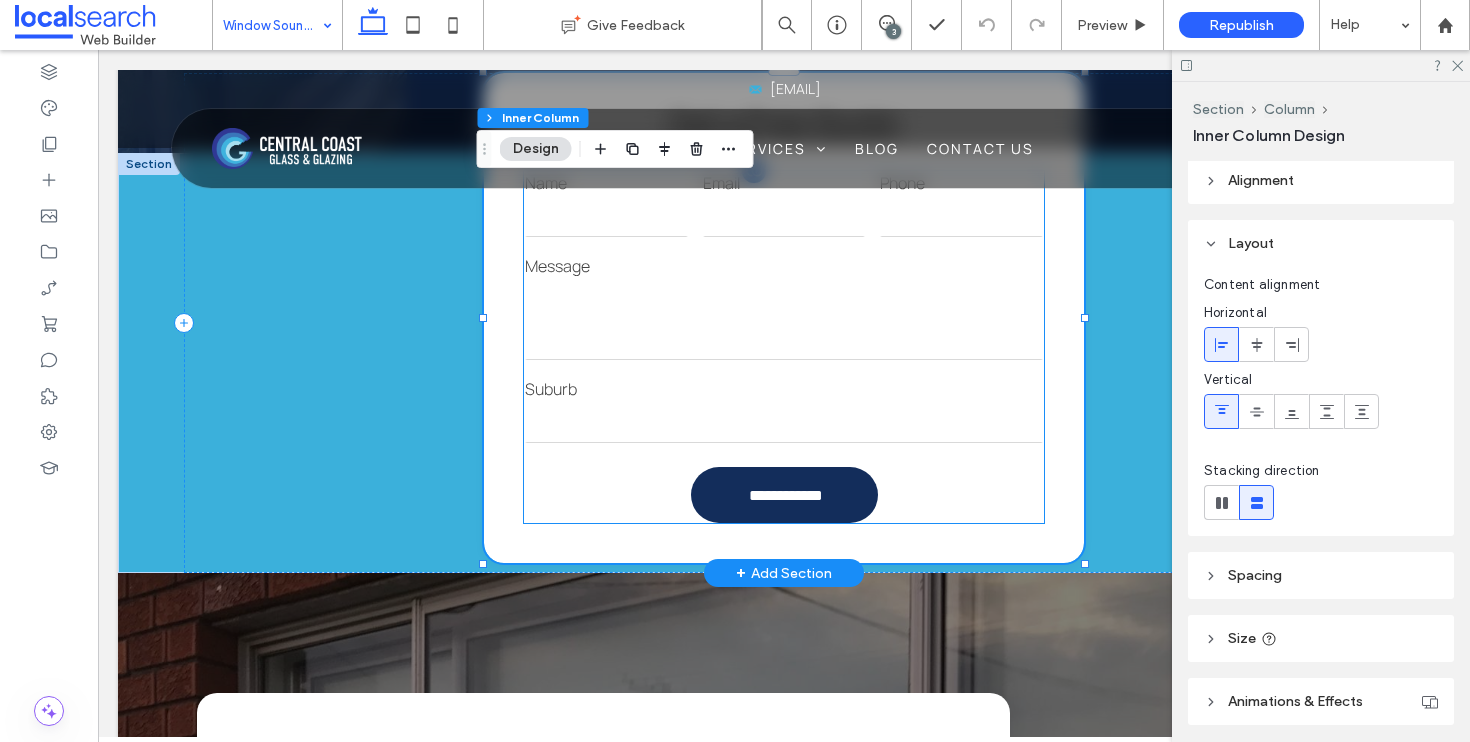 click at bounding box center (784, 320) 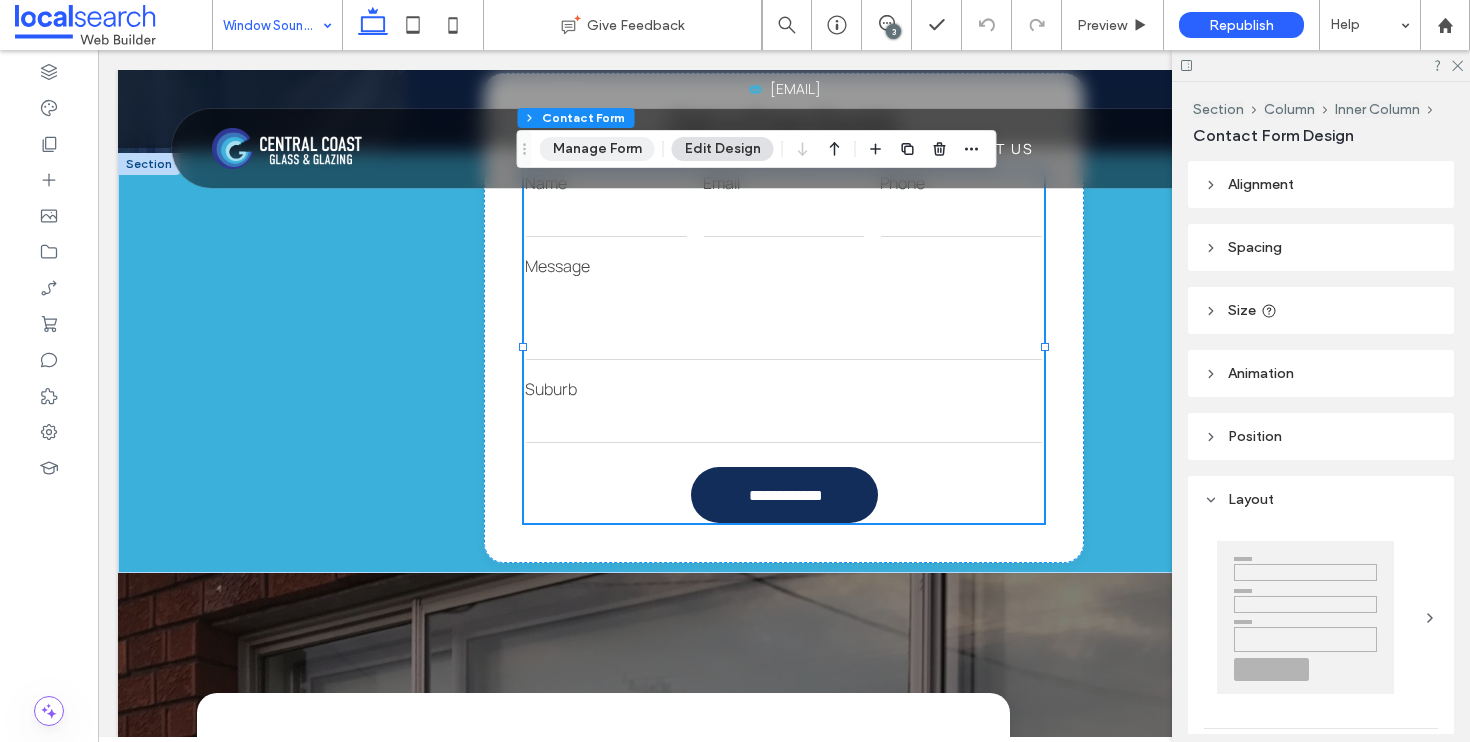 click on "Manage Form" at bounding box center [597, 149] 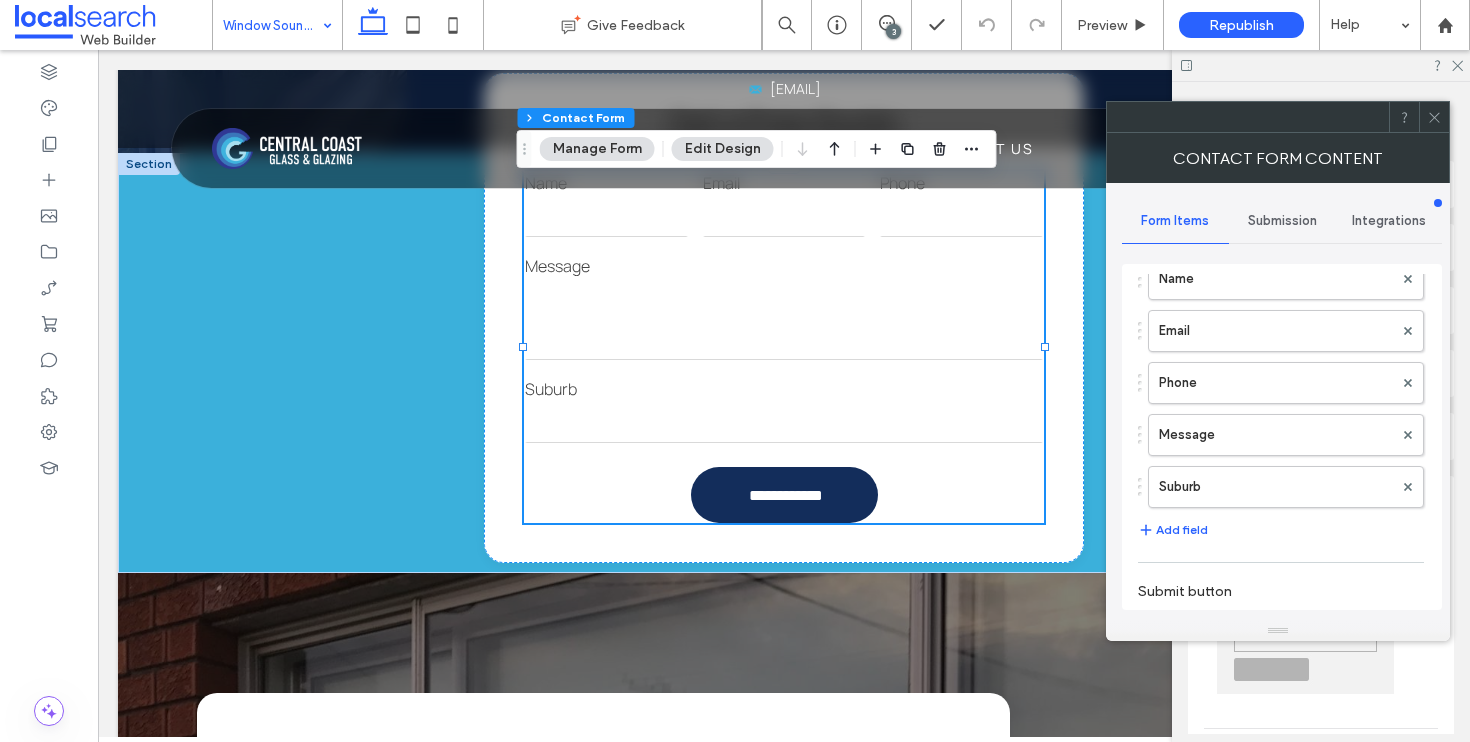 scroll, scrollTop: 110, scrollLeft: 0, axis: vertical 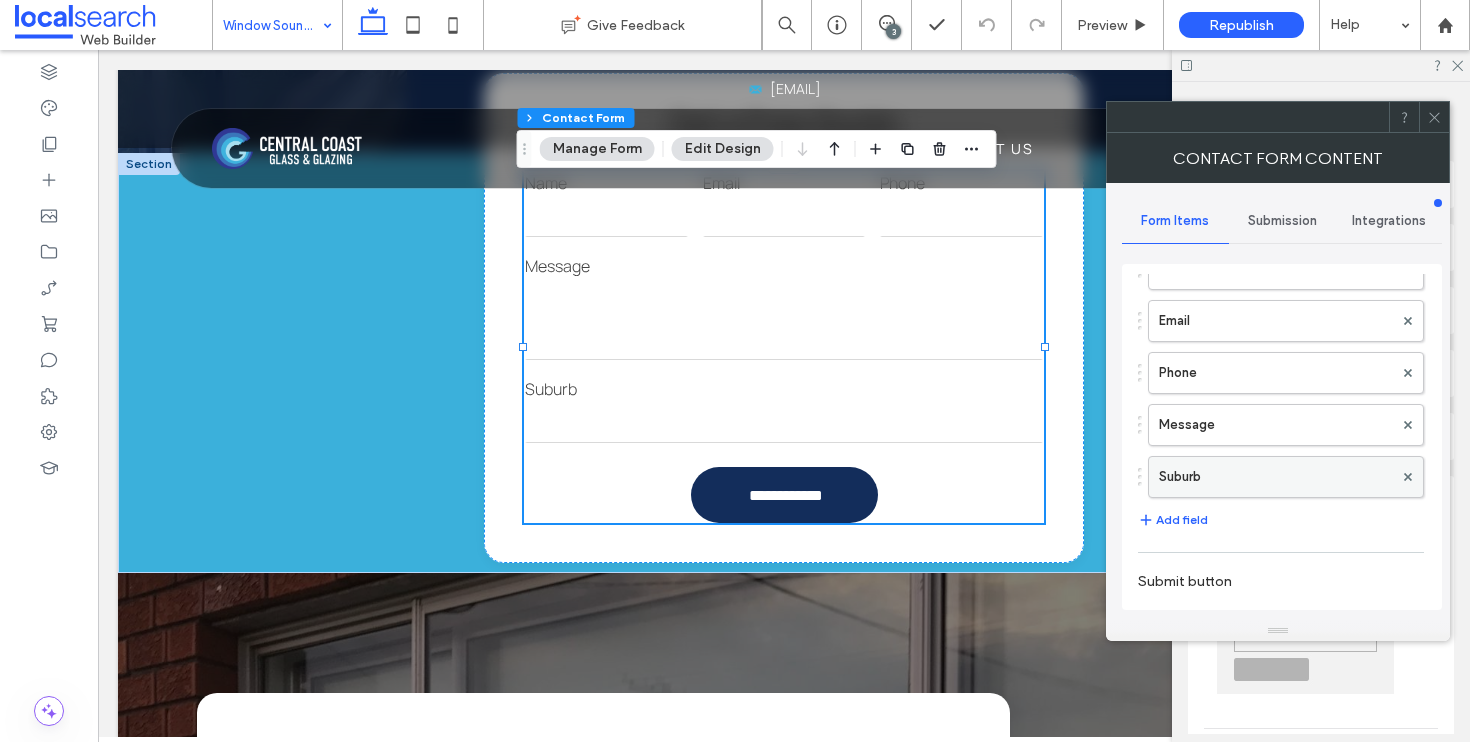 click on "Suburb" at bounding box center (1276, 477) 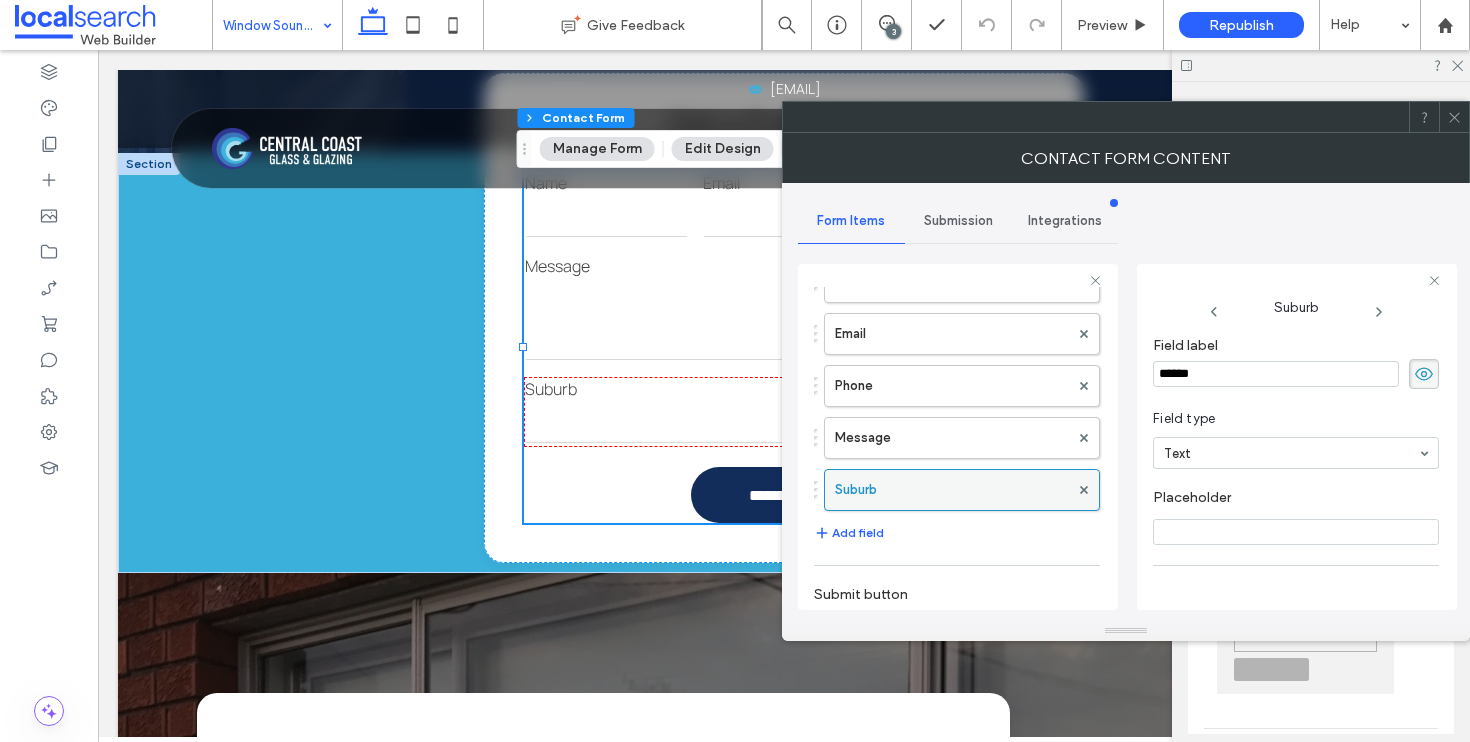 scroll, scrollTop: 141, scrollLeft: 0, axis: vertical 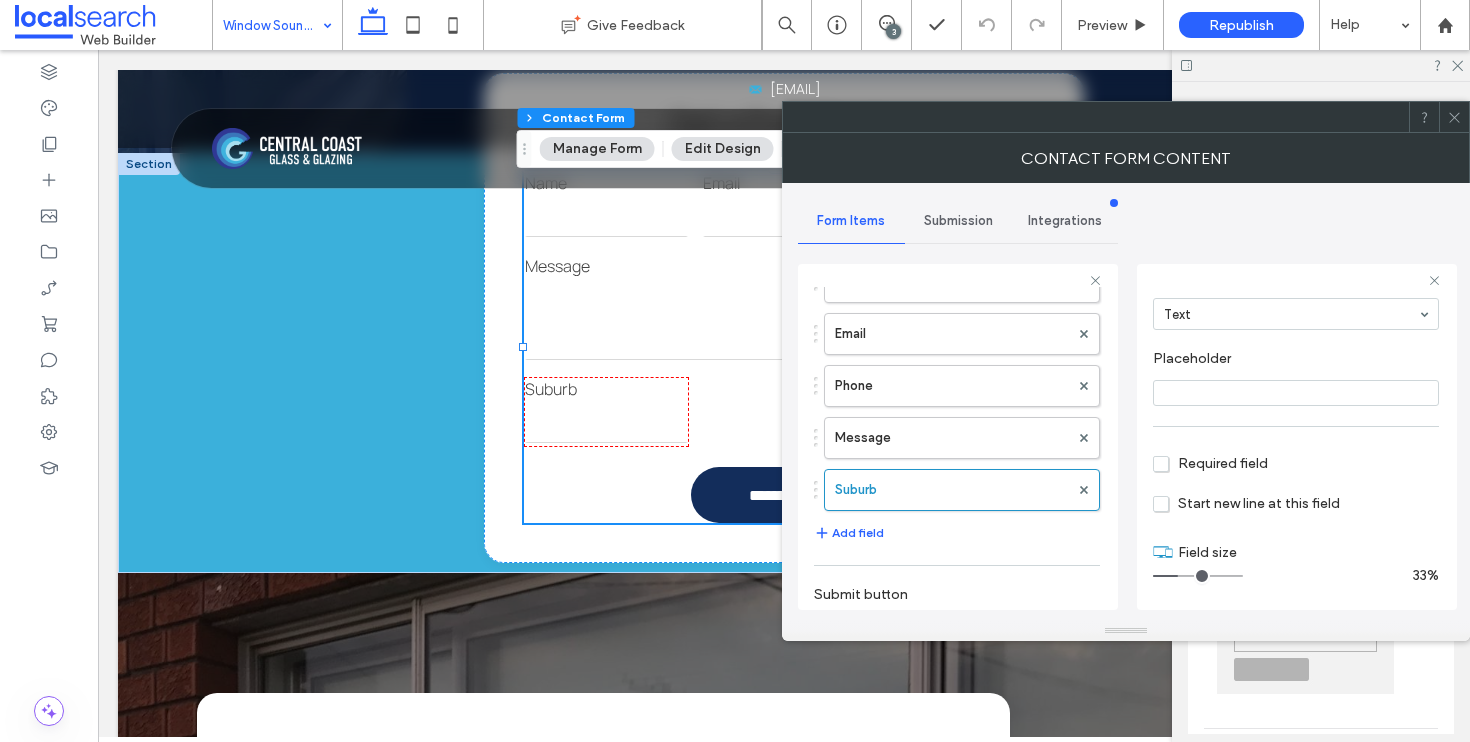 drag, startPoint x: 1229, startPoint y: 572, endPoint x: 1182, endPoint y: 574, distance: 47.042534 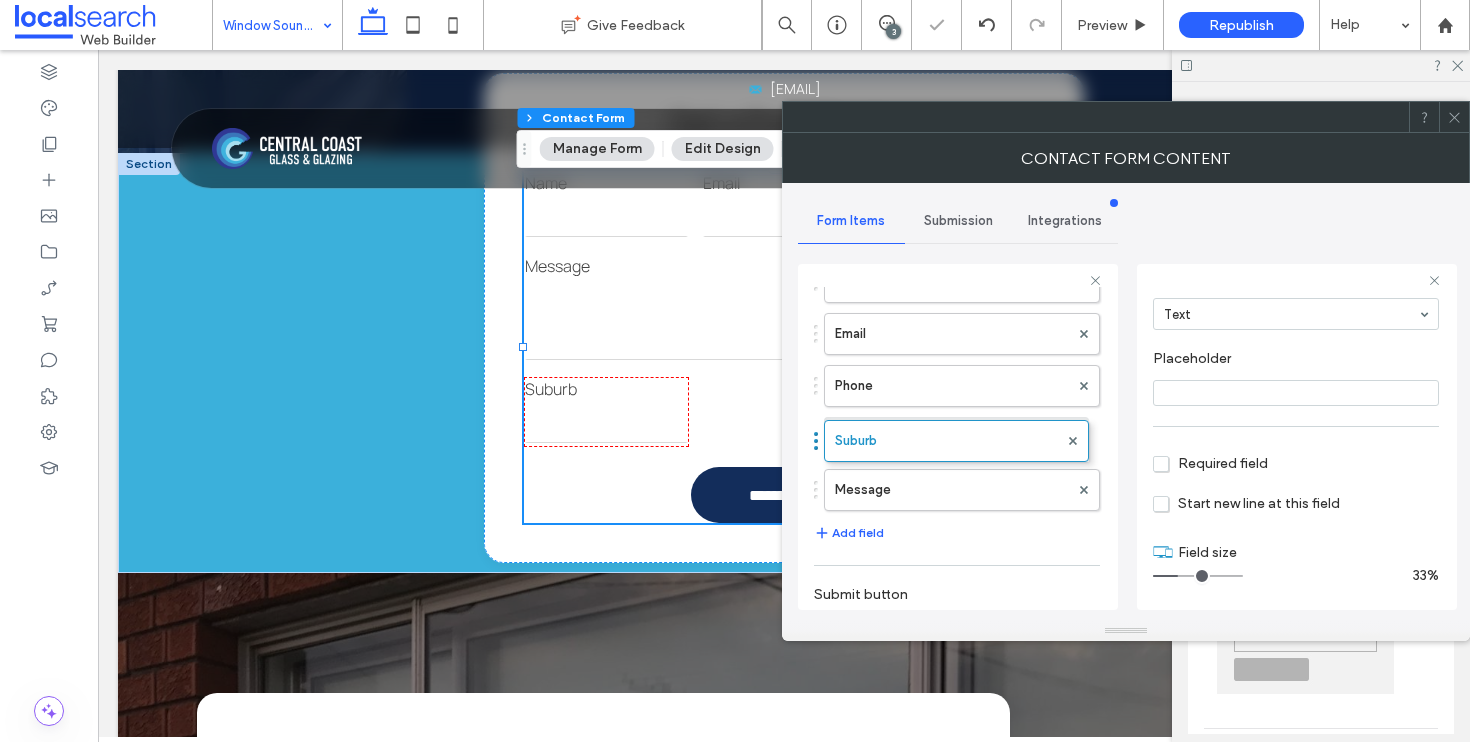 drag, startPoint x: 817, startPoint y: 484, endPoint x: 815, endPoint y: 425, distance: 59.03389 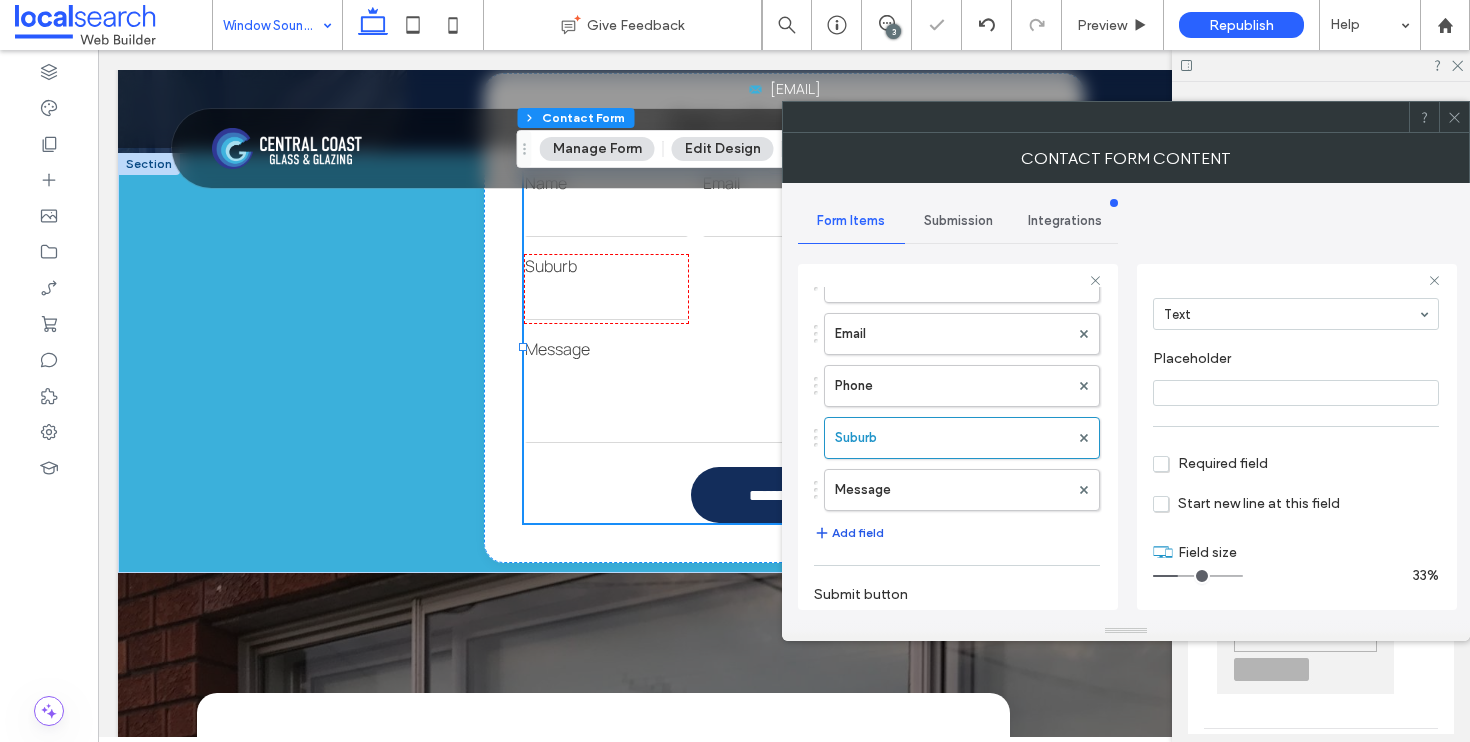 click on "Add field" at bounding box center [849, 533] 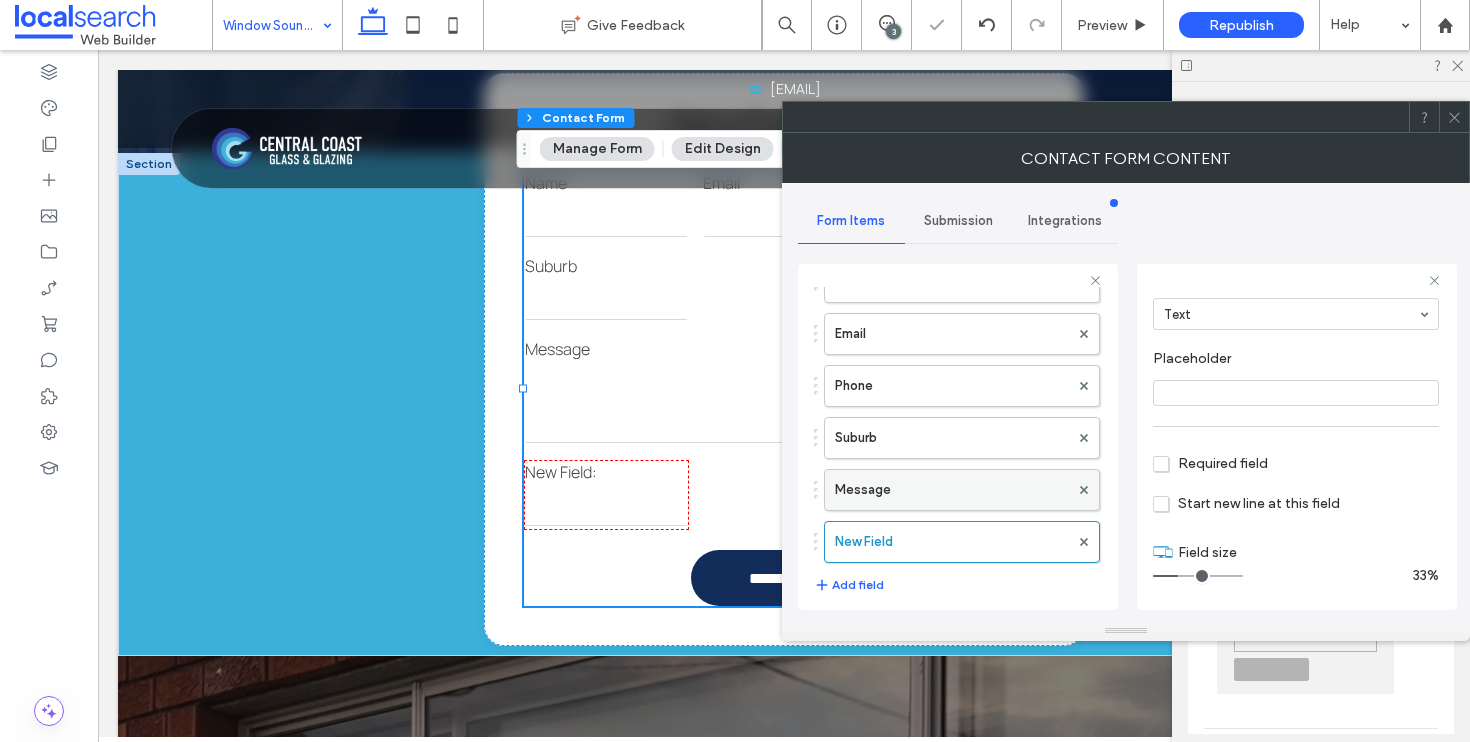 click on "Message" at bounding box center [952, 490] 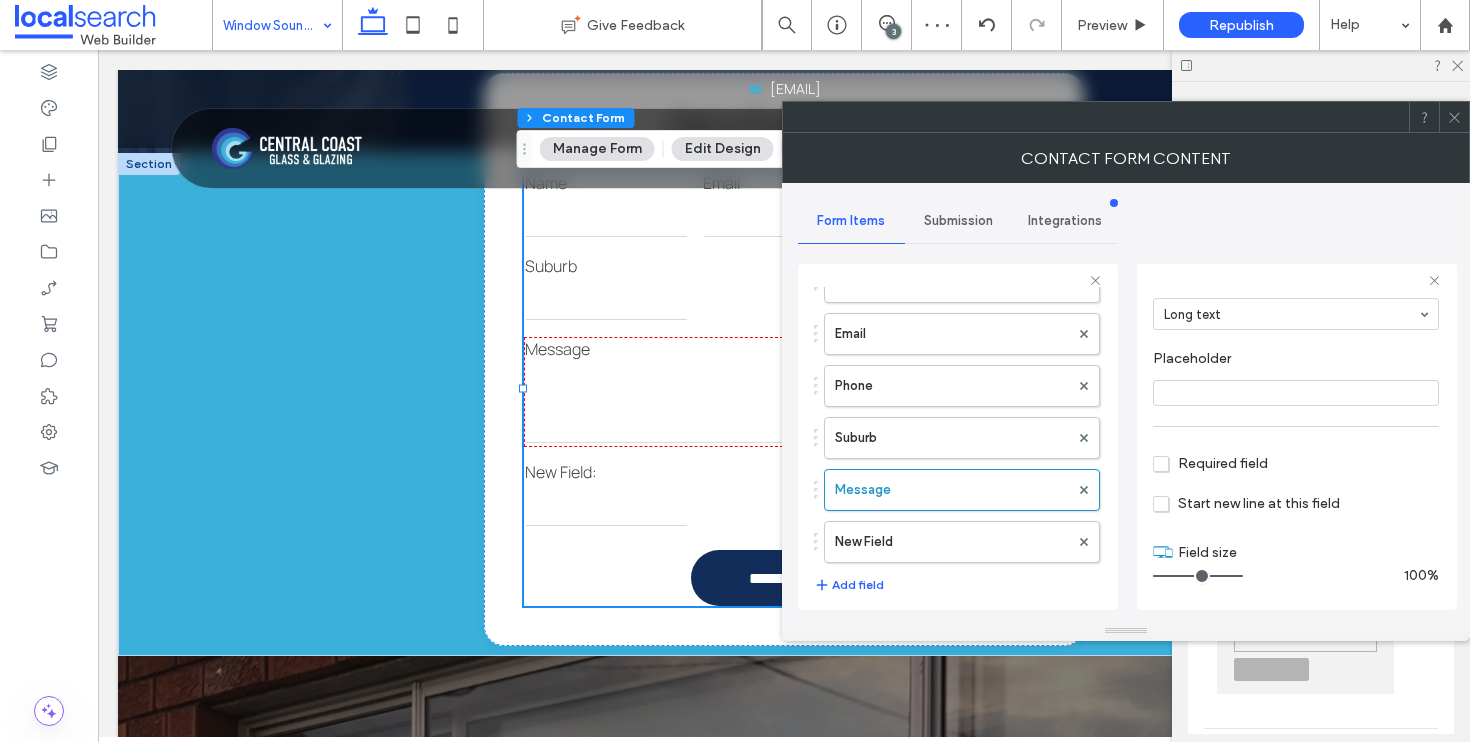 scroll, scrollTop: 0, scrollLeft: 0, axis: both 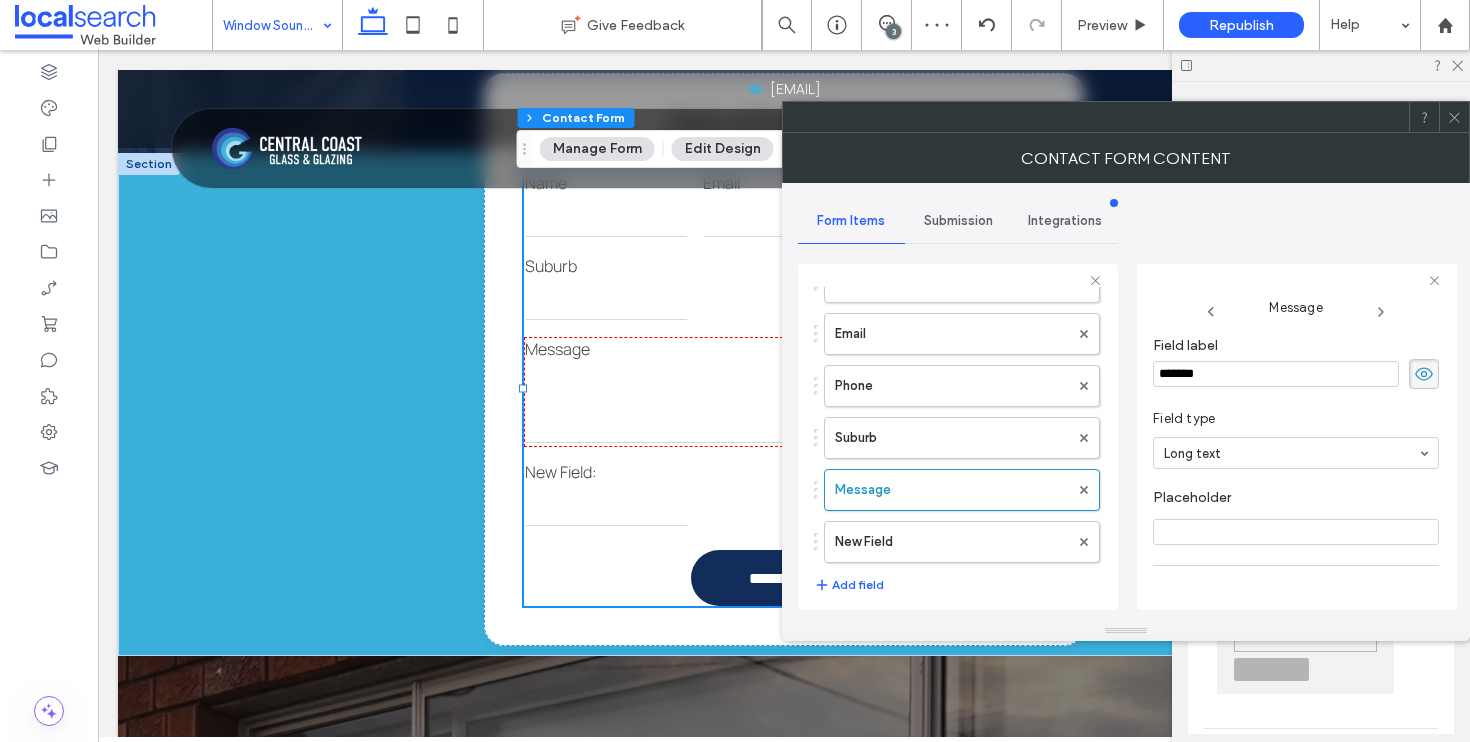 drag, startPoint x: 1249, startPoint y: 378, endPoint x: 1114, endPoint y: 376, distance: 135.01482 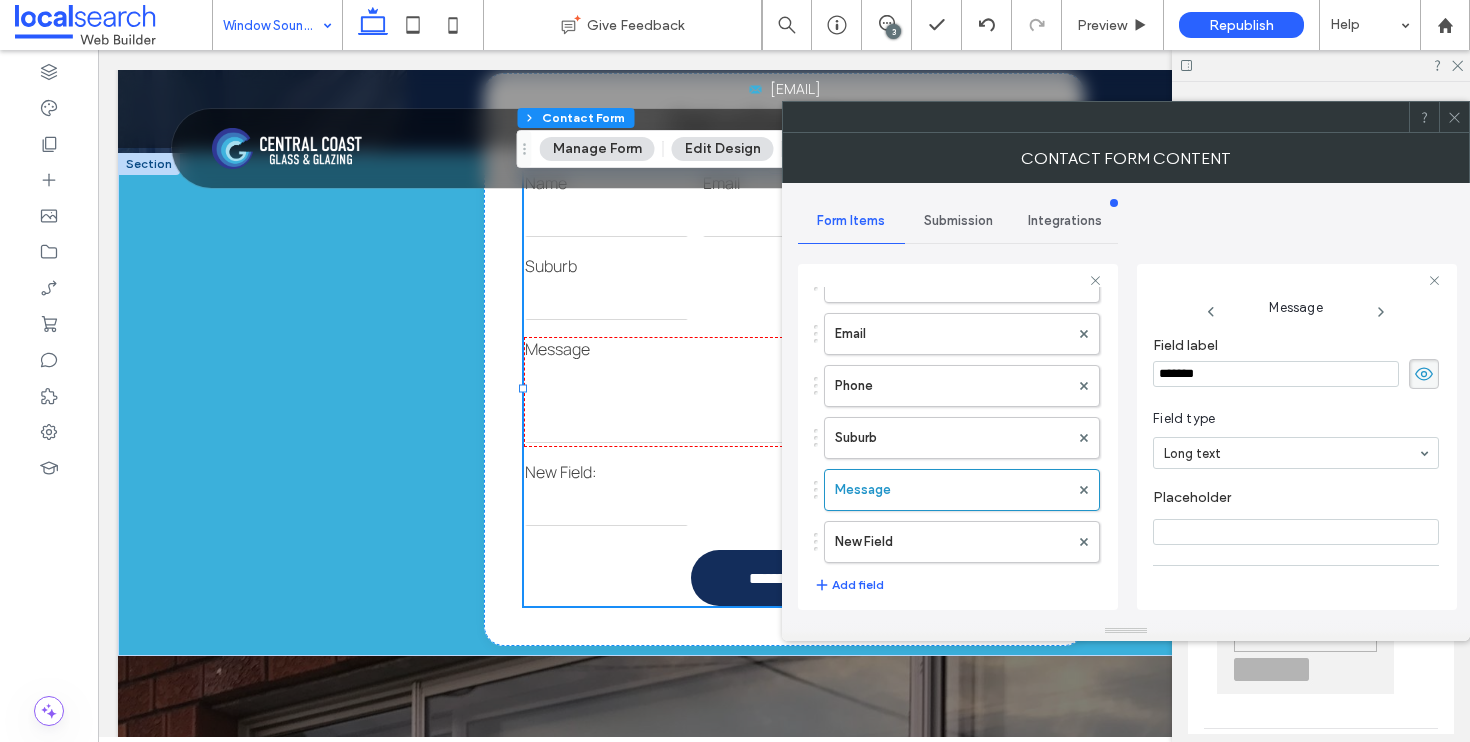 type on "*" 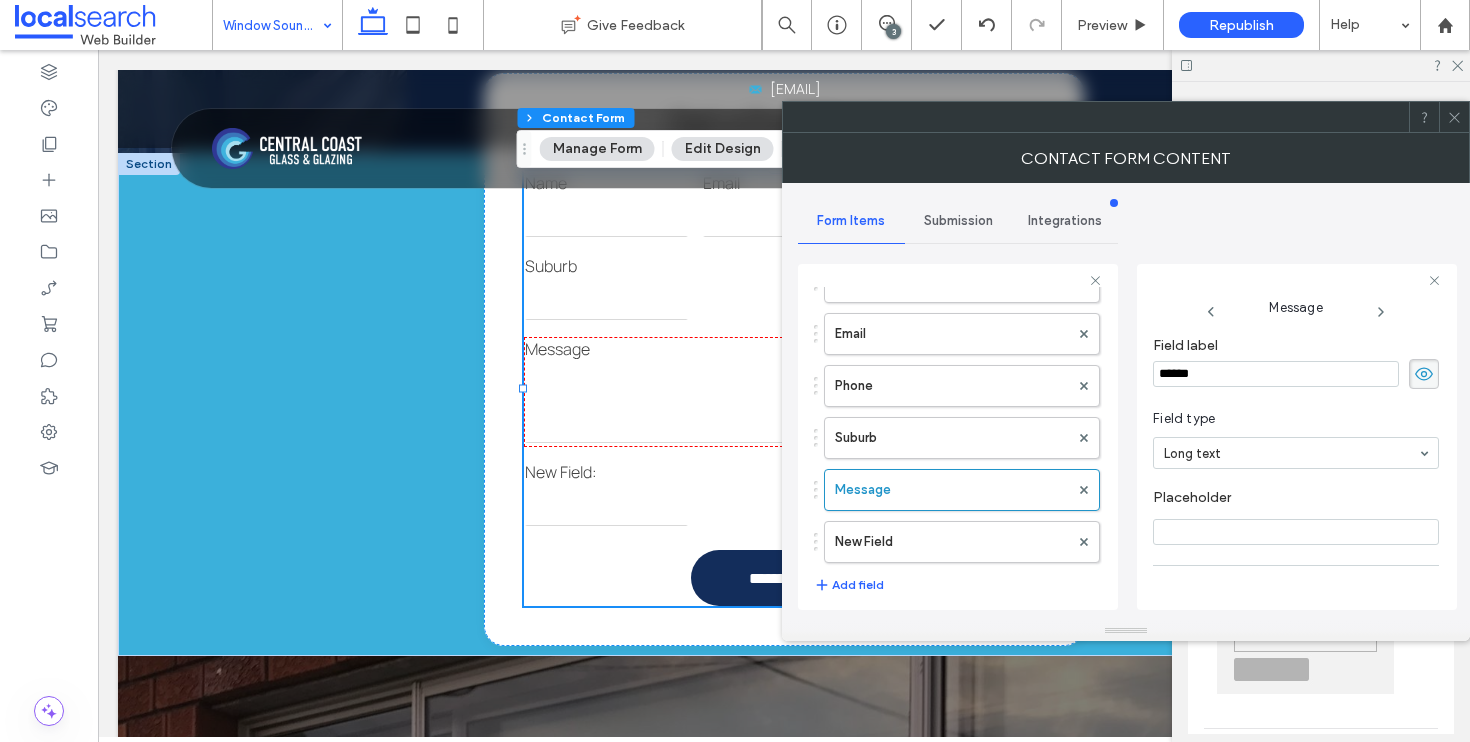 type on "******" 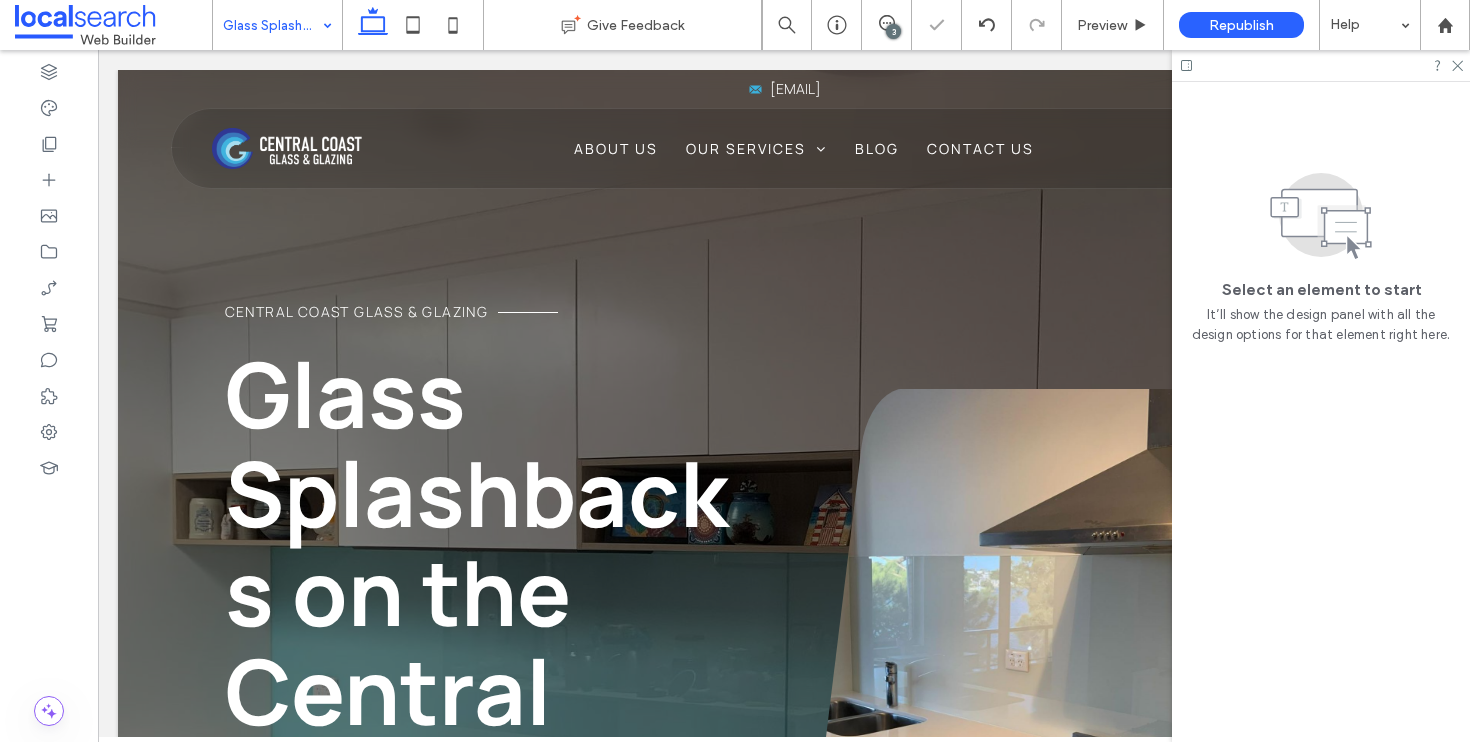 scroll, scrollTop: 403, scrollLeft: 0, axis: vertical 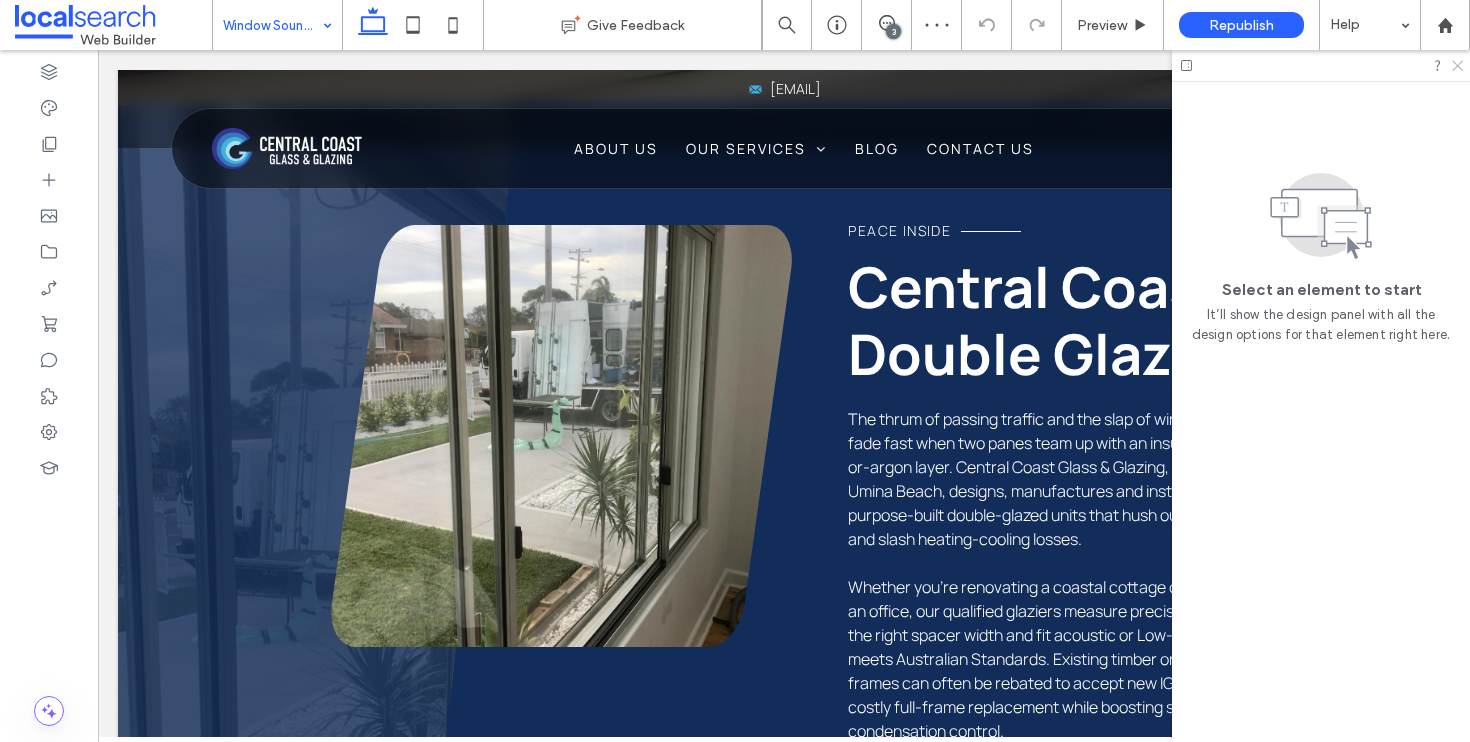 click 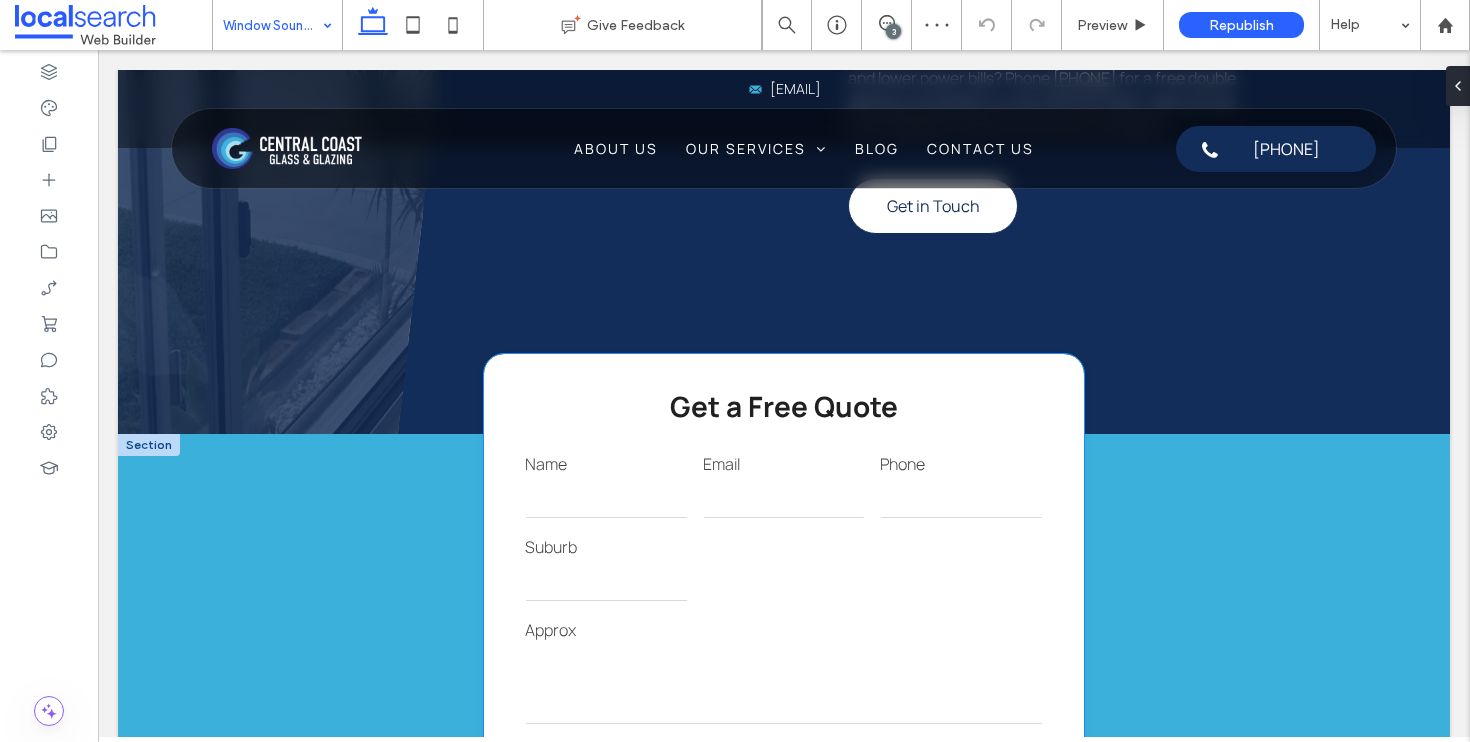 scroll, scrollTop: 1933, scrollLeft: 0, axis: vertical 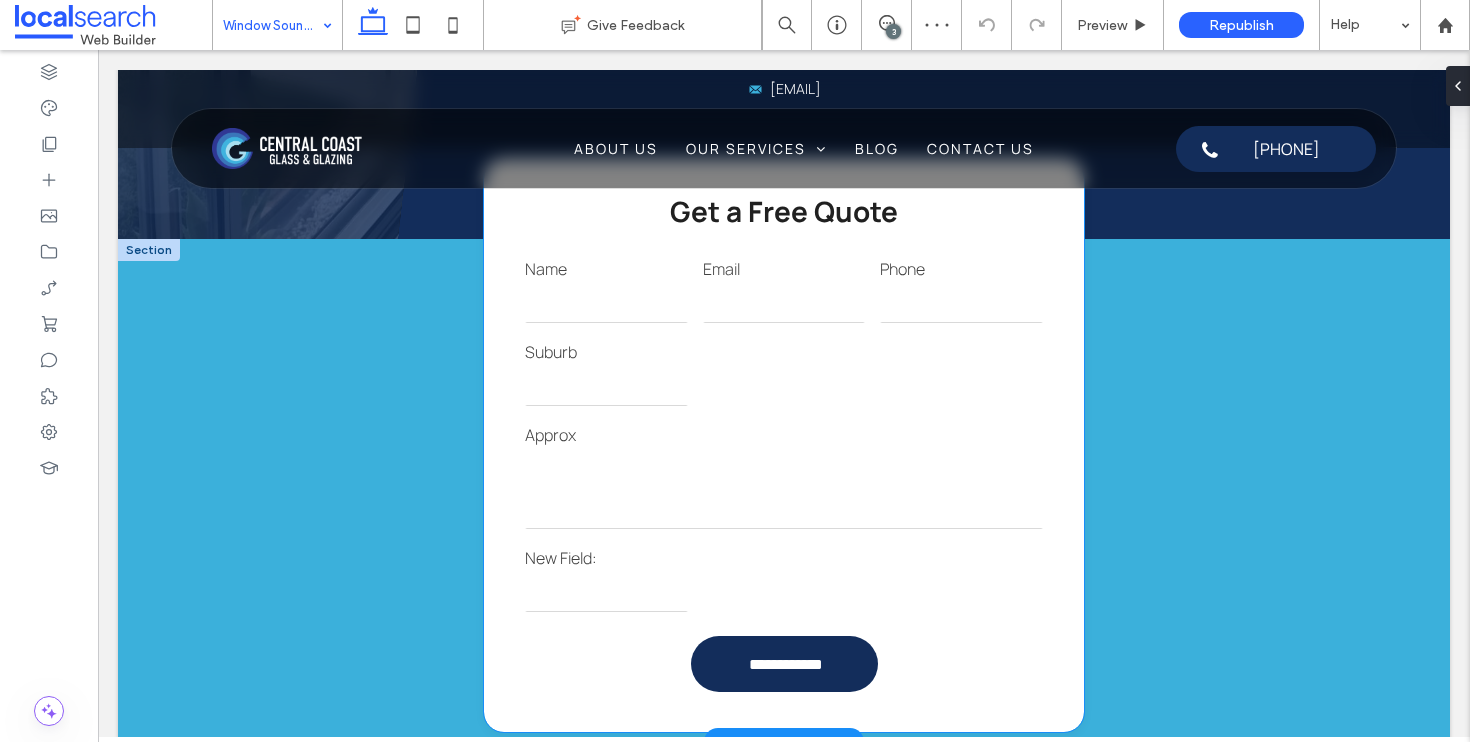 click on "Approx" at bounding box center (784, 478) 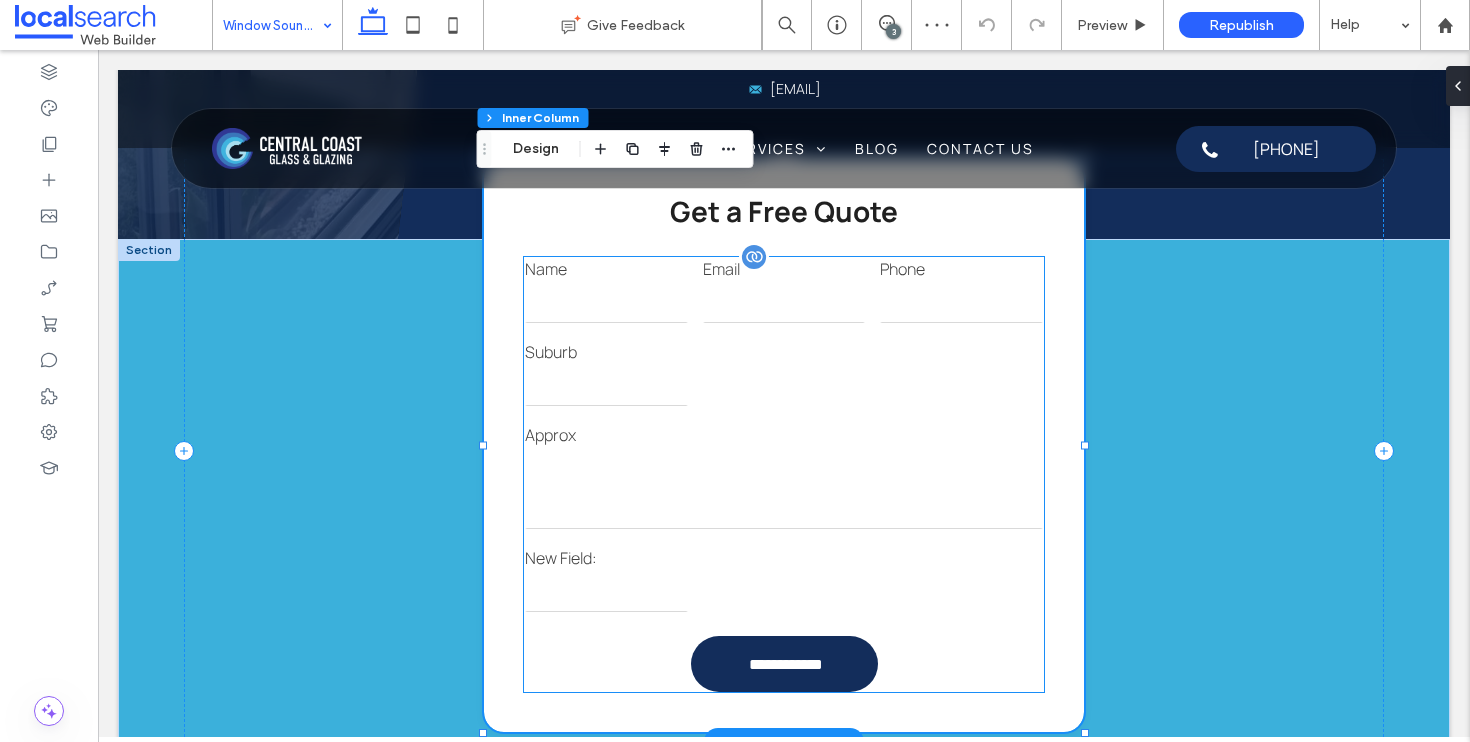 click at bounding box center [784, 489] 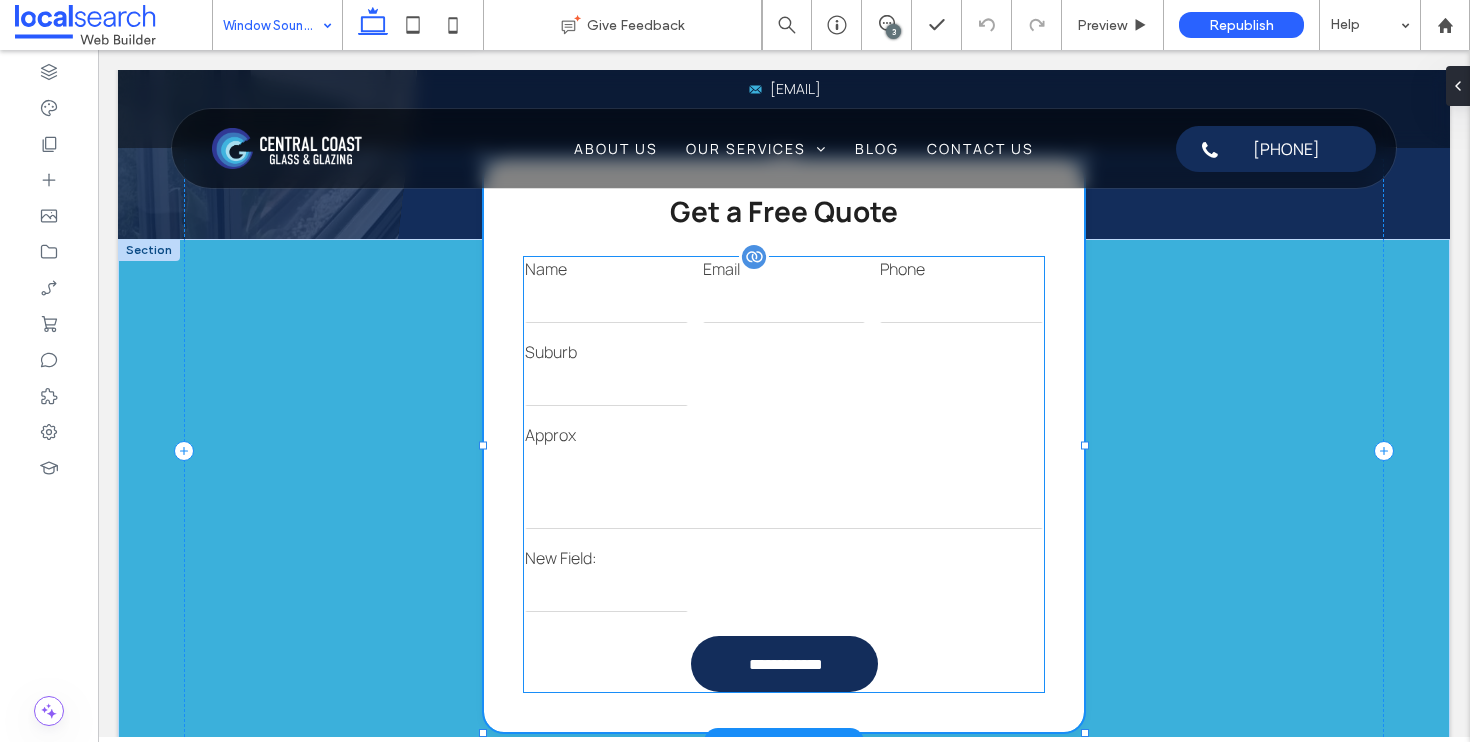 type on "*" 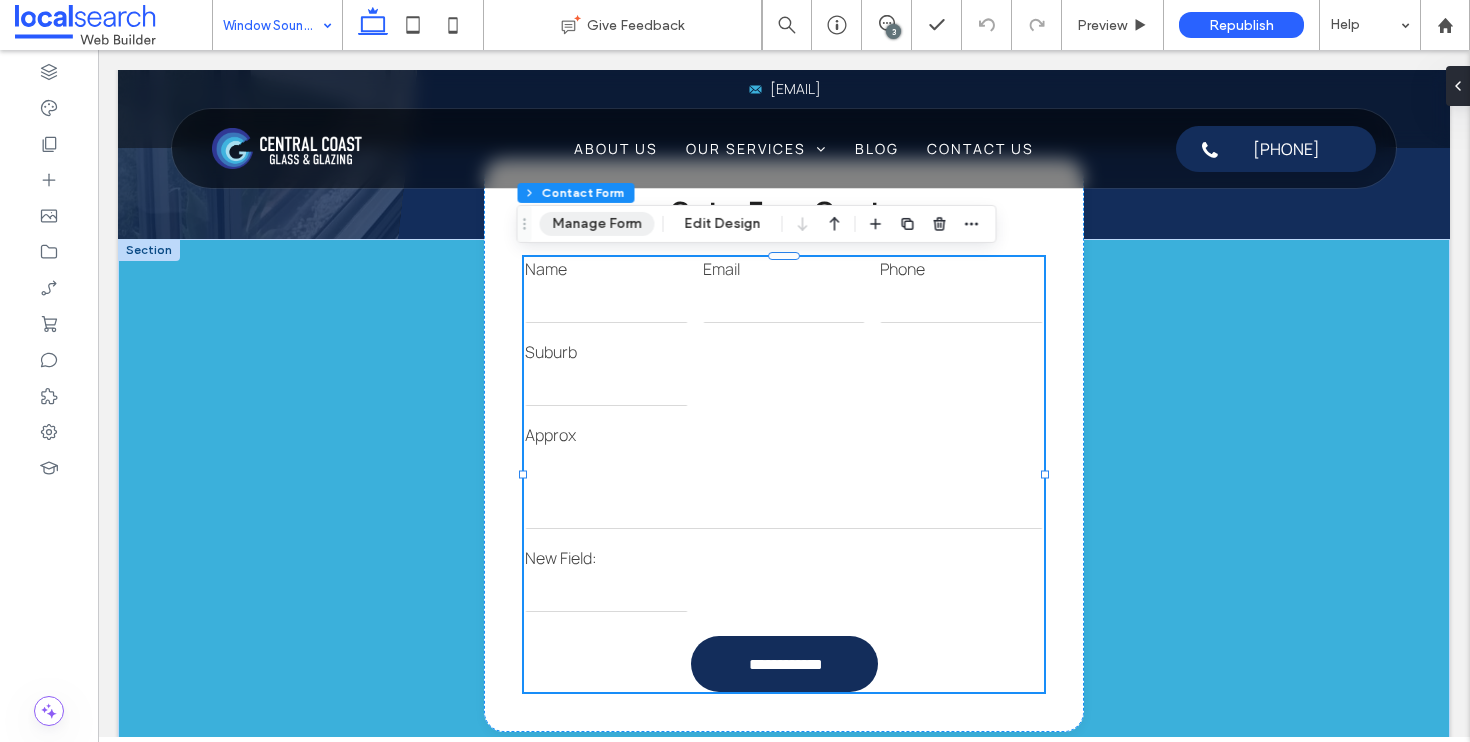 click on "Manage Form" at bounding box center (597, 224) 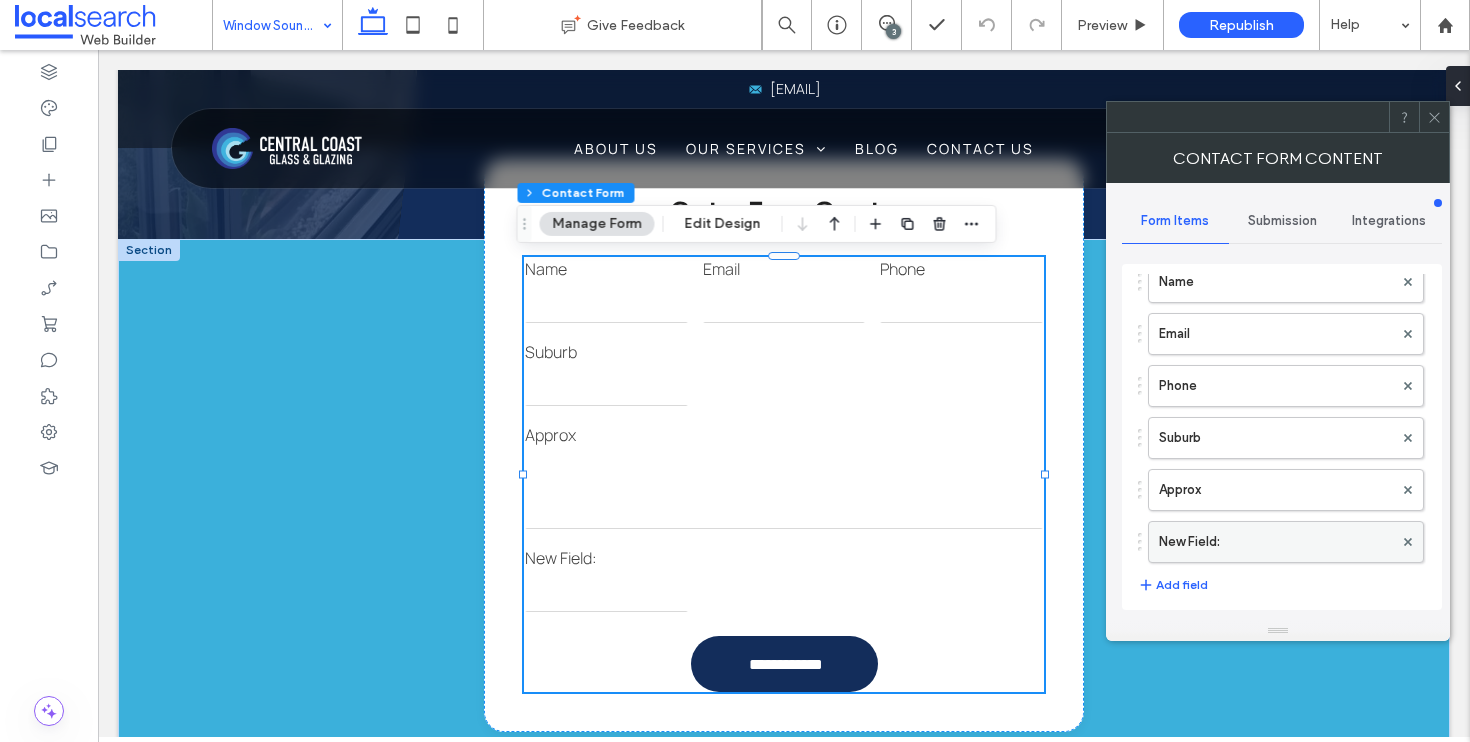 scroll, scrollTop: 110, scrollLeft: 0, axis: vertical 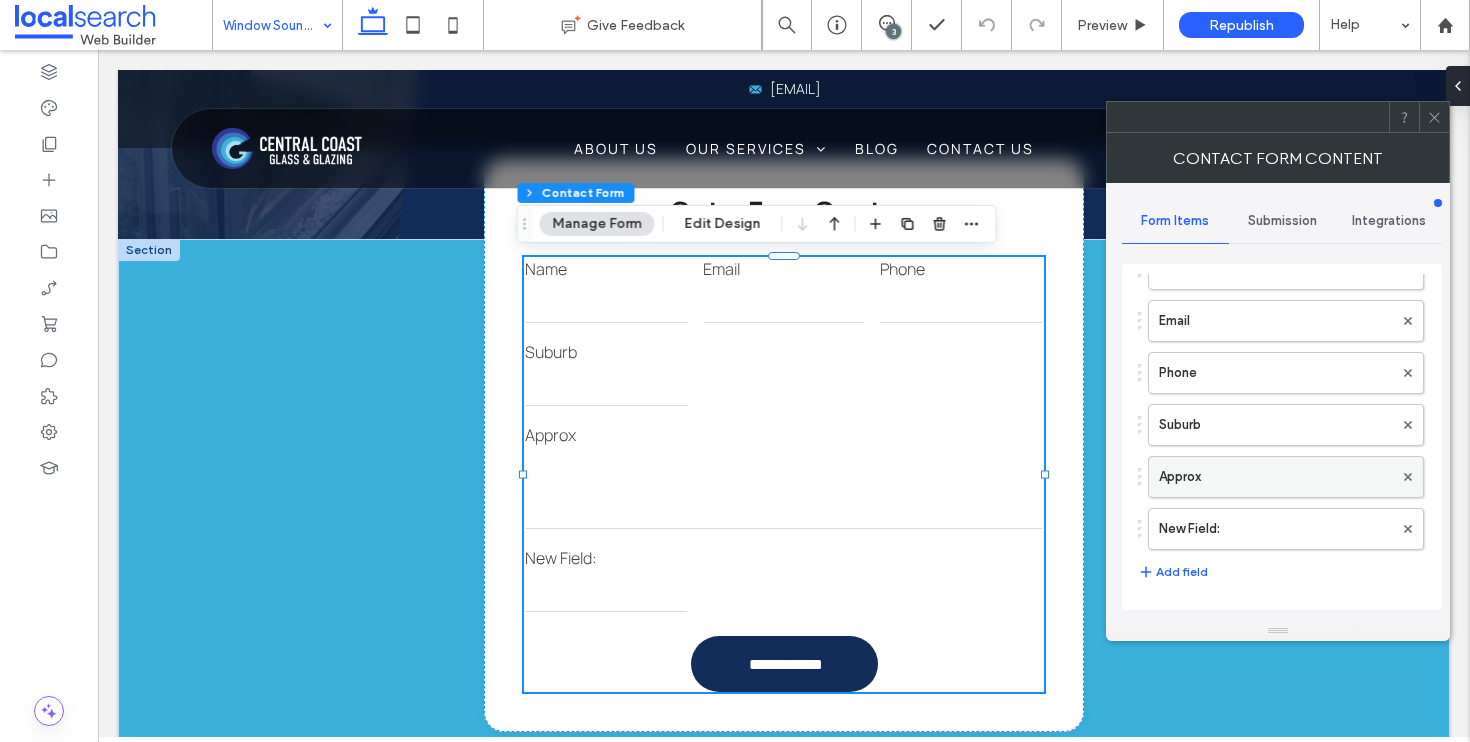 click on "Approx" at bounding box center (1276, 477) 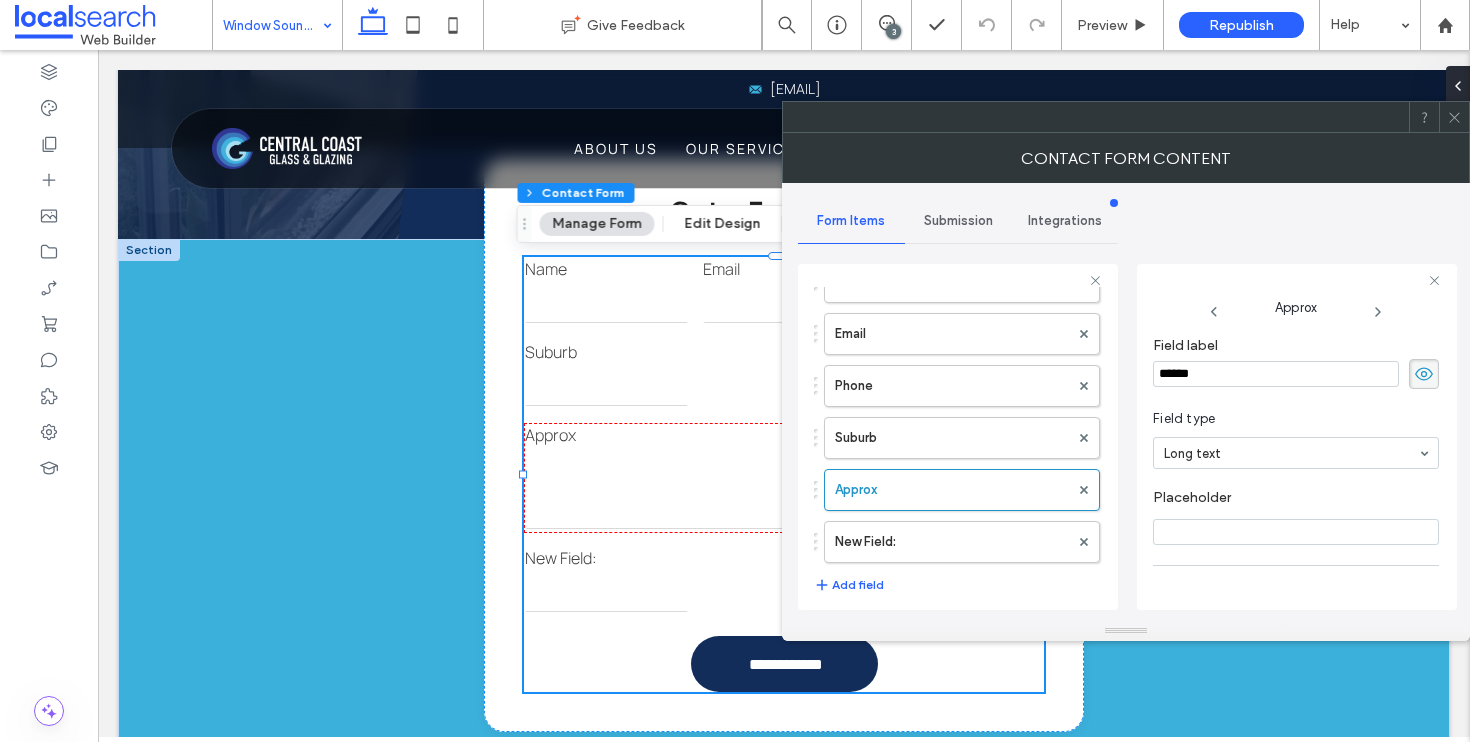 drag, startPoint x: 1261, startPoint y: 371, endPoint x: 1133, endPoint y: 371, distance: 128 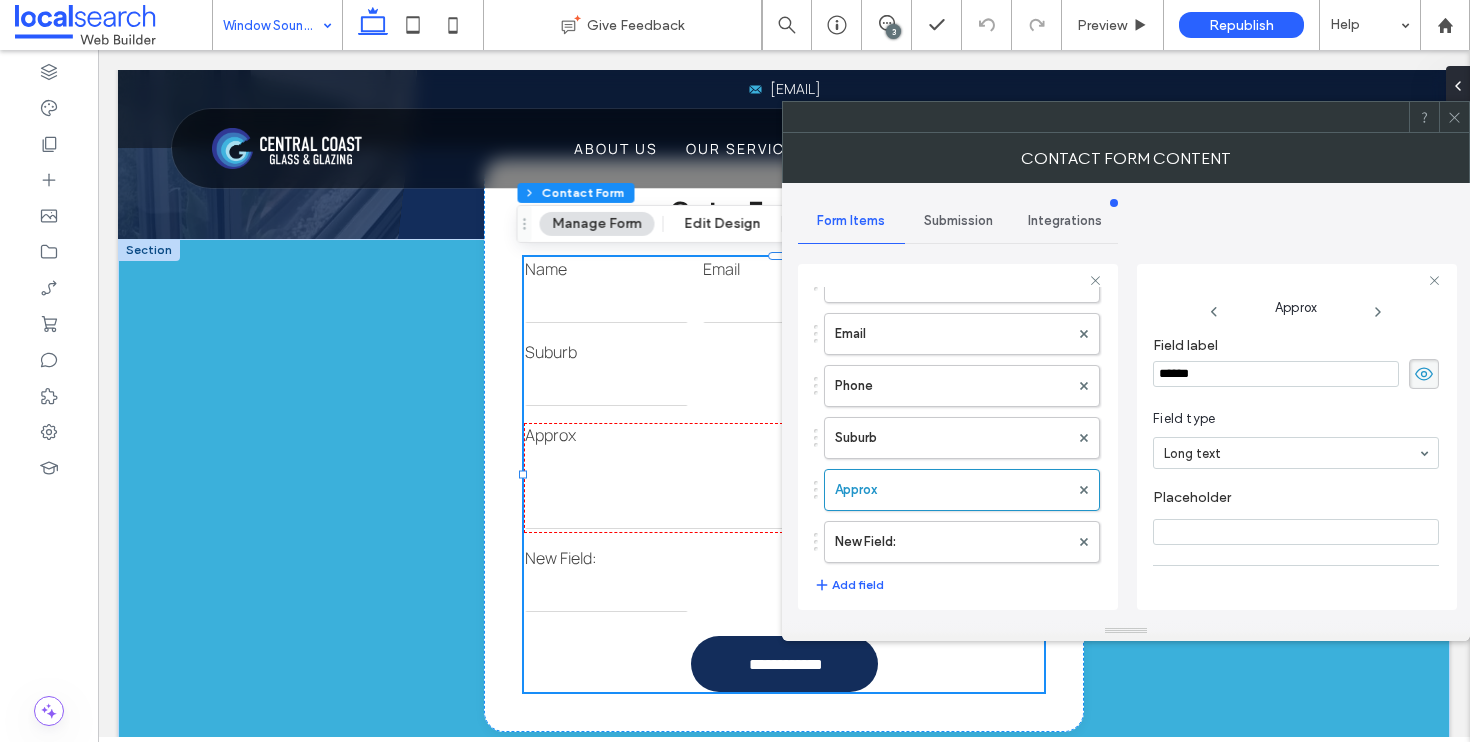 type on "*******" 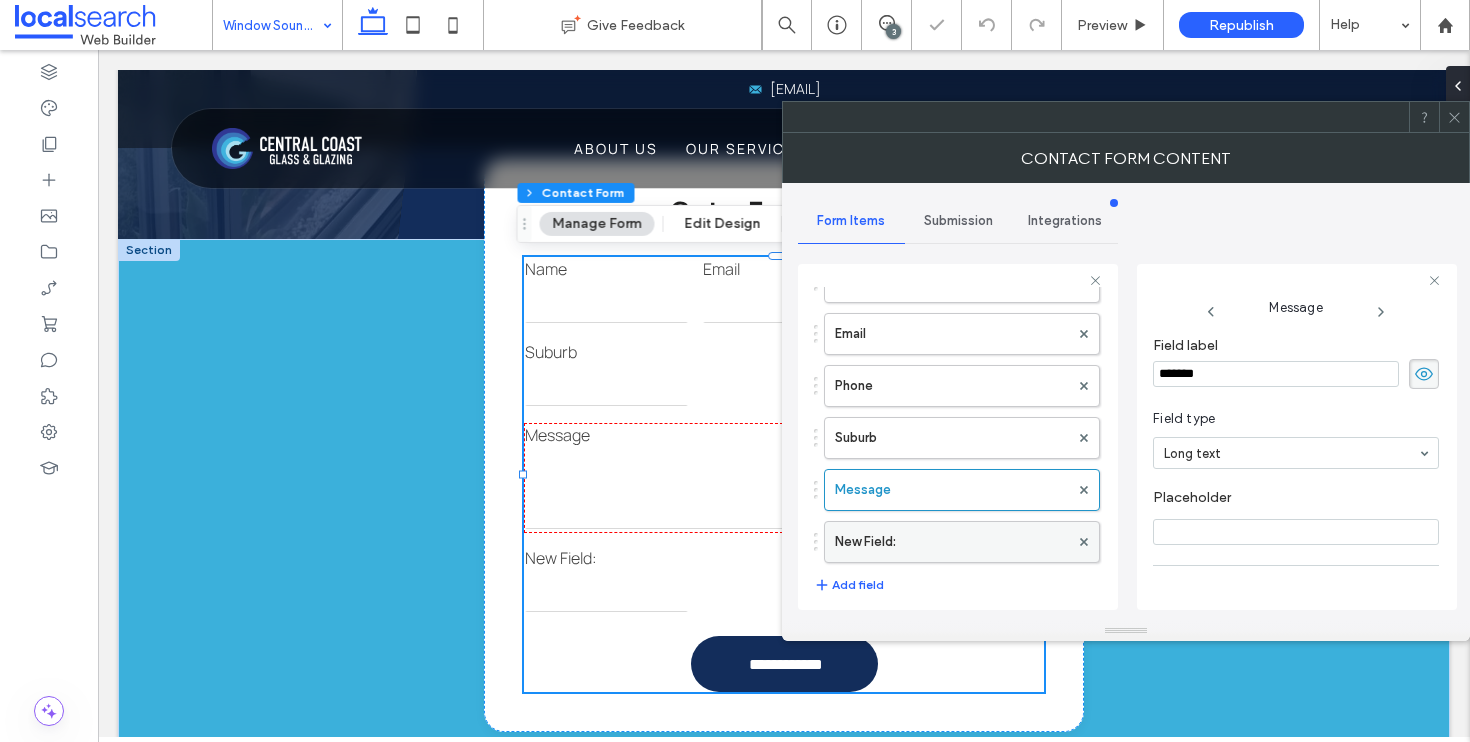 click on "New Field:" at bounding box center [952, 542] 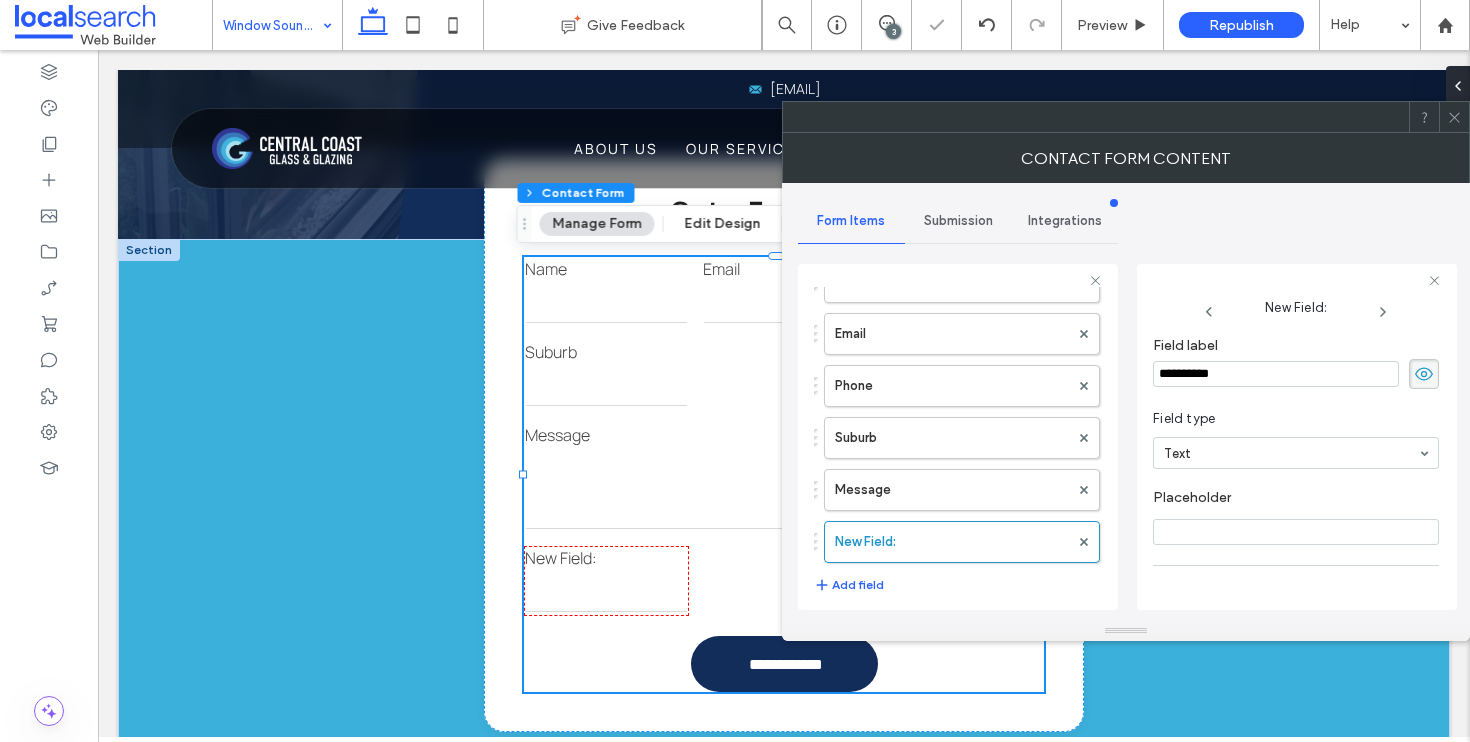 drag, startPoint x: 1254, startPoint y: 375, endPoint x: 1143, endPoint y: 377, distance: 111.01801 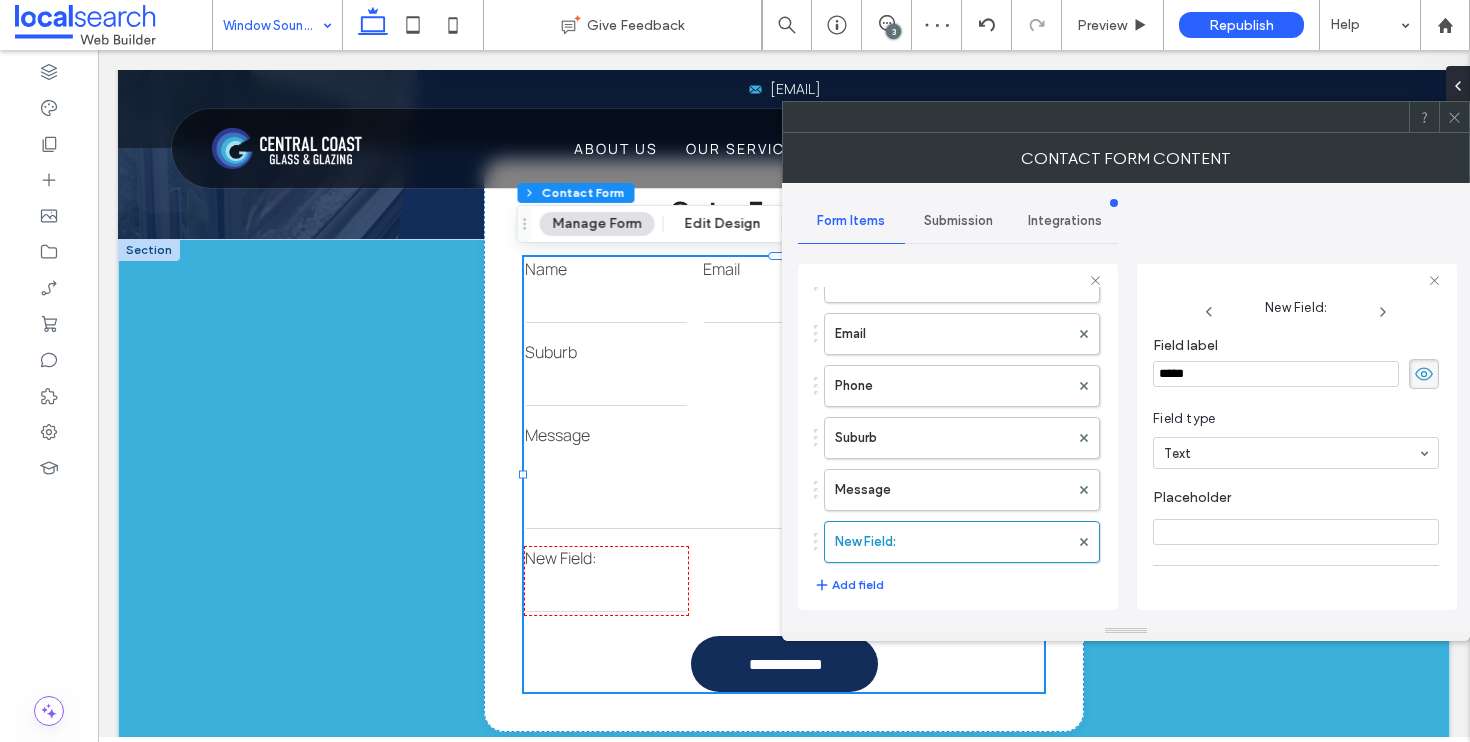 type on "******" 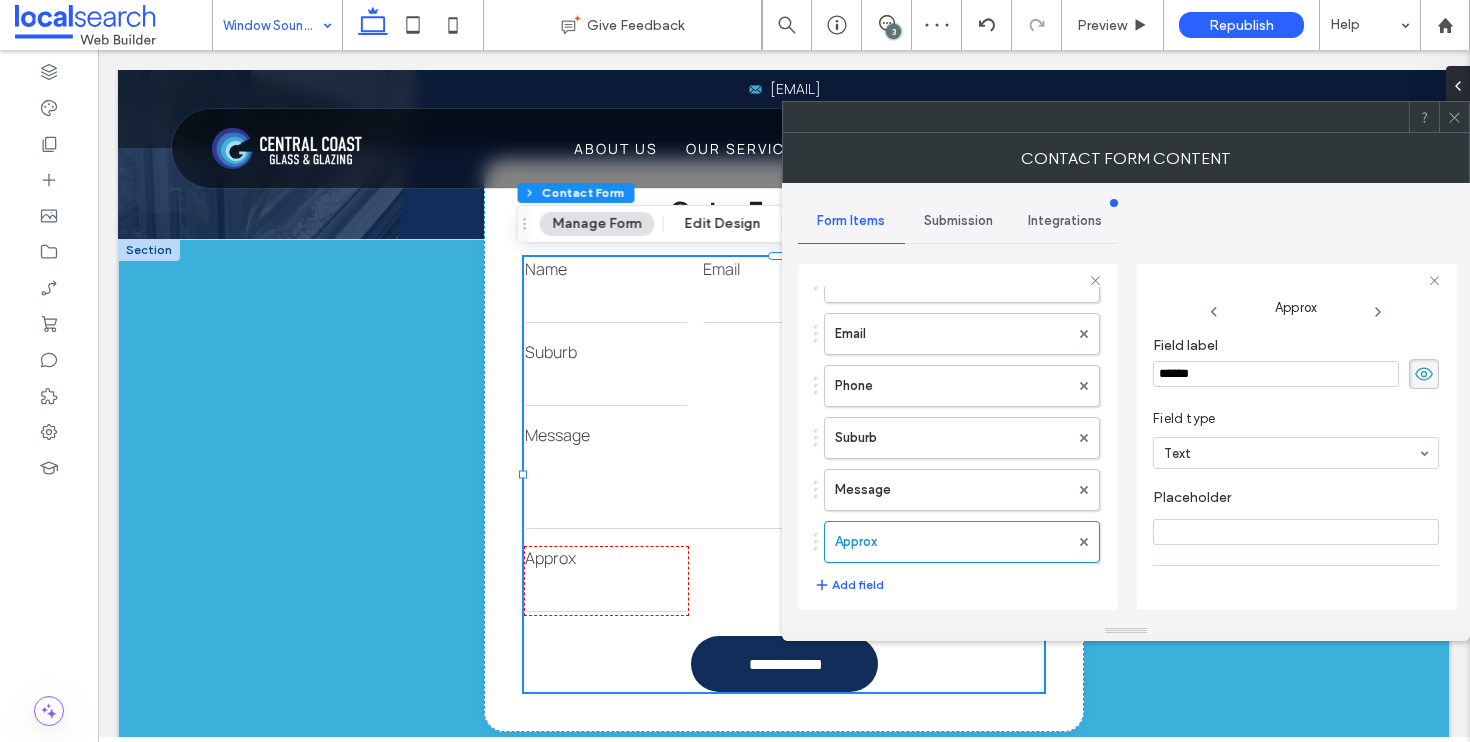 click on "******" at bounding box center [1276, 374] 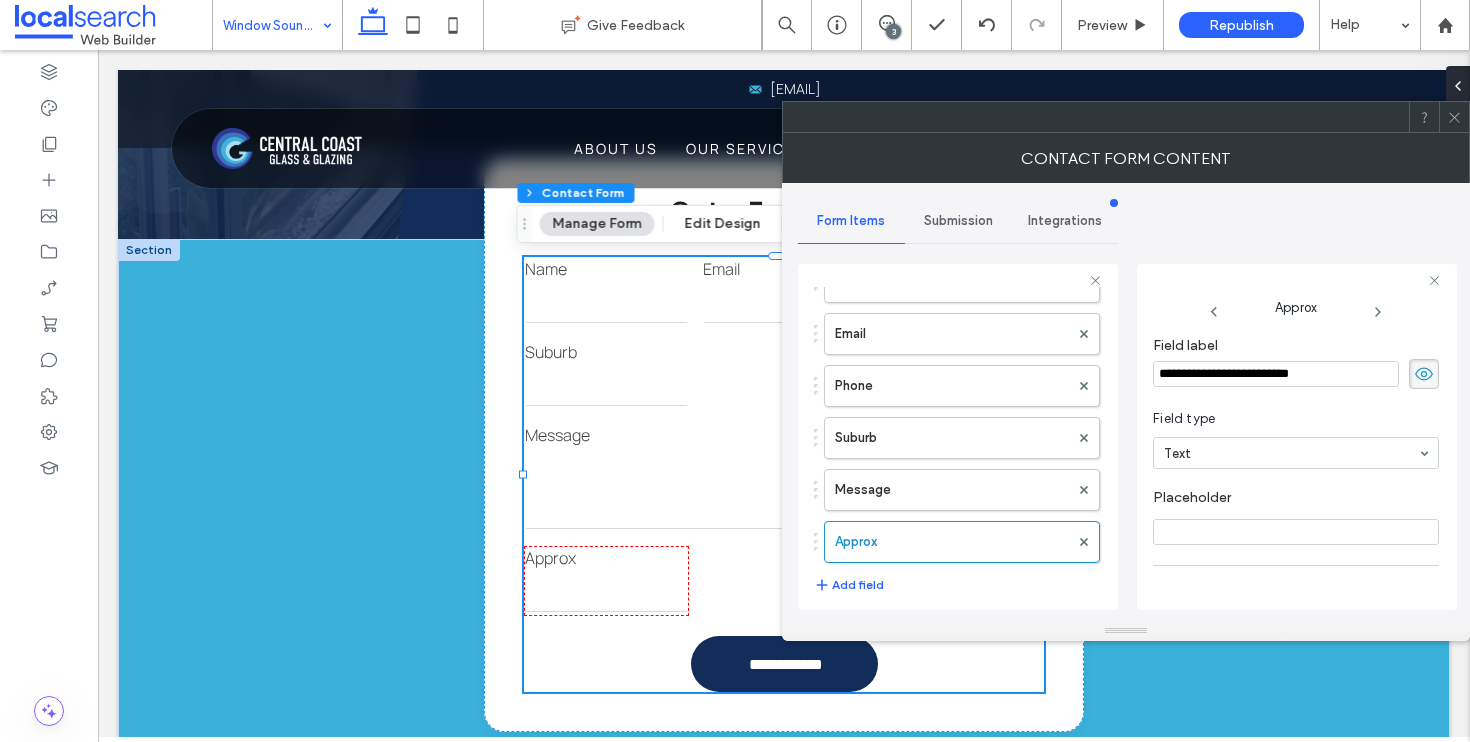 type on "**********" 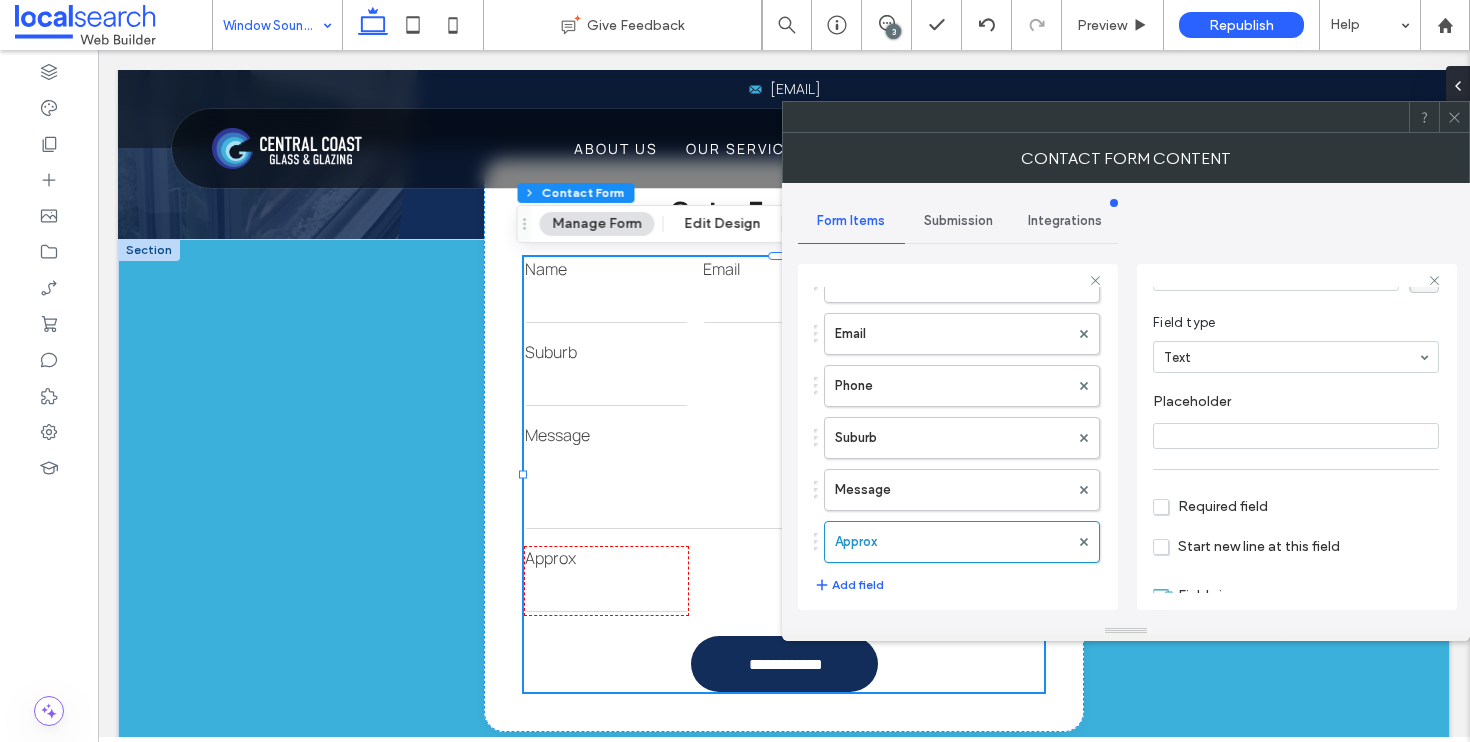 scroll, scrollTop: 141, scrollLeft: 0, axis: vertical 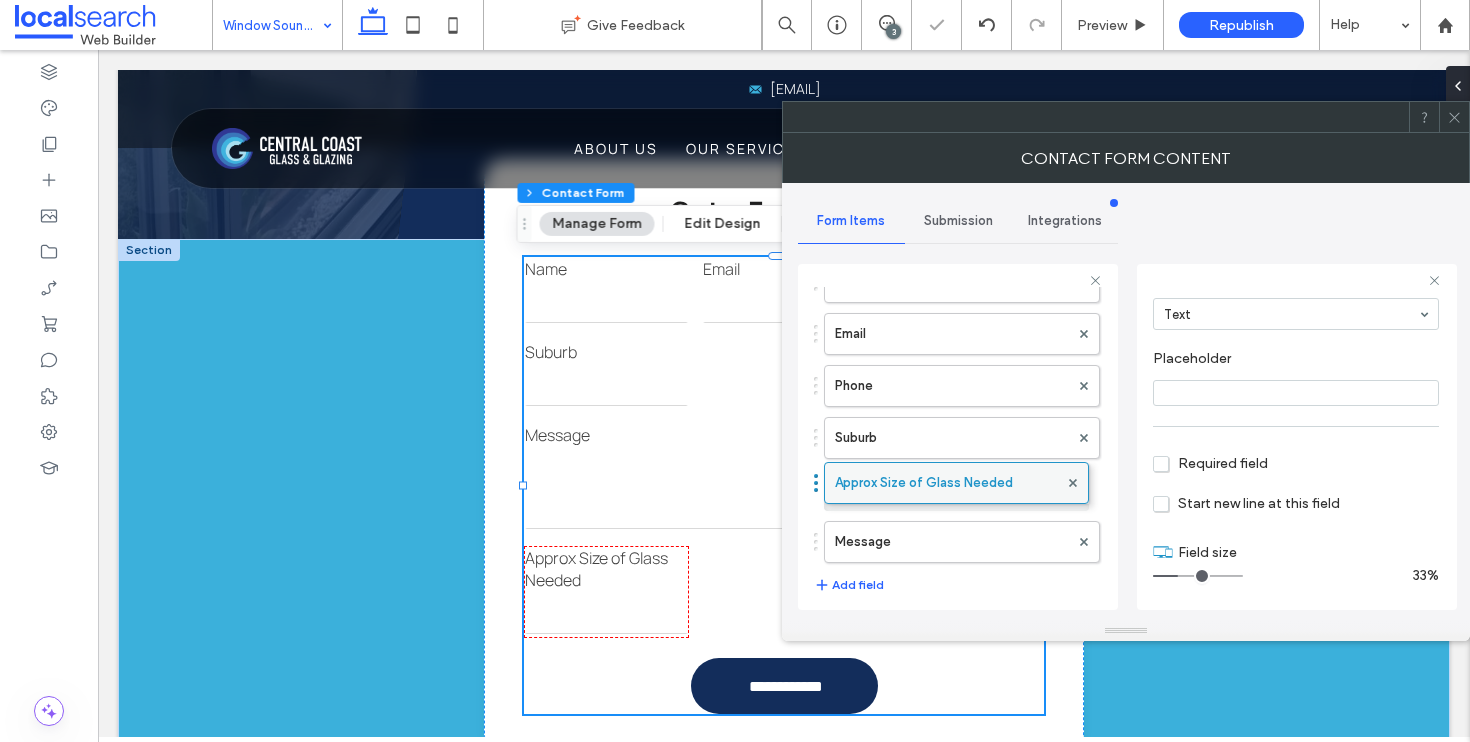drag, startPoint x: 819, startPoint y: 543, endPoint x: 834, endPoint y: 472, distance: 72.56721 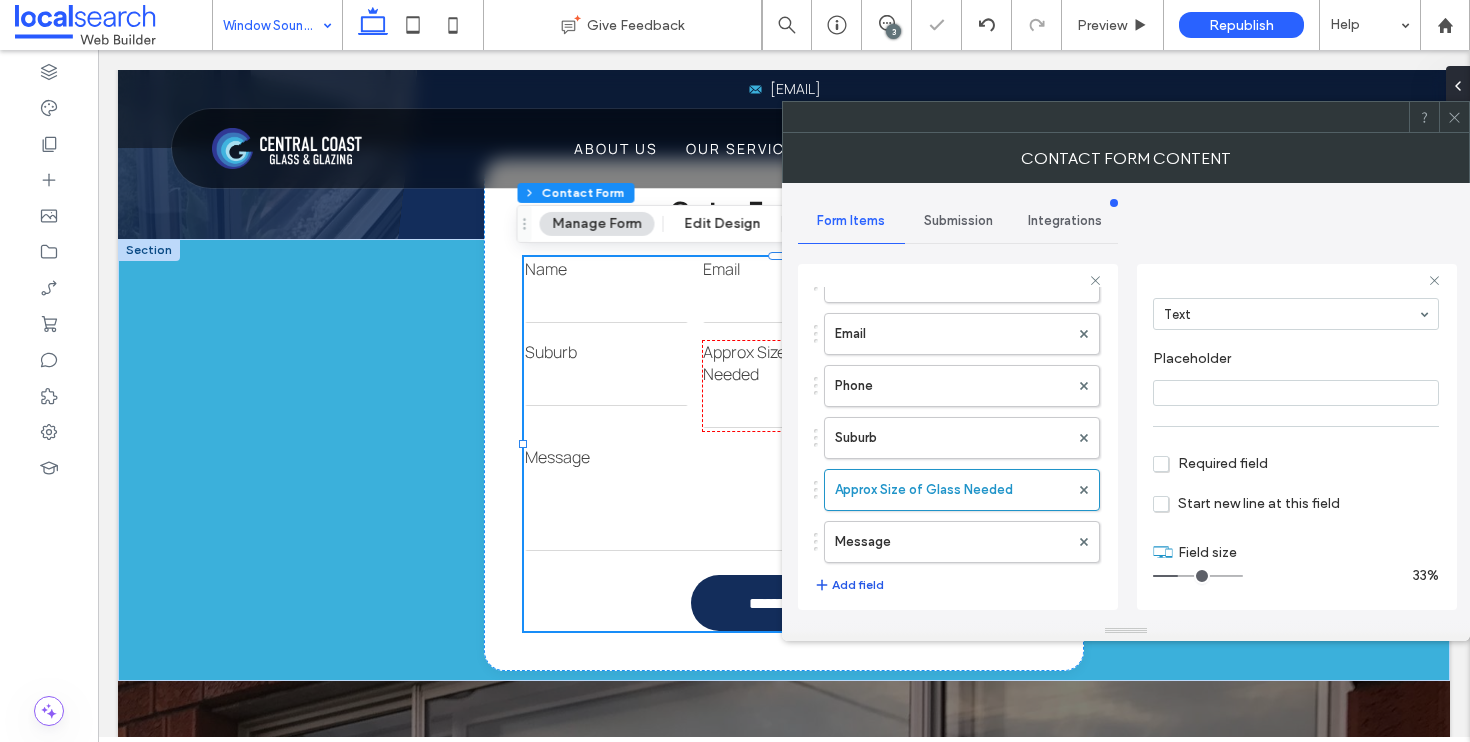 click on "Add field" at bounding box center [849, 585] 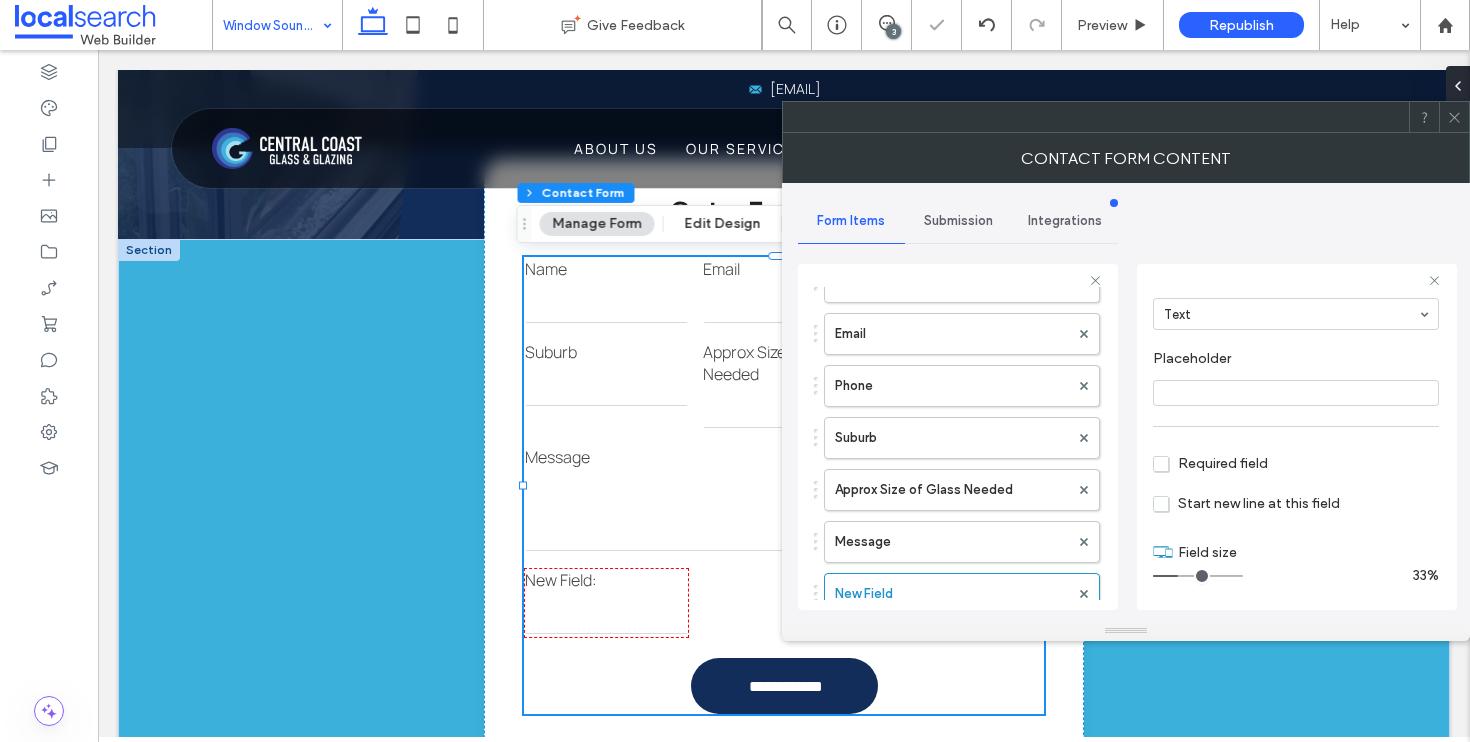 scroll, scrollTop: 0, scrollLeft: 0, axis: both 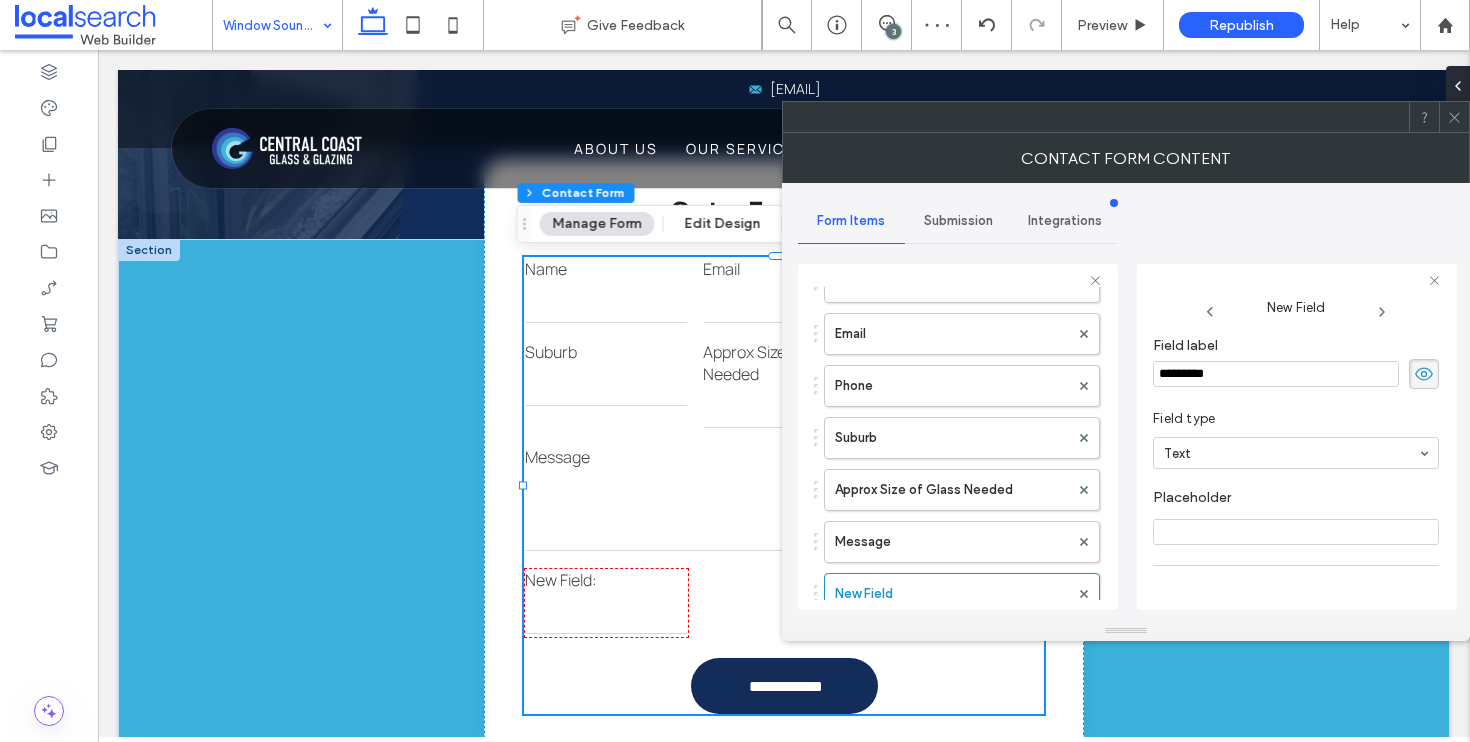 drag, startPoint x: 1235, startPoint y: 372, endPoint x: 1122, endPoint y: 369, distance: 113.03982 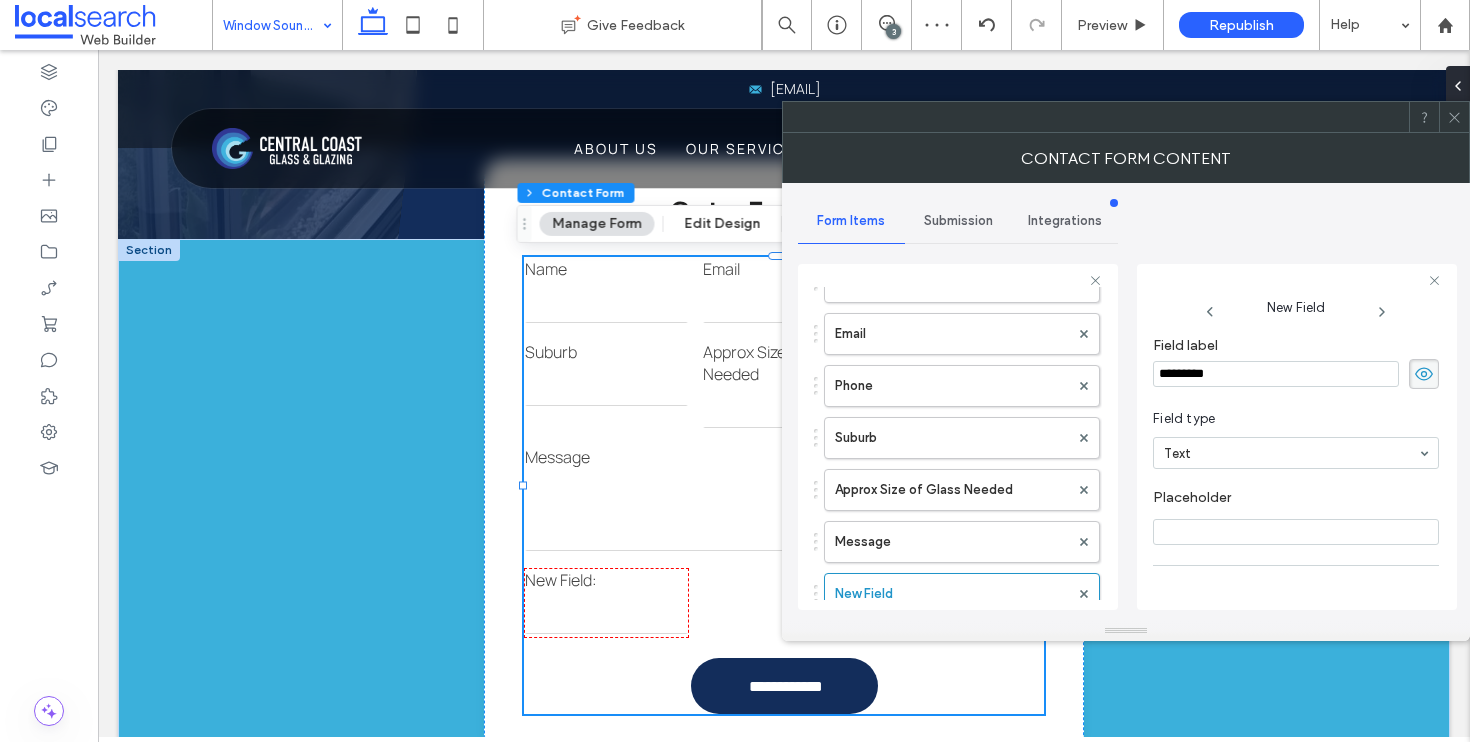 click on "**********" at bounding box center (1126, 402) 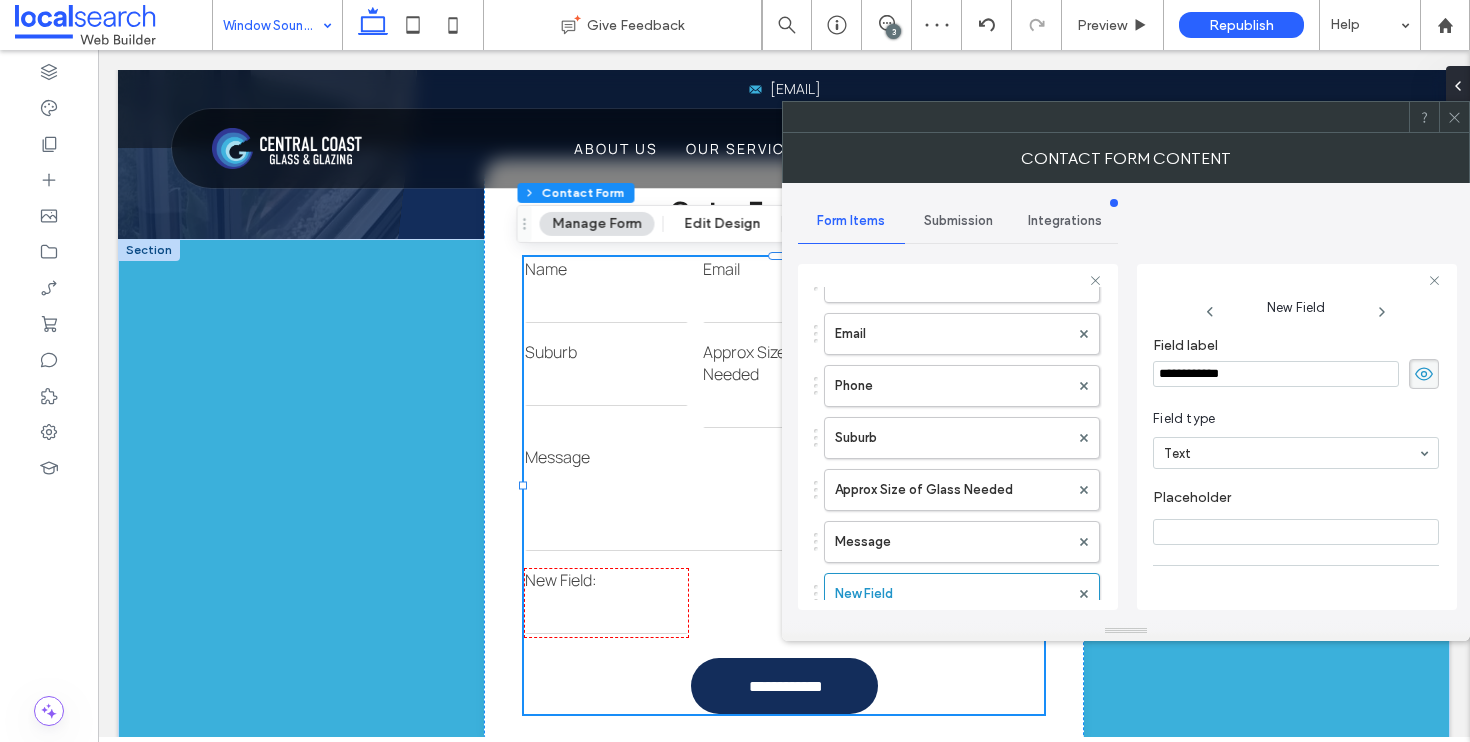 type on "**********" 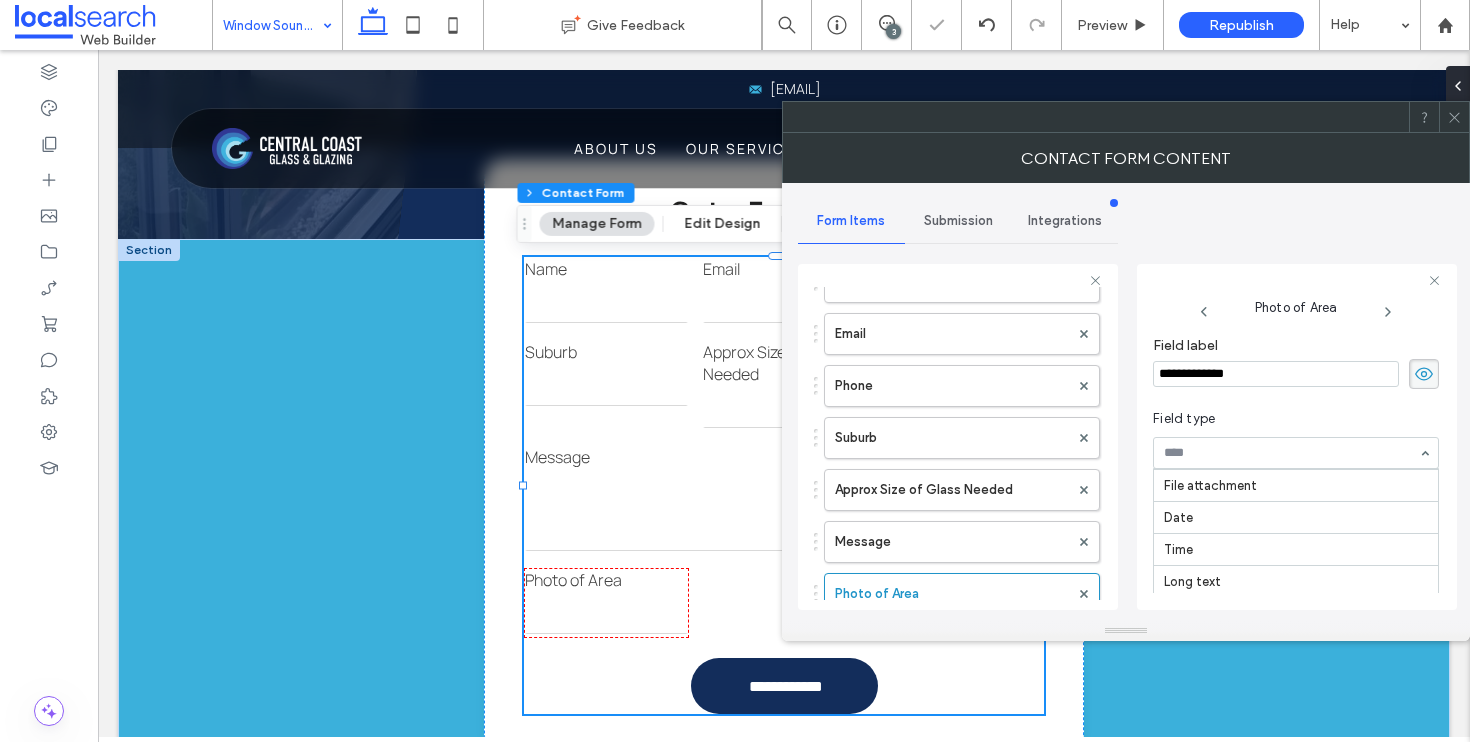 scroll, scrollTop: 148, scrollLeft: 0, axis: vertical 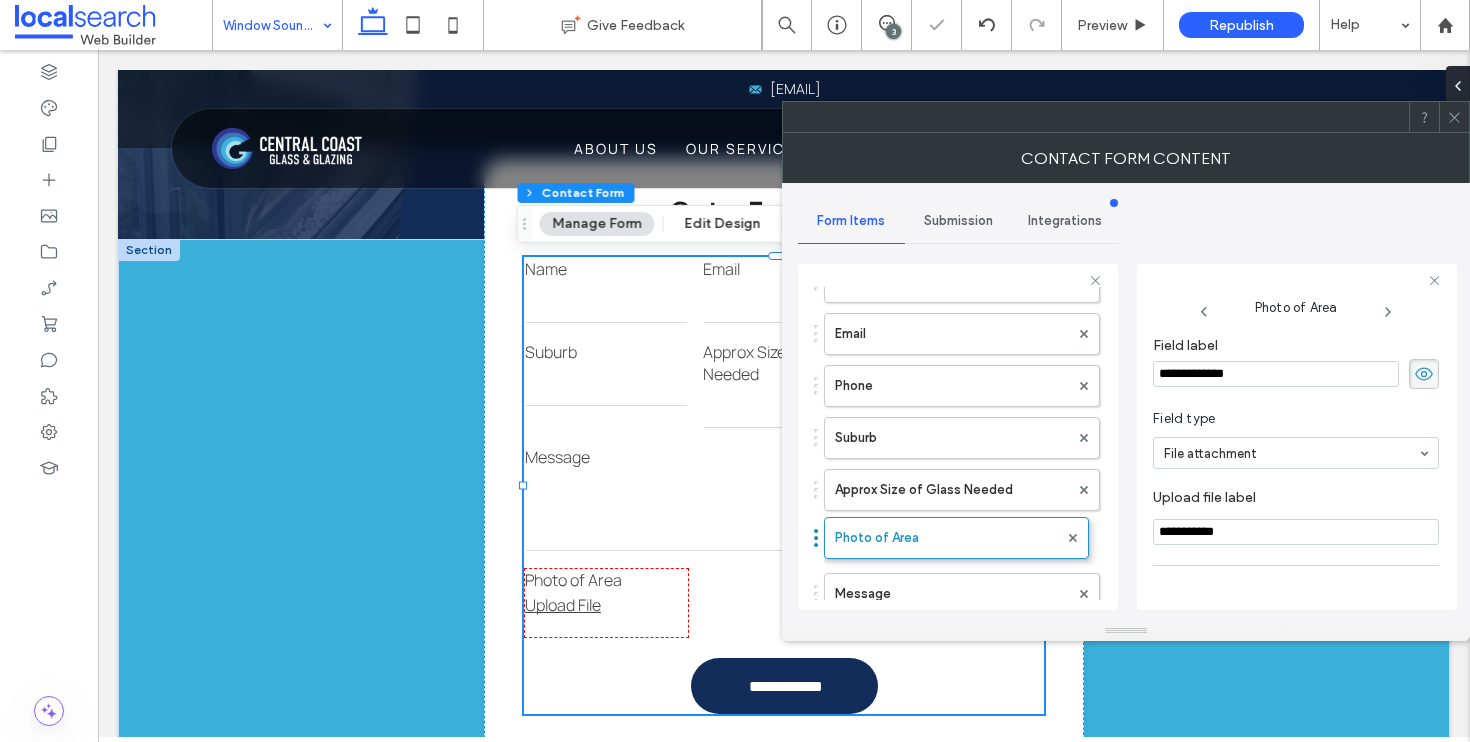 drag, startPoint x: 820, startPoint y: 589, endPoint x: 818, endPoint y: 523, distance: 66.0303 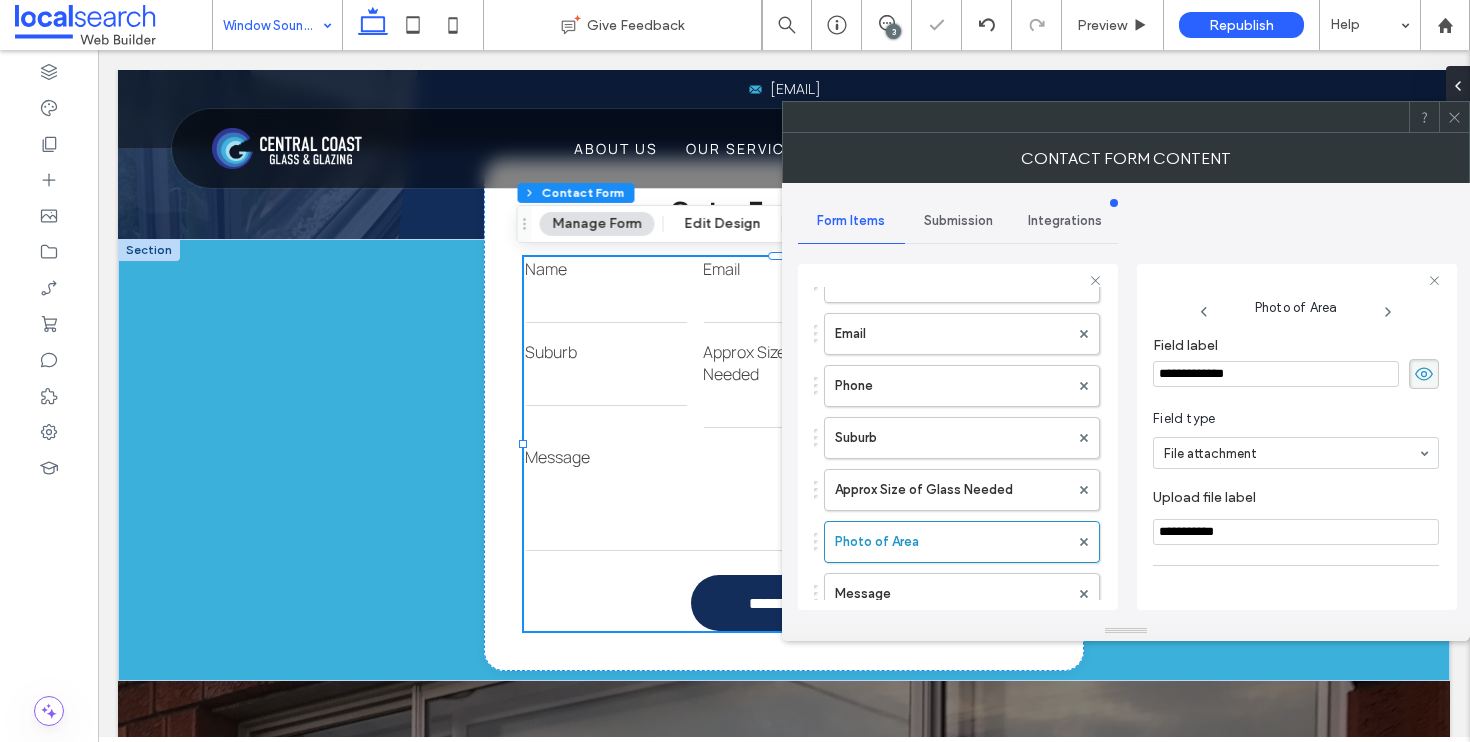 click 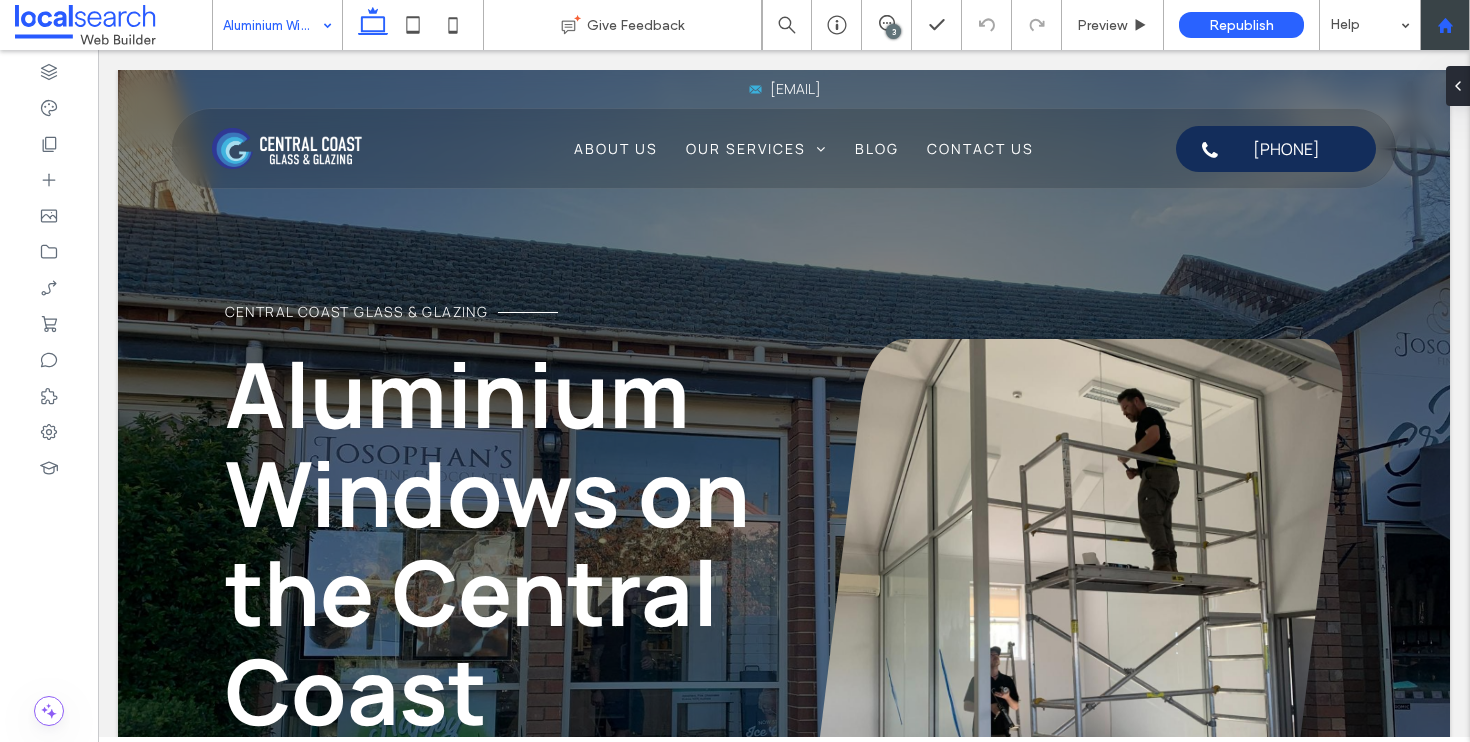scroll, scrollTop: 0, scrollLeft: 0, axis: both 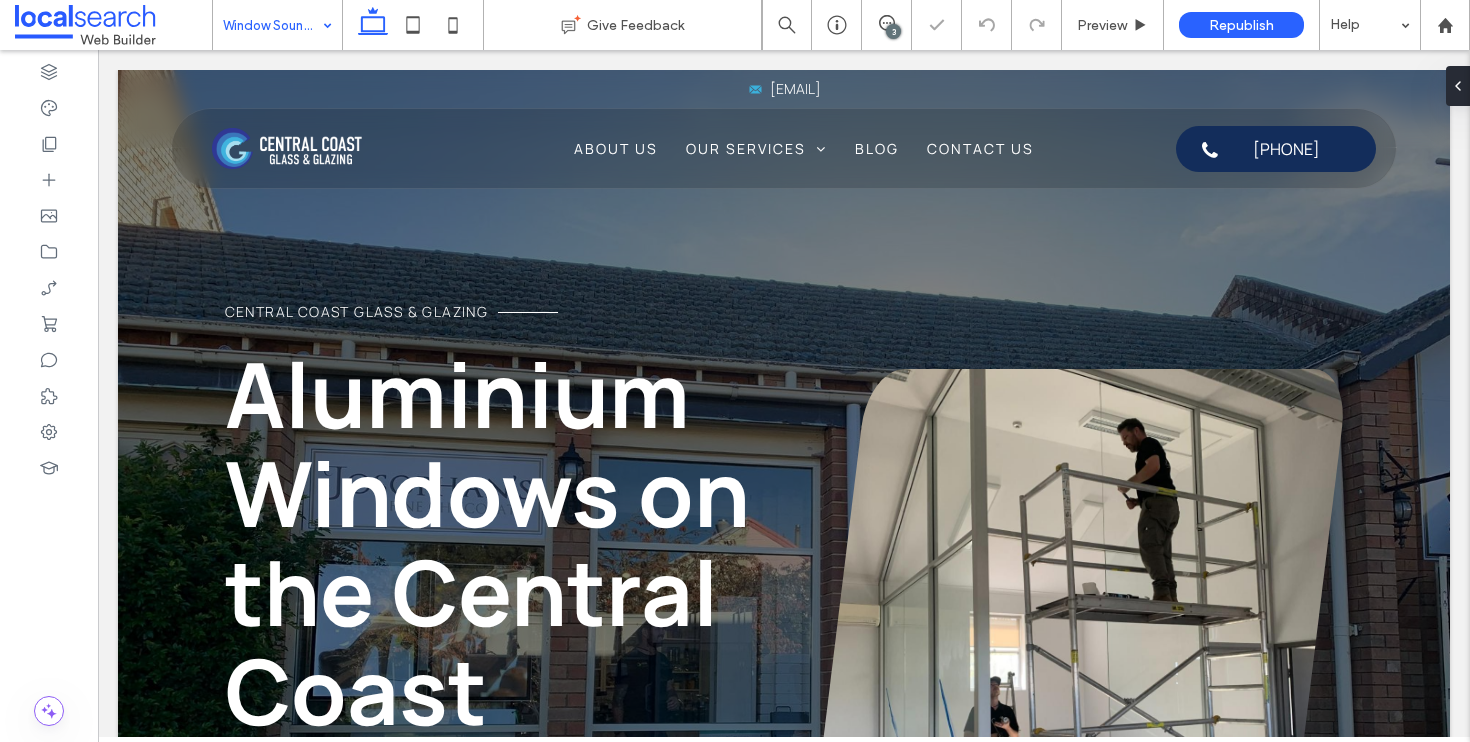 click at bounding box center [272, 25] 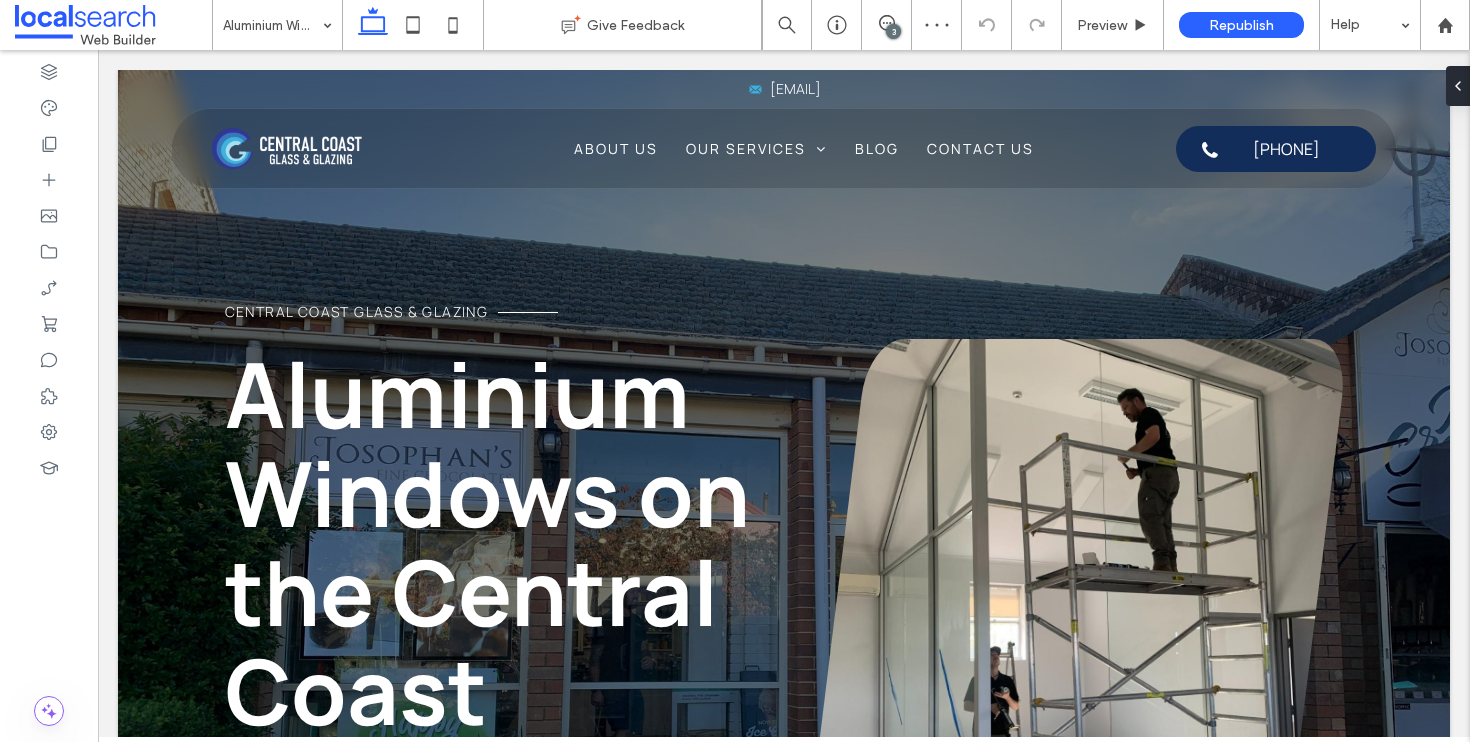 scroll, scrollTop: 0, scrollLeft: 0, axis: both 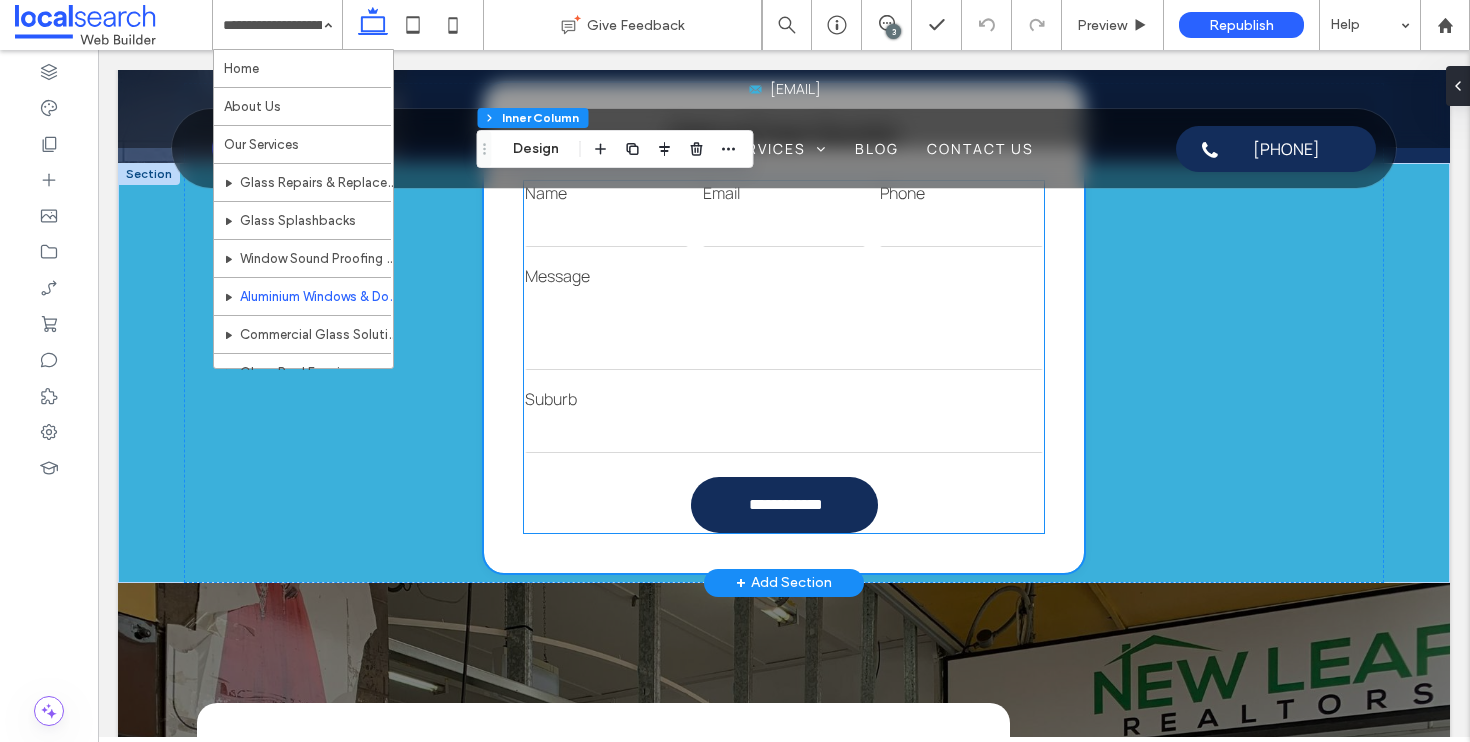 click at bounding box center (784, 330) 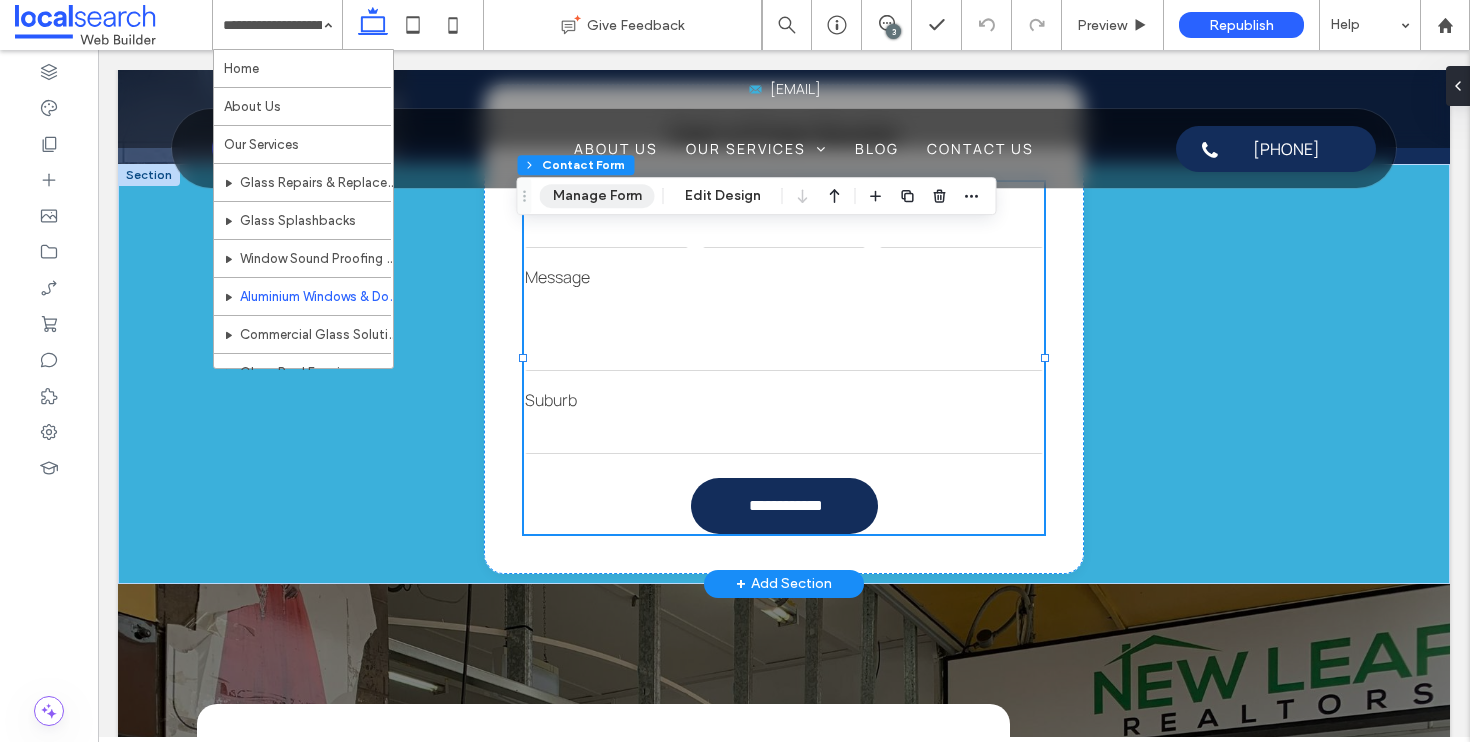click on "Manage Form" at bounding box center (597, 196) 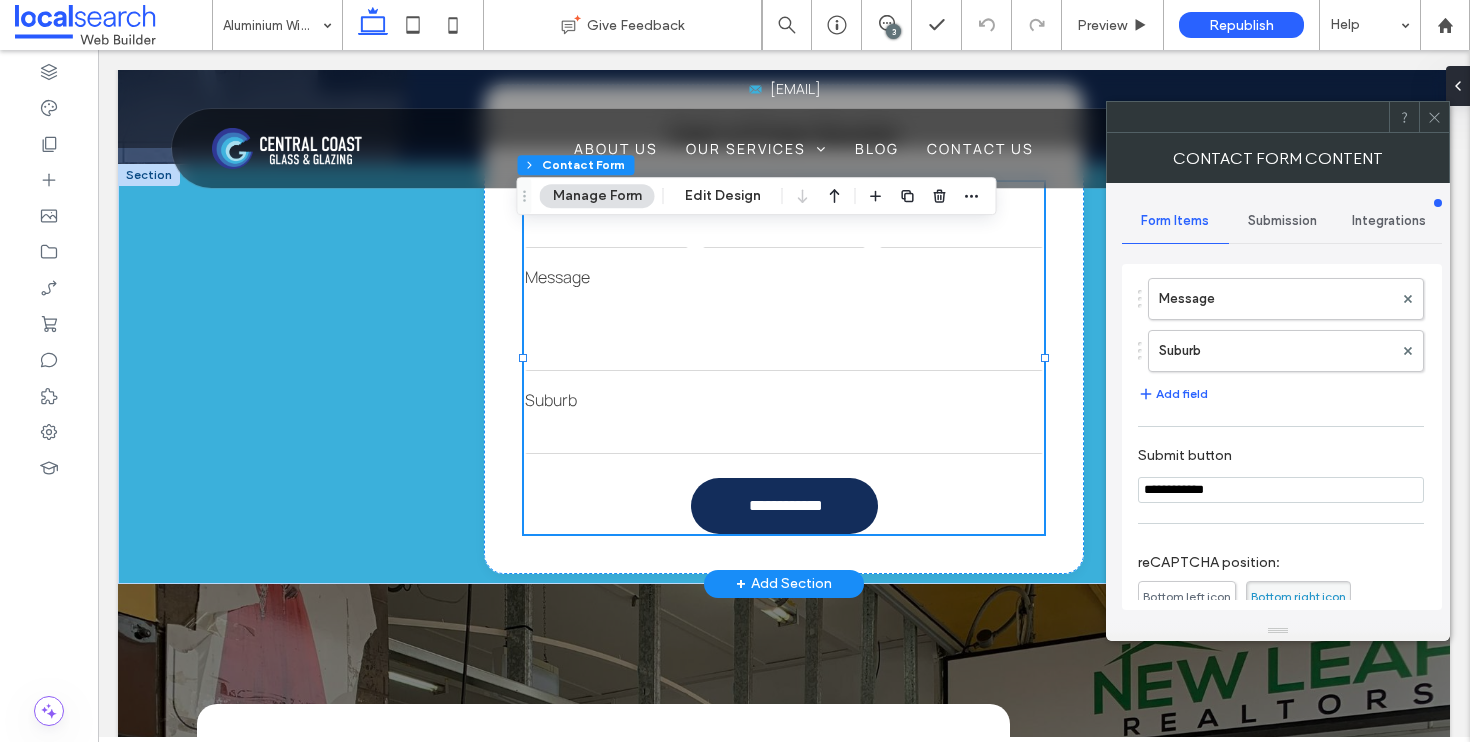 scroll, scrollTop: 269, scrollLeft: 0, axis: vertical 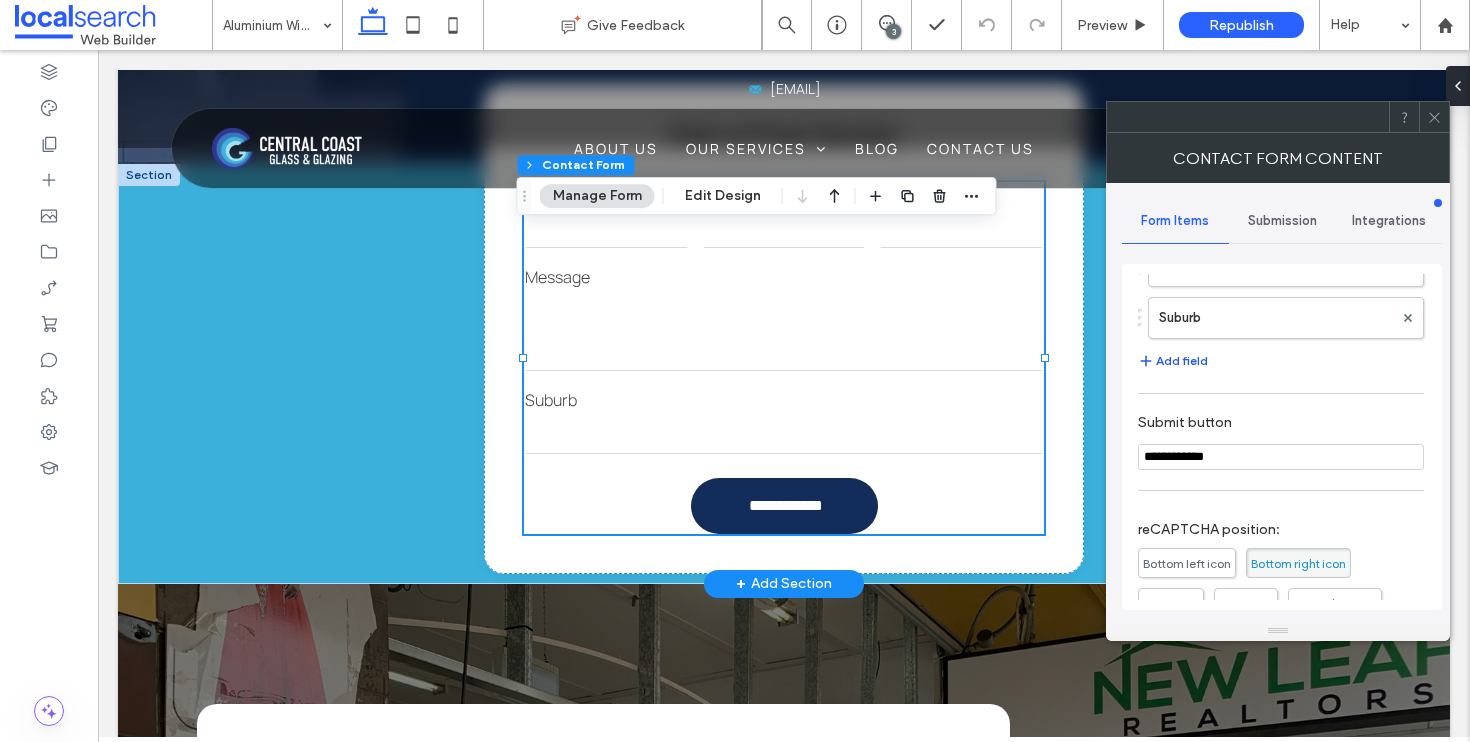 click on "Add field" at bounding box center [1173, 361] 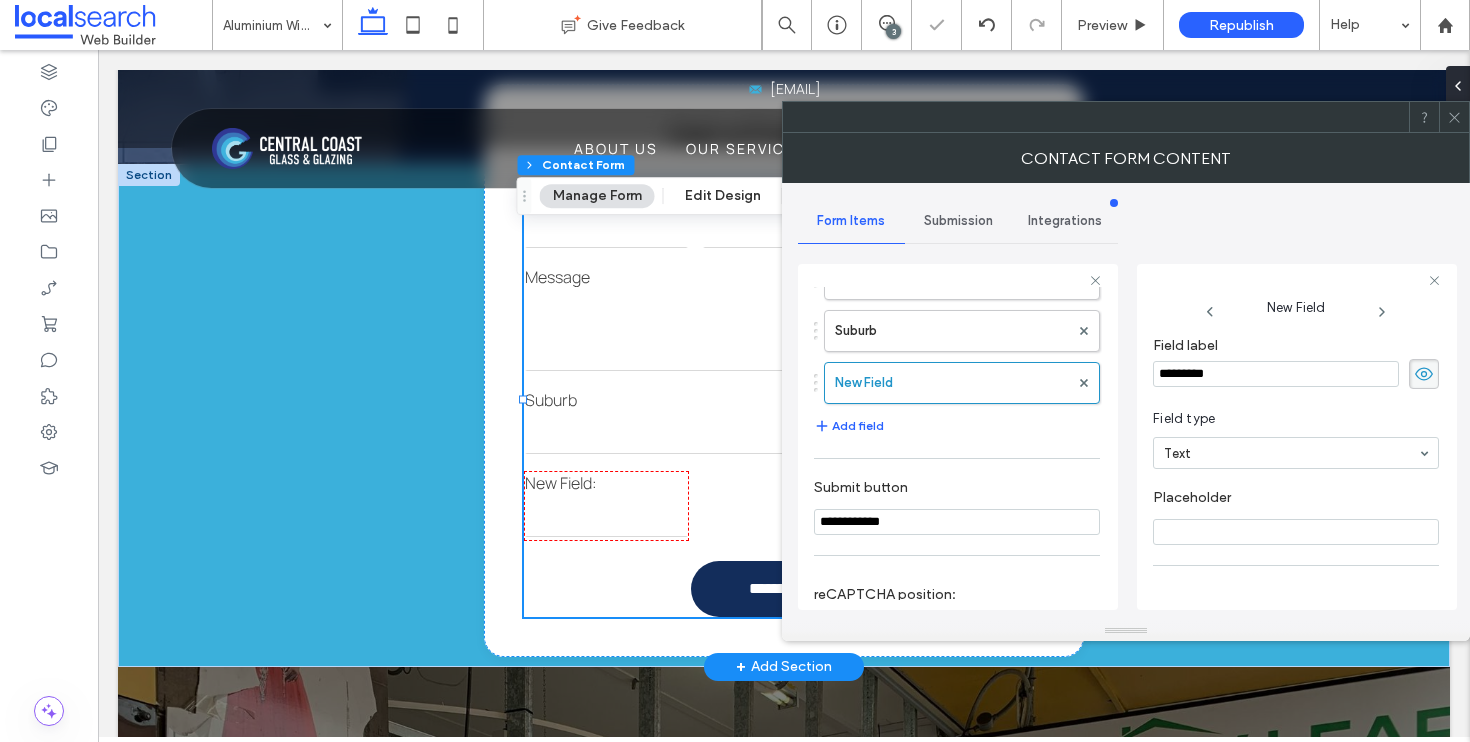 drag, startPoint x: 1268, startPoint y: 368, endPoint x: 1136, endPoint y: 374, distance: 132.13629 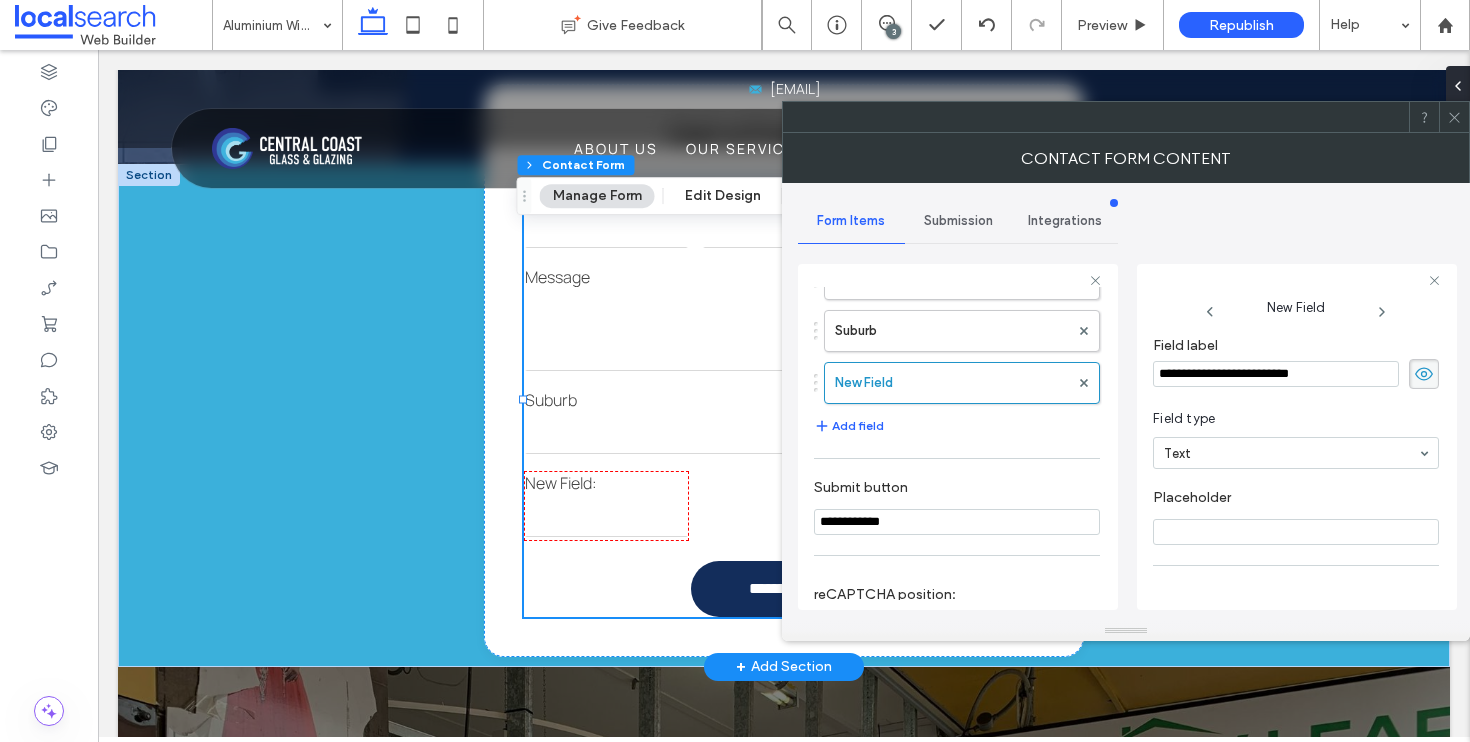 type on "**********" 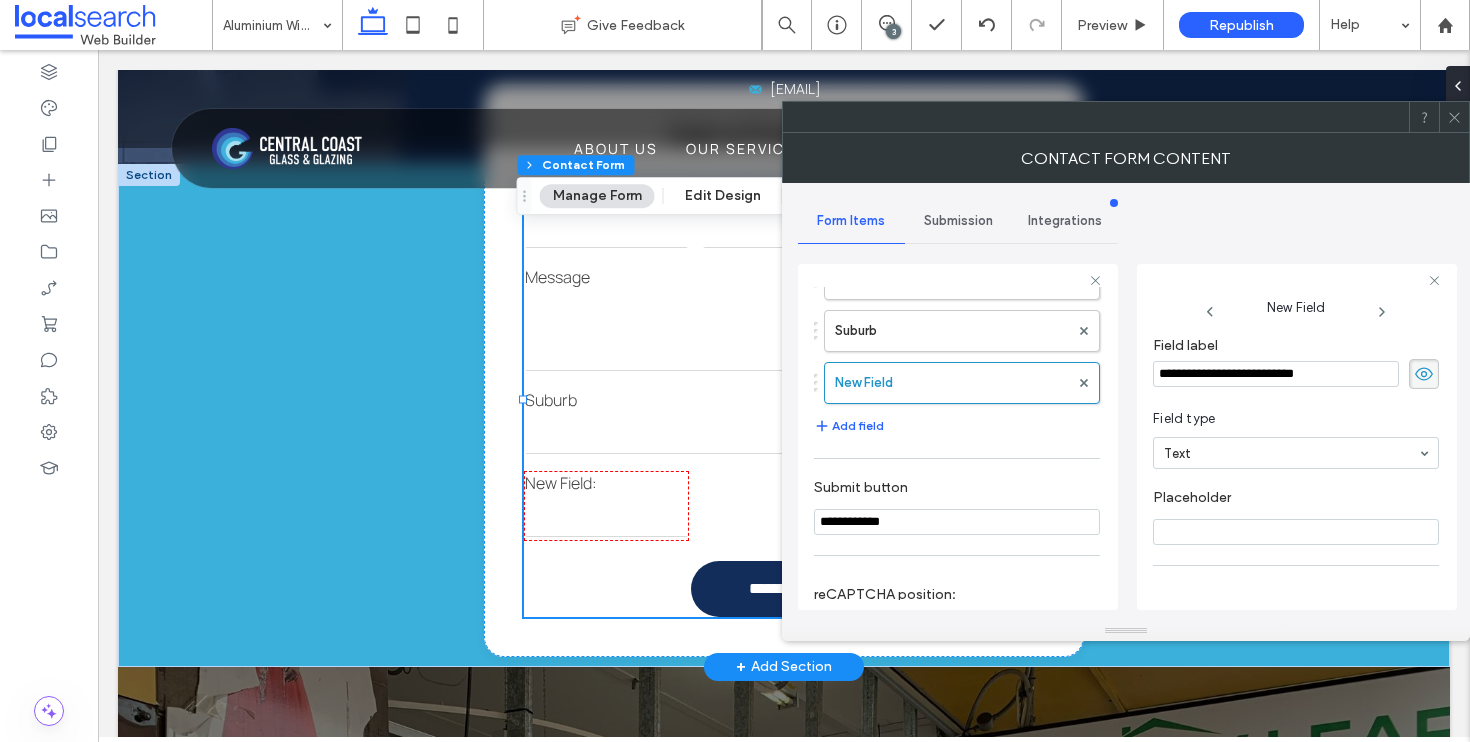 scroll, scrollTop: 141, scrollLeft: 0, axis: vertical 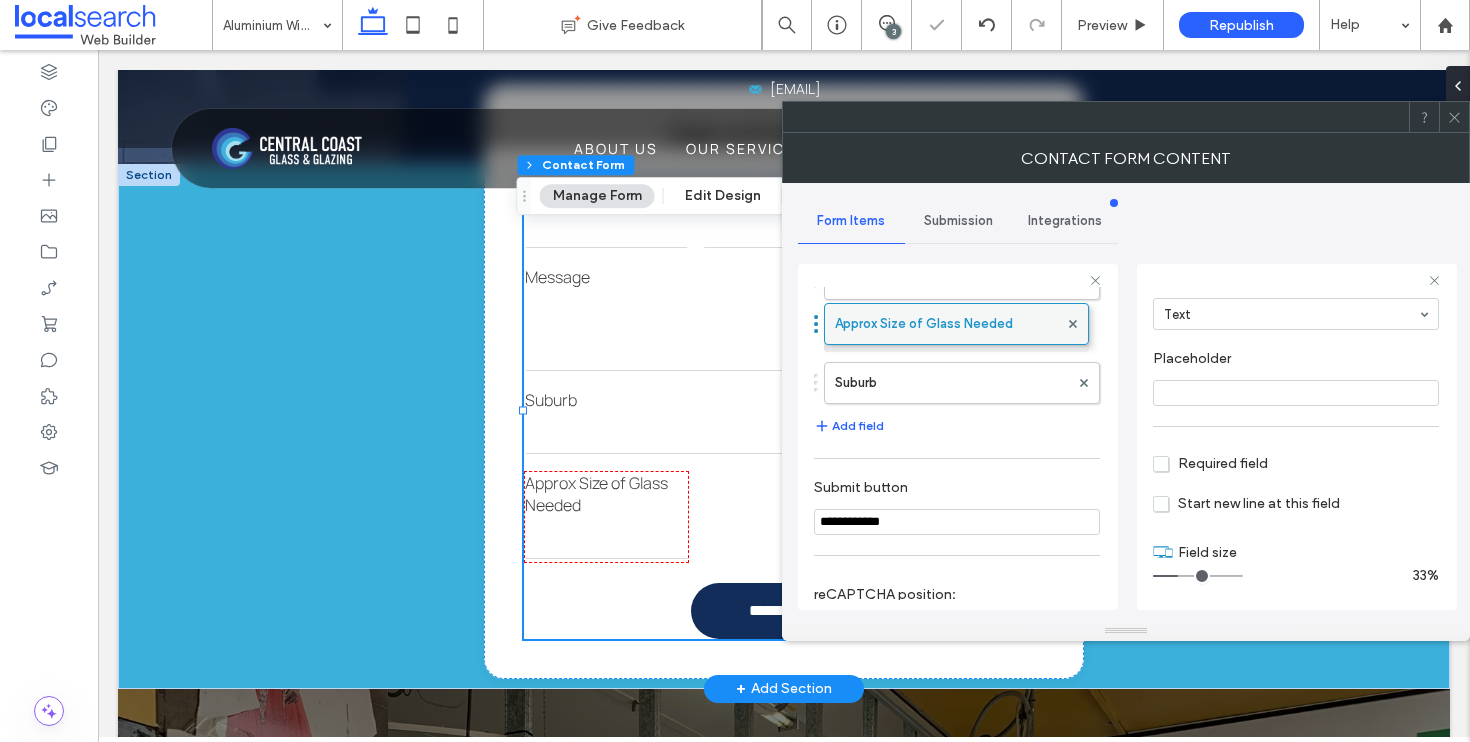 drag, startPoint x: 816, startPoint y: 385, endPoint x: 824, endPoint y: 316, distance: 69.46222 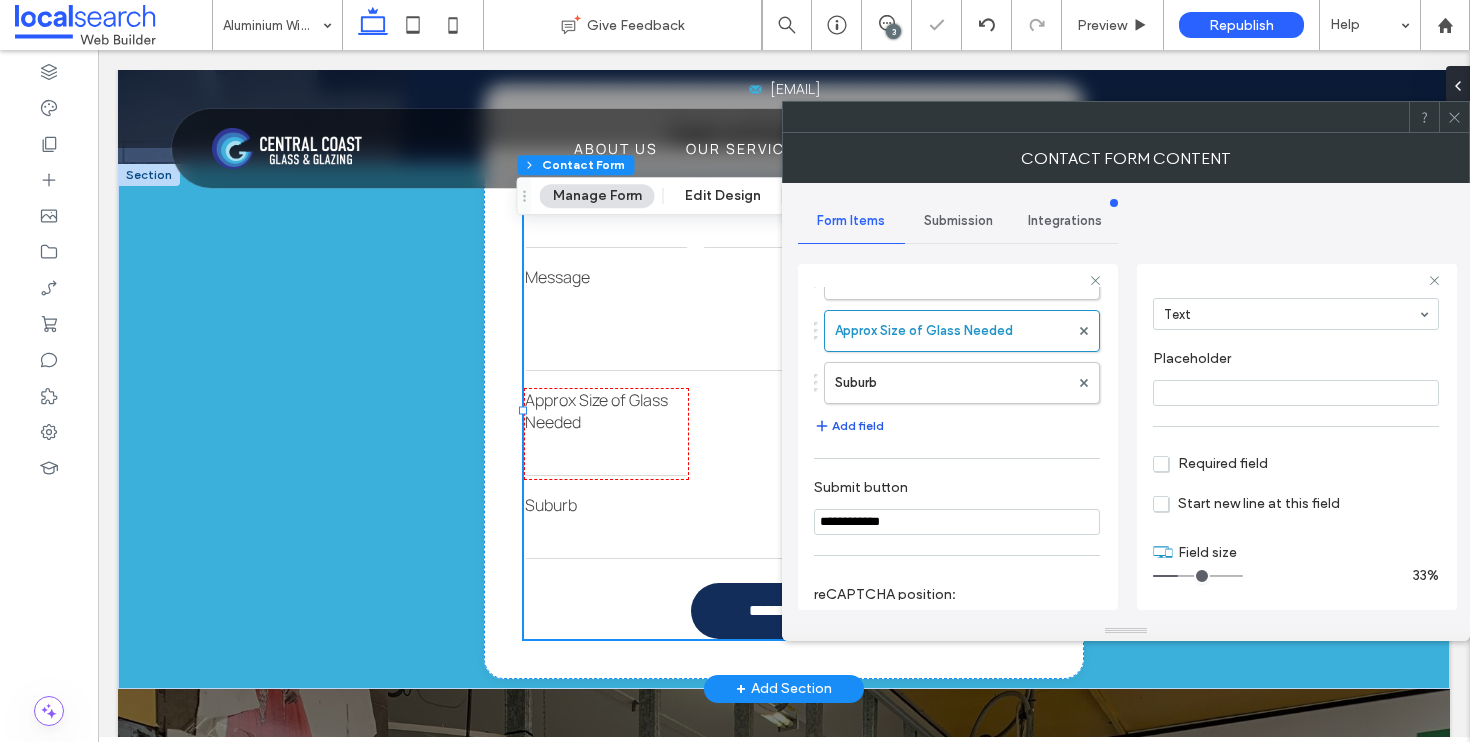 click on "Add field" at bounding box center (849, 426) 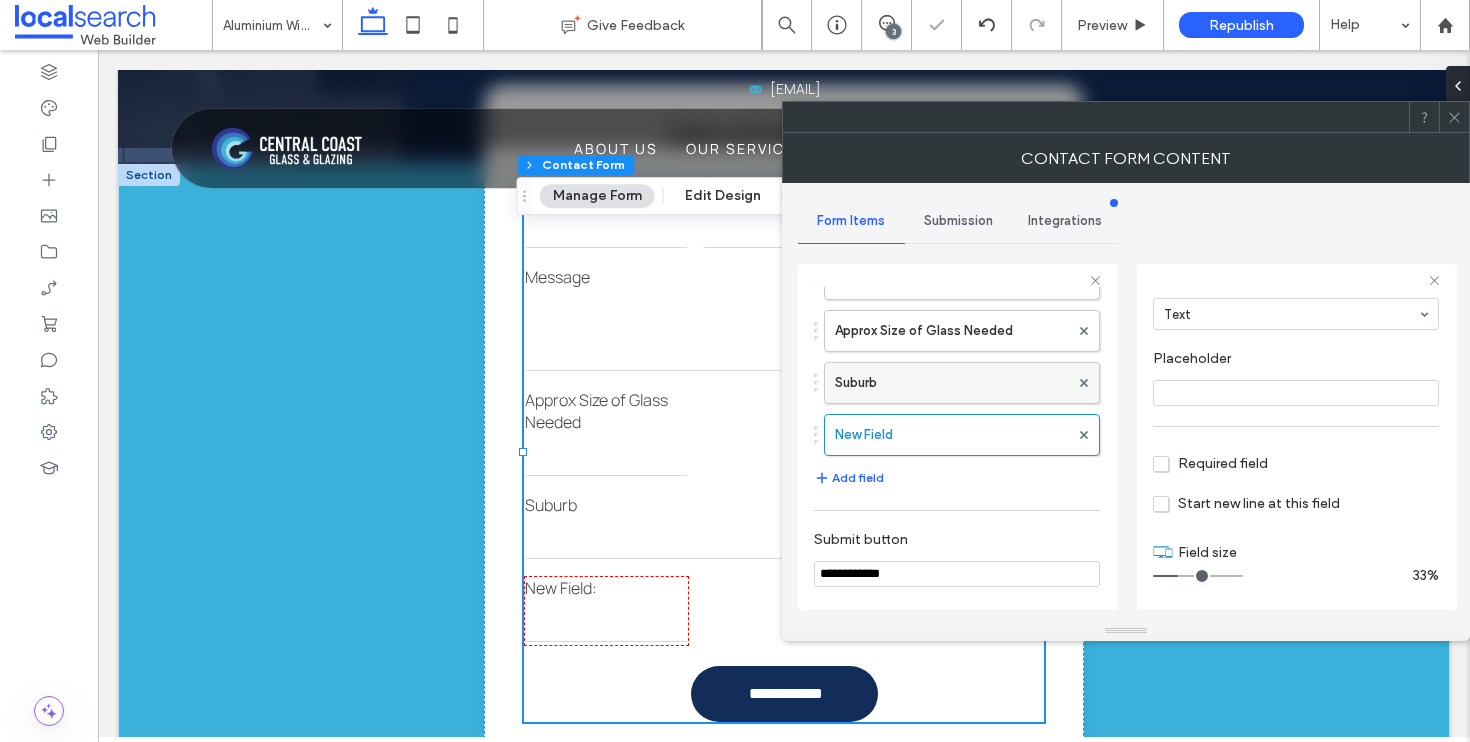 click on "Suburb" at bounding box center [952, 383] 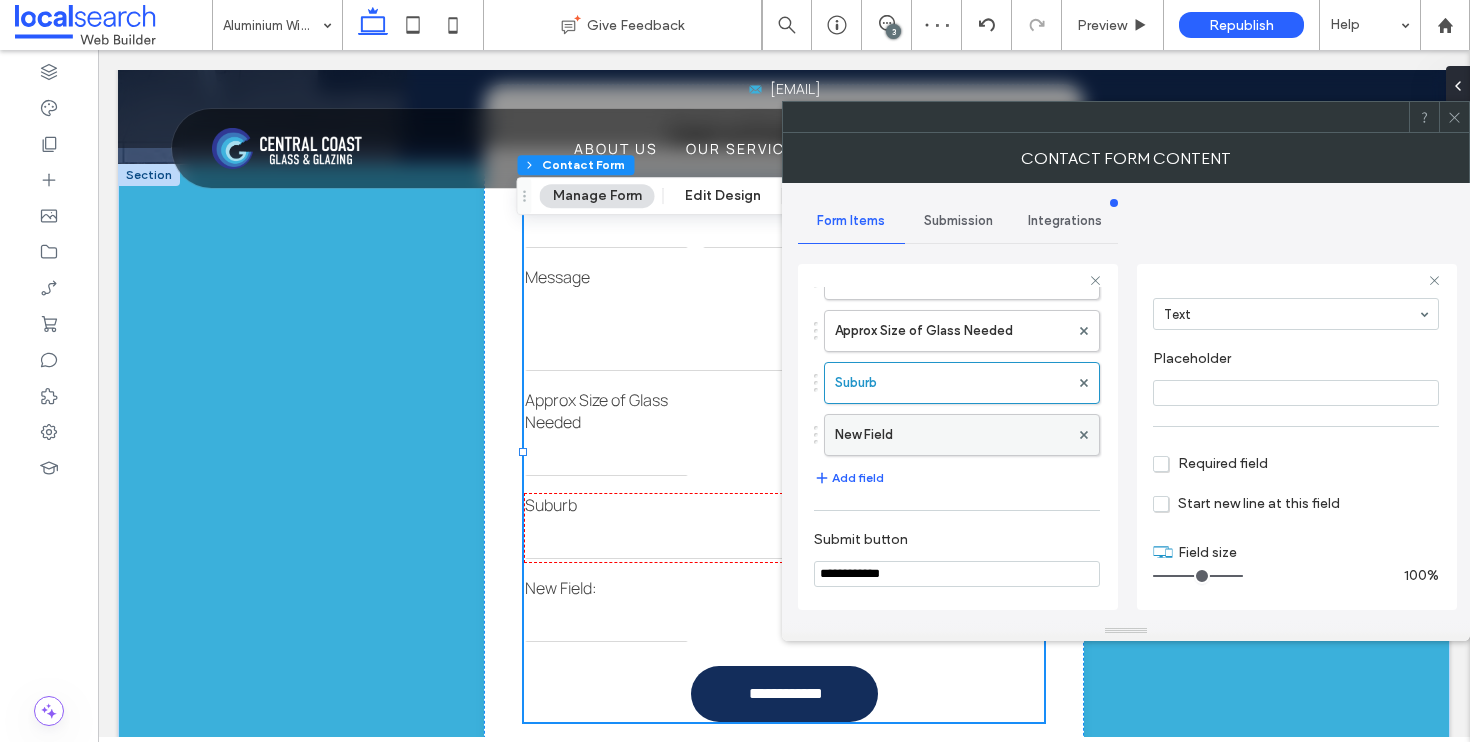 click on "New Field" at bounding box center (952, 435) 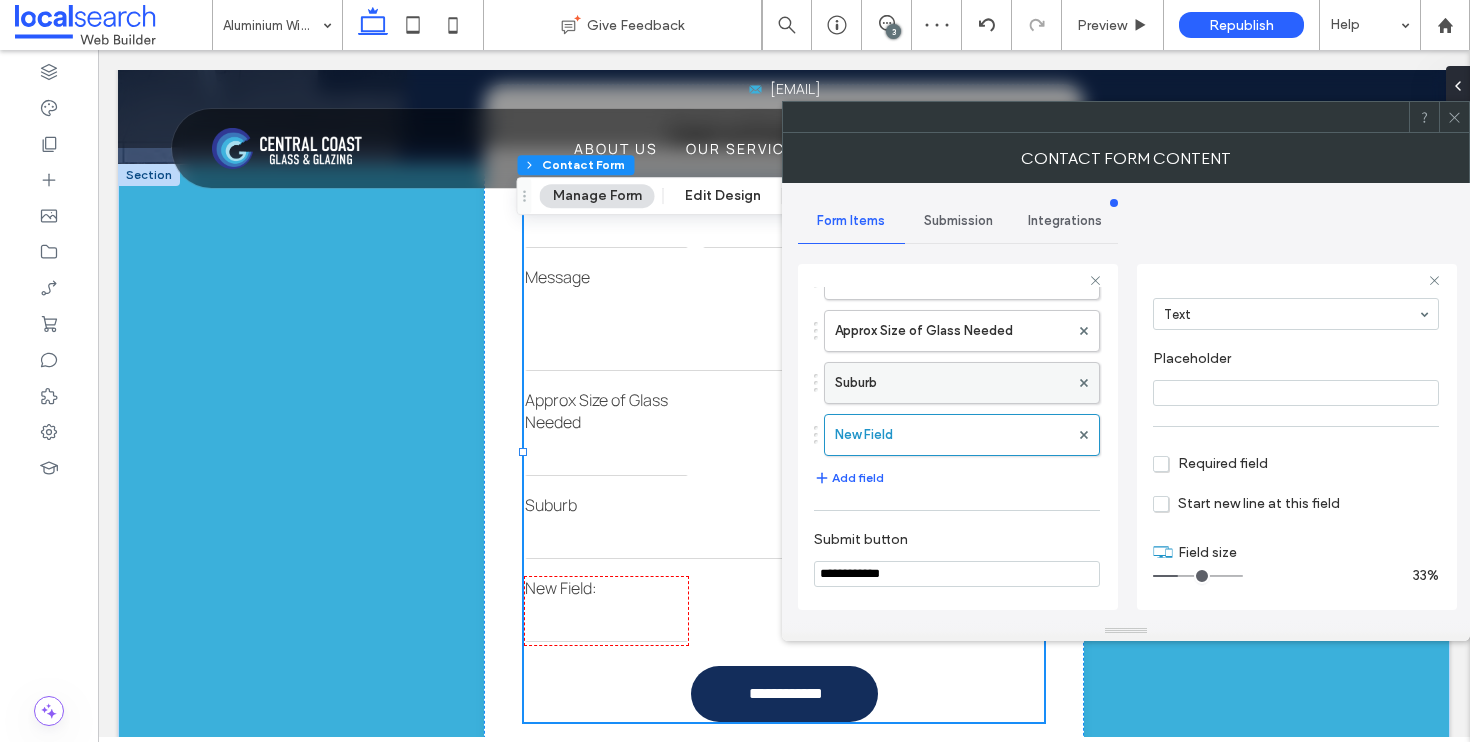 click on "Suburb" at bounding box center (952, 383) 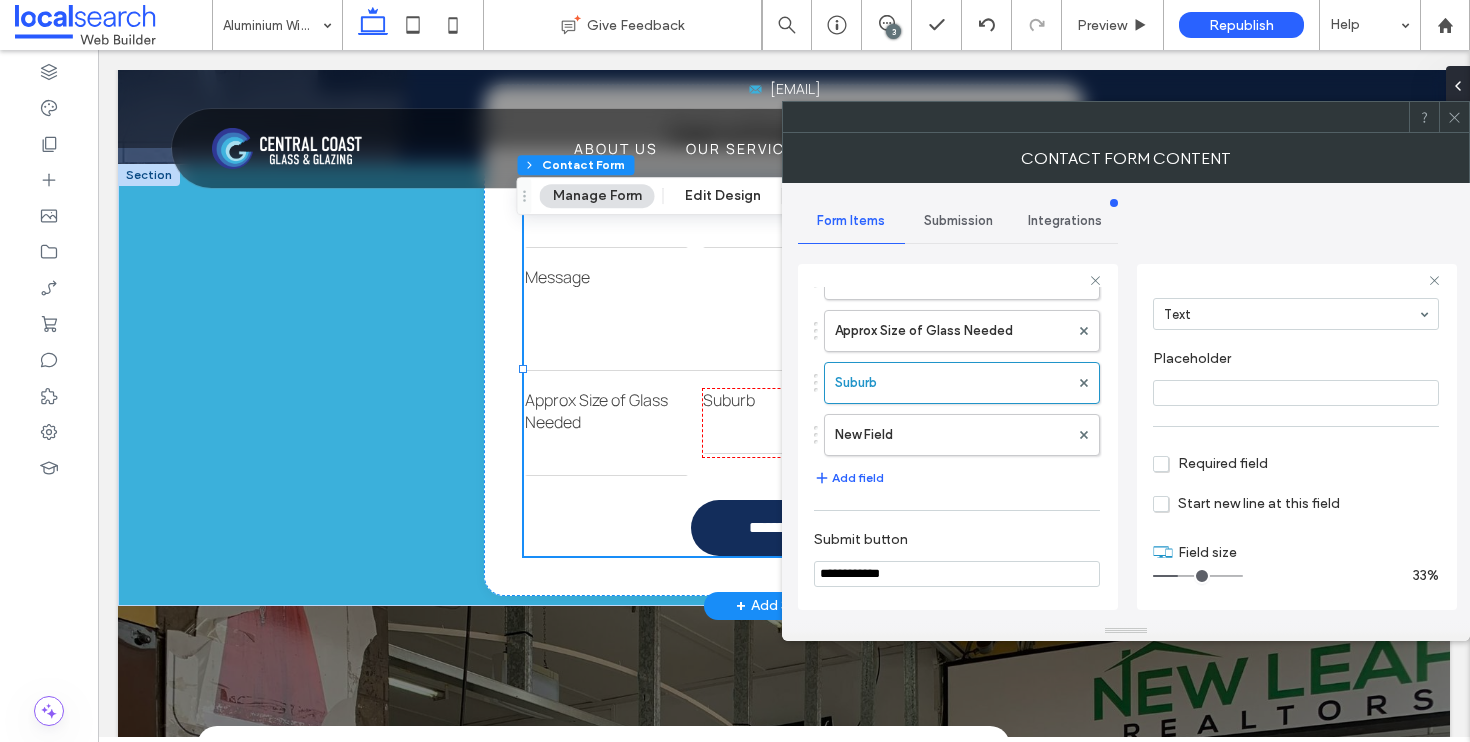 drag, startPoint x: 1232, startPoint y: 573, endPoint x: 1181, endPoint y: 572, distance: 51.009804 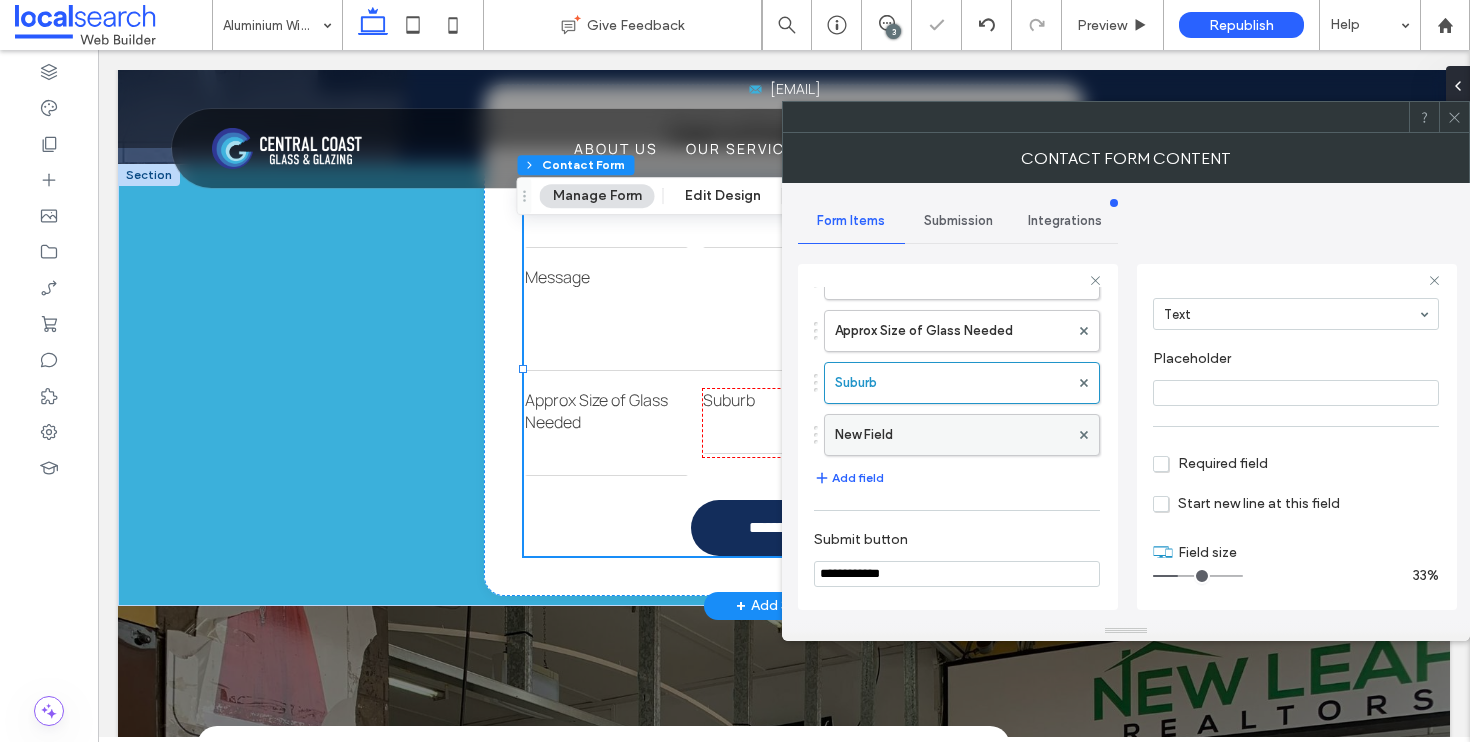 click on "New Field" at bounding box center [952, 435] 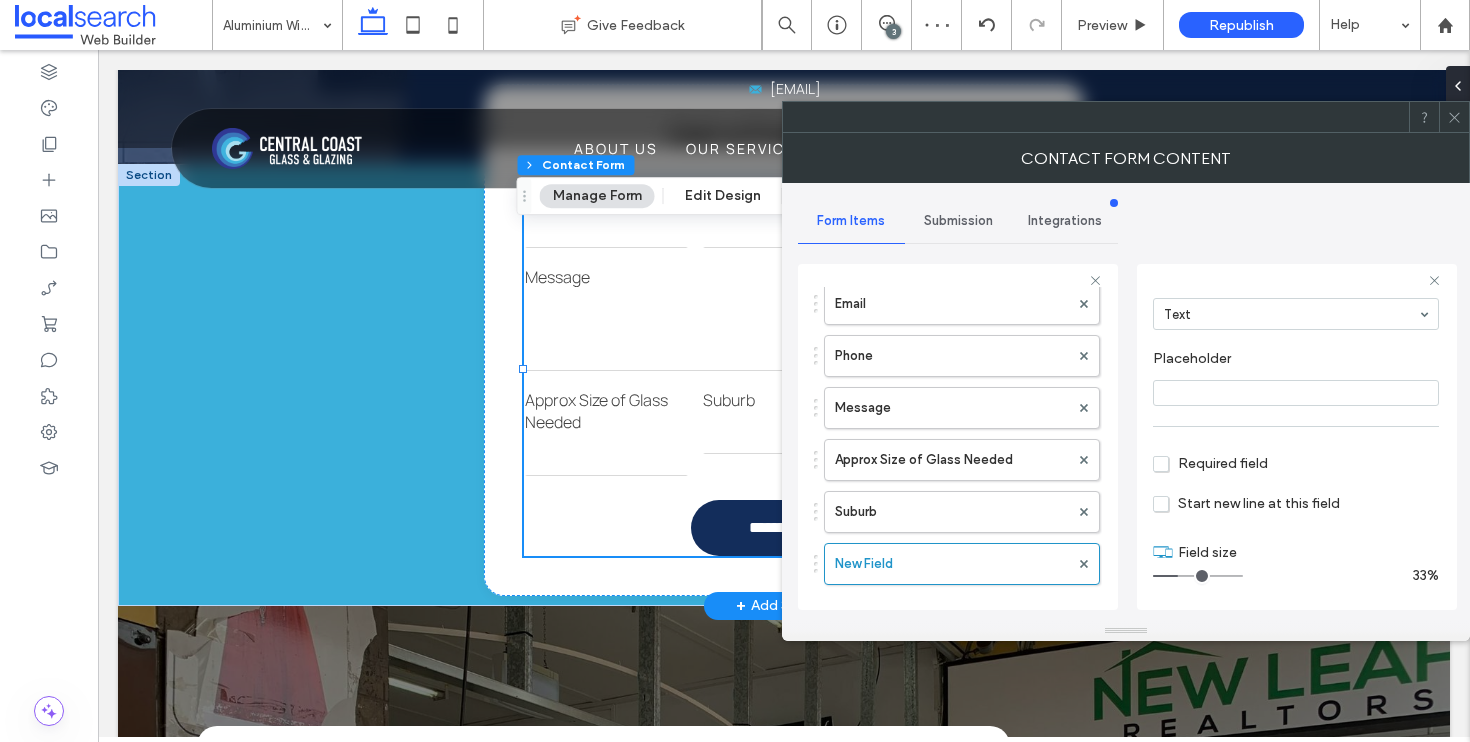 scroll, scrollTop: 141, scrollLeft: 0, axis: vertical 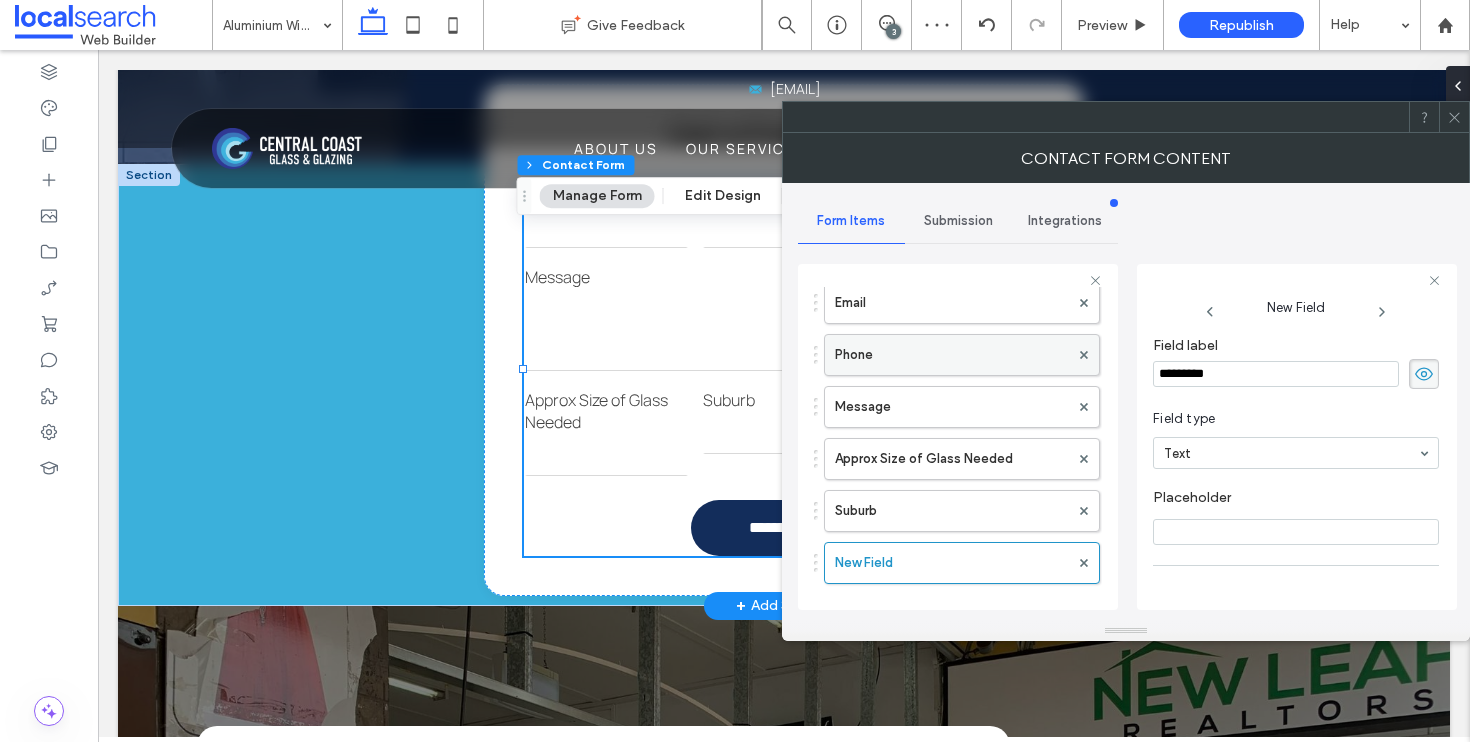 drag, startPoint x: 1270, startPoint y: 377, endPoint x: 1088, endPoint y: 364, distance: 182.4637 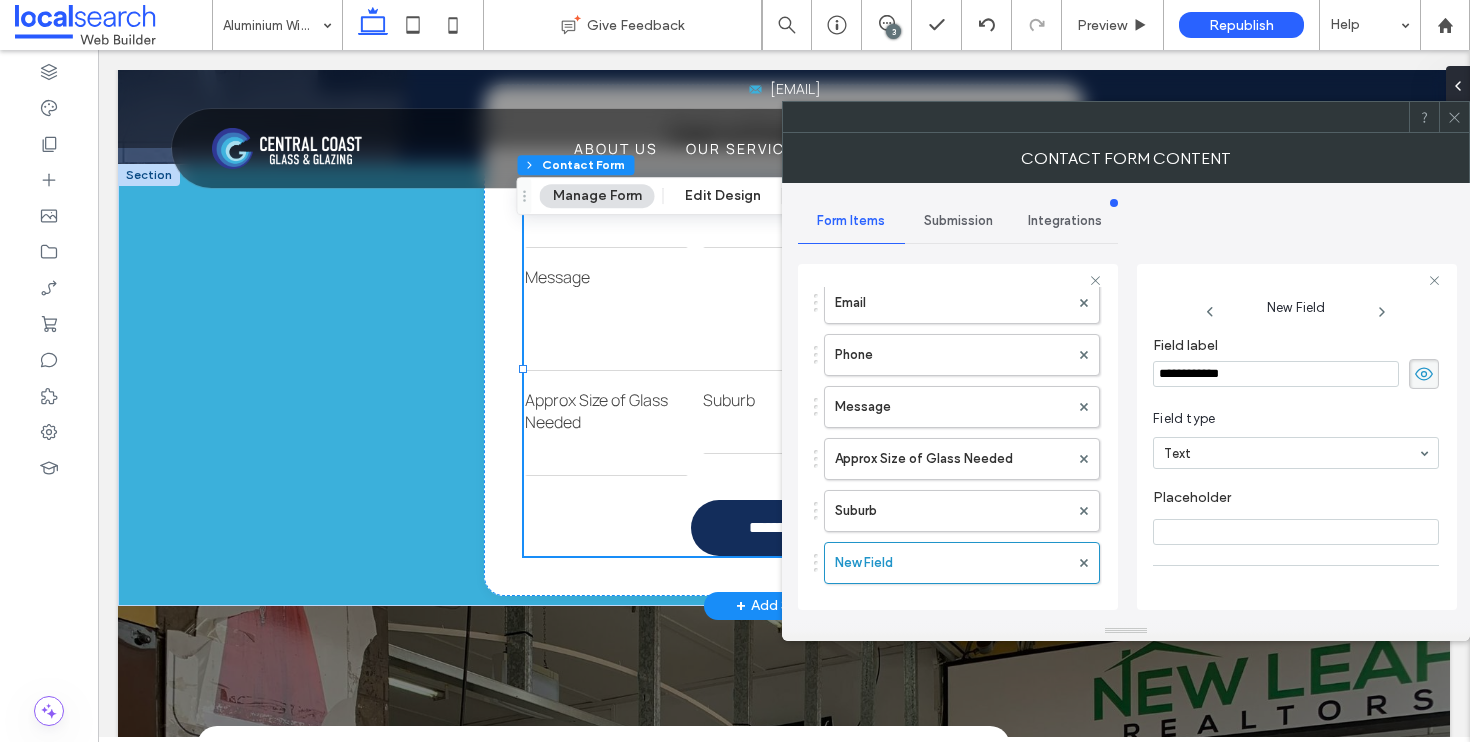 type on "**********" 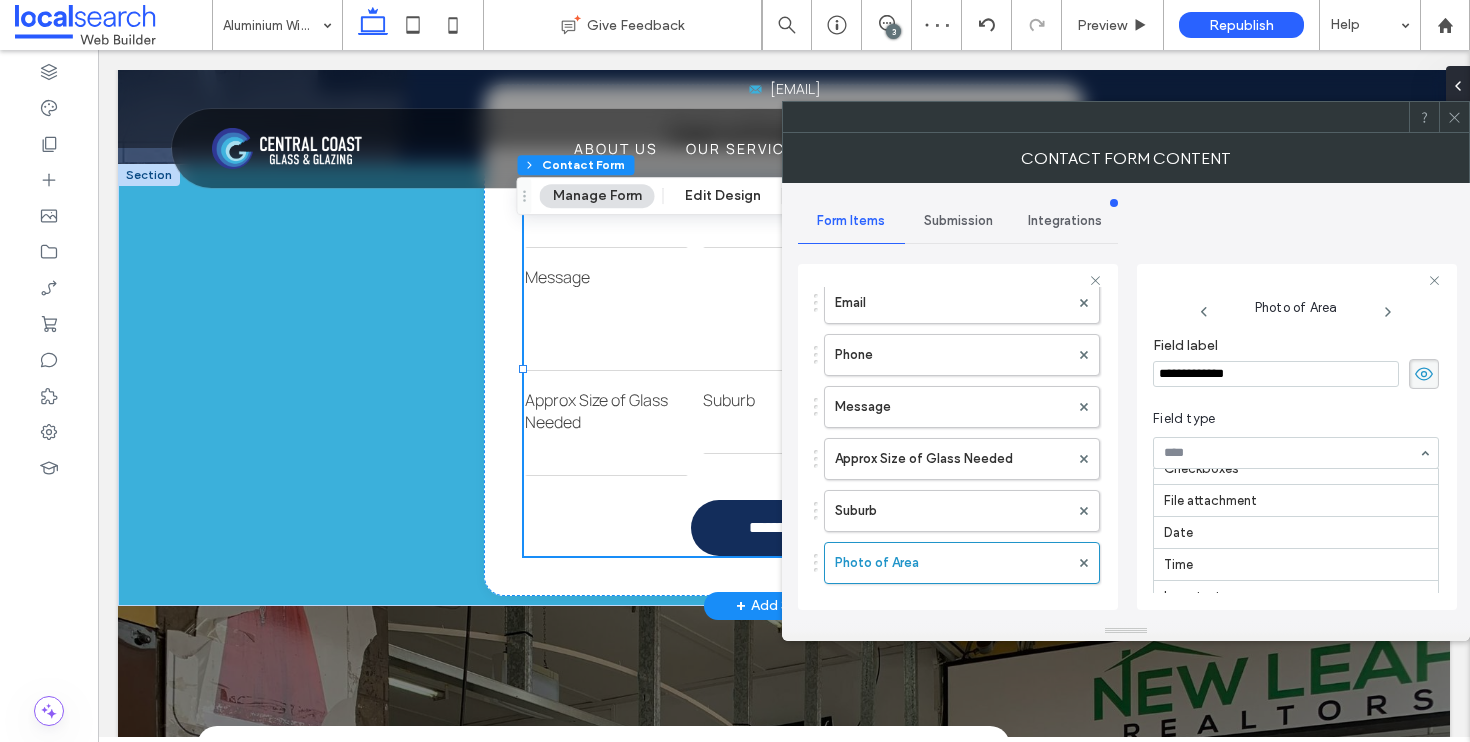 scroll, scrollTop: 102, scrollLeft: 0, axis: vertical 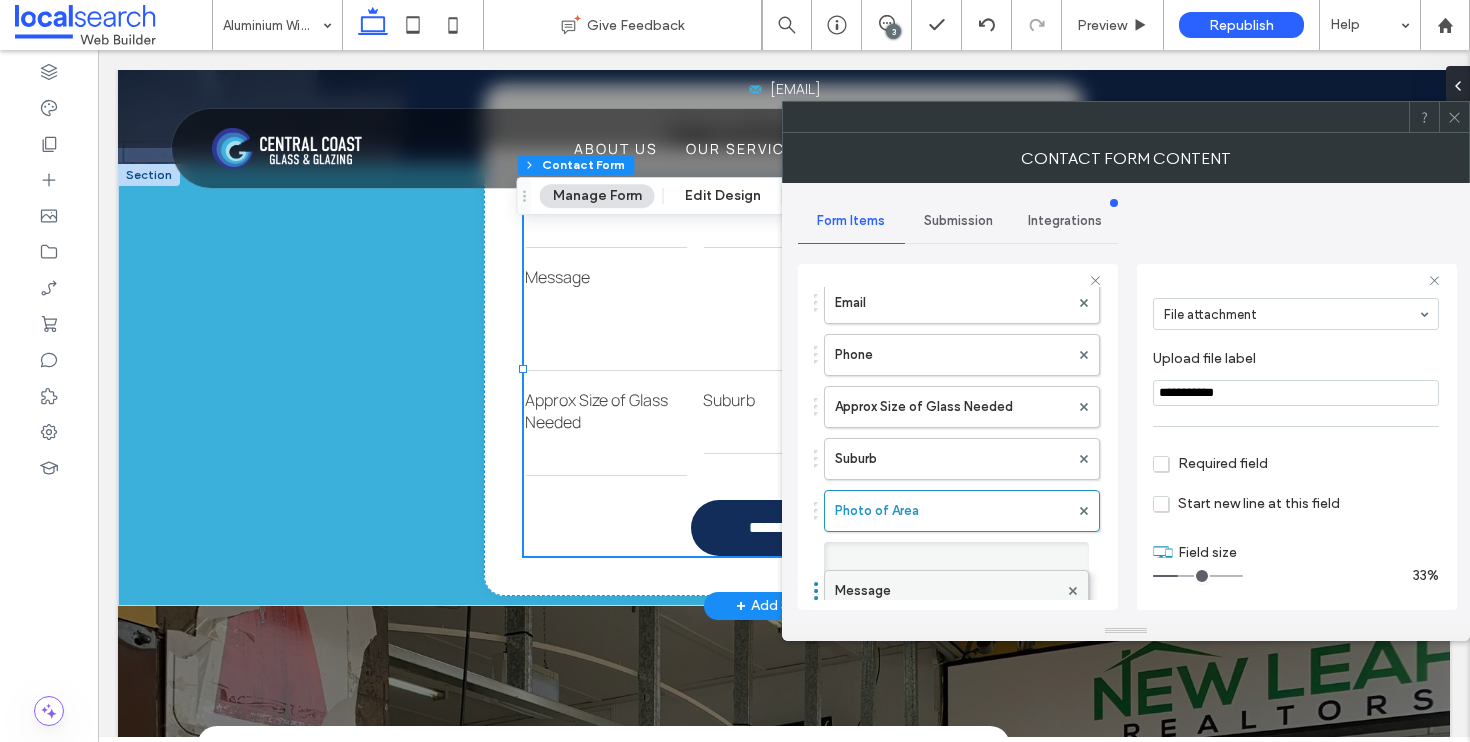 drag, startPoint x: 819, startPoint y: 409, endPoint x: 830, endPoint y: 594, distance: 185.32674 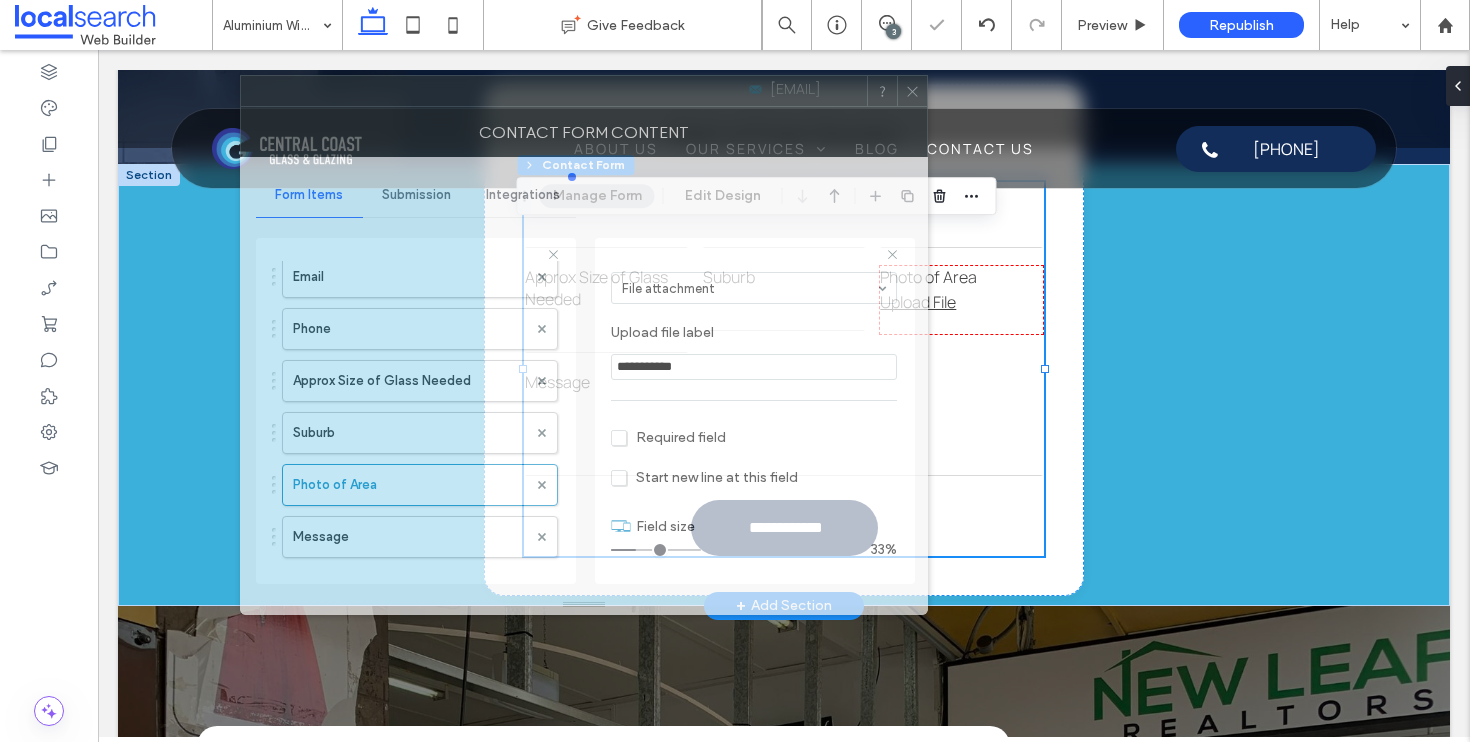 drag, startPoint x: 1211, startPoint y: 126, endPoint x: 905, endPoint y: 134, distance: 306.10455 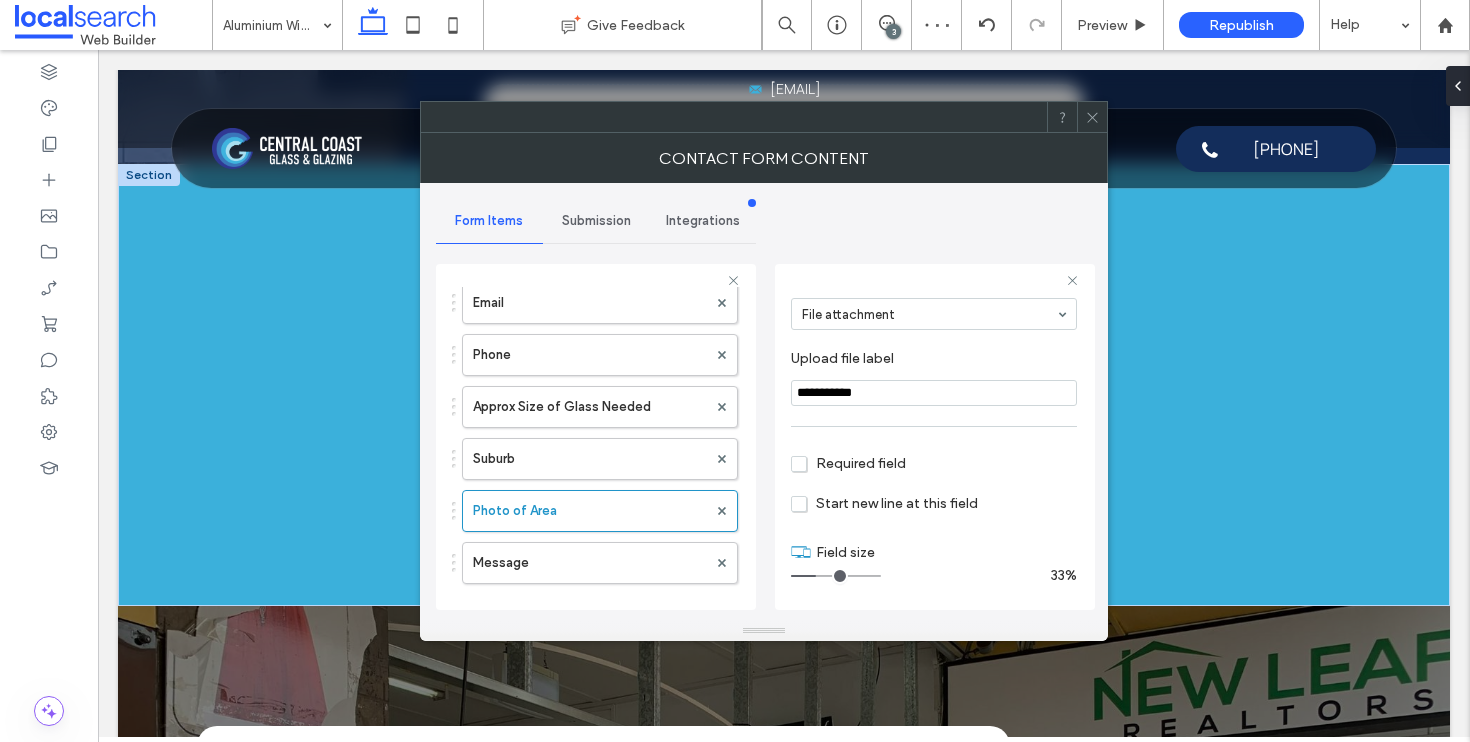 click 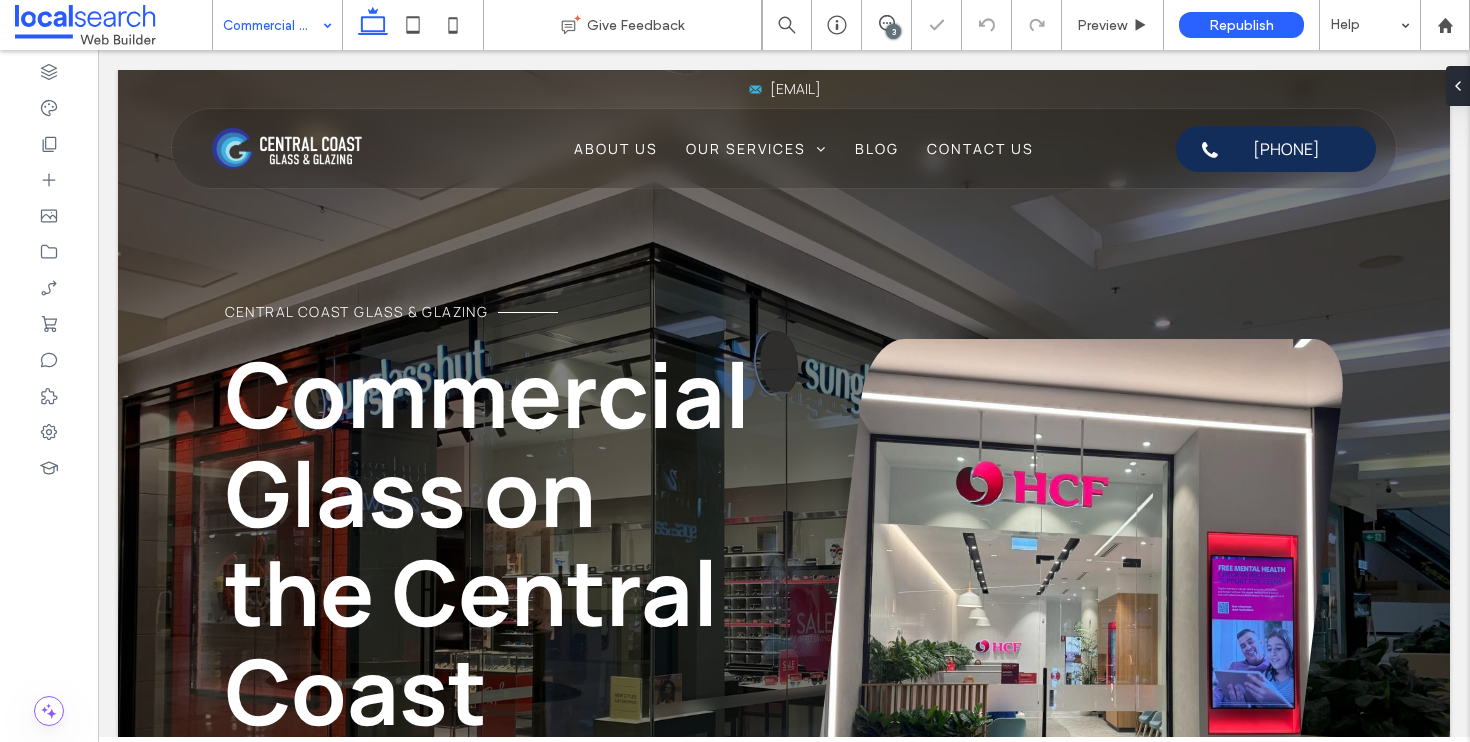 scroll, scrollTop: 0, scrollLeft: 0, axis: both 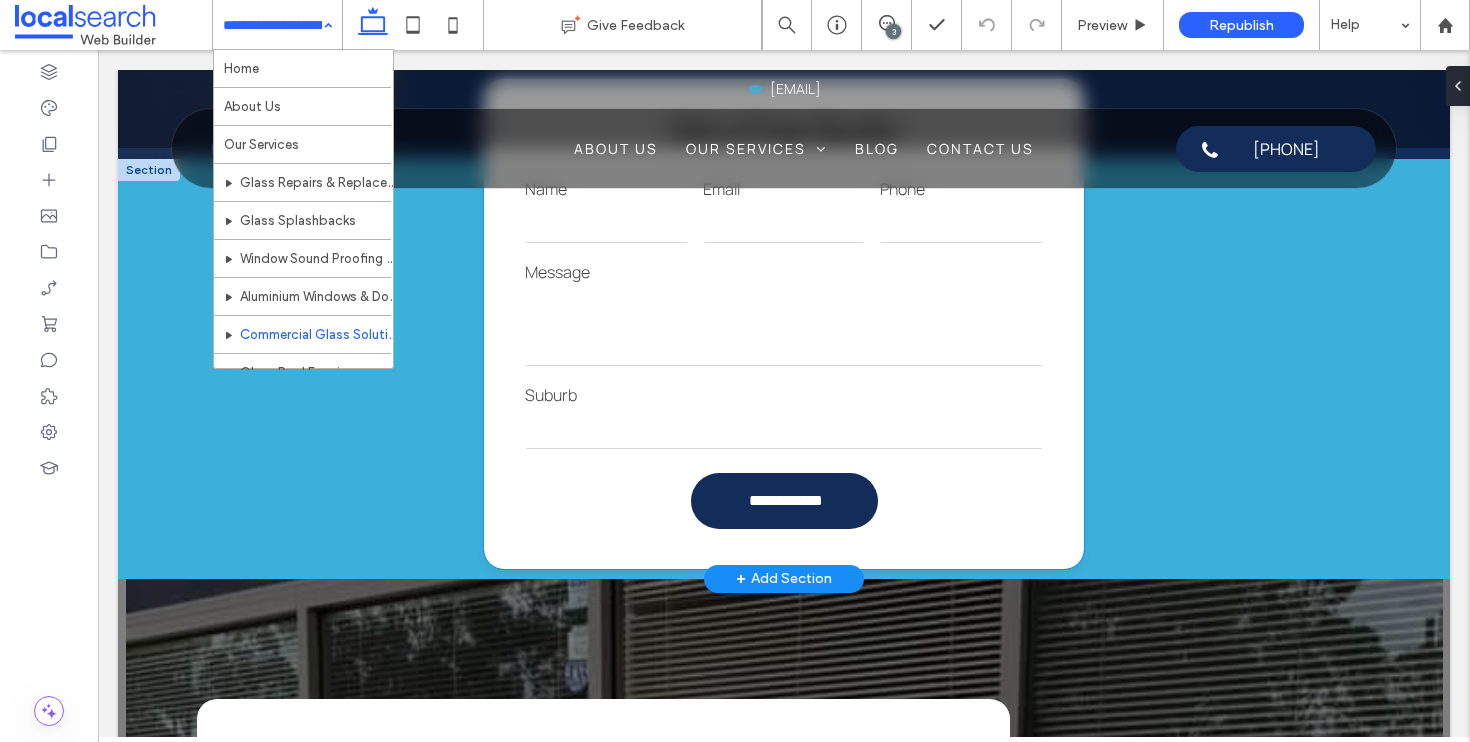 click at bounding box center (784, 326) 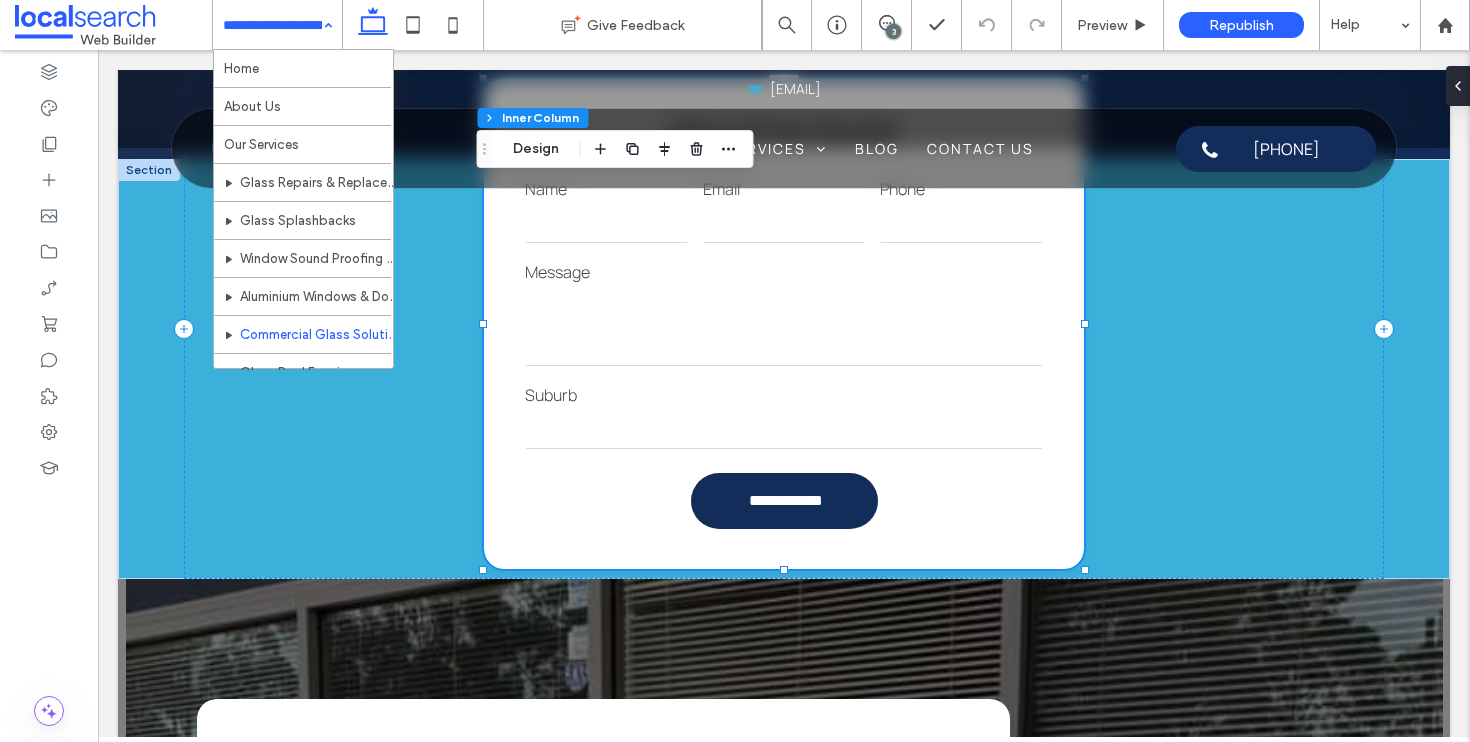 click on "Home About Us Our Services Glass Repairs & Replacements Glass Splashbacks Window Sound Proofing & Double Glaze Aluminium Windows & Doors Commercial Glass Solutions Glass Pool Fencing Balustrades & Railings Window Replacement Emergency Glass Repairs Dog & Pet Doors Shower Screens Window Replacement [CITY] Window Replacement [CITY] Window Replacement [CITY] Window Replacement [CITY] Window Replacement [CITY] Window Replacement [CITY] Window Replacement [CITY] Window Replacement [CITY] Window Replacement [CITY] Blog Contact Us" at bounding box center (277, 25) 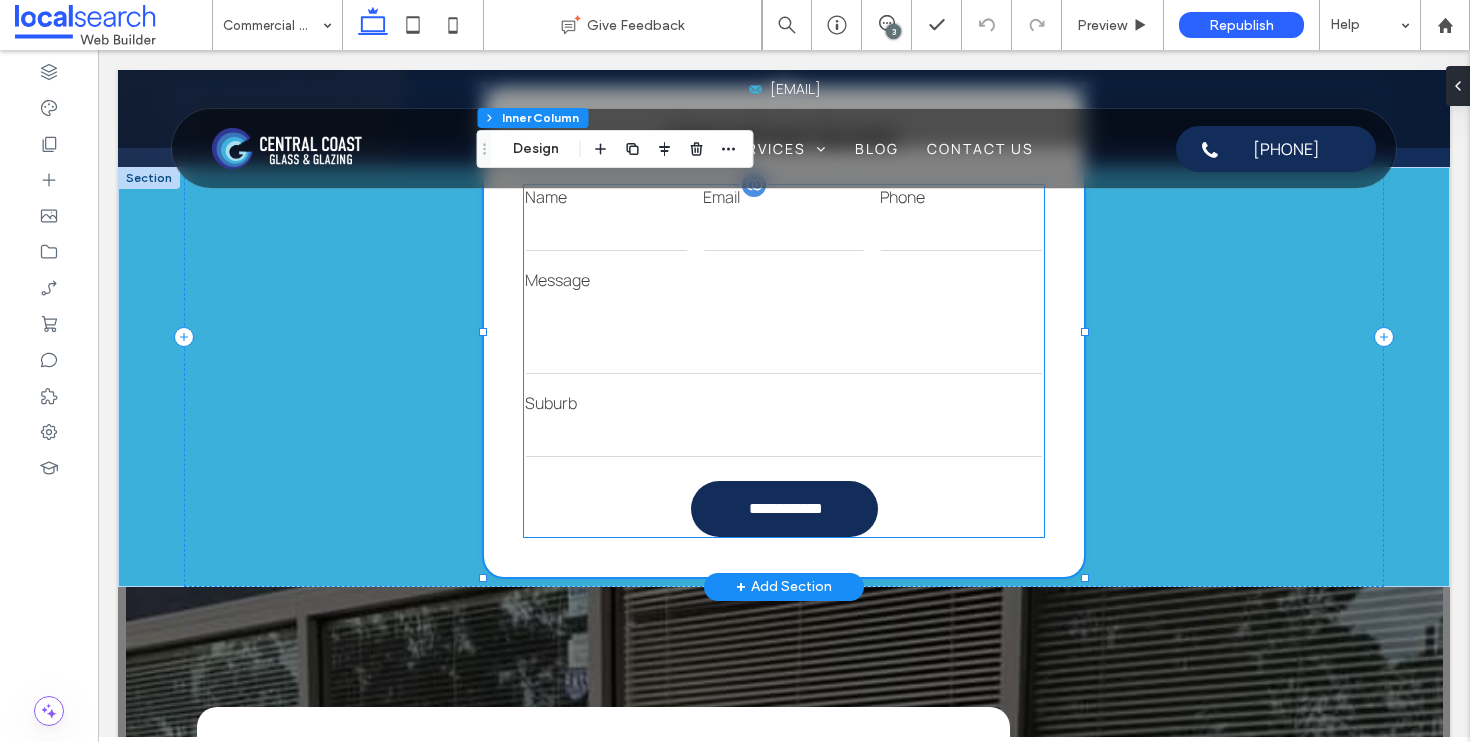 scroll, scrollTop: 2146, scrollLeft: 0, axis: vertical 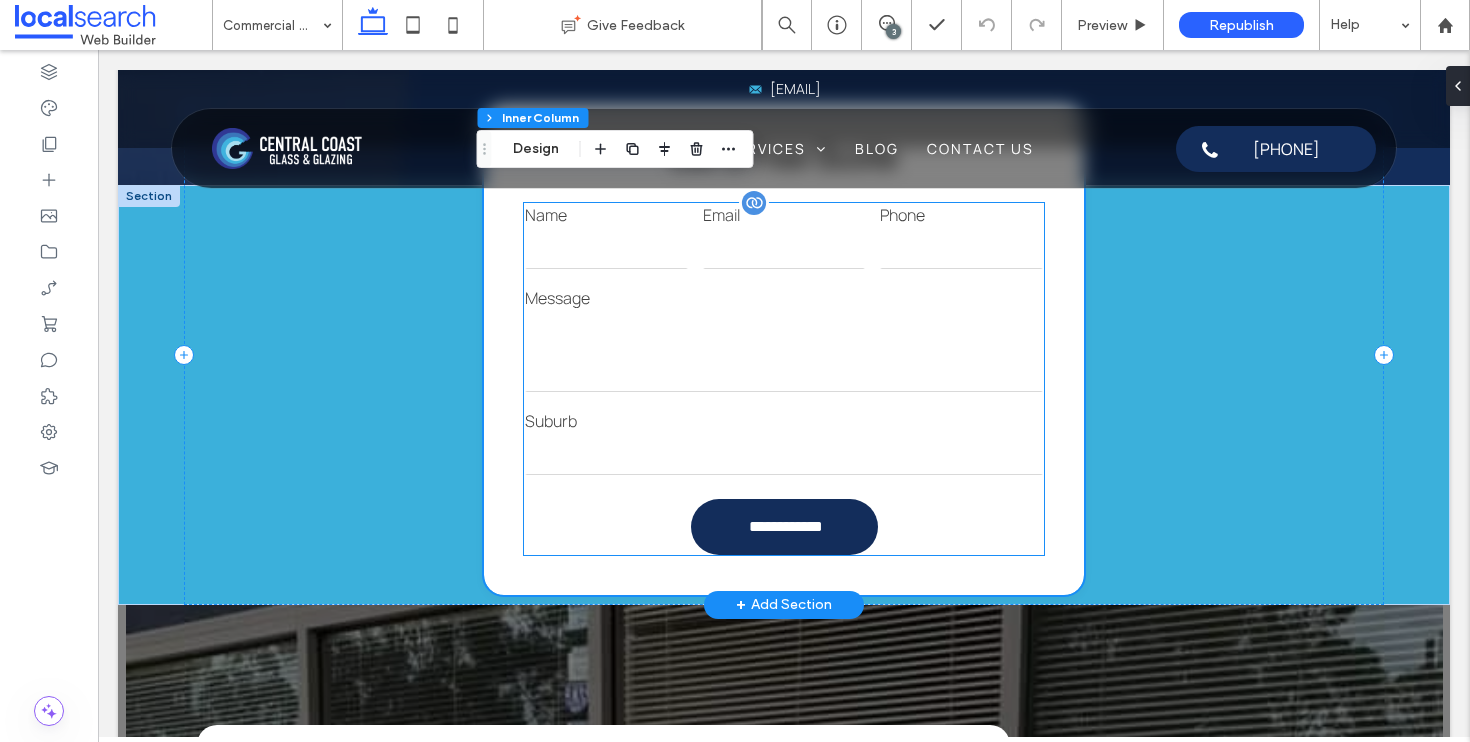 click at bounding box center (784, 352) 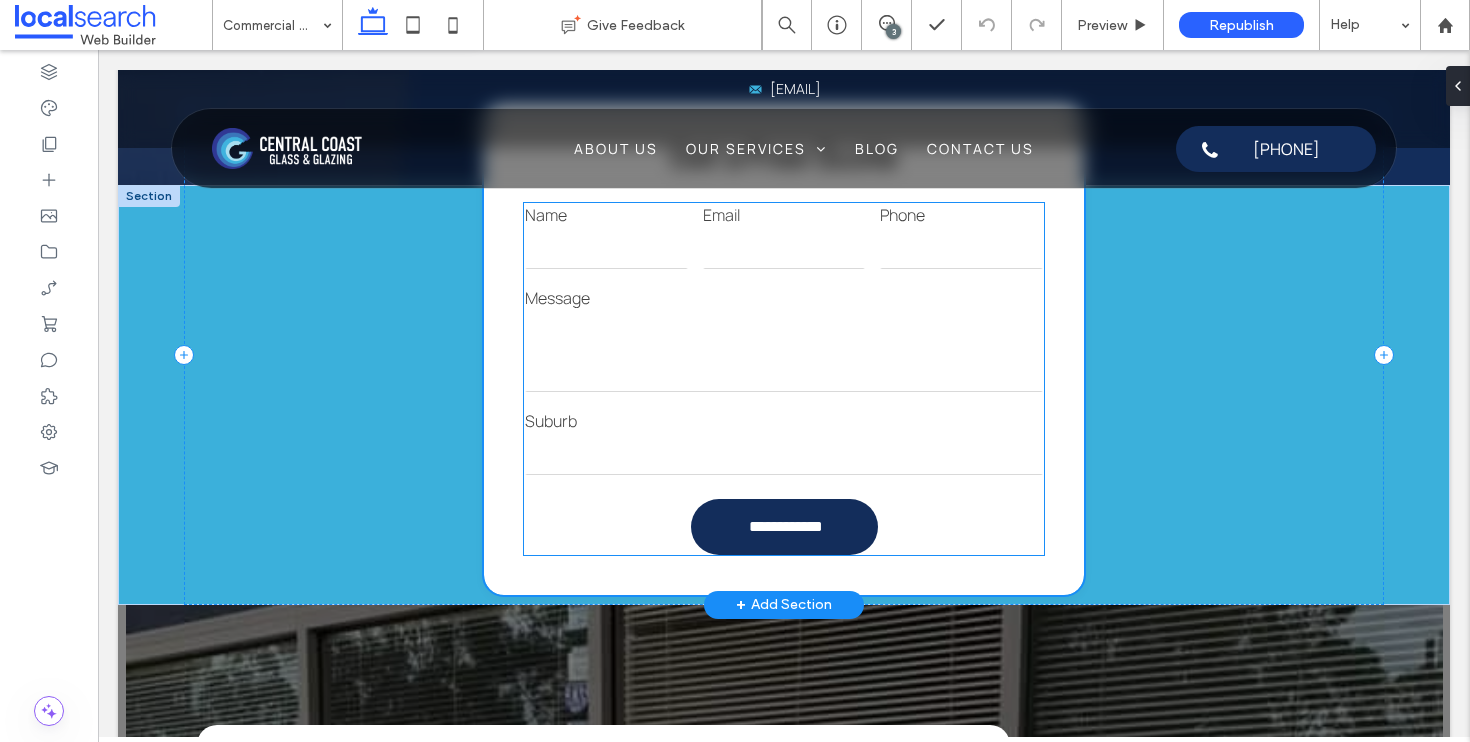 type on "*" 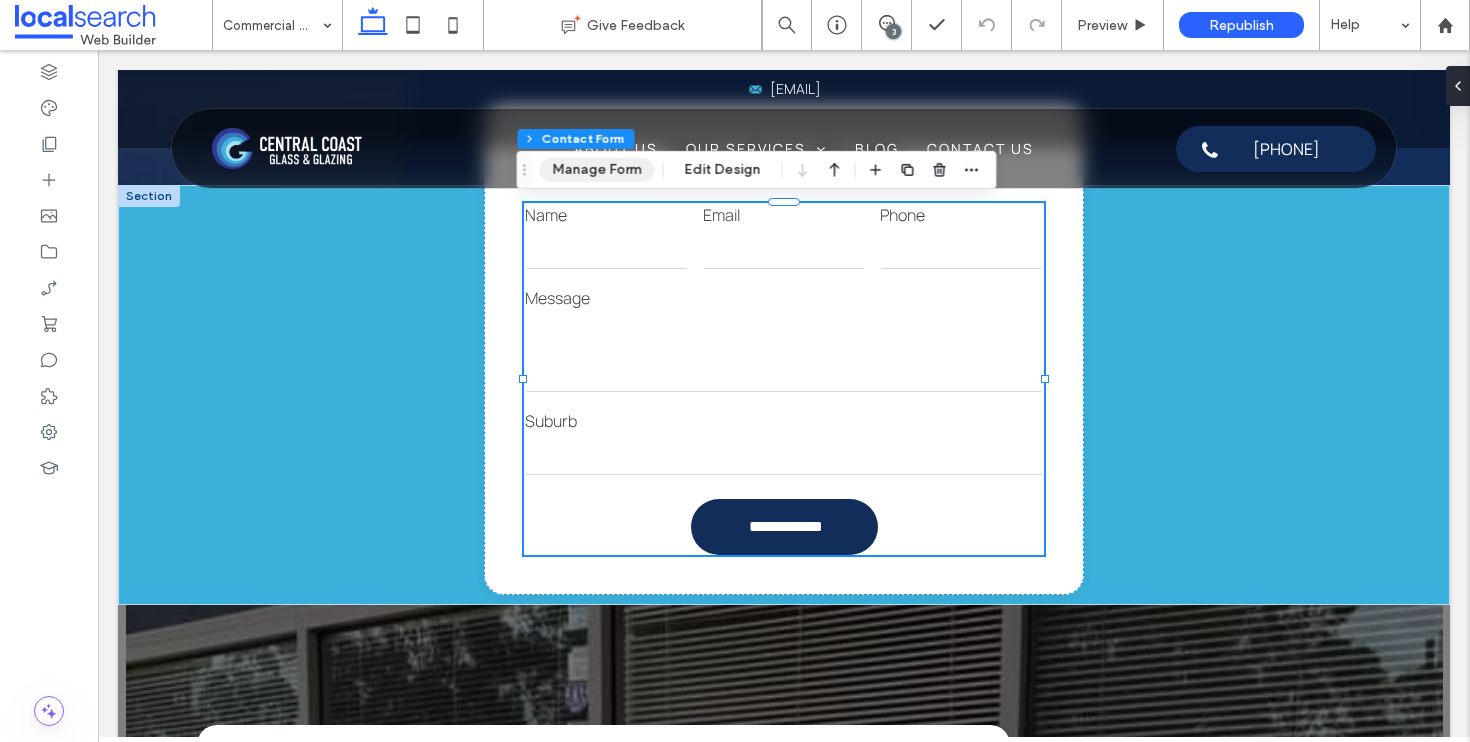 click on "Manage Form" at bounding box center (597, 170) 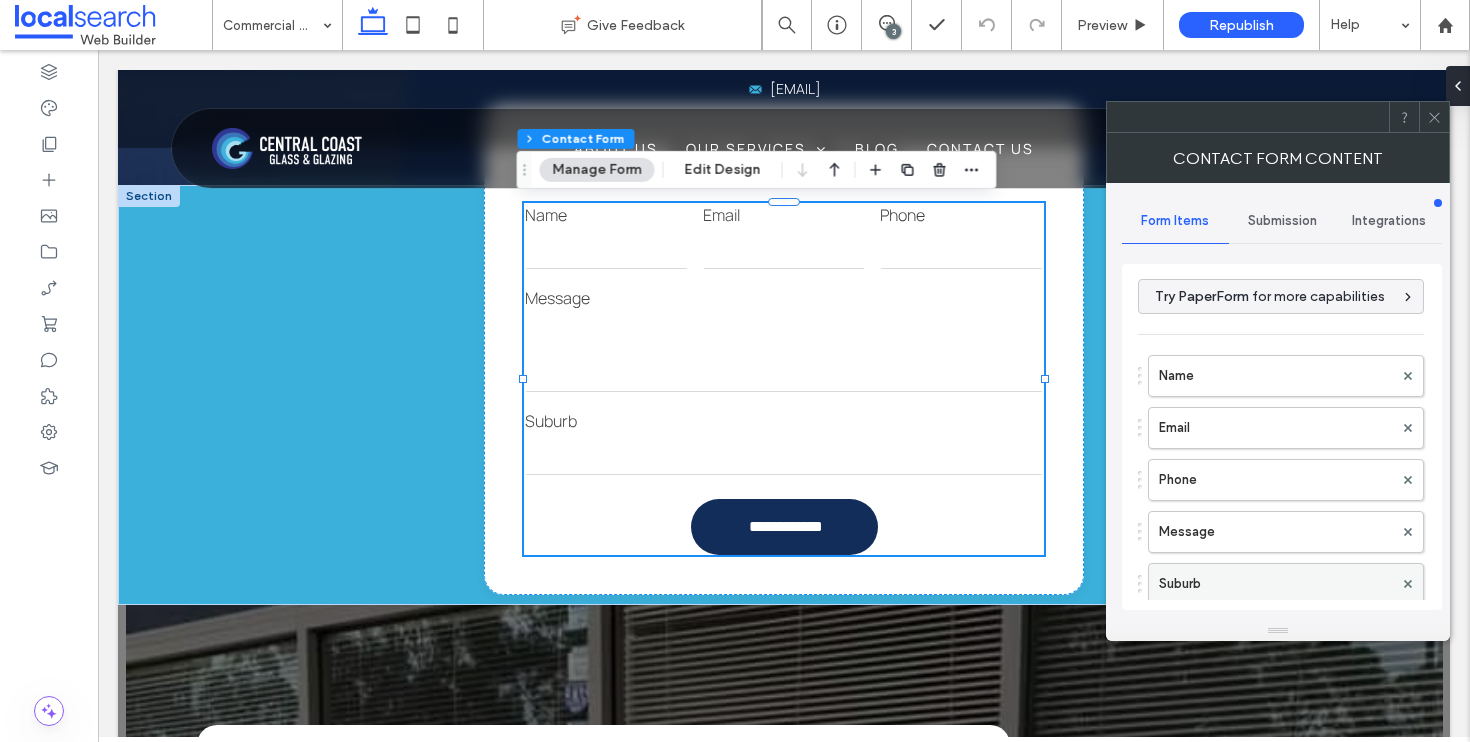 scroll, scrollTop: 4, scrollLeft: 0, axis: vertical 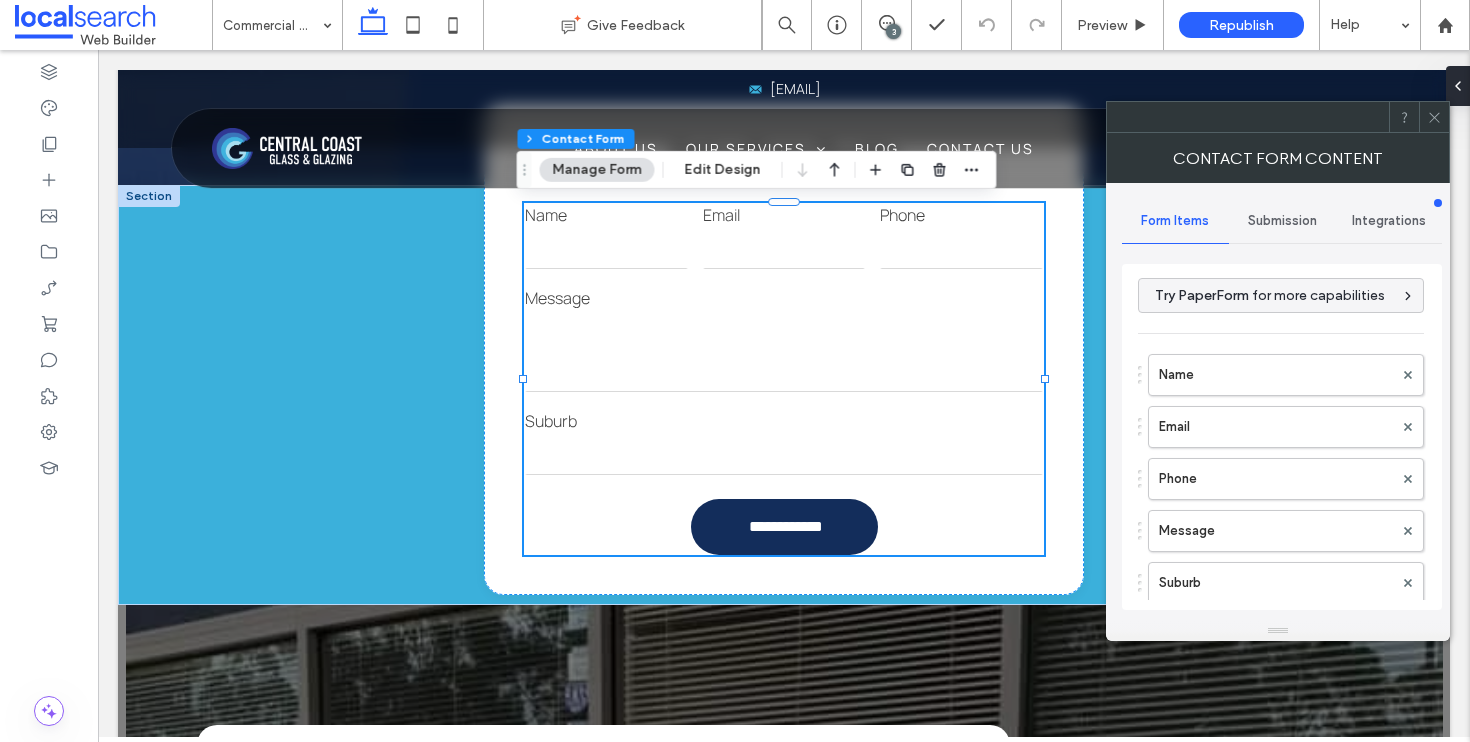 drag, startPoint x: 1137, startPoint y: 577, endPoint x: 1134, endPoint y: 527, distance: 50.08992 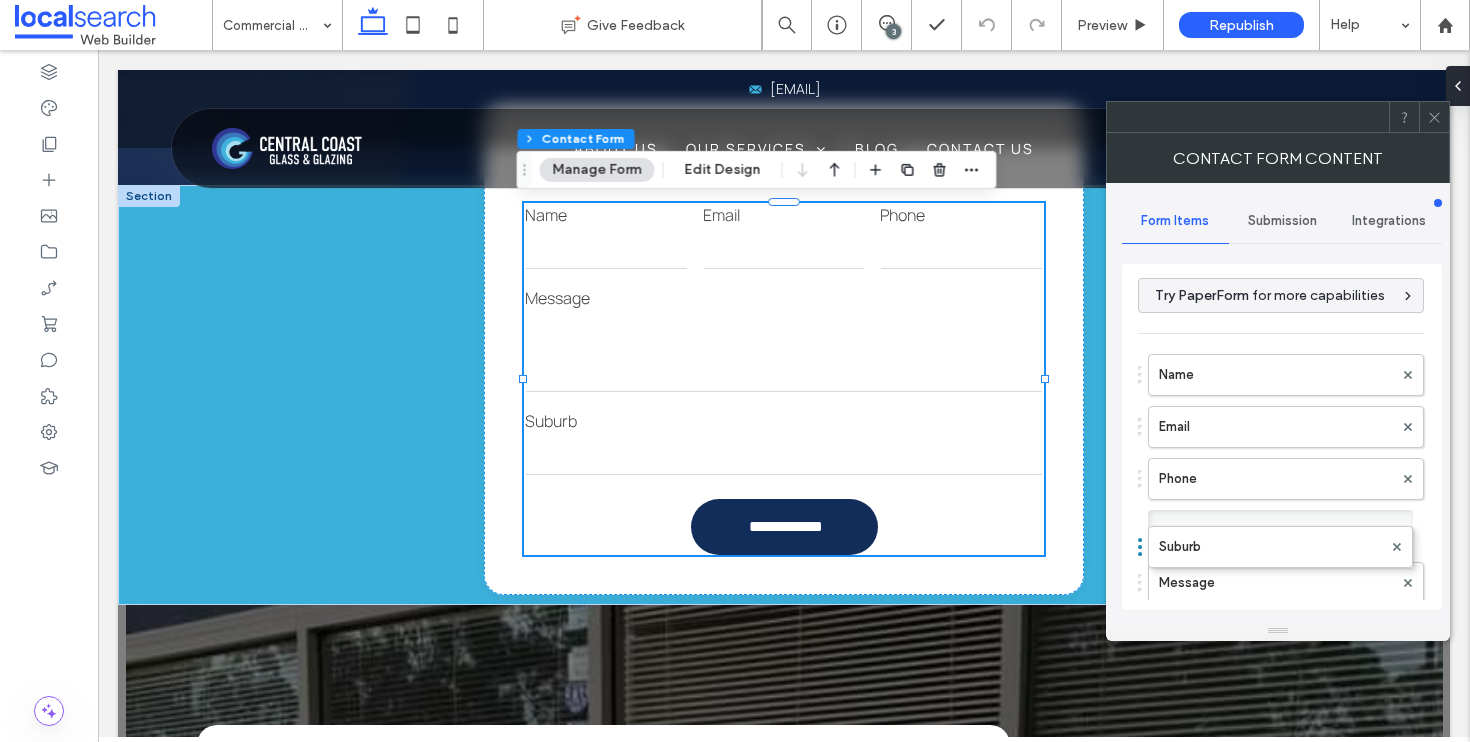 drag, startPoint x: 1139, startPoint y: 584, endPoint x: 1137, endPoint y: 530, distance: 54.037025 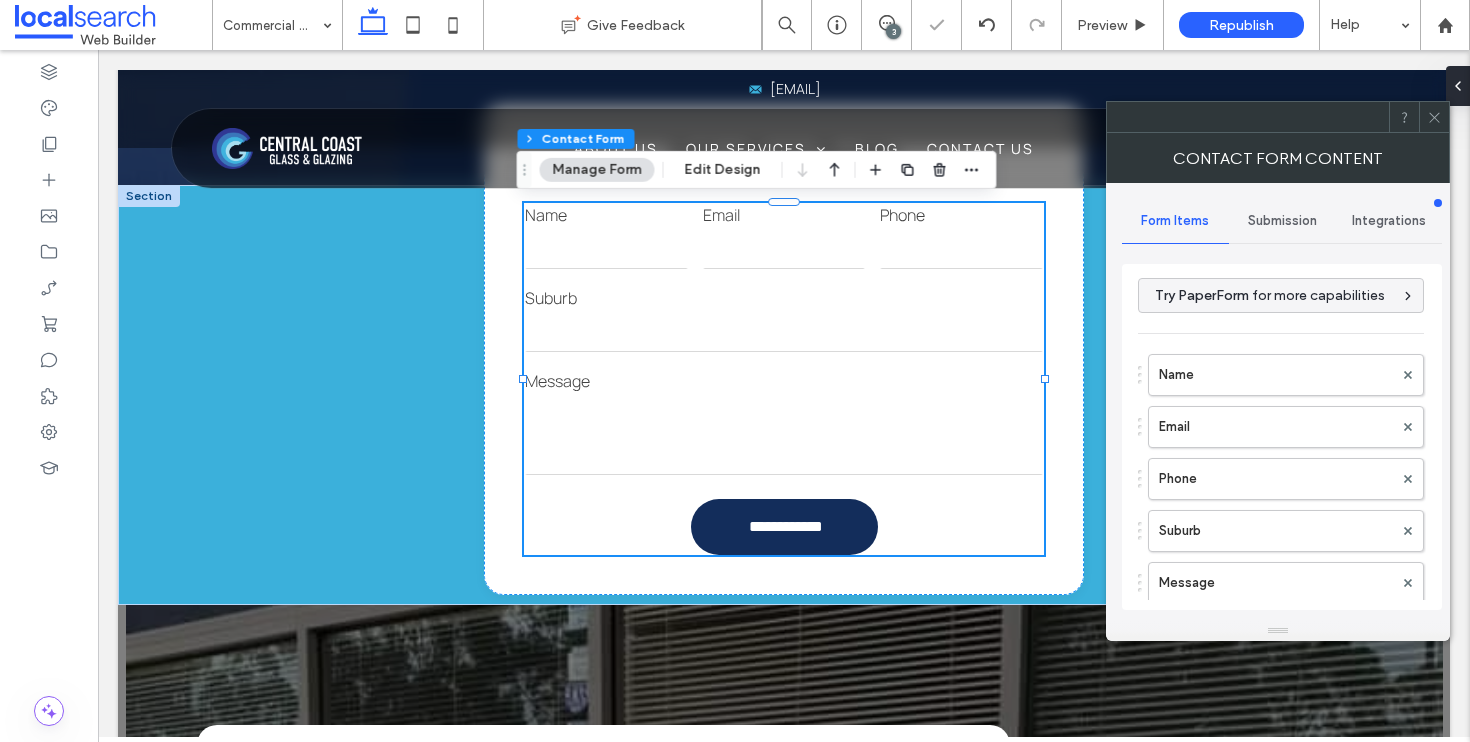 click 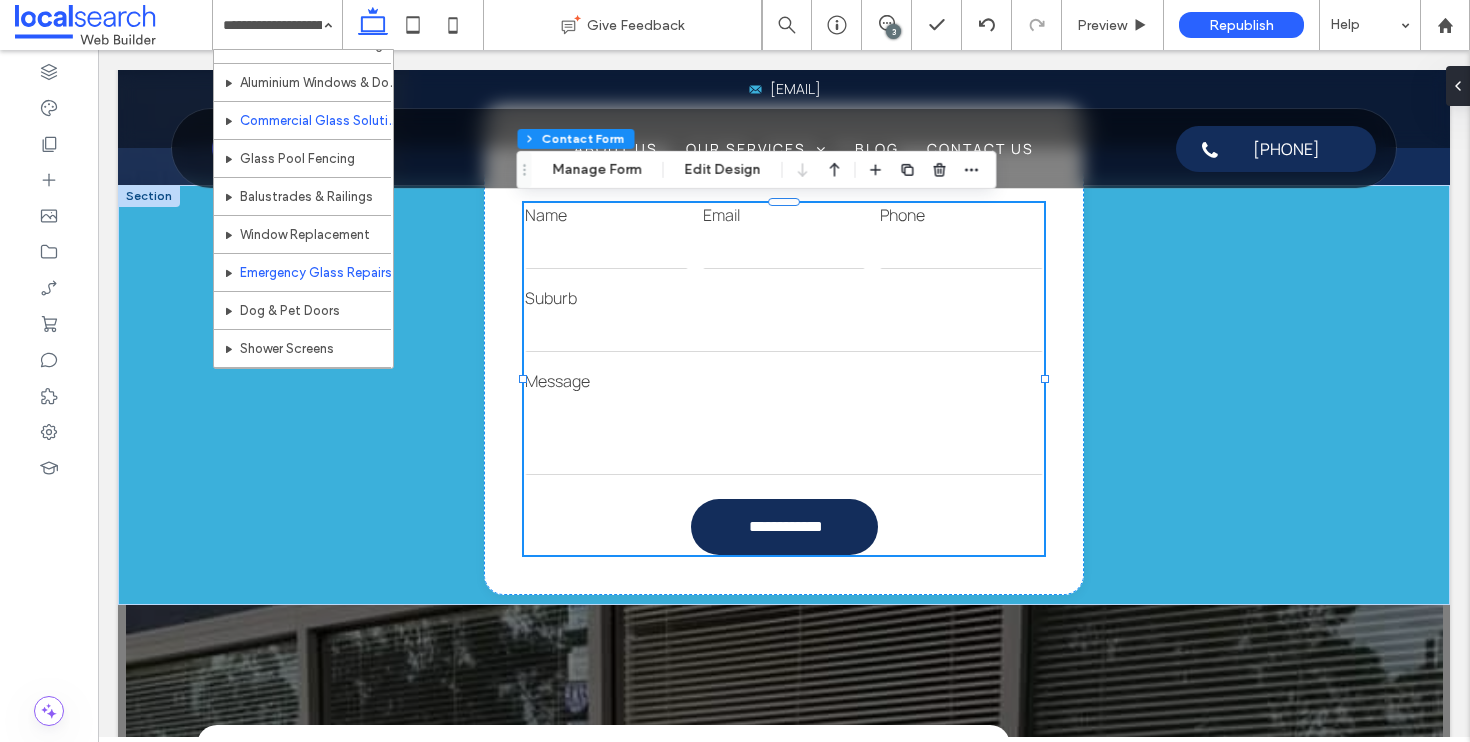 scroll, scrollTop: 226, scrollLeft: 0, axis: vertical 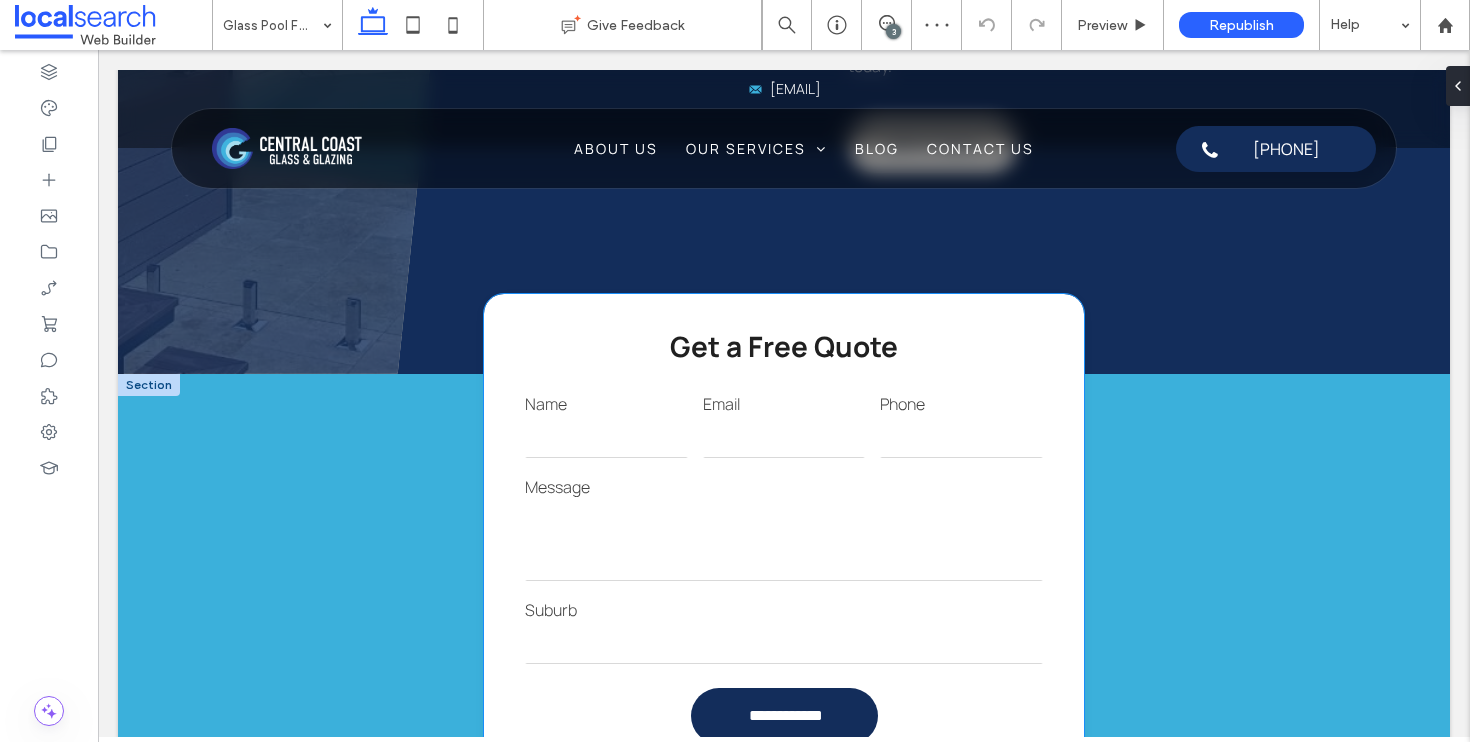 click on "Message" at bounding box center [784, 487] 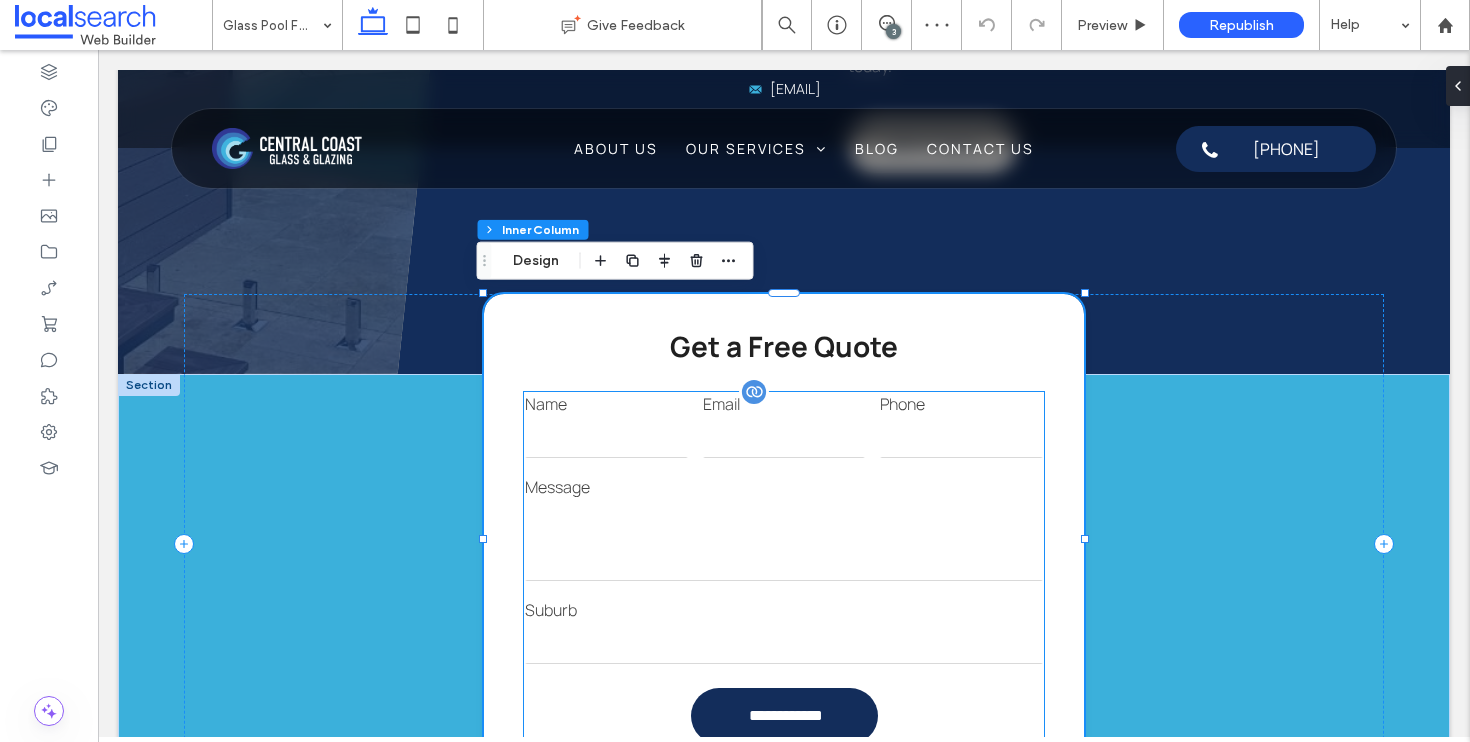 click at bounding box center [784, 541] 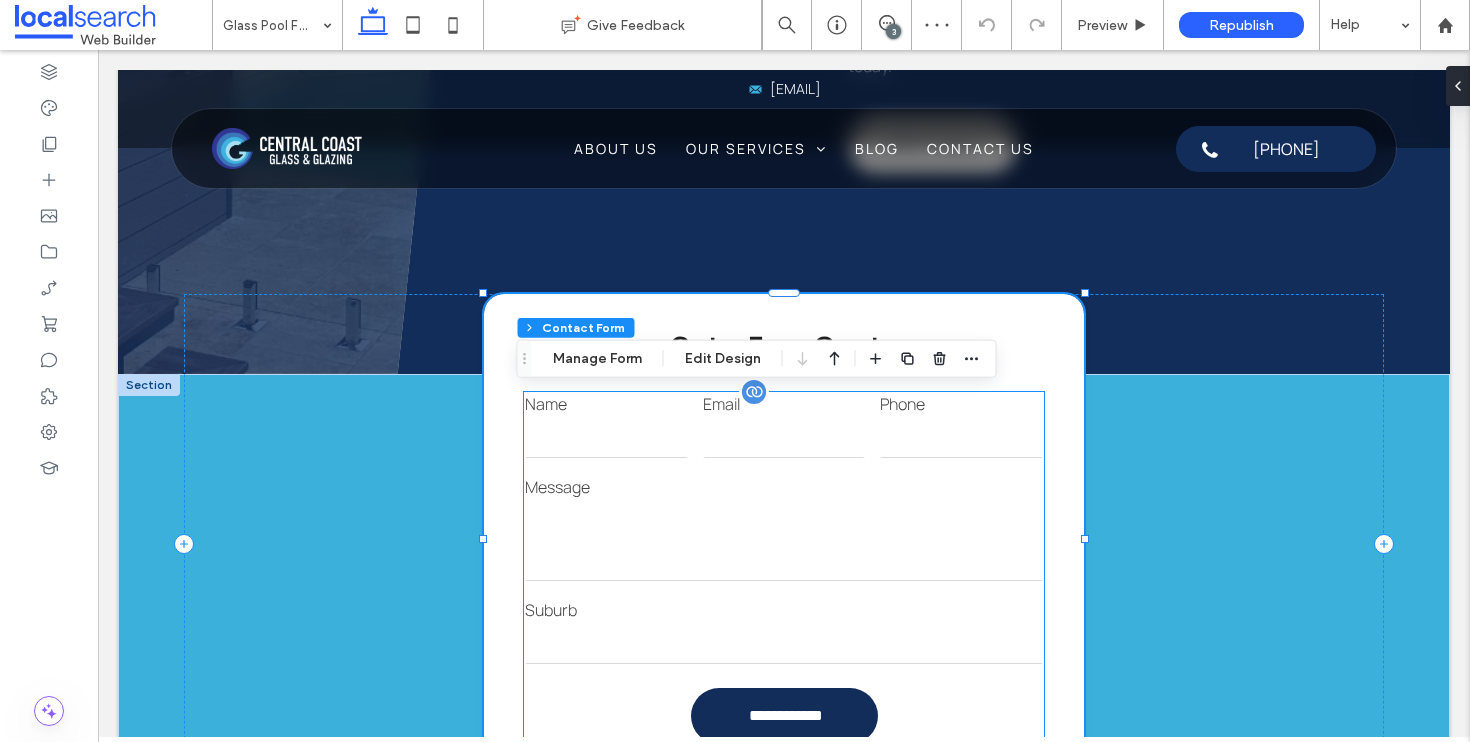 type on "*" 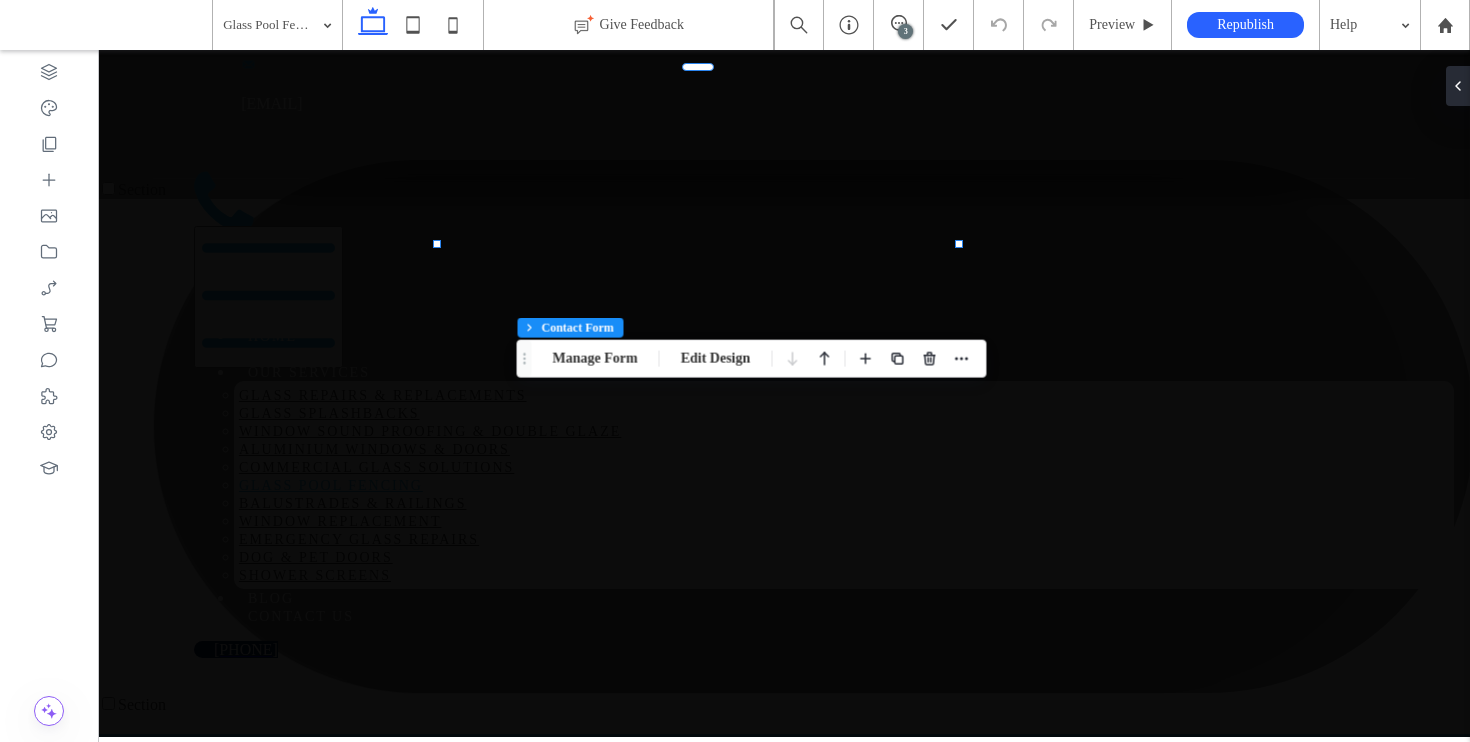 scroll, scrollTop: 1890, scrollLeft: 0, axis: vertical 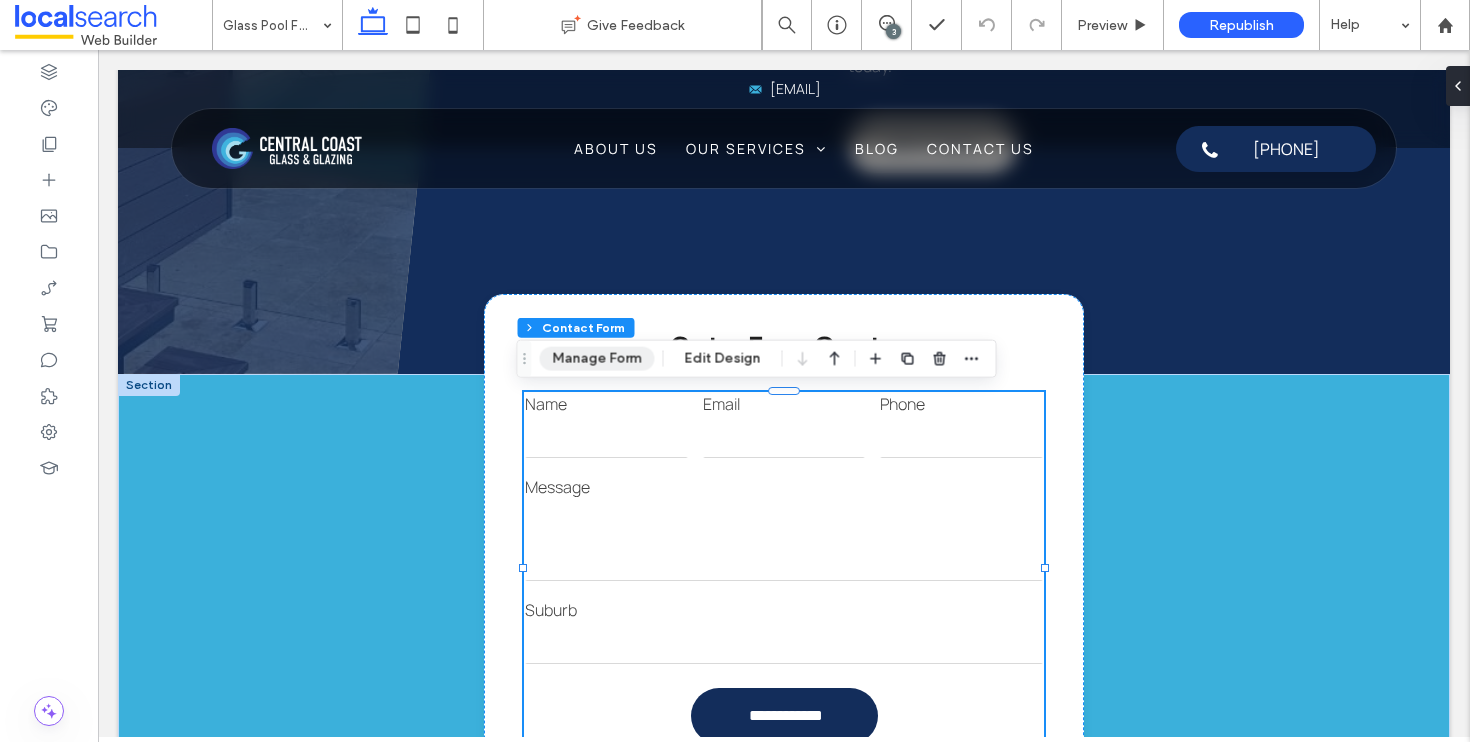 click on "Manage Form" at bounding box center [597, 359] 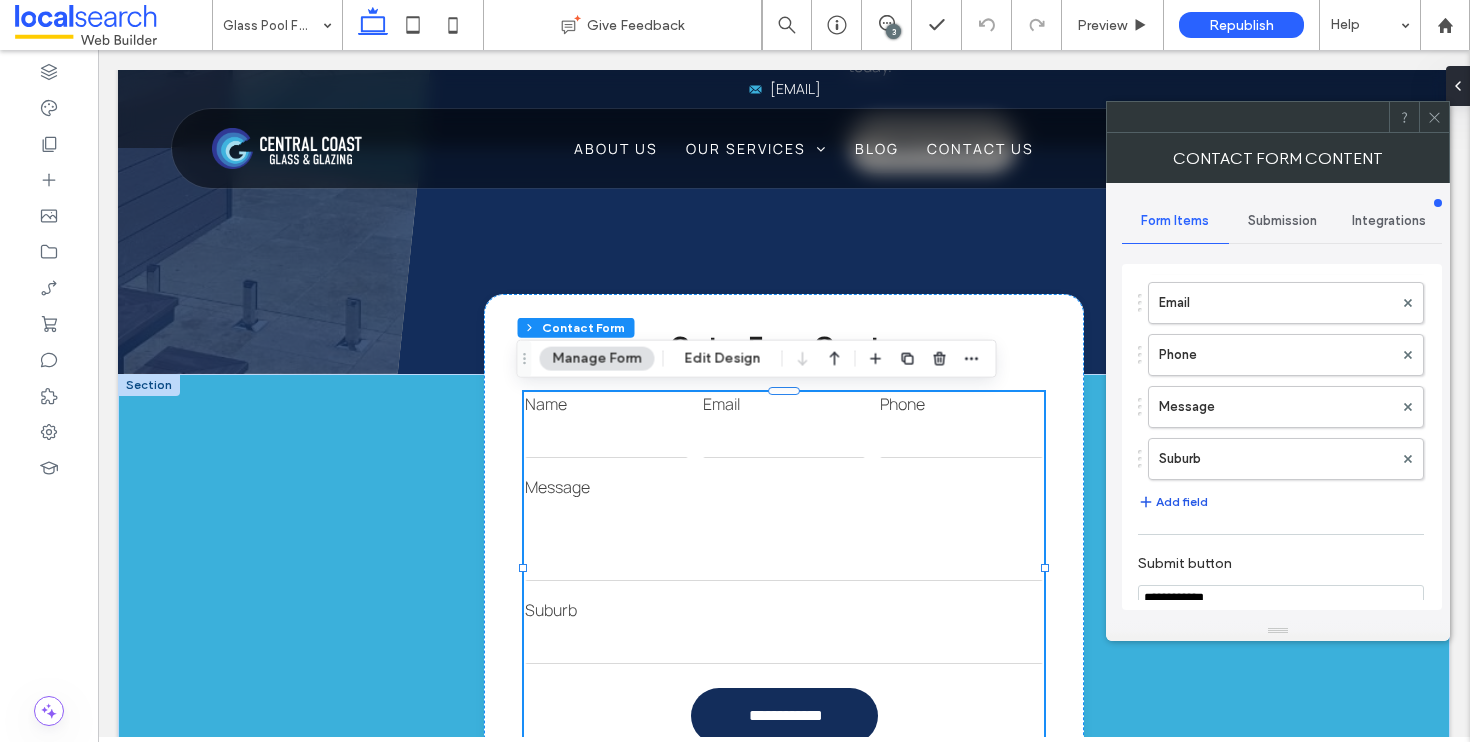 scroll, scrollTop: 129, scrollLeft: 0, axis: vertical 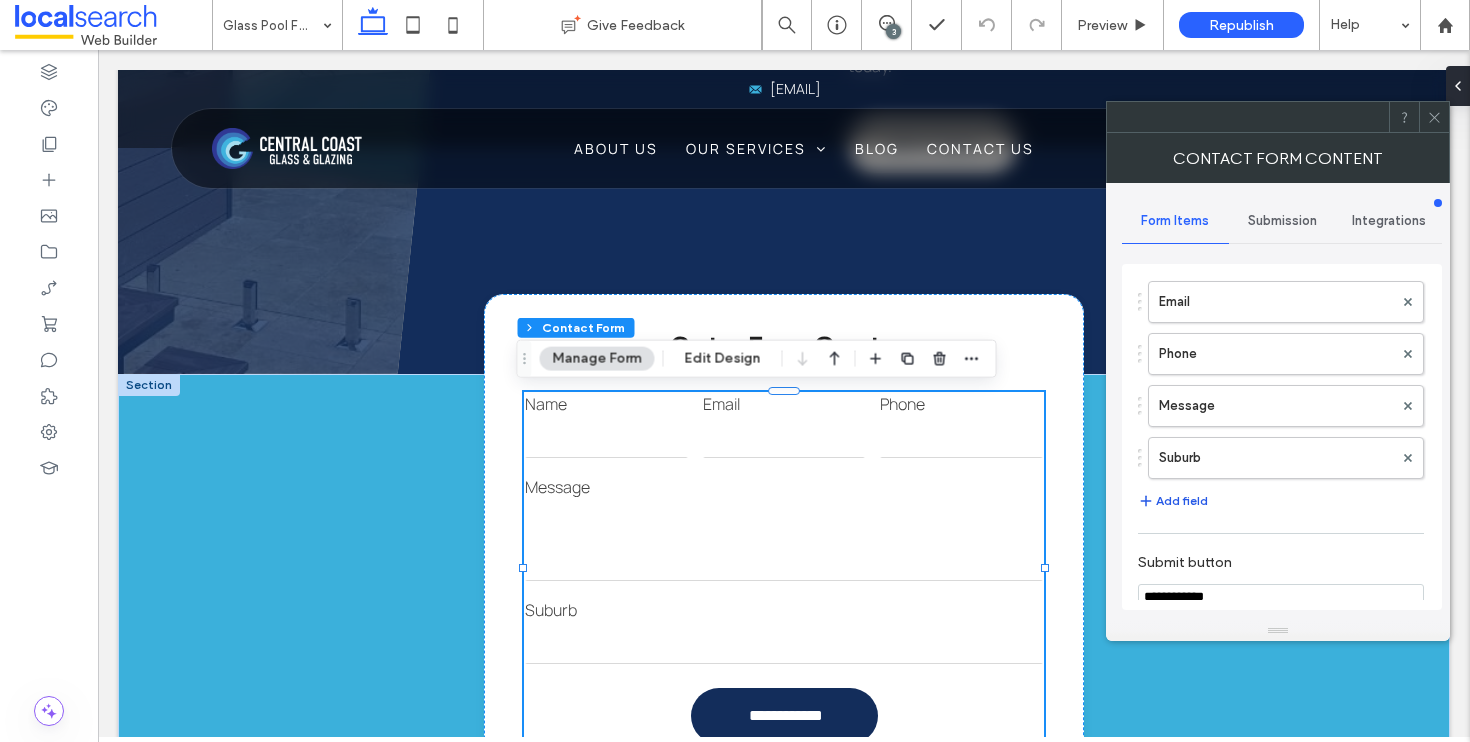 click on "Add field" at bounding box center [1173, 501] 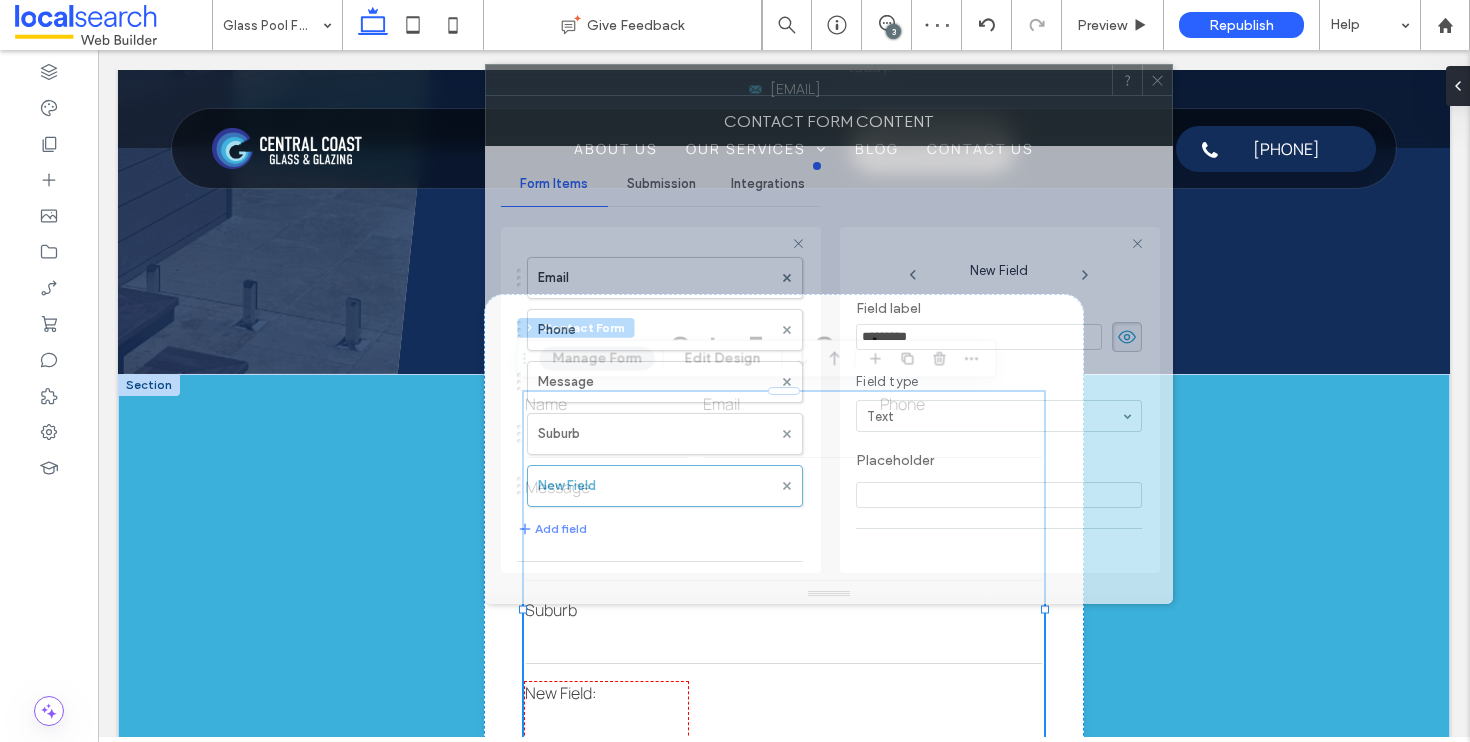 drag, startPoint x: 1199, startPoint y: 126, endPoint x: 902, endPoint y: 89, distance: 299.29584 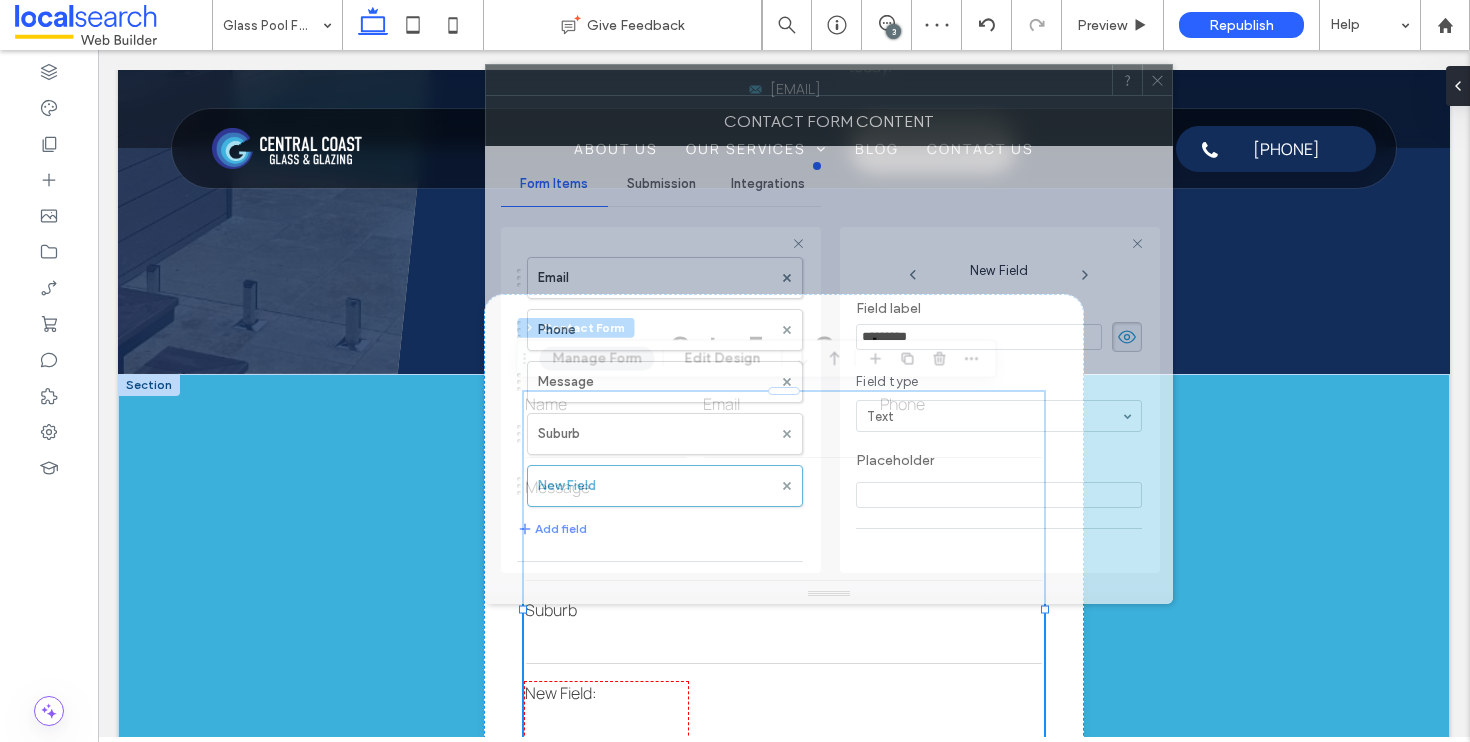 click at bounding box center (799, 80) 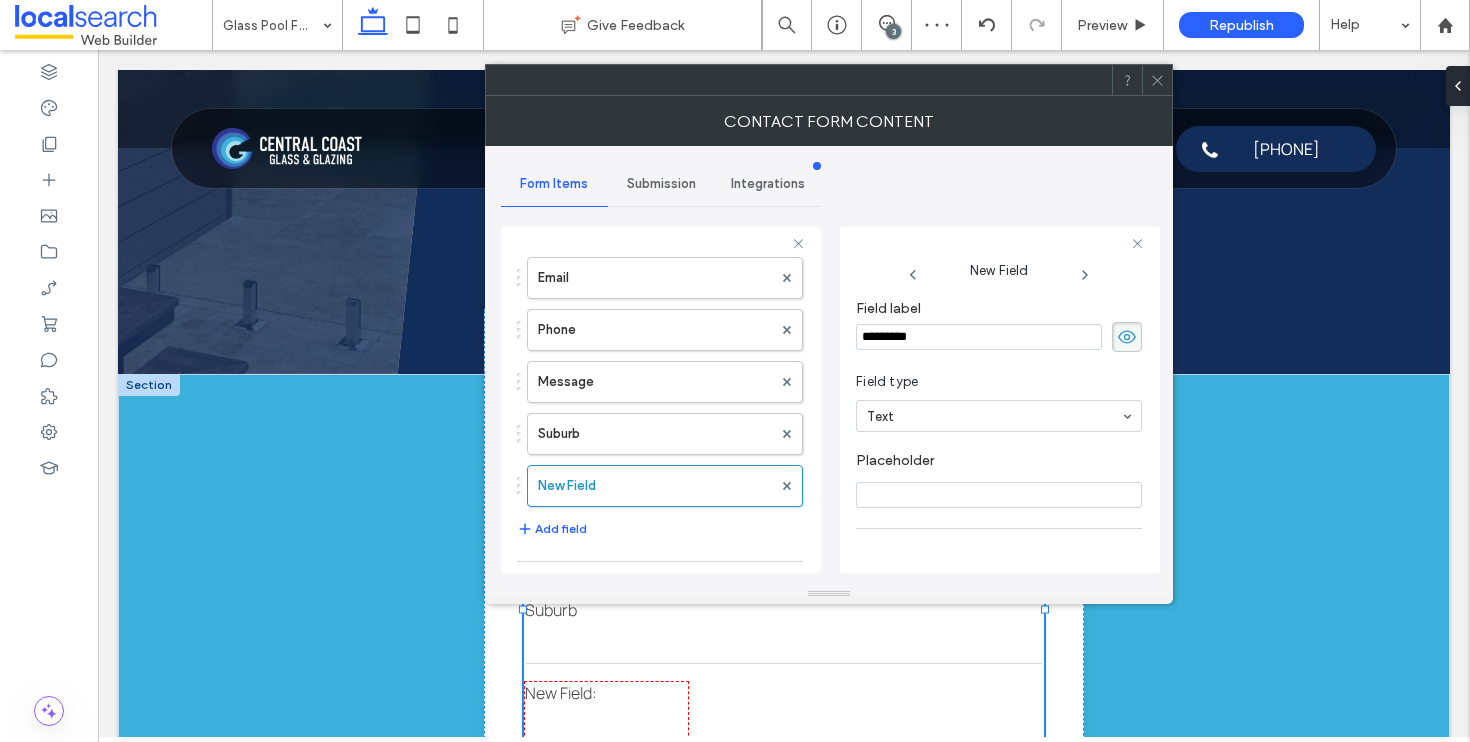 drag, startPoint x: 946, startPoint y: 341, endPoint x: 832, endPoint y: 329, distance: 114.62984 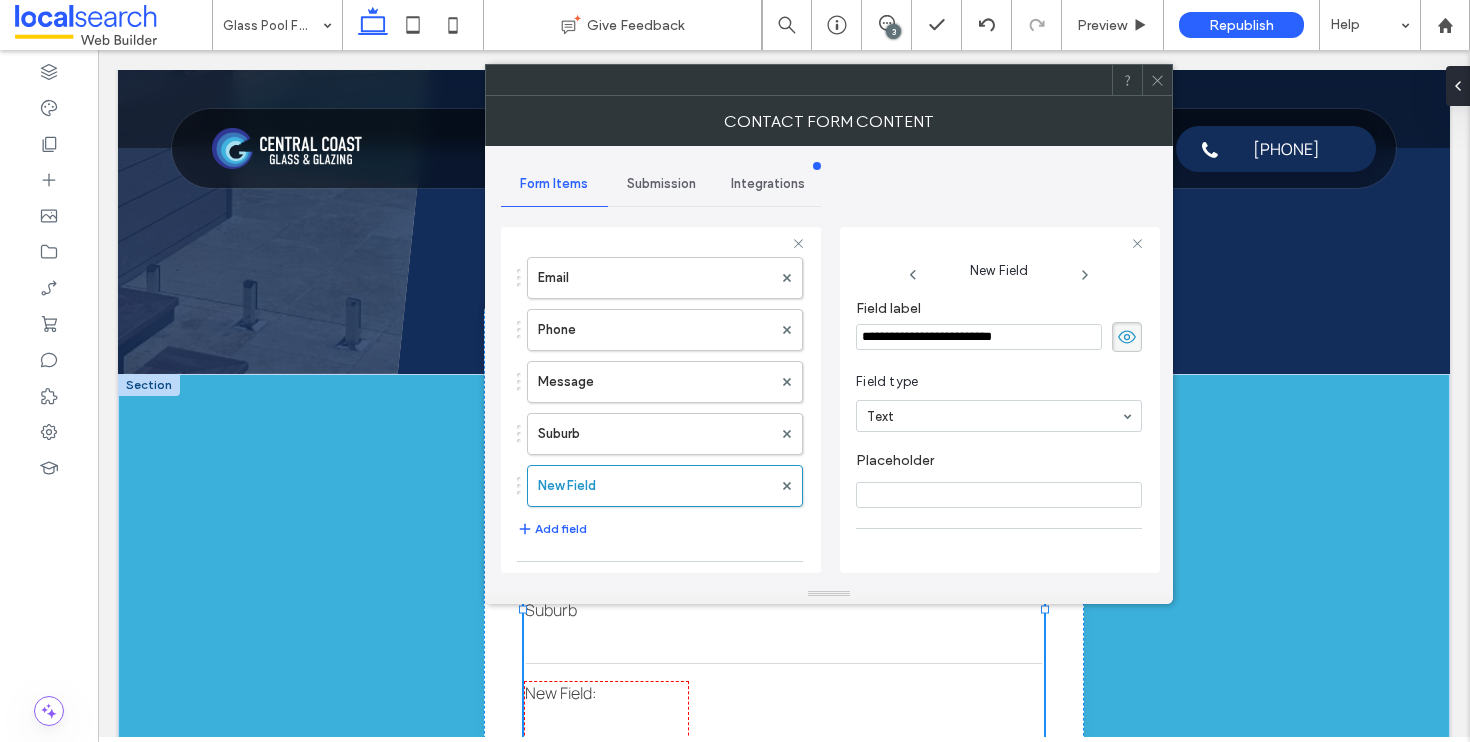 type on "**********" 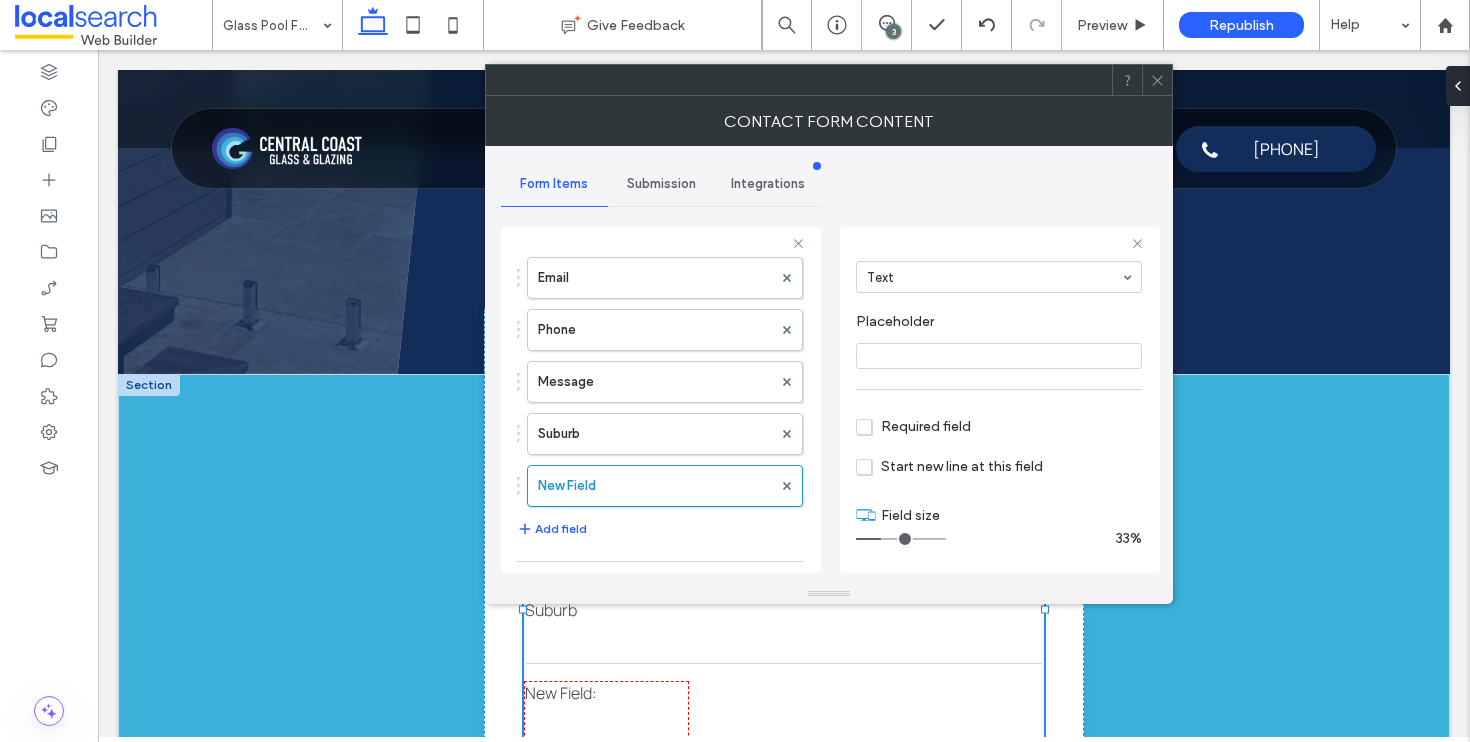 scroll, scrollTop: 141, scrollLeft: 0, axis: vertical 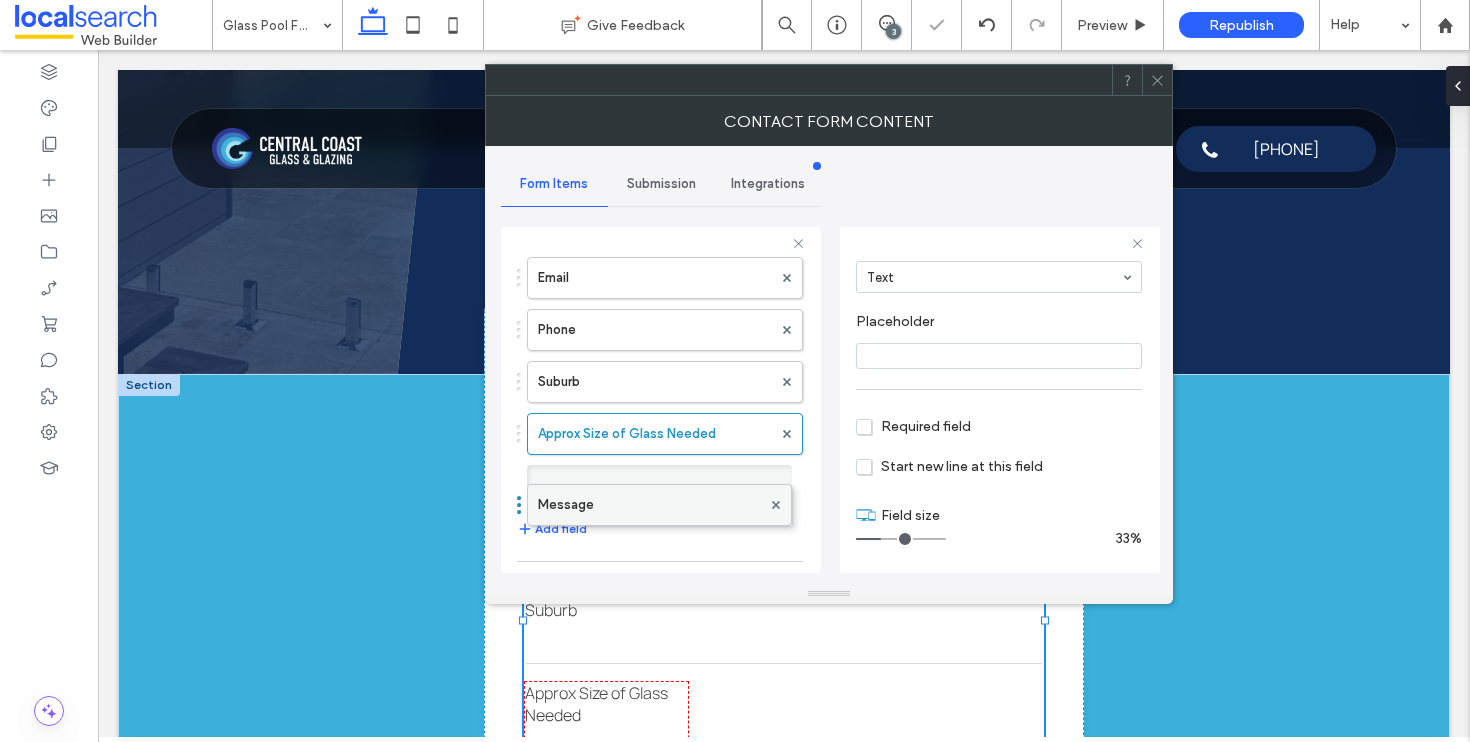 drag, startPoint x: 519, startPoint y: 375, endPoint x: 533, endPoint y: 492, distance: 117.83463 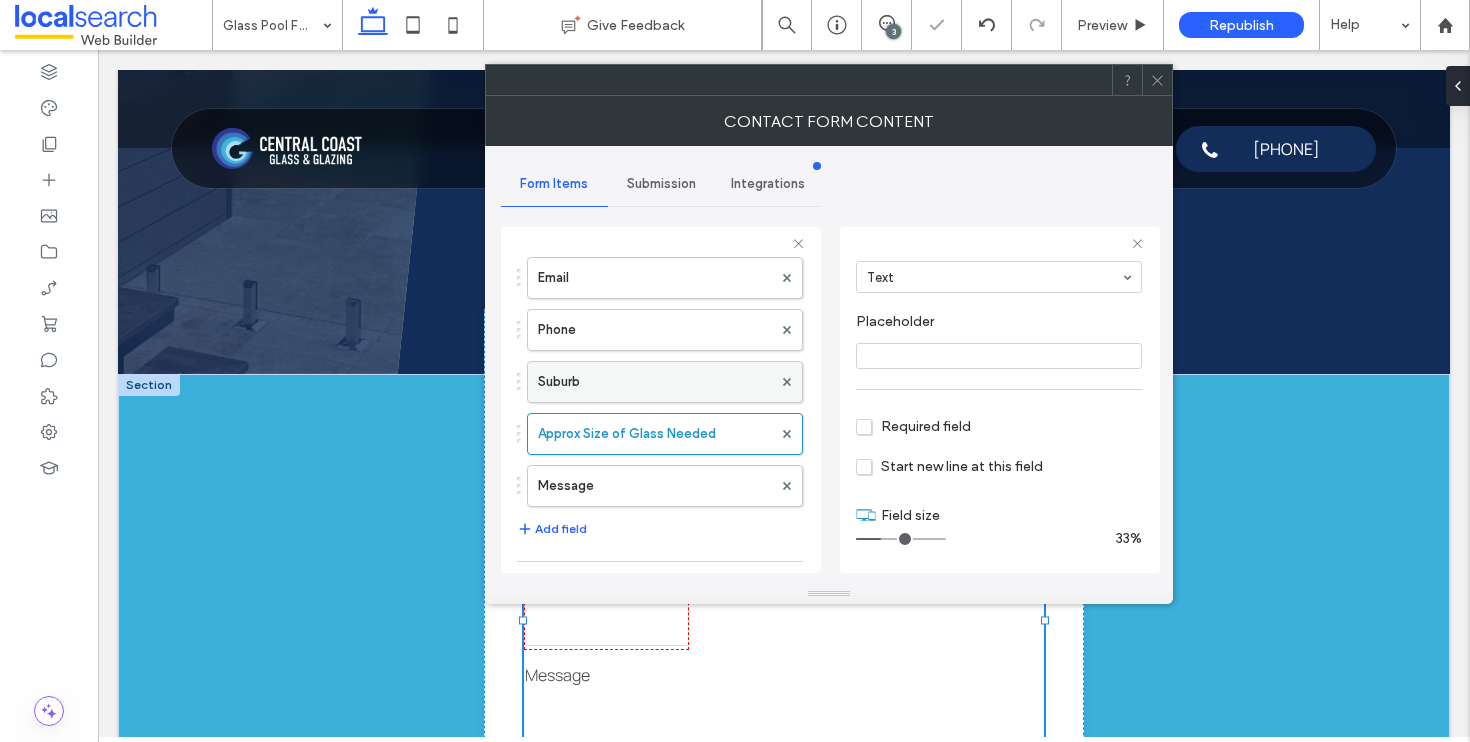 click on "Suburb" at bounding box center (655, 382) 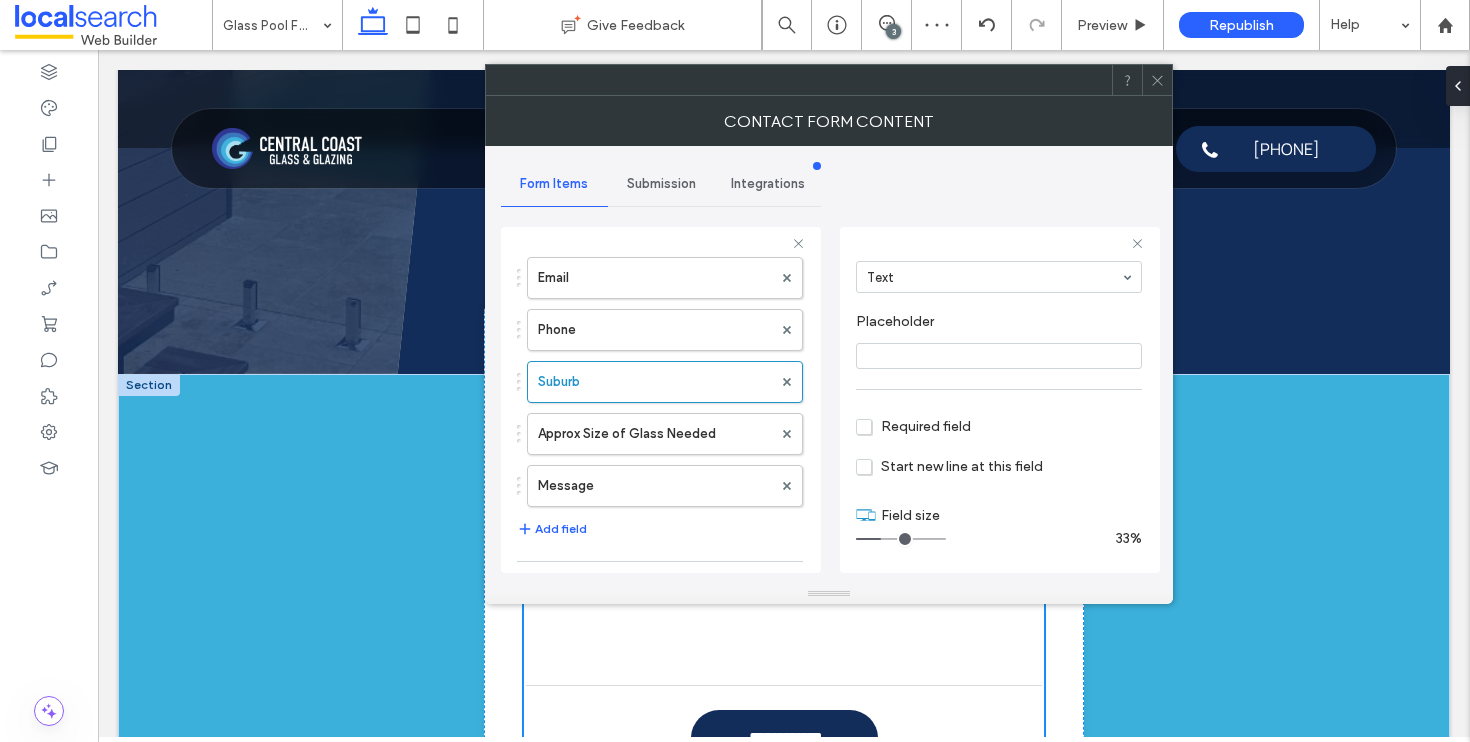 drag, startPoint x: 931, startPoint y: 540, endPoint x: 887, endPoint y: 541, distance: 44.011364 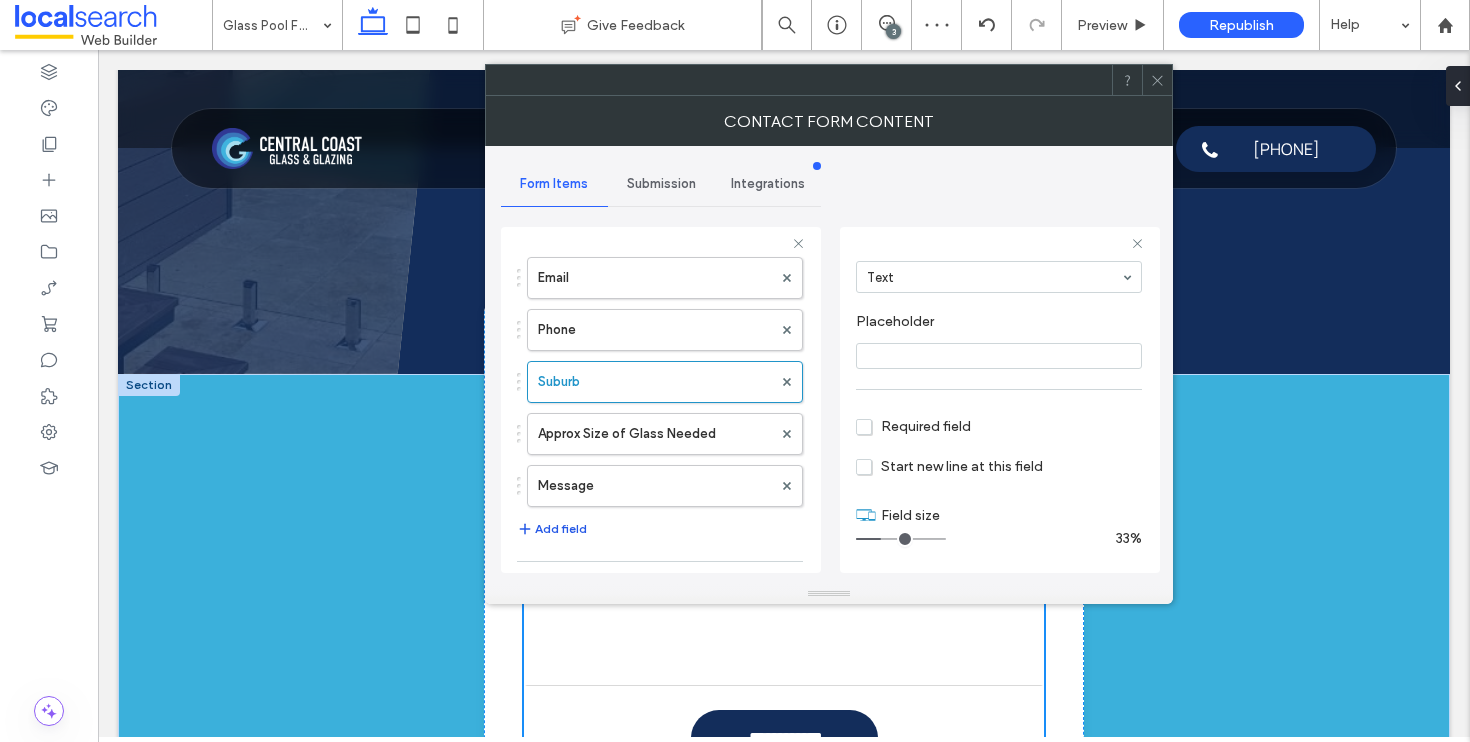 click on "Add field" at bounding box center (552, 529) 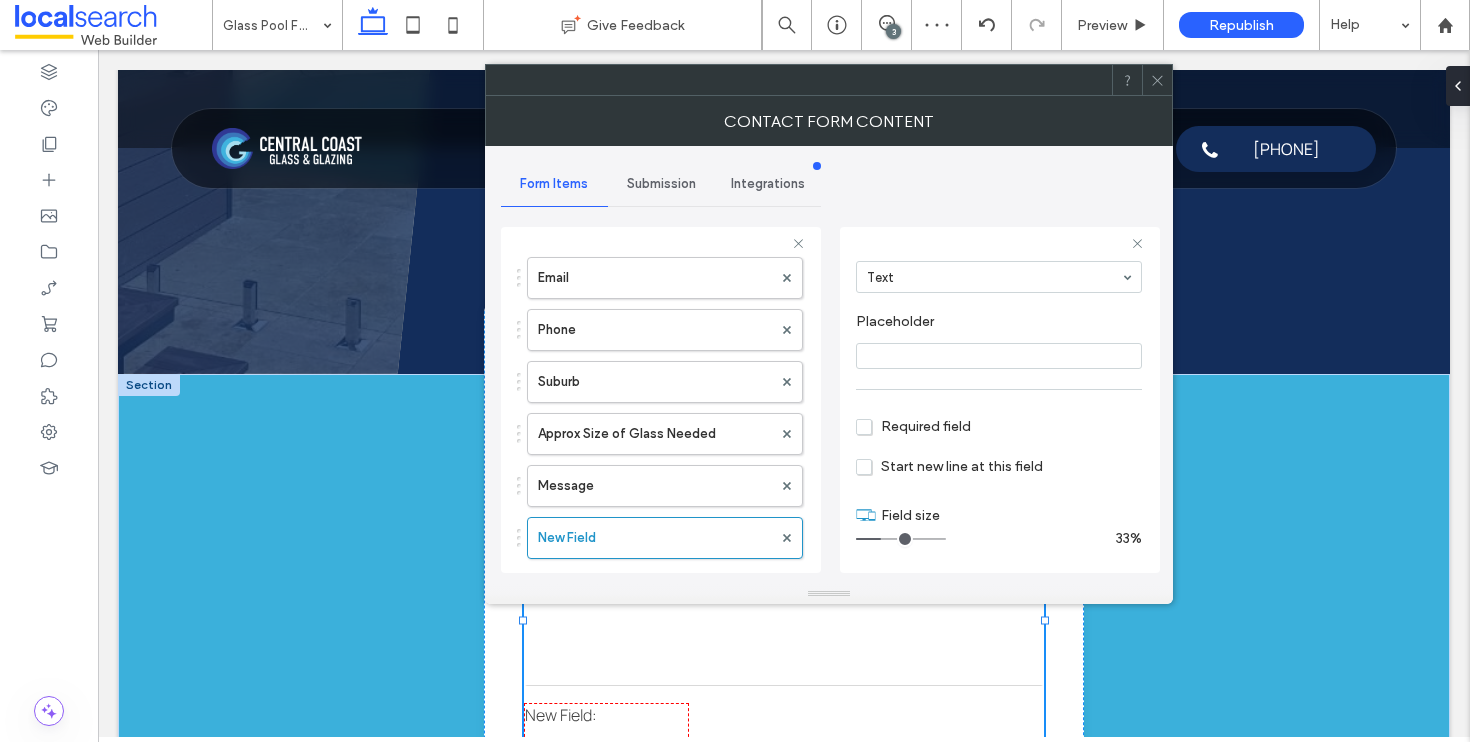 scroll, scrollTop: 0, scrollLeft: 0, axis: both 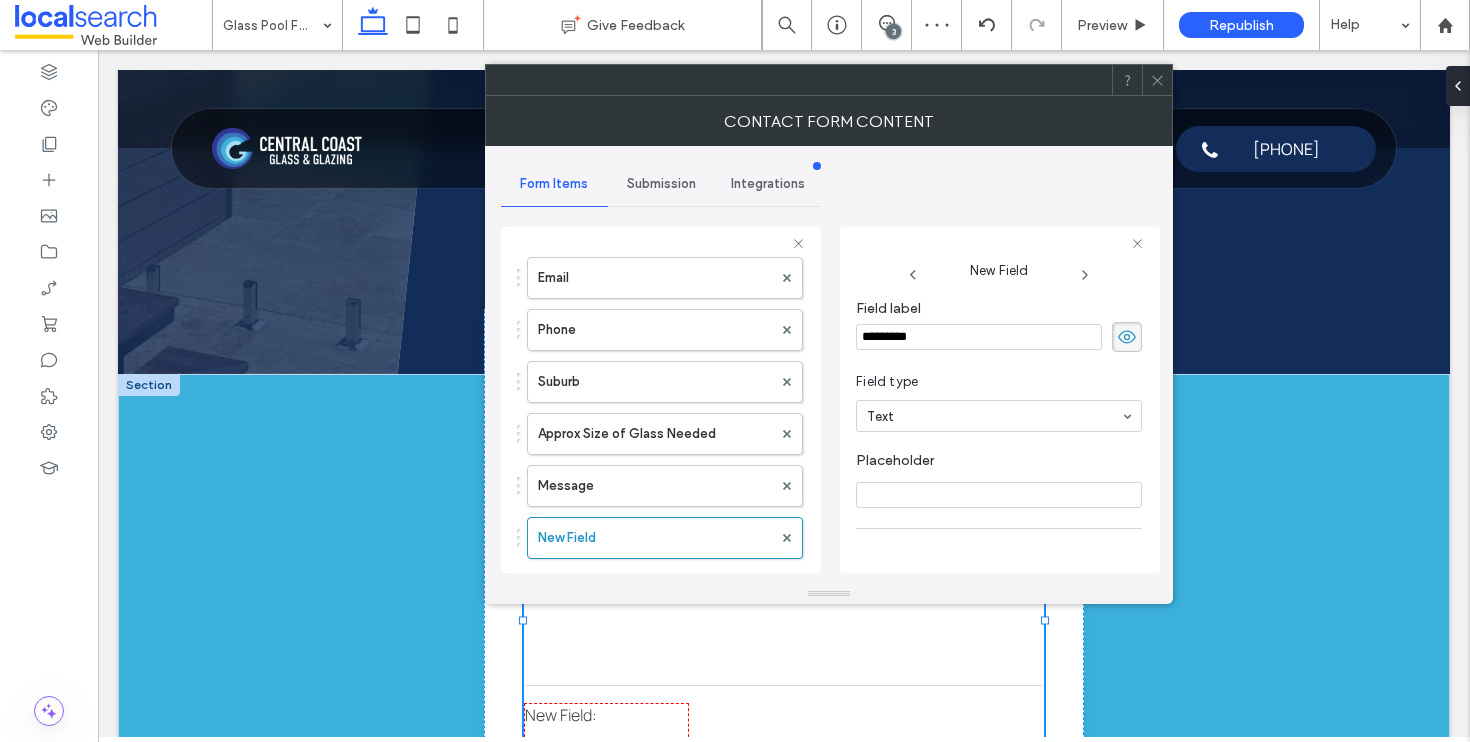 drag, startPoint x: 964, startPoint y: 335, endPoint x: 797, endPoint y: 337, distance: 167.01198 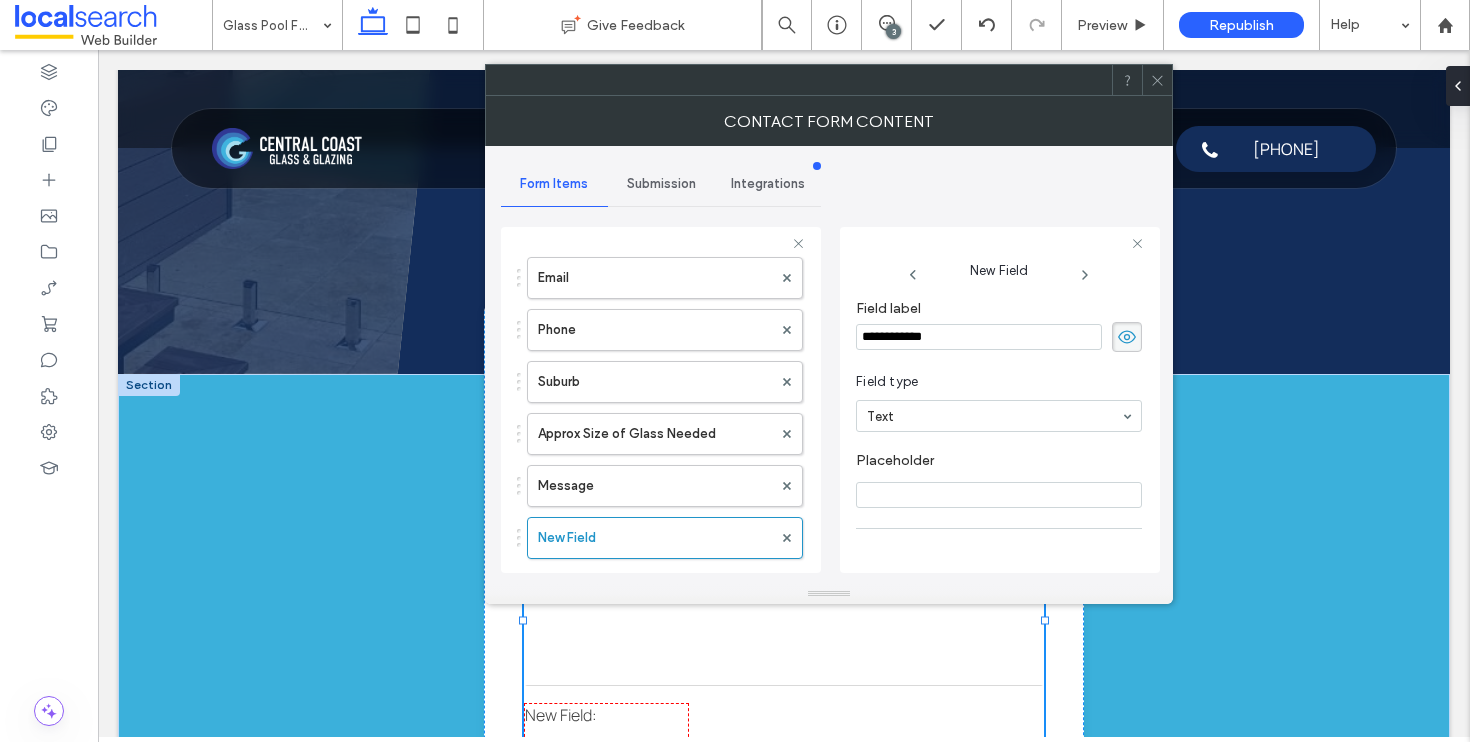 type on "**********" 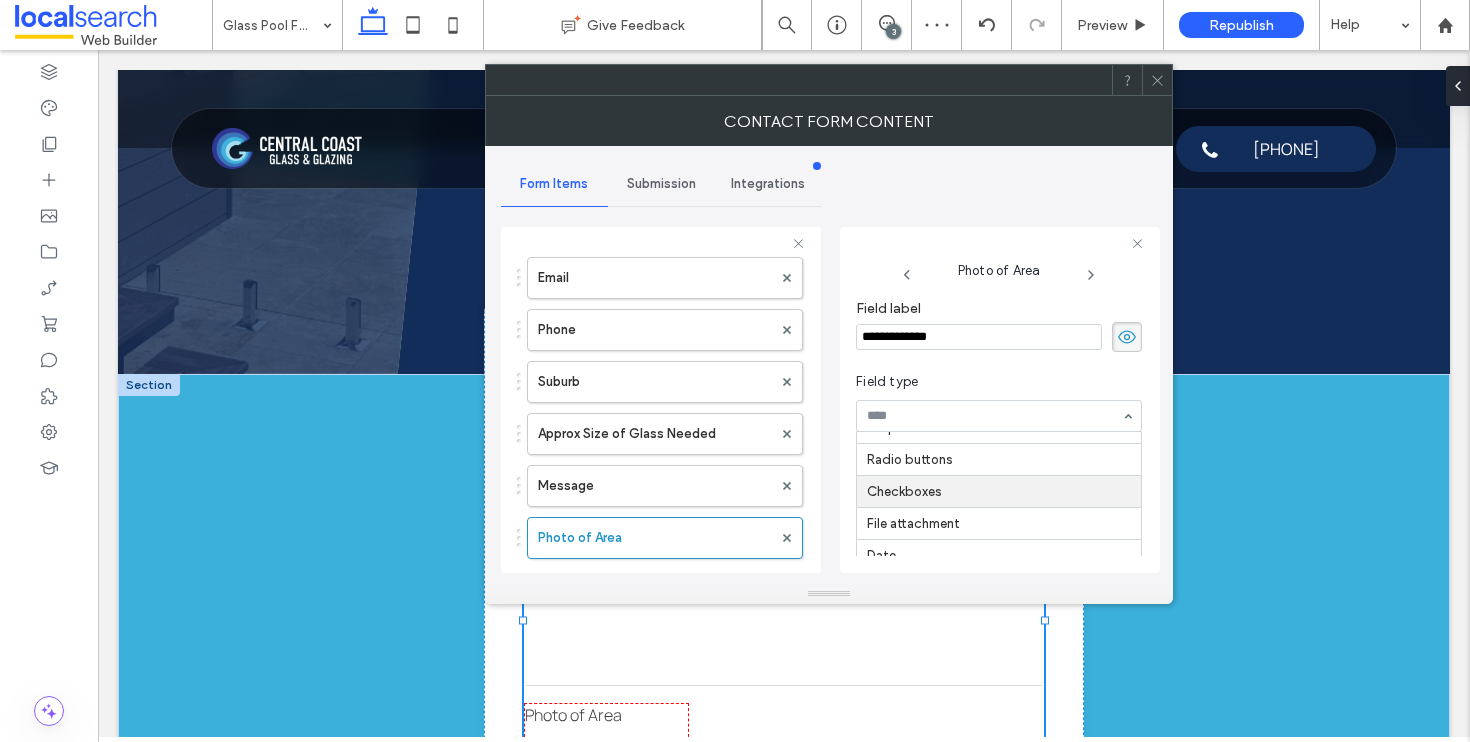 scroll, scrollTop: 144, scrollLeft: 0, axis: vertical 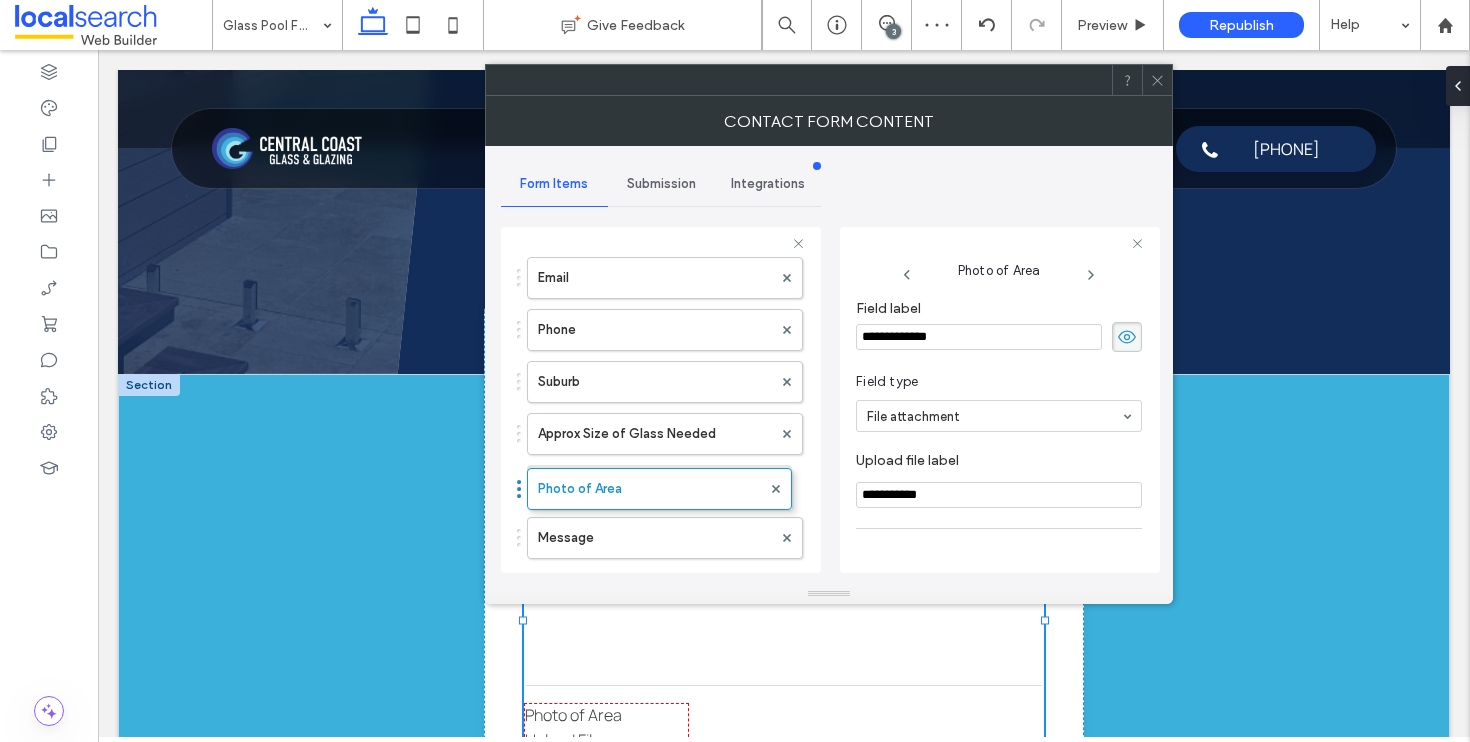 drag, startPoint x: 524, startPoint y: 531, endPoint x: 525, endPoint y: 482, distance: 49.010204 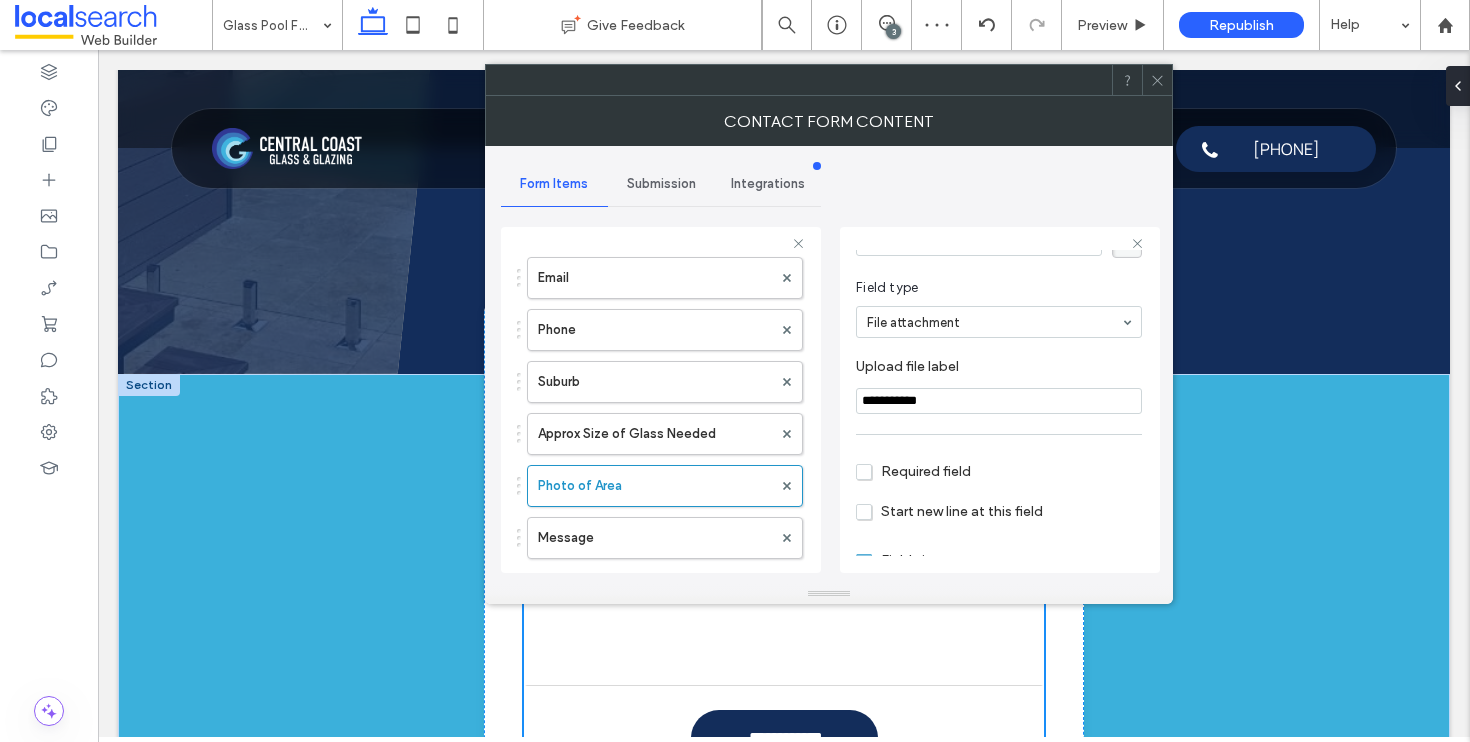 scroll, scrollTop: 141, scrollLeft: 0, axis: vertical 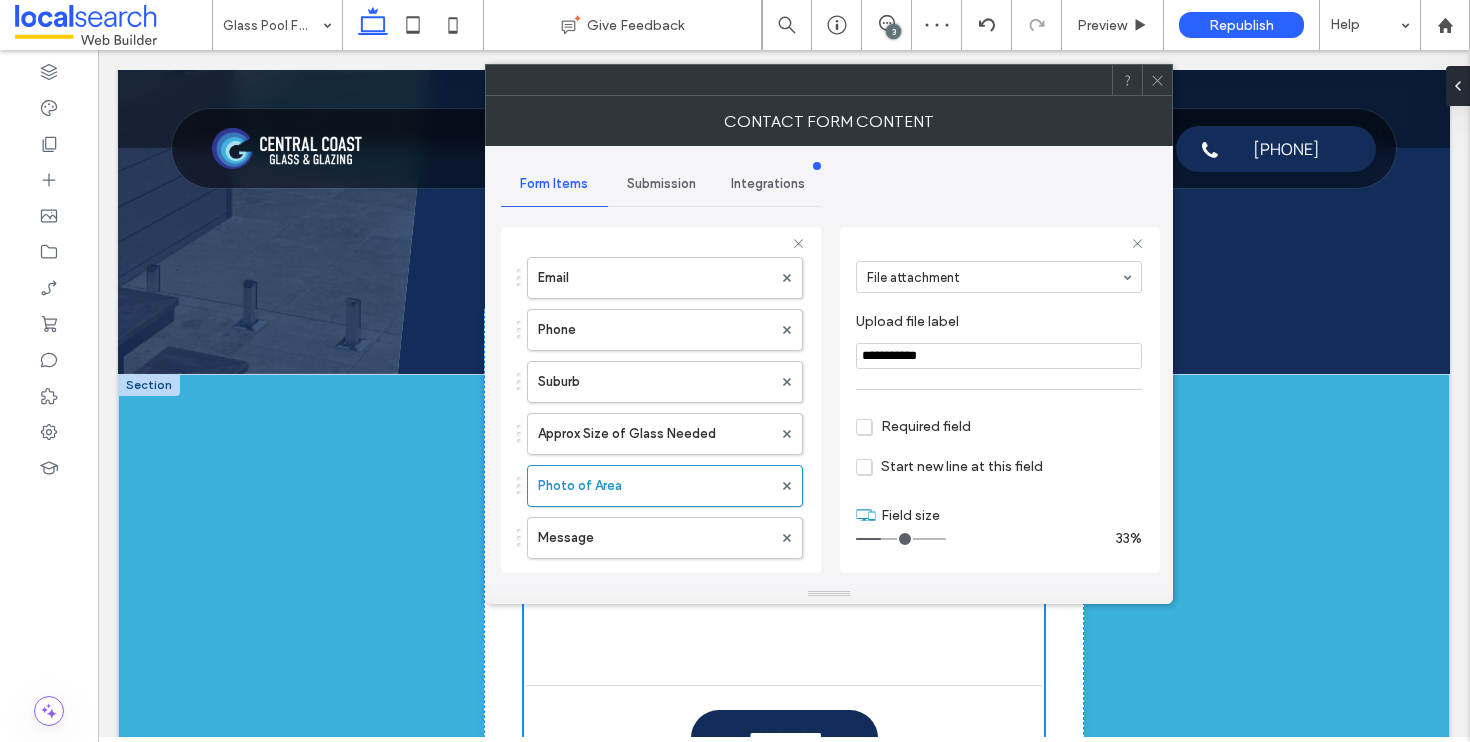 click 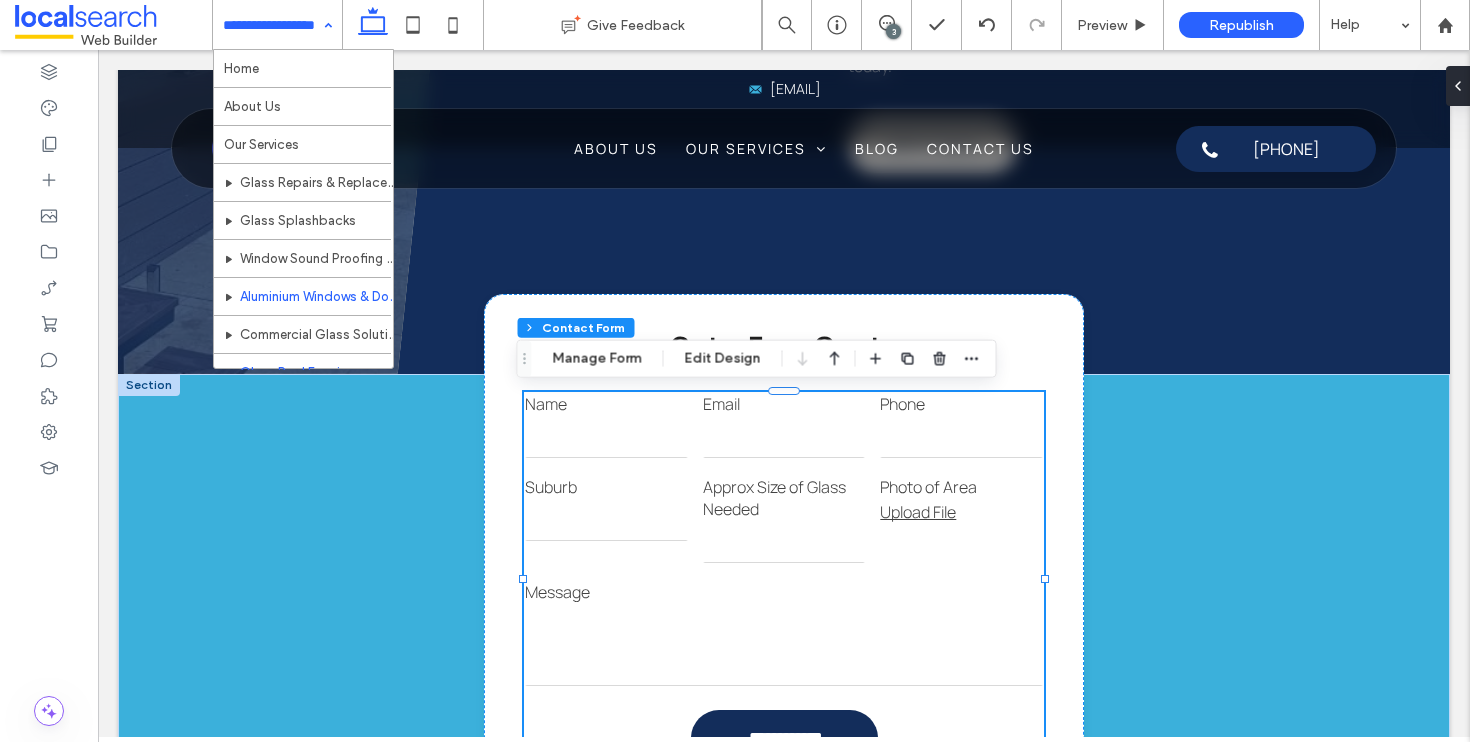 scroll, scrollTop: 184, scrollLeft: 0, axis: vertical 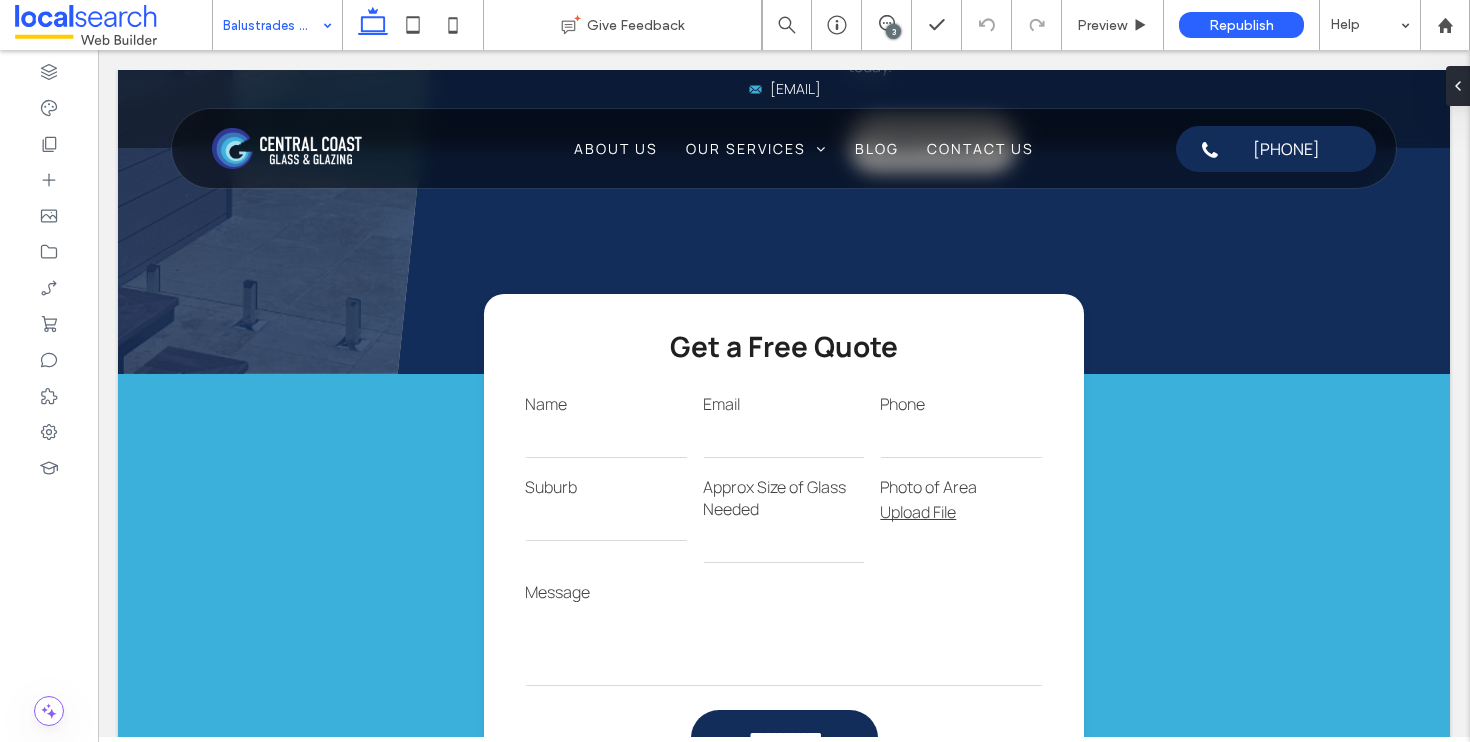 click on "Balustrades & Railings" at bounding box center (277, 25) 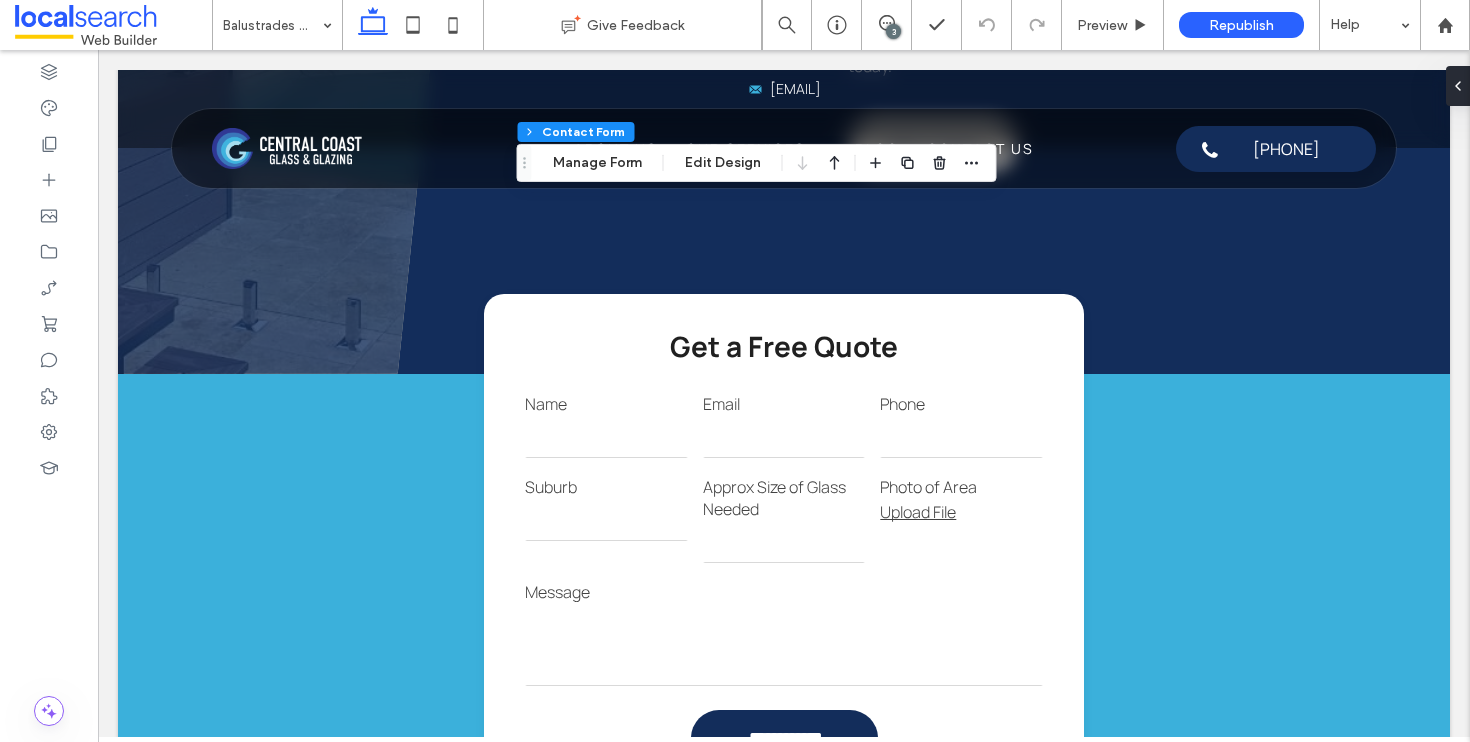 type on "*" 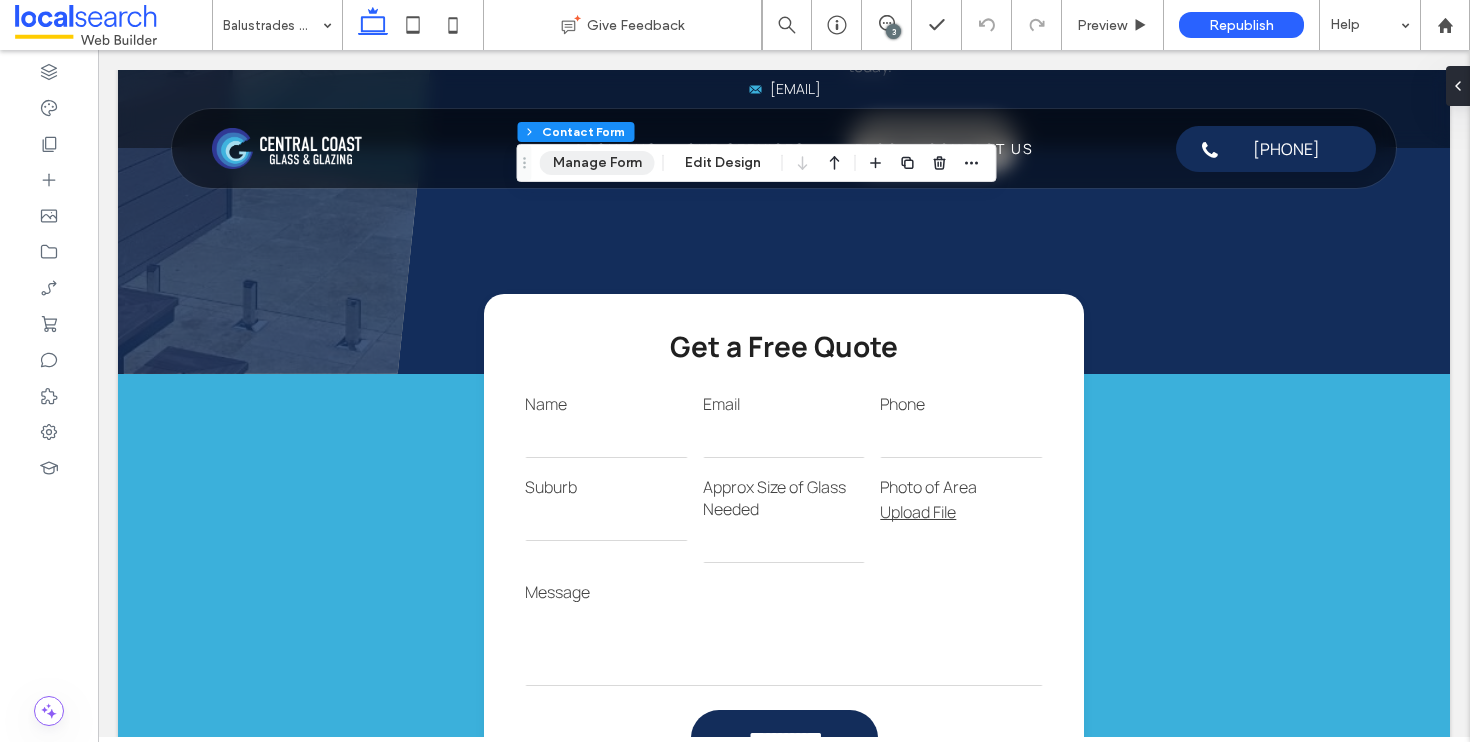 click on "Manage Form" at bounding box center [597, 163] 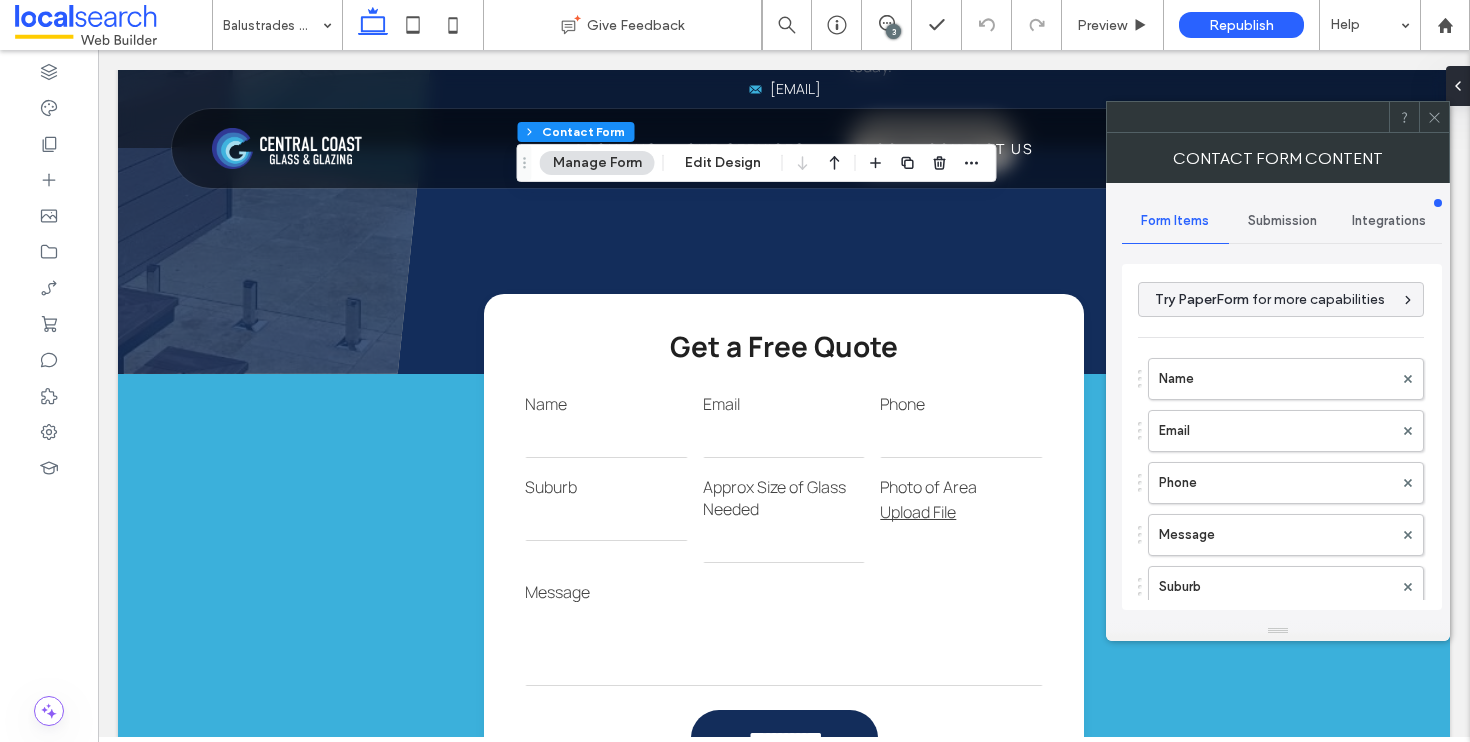 scroll, scrollTop: 165, scrollLeft: 0, axis: vertical 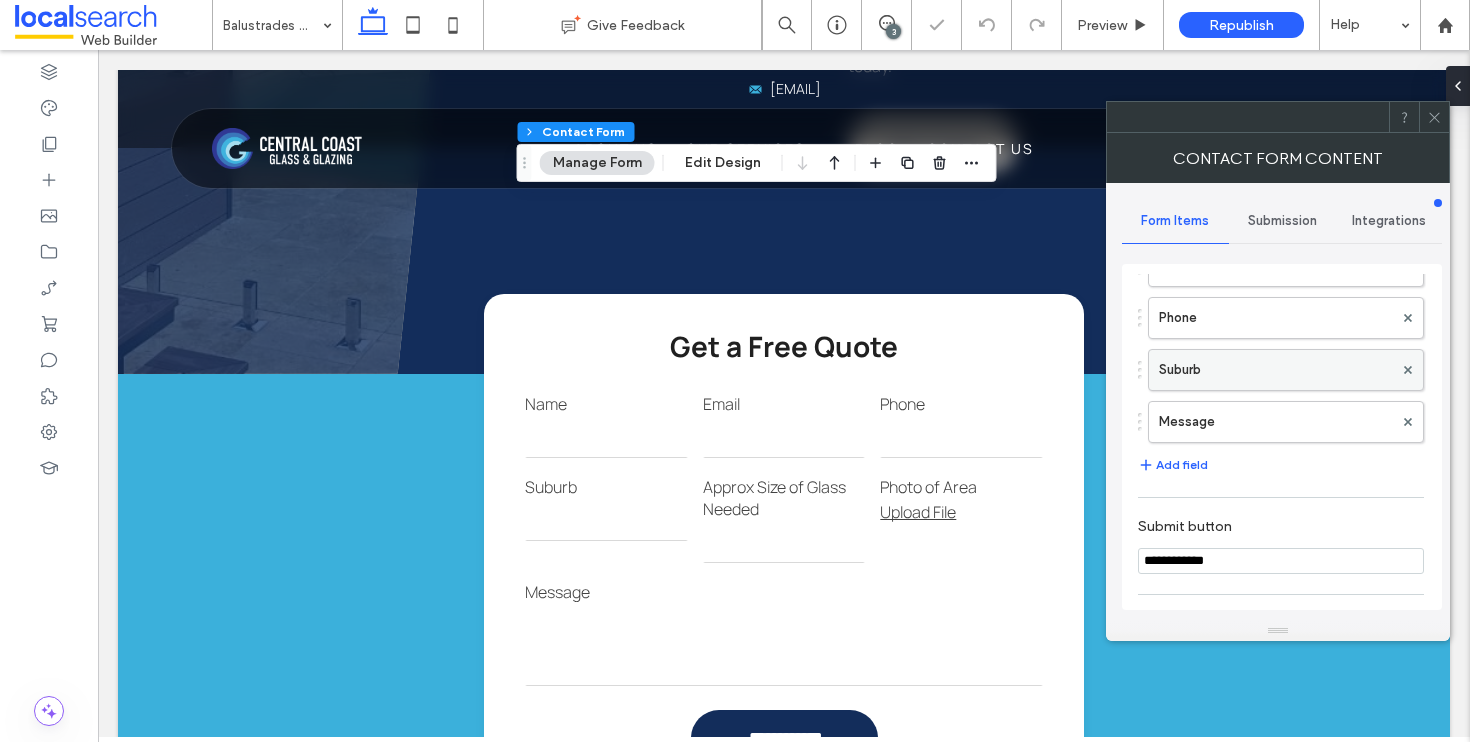 click on "Suburb" at bounding box center [1276, 370] 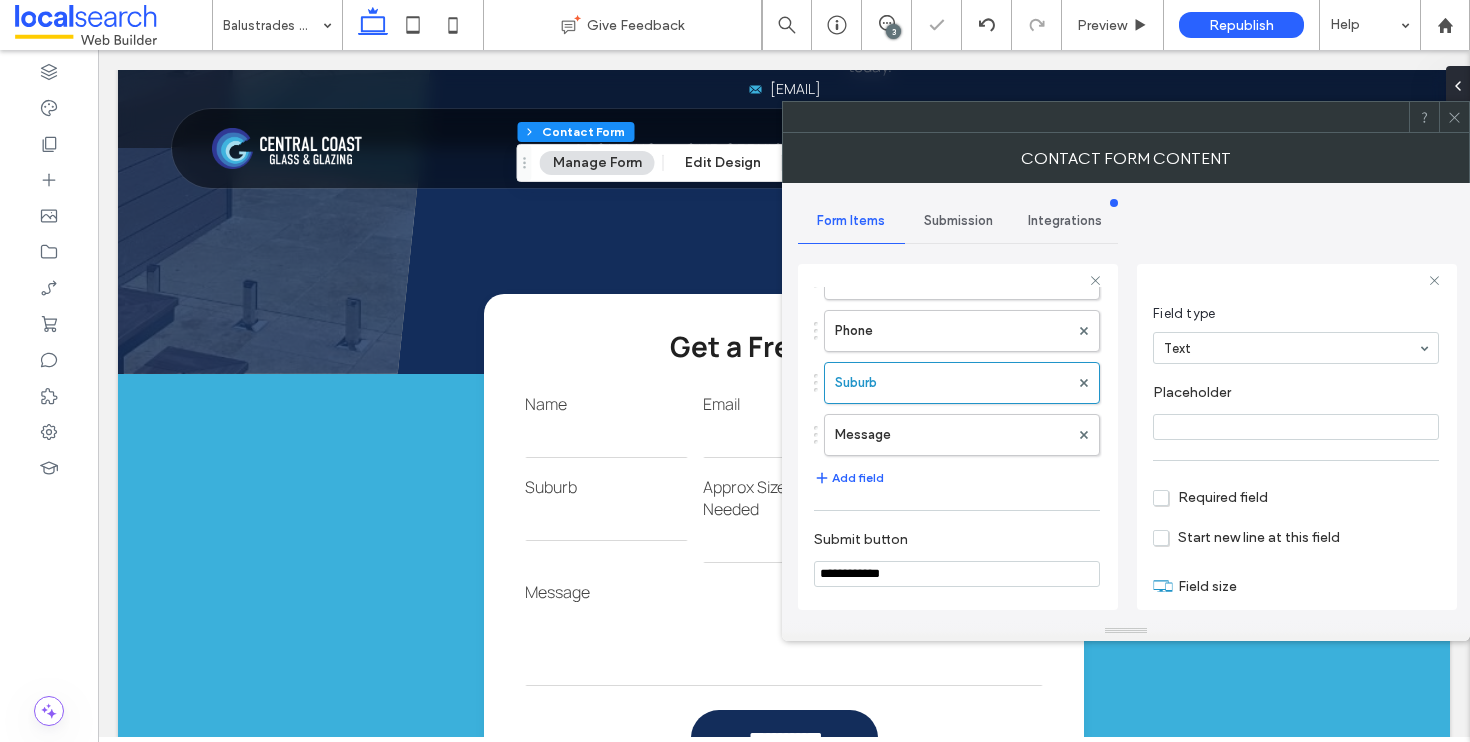 scroll, scrollTop: 141, scrollLeft: 0, axis: vertical 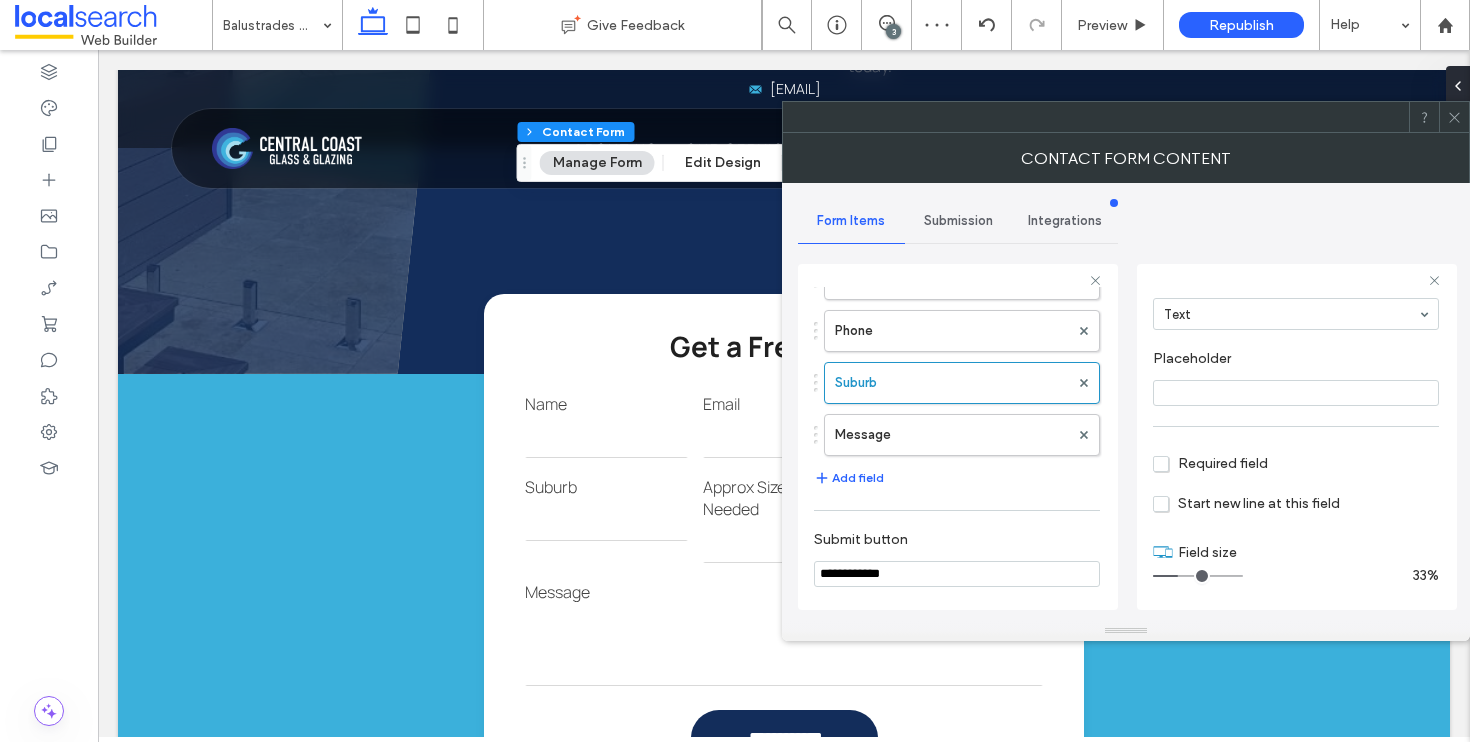 drag, startPoint x: 1235, startPoint y: 579, endPoint x: 1180, endPoint y: 578, distance: 55.00909 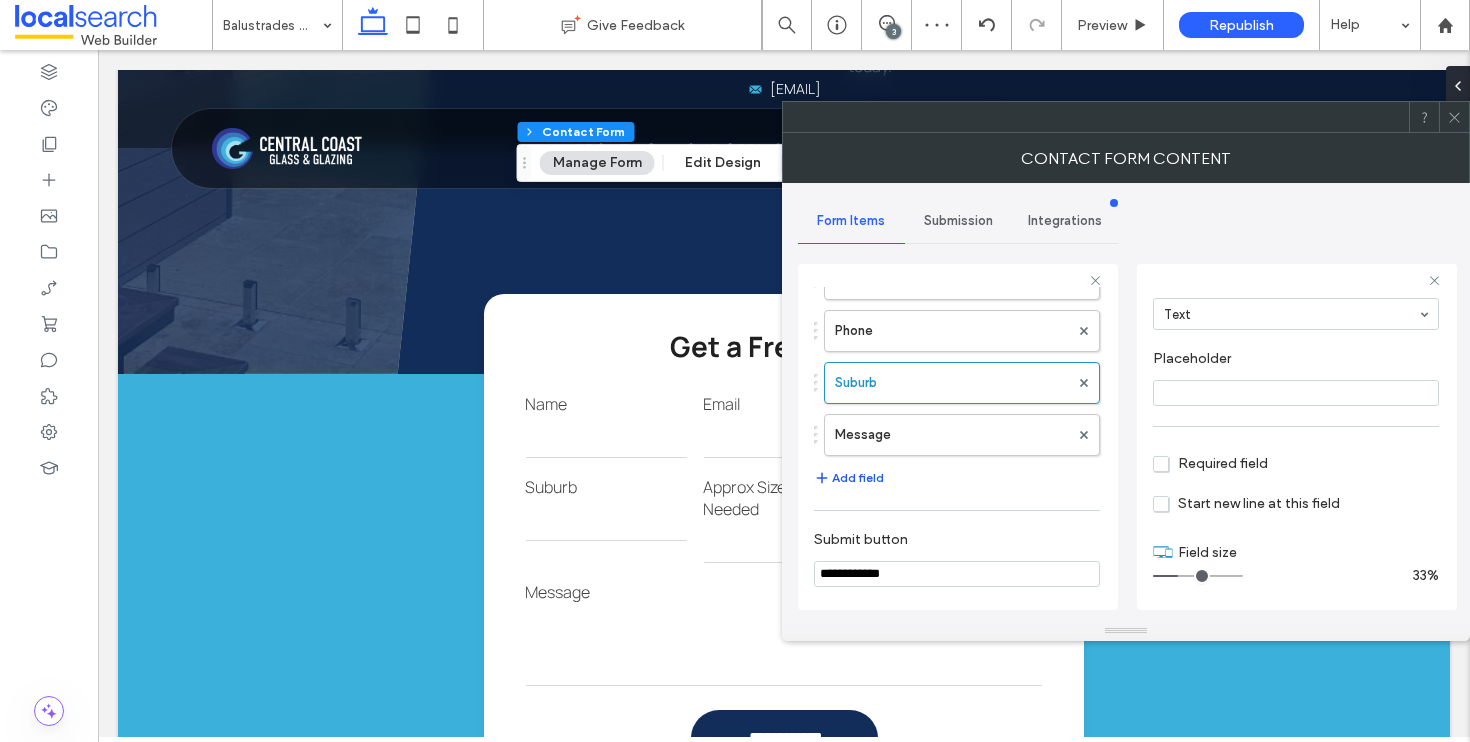 click on "Add field" at bounding box center (849, 478) 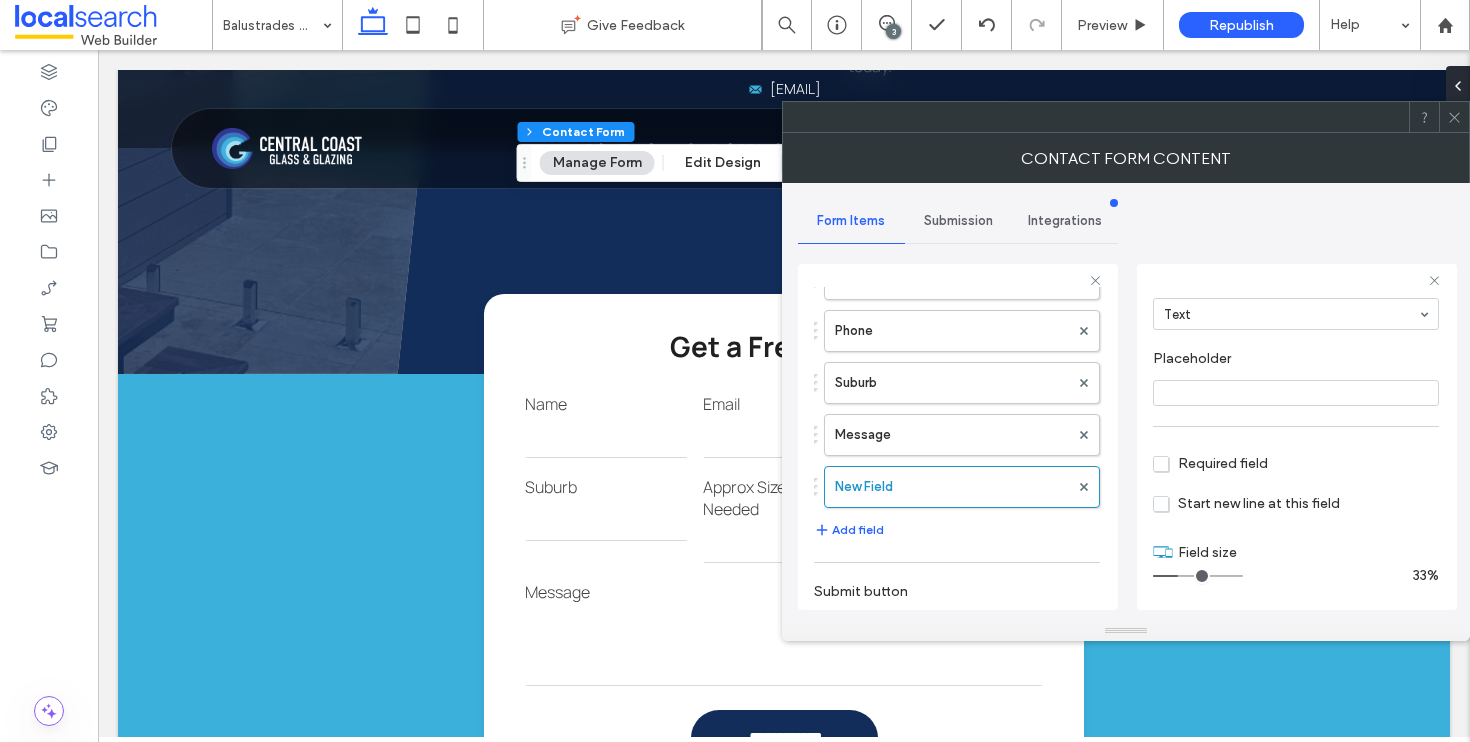 scroll, scrollTop: 99, scrollLeft: 0, axis: vertical 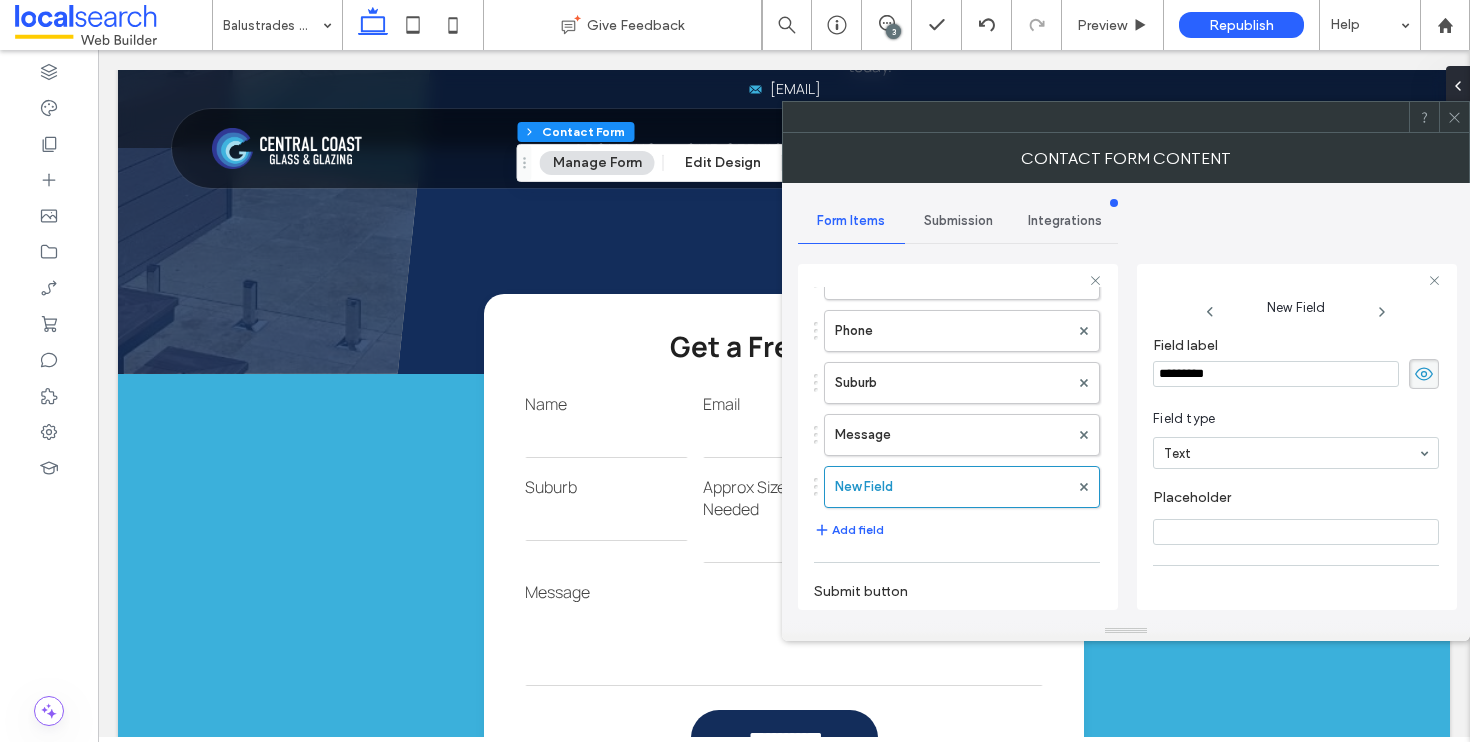 drag, startPoint x: 1242, startPoint y: 371, endPoint x: 1130, endPoint y: 371, distance: 112 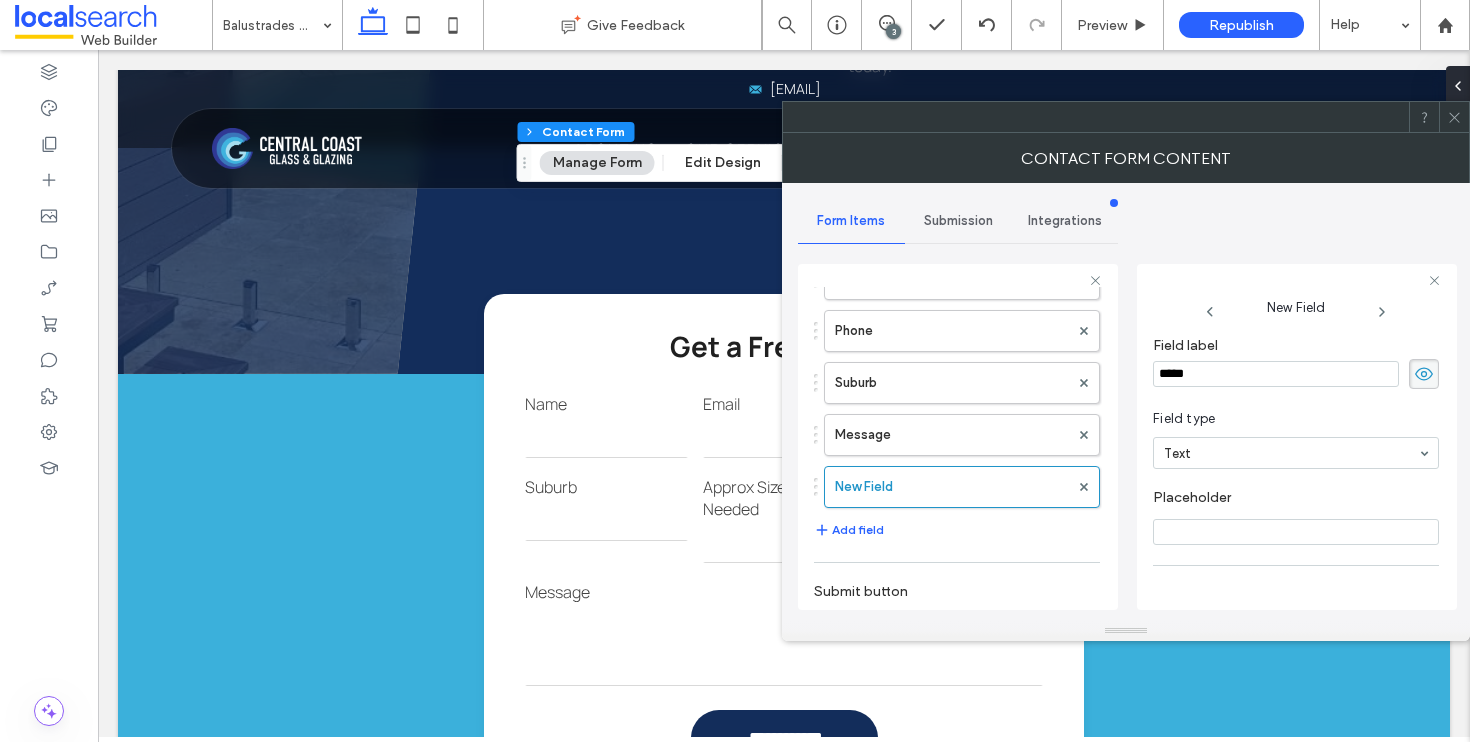type on "******" 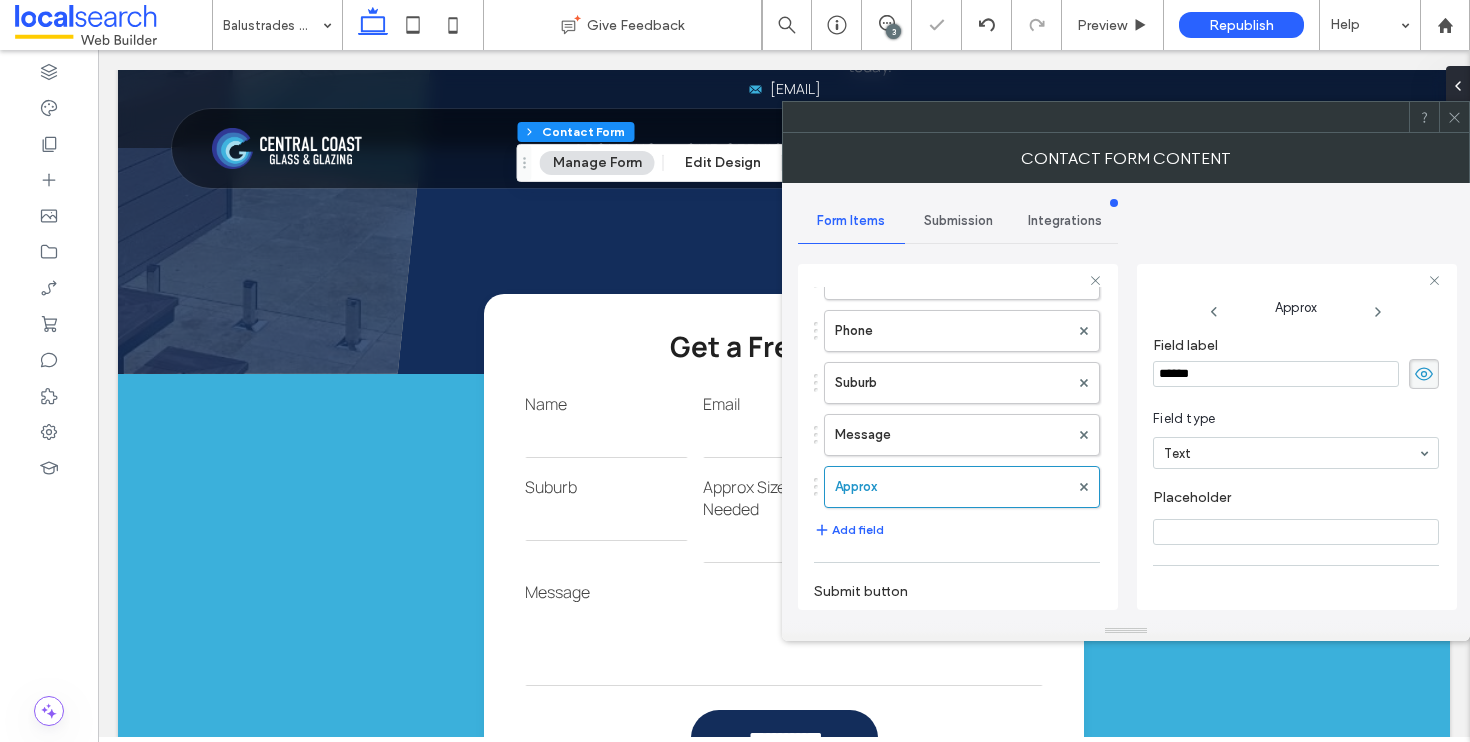 click on "******" at bounding box center [1276, 374] 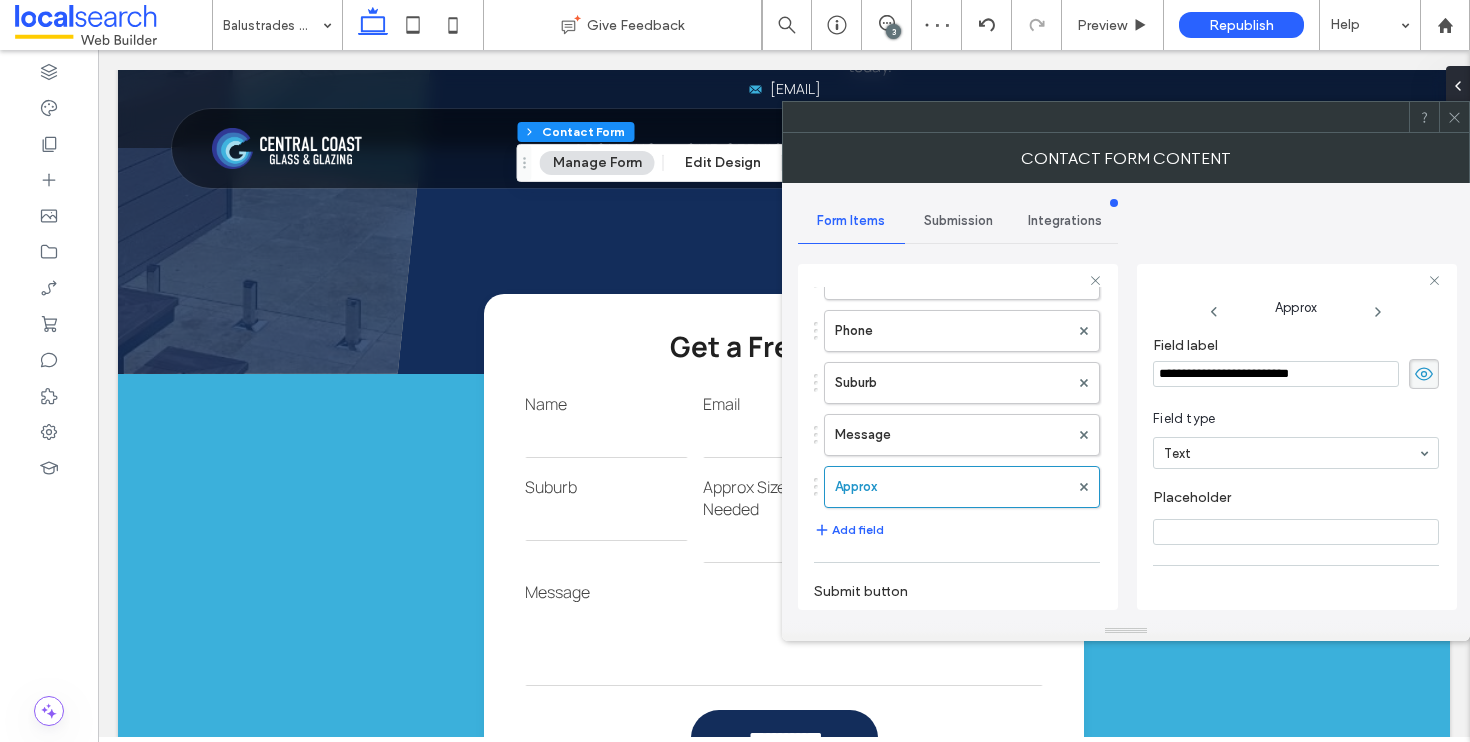 type on "**********" 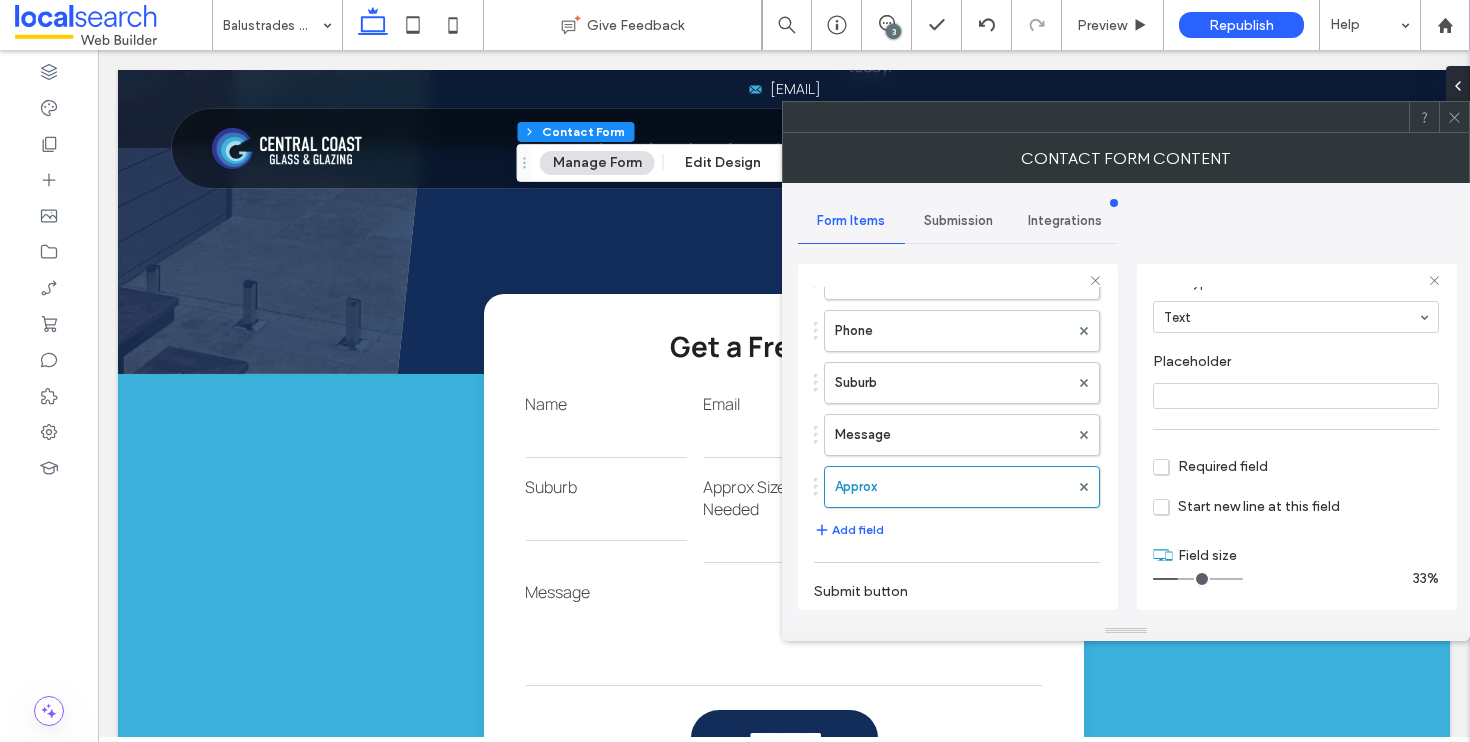 scroll, scrollTop: 141, scrollLeft: 0, axis: vertical 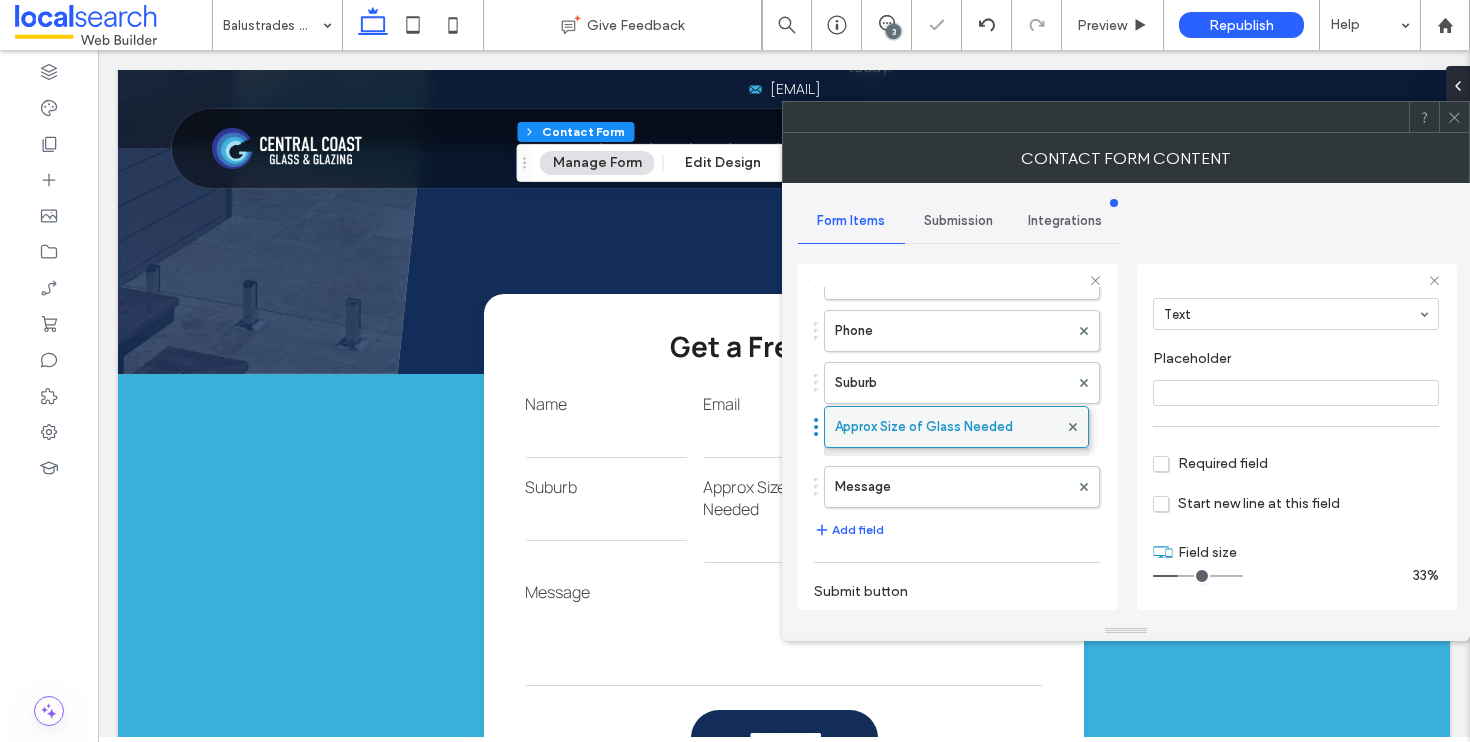 drag, startPoint x: 813, startPoint y: 485, endPoint x: 825, endPoint y: 407, distance: 78.91768 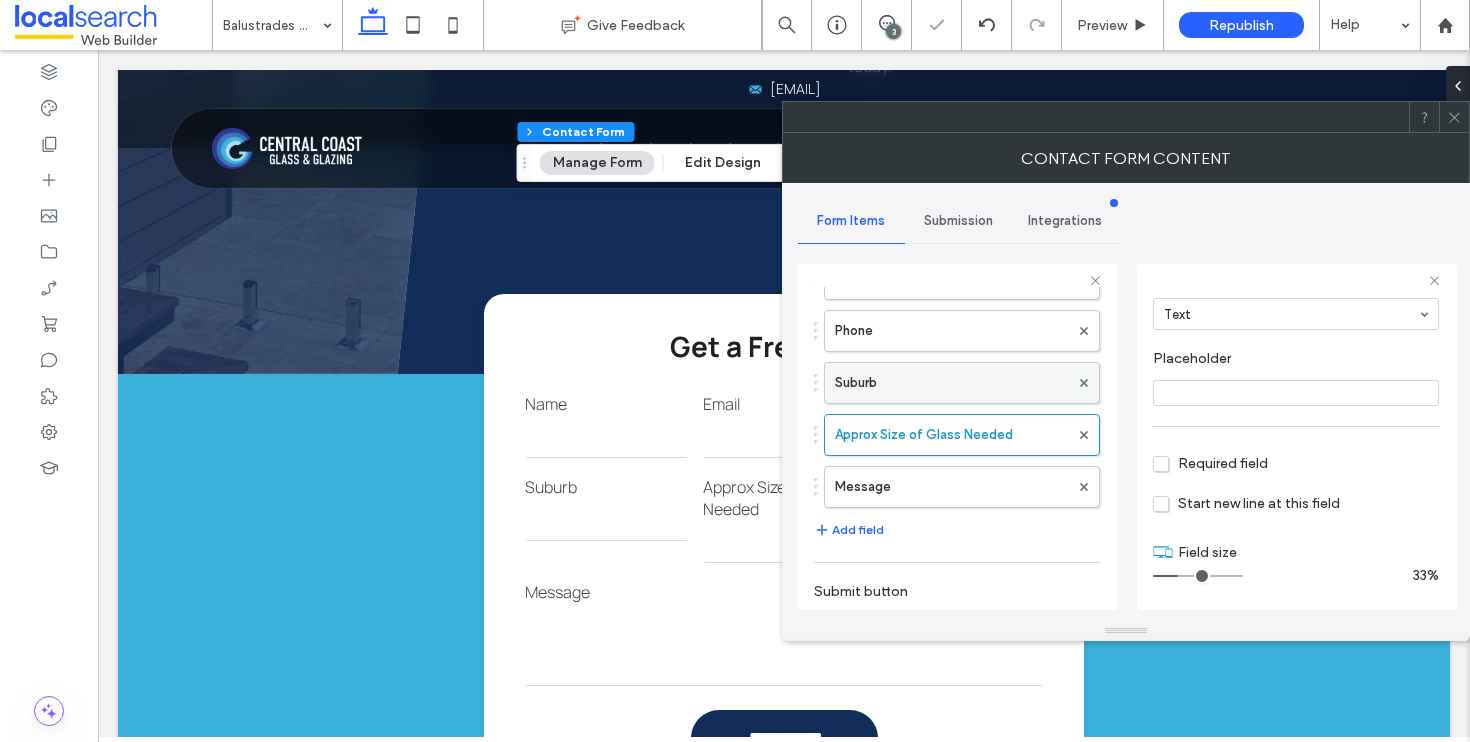 click on "Suburb" at bounding box center (952, 383) 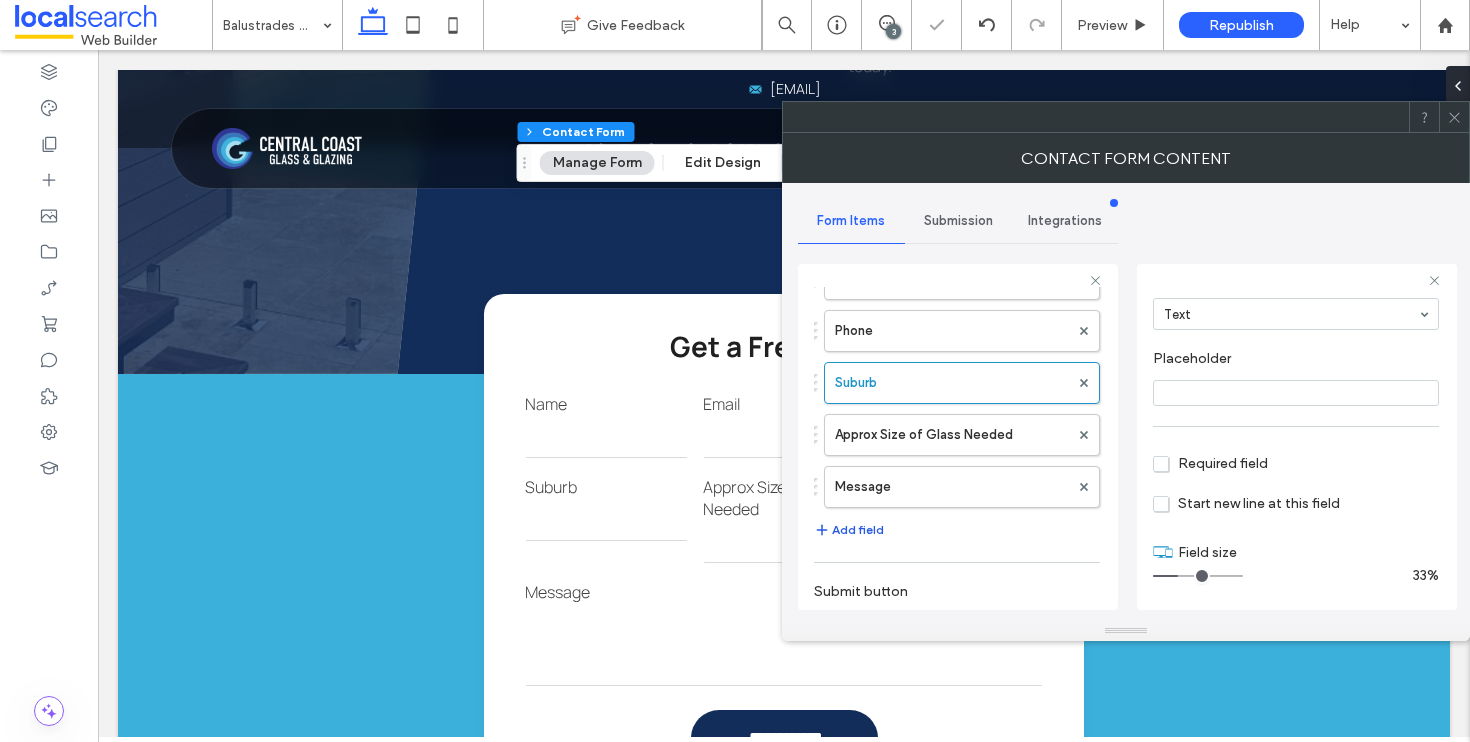 click on "Add field" at bounding box center [849, 530] 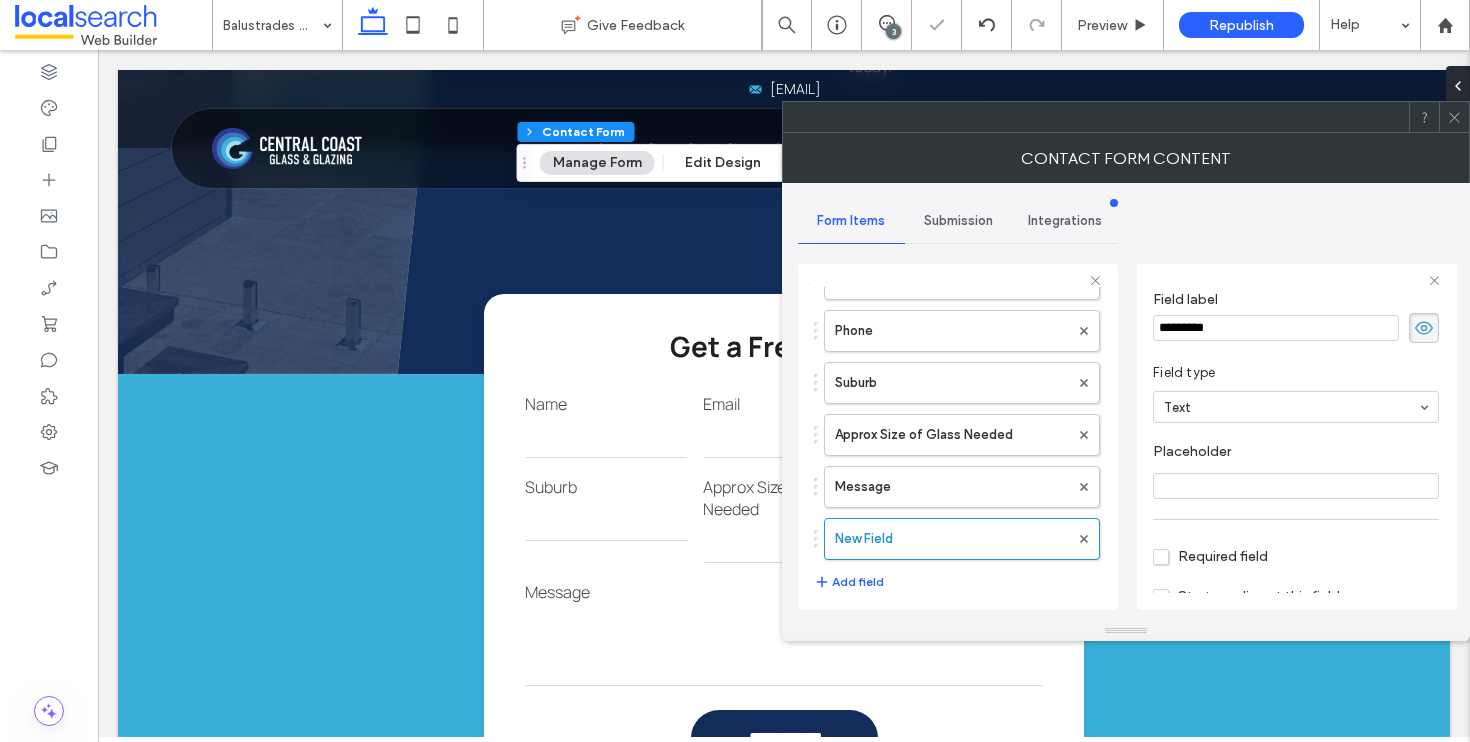 scroll, scrollTop: 0, scrollLeft: 0, axis: both 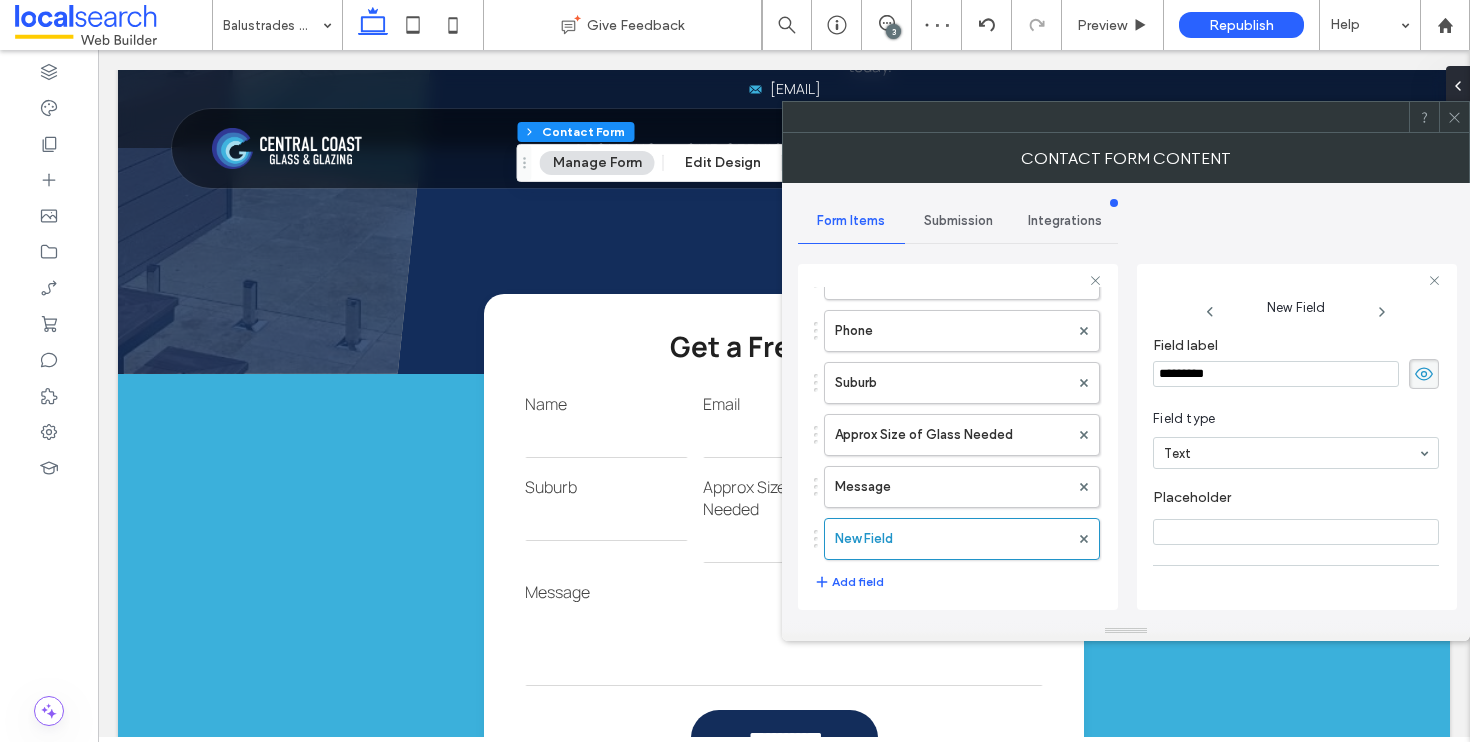 drag, startPoint x: 1259, startPoint y: 365, endPoint x: 1117, endPoint y: 371, distance: 142.12671 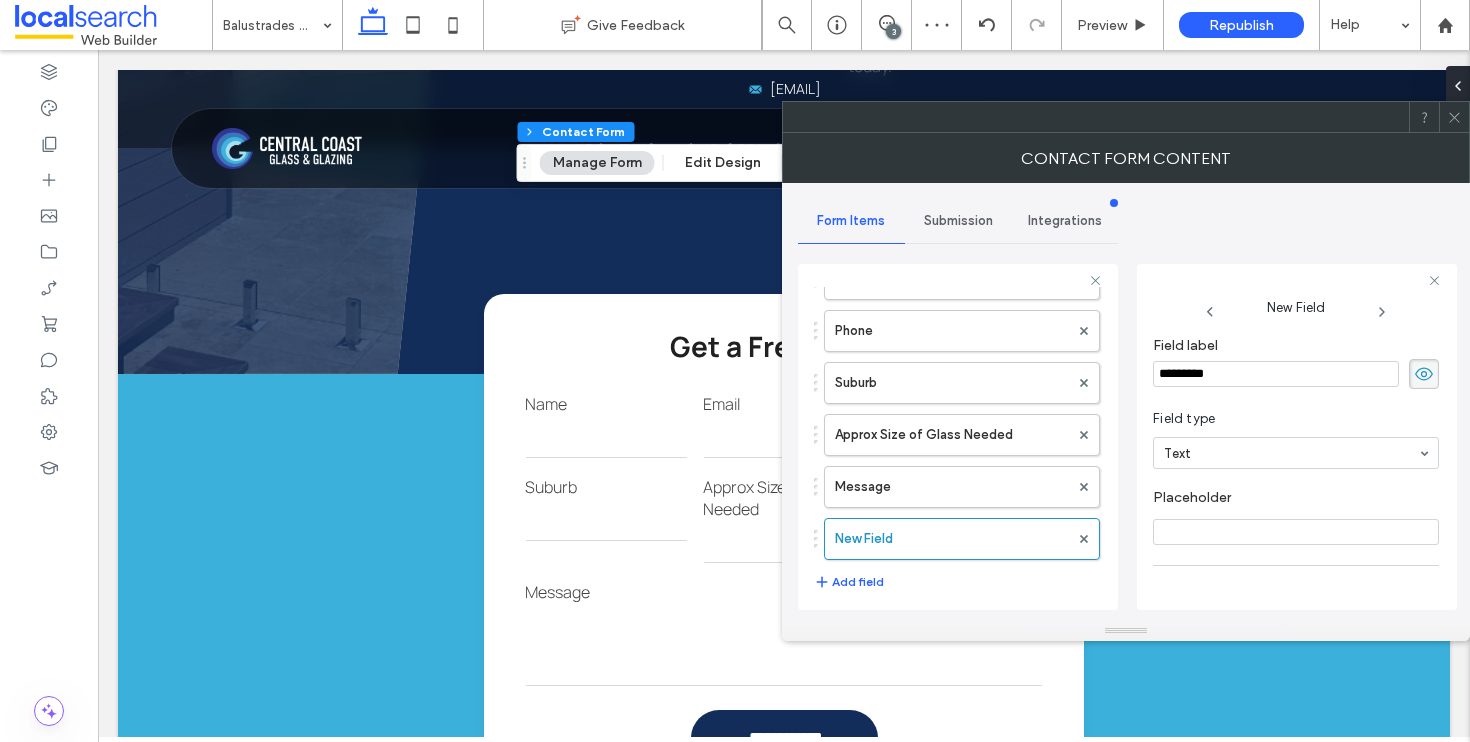 click on "**********" at bounding box center (958, 434) 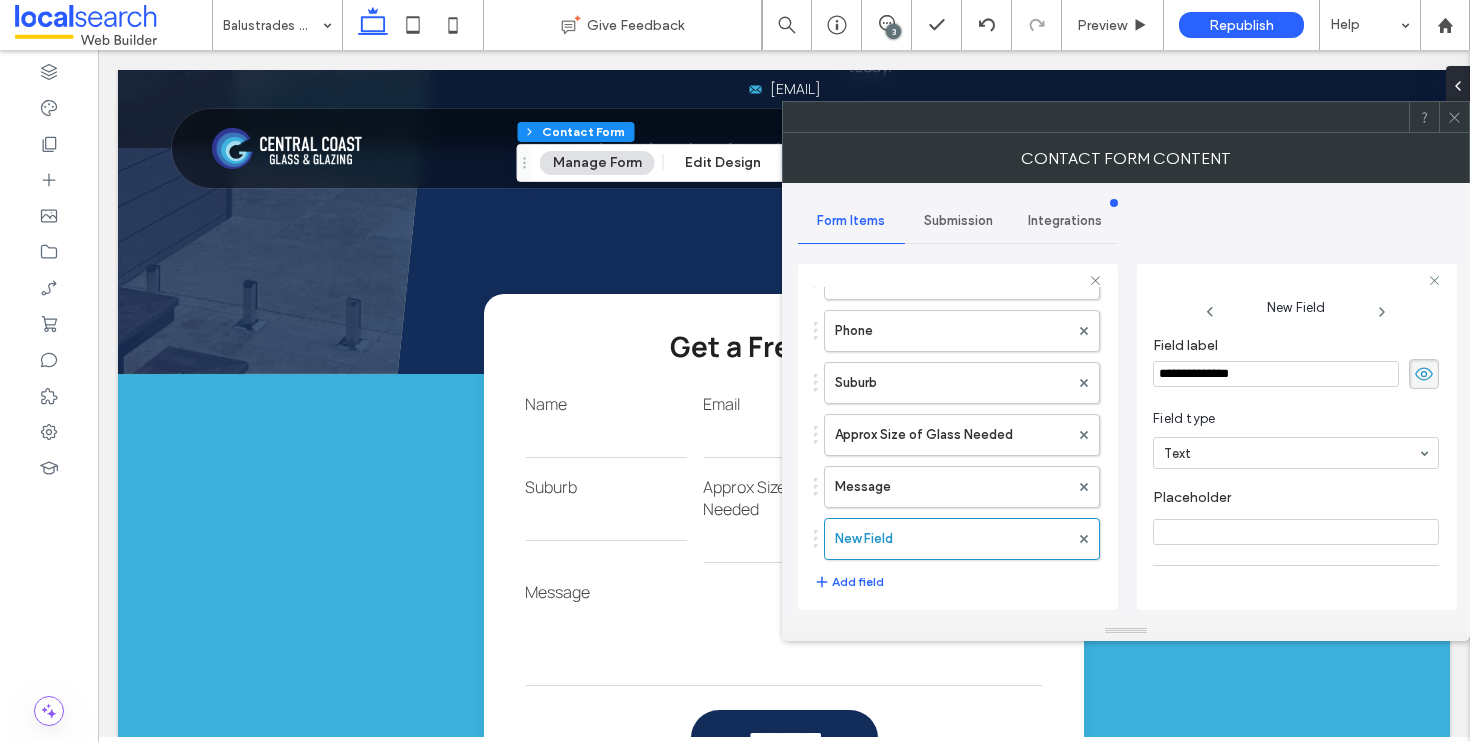 type on "**********" 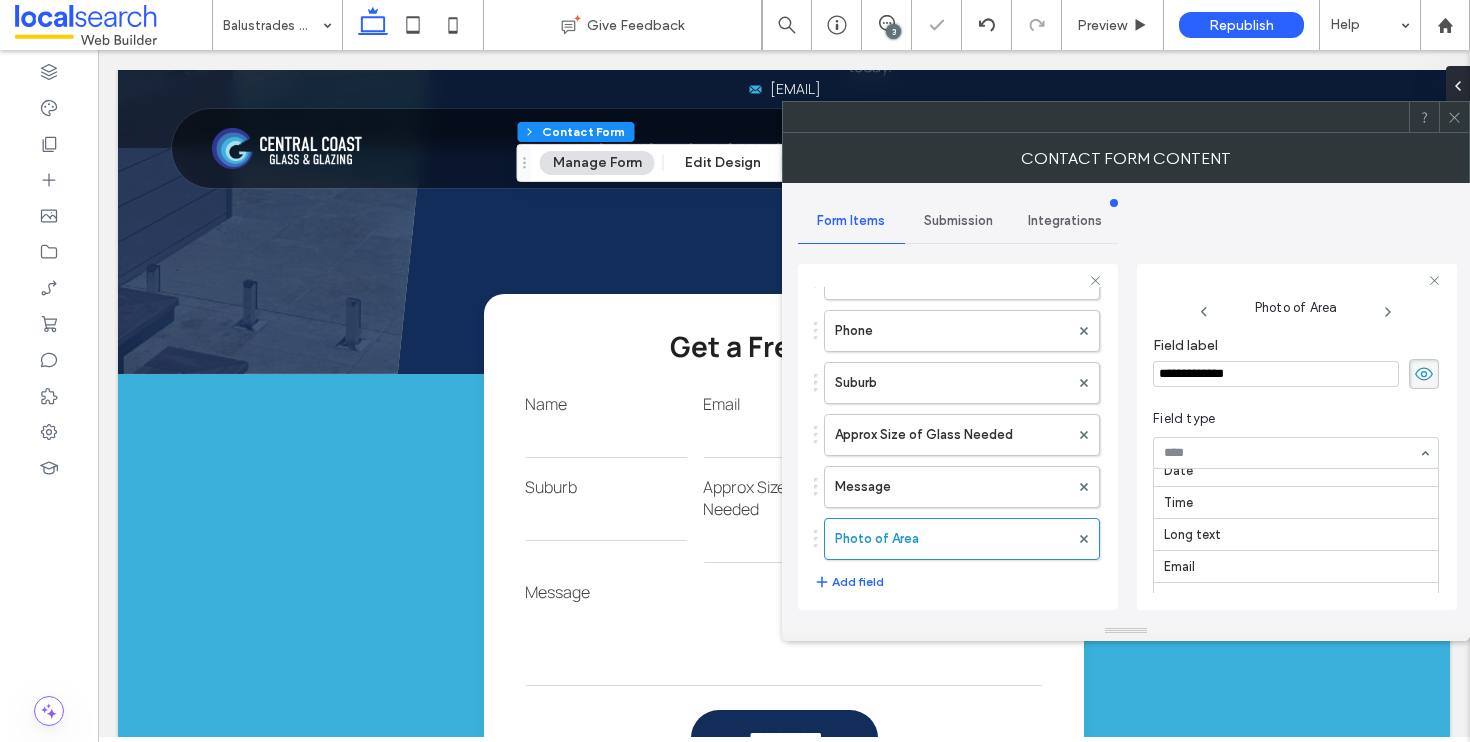scroll, scrollTop: 61, scrollLeft: 0, axis: vertical 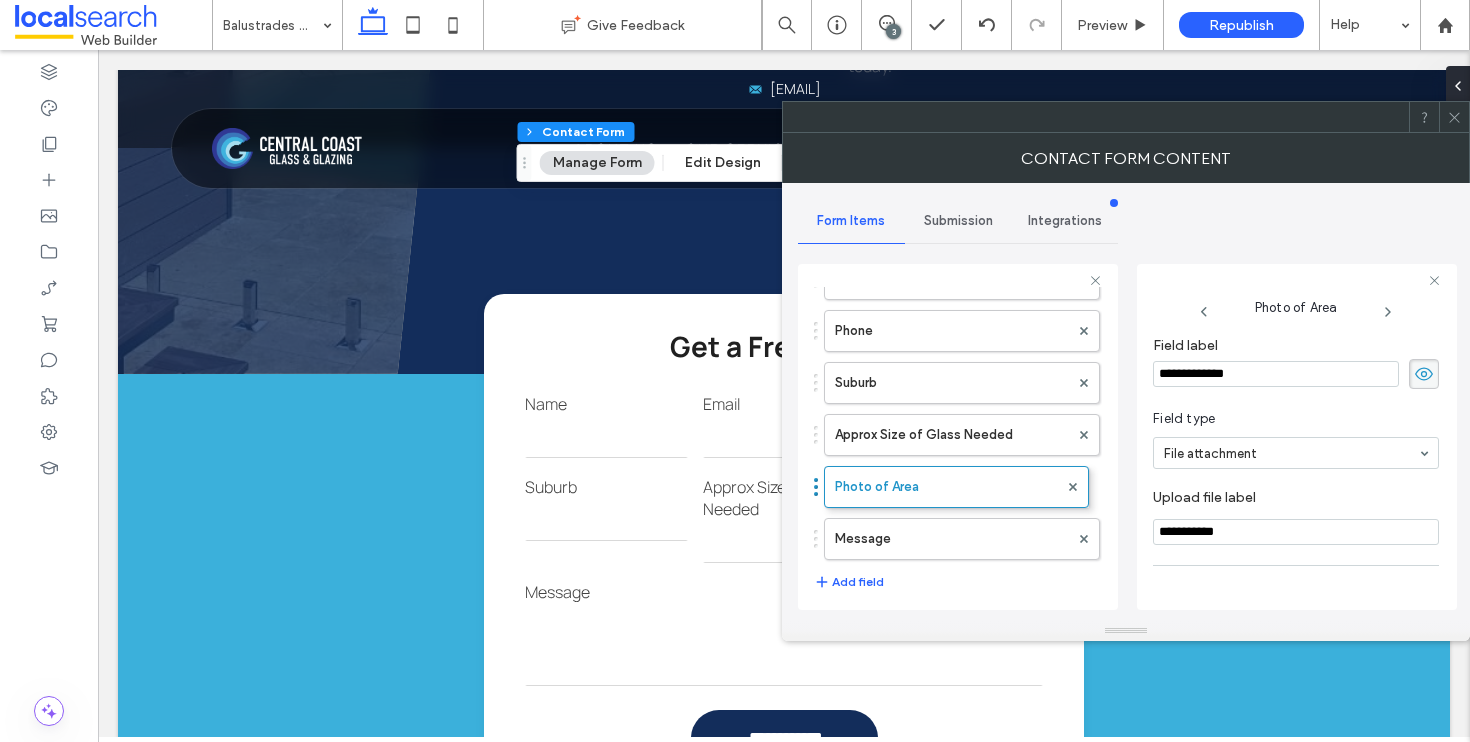 drag, startPoint x: 817, startPoint y: 540, endPoint x: 814, endPoint y: 478, distance: 62.072536 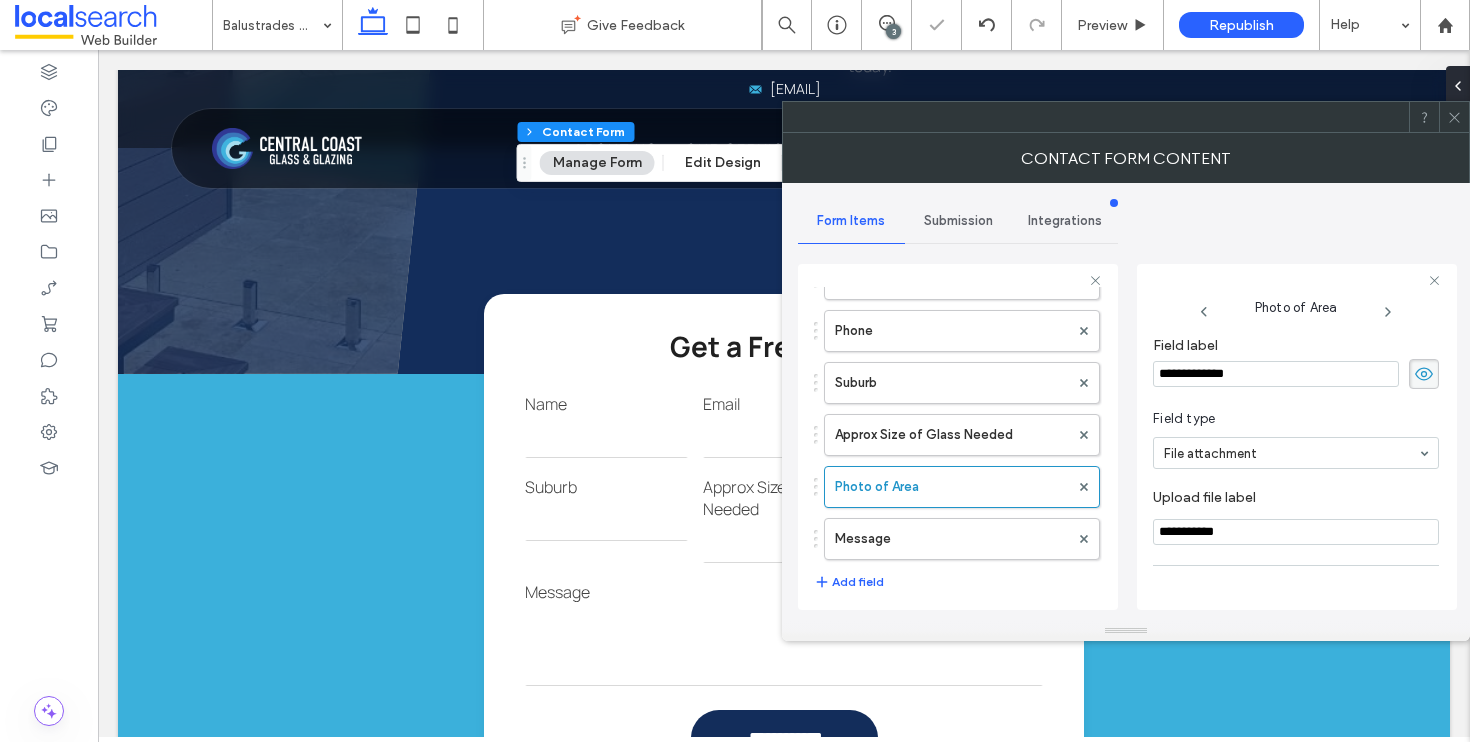click at bounding box center [1454, 117] 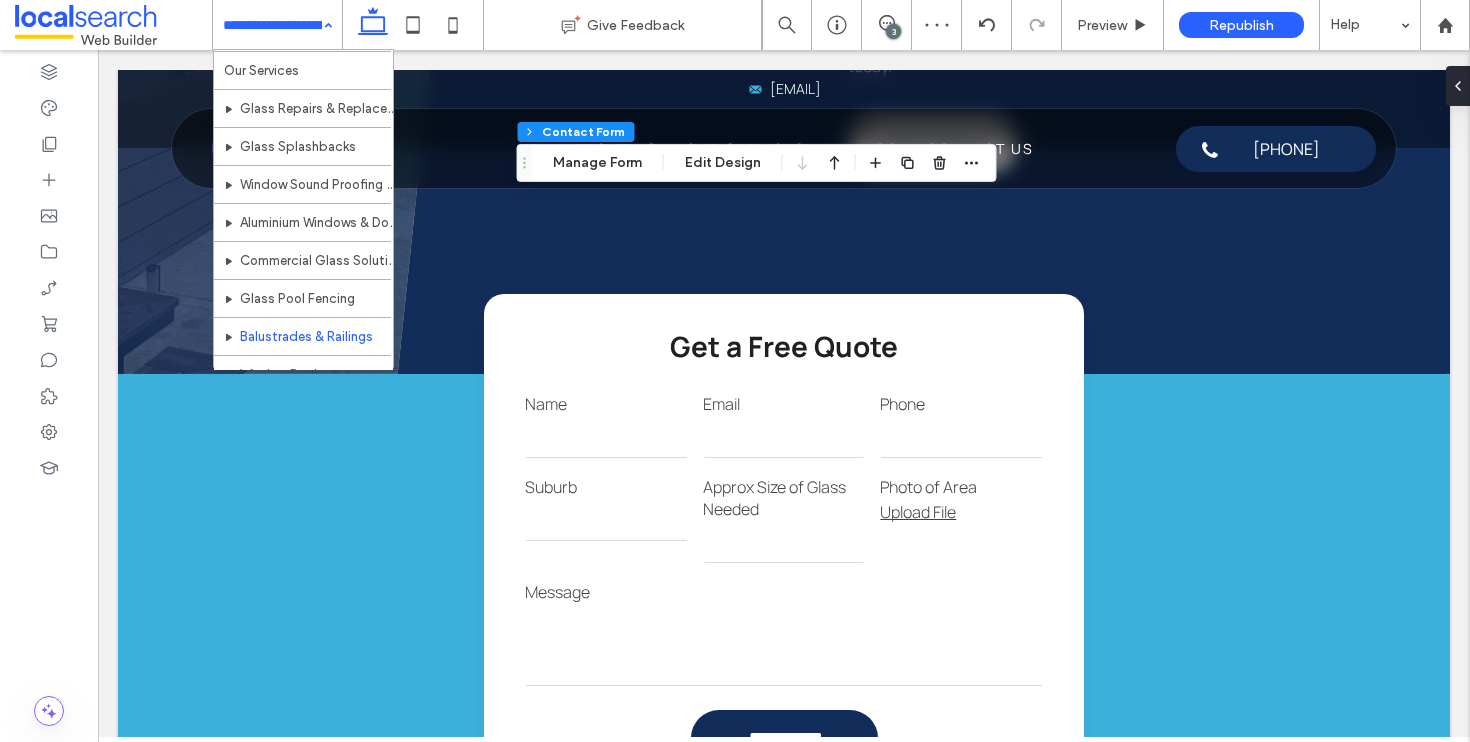 scroll, scrollTop: 171, scrollLeft: 0, axis: vertical 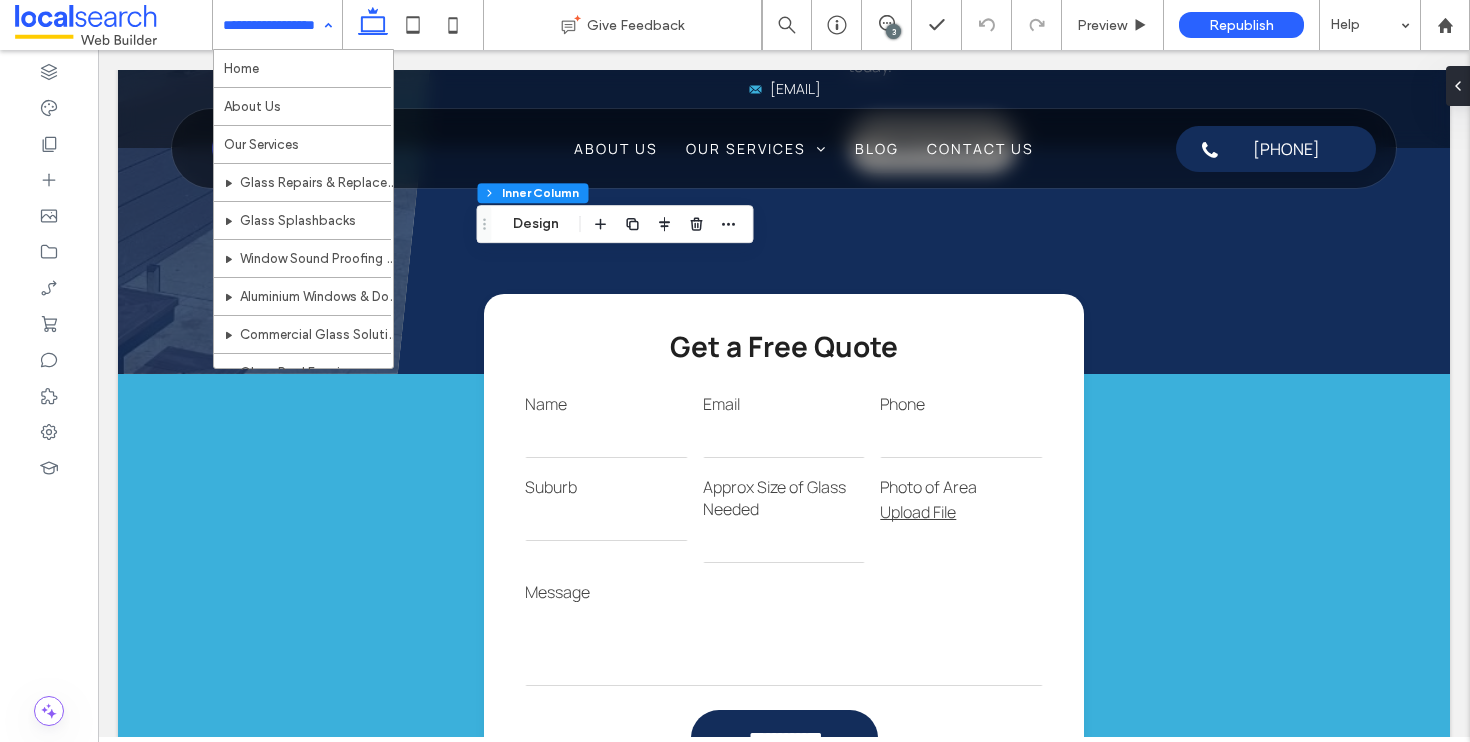 click on "Home About Us Our Services Glass Repairs & Replacements Glass Splashbacks Window Sound Proofing & Double Glaze Aluminium Windows & Doors Commercial Glass Solutions Glass Pool Fencing Balustrades & Railings Window Replacement Emergency Glass Repairs Dog & Pet Doors Shower Screens Window Replacement [CITY] Window Replacement [CITY] Window Replacement [CITY] Window Replacement [CITY] Window Replacement [CITY] Window Replacement [CITY] Window Replacement [CITY] Window Replacement [CITY] Window Replacement [CITY] Blog Contact Us" at bounding box center [277, 25] 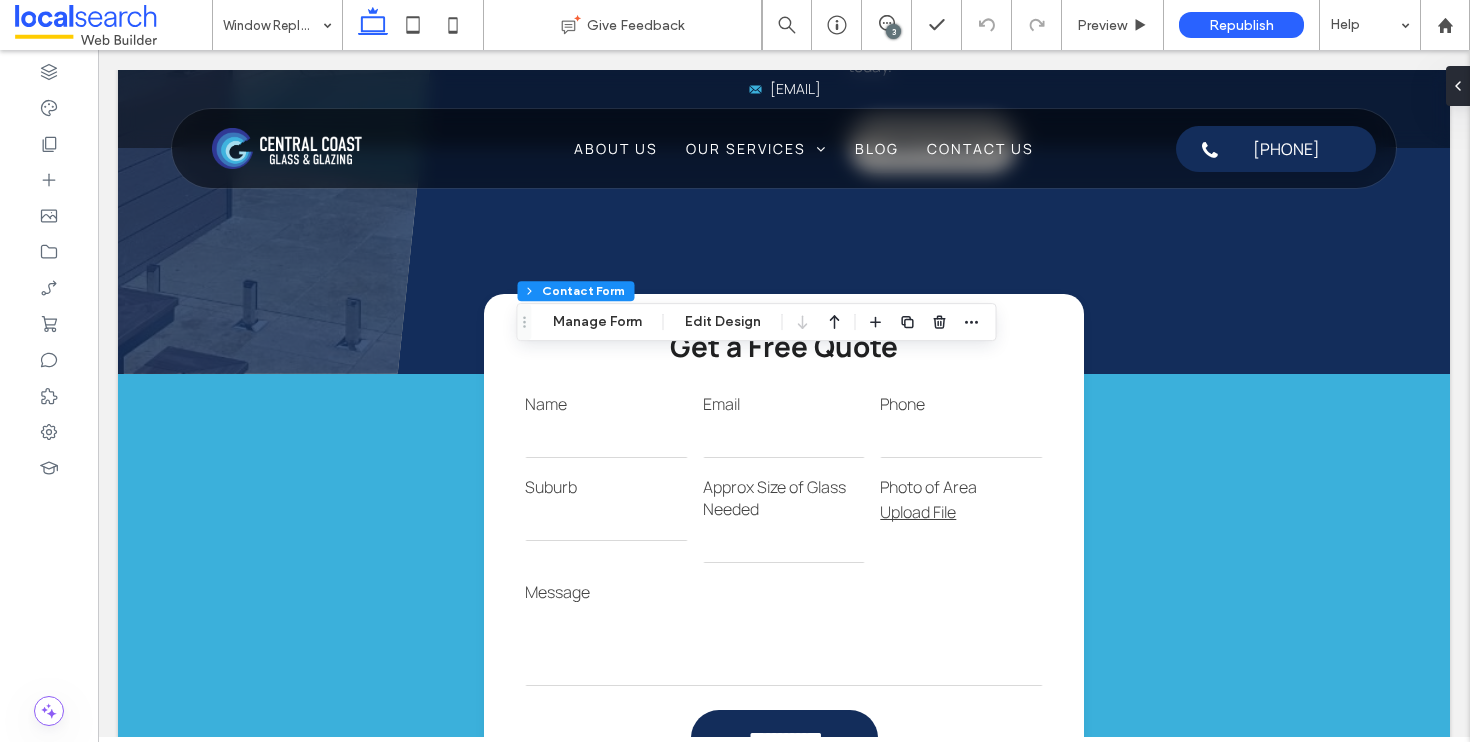 type on "*" 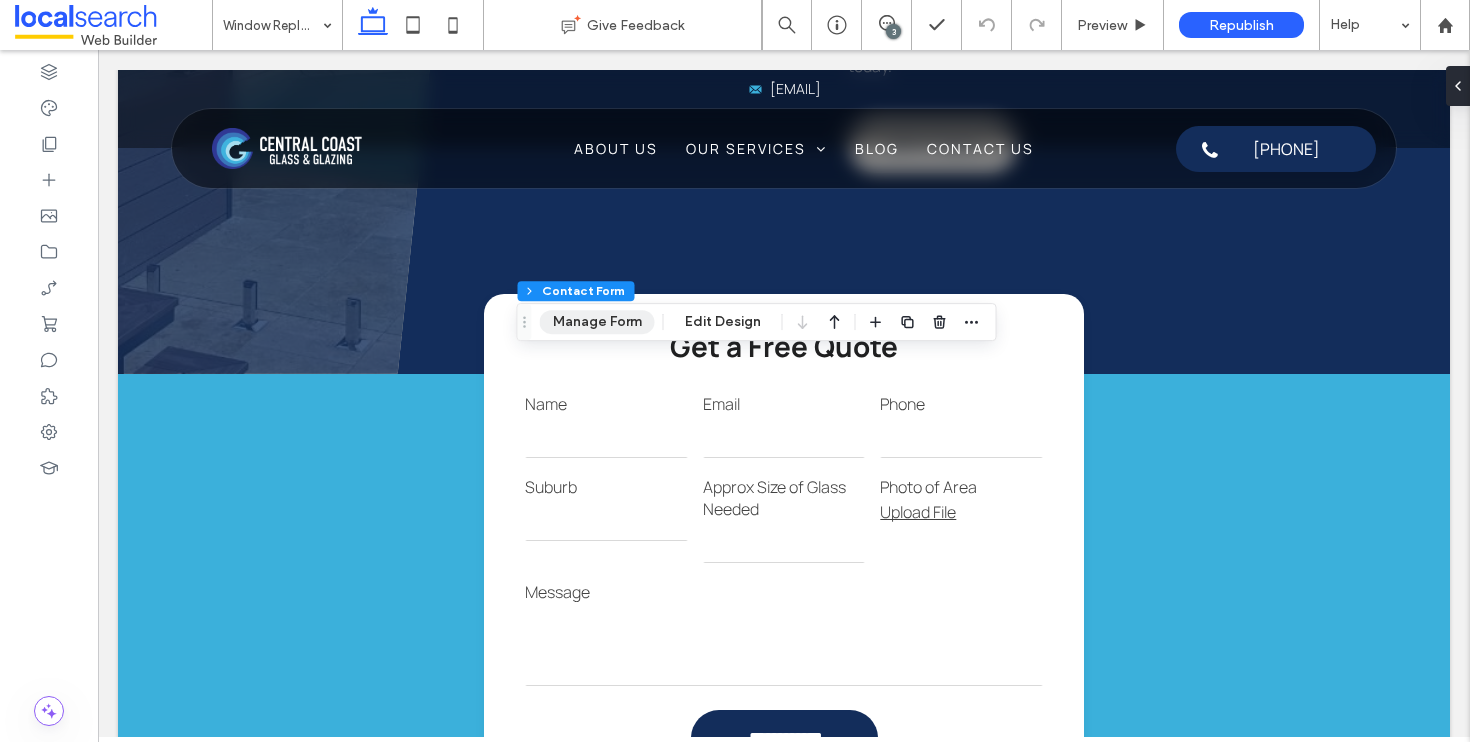 click on "Manage Form" at bounding box center [597, 322] 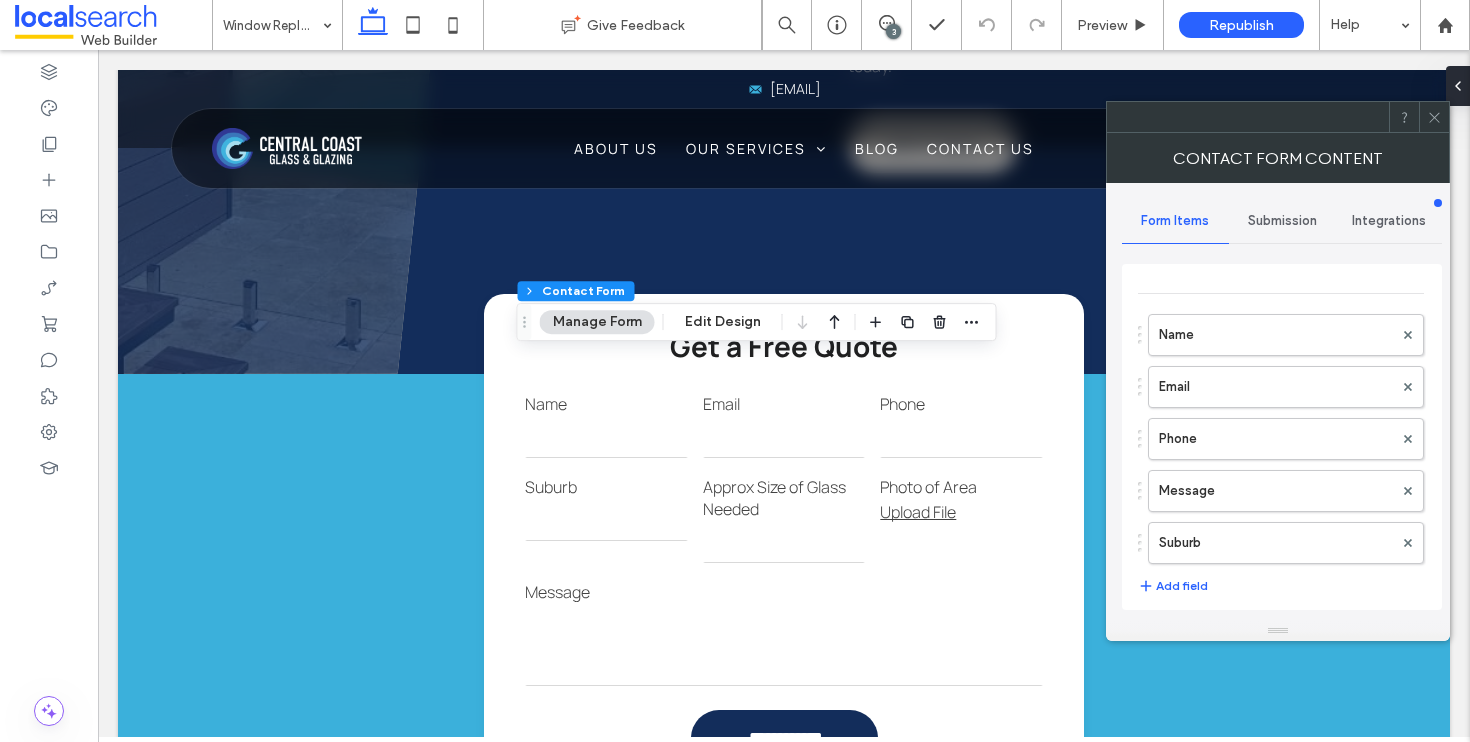 scroll, scrollTop: 139, scrollLeft: 0, axis: vertical 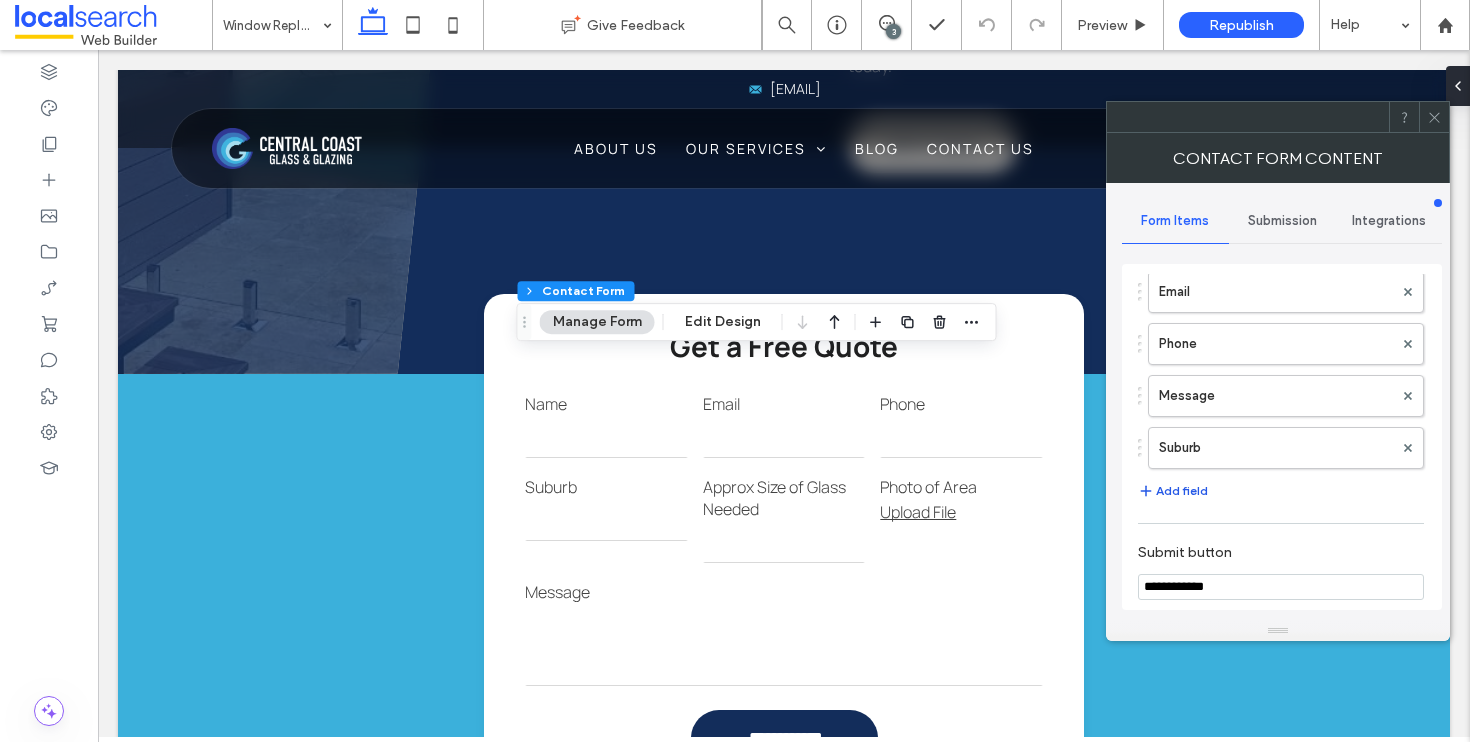 click on "Add field" at bounding box center [1173, 491] 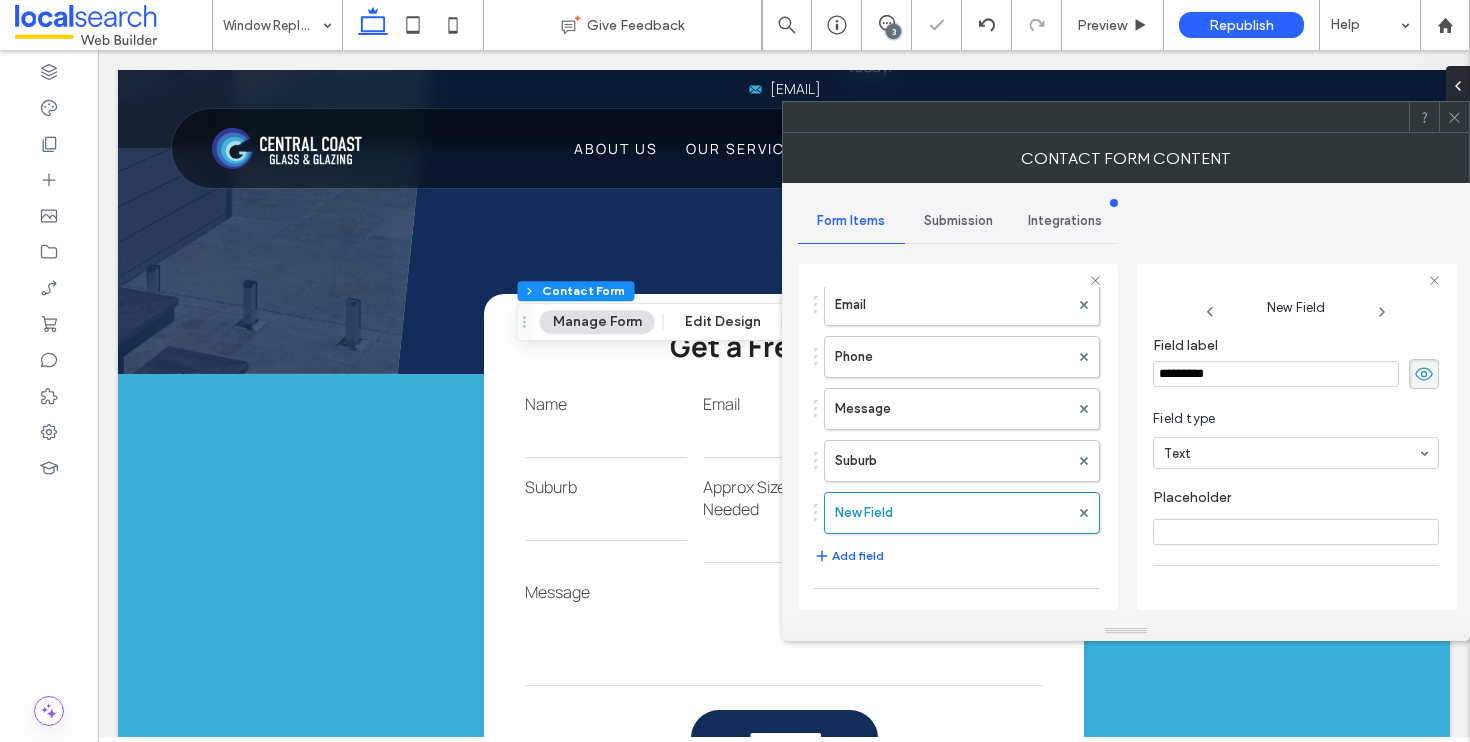 click on "*********" at bounding box center (1276, 374) 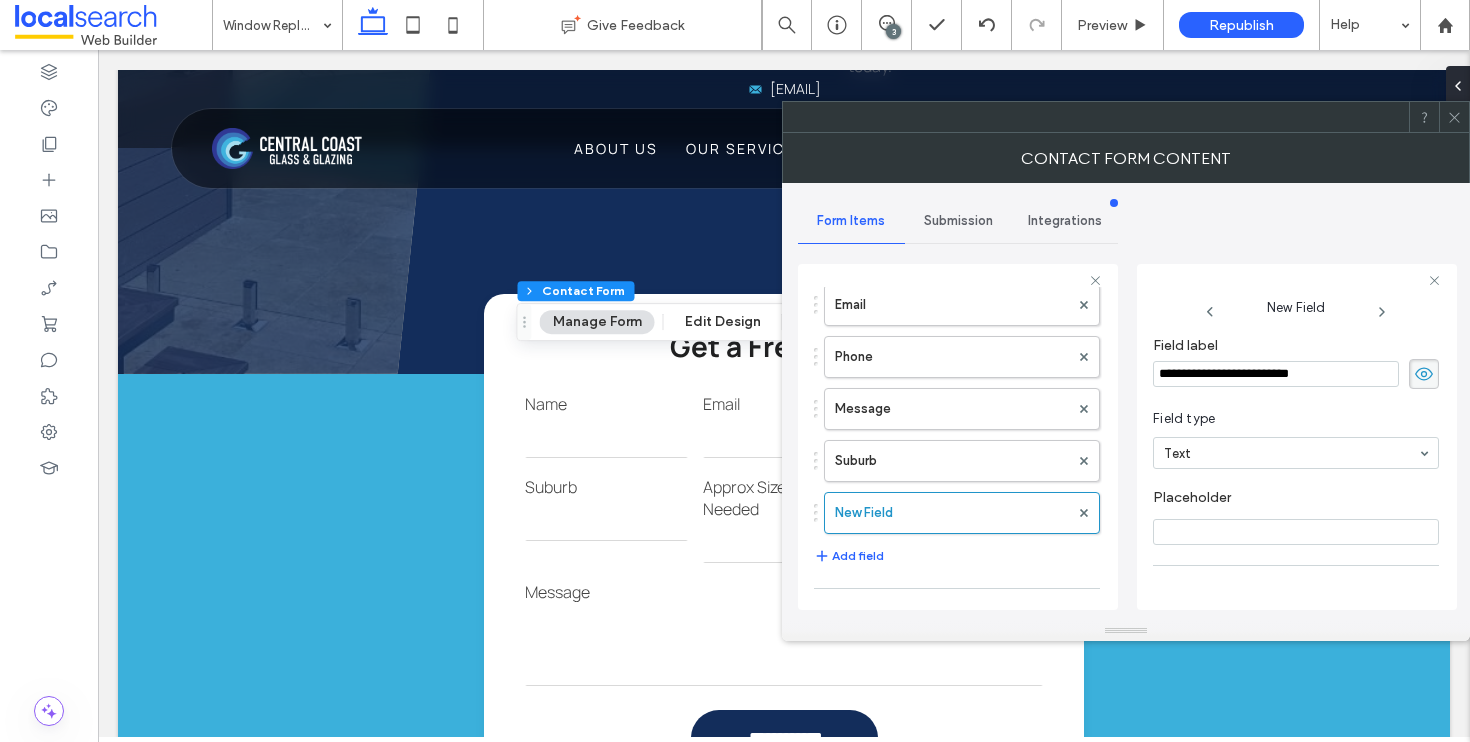 type on "**********" 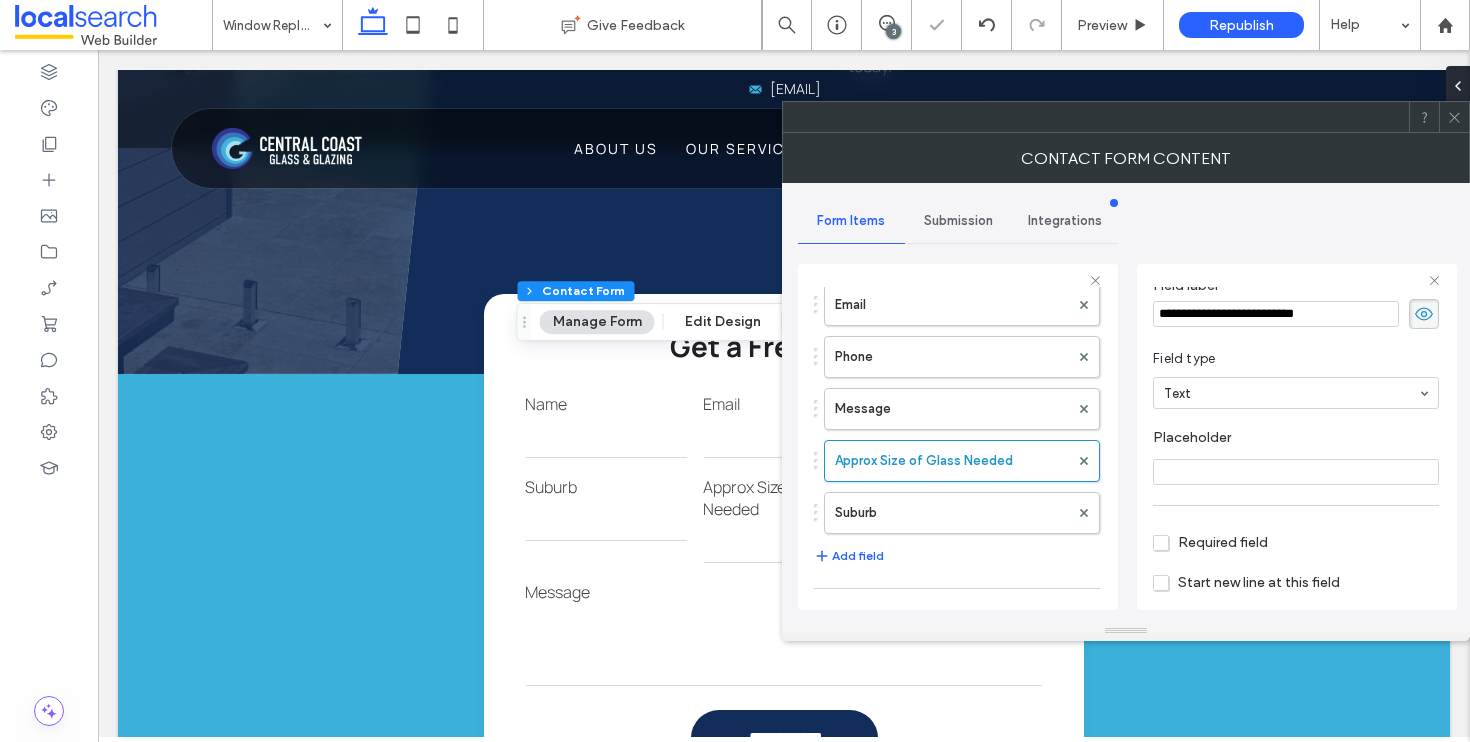 scroll, scrollTop: 141, scrollLeft: 0, axis: vertical 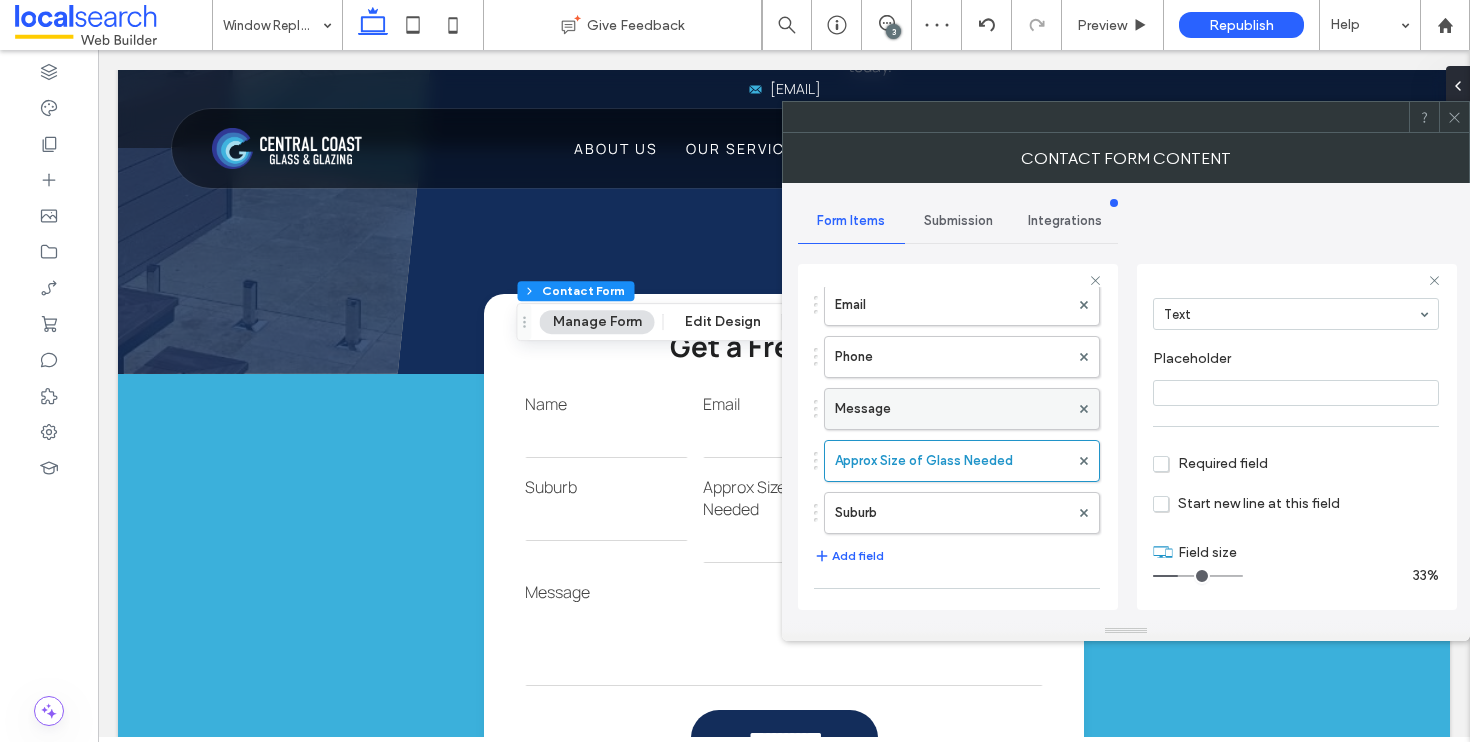 click on "Message" at bounding box center [952, 409] 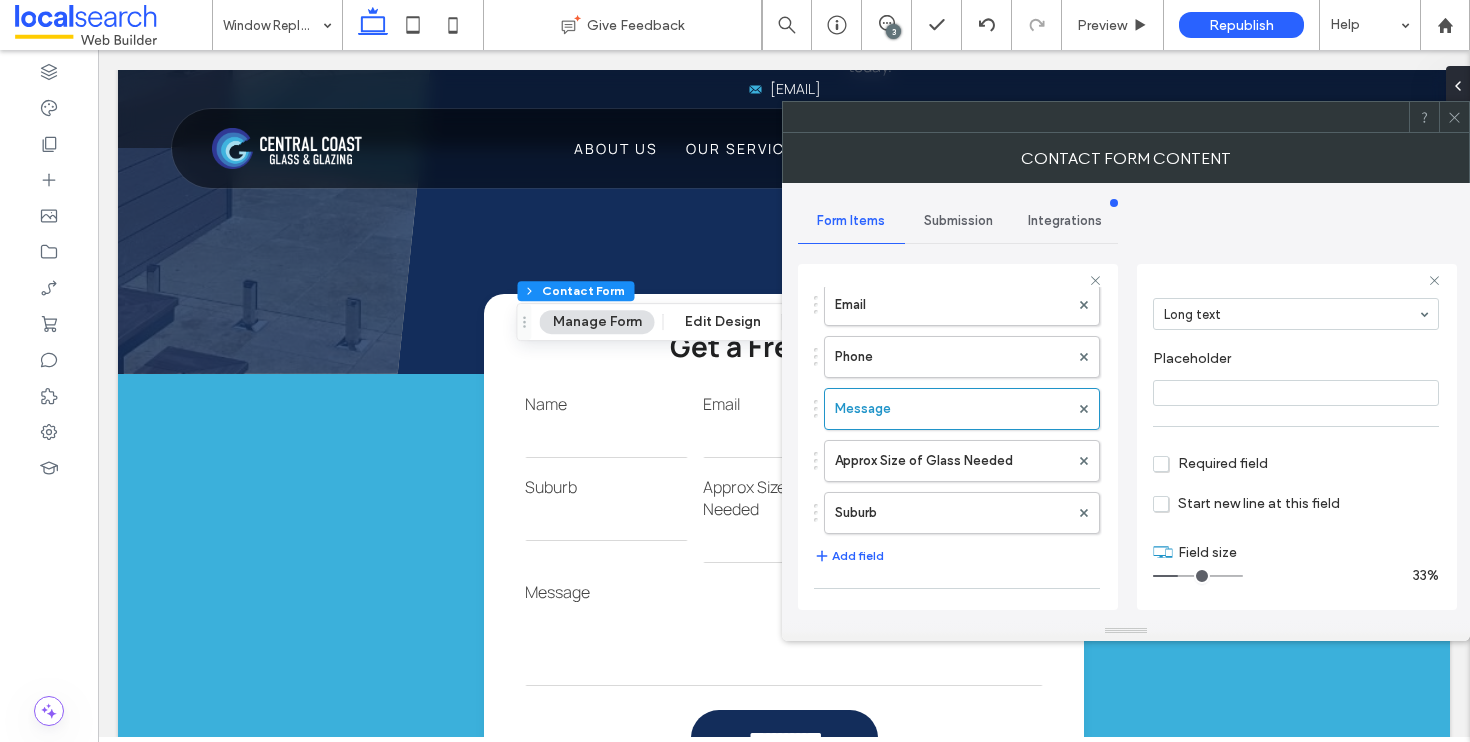 drag, startPoint x: 1225, startPoint y: 574, endPoint x: 1184, endPoint y: 577, distance: 41.109608 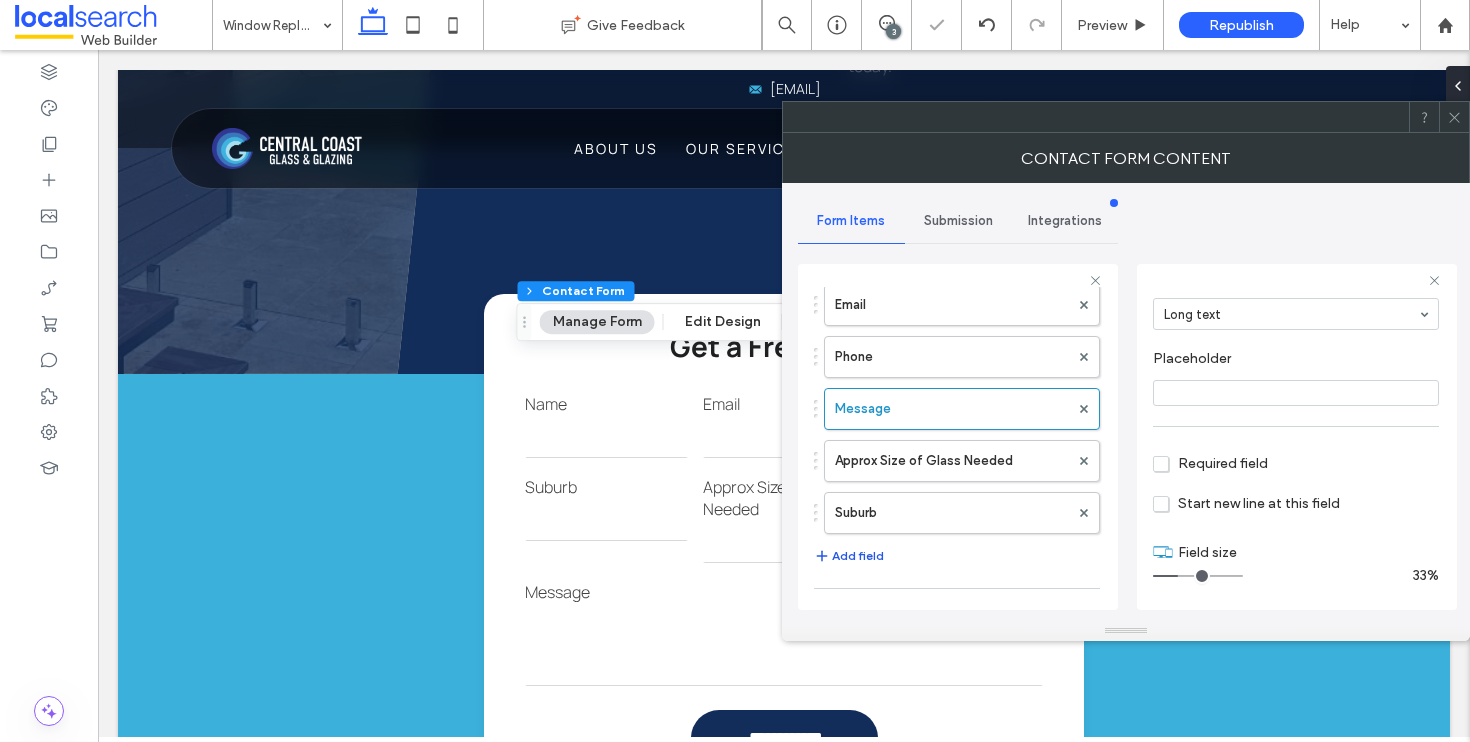 click on "Add field" at bounding box center (849, 556) 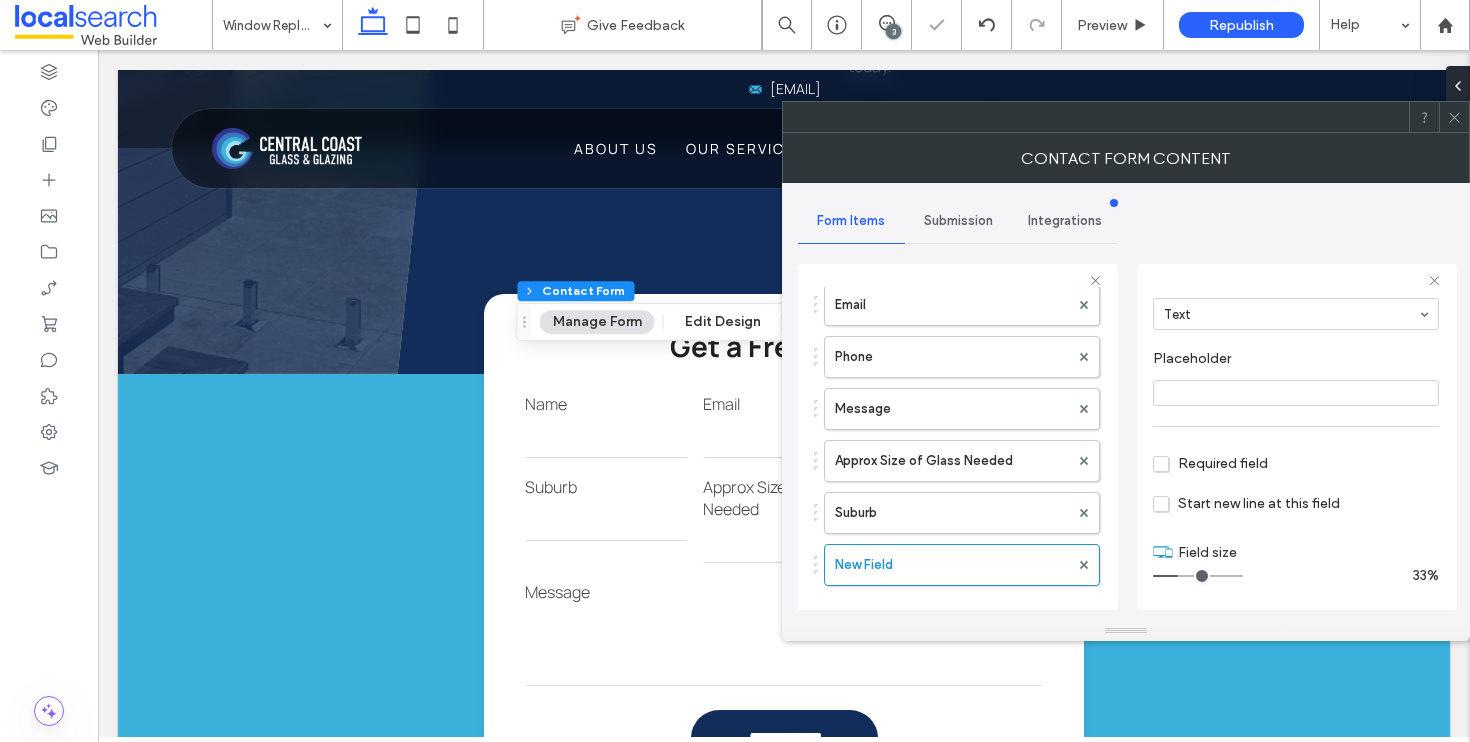scroll, scrollTop: 0, scrollLeft: 0, axis: both 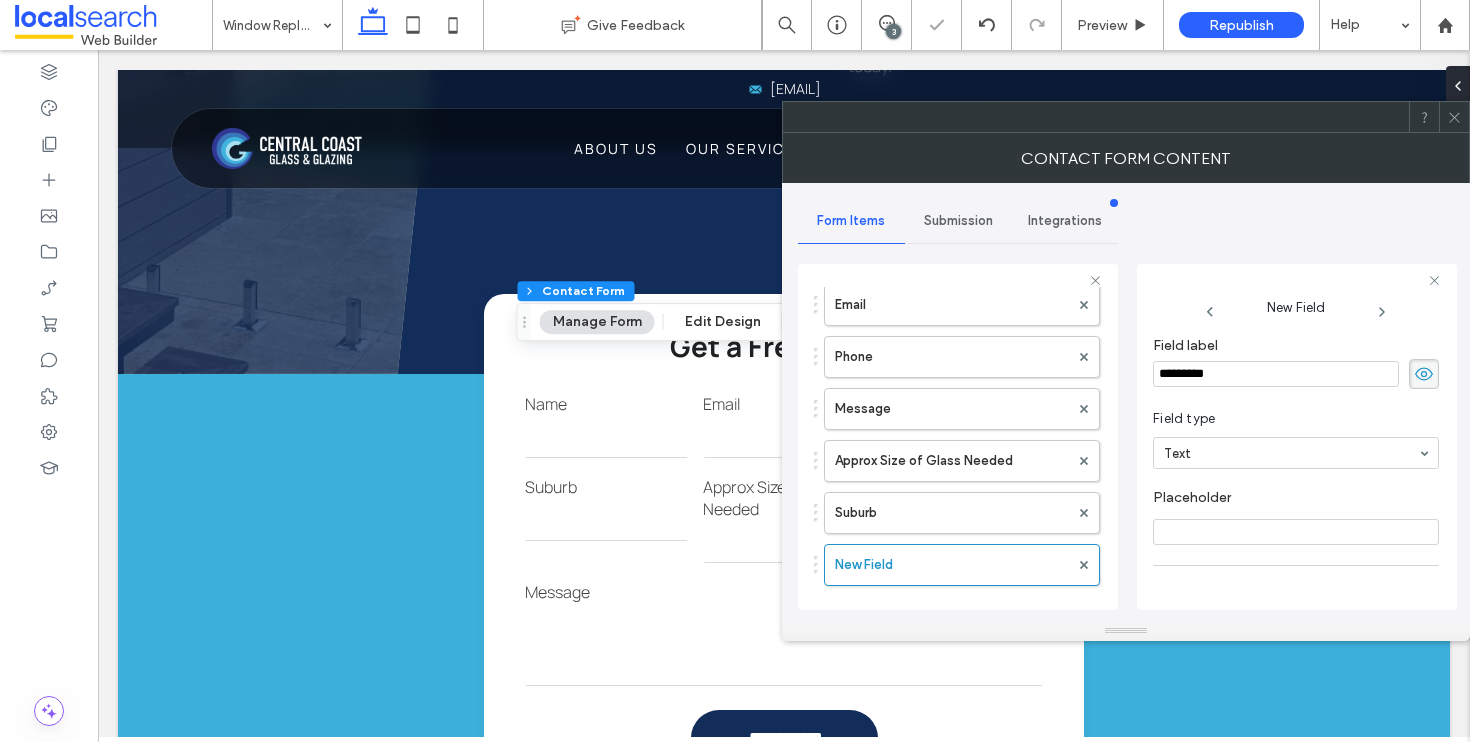 drag, startPoint x: 1197, startPoint y: 381, endPoint x: 1146, endPoint y: 379, distance: 51.0392 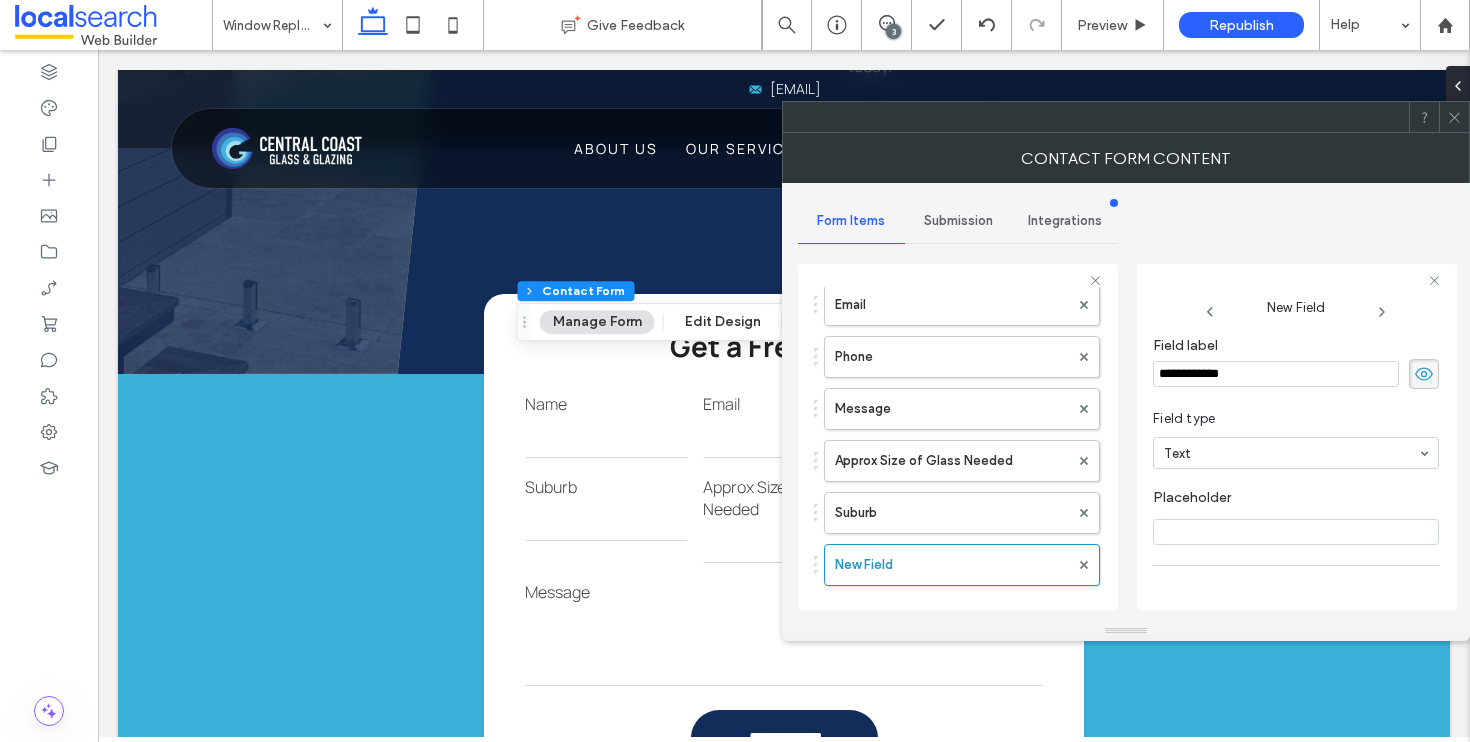 type on "**********" 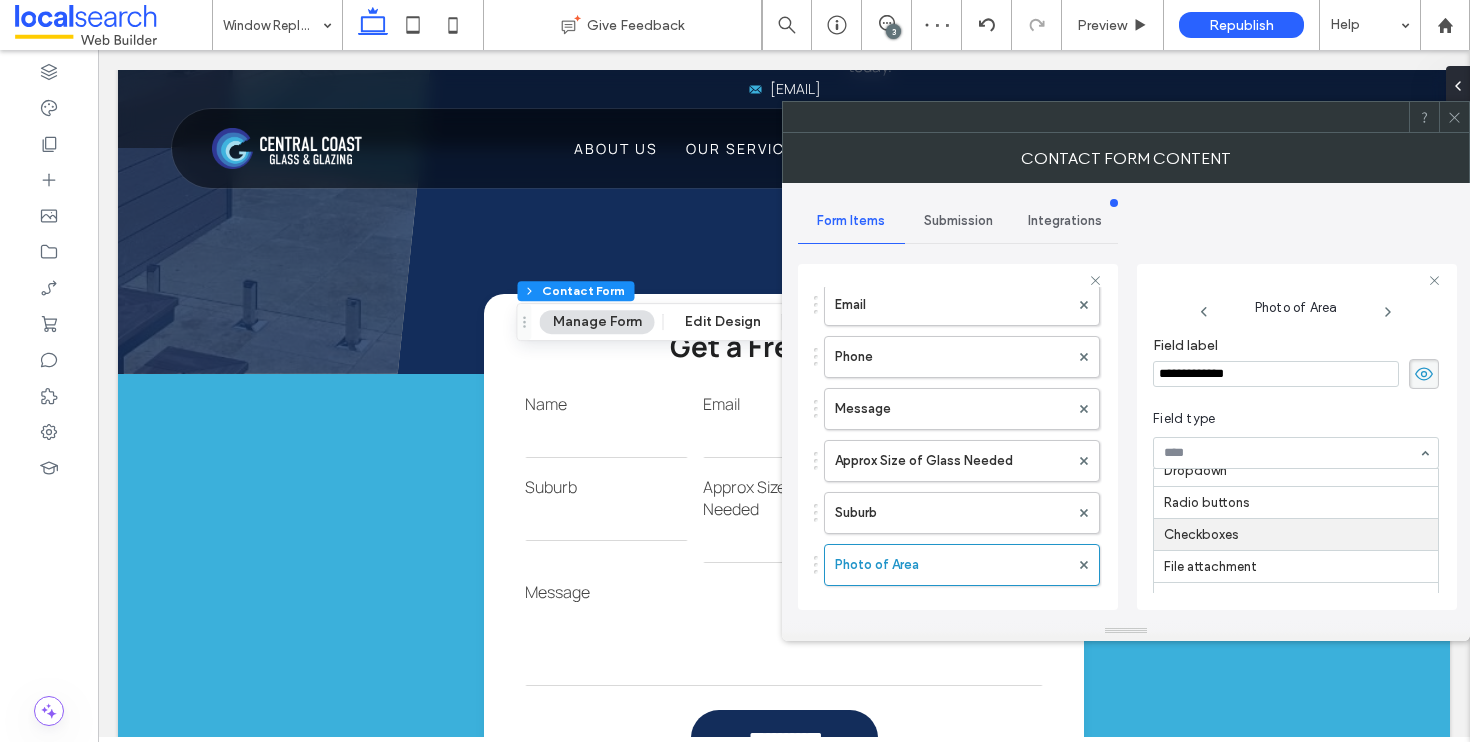 scroll, scrollTop: 63, scrollLeft: 0, axis: vertical 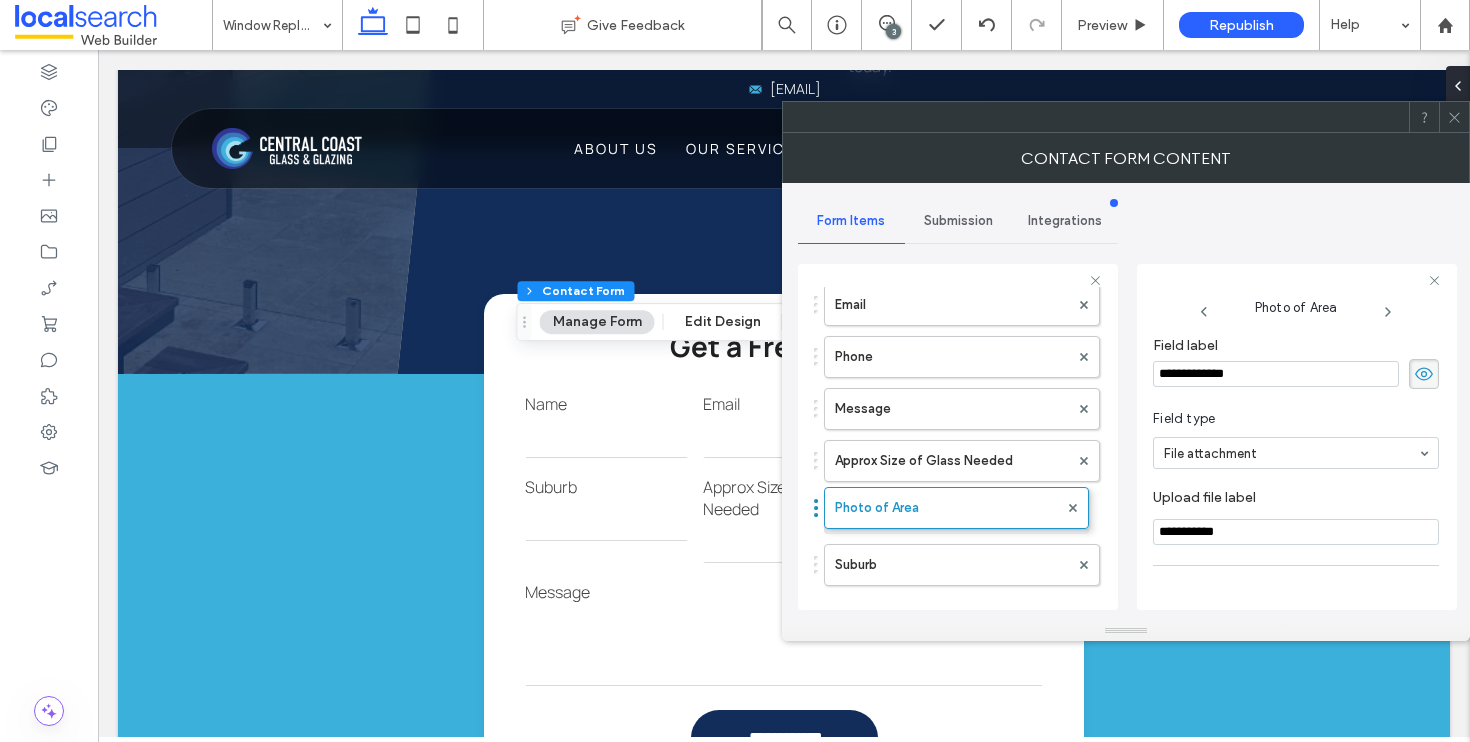 drag, startPoint x: 815, startPoint y: 557, endPoint x: 819, endPoint y: 495, distance: 62.1289 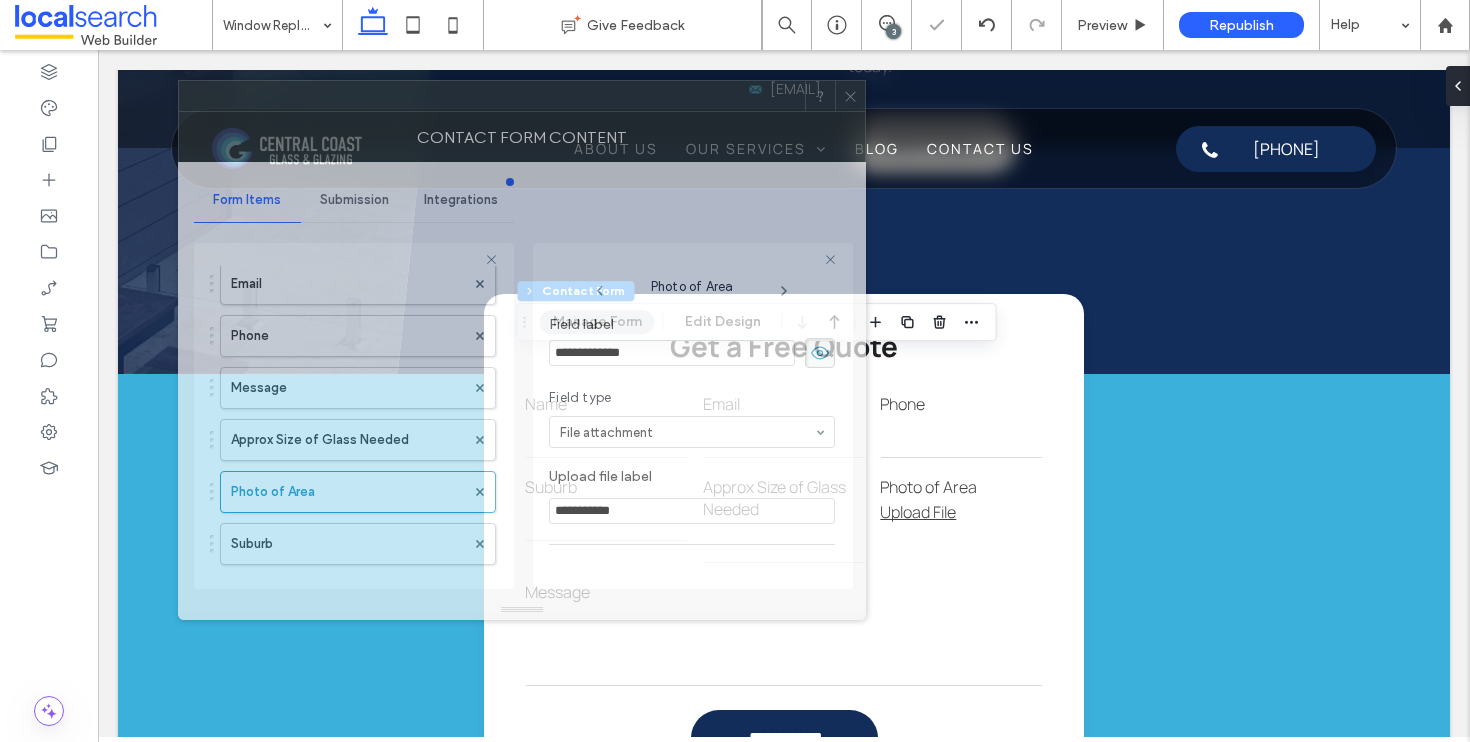 drag, startPoint x: 1158, startPoint y: 133, endPoint x: 554, endPoint y: 112, distance: 604.3649 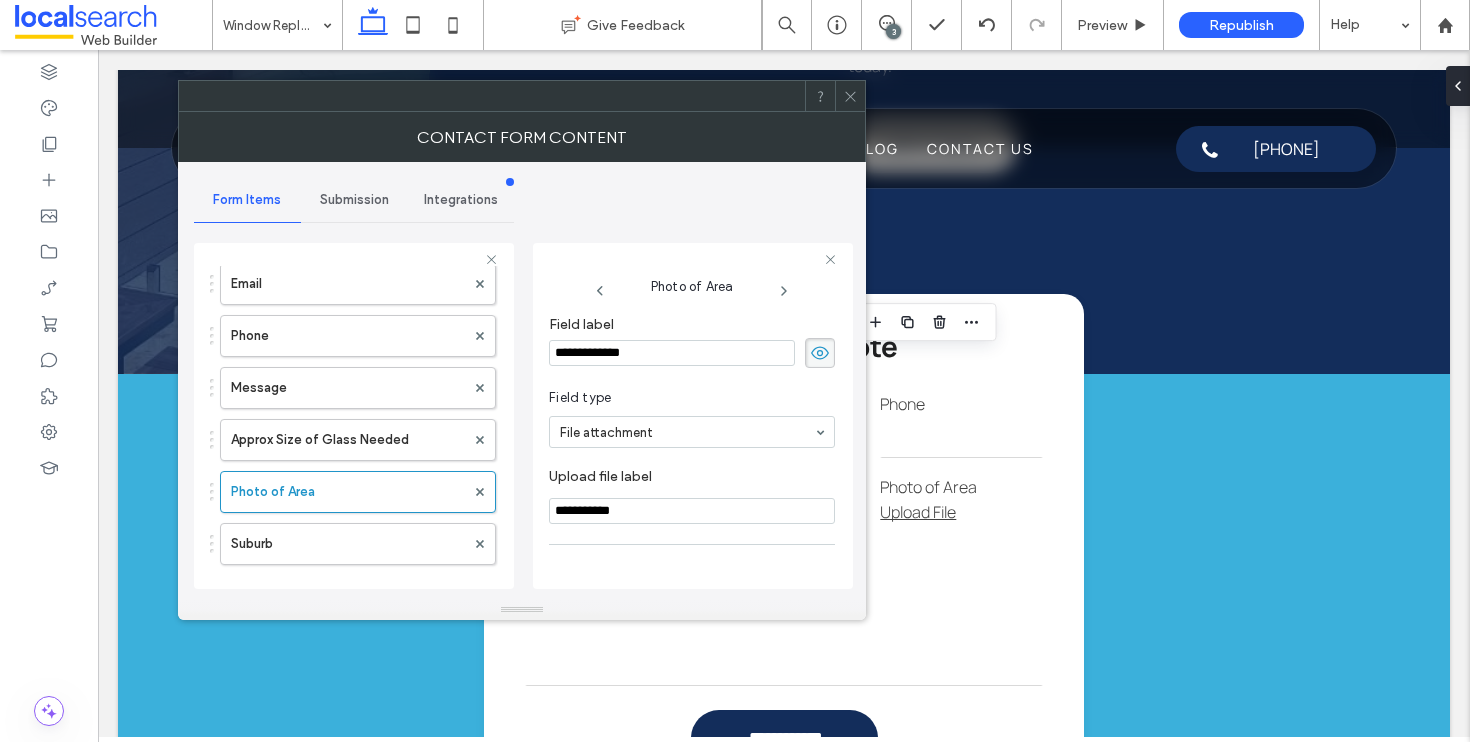 click 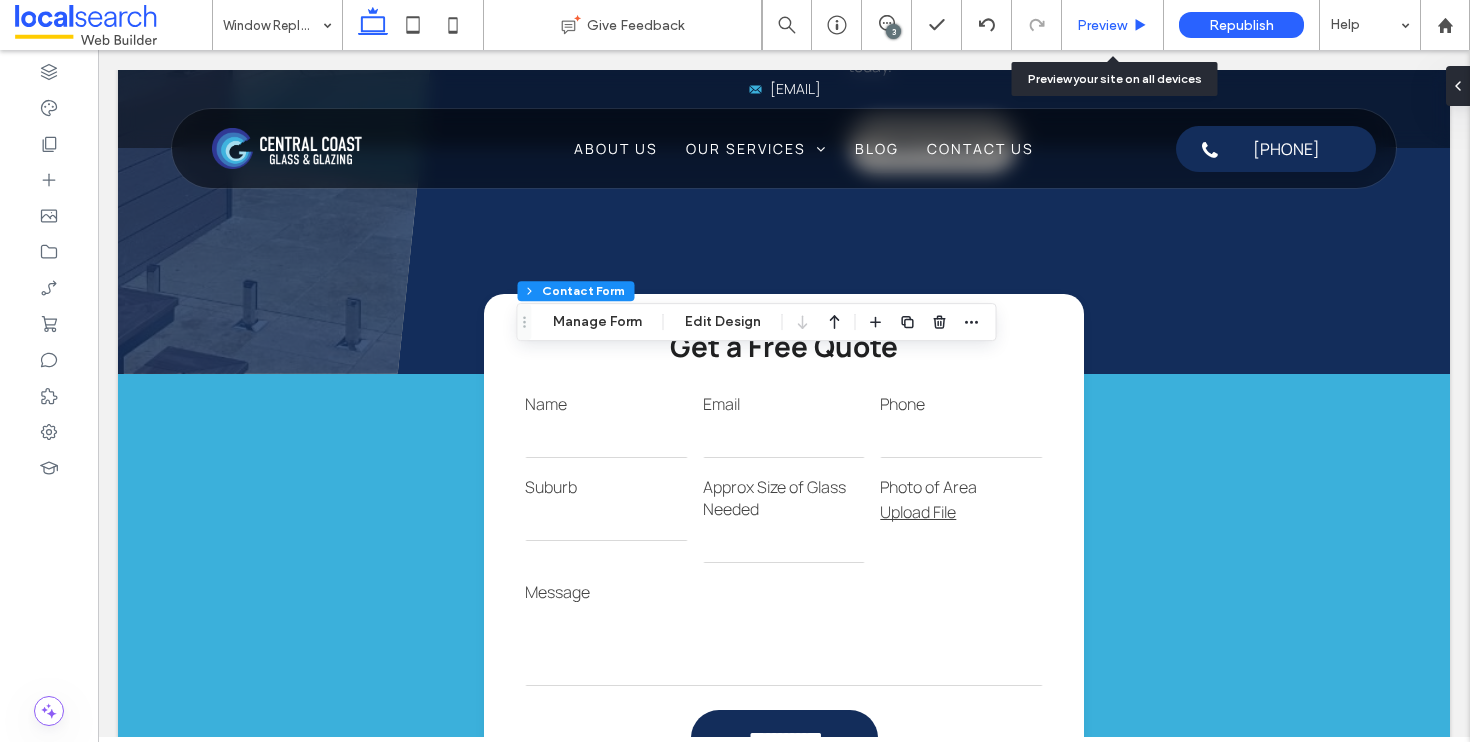 click on "Preview" at bounding box center [1102, 25] 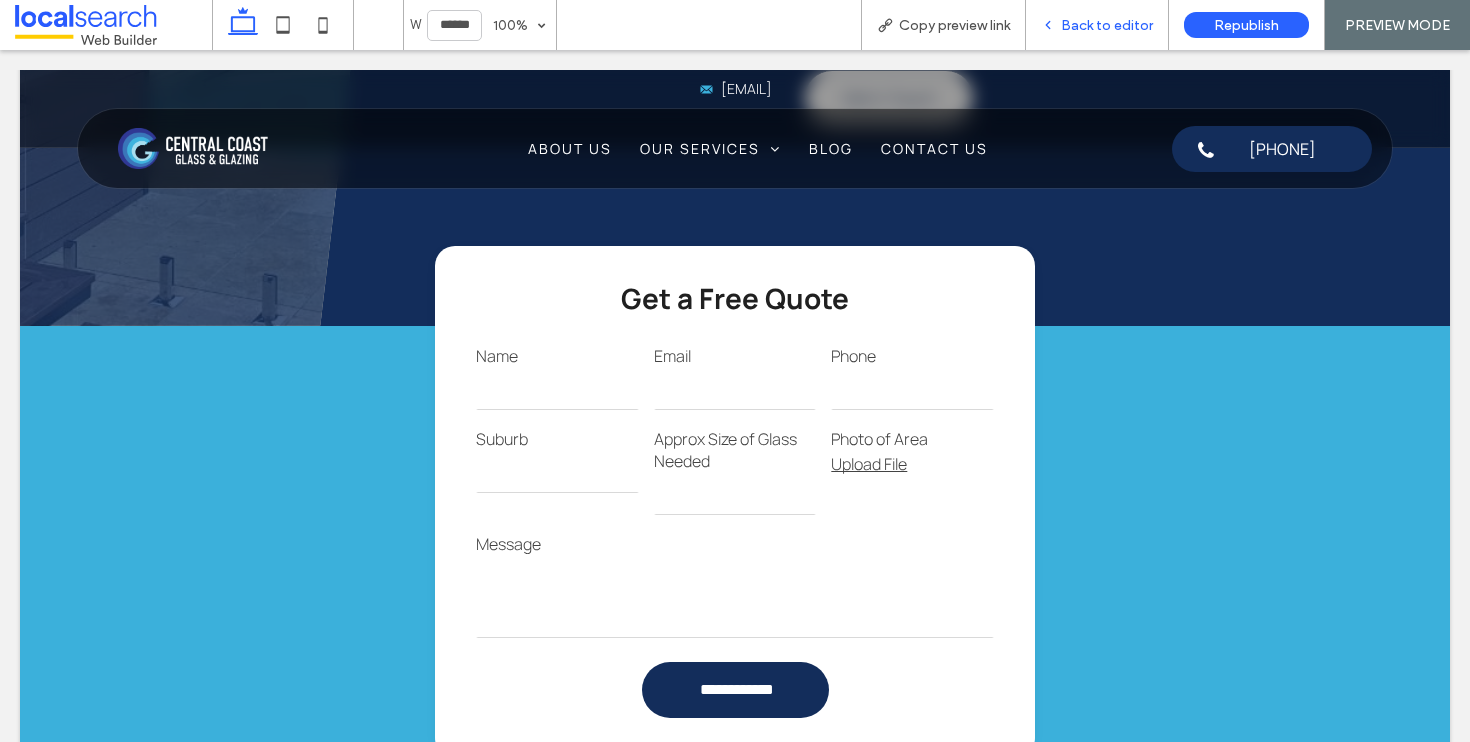click on "Back to editor" at bounding box center [1097, 25] 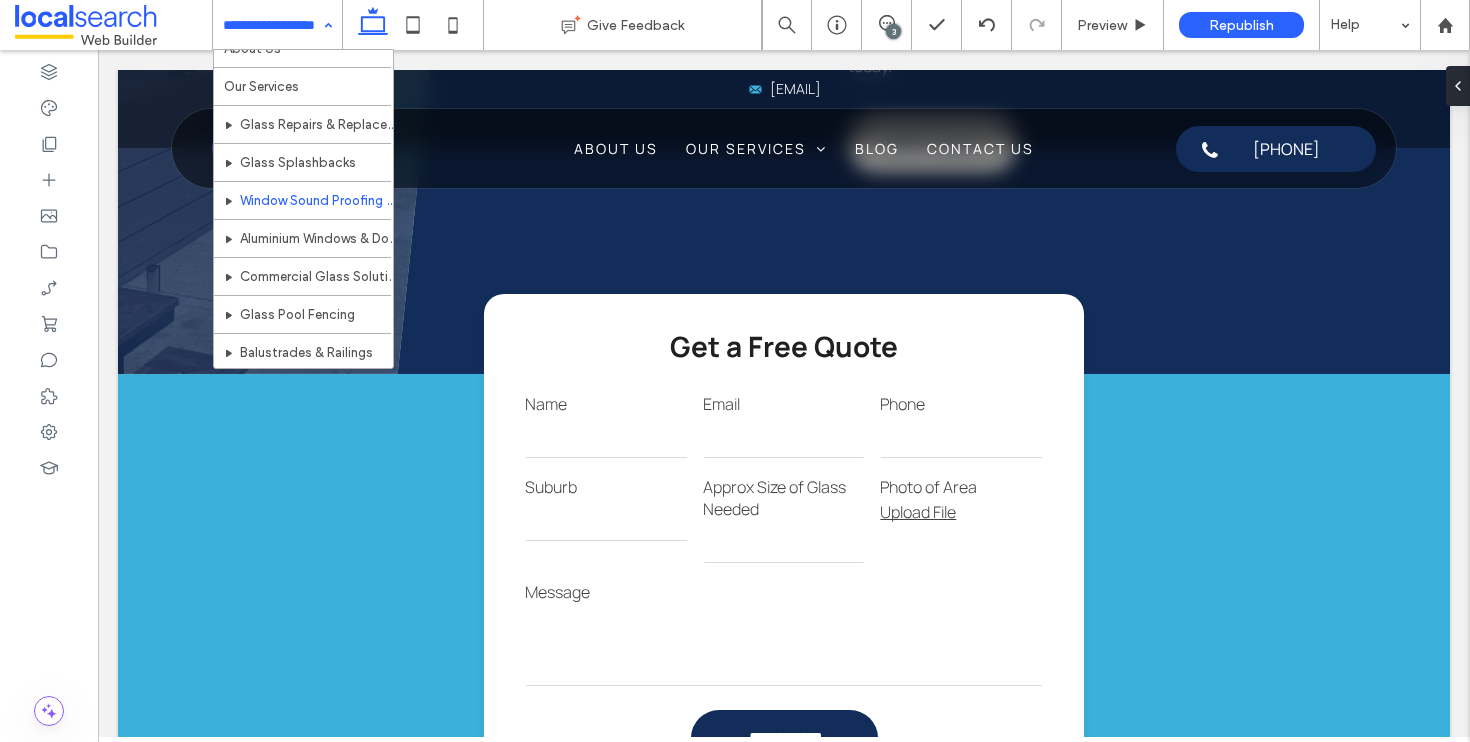 scroll, scrollTop: 154, scrollLeft: 0, axis: vertical 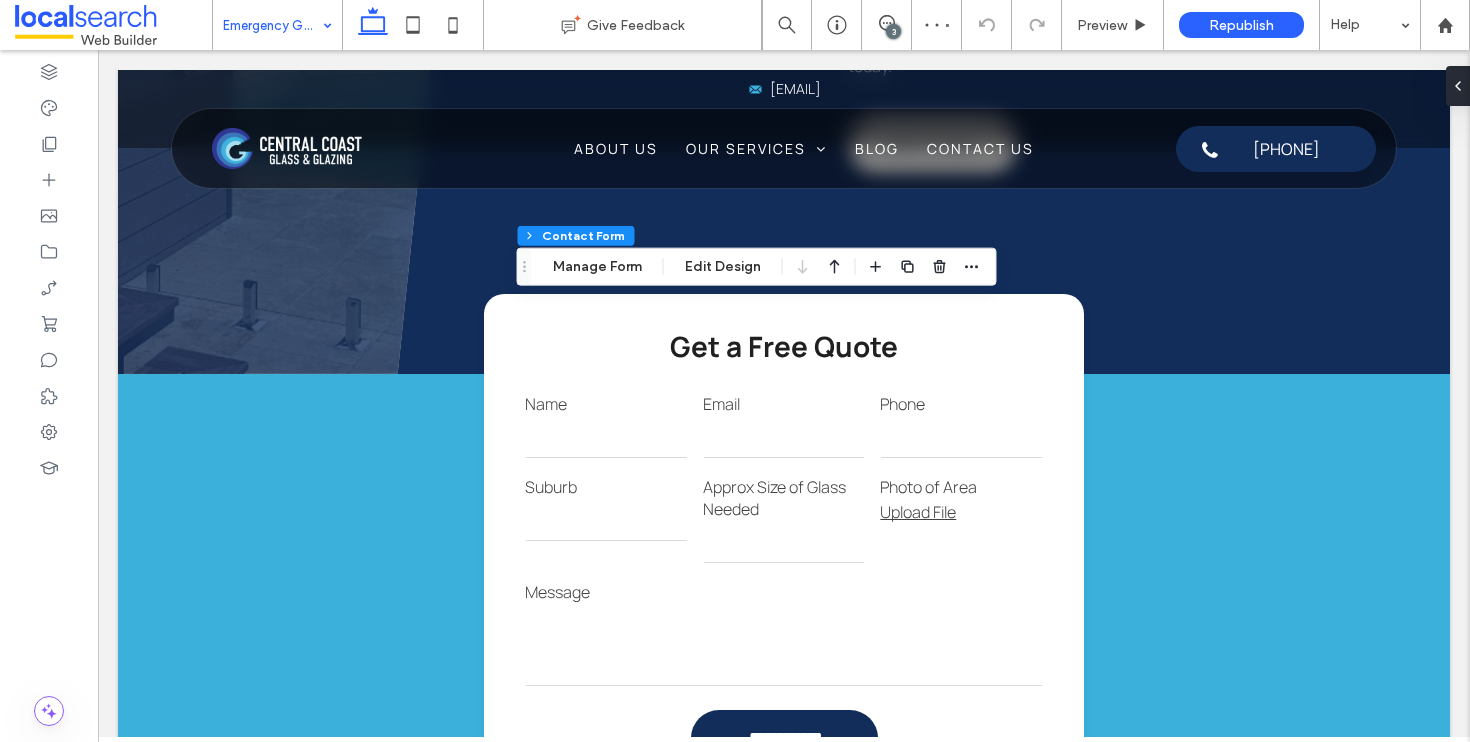 type on "*" 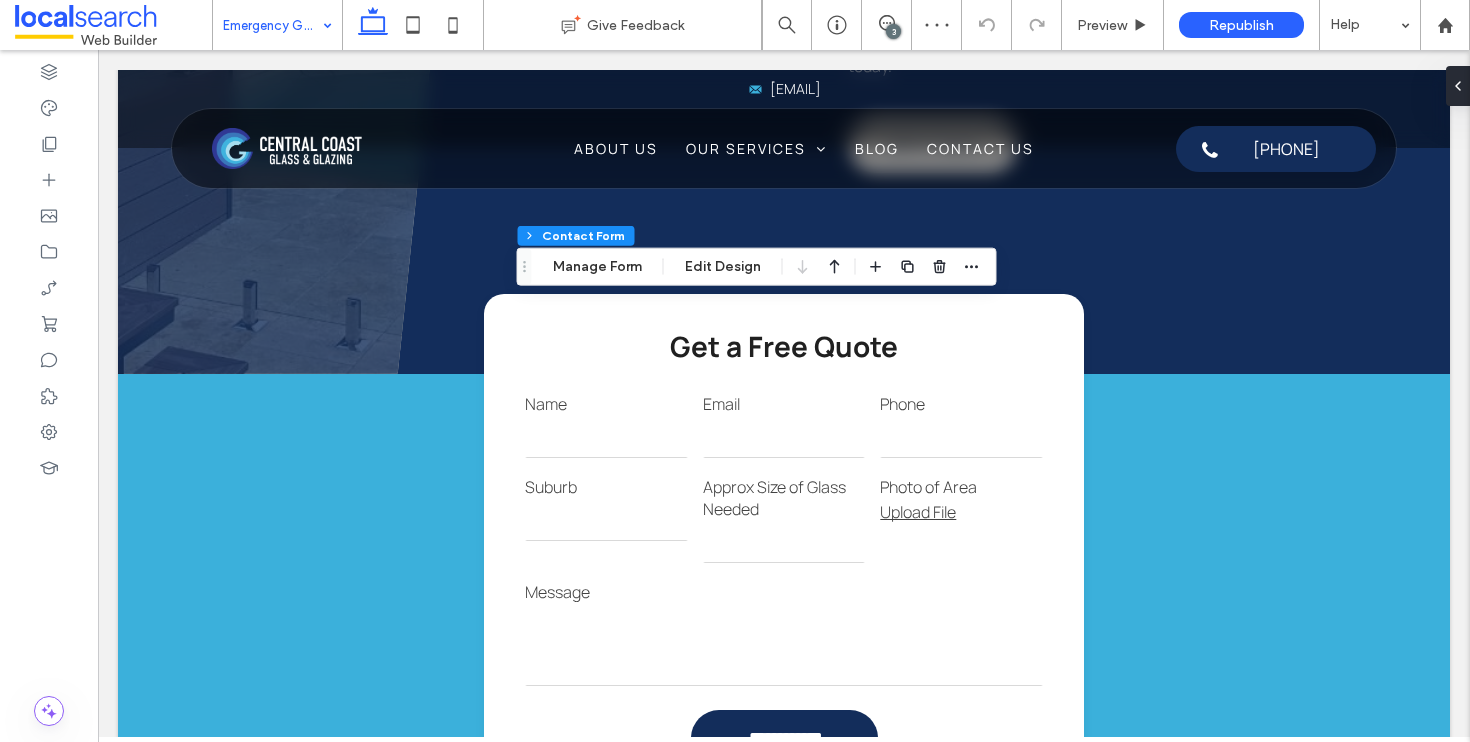 type on "***" 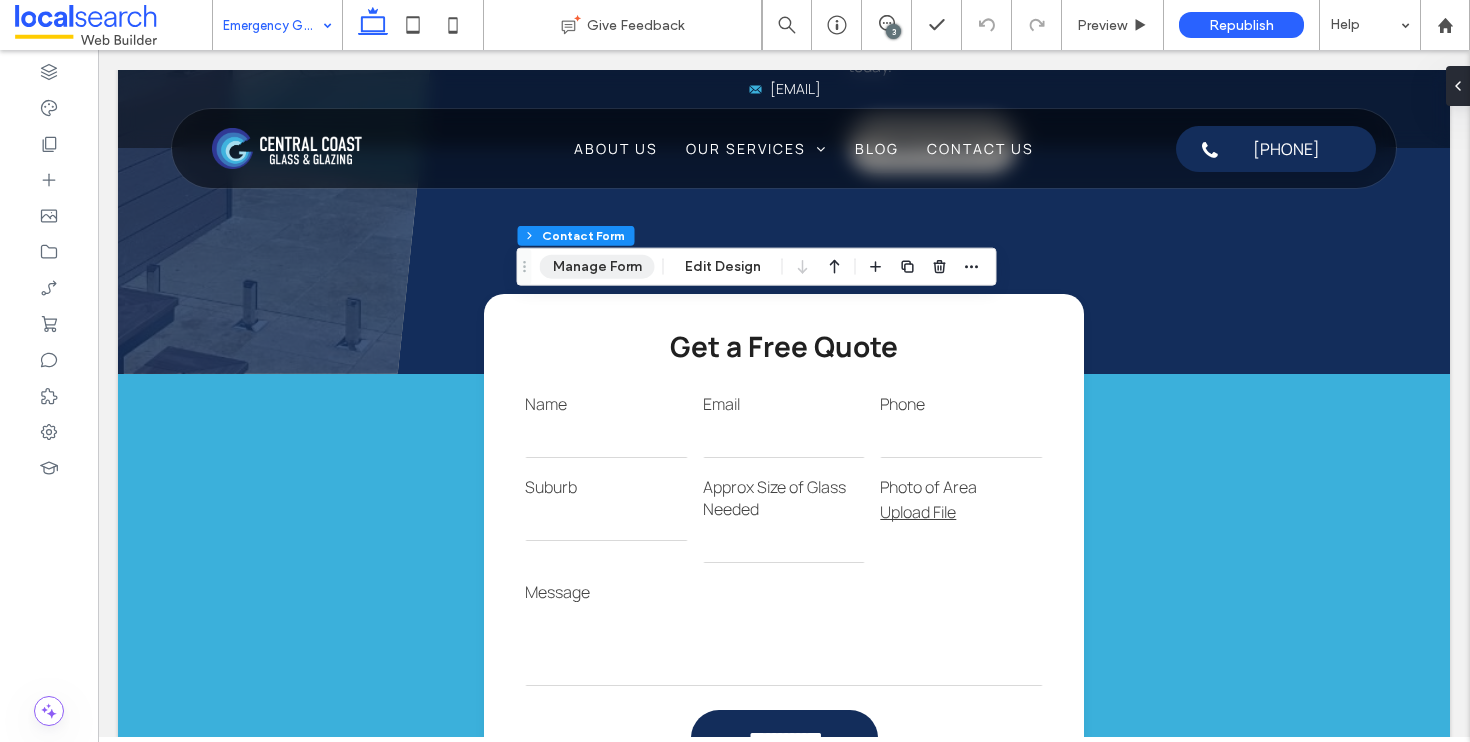 click on "Manage Form" at bounding box center (597, 267) 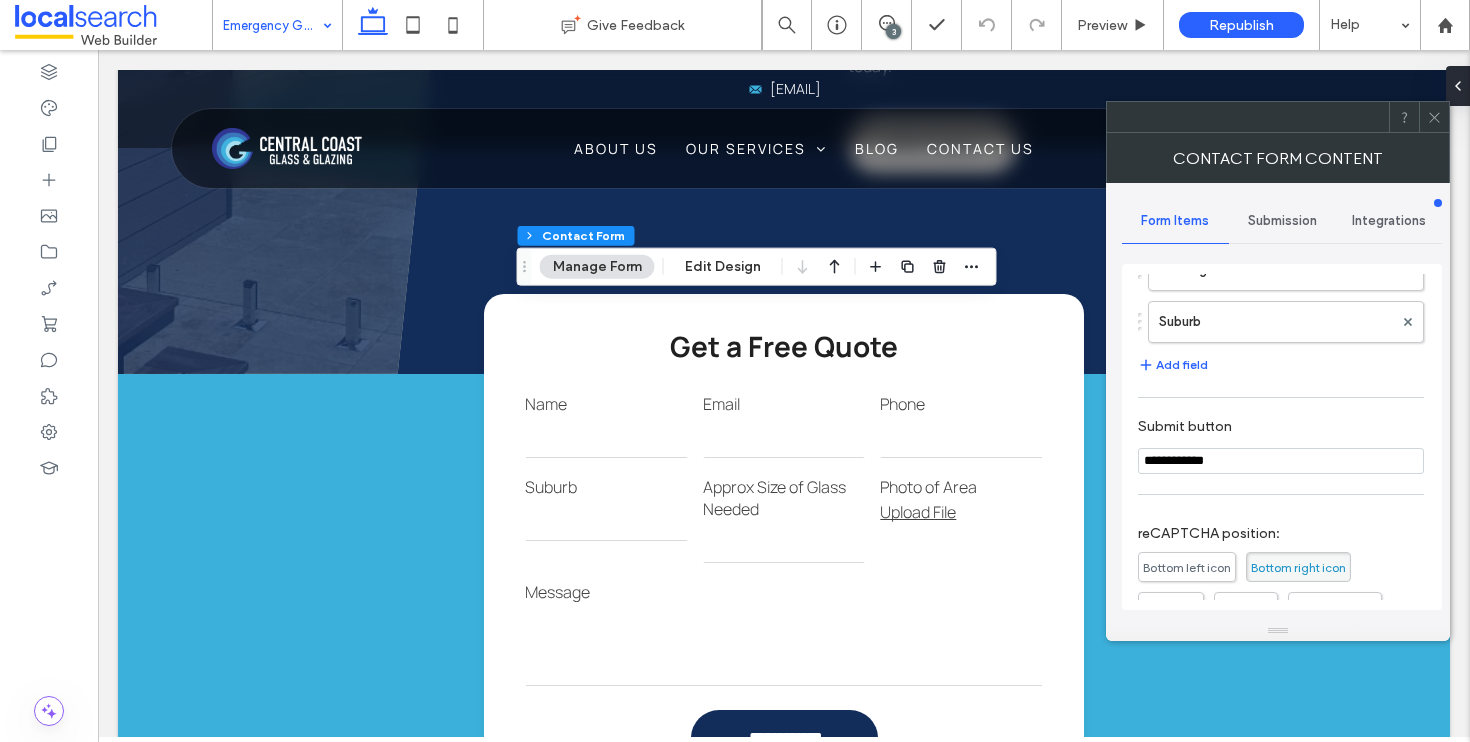 scroll, scrollTop: 243, scrollLeft: 0, axis: vertical 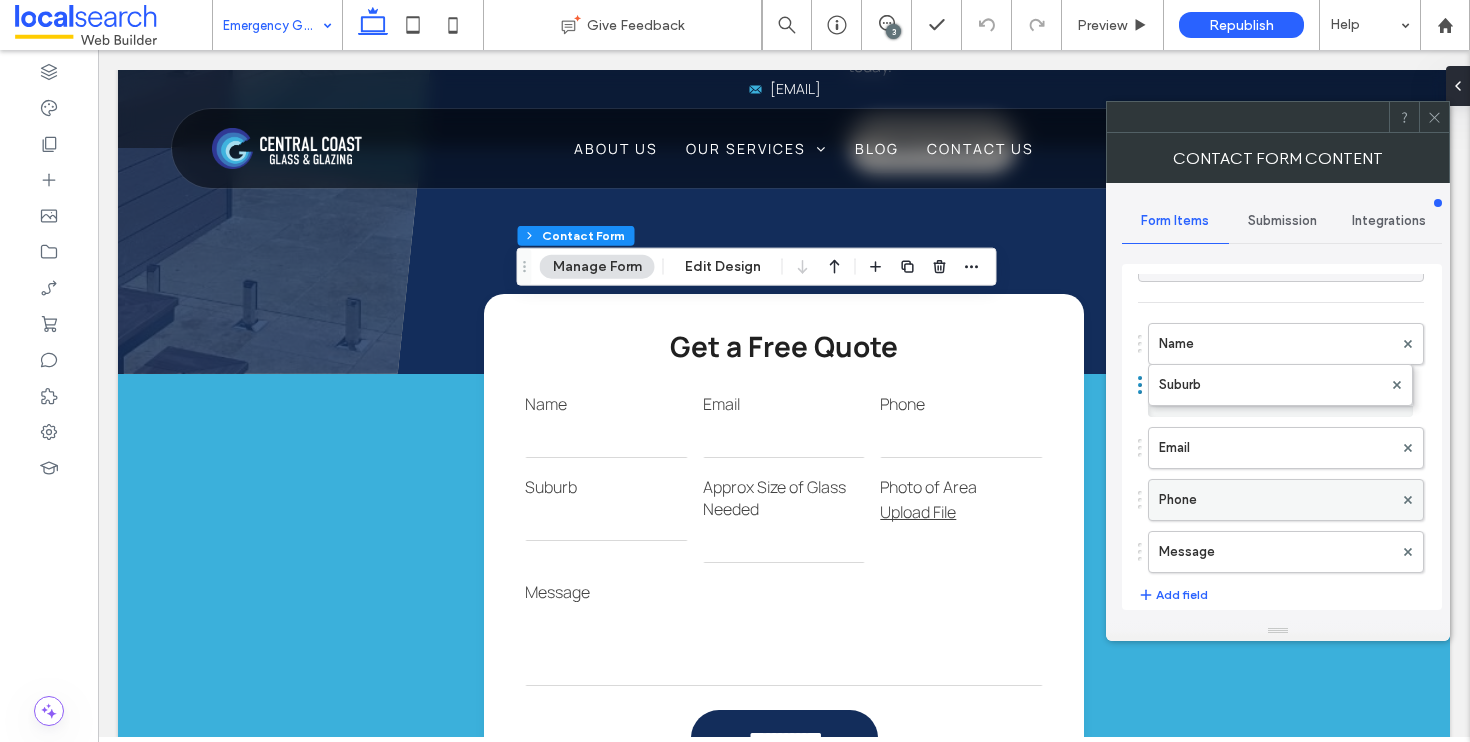 drag, startPoint x: 1139, startPoint y: 333, endPoint x: 1163, endPoint y: 466, distance: 135.14807 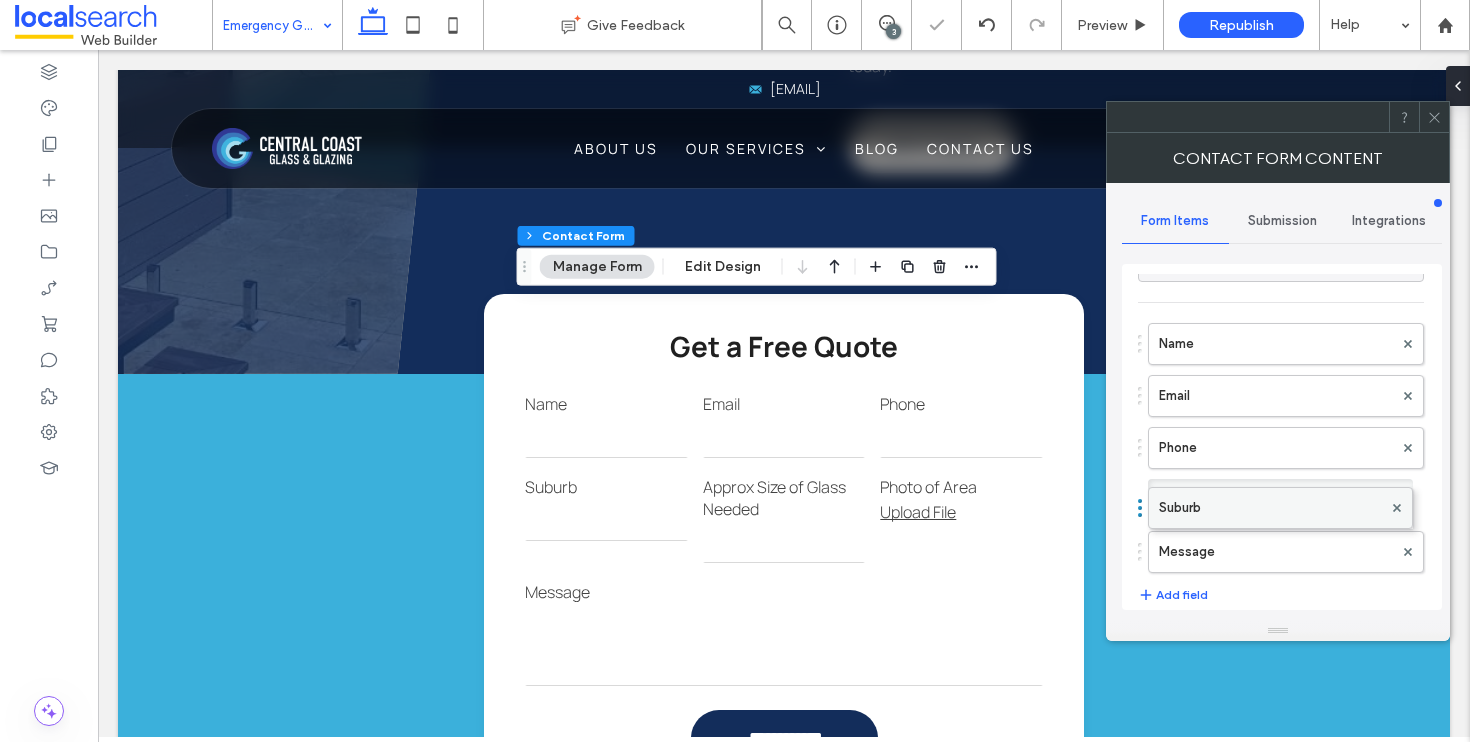 drag, startPoint x: 1139, startPoint y: 393, endPoint x: 1158, endPoint y: 495, distance: 103.75452 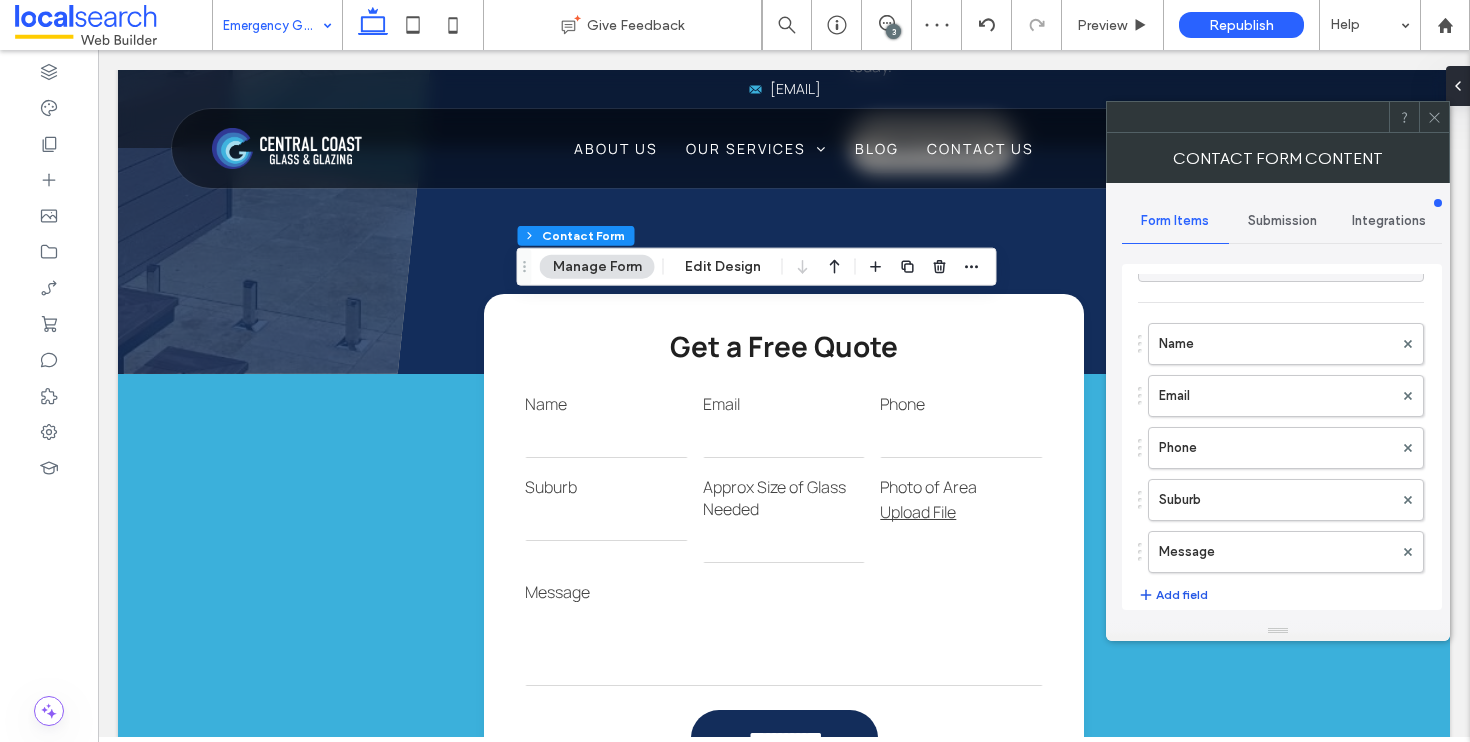 click on "Add field" at bounding box center (1173, 595) 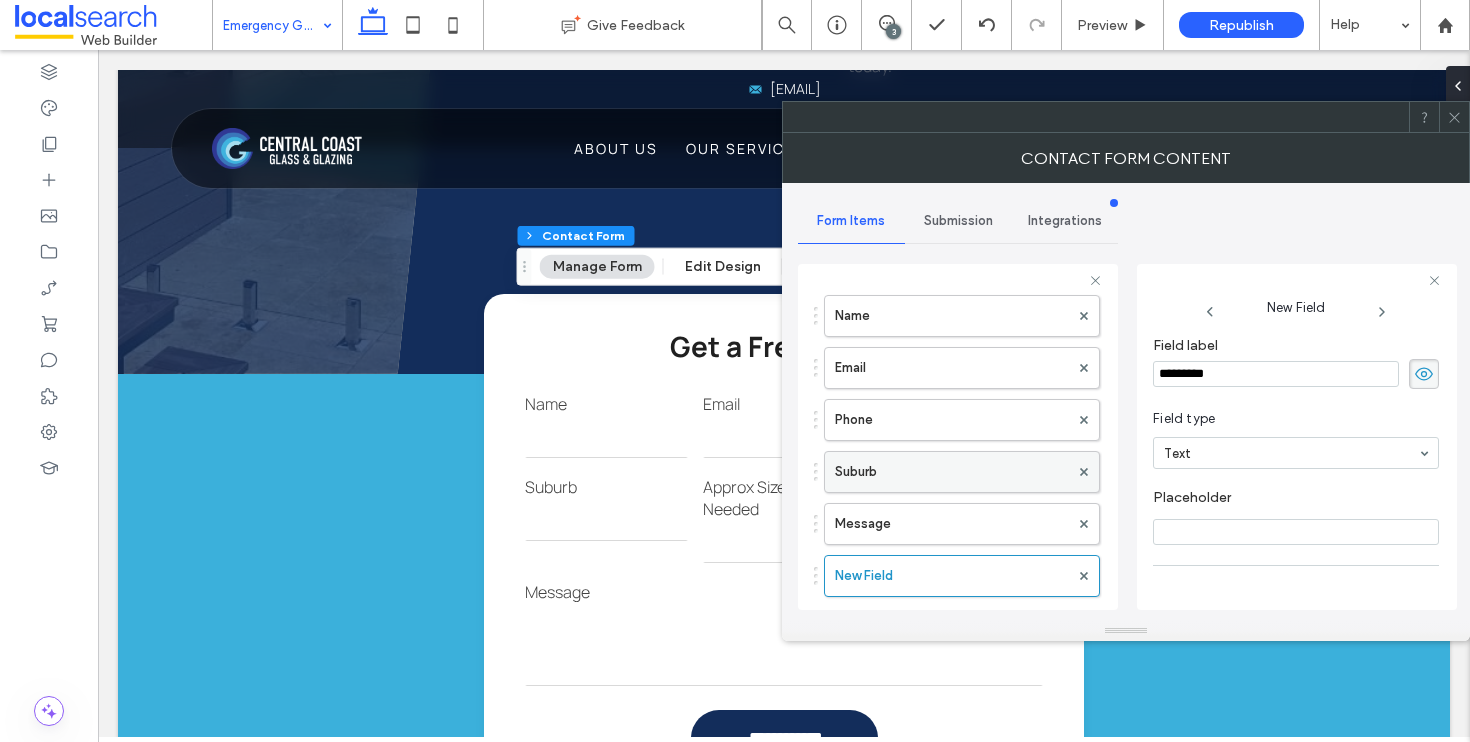 scroll, scrollTop: 167, scrollLeft: 0, axis: vertical 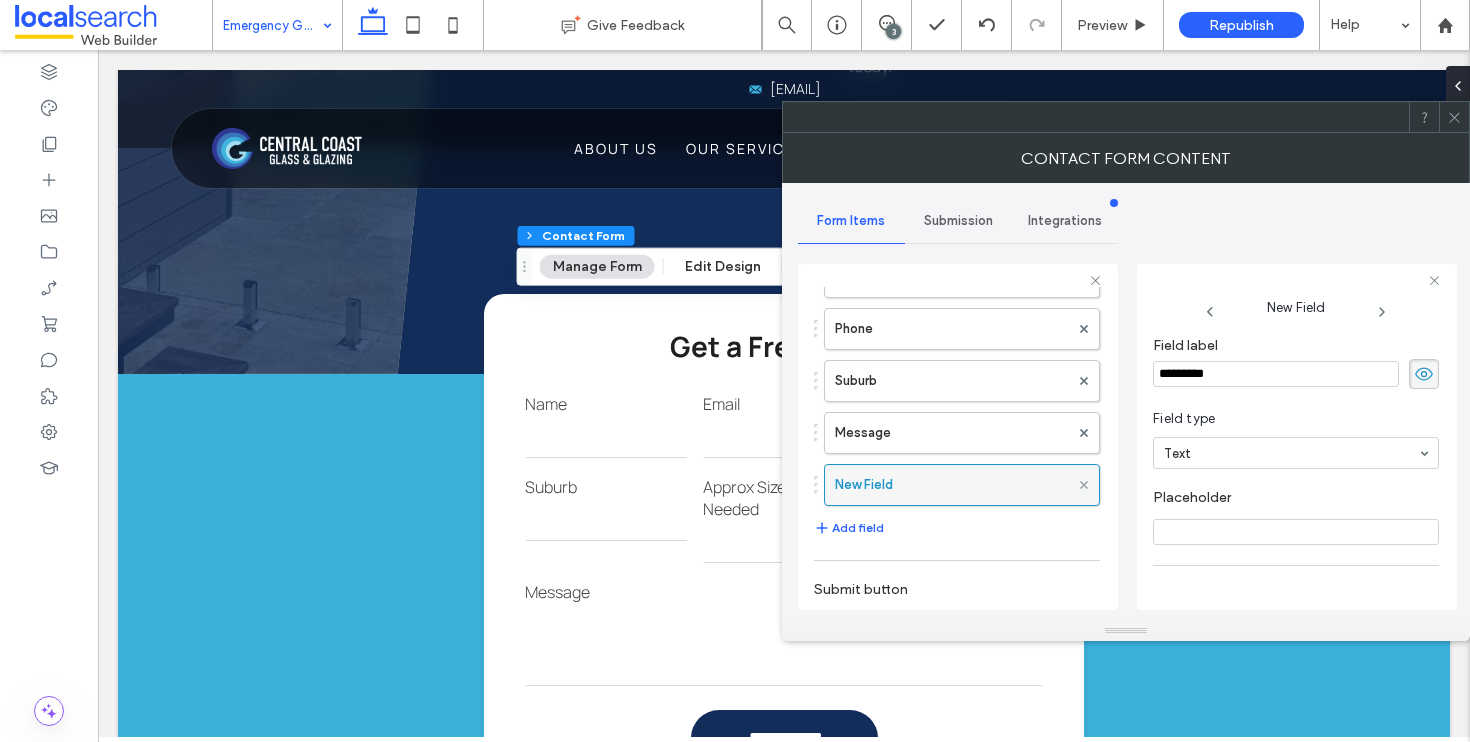 click at bounding box center [1084, 485] 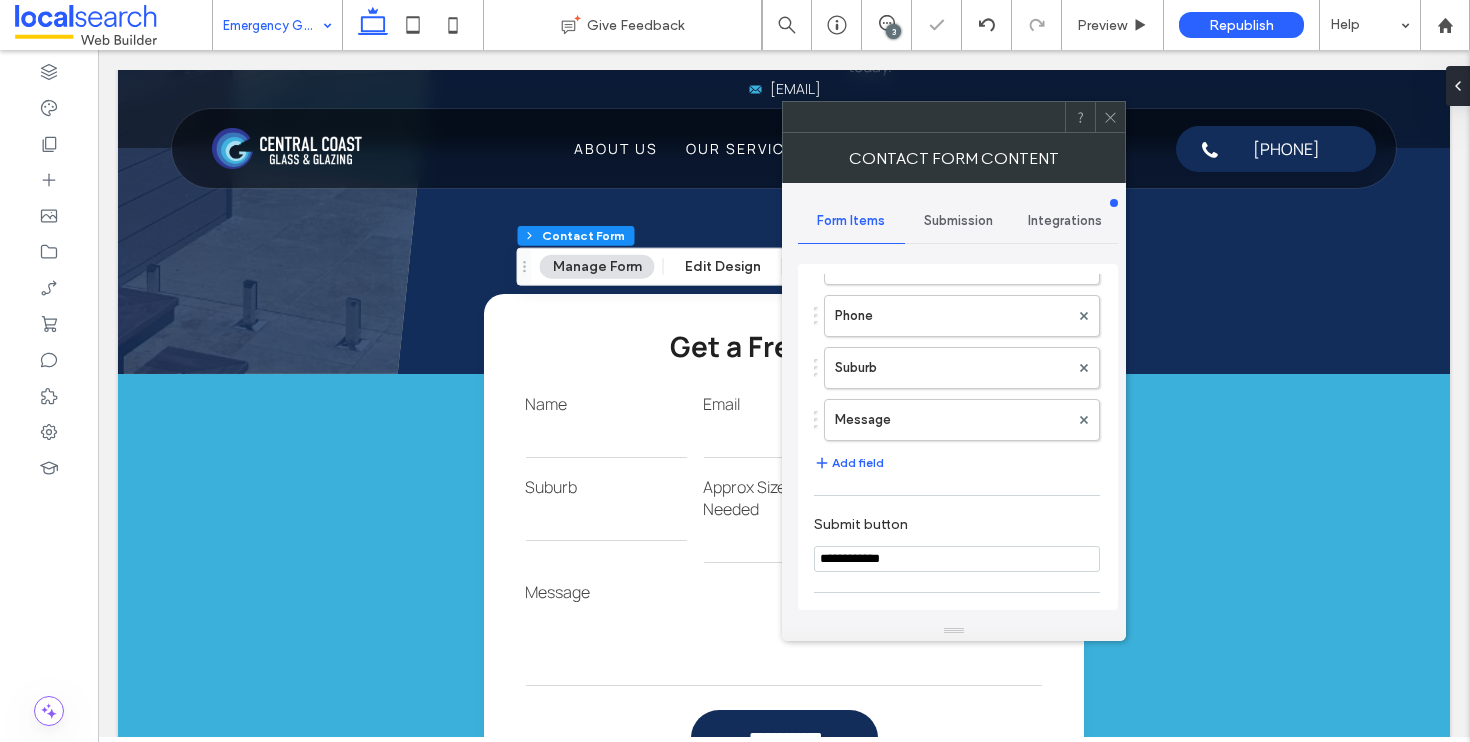 click at bounding box center (1110, 117) 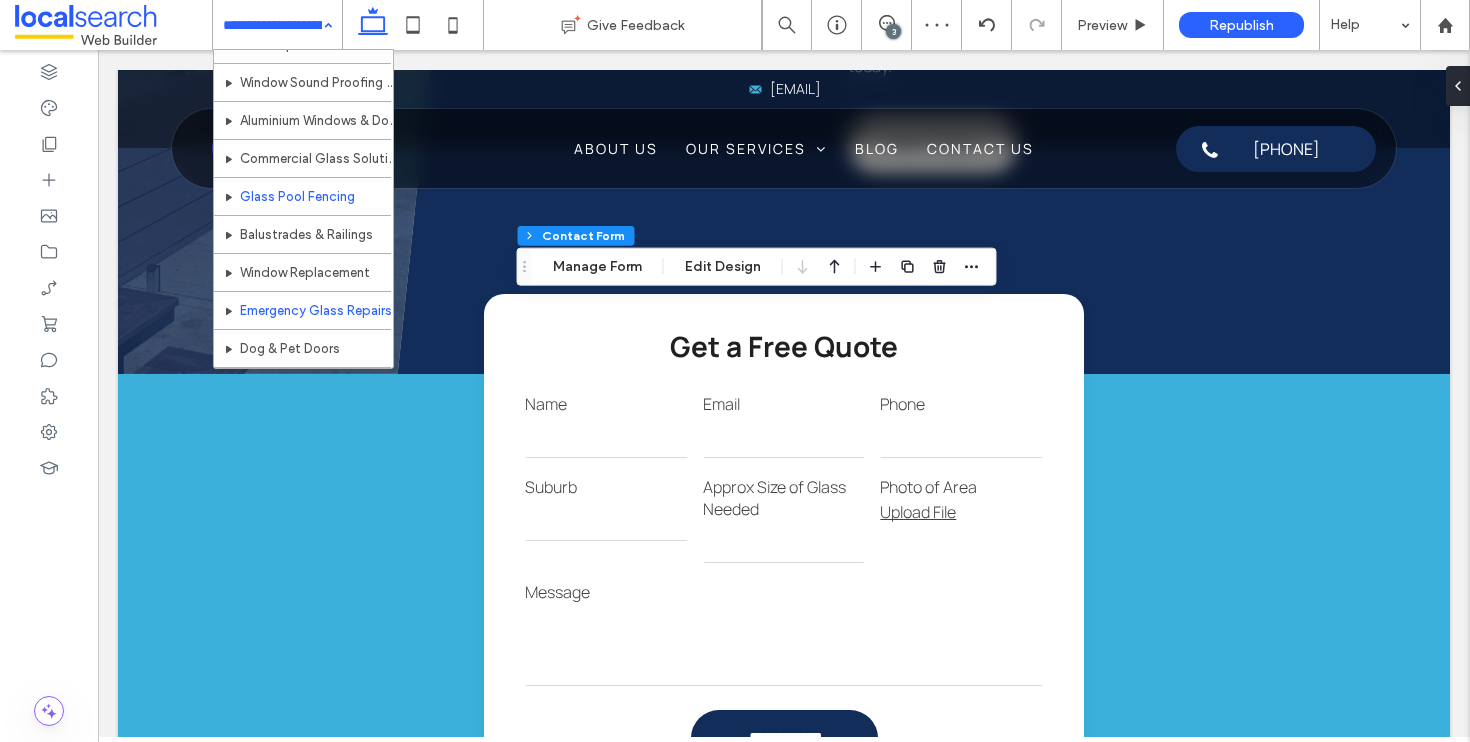 scroll, scrollTop: 352, scrollLeft: 0, axis: vertical 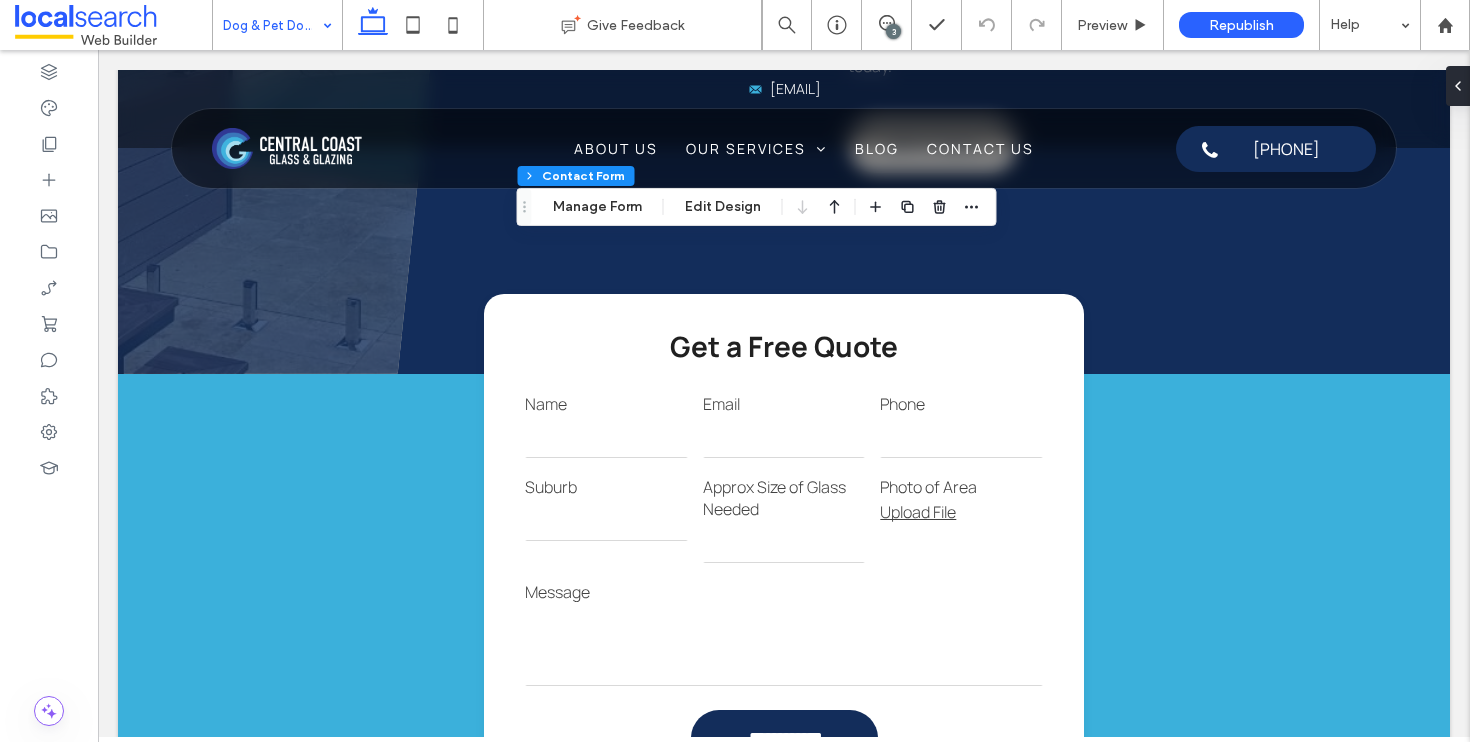 type on "*" 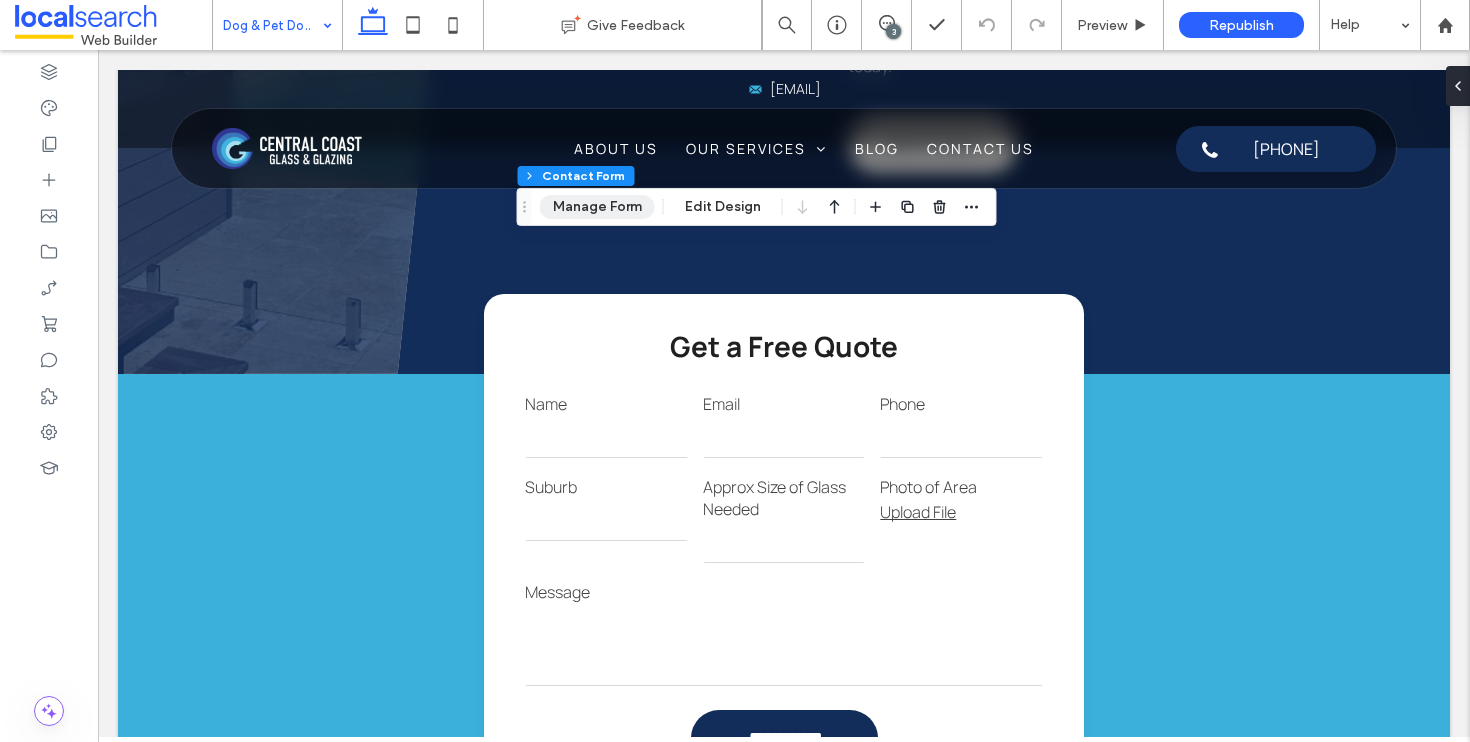 click on "Manage Form" at bounding box center (597, 207) 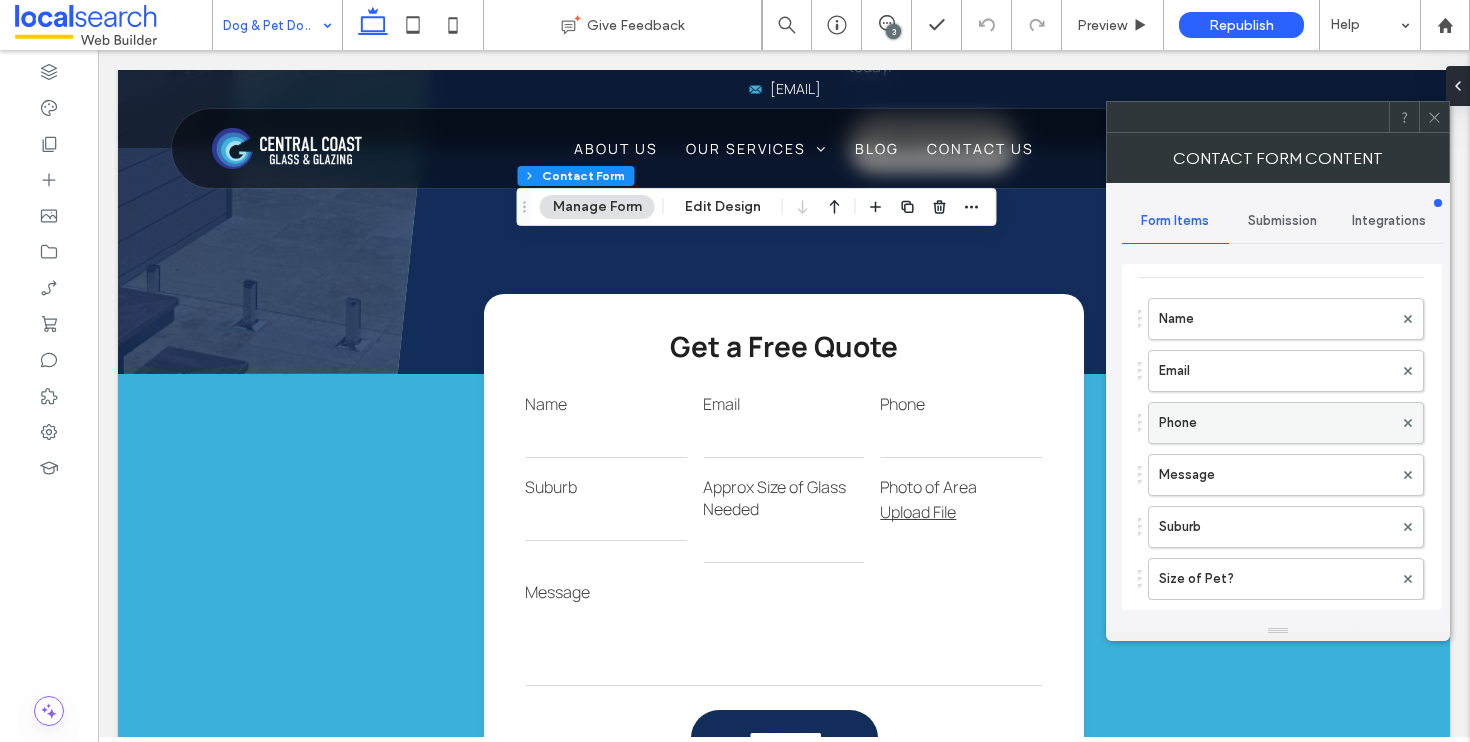 scroll, scrollTop: 176, scrollLeft: 0, axis: vertical 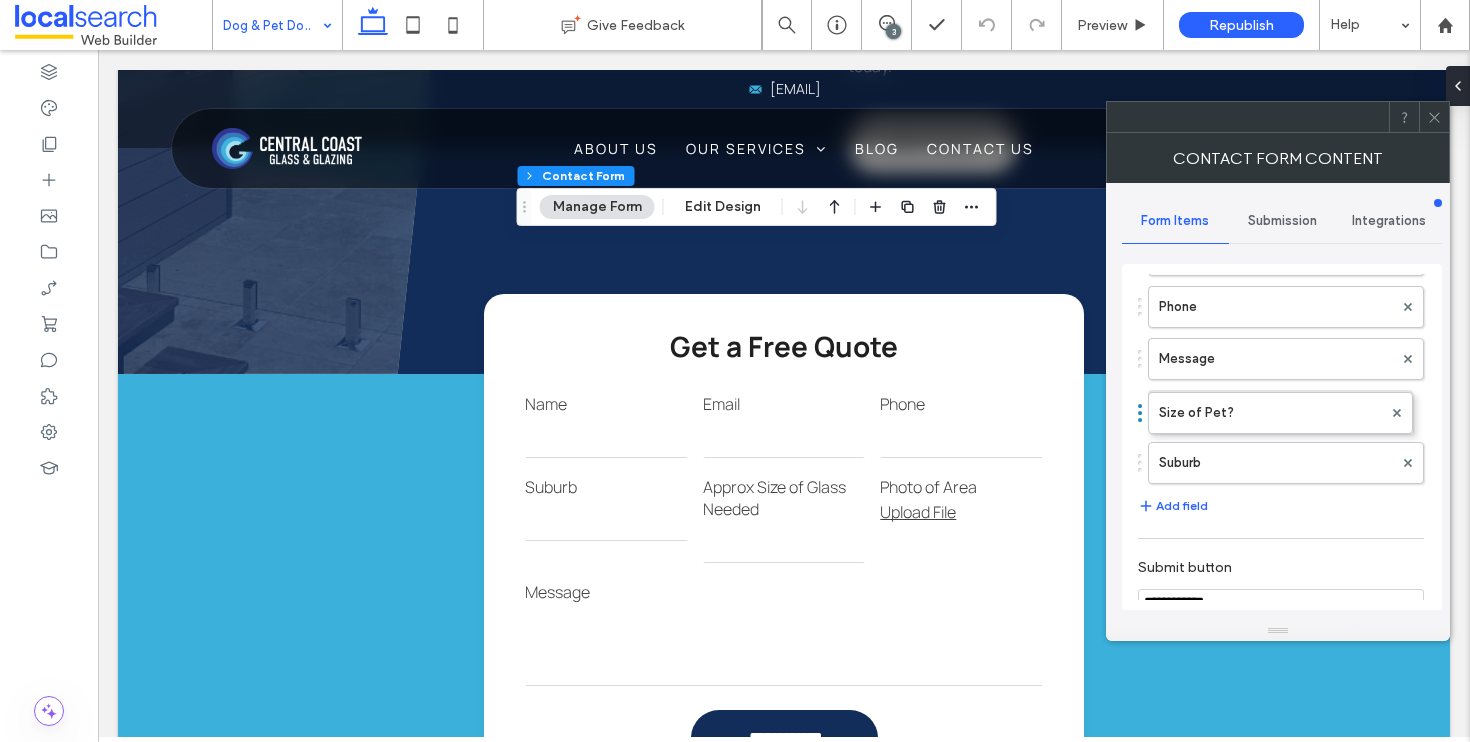 drag, startPoint x: 1139, startPoint y: 467, endPoint x: 1141, endPoint y: 407, distance: 60.033325 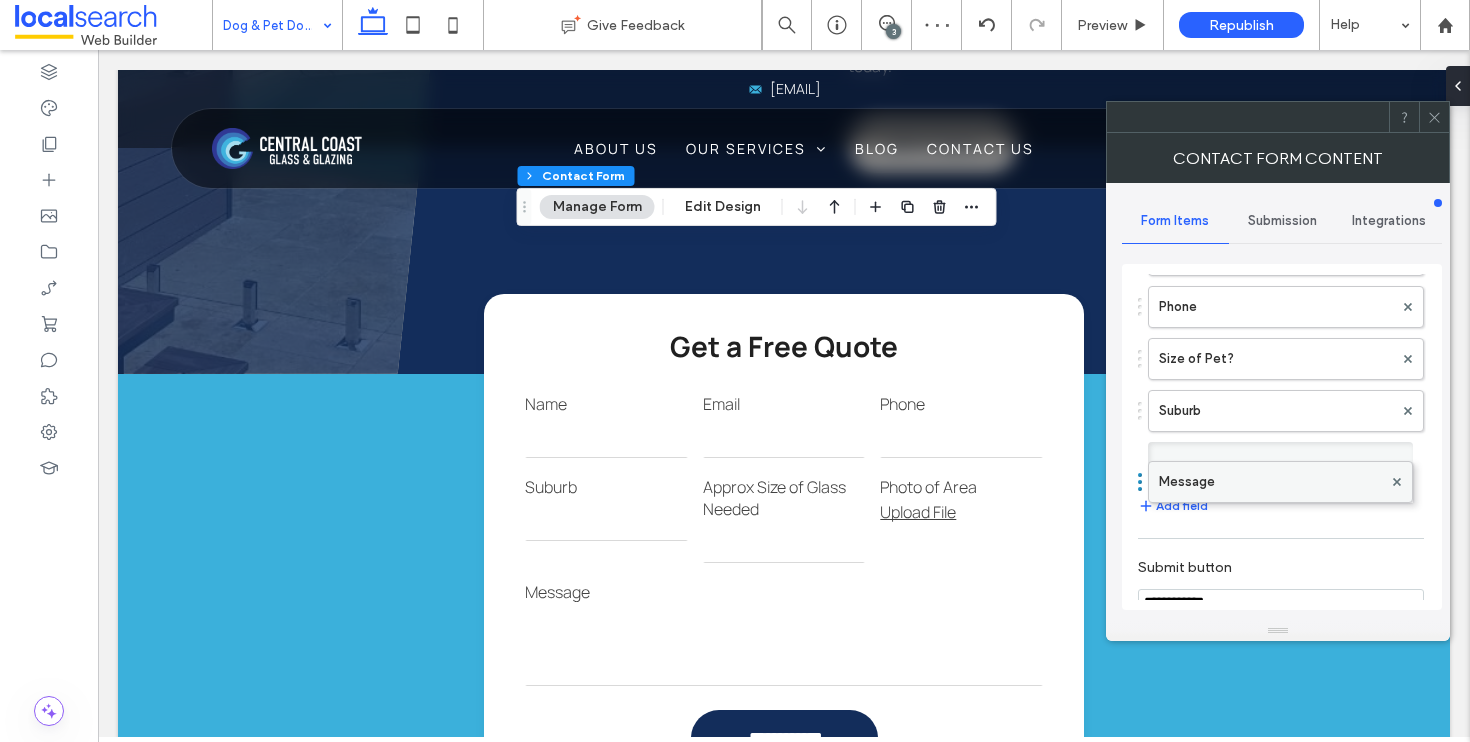 drag, startPoint x: 1142, startPoint y: 364, endPoint x: 1150, endPoint y: 474, distance: 110.29053 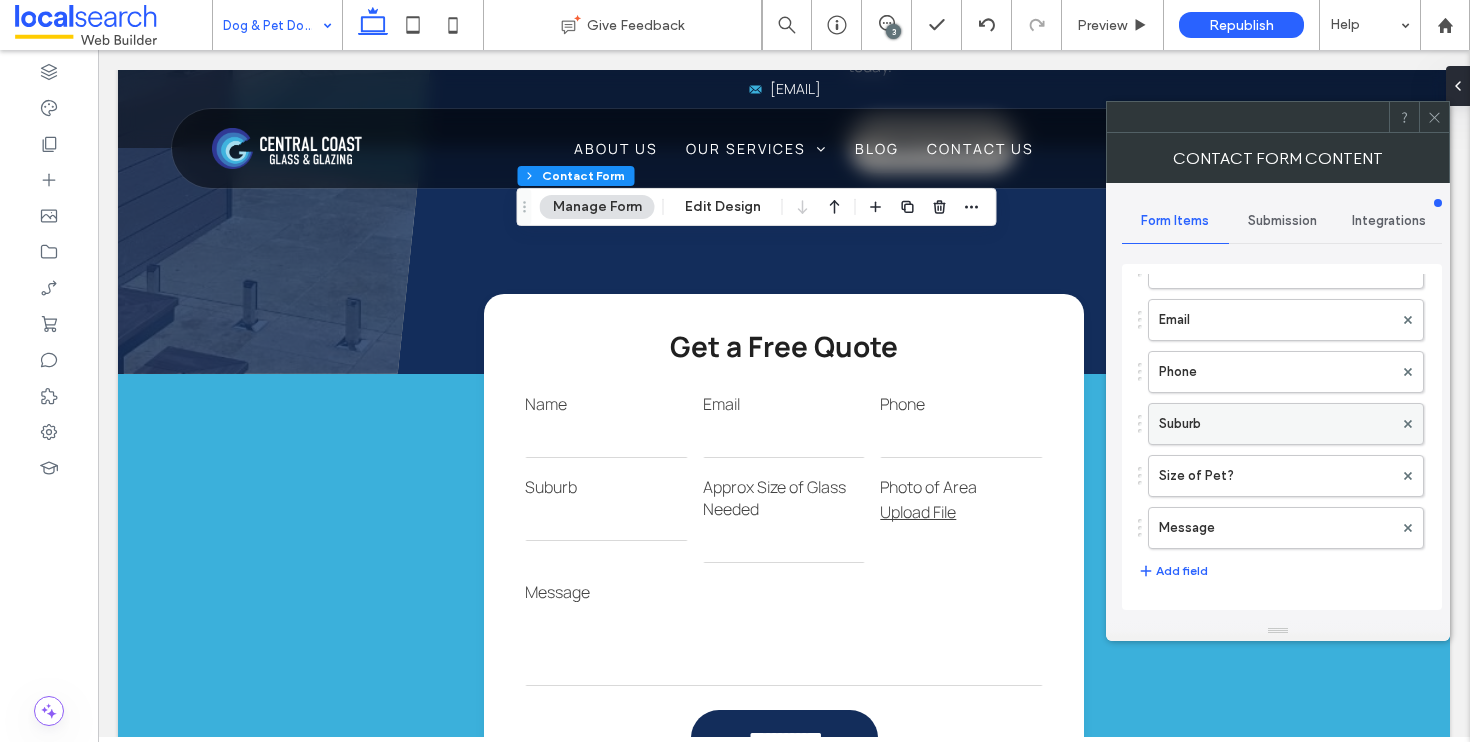 scroll, scrollTop: 104, scrollLeft: 0, axis: vertical 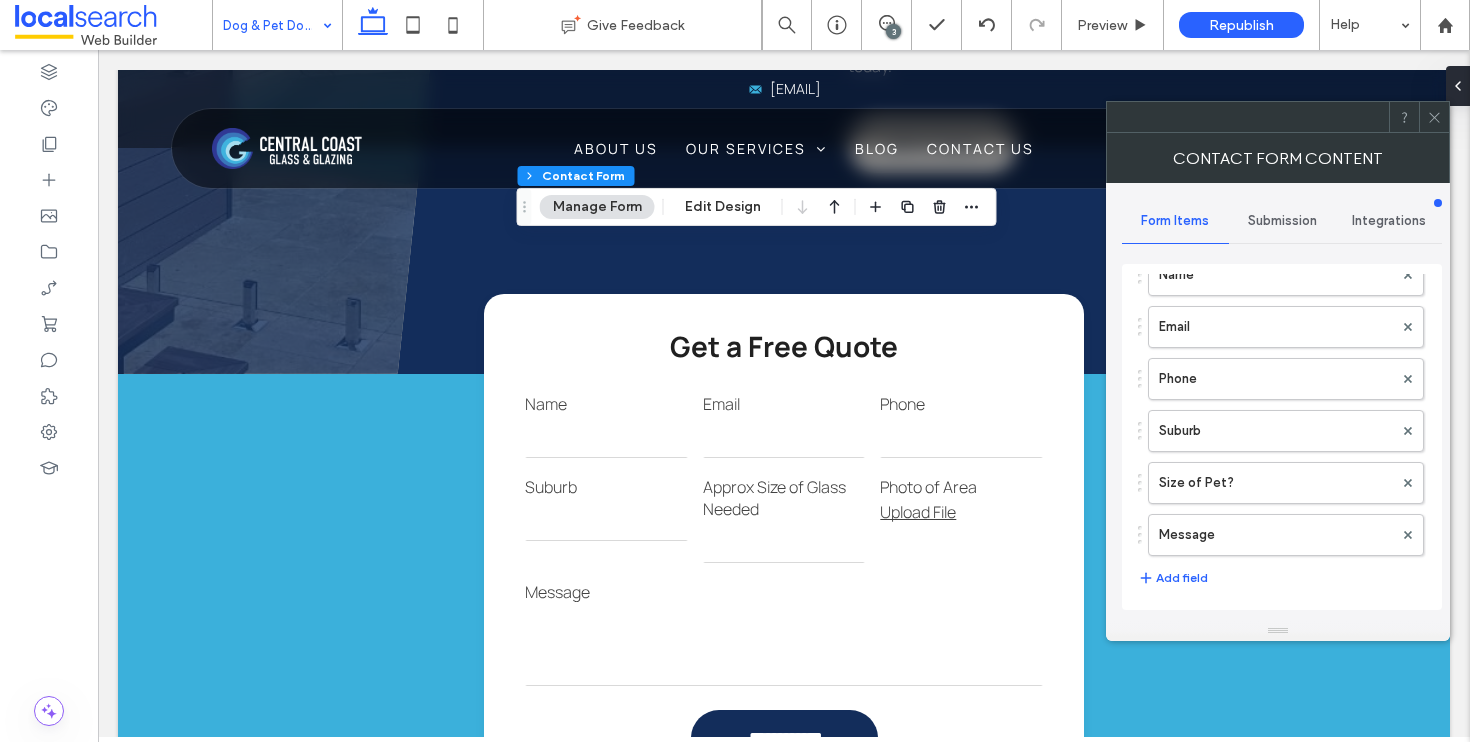 click 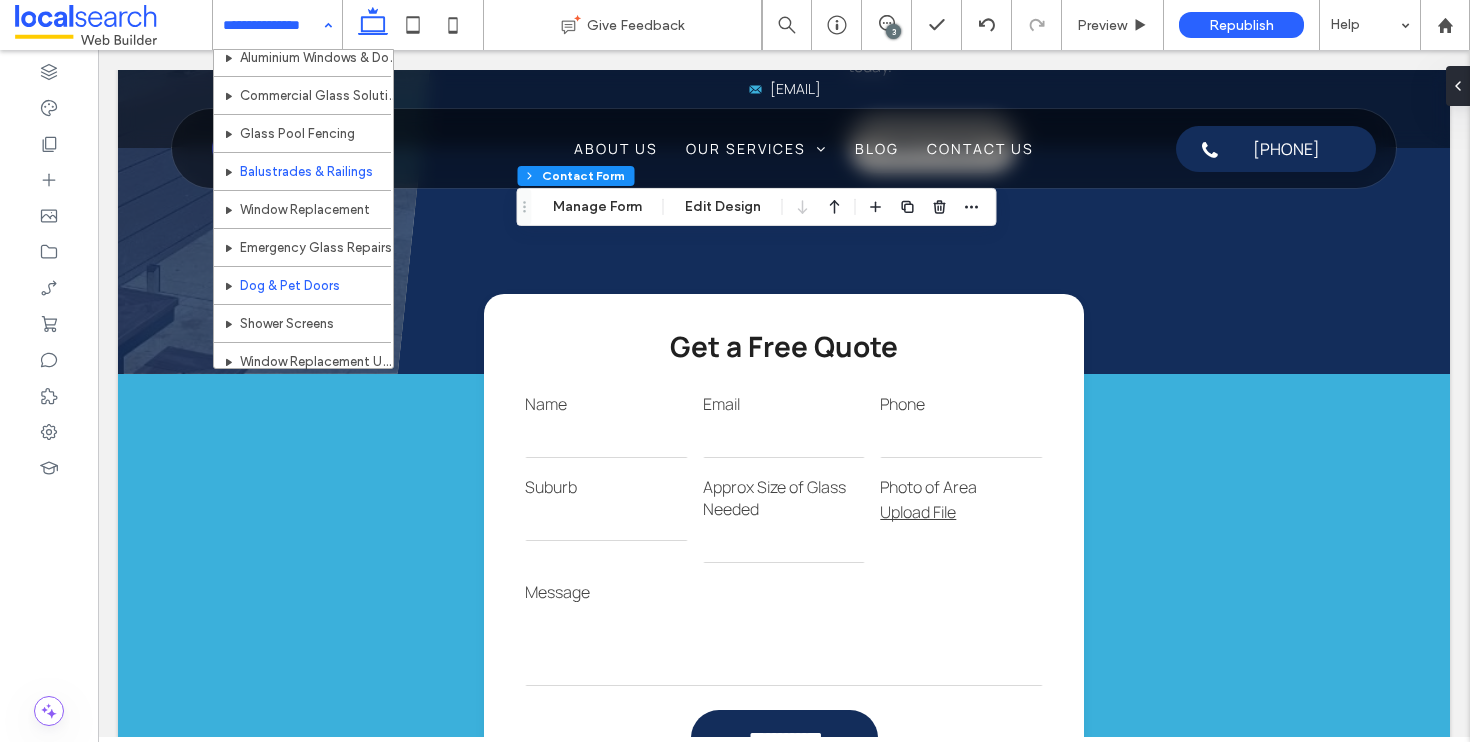 scroll, scrollTop: 363, scrollLeft: 0, axis: vertical 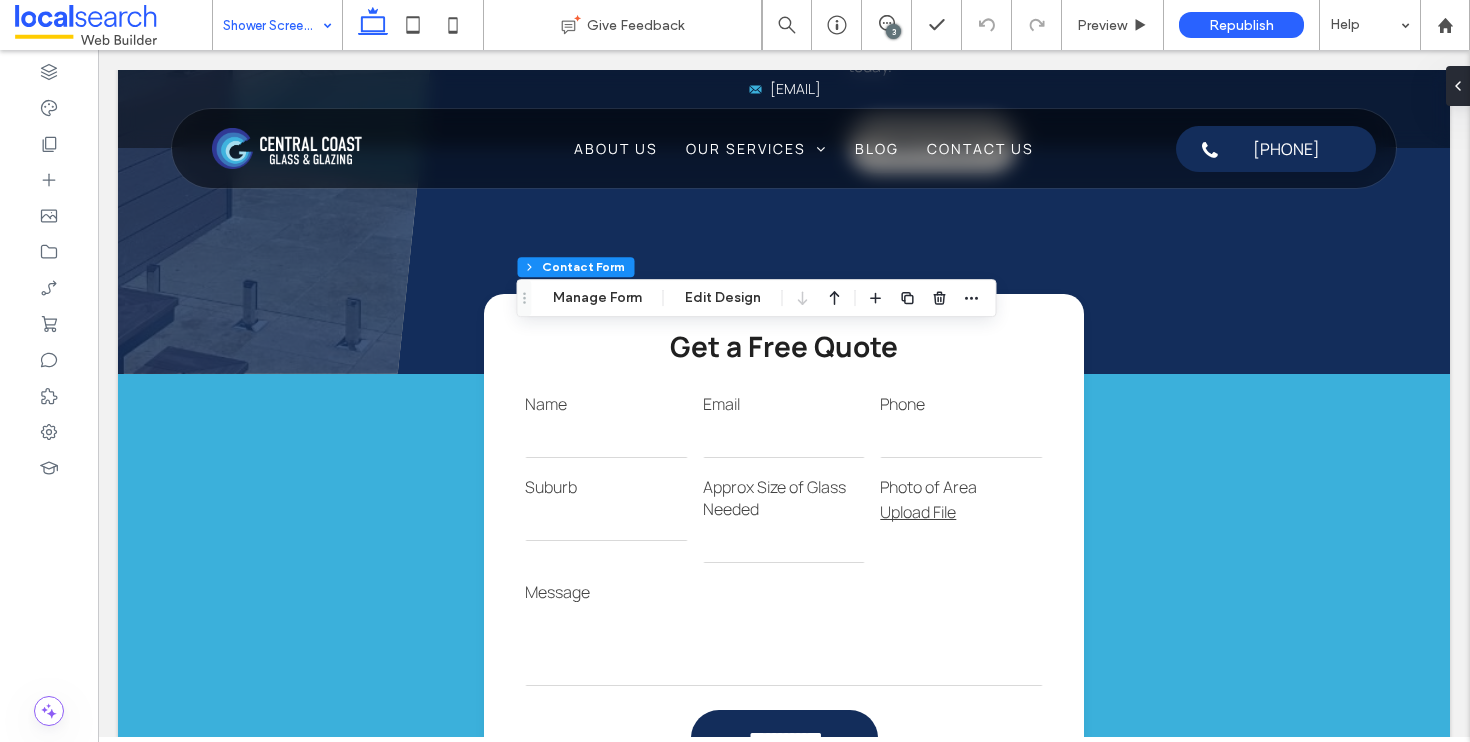 type on "*" 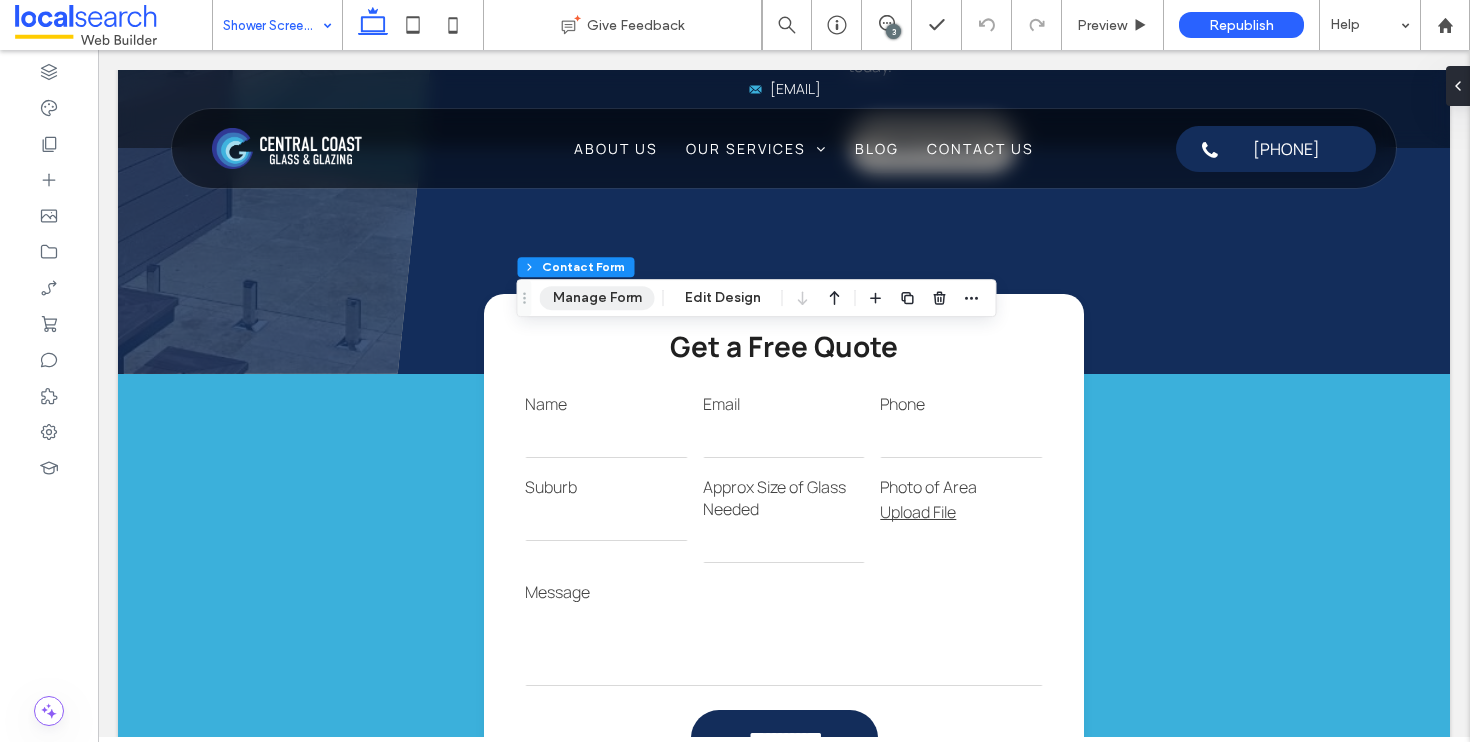 click on "Manage Form" at bounding box center (597, 298) 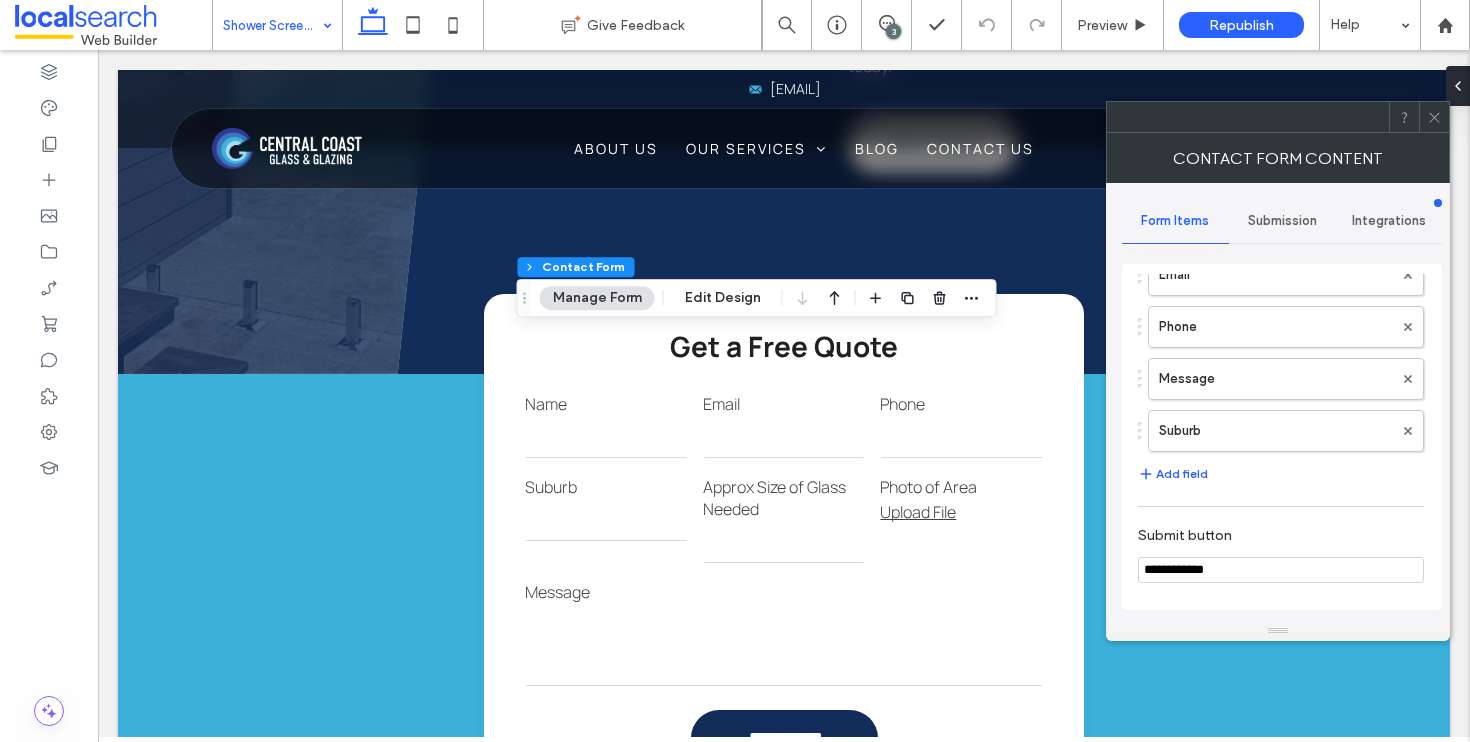 scroll, scrollTop: 155, scrollLeft: 0, axis: vertical 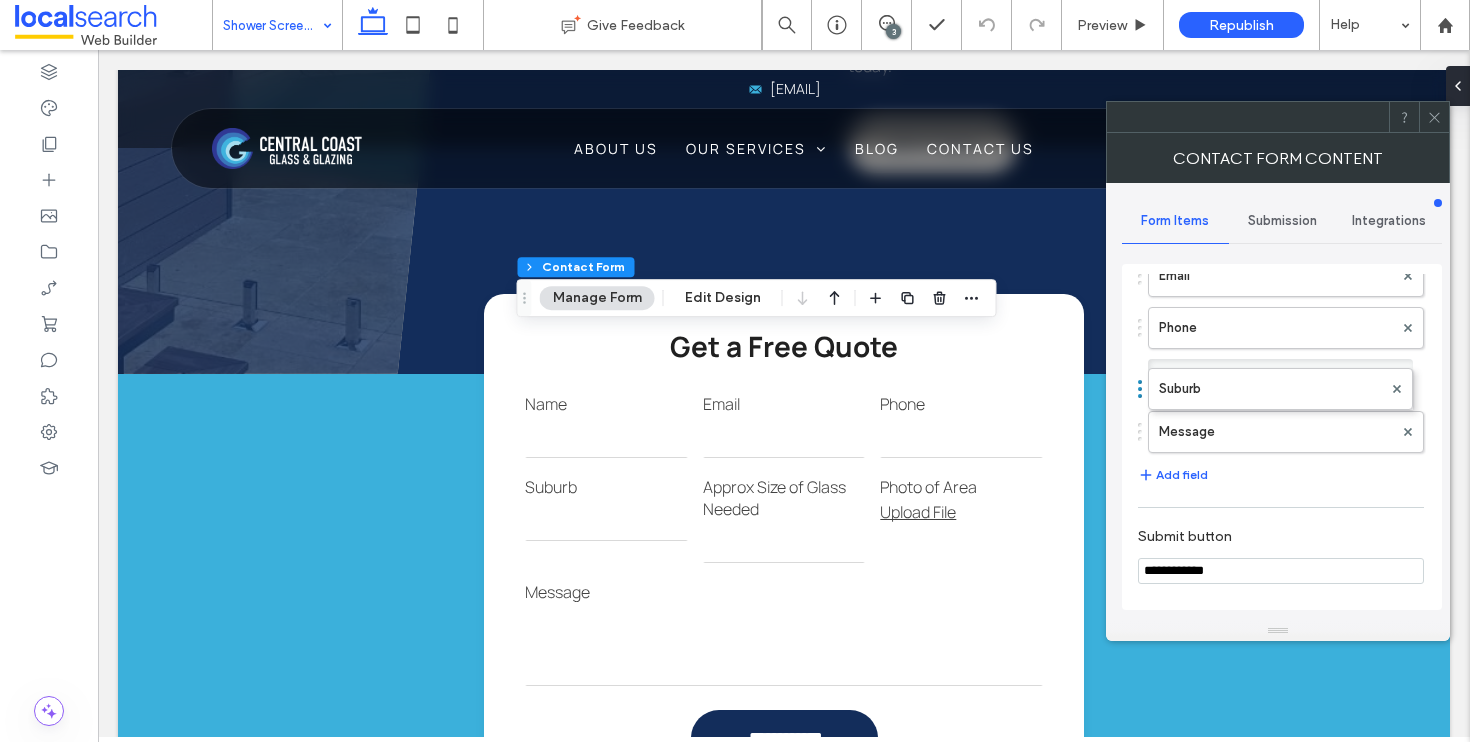 drag, startPoint x: 1141, startPoint y: 436, endPoint x: 1142, endPoint y: 371, distance: 65.00769 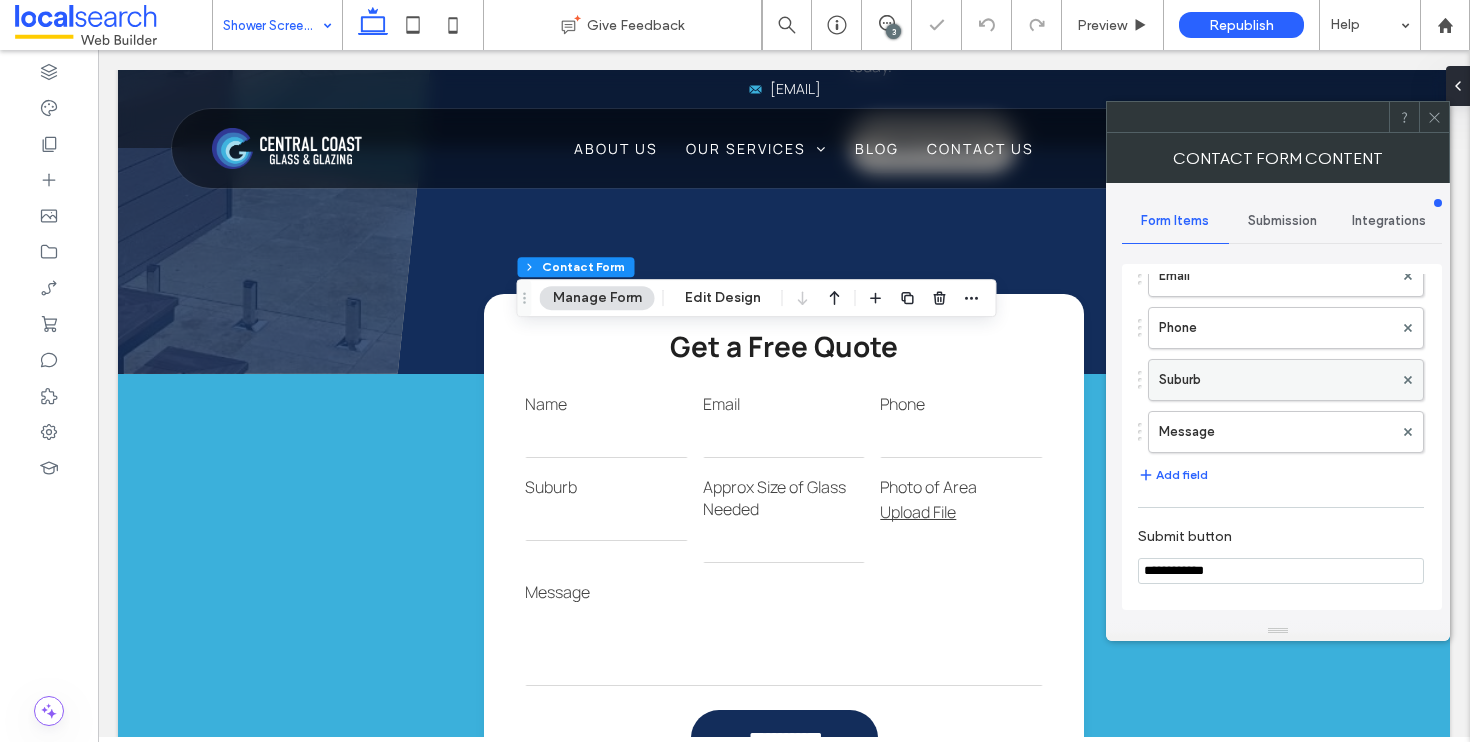 click on "Suburb" at bounding box center (1276, 380) 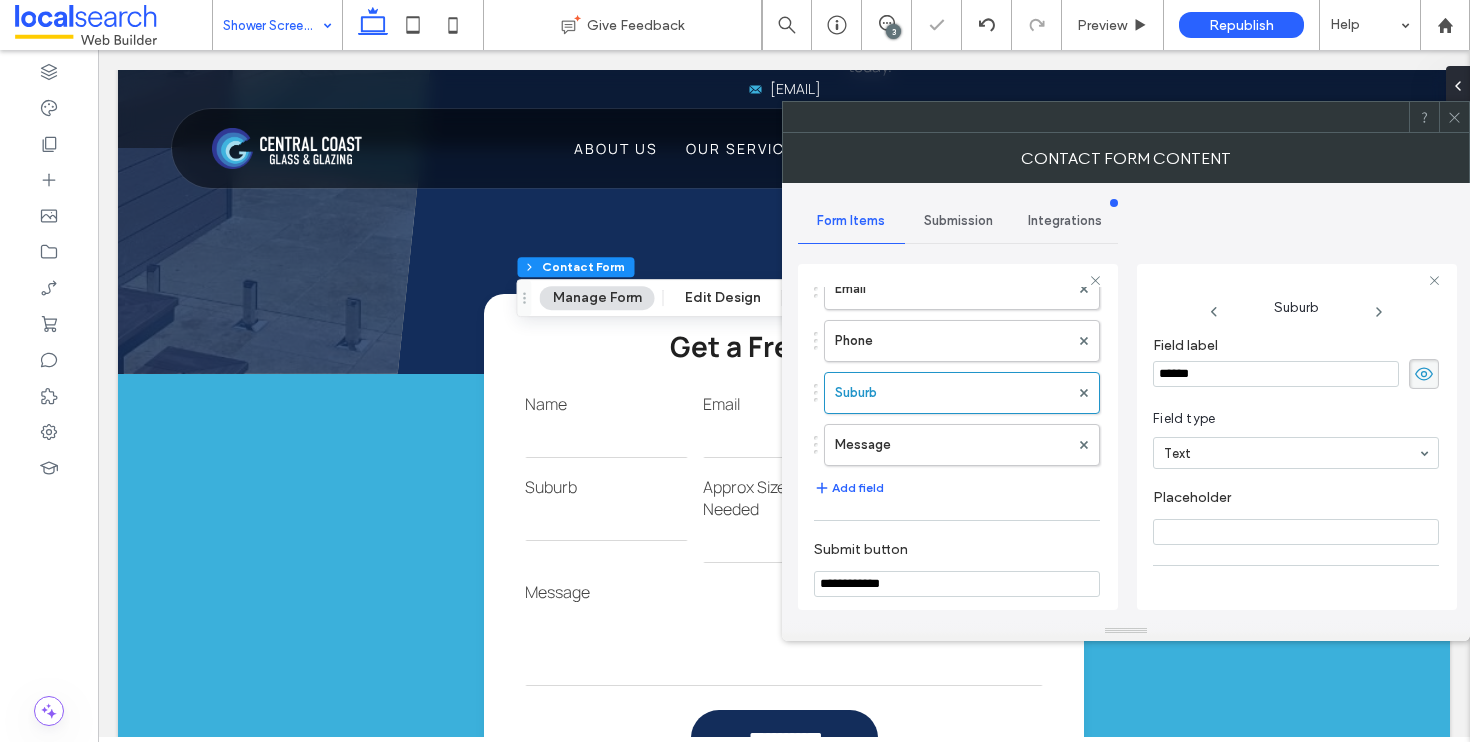 scroll, scrollTop: 141, scrollLeft: 0, axis: vertical 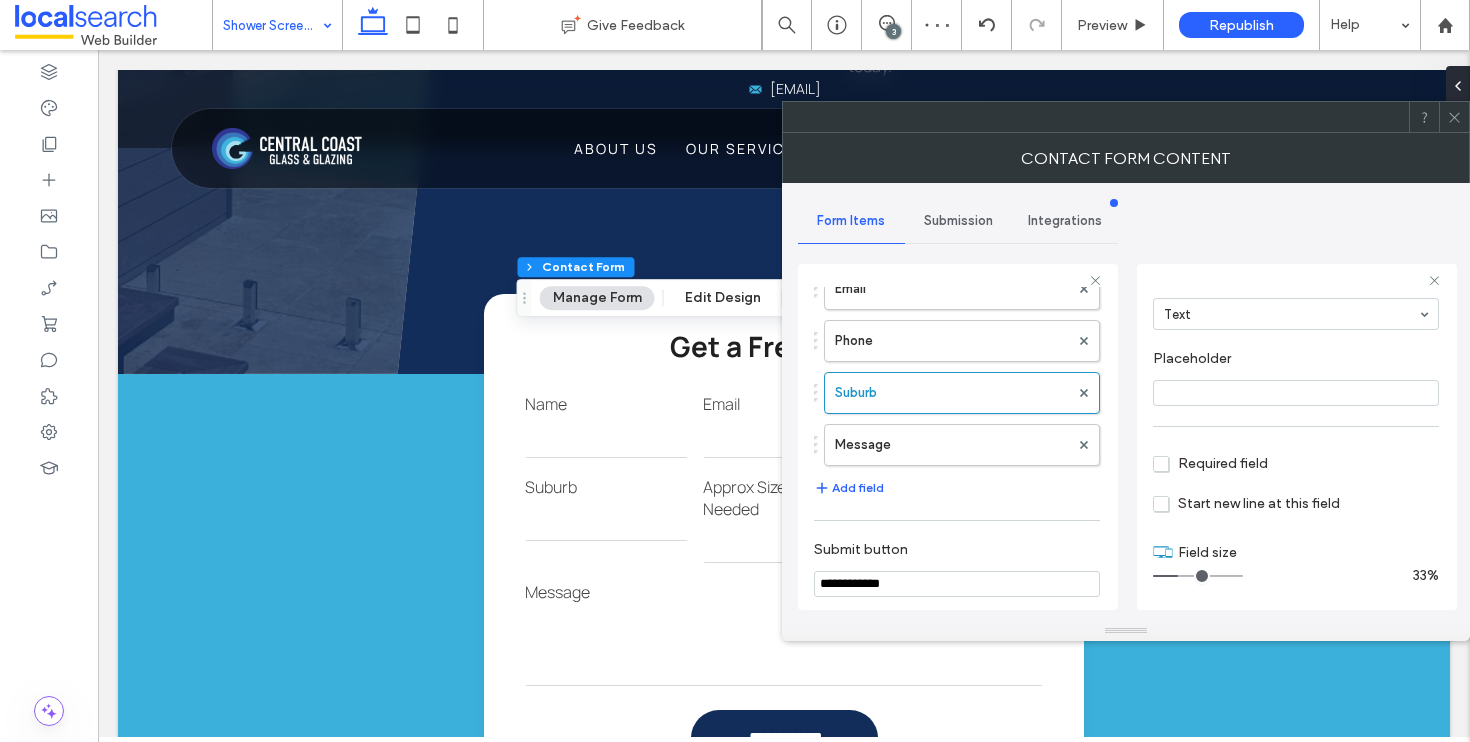 drag, startPoint x: 1236, startPoint y: 575, endPoint x: 1181, endPoint y: 578, distance: 55.081757 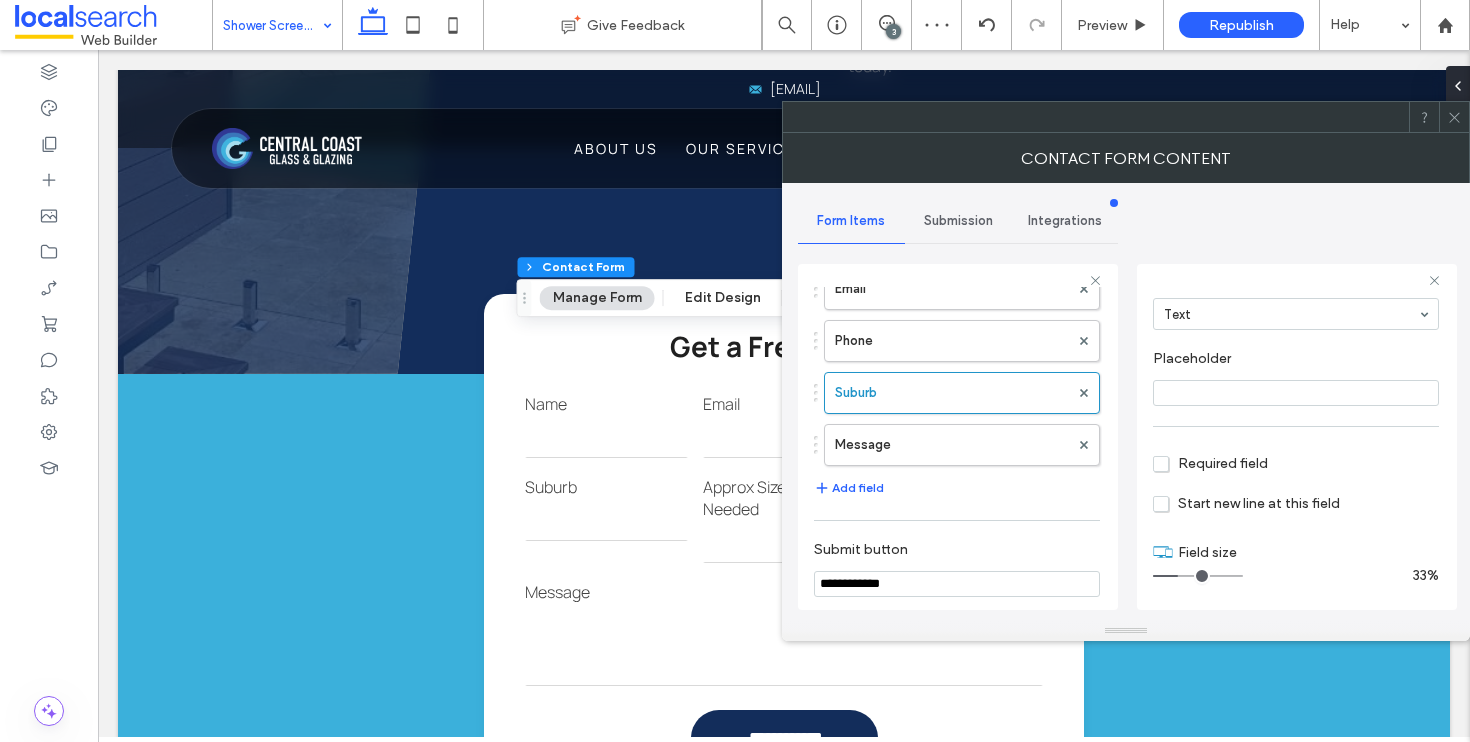 type on "*" 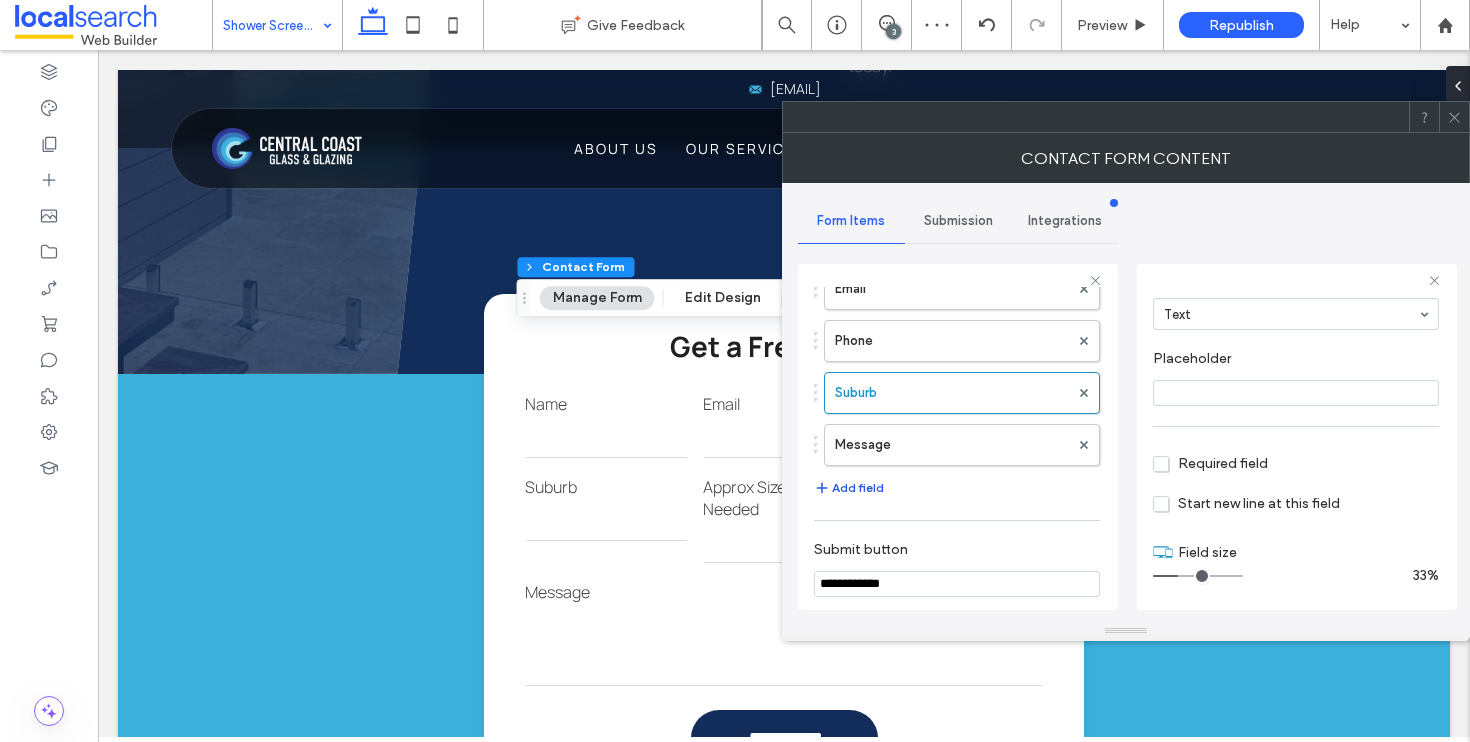 click on "Add field" at bounding box center (849, 488) 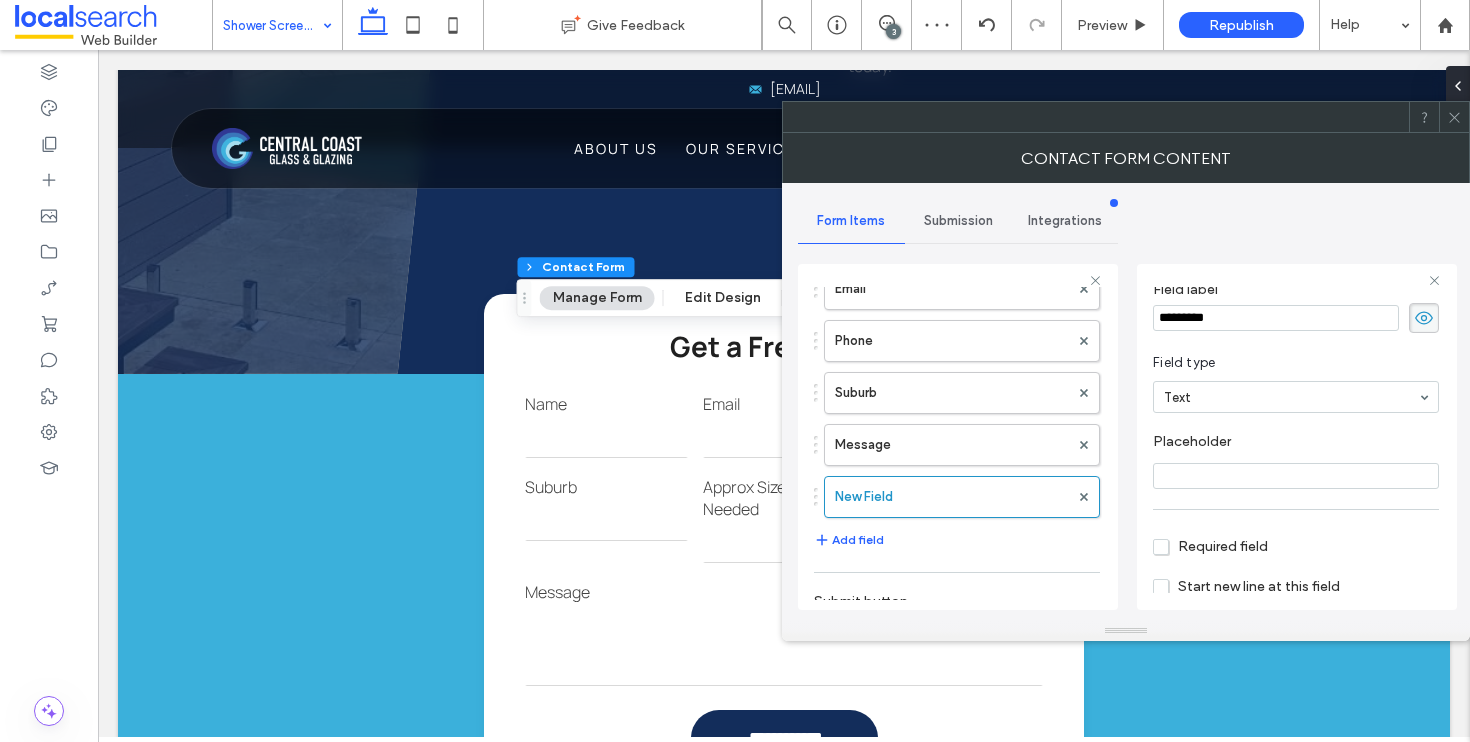 scroll, scrollTop: 0, scrollLeft: 0, axis: both 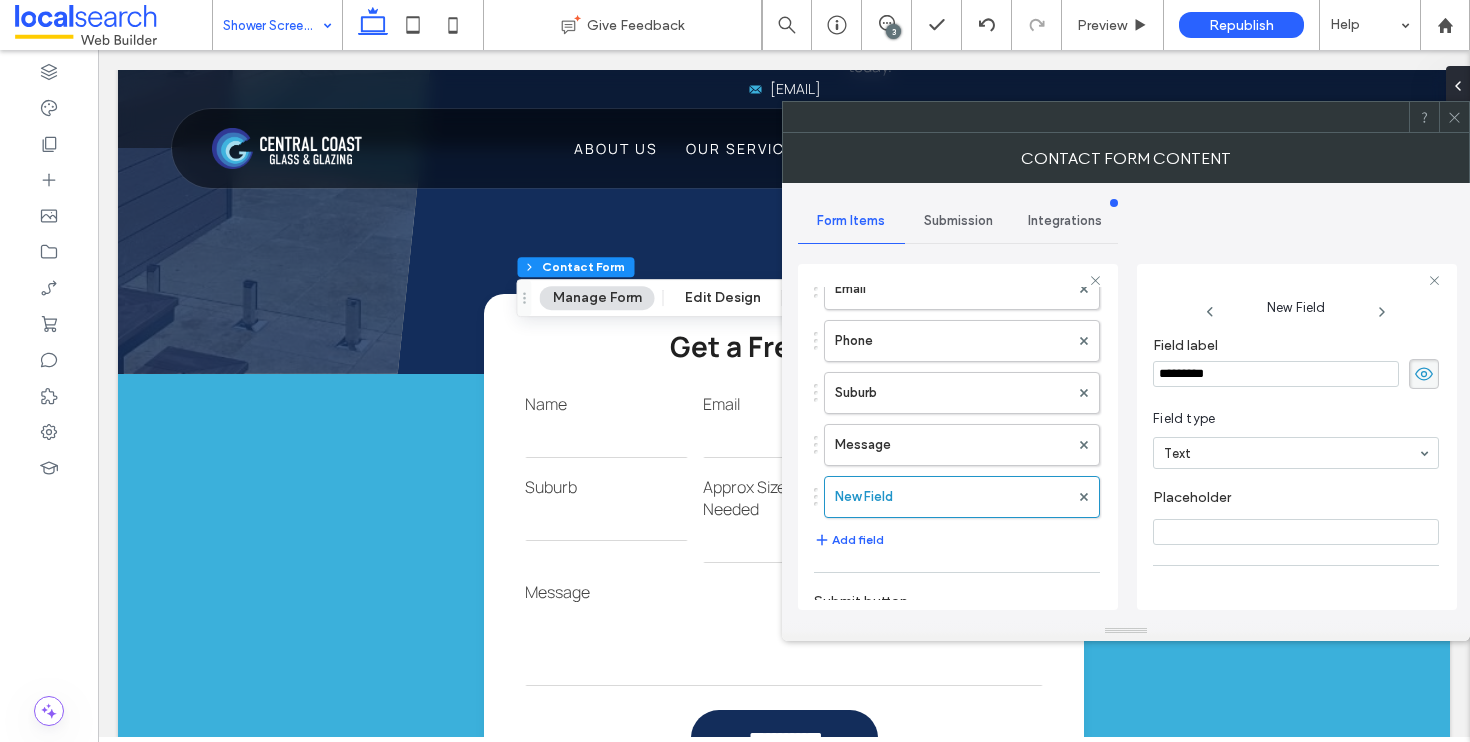 drag, startPoint x: 1251, startPoint y: 373, endPoint x: 1137, endPoint y: 366, distance: 114.21471 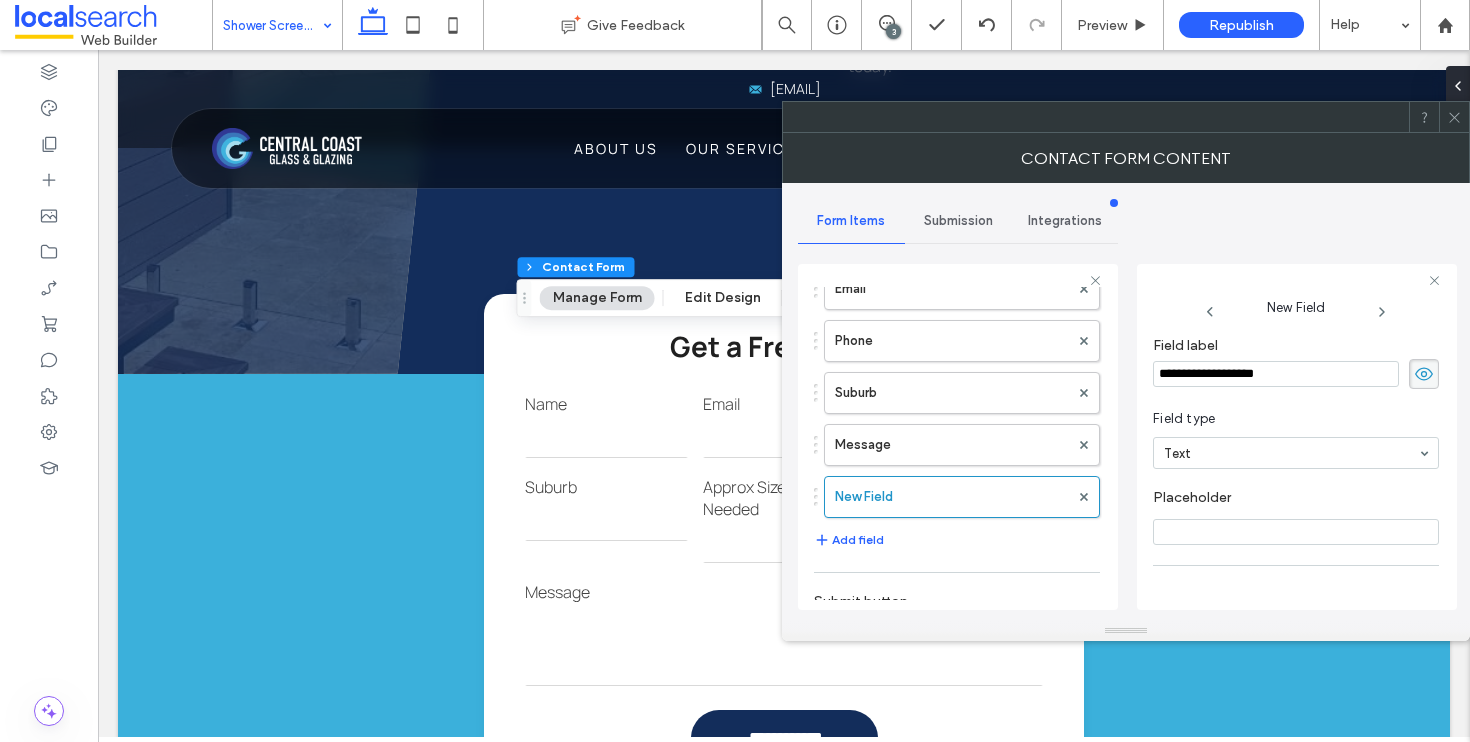 type on "**********" 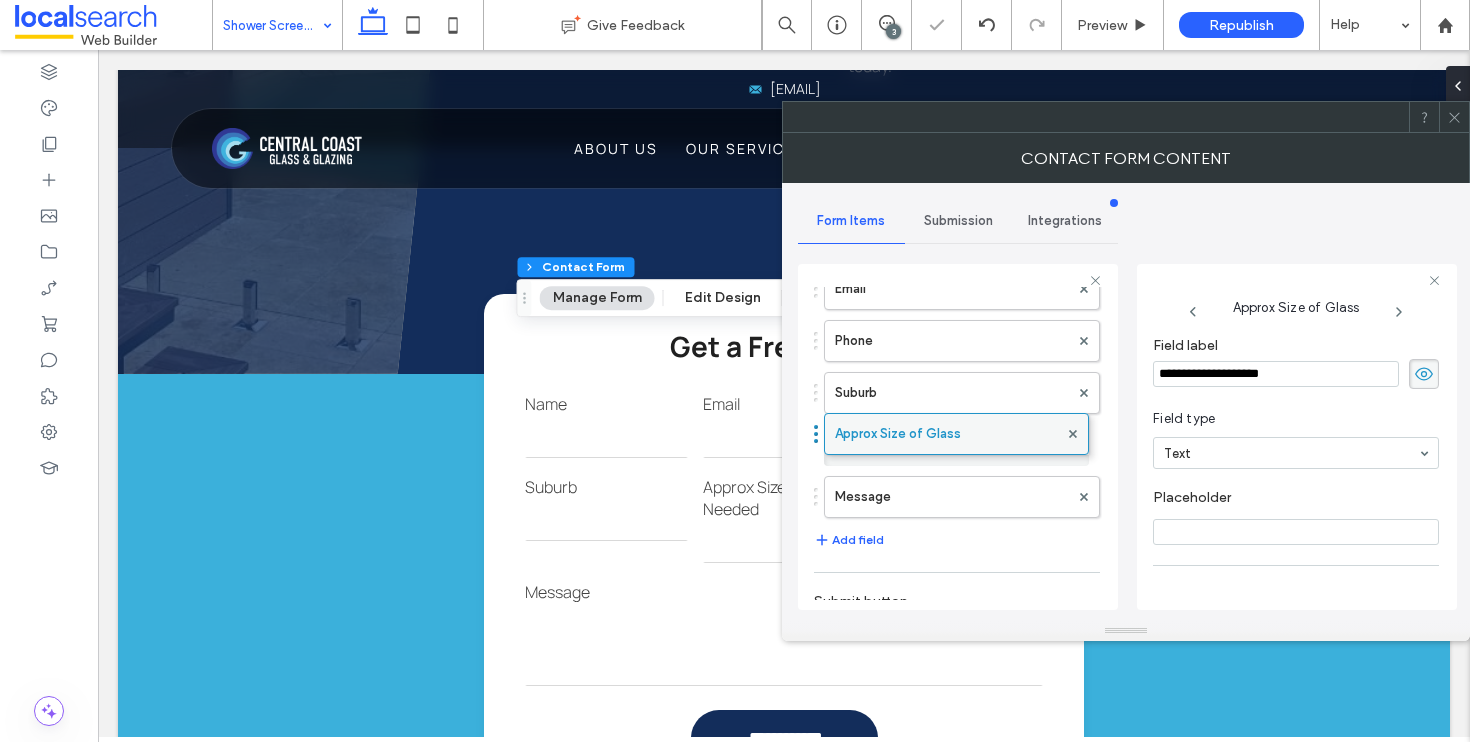 drag, startPoint x: 815, startPoint y: 497, endPoint x: 825, endPoint y: 424, distance: 73.68175 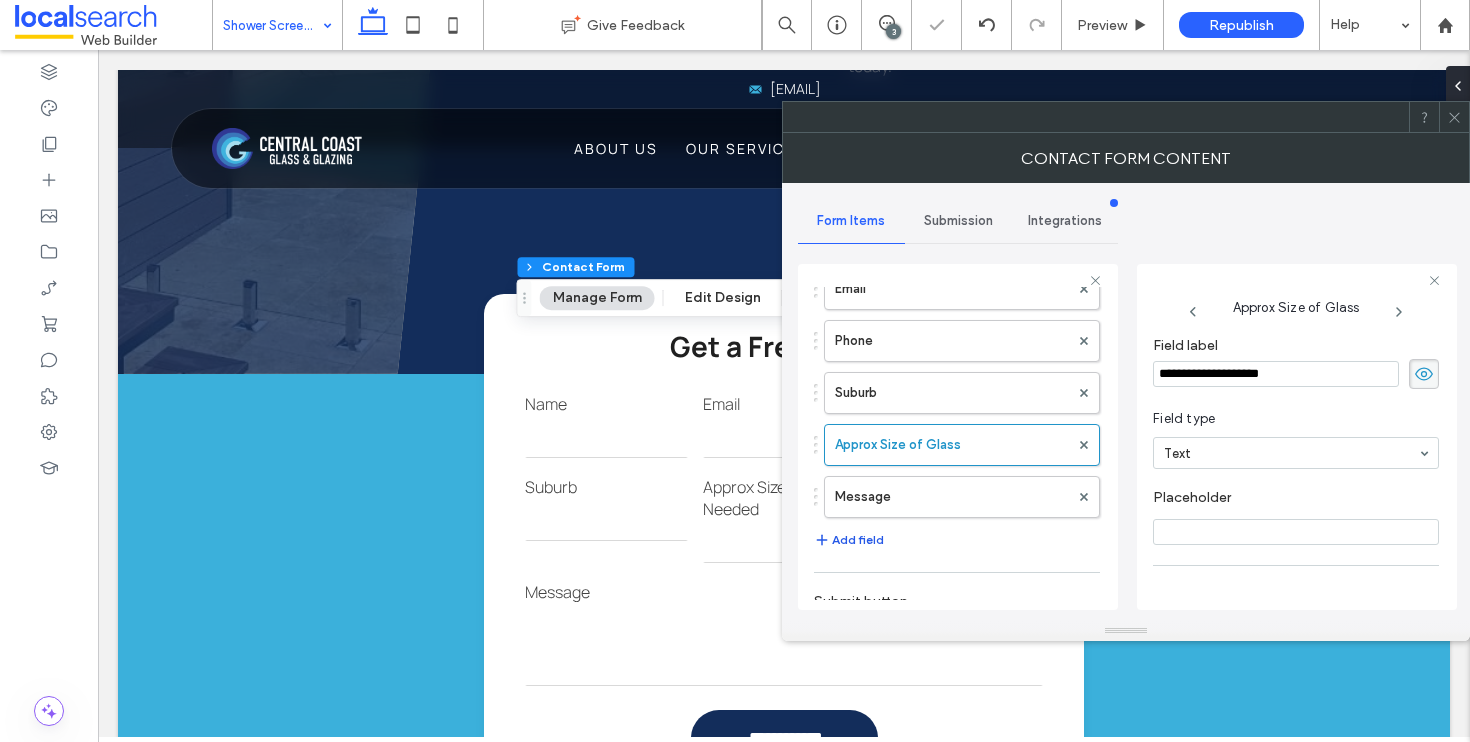 click on "Add field" at bounding box center (849, 540) 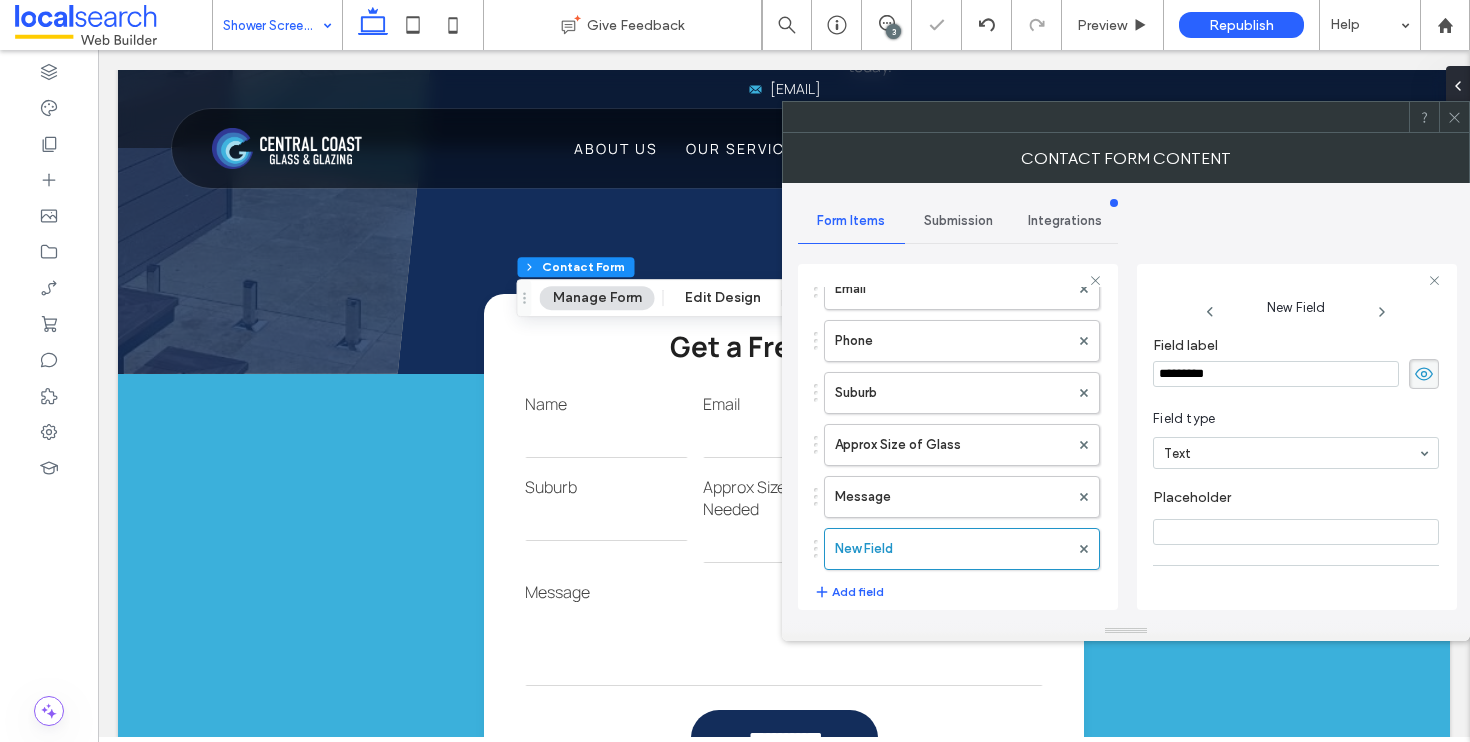 drag, startPoint x: 1281, startPoint y: 381, endPoint x: 1123, endPoint y: 376, distance: 158.0791 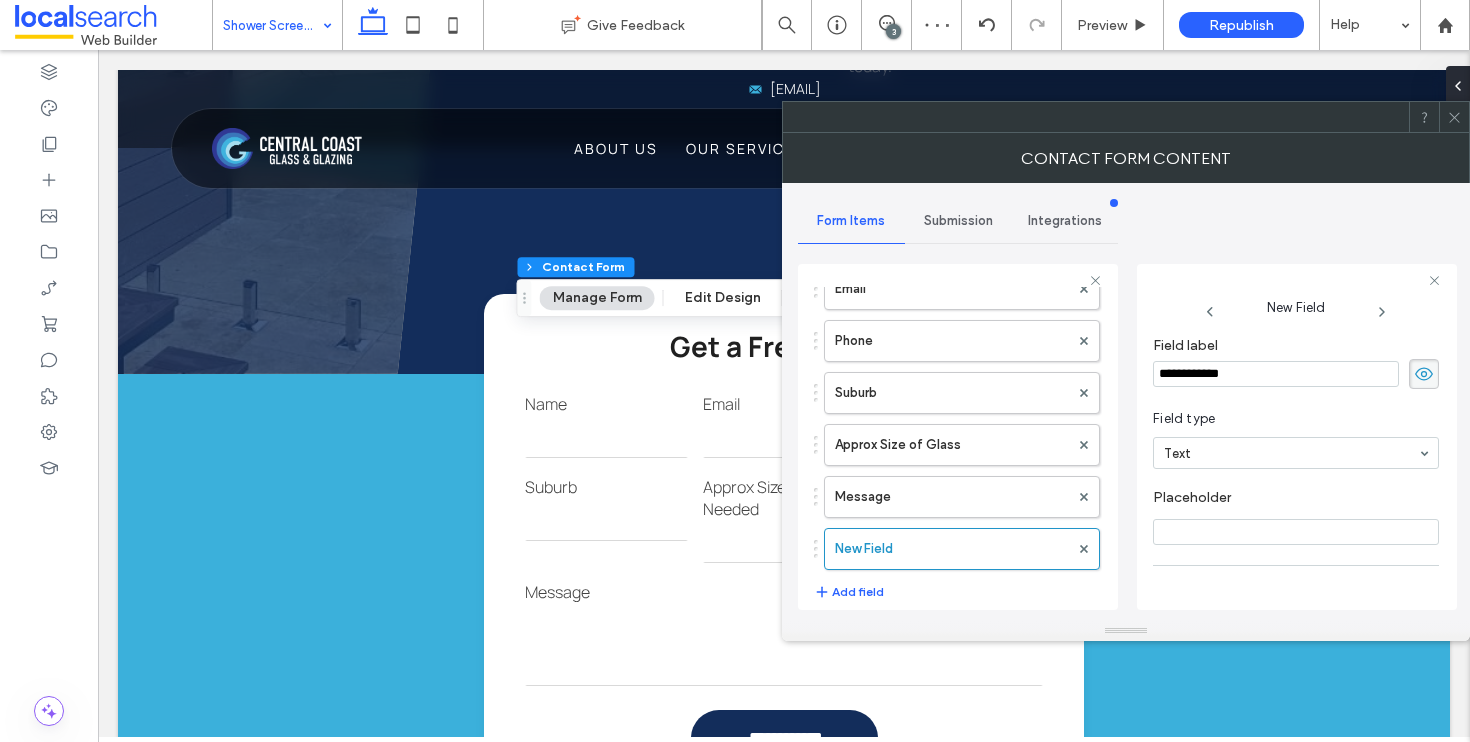 type on "**********" 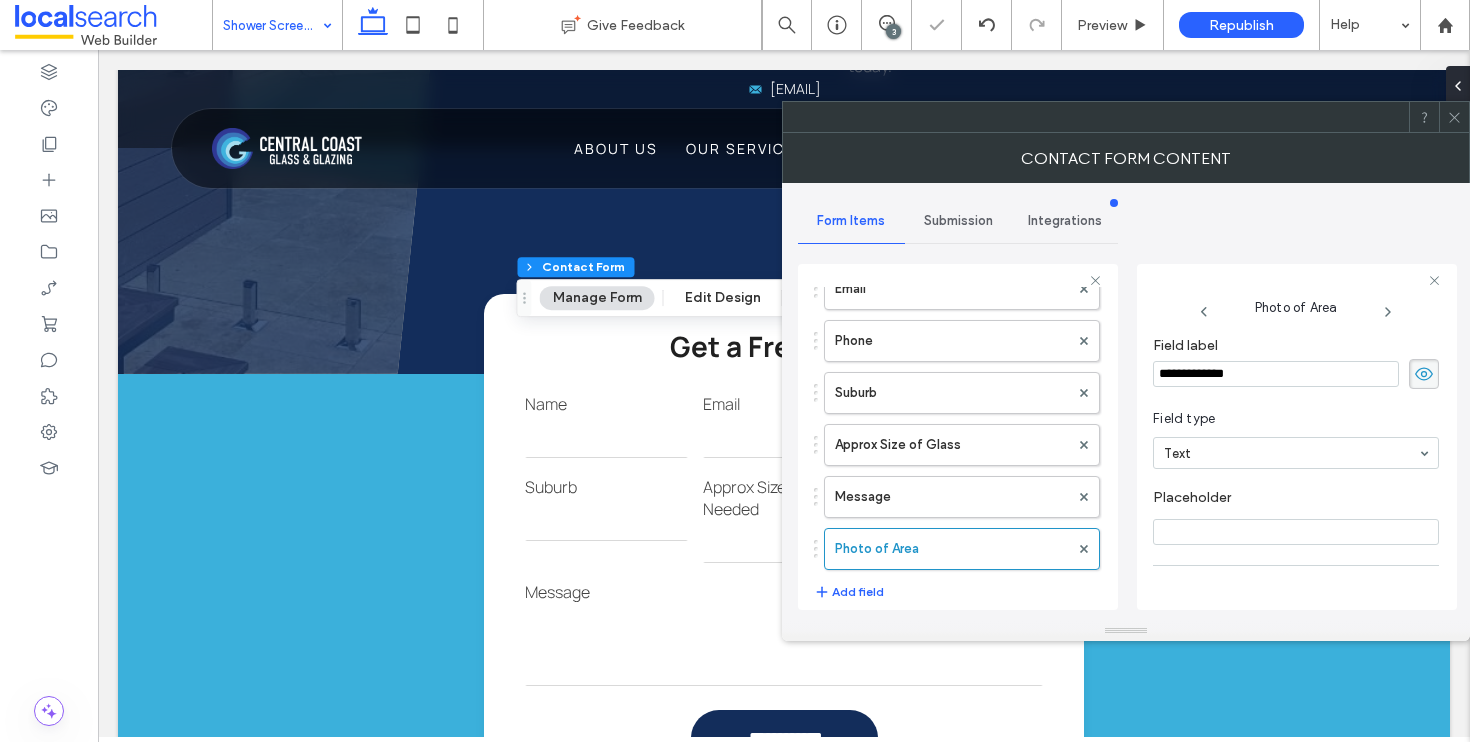 click on "Field type Text" at bounding box center (1296, 439) 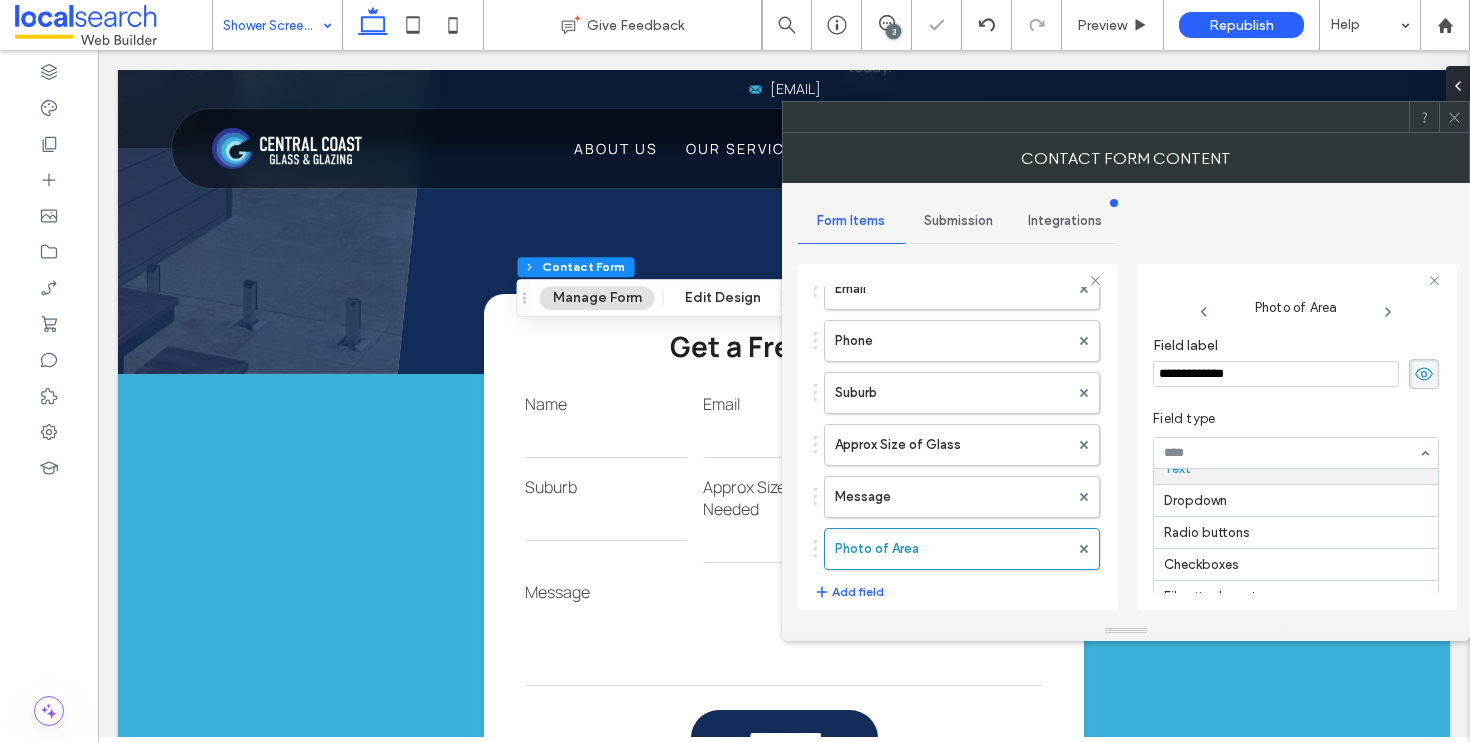 scroll, scrollTop: 132, scrollLeft: 0, axis: vertical 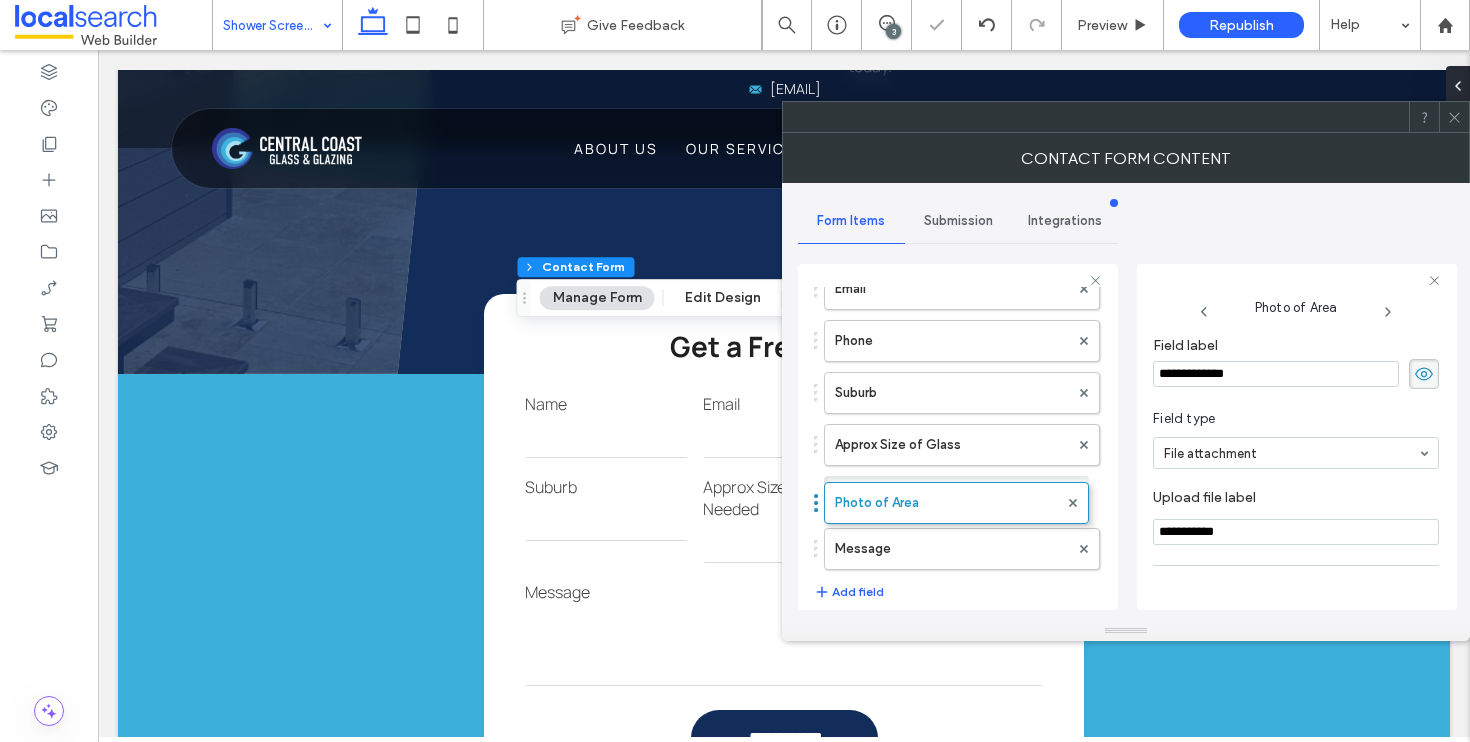 drag, startPoint x: 813, startPoint y: 545, endPoint x: 818, endPoint y: 489, distance: 56.22277 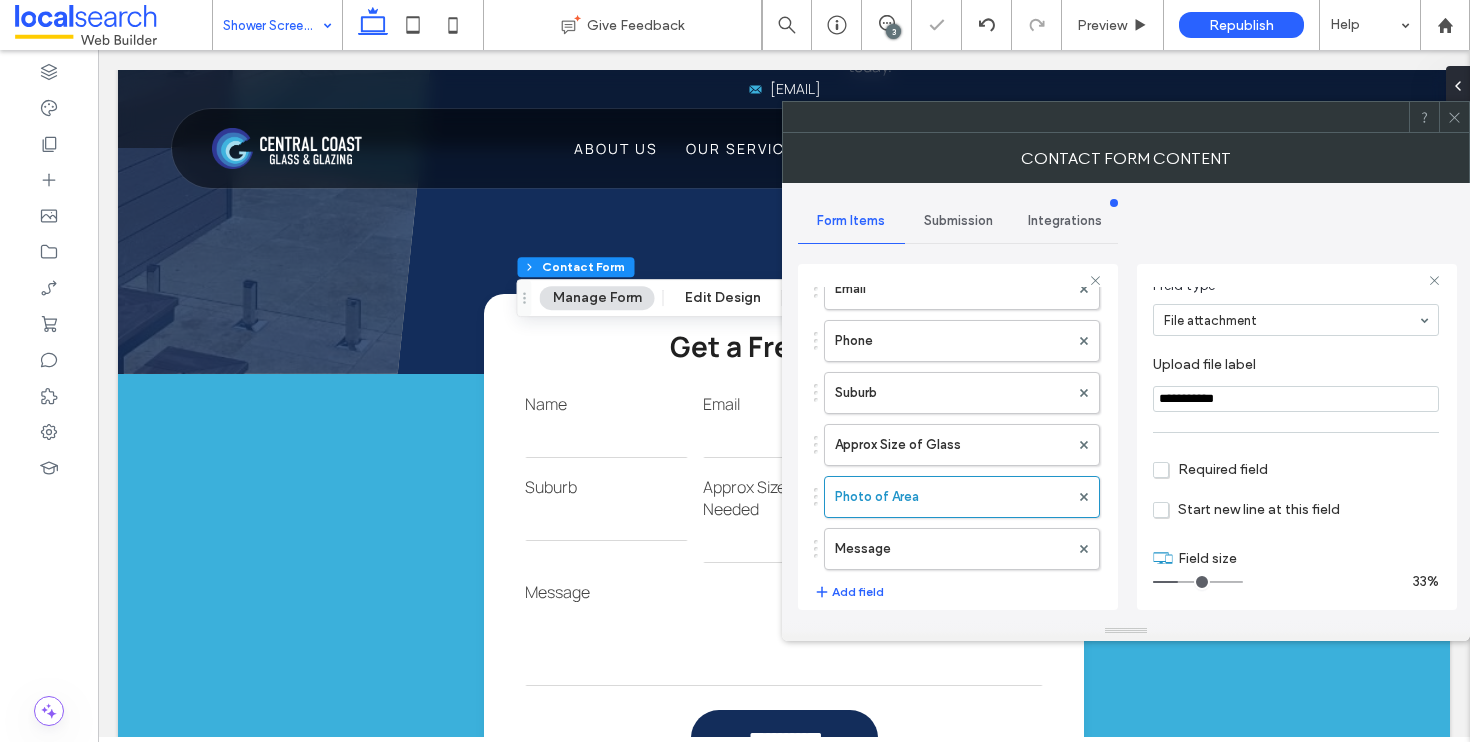 scroll, scrollTop: 139, scrollLeft: 0, axis: vertical 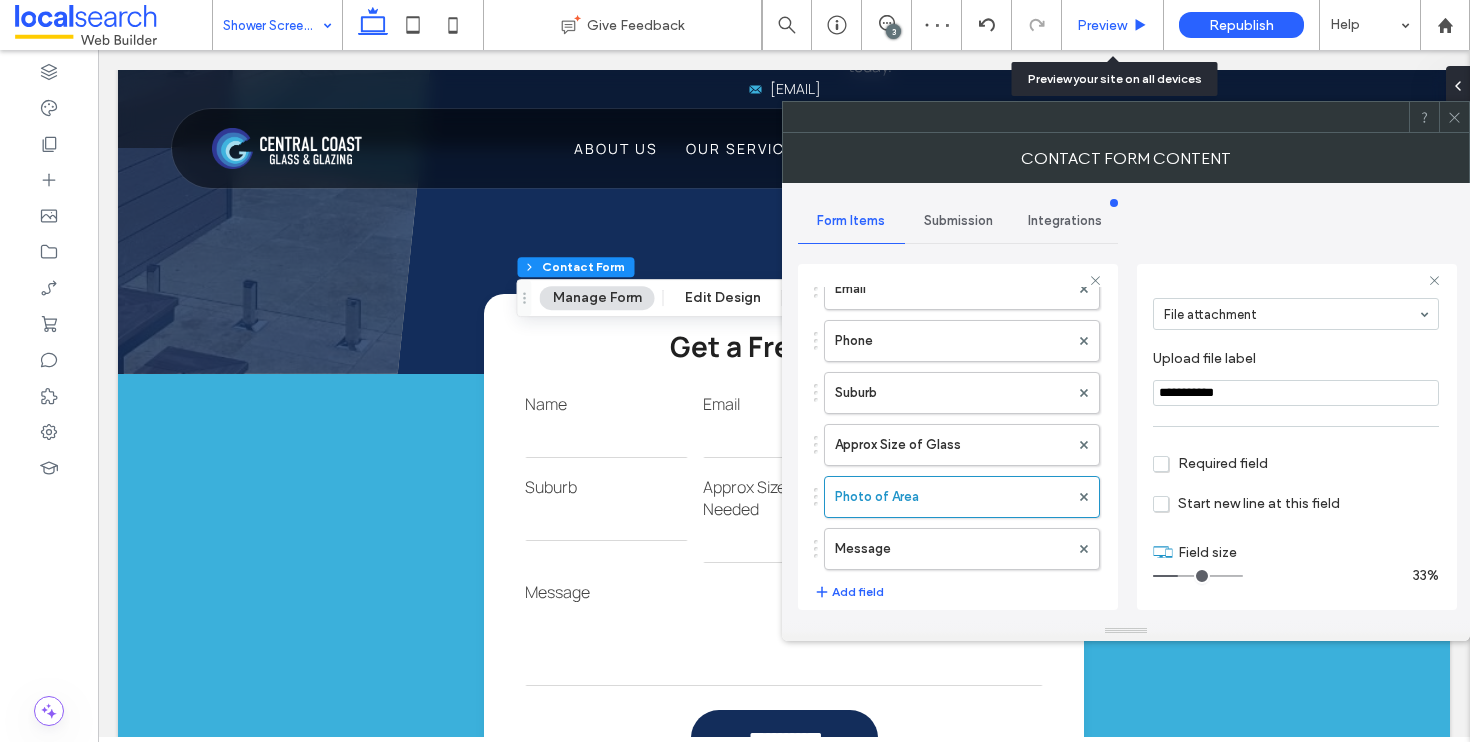 click on "Preview" at bounding box center [1102, 25] 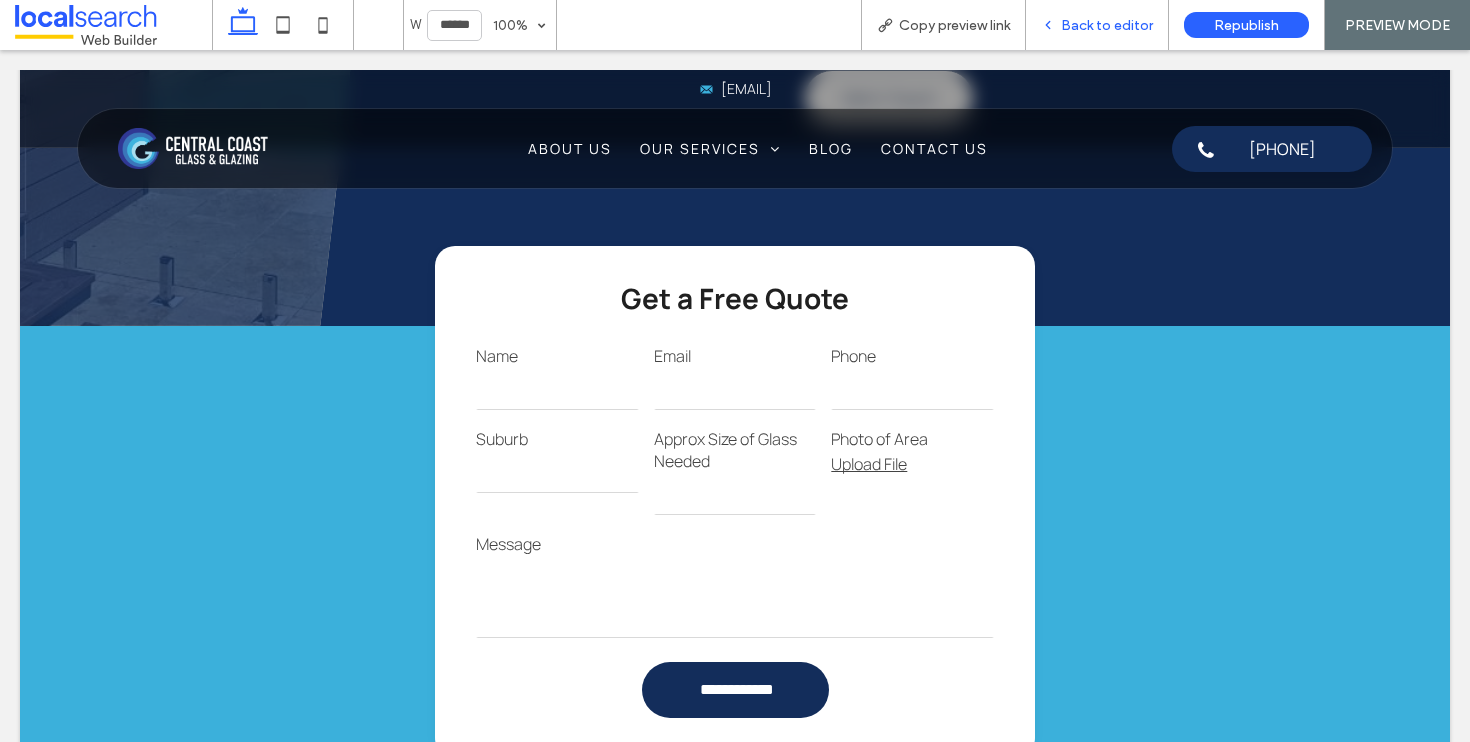 click on "Back to editor" at bounding box center [1107, 25] 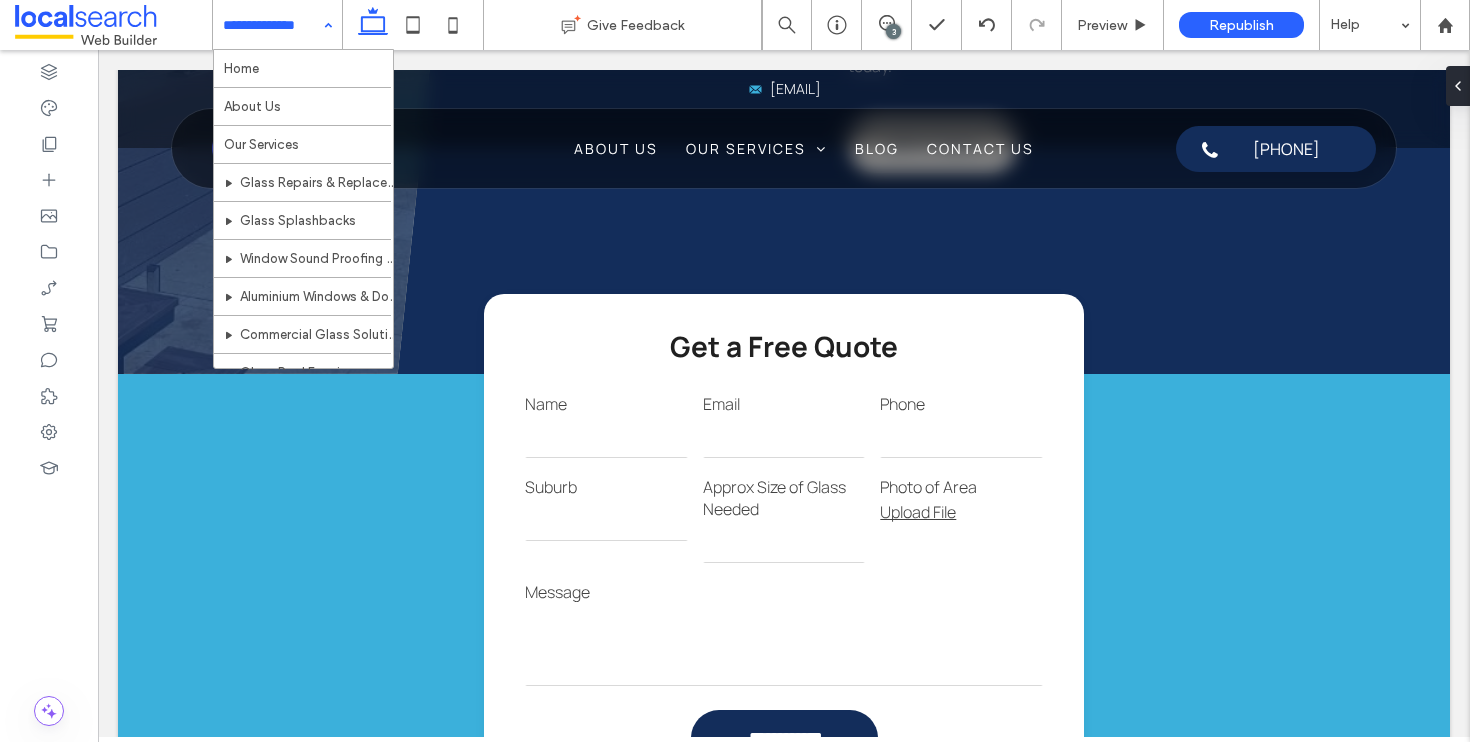 click on "Home About Us Our Services Glass Repairs & Replacements Glass Splashbacks Window Sound Proofing & Double Glaze Aluminium Windows & Doors Commercial Glass Solutions Glass Pool Fencing Balustrades & Railings Window Replacement Emergency Glass Repairs Dog & Pet Doors Shower Screens Window Replacement [CITY] Window Replacement [CITY] Window Replacement [CITY] Window Replacement [CITY] Window Replacement [CITY] Window Replacement [CITY] Window Replacement [CITY] Window Replacement [CITY] Window Replacement [CITY] Blog Contact Us" at bounding box center [277, 25] 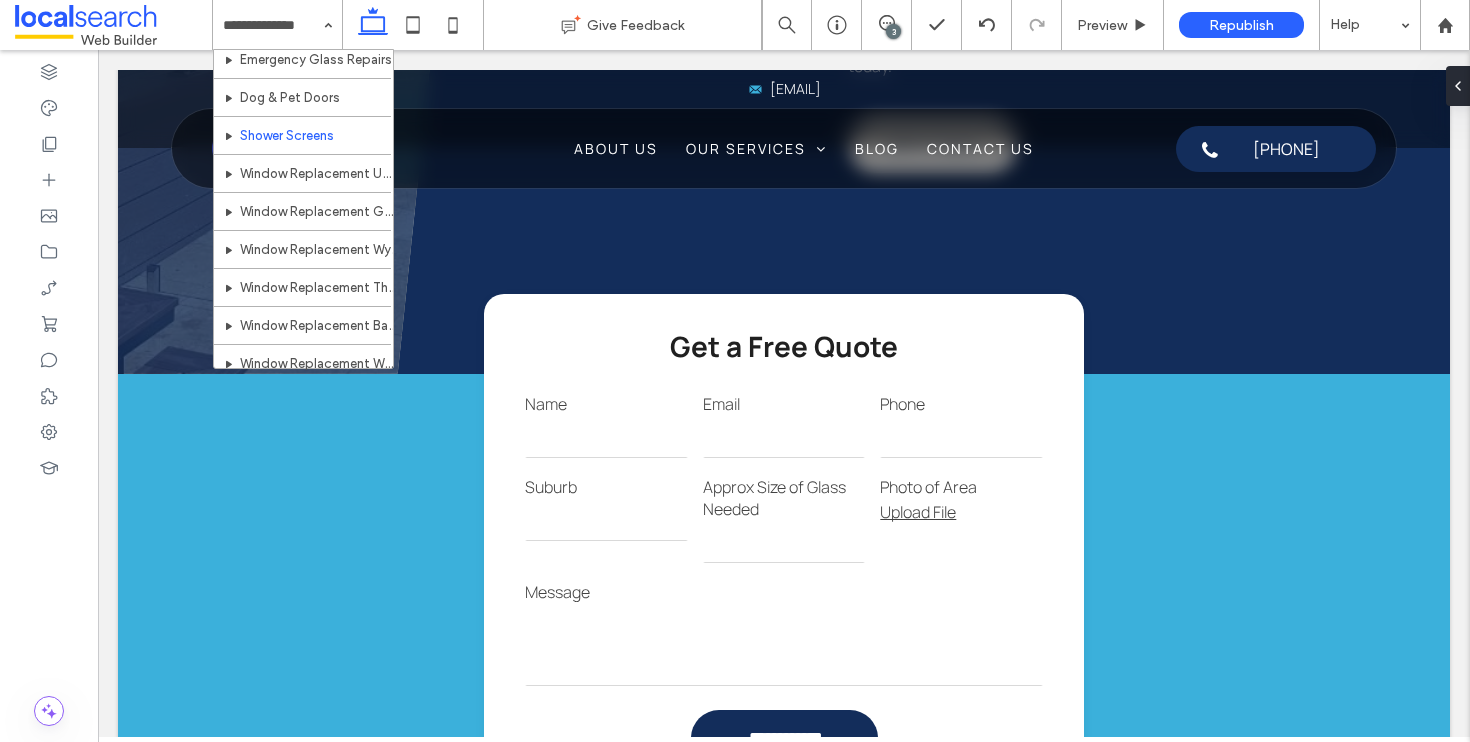 scroll, scrollTop: 427, scrollLeft: 0, axis: vertical 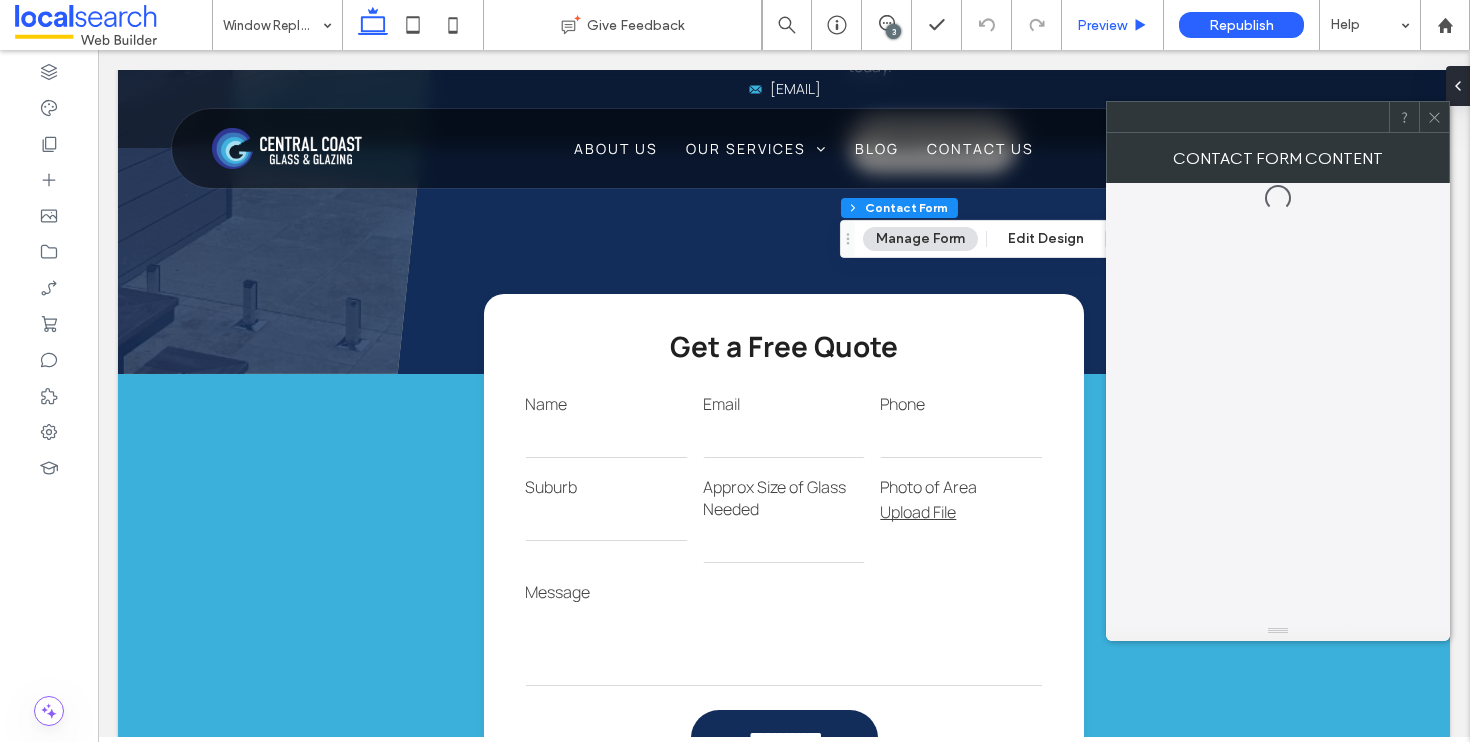 type on "*" 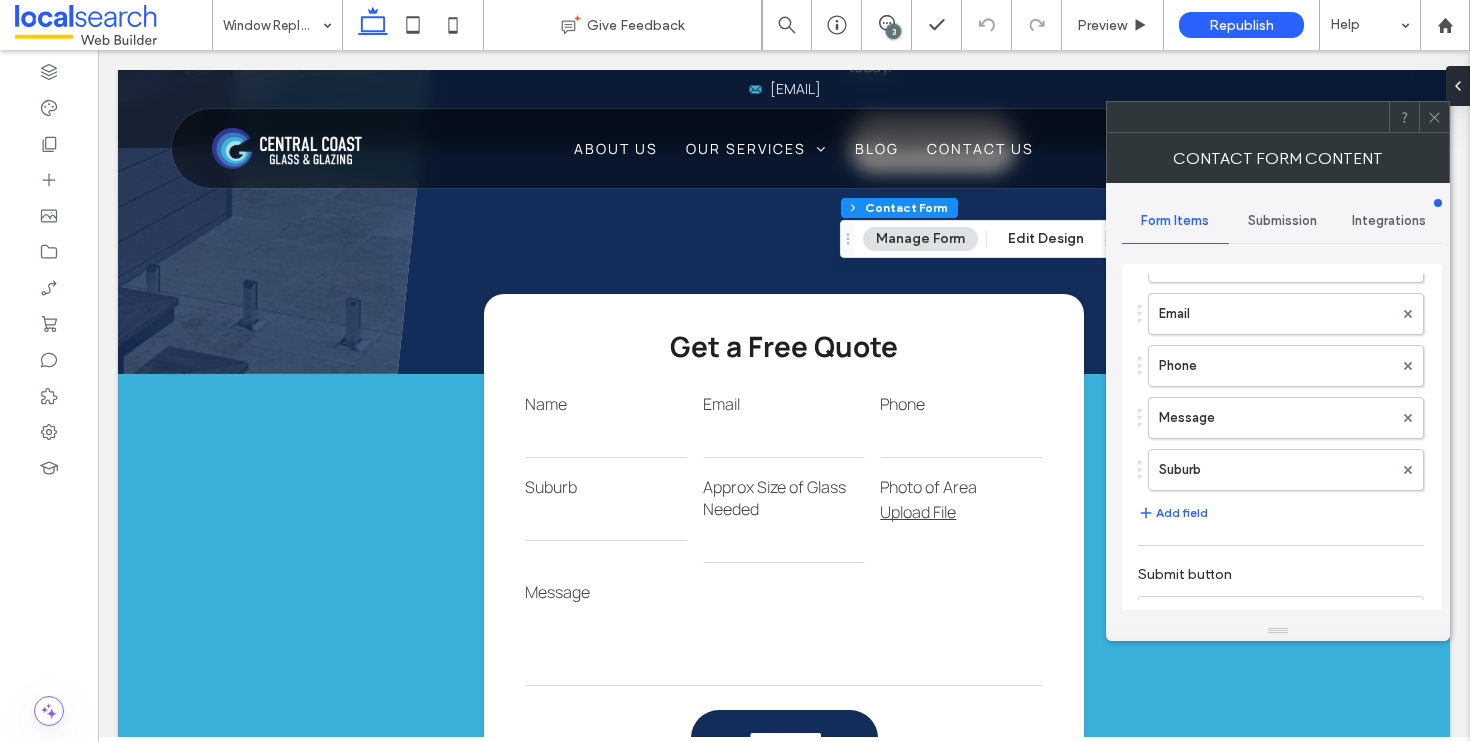 scroll, scrollTop: 165, scrollLeft: 0, axis: vertical 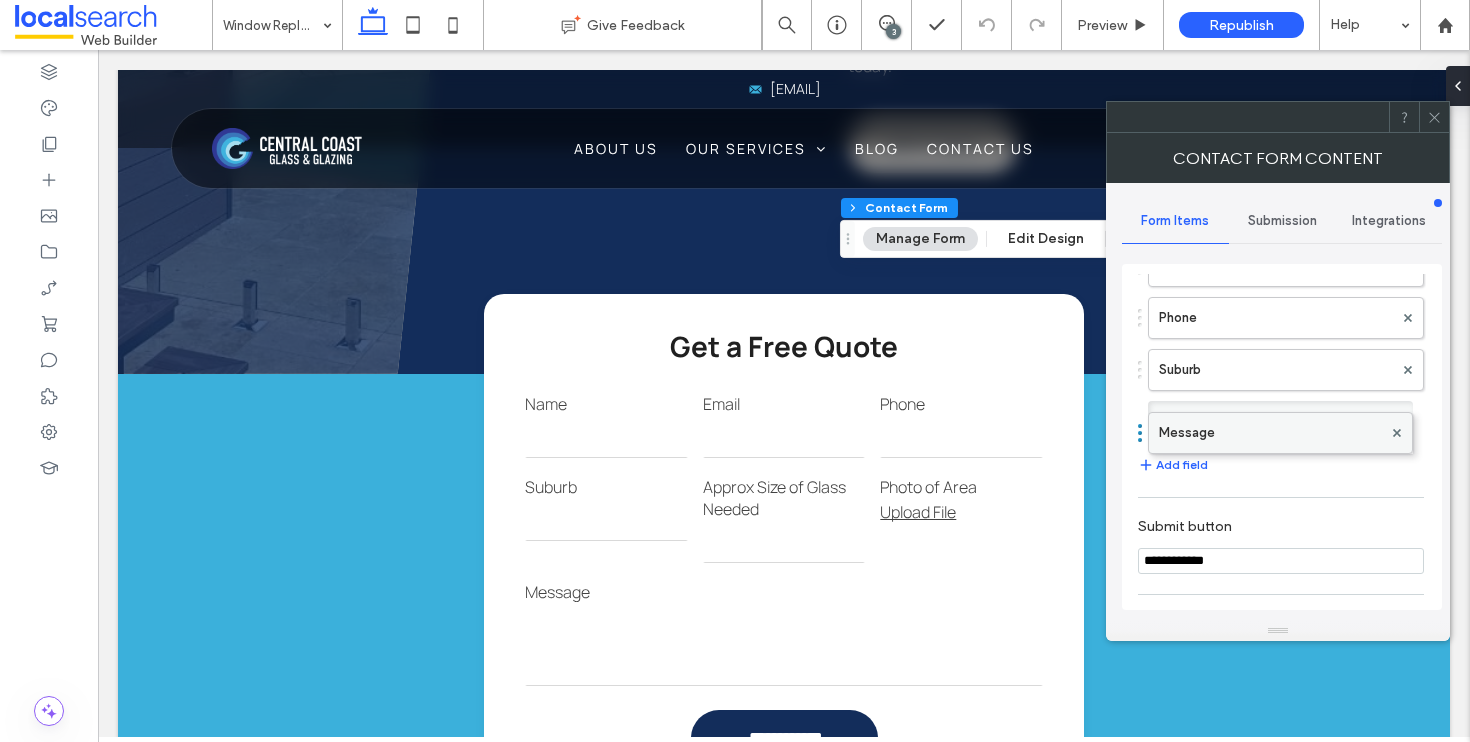 drag, startPoint x: 1142, startPoint y: 374, endPoint x: 1149, endPoint y: 427, distance: 53.460266 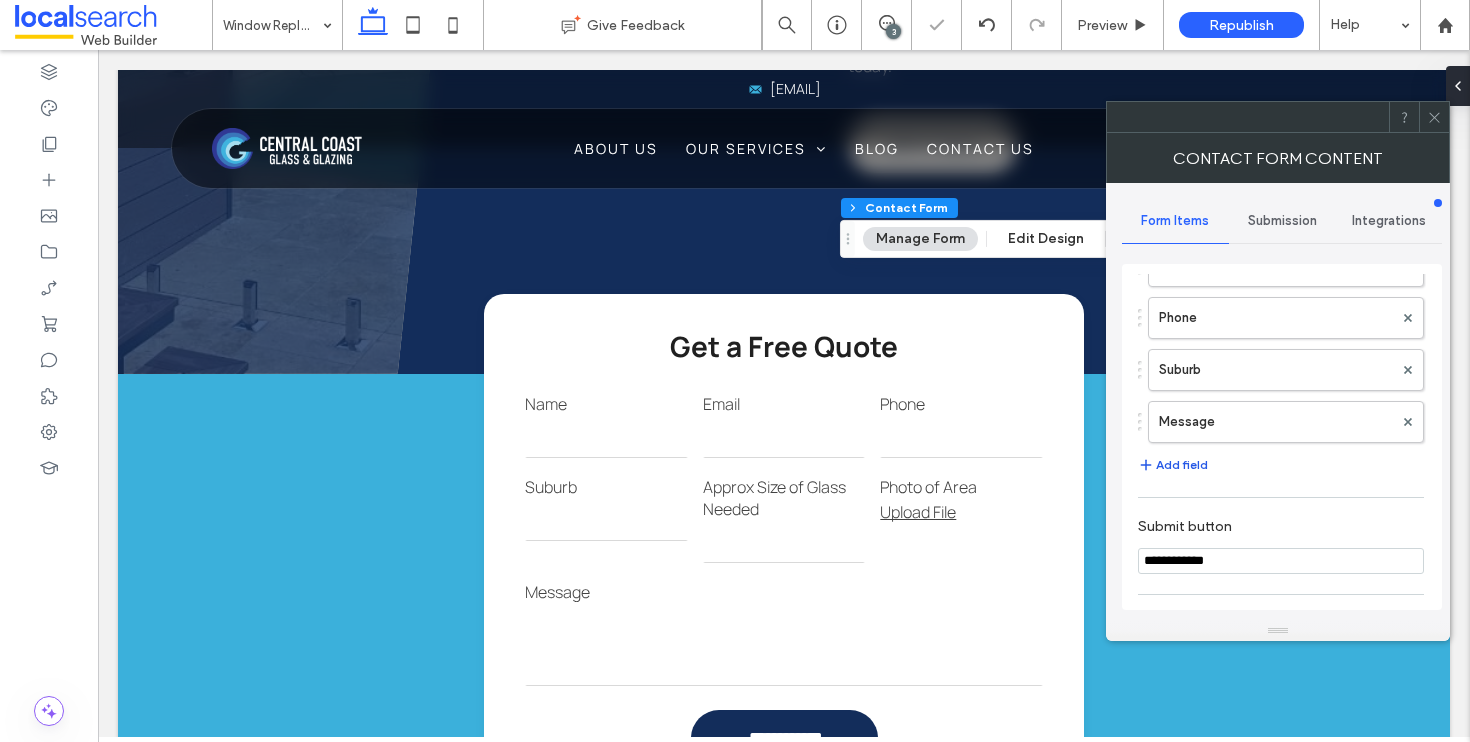 click on "Add field" at bounding box center (1173, 465) 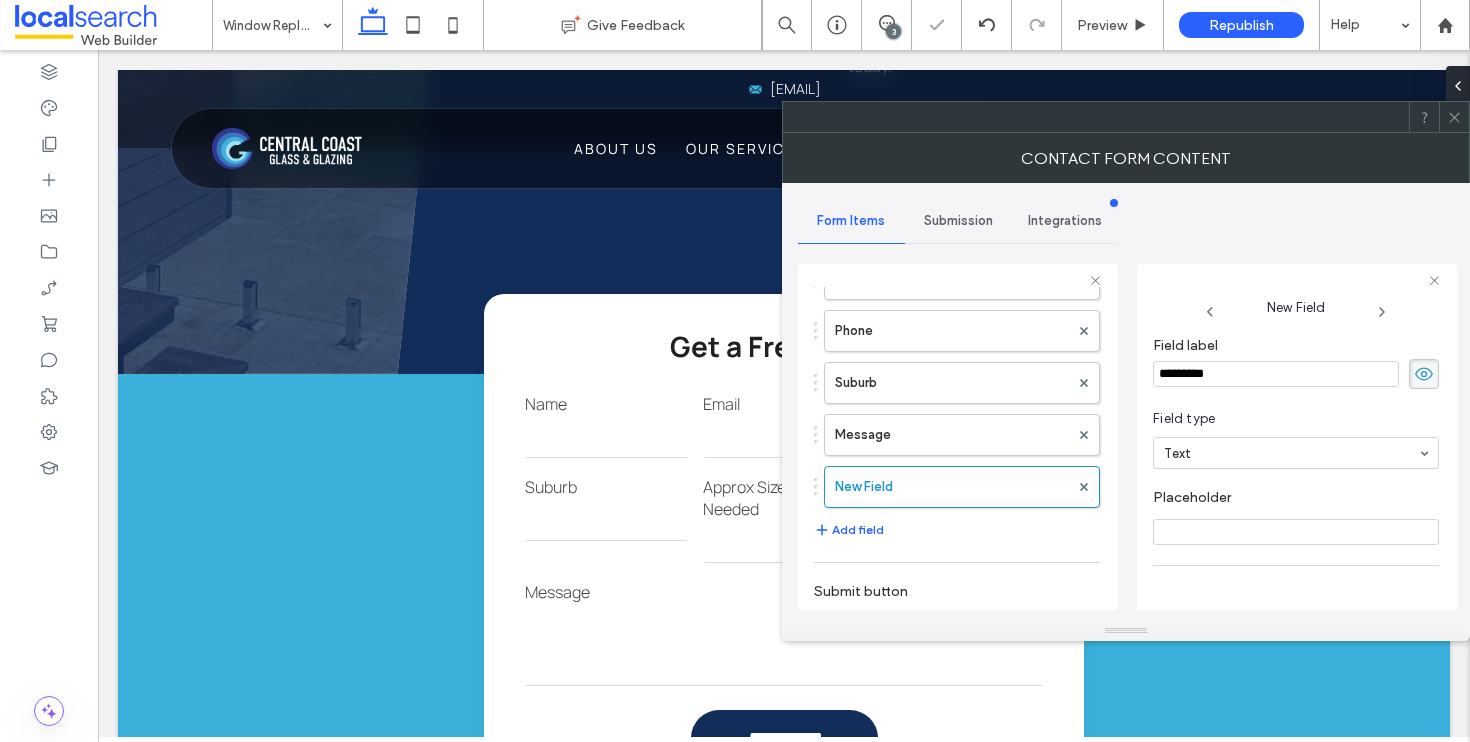 drag, startPoint x: 1265, startPoint y: 367, endPoint x: 1150, endPoint y: 372, distance: 115.10864 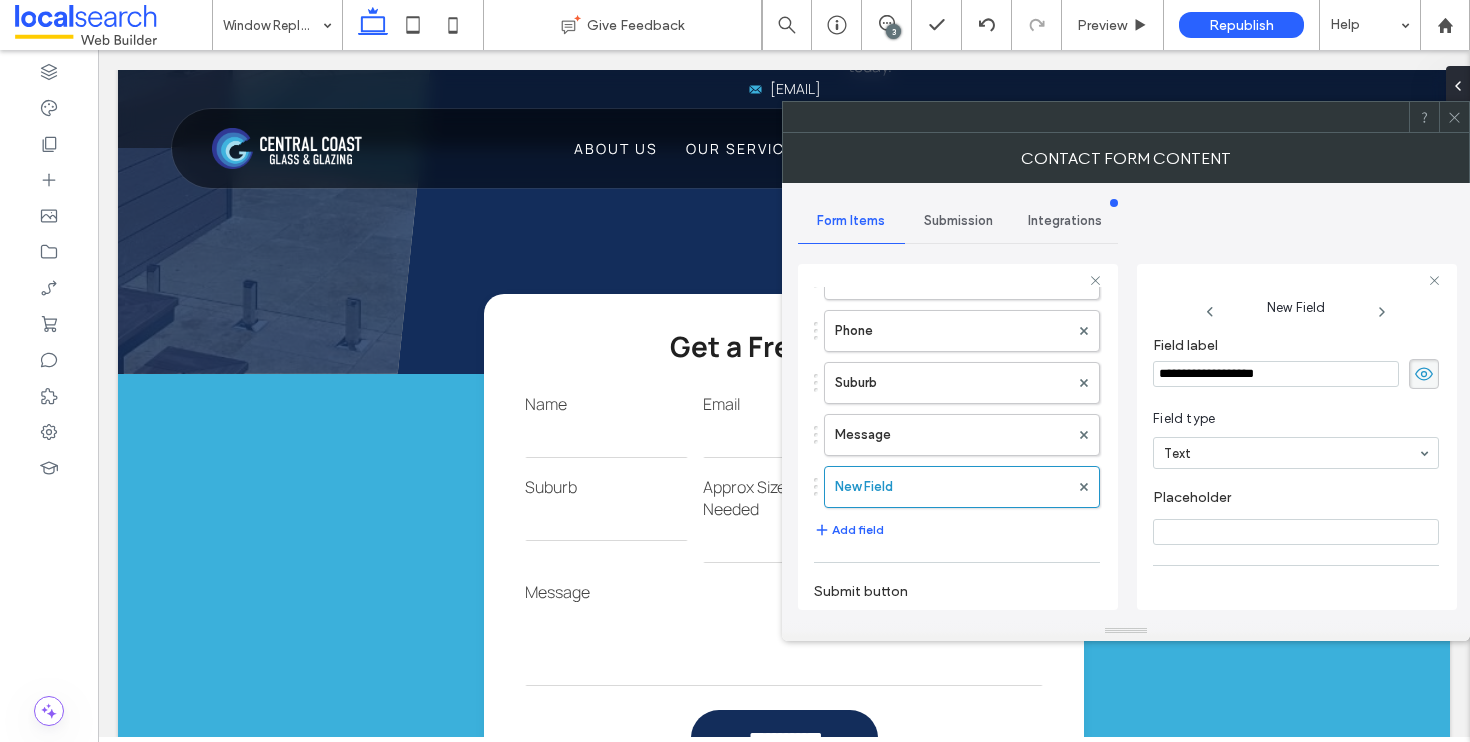 type on "**********" 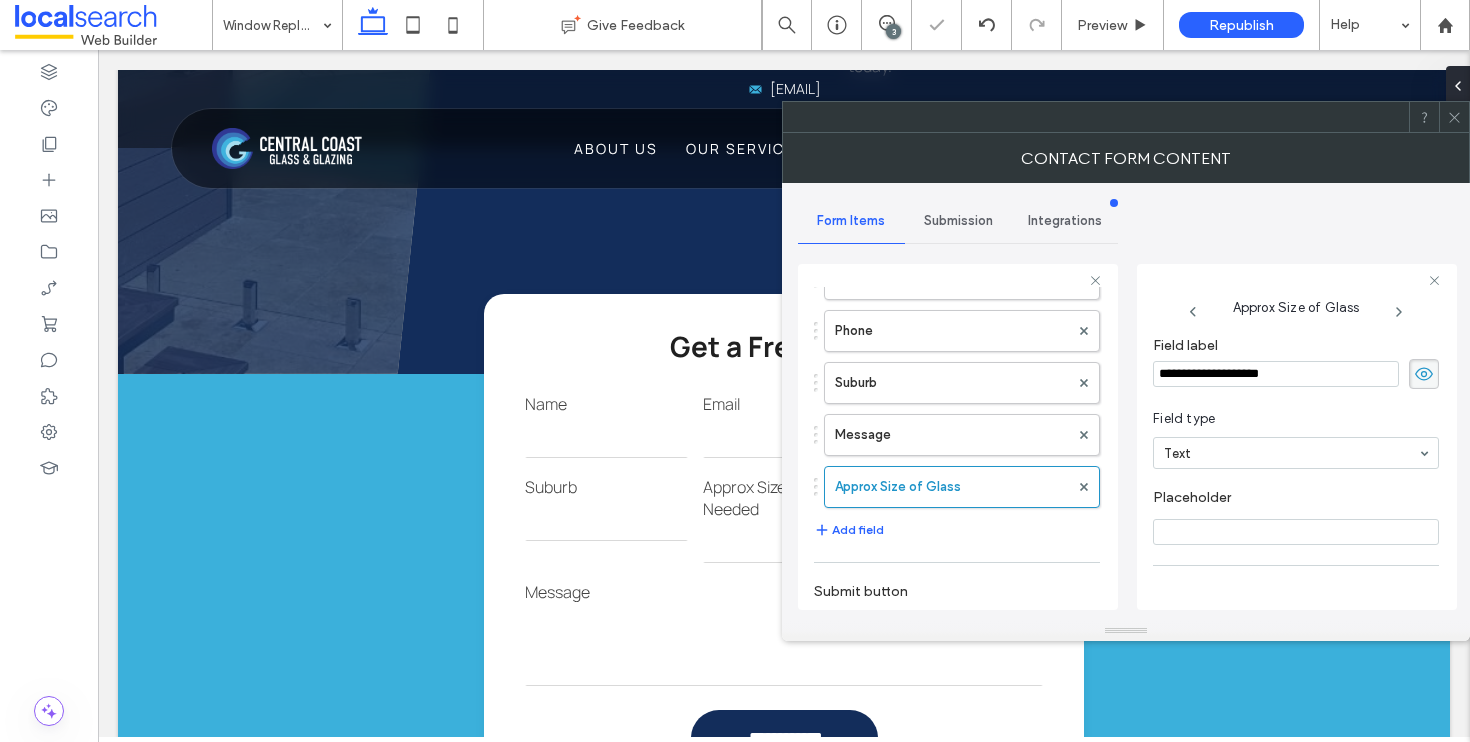 click on "**********" at bounding box center (1276, 374) 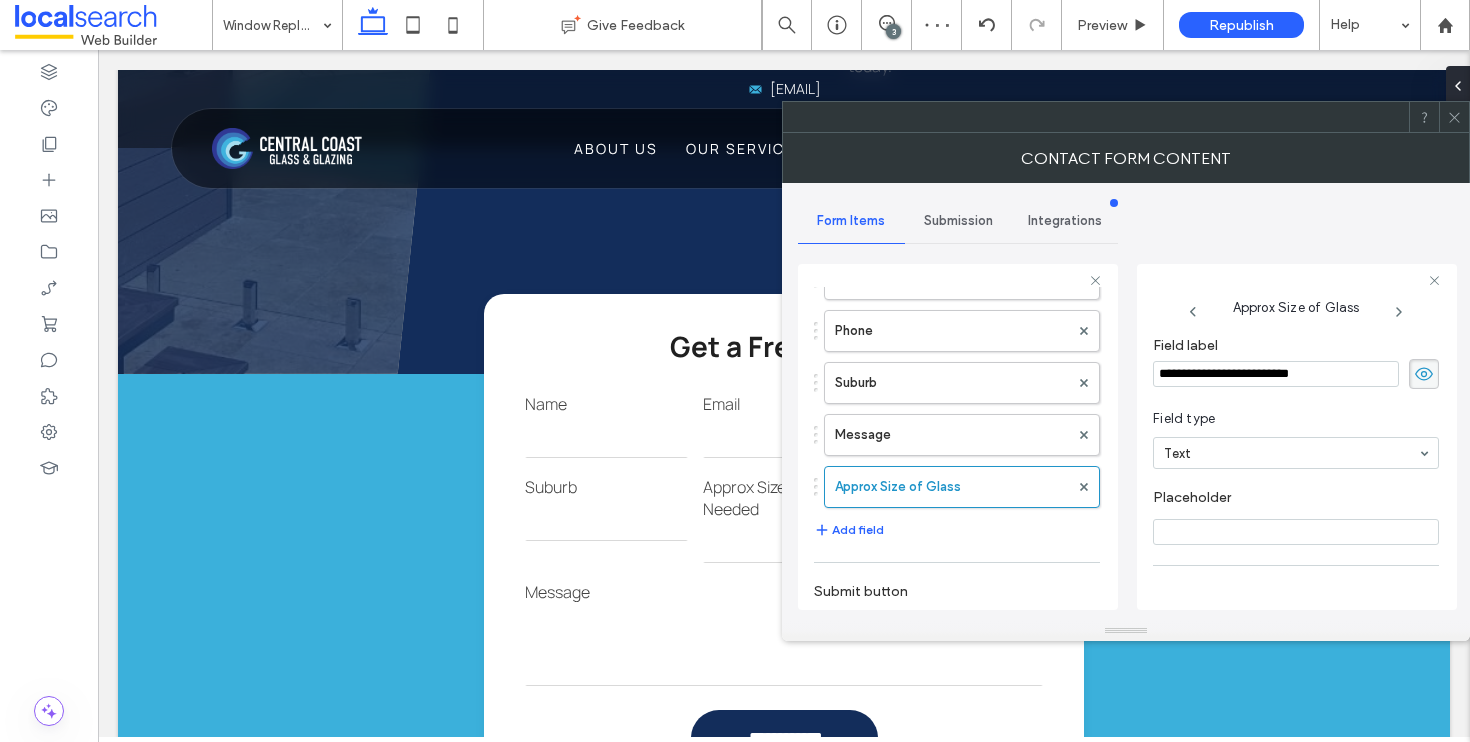 type on "**********" 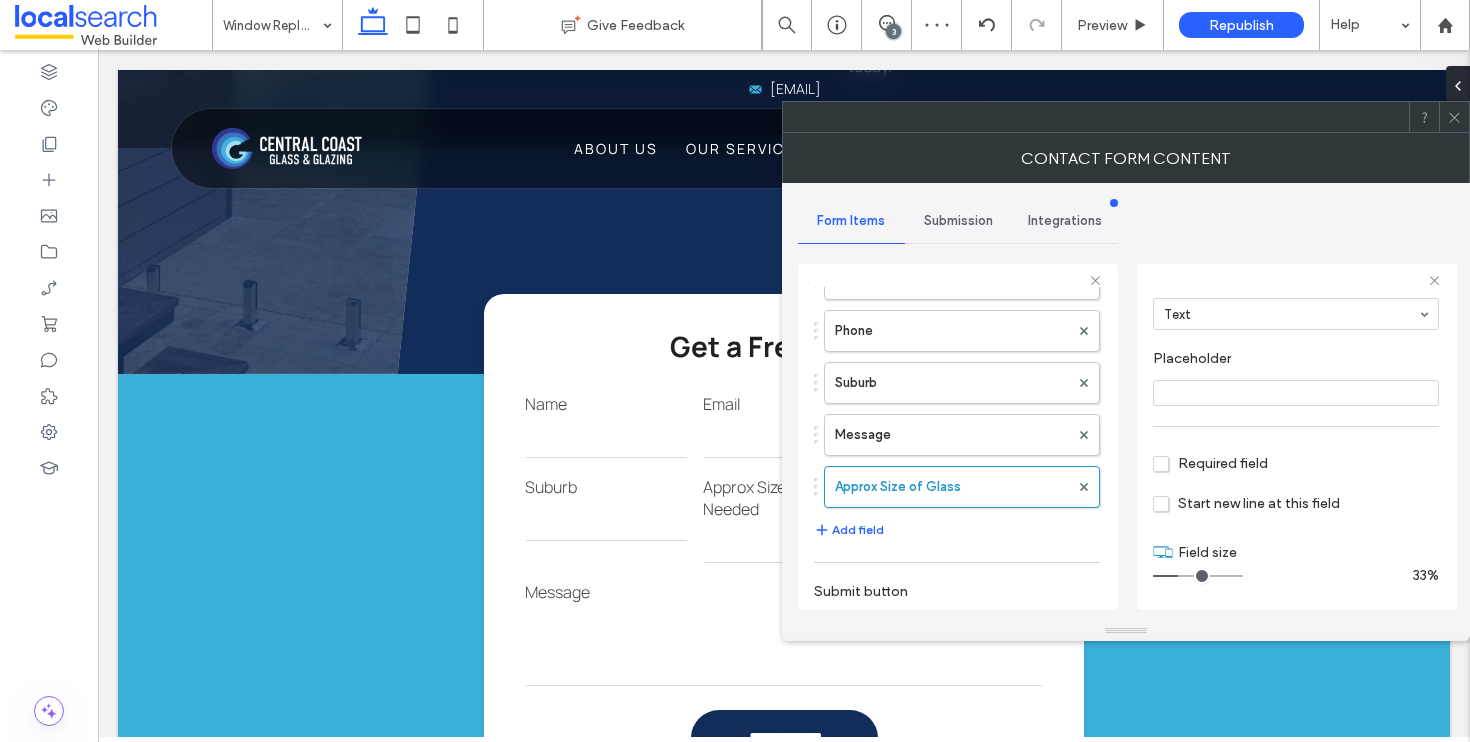 scroll, scrollTop: 141, scrollLeft: 0, axis: vertical 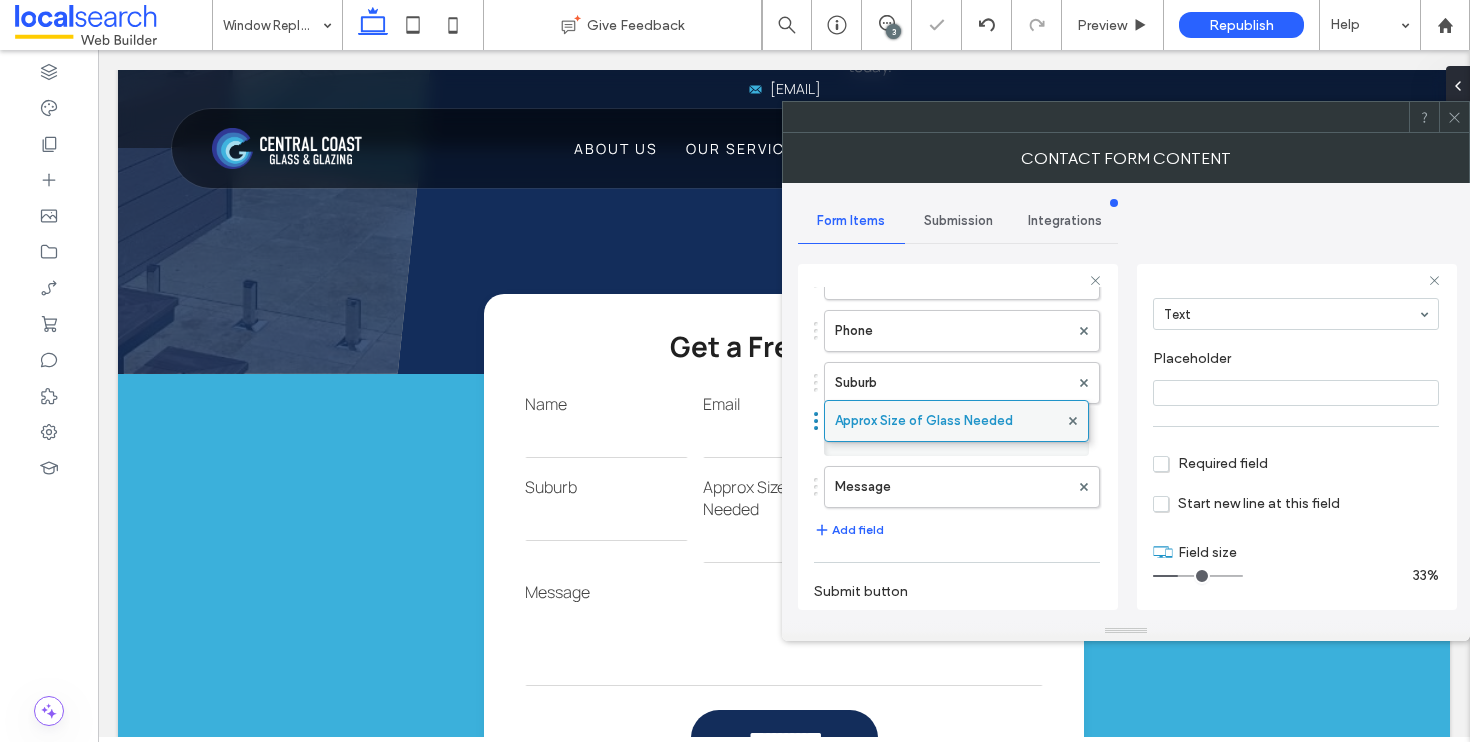 drag, startPoint x: 819, startPoint y: 490, endPoint x: 826, endPoint y: 414, distance: 76.321686 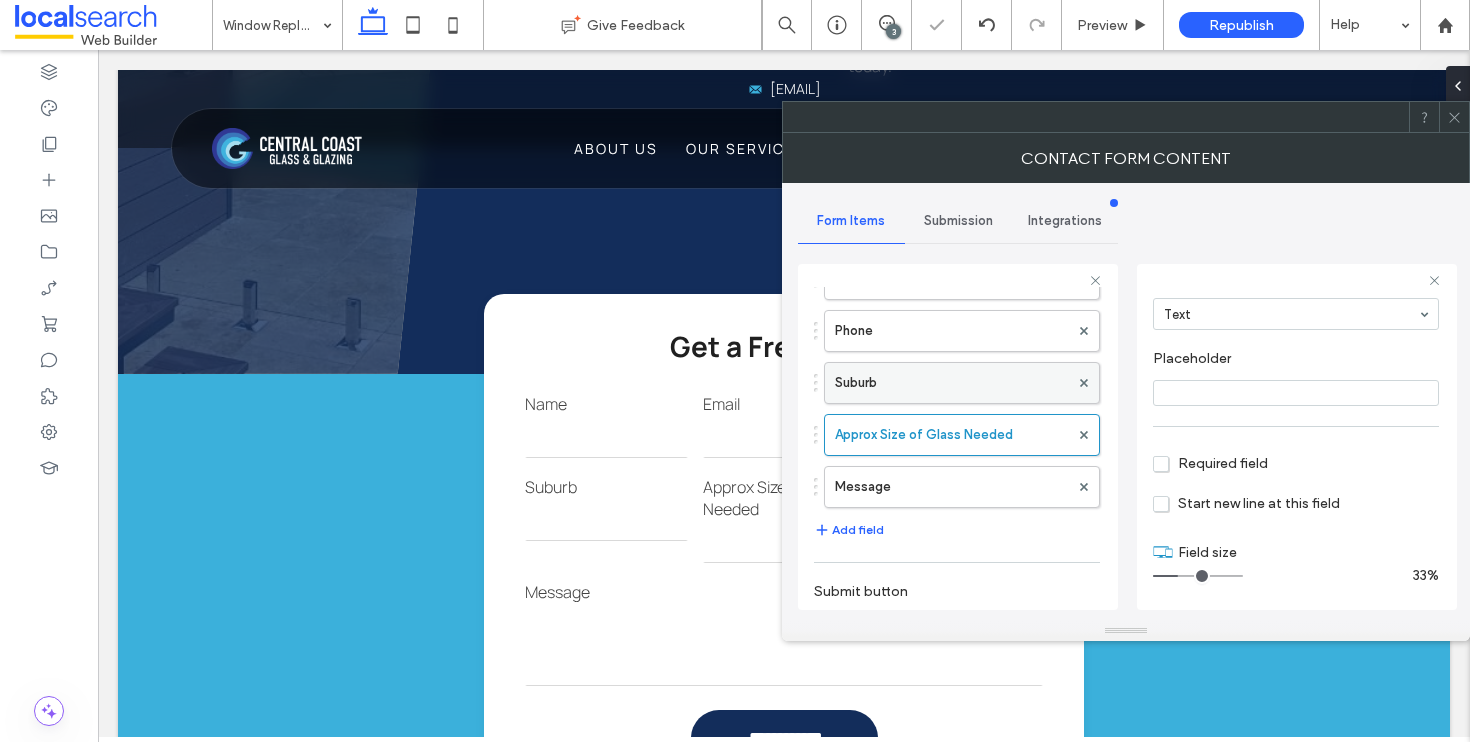 click on "Suburb" at bounding box center (952, 383) 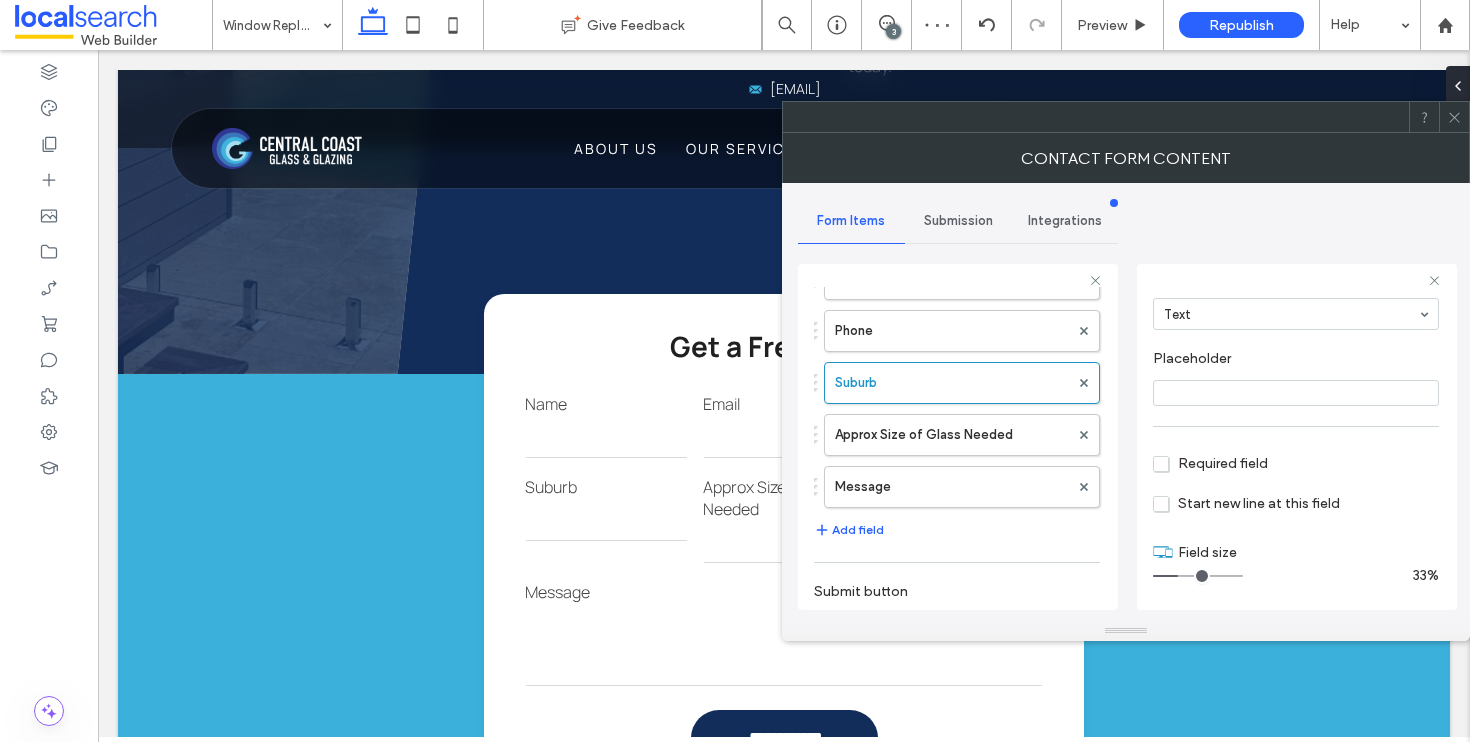 drag, startPoint x: 1225, startPoint y: 577, endPoint x: 1183, endPoint y: 576, distance: 42.0119 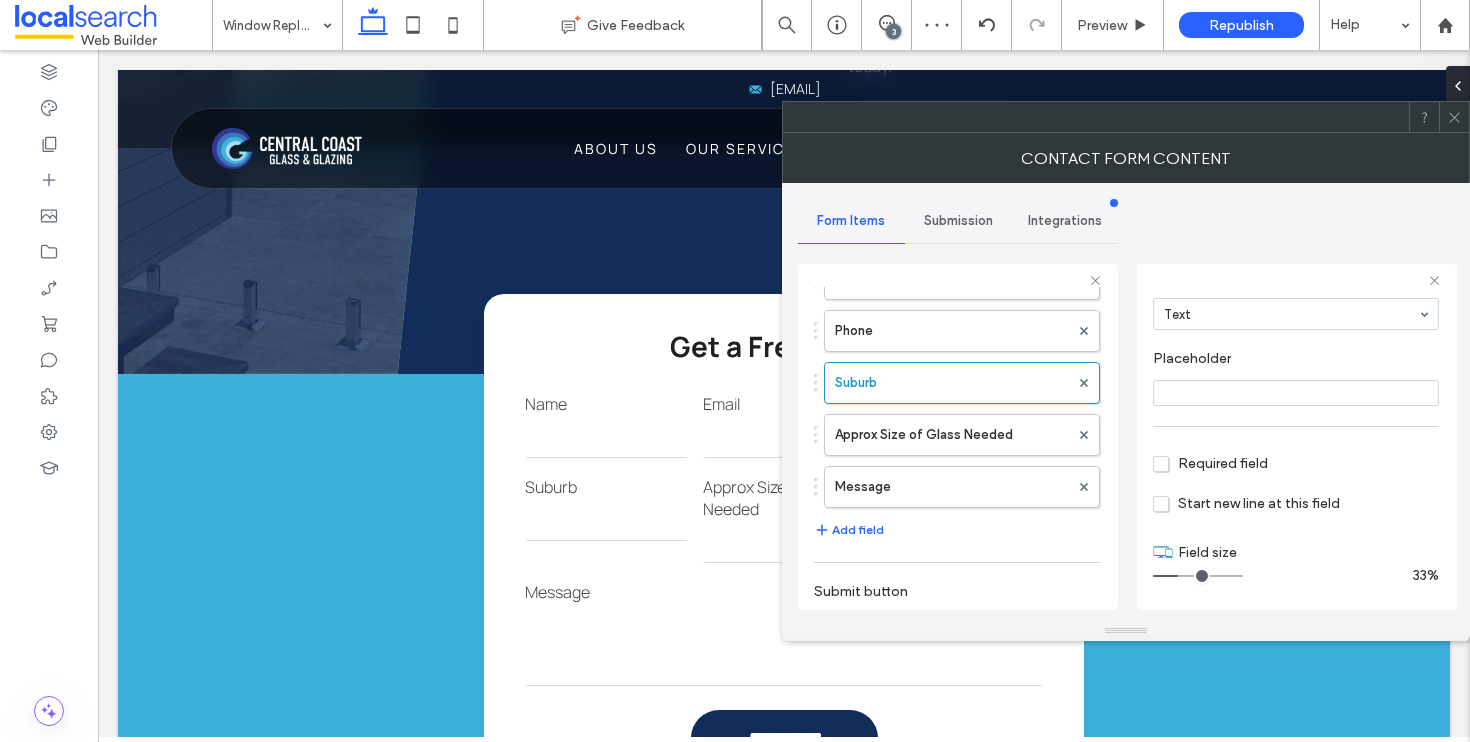 type on "*" 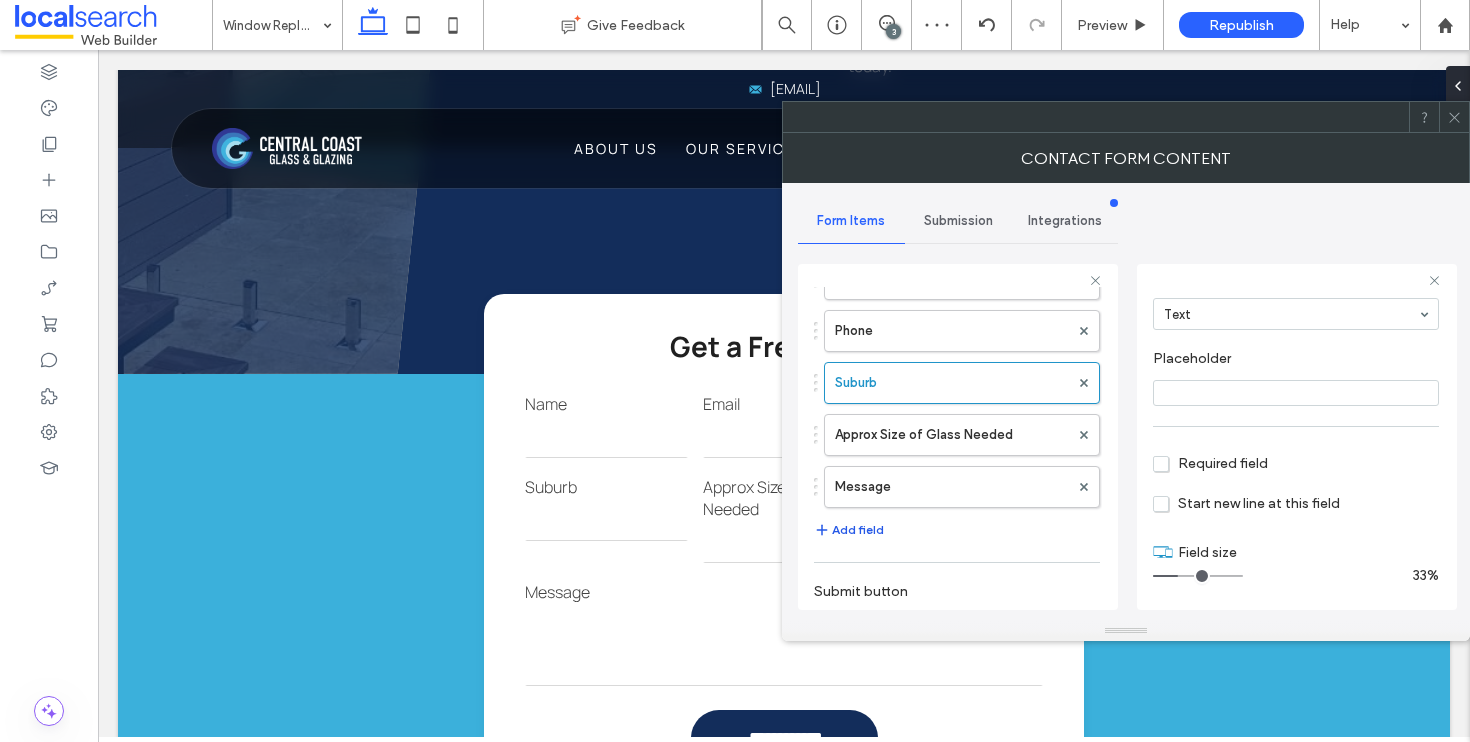 click on "Add field" at bounding box center [849, 530] 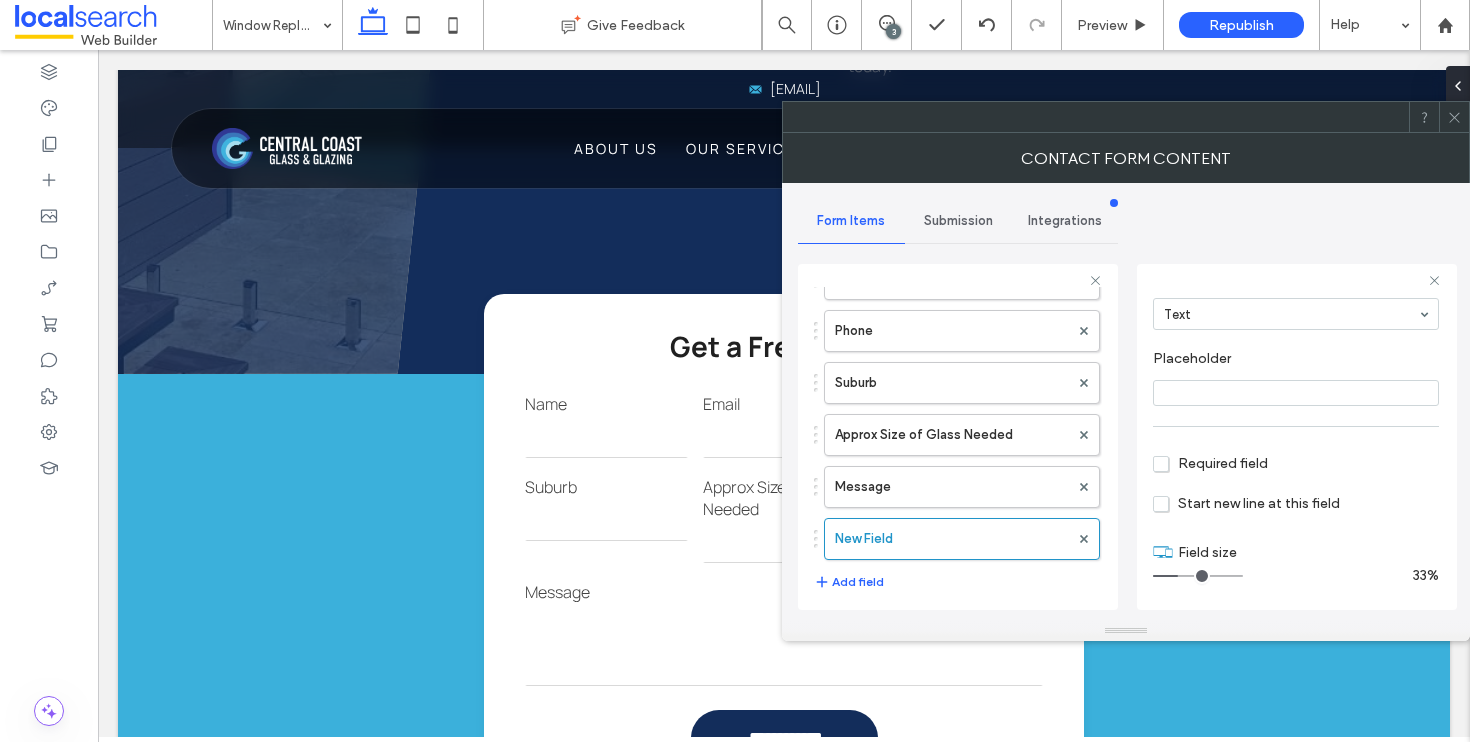 scroll, scrollTop: 0, scrollLeft: 0, axis: both 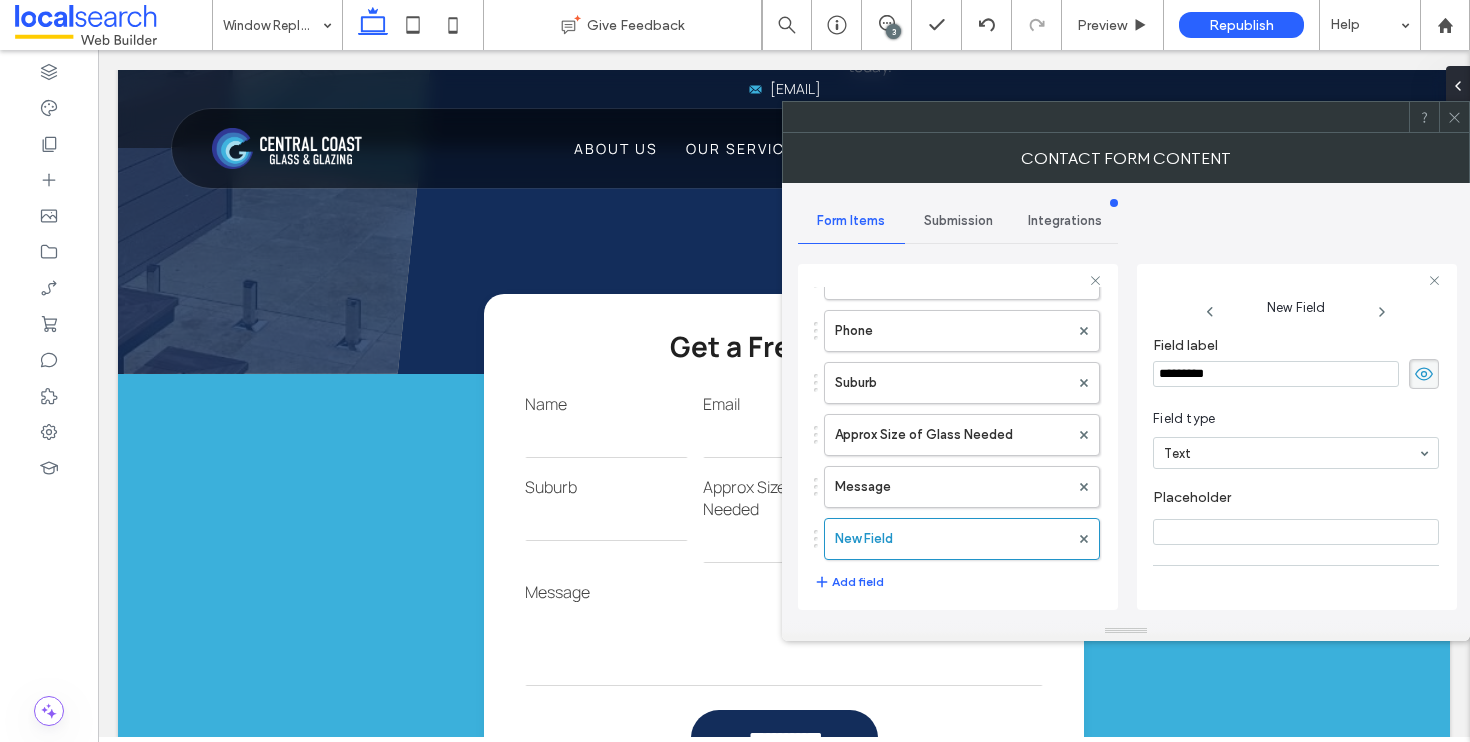 drag, startPoint x: 1254, startPoint y: 377, endPoint x: 1145, endPoint y: 370, distance: 109.22454 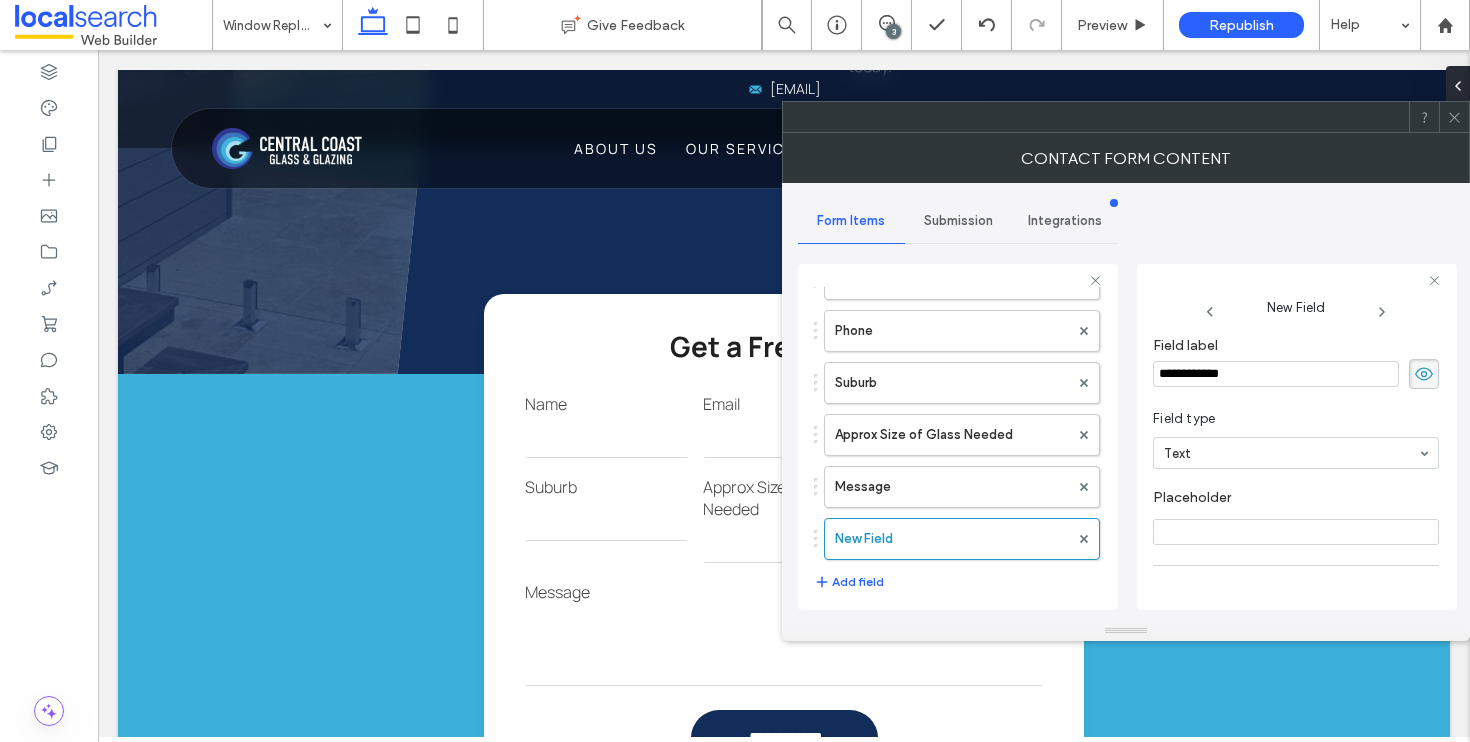 type on "**********" 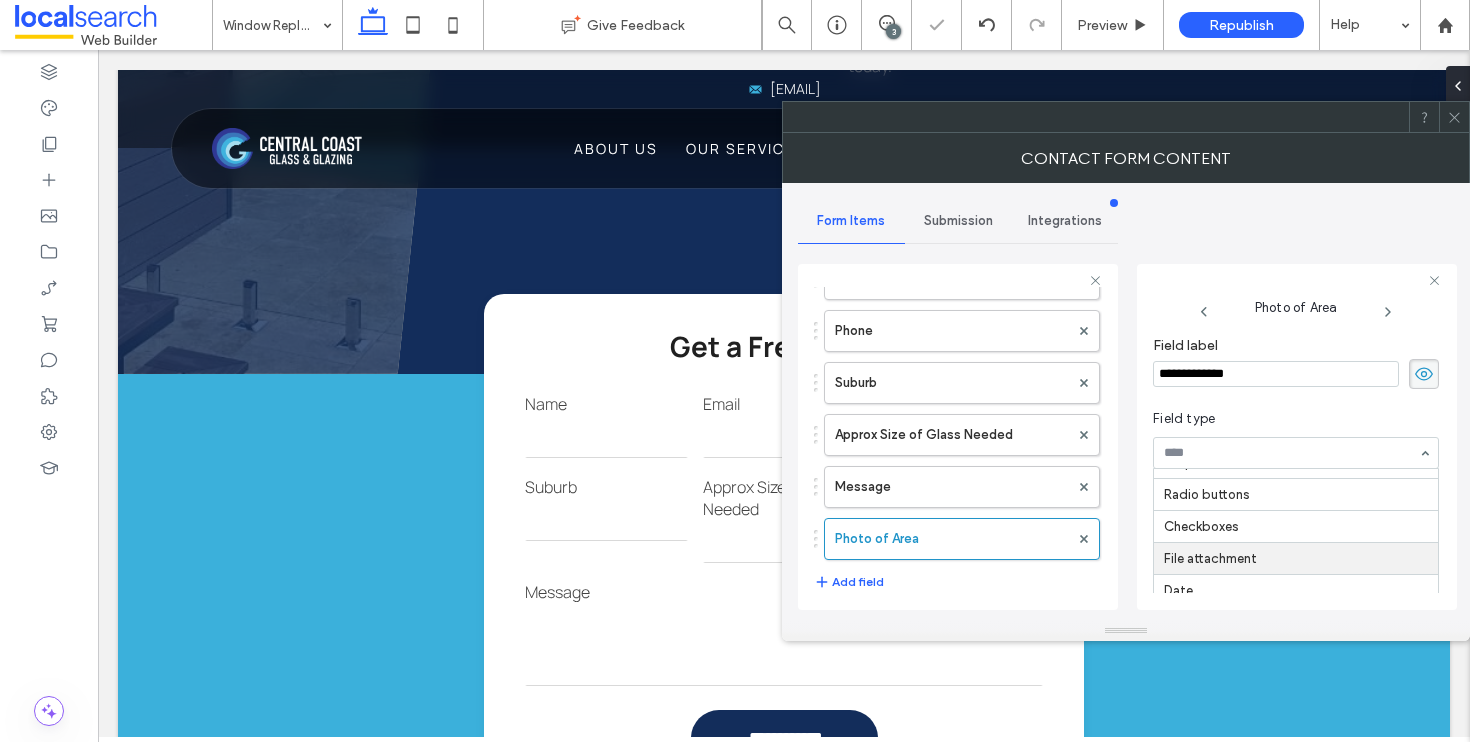 scroll, scrollTop: 84, scrollLeft: 0, axis: vertical 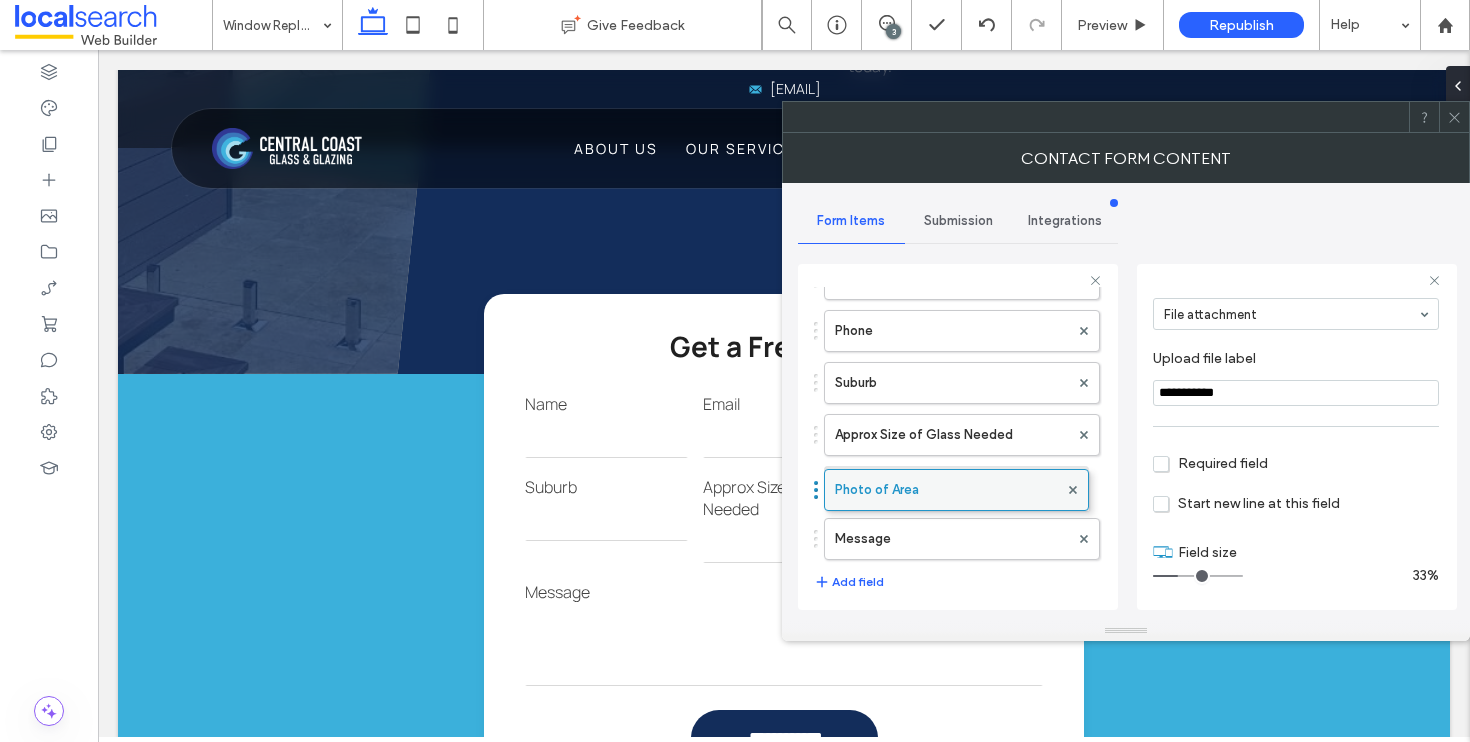 drag, startPoint x: 815, startPoint y: 541, endPoint x: 828, endPoint y: 470, distance: 72.18033 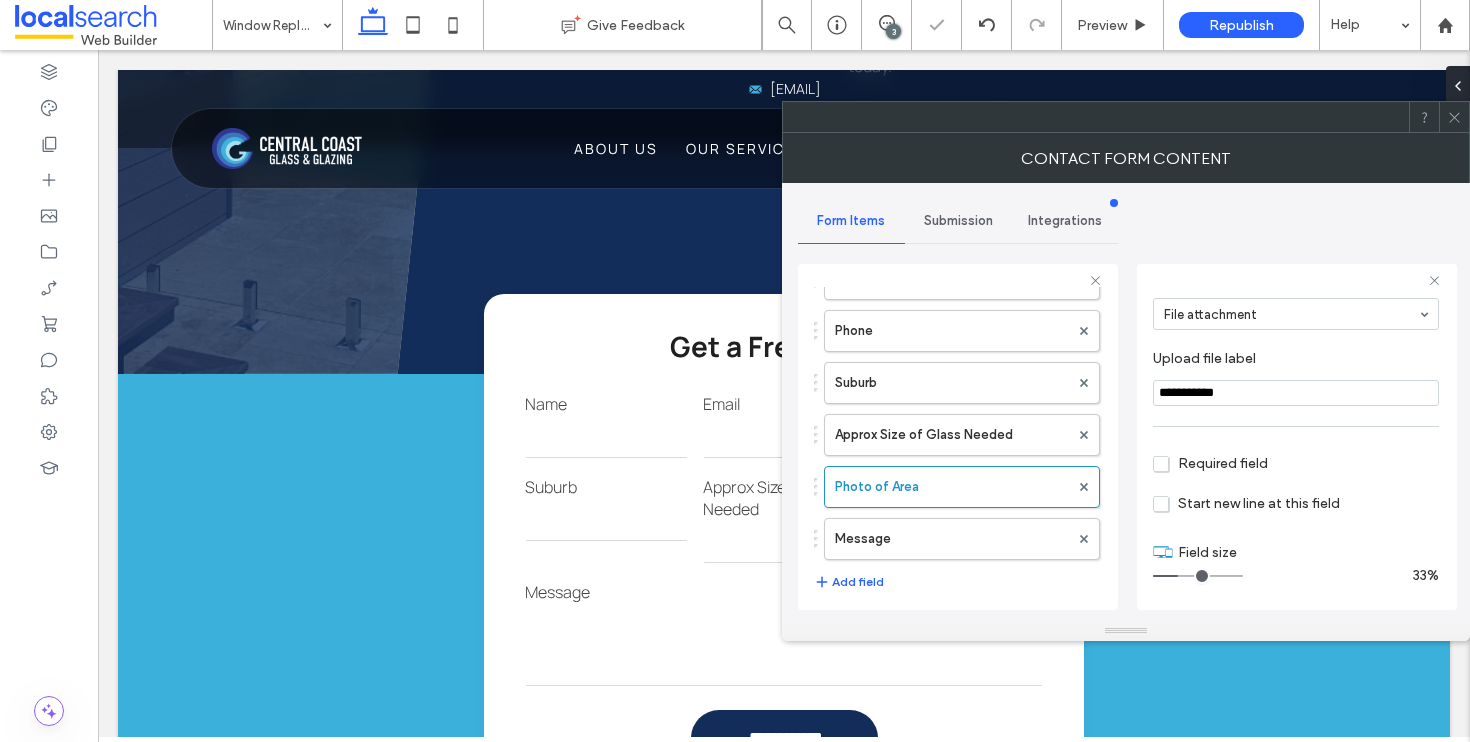 click 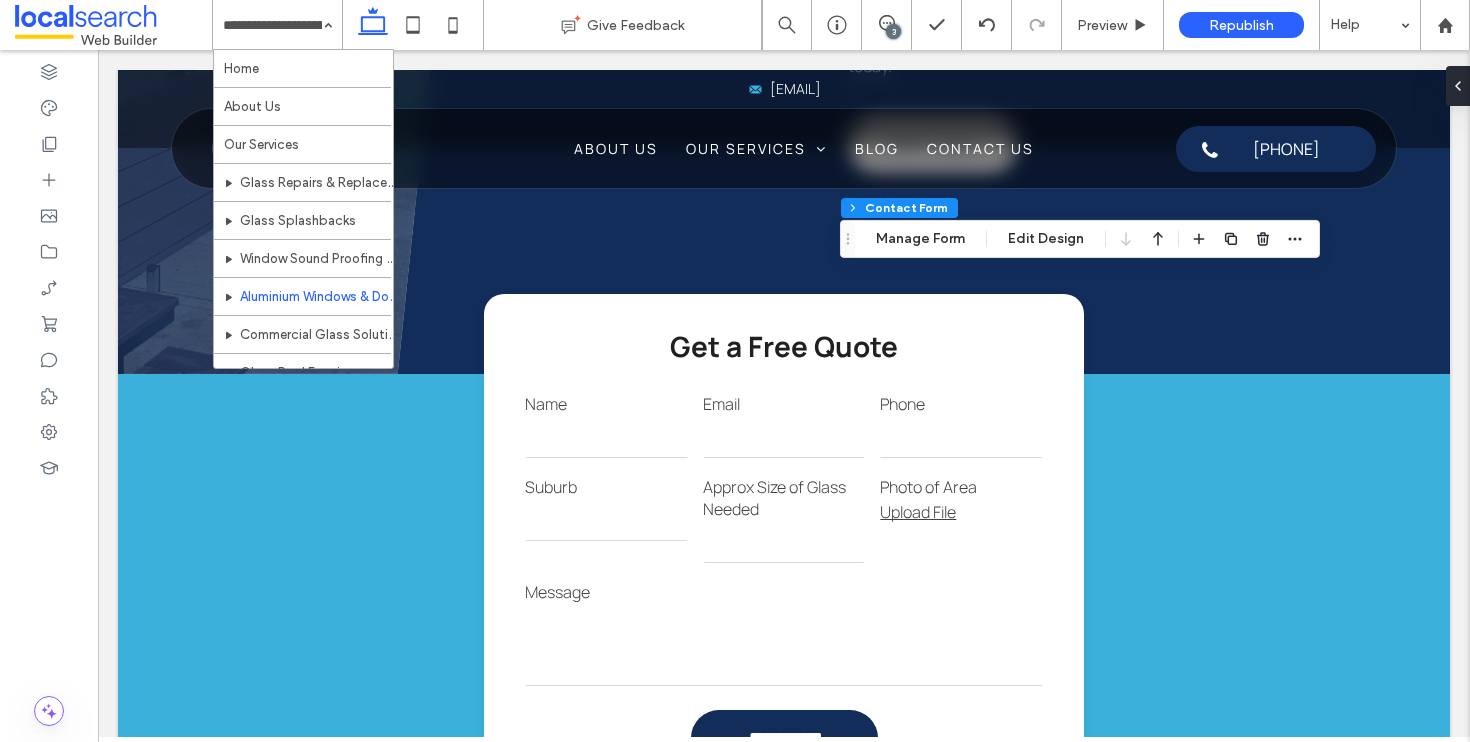 scroll, scrollTop: 354, scrollLeft: 0, axis: vertical 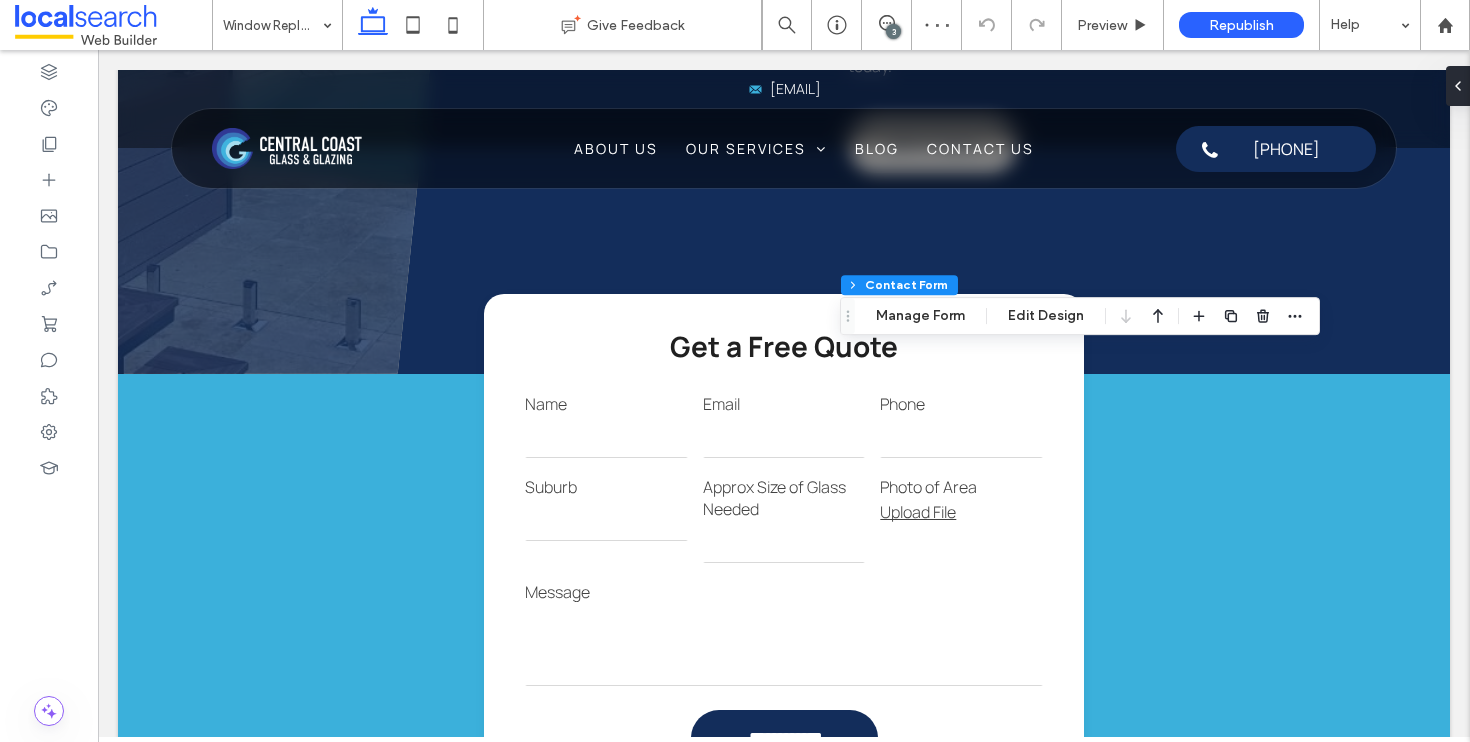 type on "*" 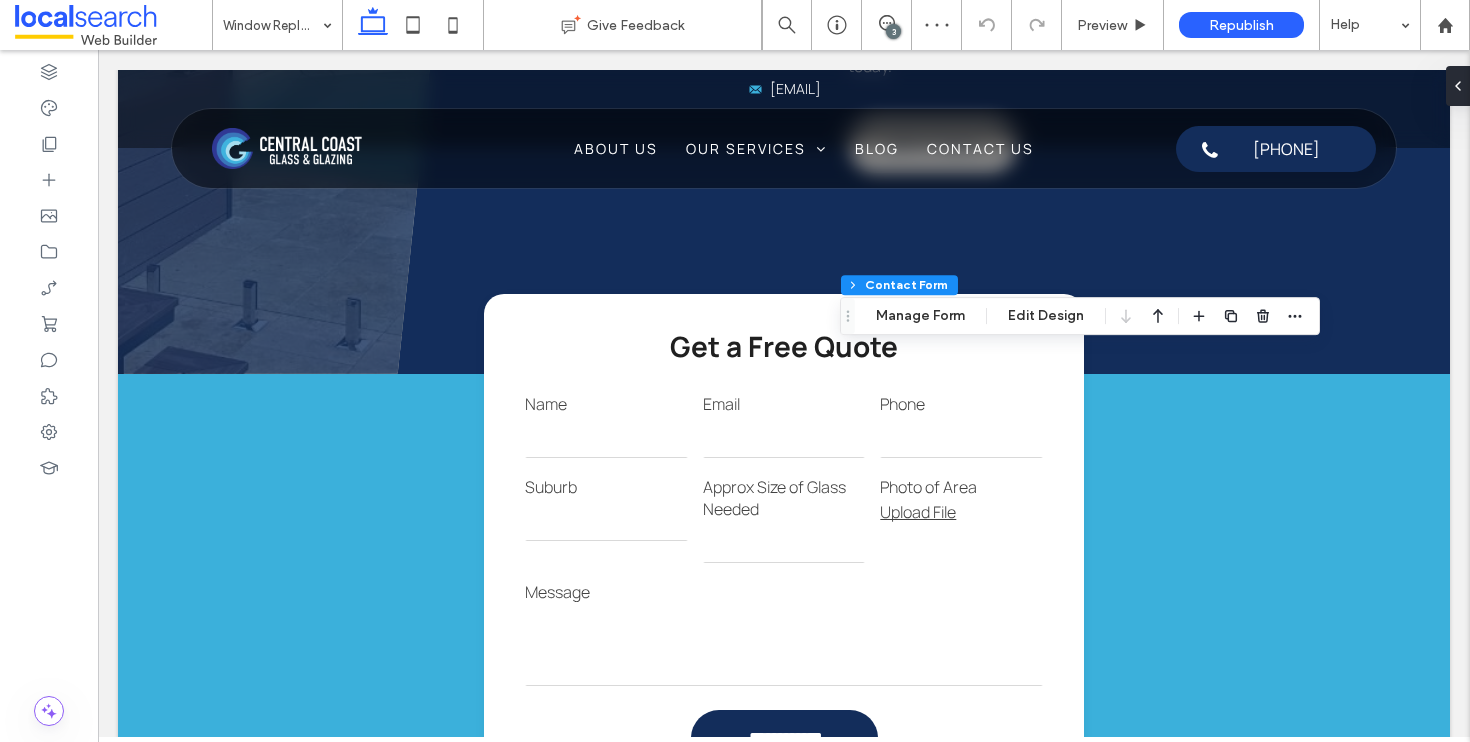 type on "***" 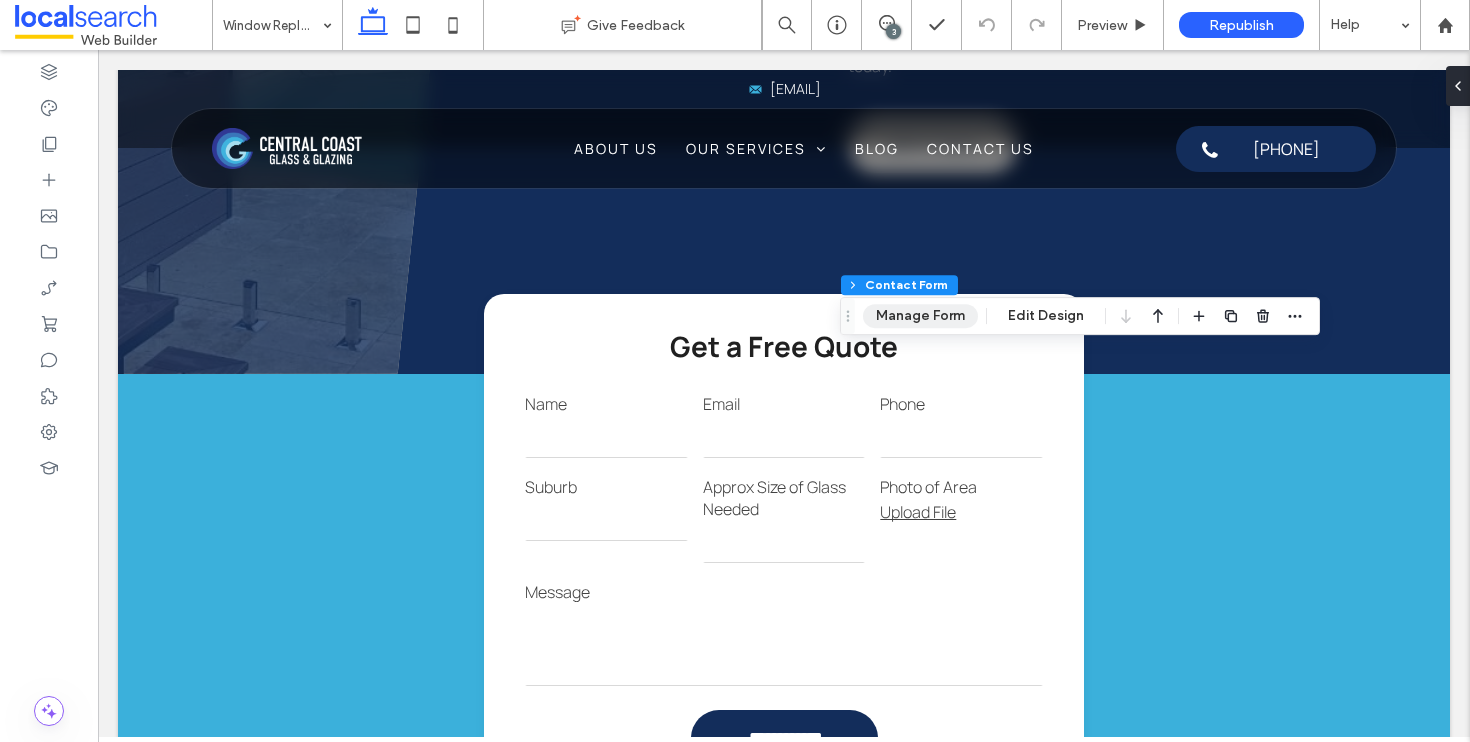 click on "Manage Form" at bounding box center (920, 316) 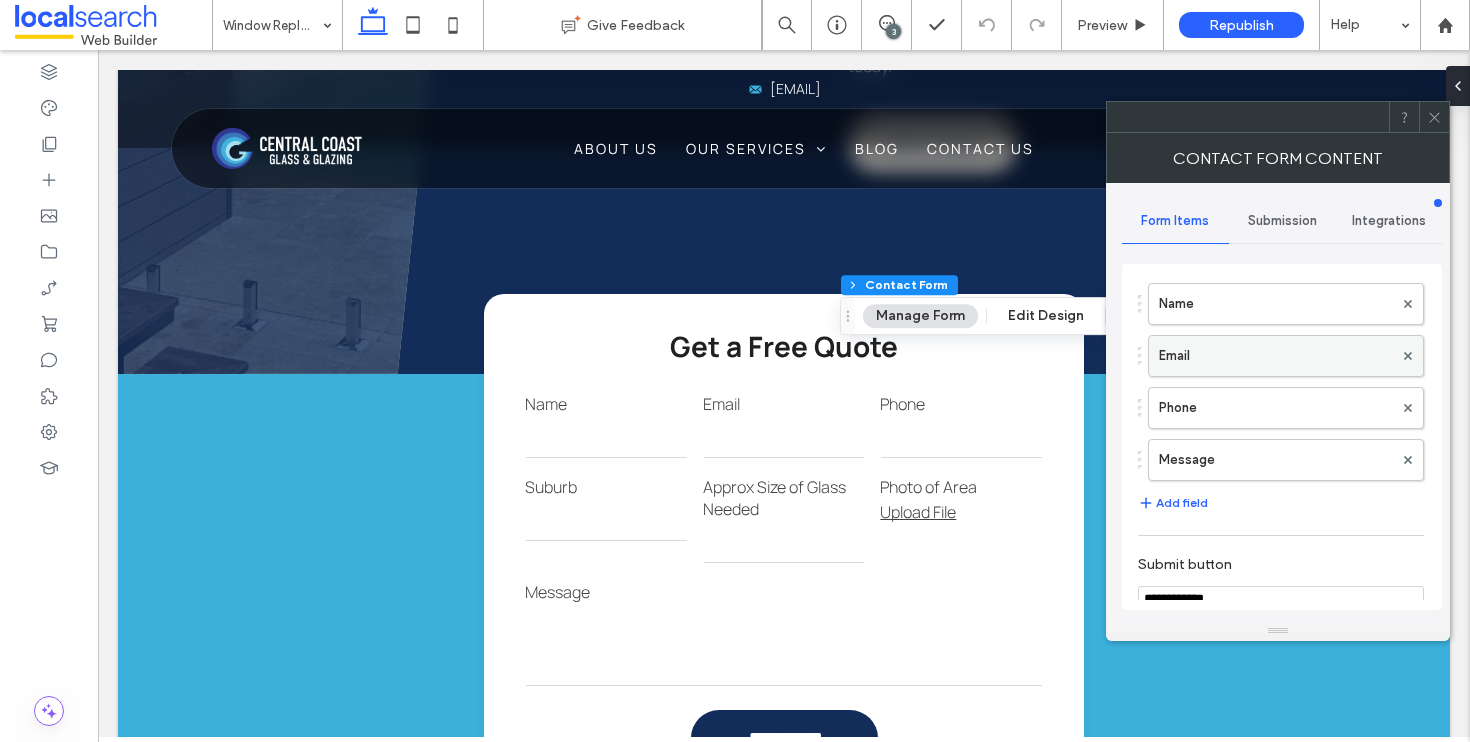 scroll, scrollTop: 60, scrollLeft: 0, axis: vertical 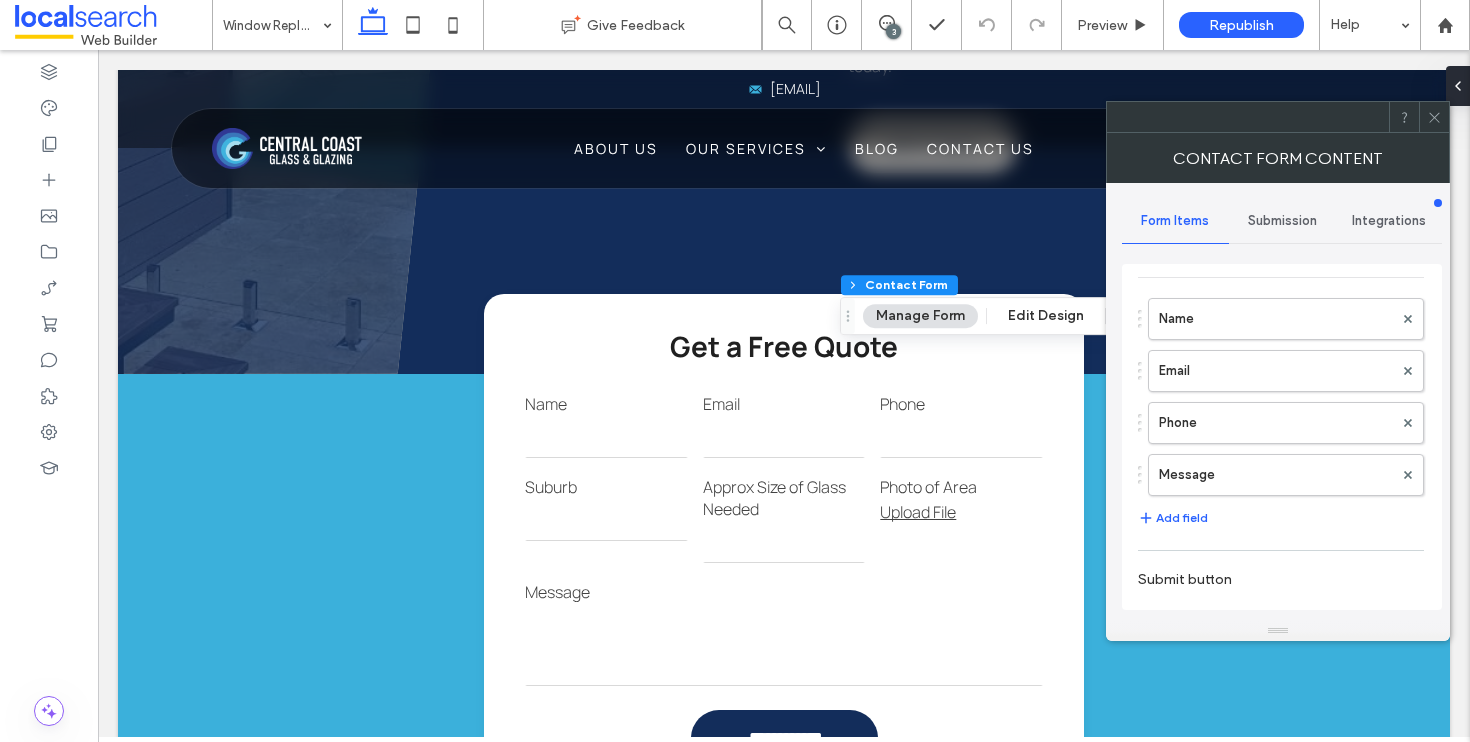 click on "Name Email Phone Message Add field" at bounding box center [1281, 414] 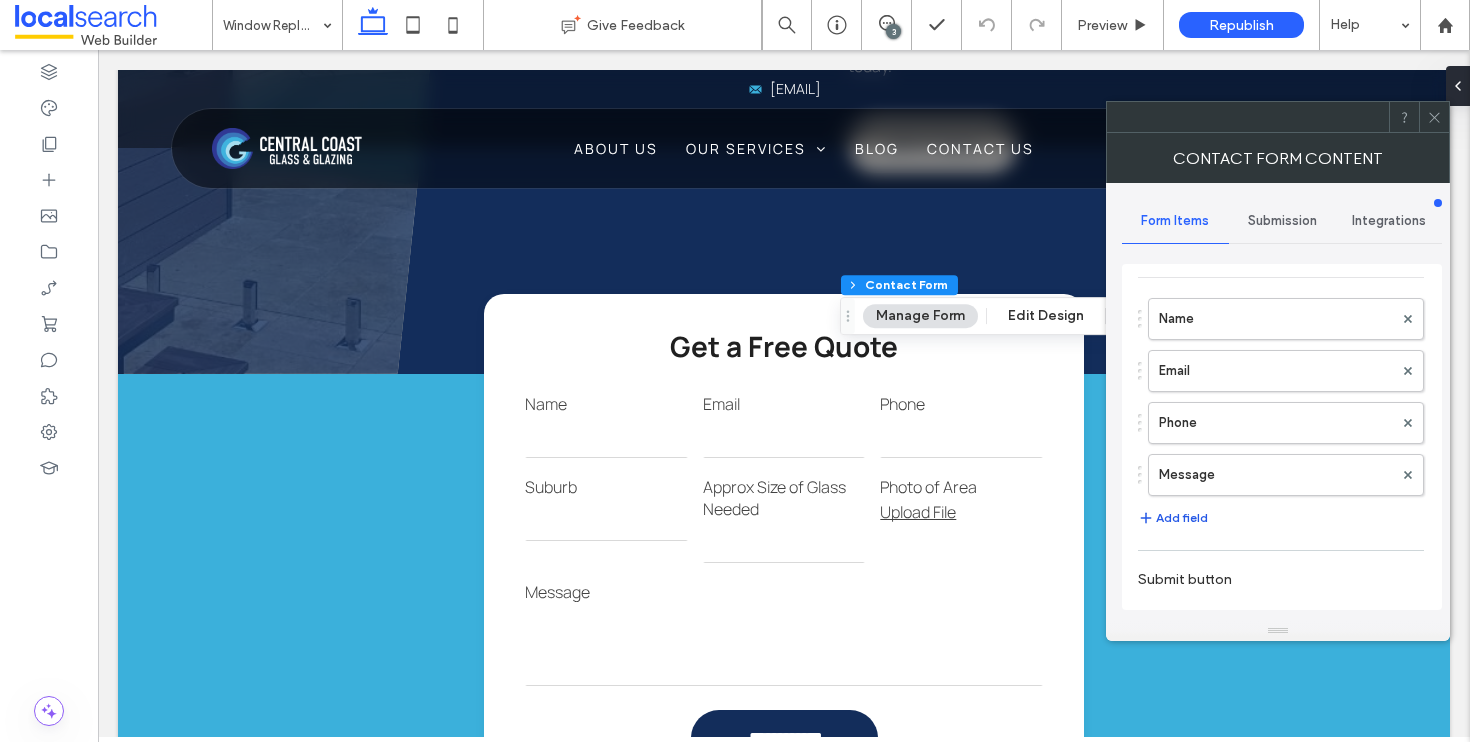 click on "Add field" at bounding box center [1173, 518] 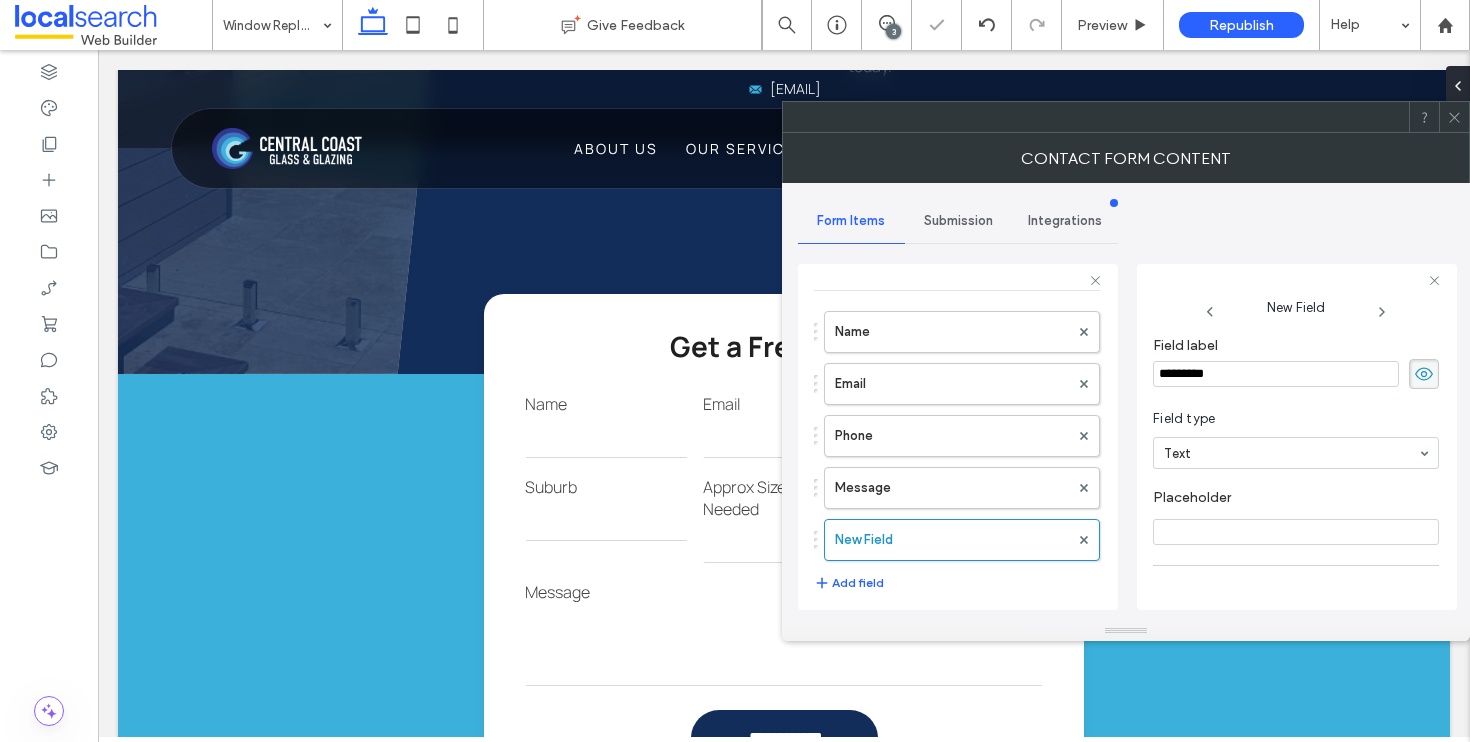 drag, startPoint x: 1270, startPoint y: 375, endPoint x: 1154, endPoint y: 371, distance: 116.06895 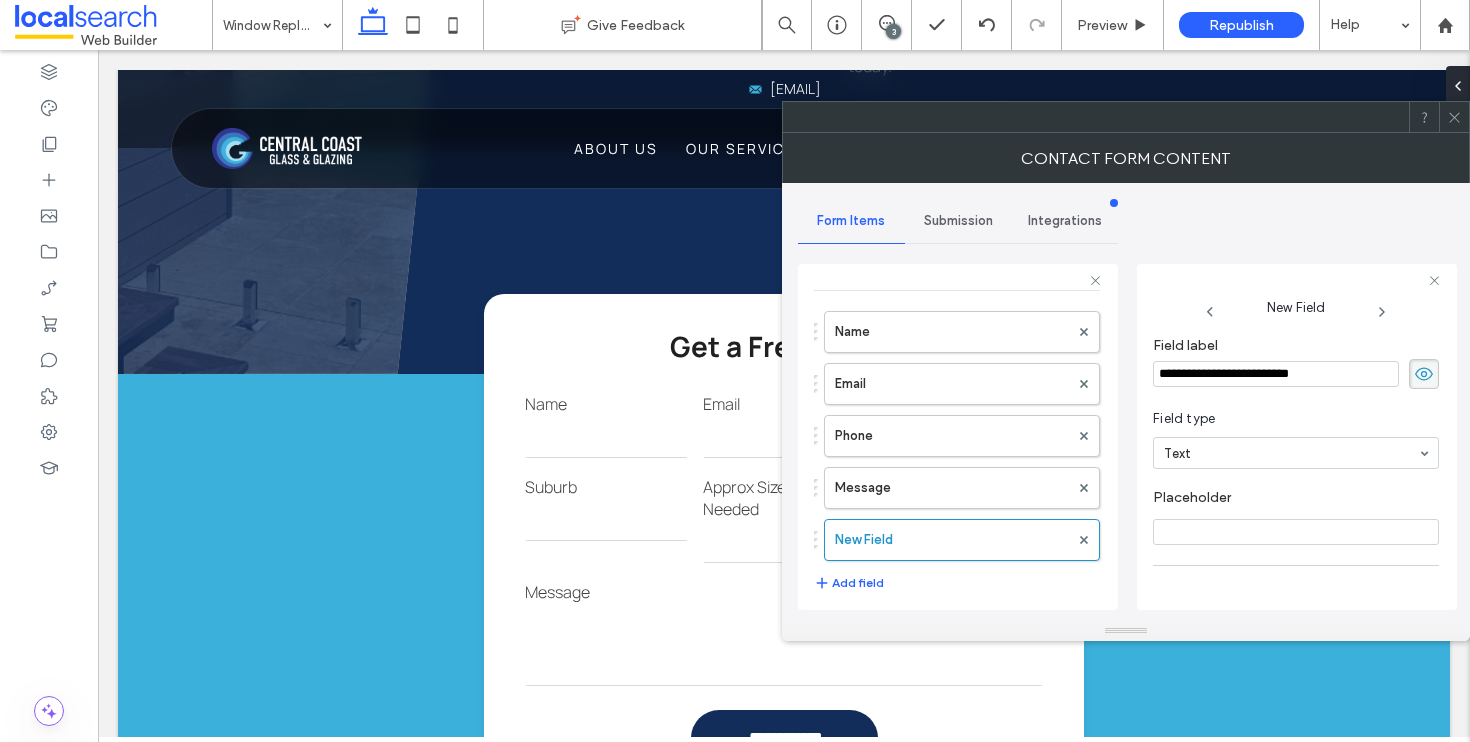 type on "**********" 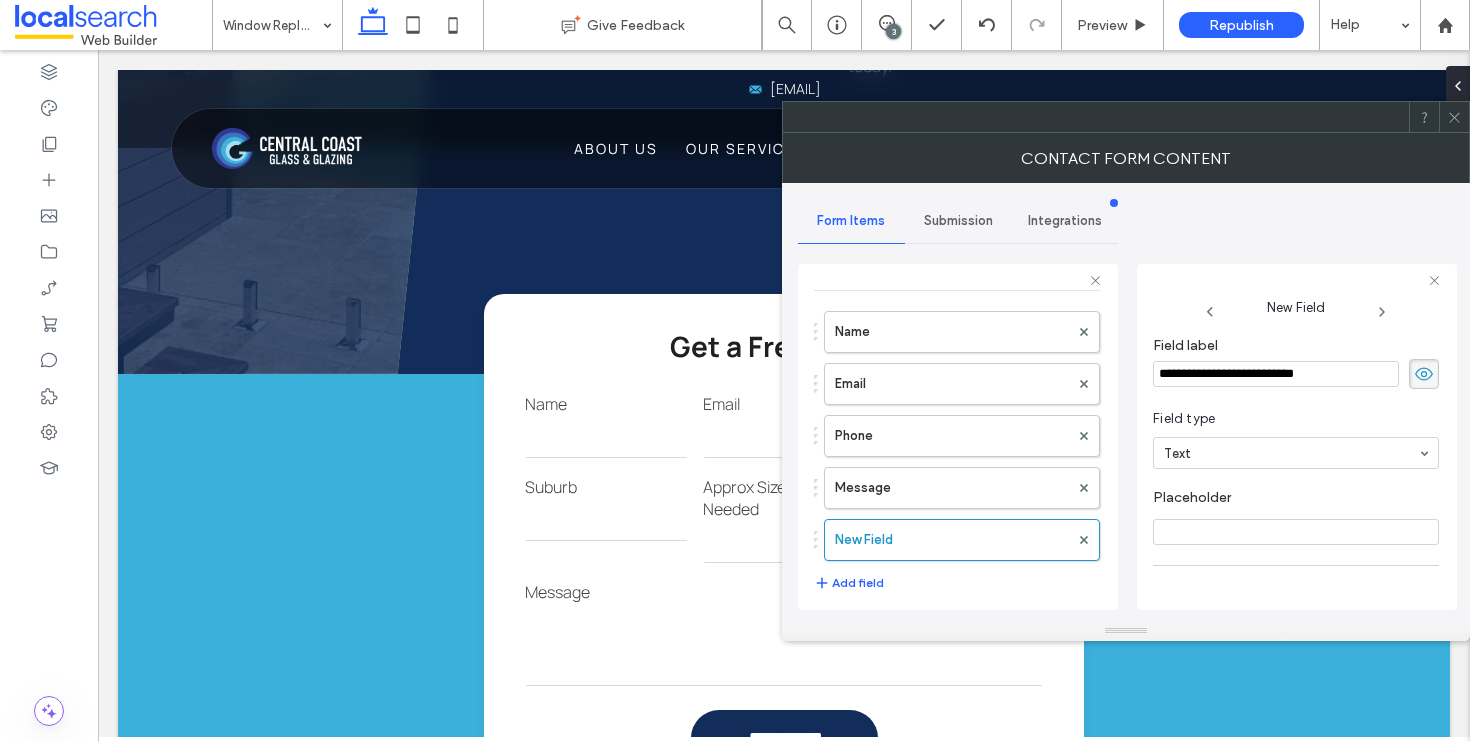 scroll, scrollTop: 141, scrollLeft: 0, axis: vertical 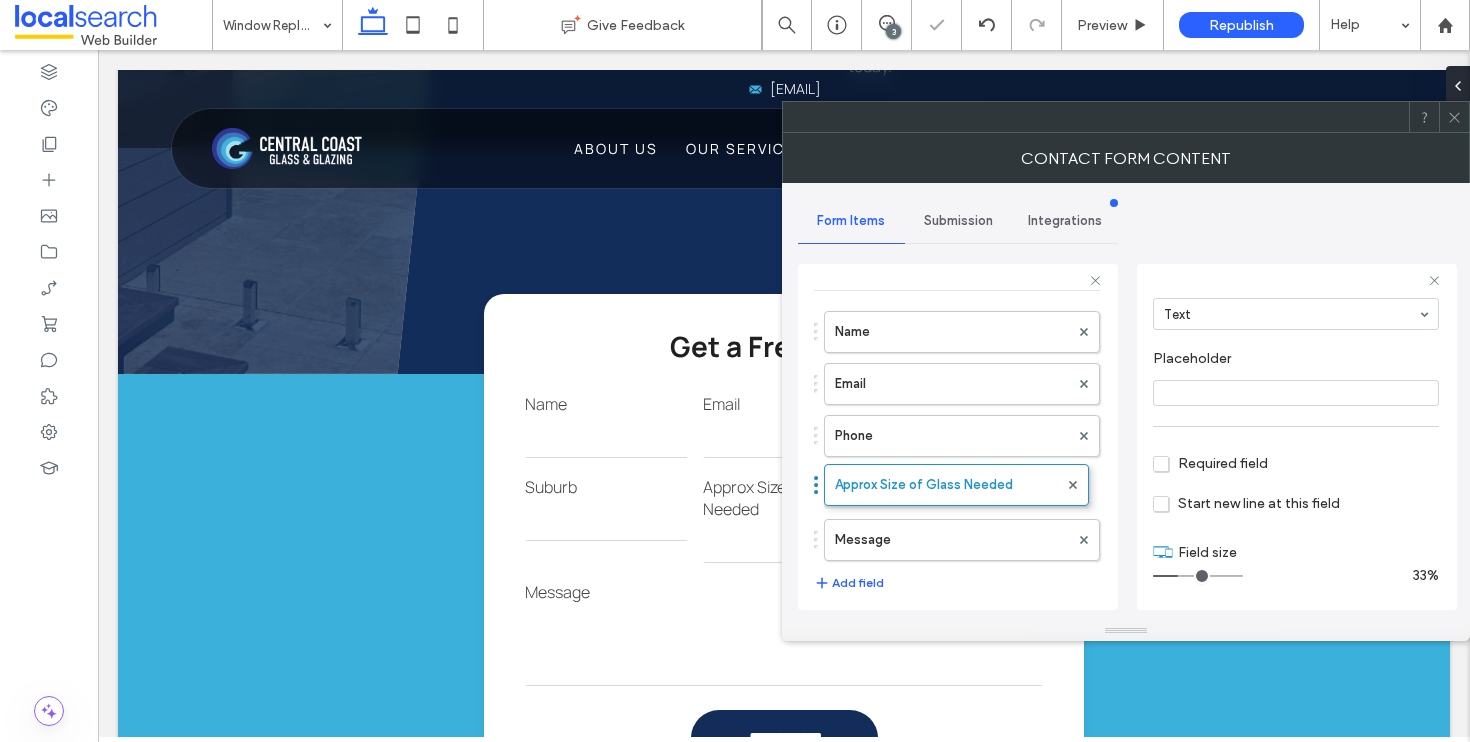 drag, startPoint x: 817, startPoint y: 541, endPoint x: 822, endPoint y: 472, distance: 69.18092 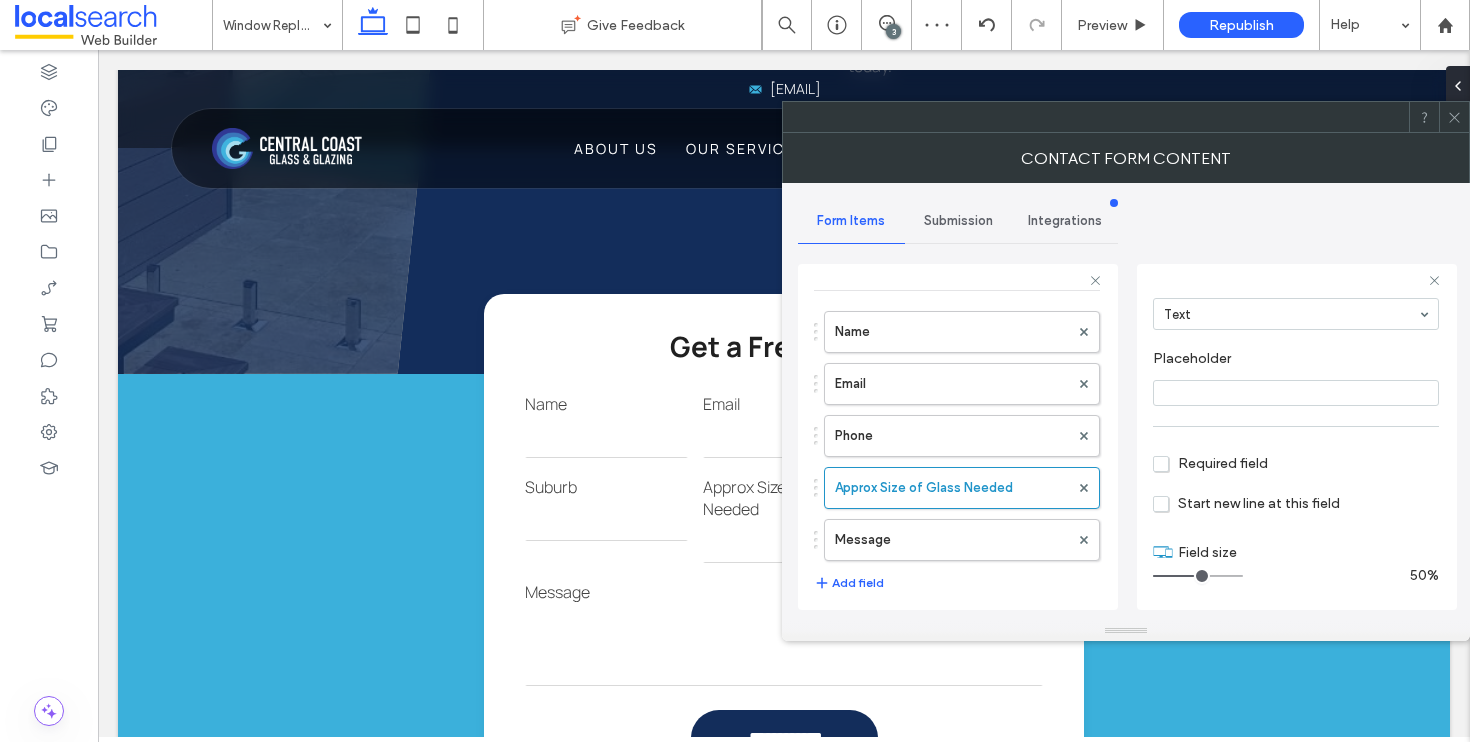 click at bounding box center [1198, 576] 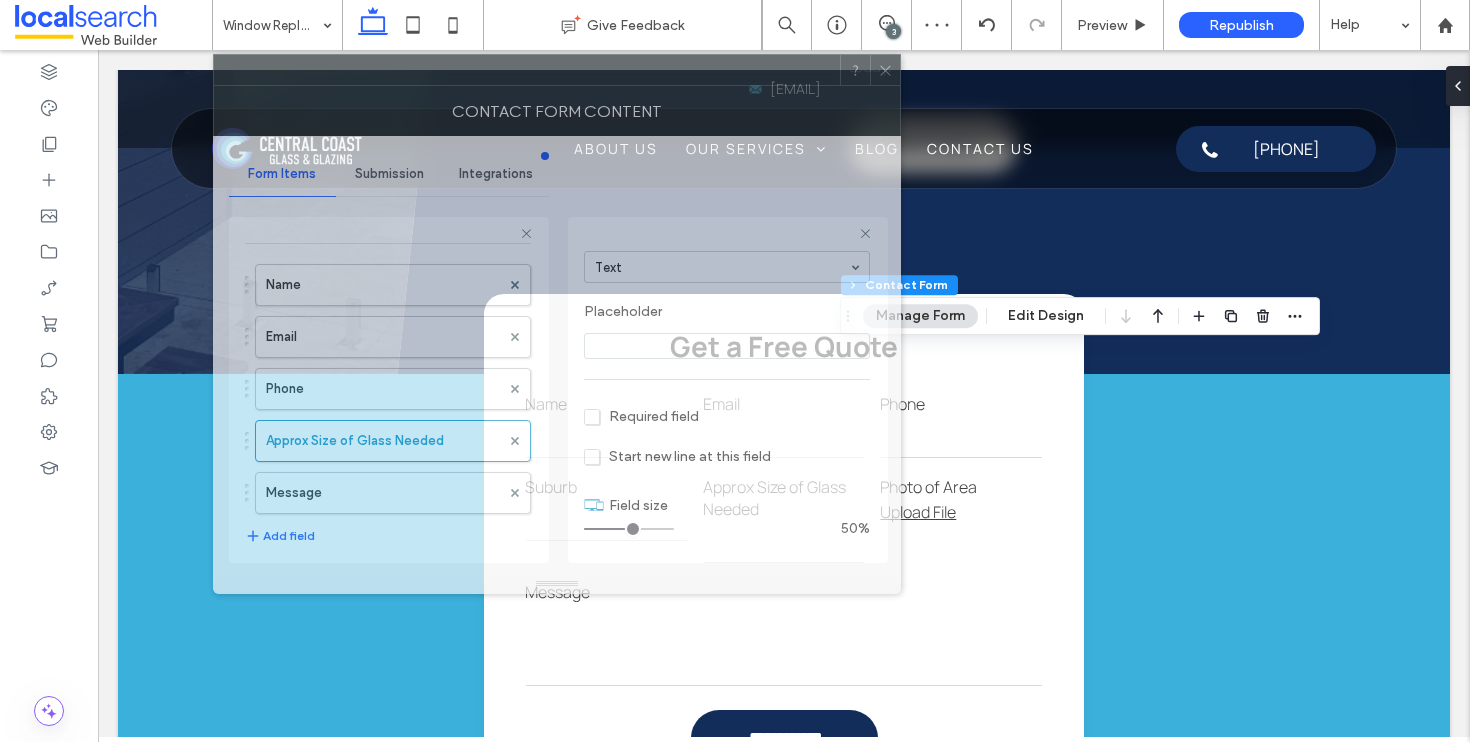 drag, startPoint x: 1157, startPoint y: 135, endPoint x: 590, endPoint y: 88, distance: 568.94464 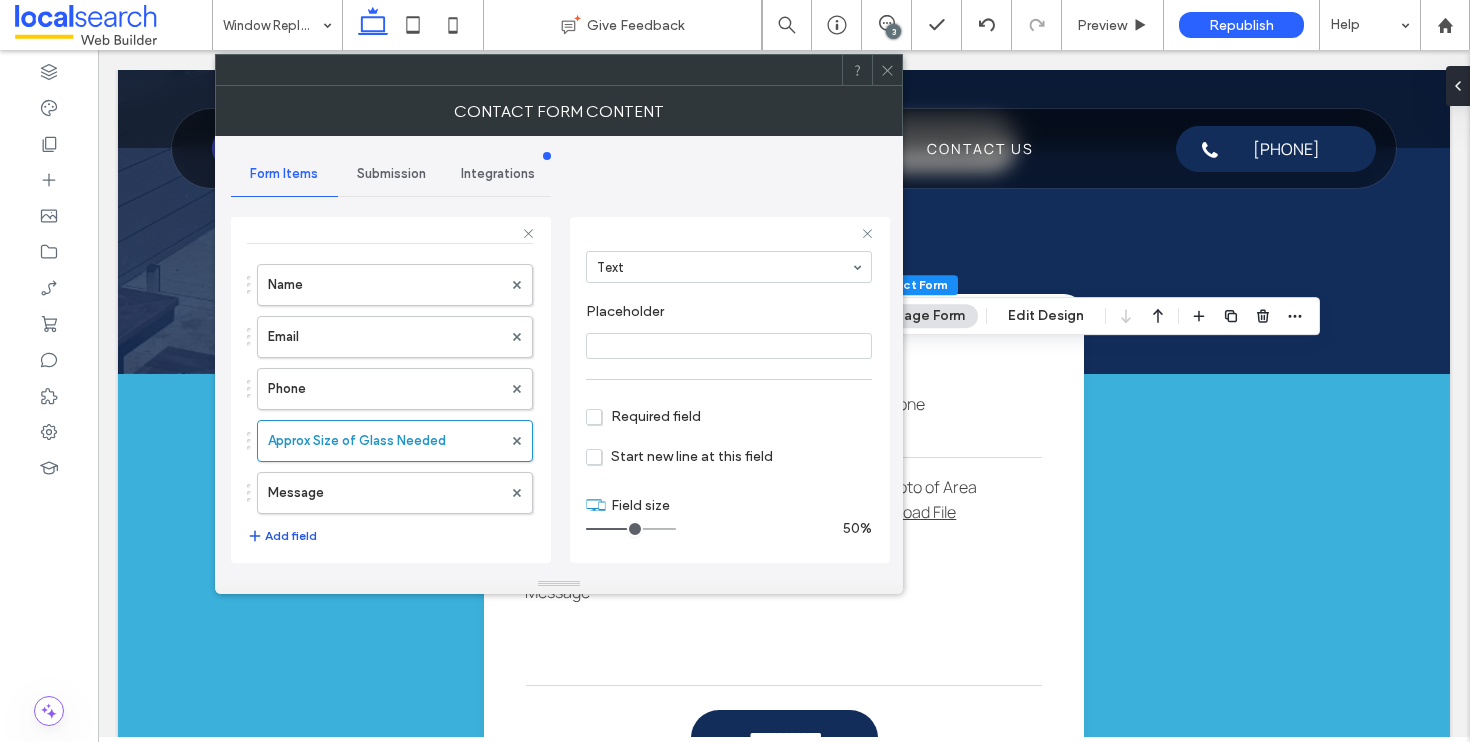 click on "Add field" at bounding box center [282, 536] 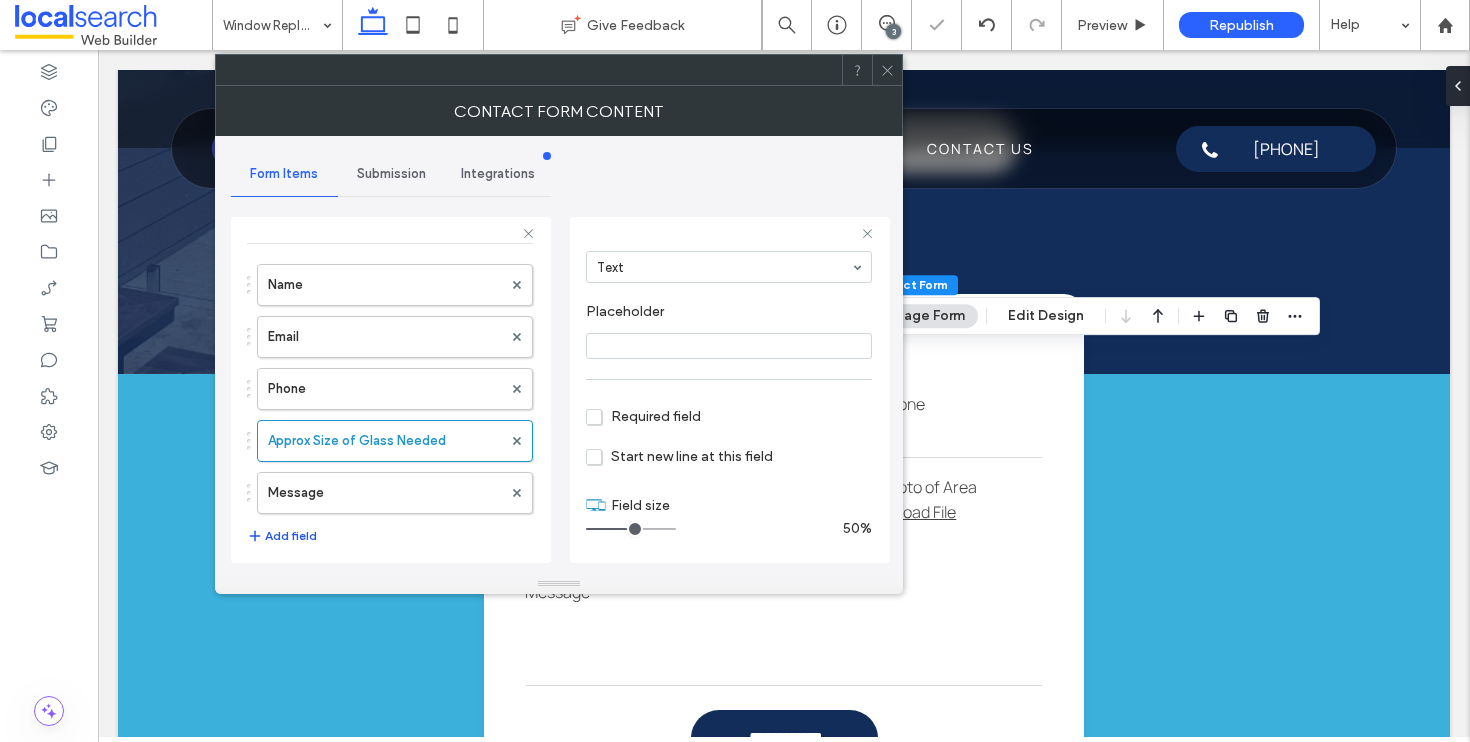 type on "*" 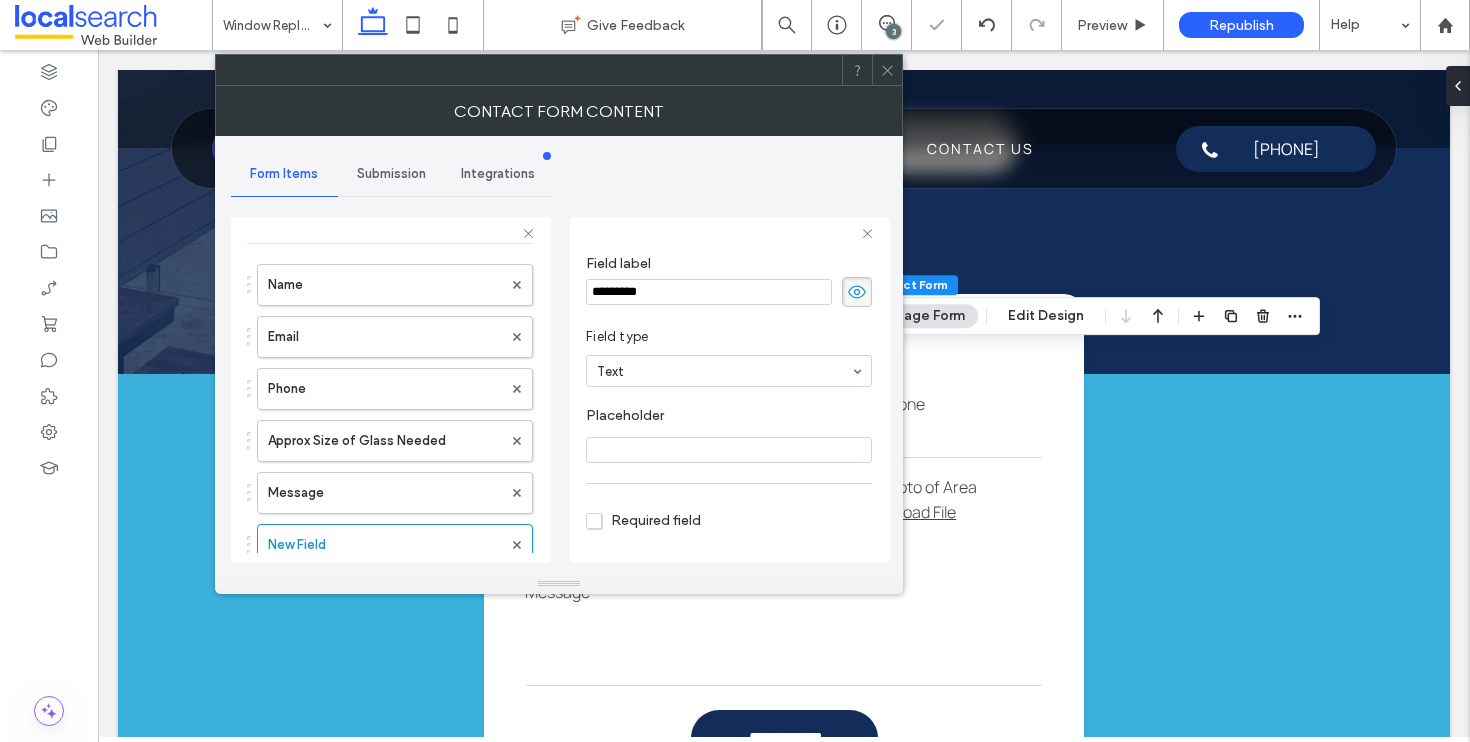 scroll, scrollTop: 0, scrollLeft: 0, axis: both 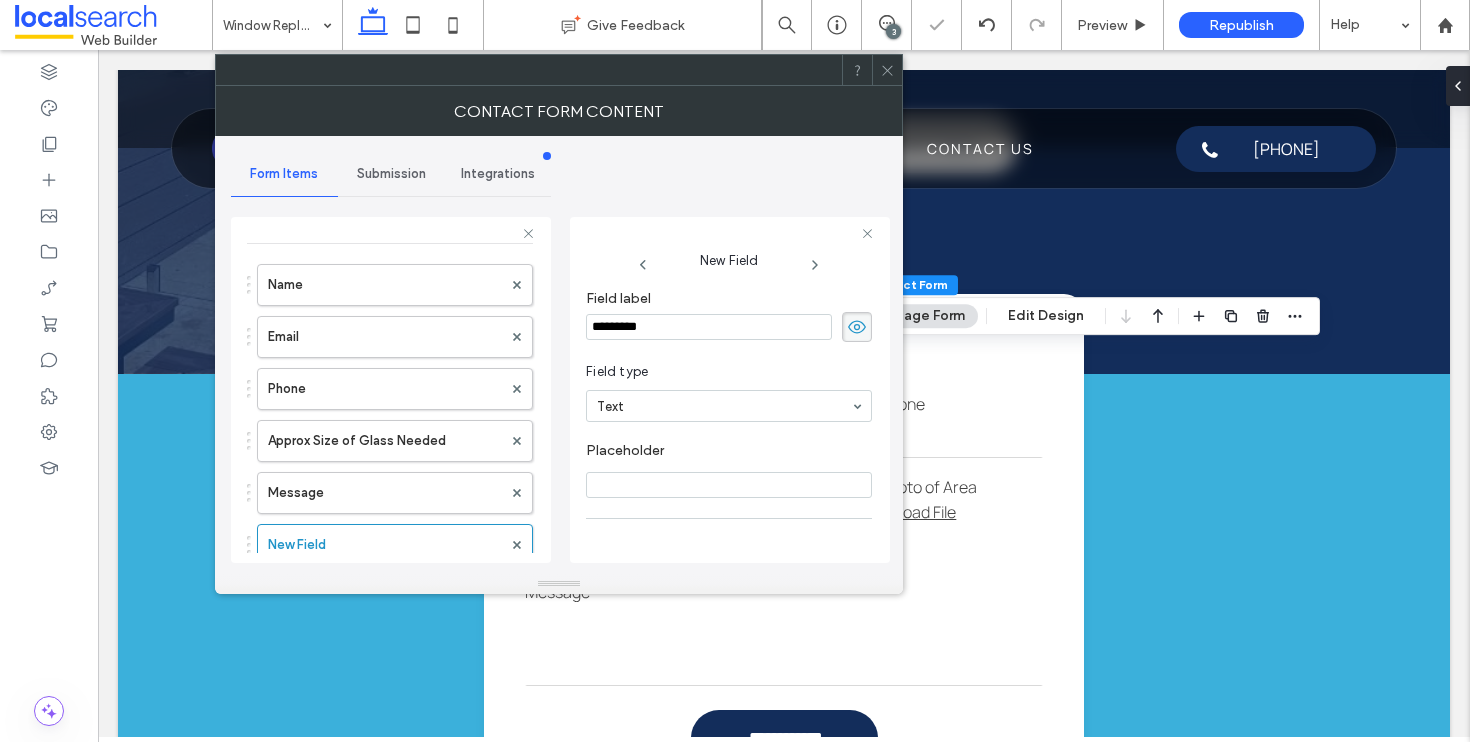 drag, startPoint x: 702, startPoint y: 343, endPoint x: 639, endPoint y: 326, distance: 65.25335 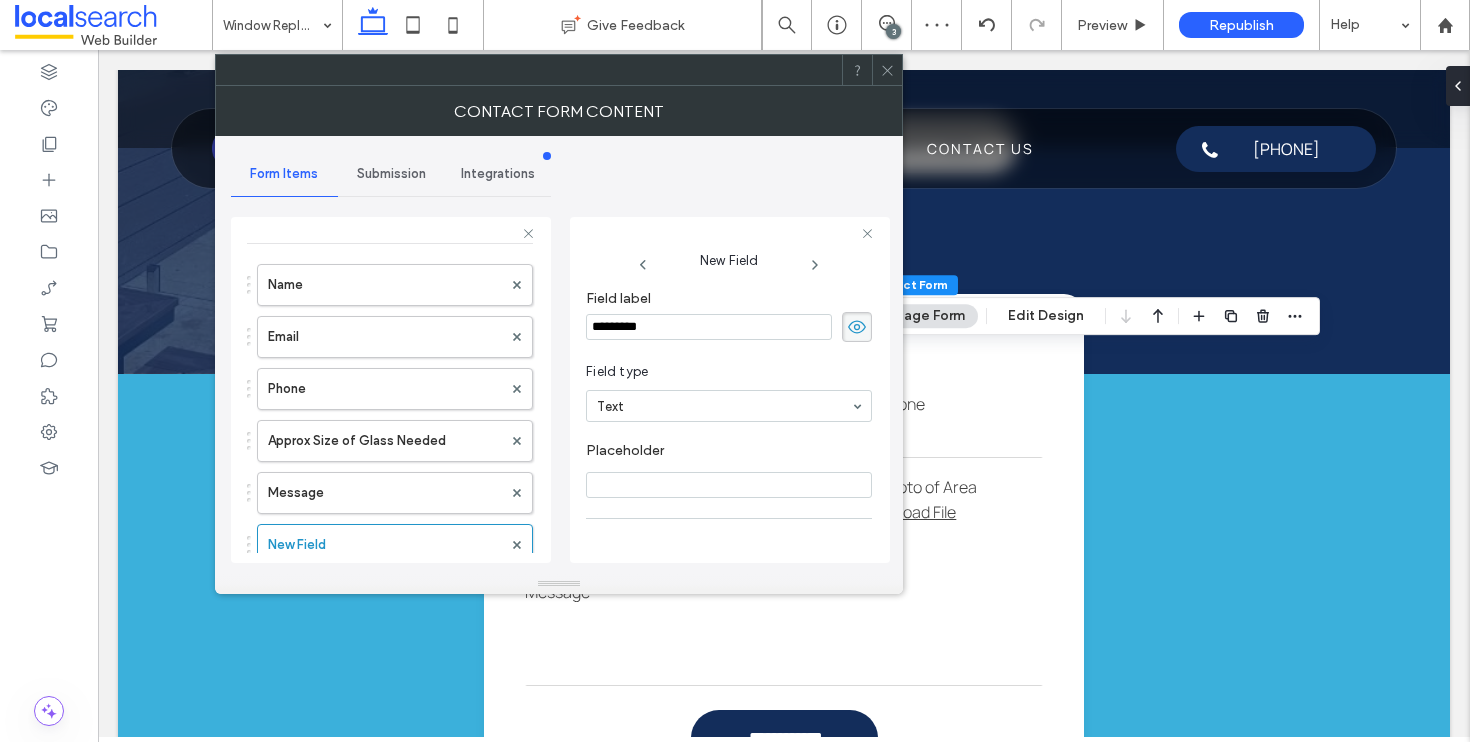 drag, startPoint x: 670, startPoint y: 323, endPoint x: 554, endPoint y: 314, distance: 116.34862 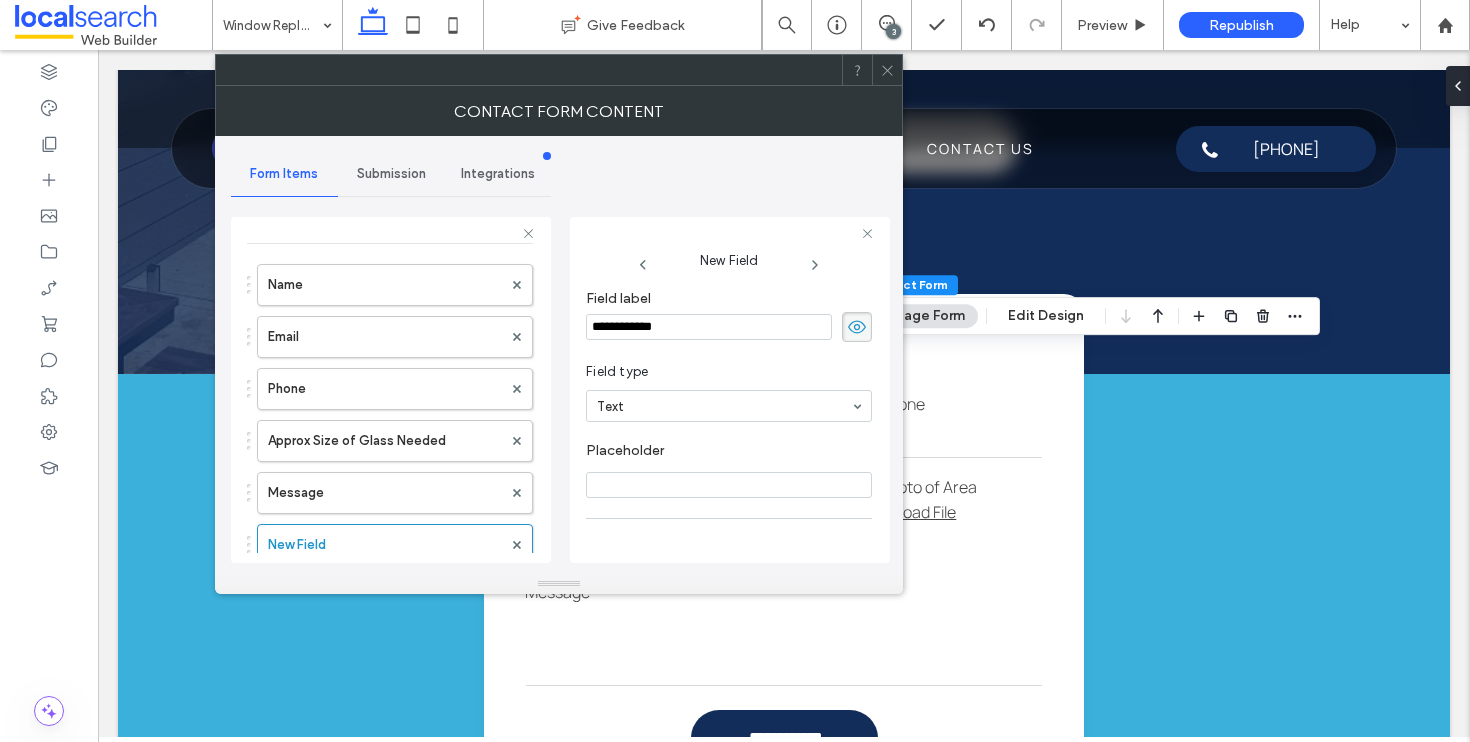 type on "**********" 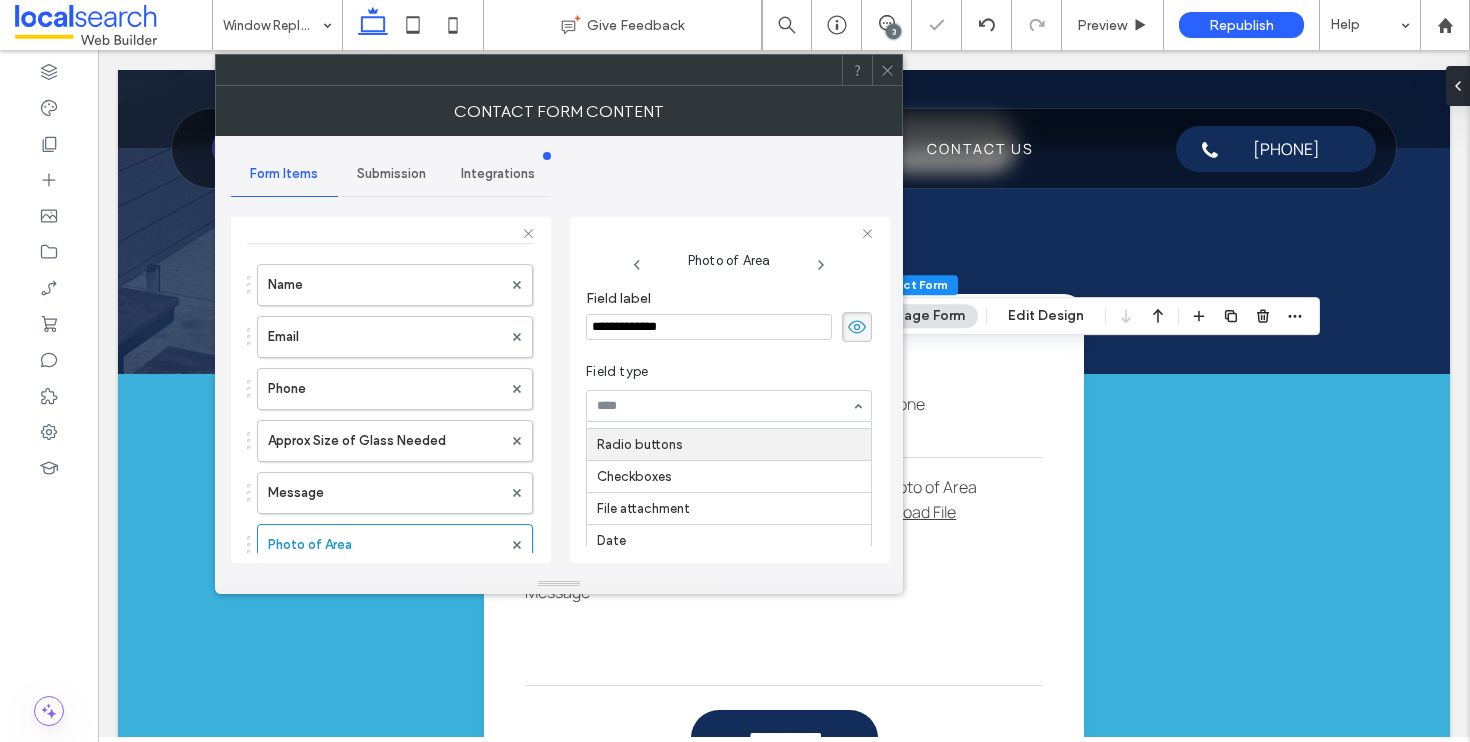 scroll, scrollTop: 60, scrollLeft: 0, axis: vertical 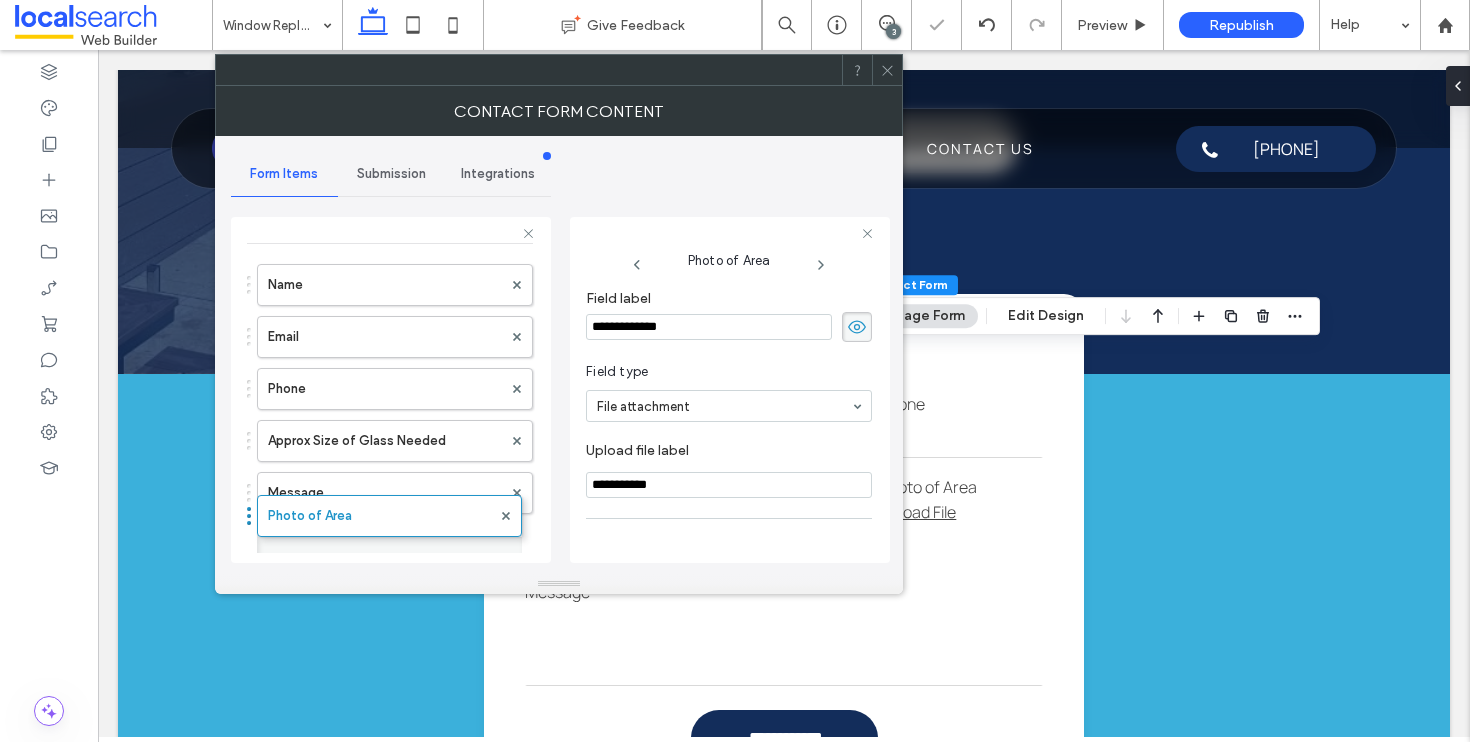 drag, startPoint x: 252, startPoint y: 538, endPoint x: 254, endPoint y: 494, distance: 44.04543 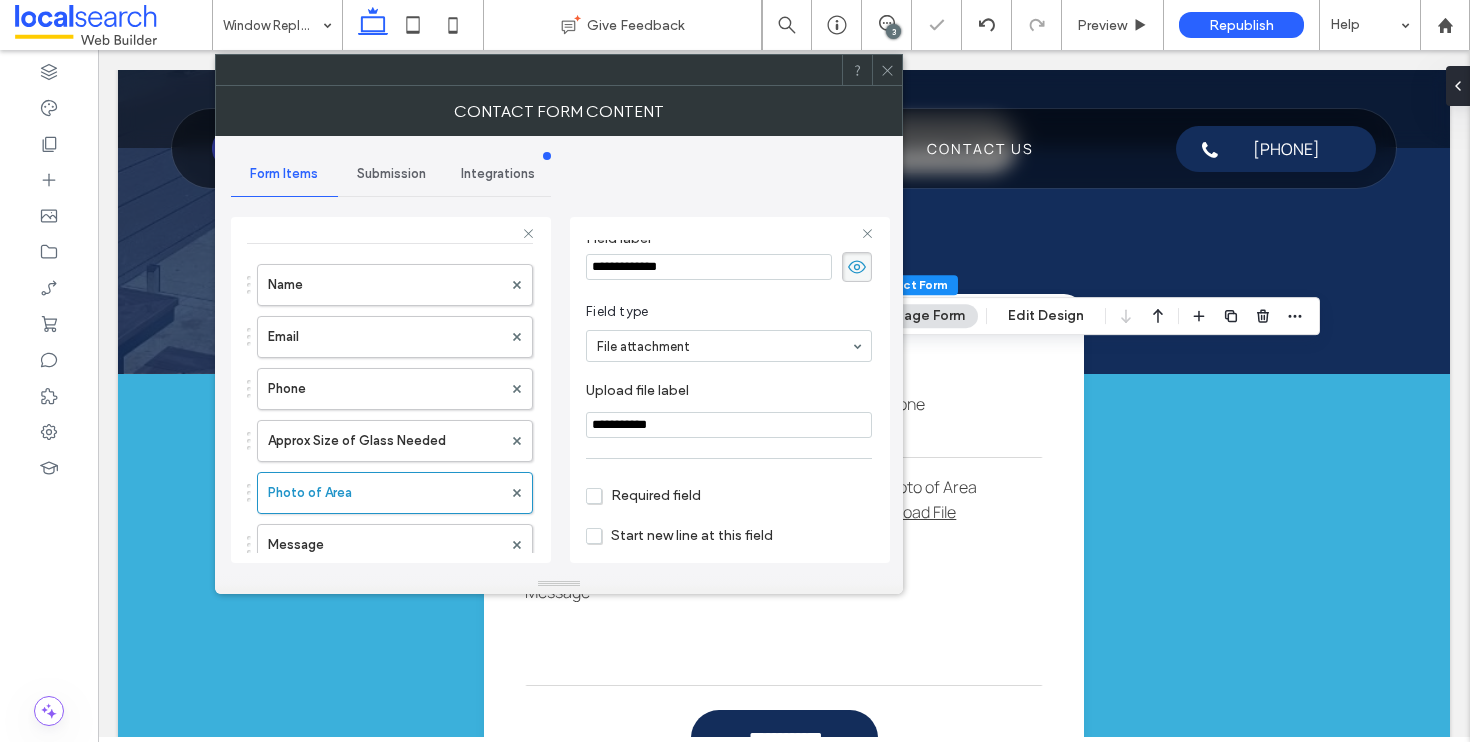 scroll, scrollTop: 141, scrollLeft: 0, axis: vertical 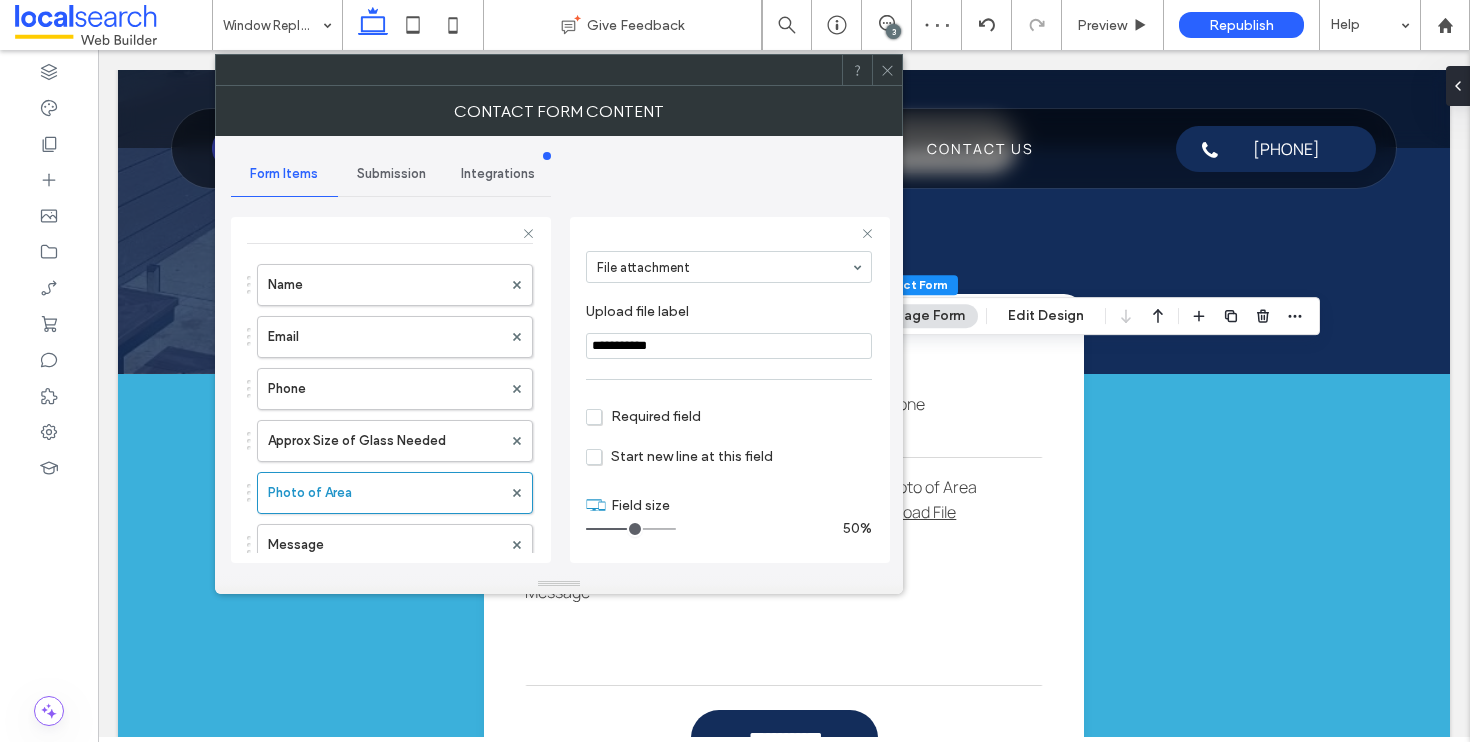 drag, startPoint x: 619, startPoint y: 527, endPoint x: 629, endPoint y: 528, distance: 10.049875 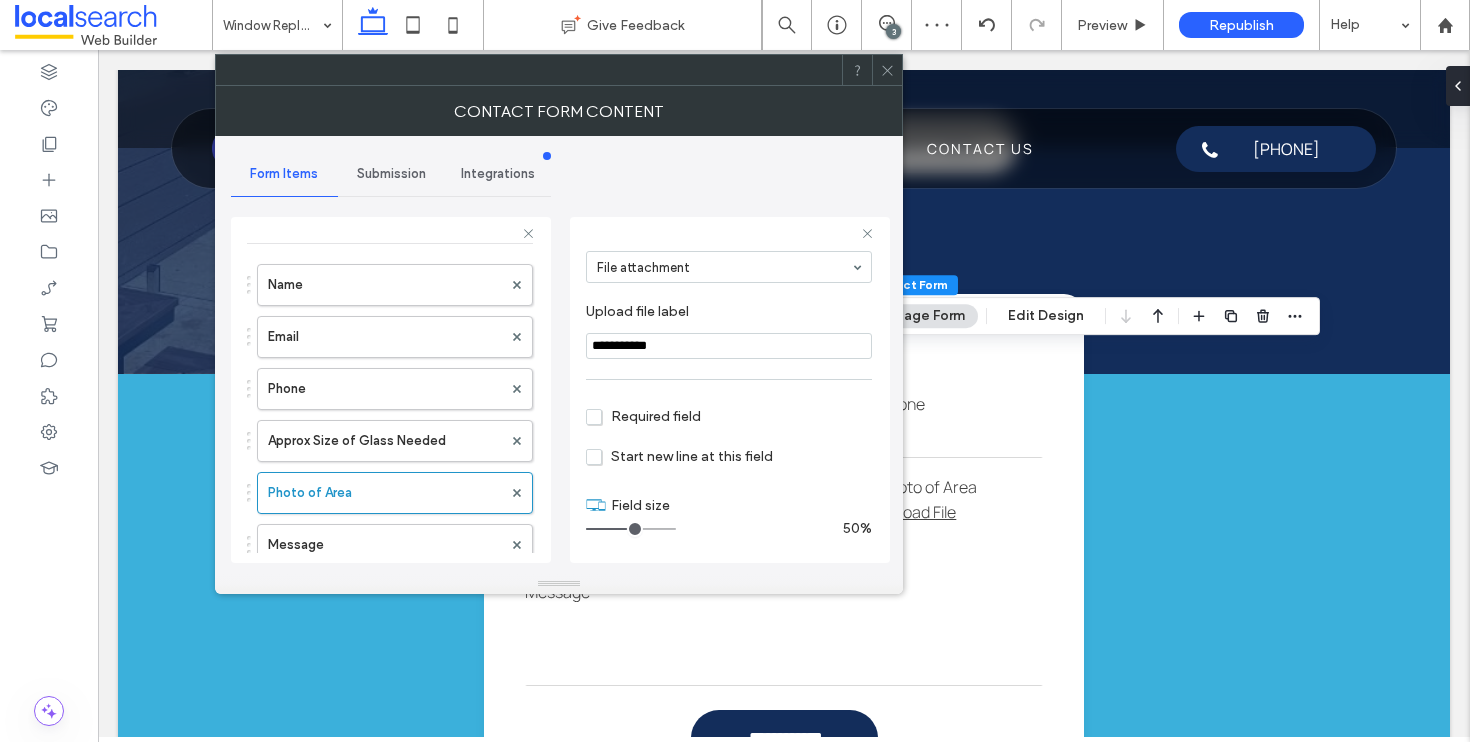 type on "*" 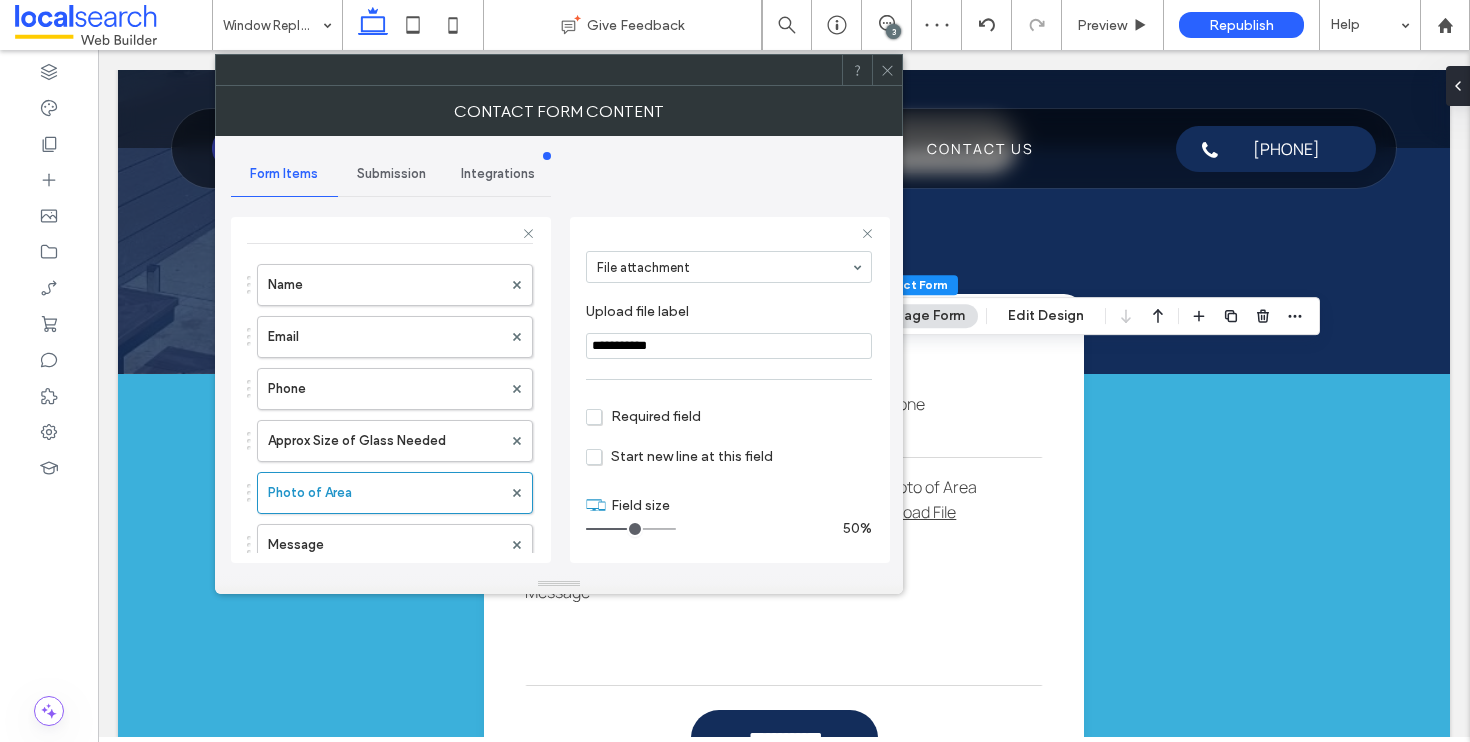 click 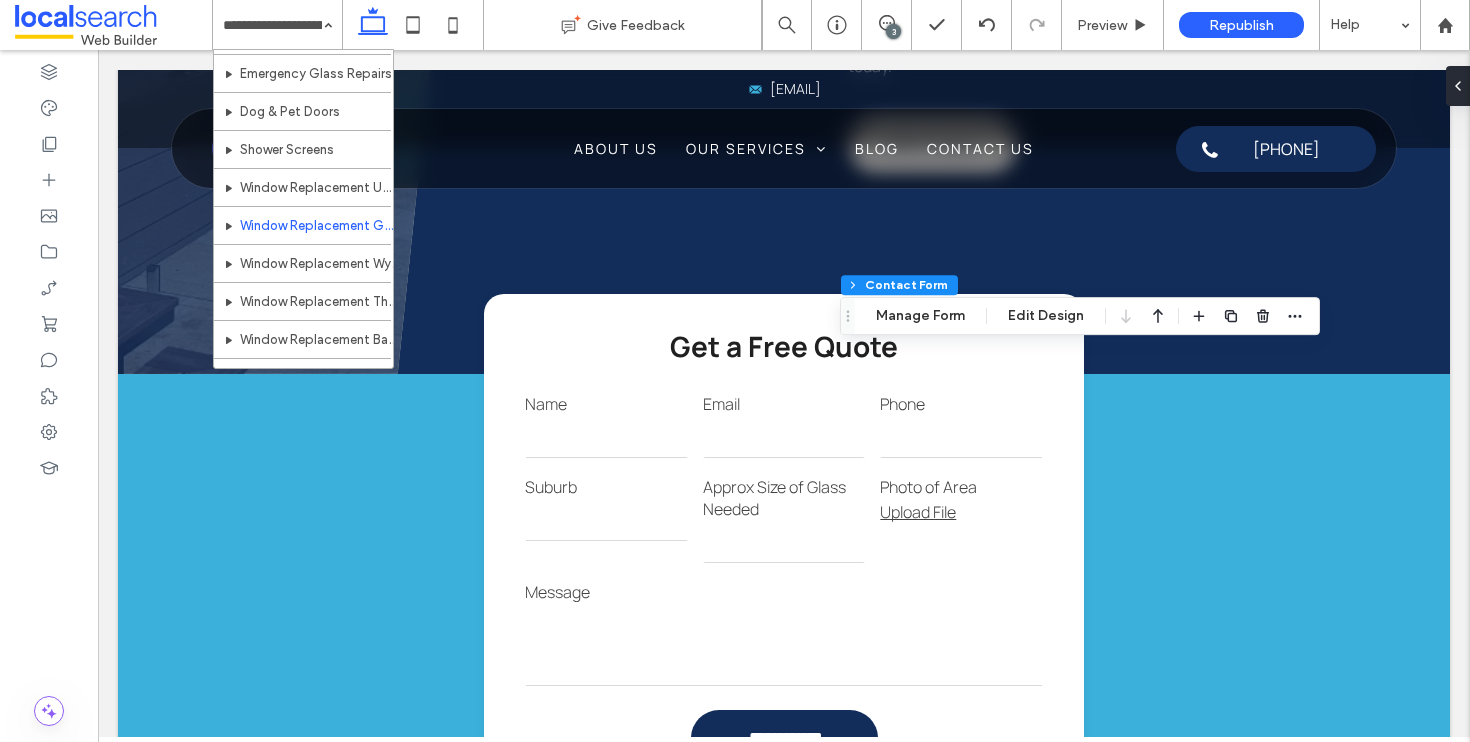 scroll, scrollTop: 473, scrollLeft: 0, axis: vertical 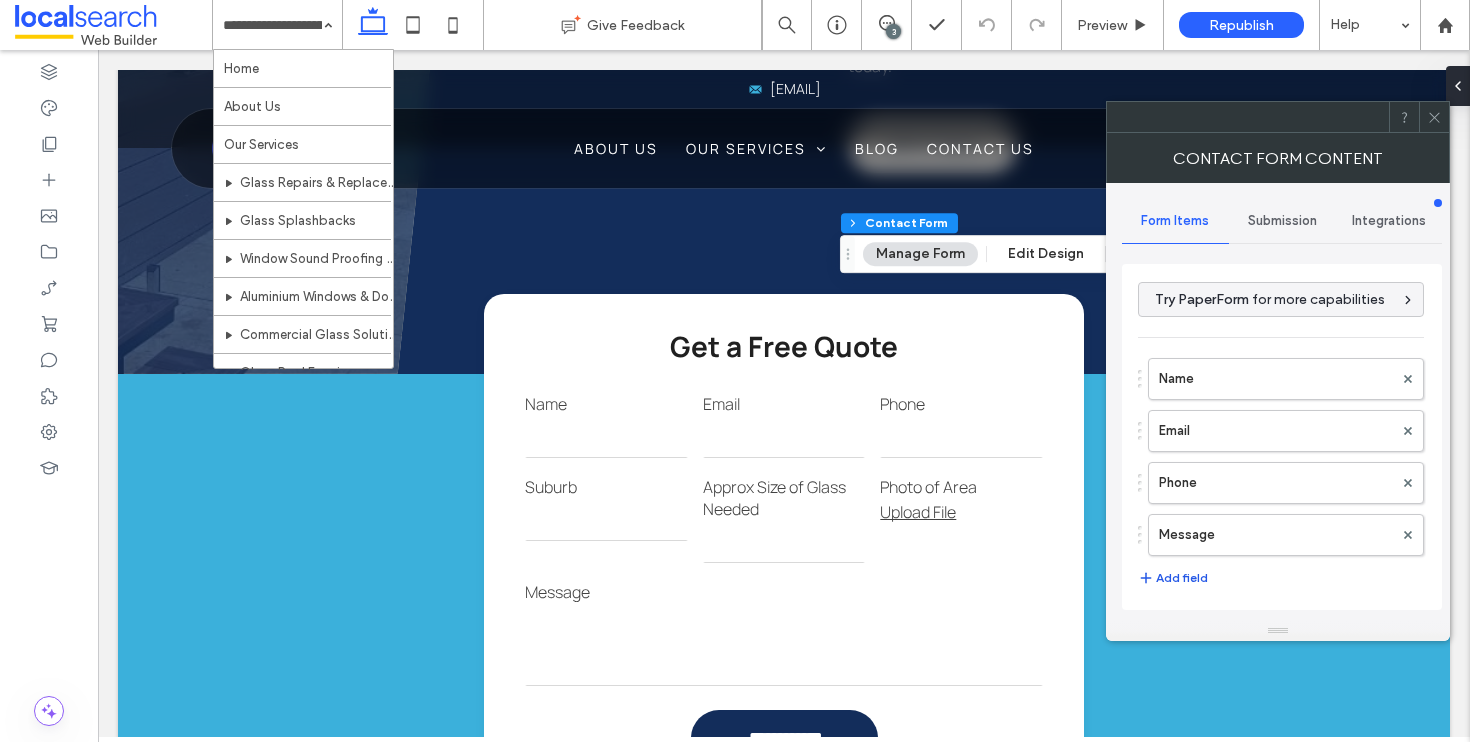 click on "Add field" at bounding box center [1173, 578] 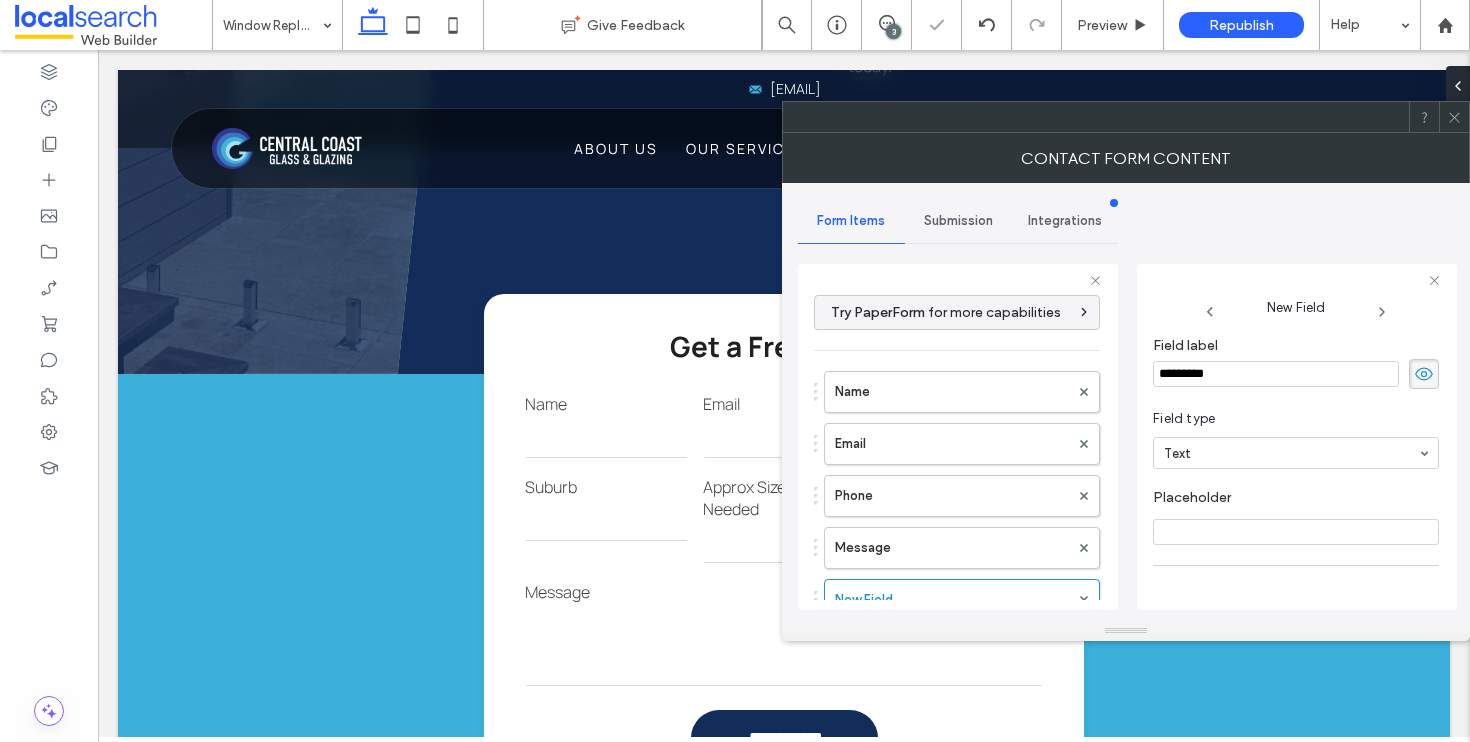 drag, startPoint x: 1244, startPoint y: 372, endPoint x: 1149, endPoint y: 373, distance: 95.005264 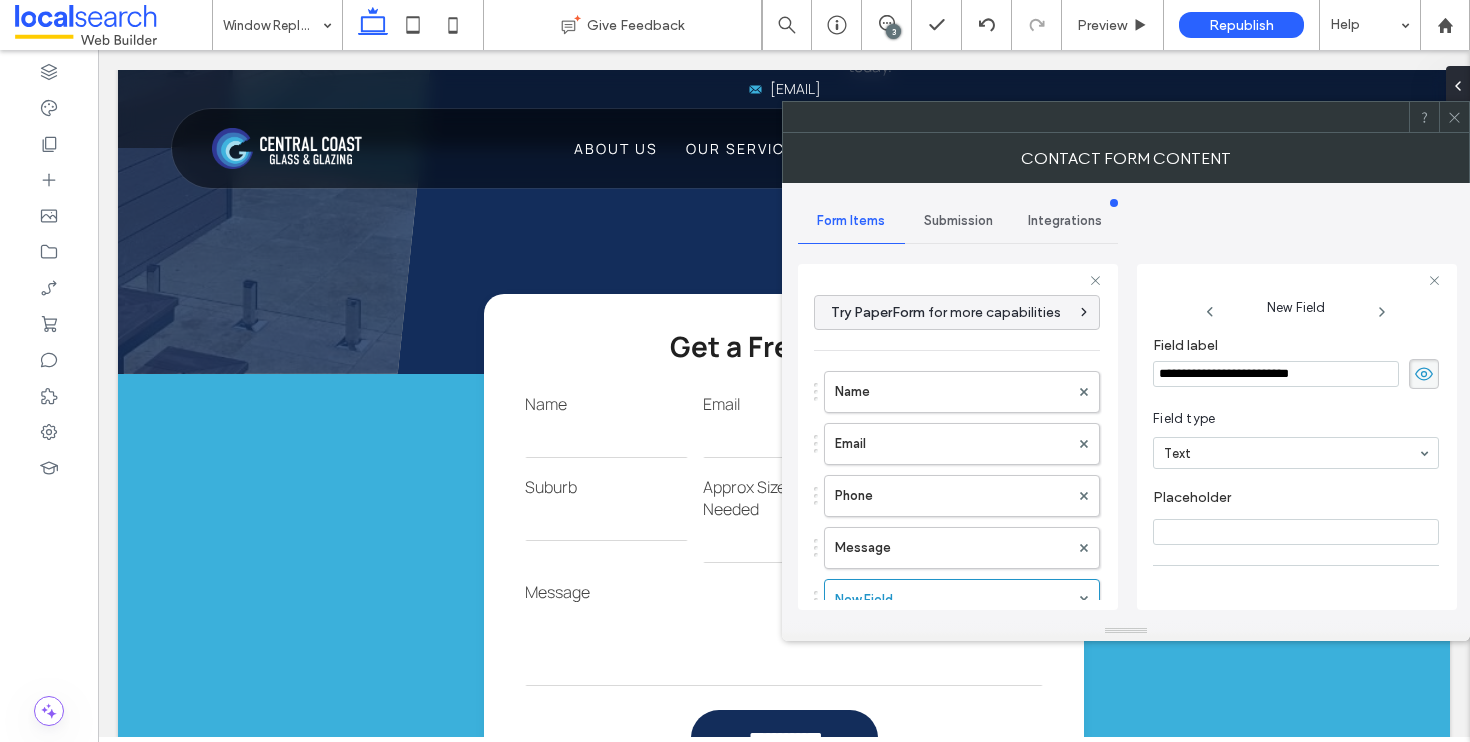 type on "**********" 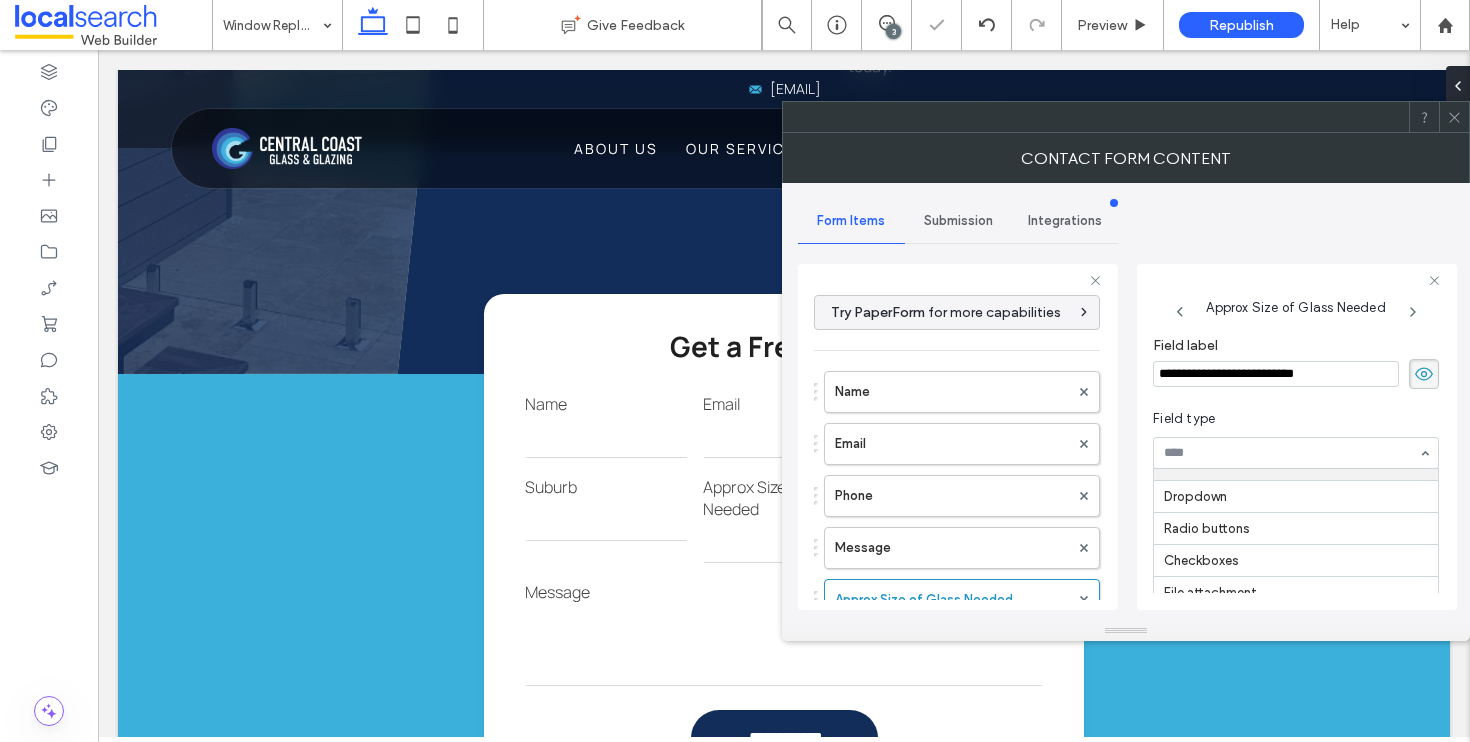 scroll, scrollTop: 0, scrollLeft: 0, axis: both 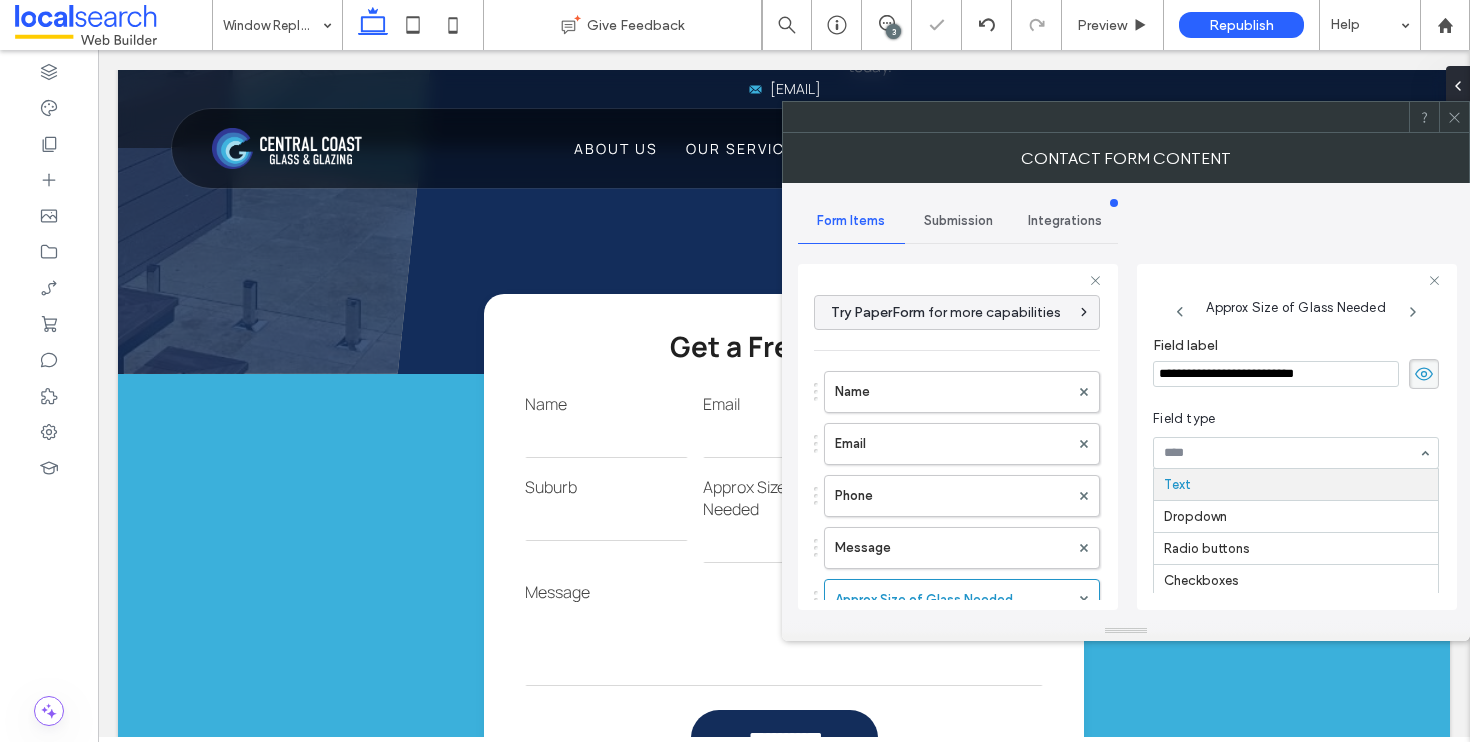 click on "Field type" at bounding box center (1292, 419) 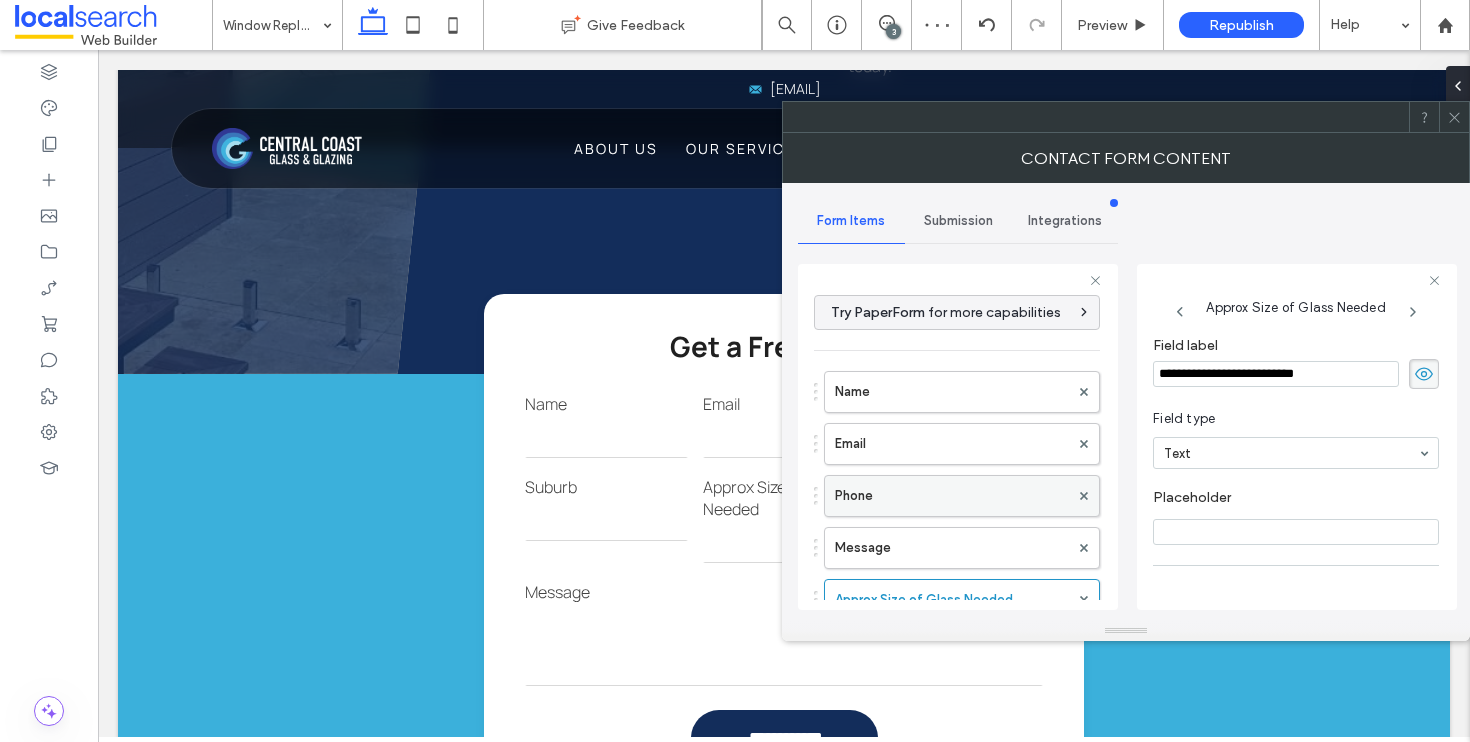 scroll, scrollTop: 34, scrollLeft: 0, axis: vertical 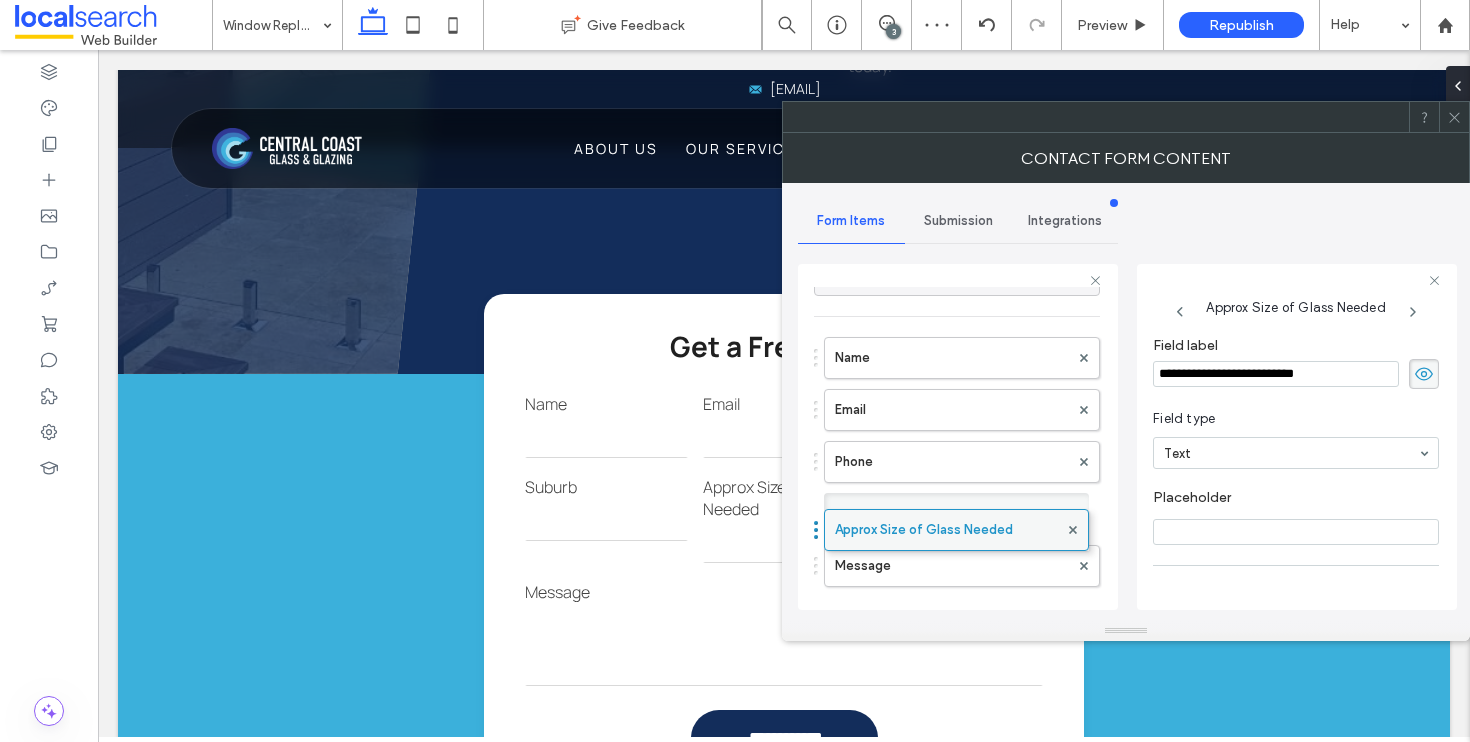 drag, startPoint x: 820, startPoint y: 561, endPoint x: 824, endPoint y: 510, distance: 51.156624 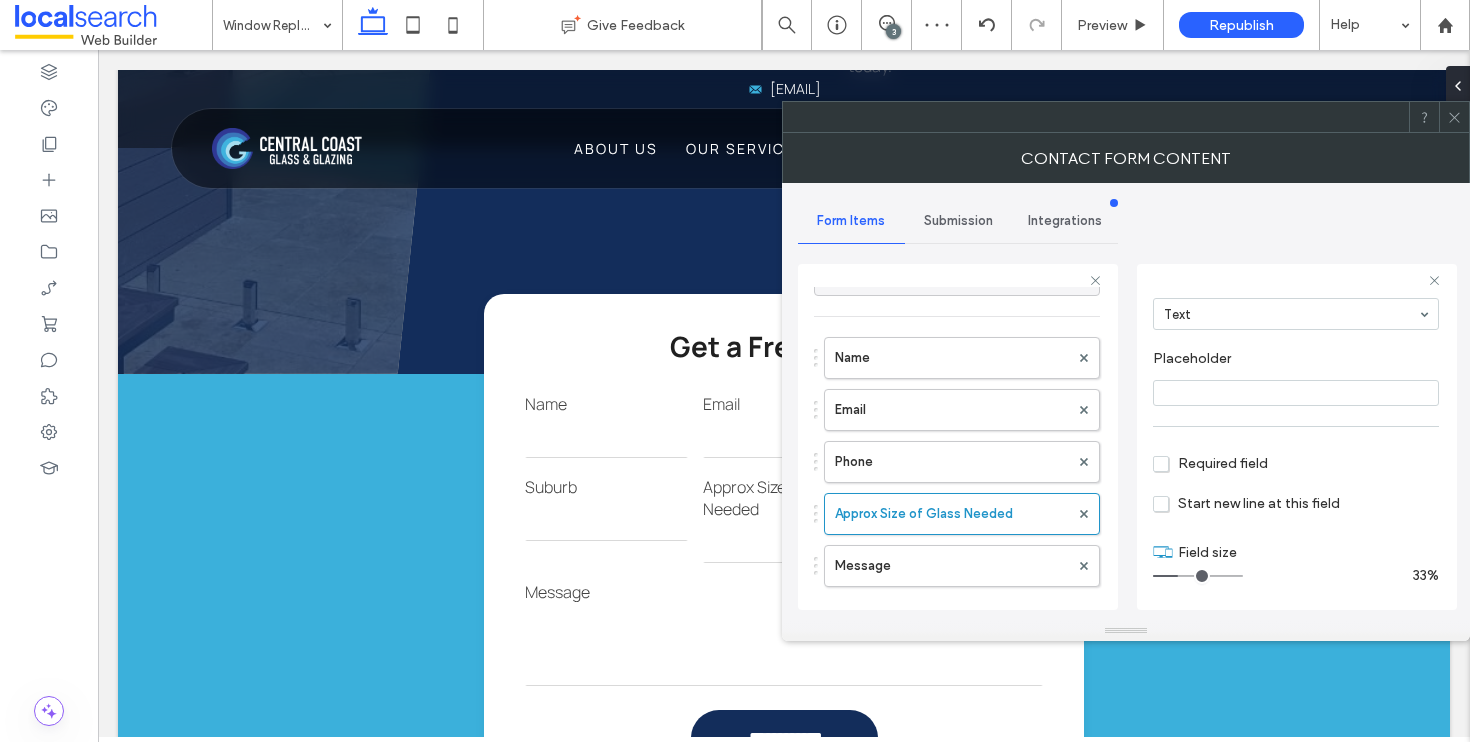 scroll, scrollTop: 139, scrollLeft: 0, axis: vertical 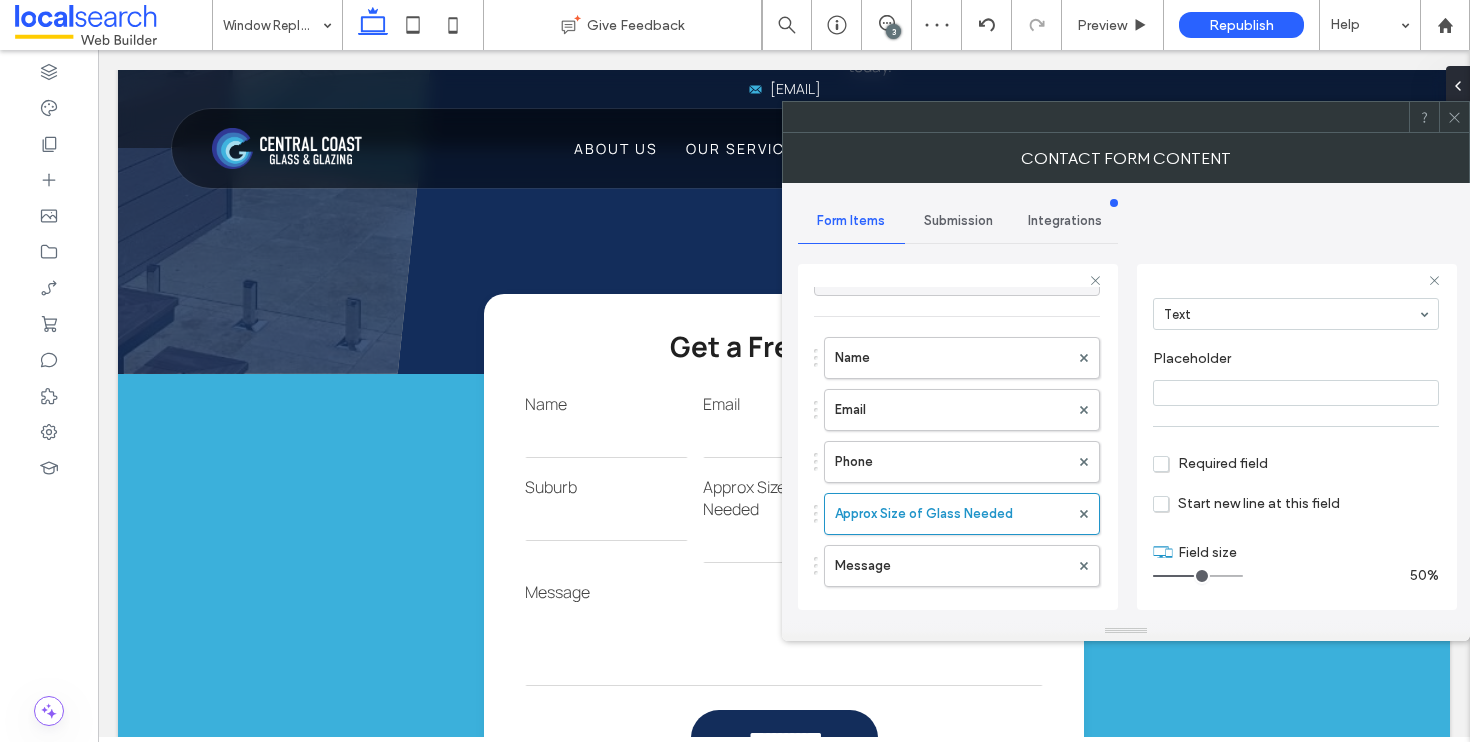click at bounding box center [1198, 576] 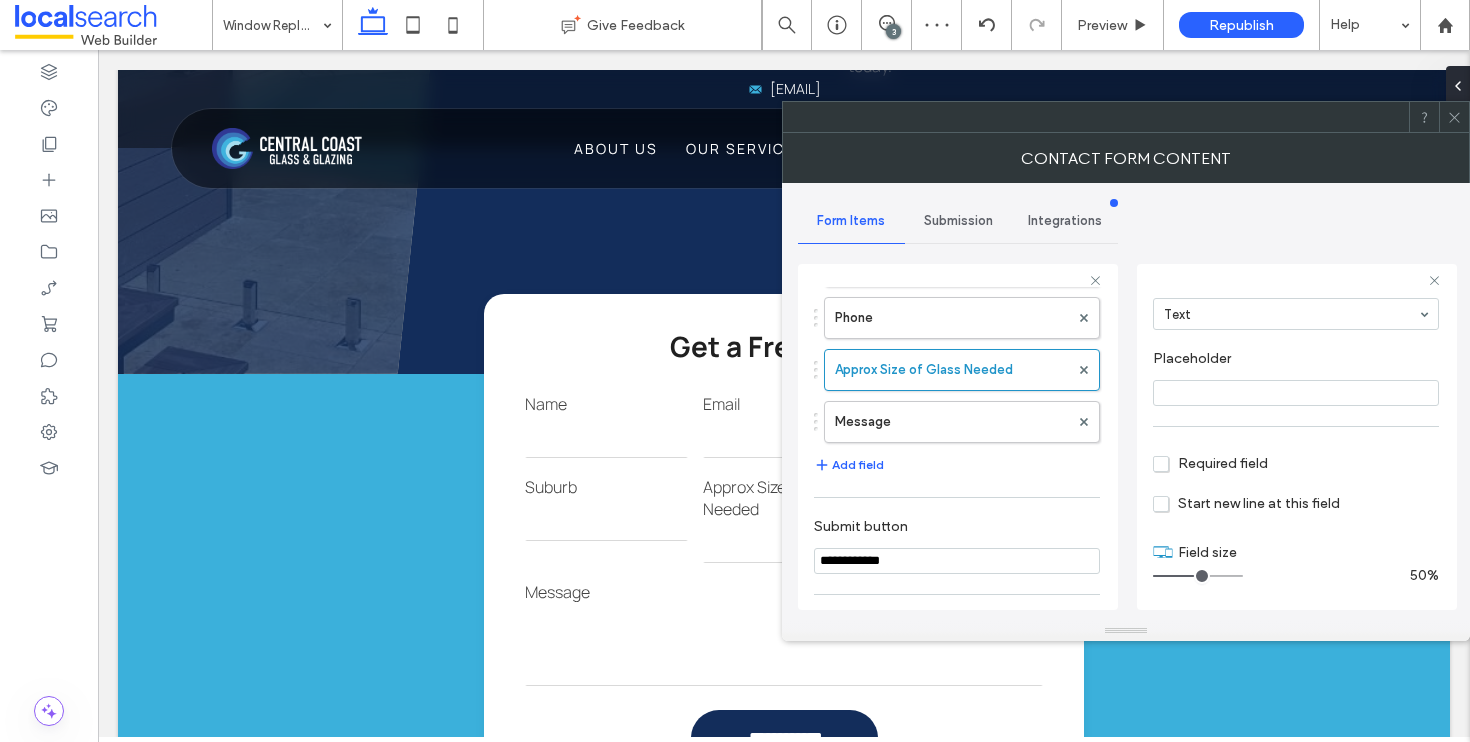 scroll, scrollTop: 181, scrollLeft: 0, axis: vertical 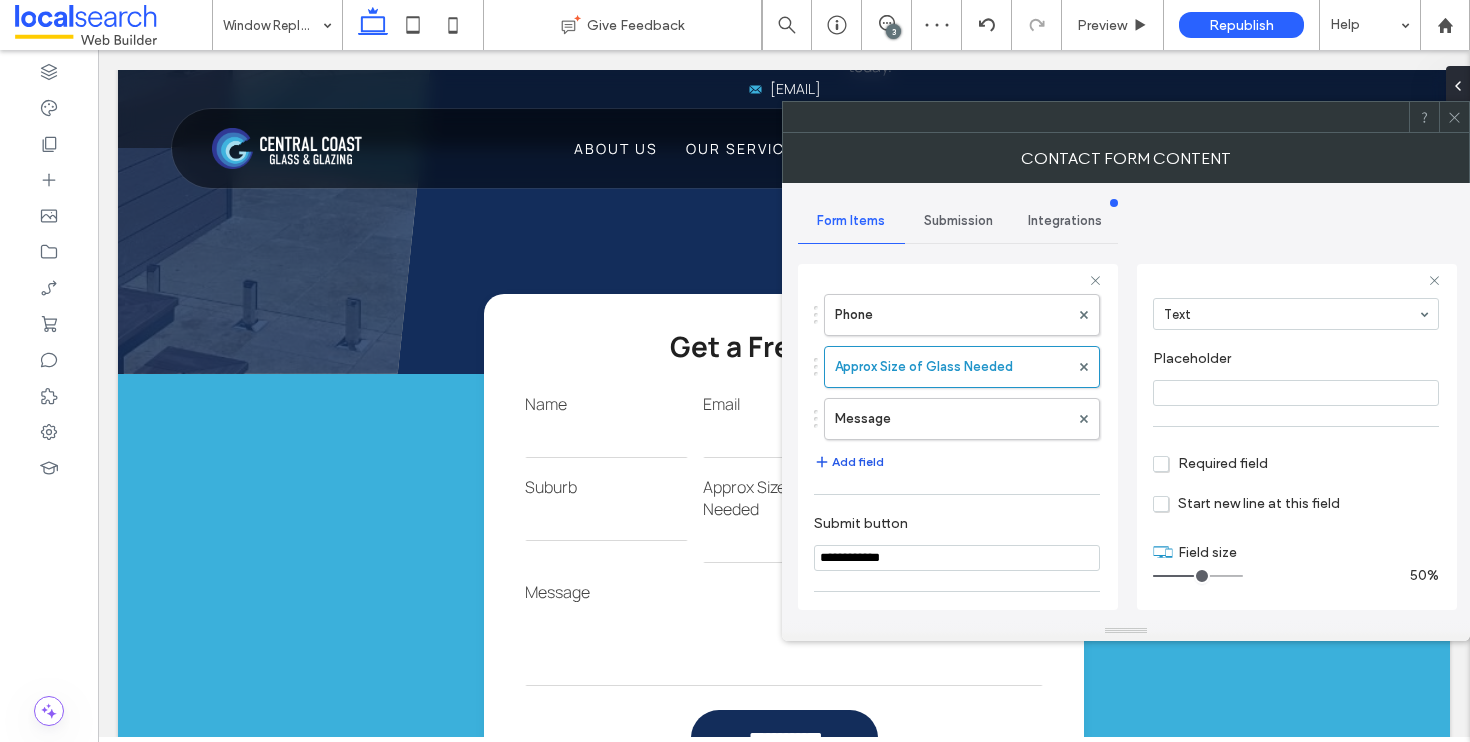 click on "Add field" at bounding box center (849, 462) 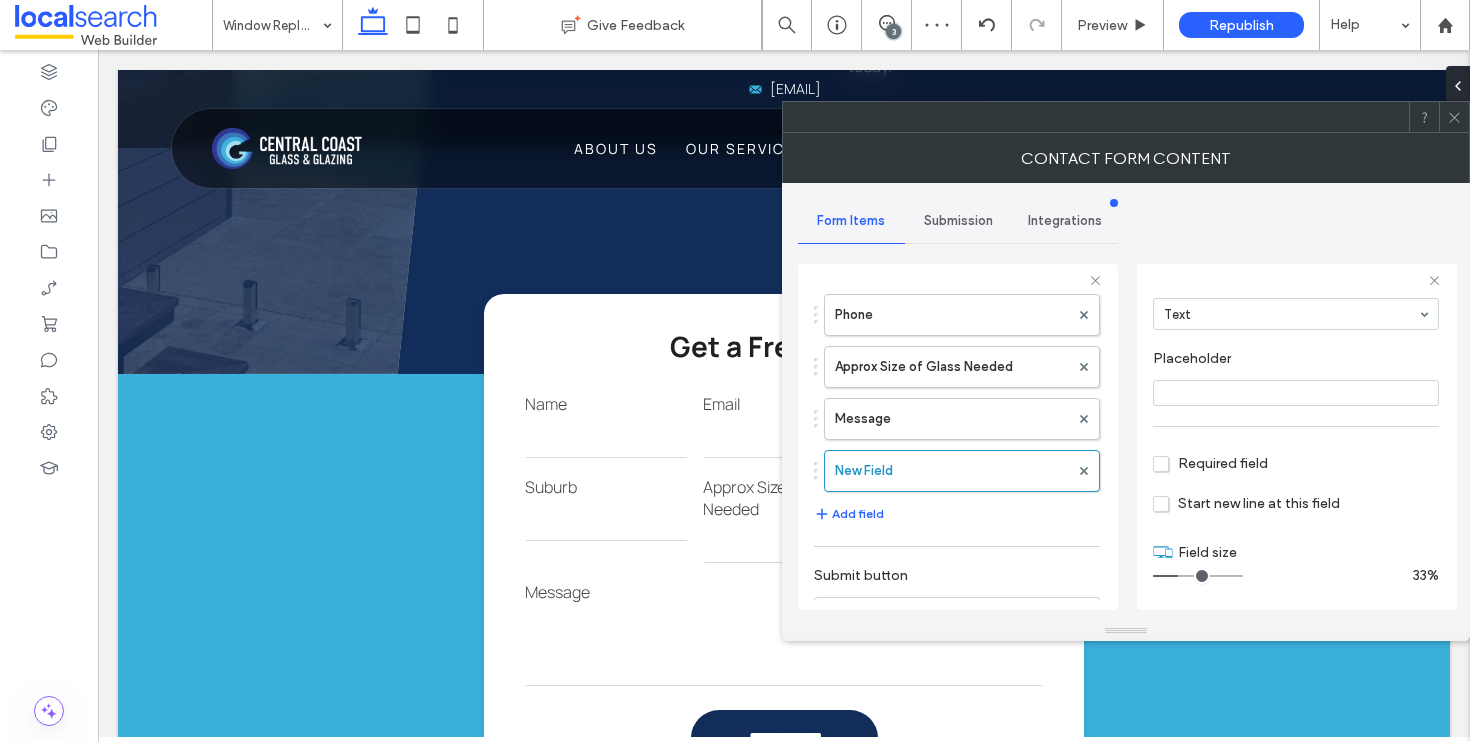 scroll, scrollTop: 0, scrollLeft: 0, axis: both 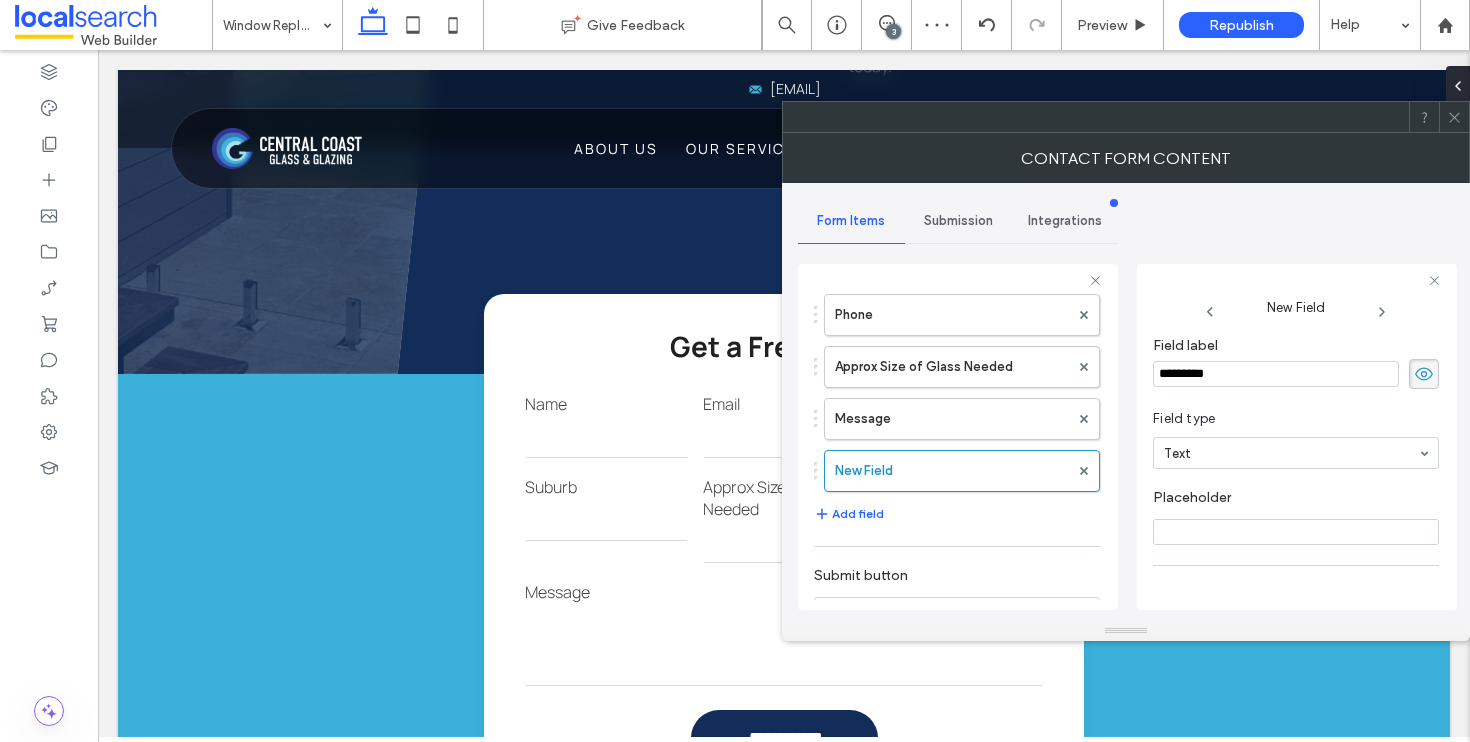 drag, startPoint x: 1265, startPoint y: 372, endPoint x: 1159, endPoint y: 366, distance: 106.16968 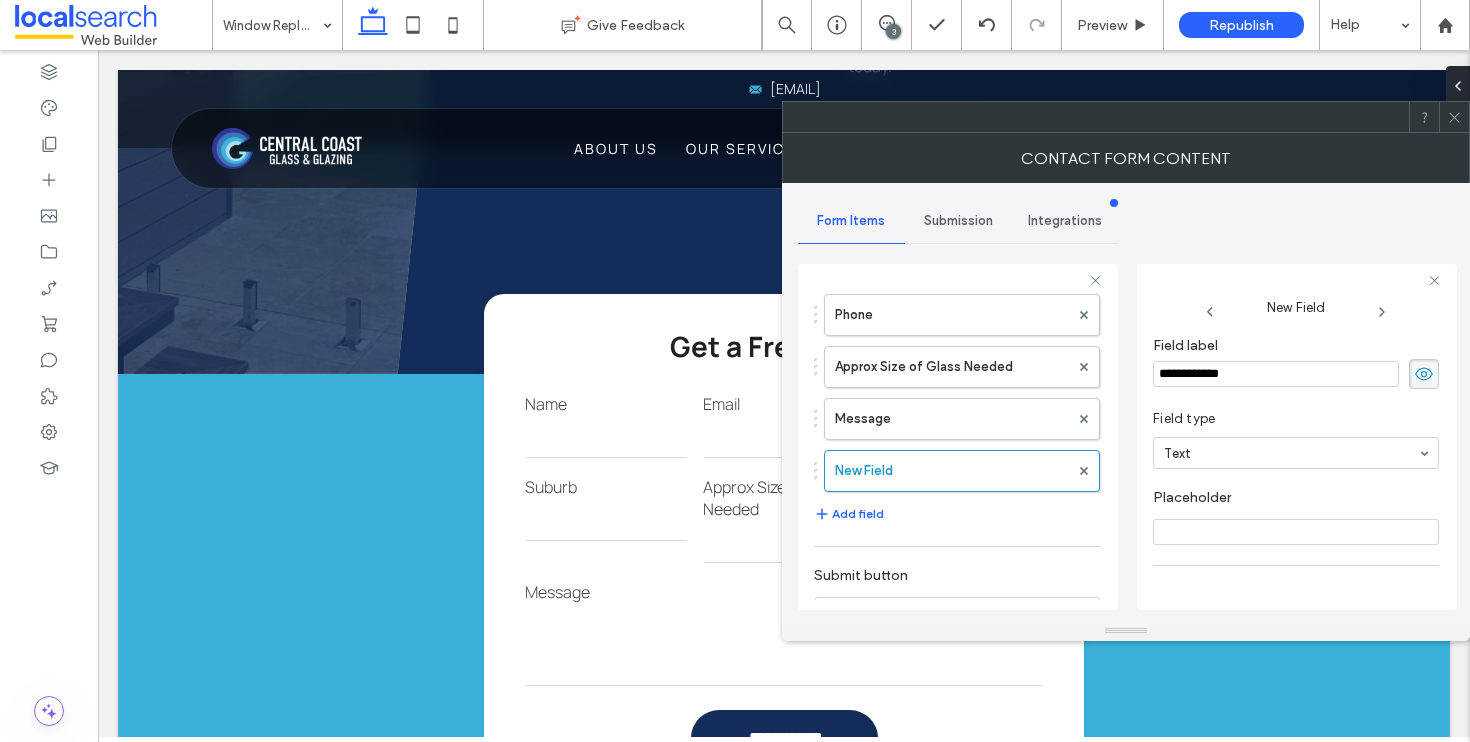 type on "**********" 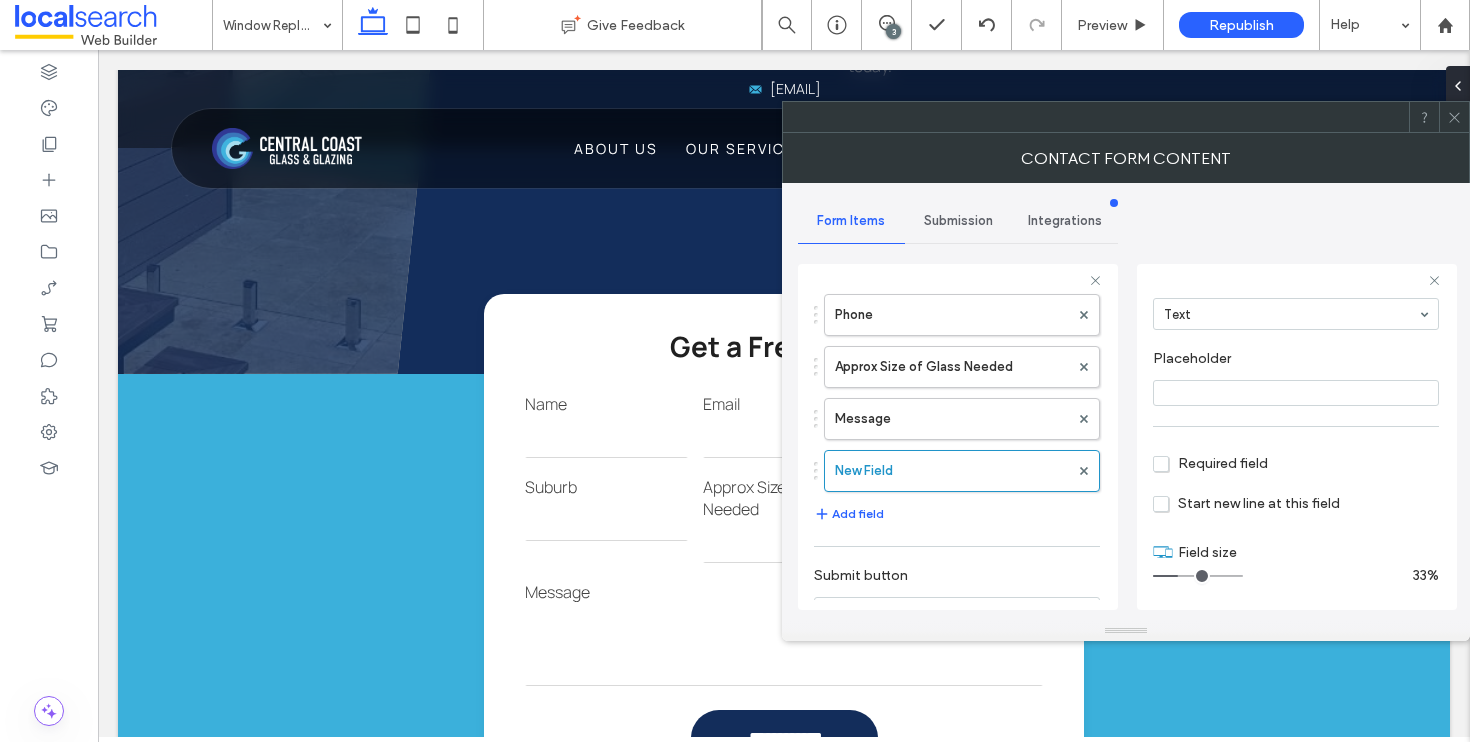 scroll, scrollTop: 112, scrollLeft: 0, axis: vertical 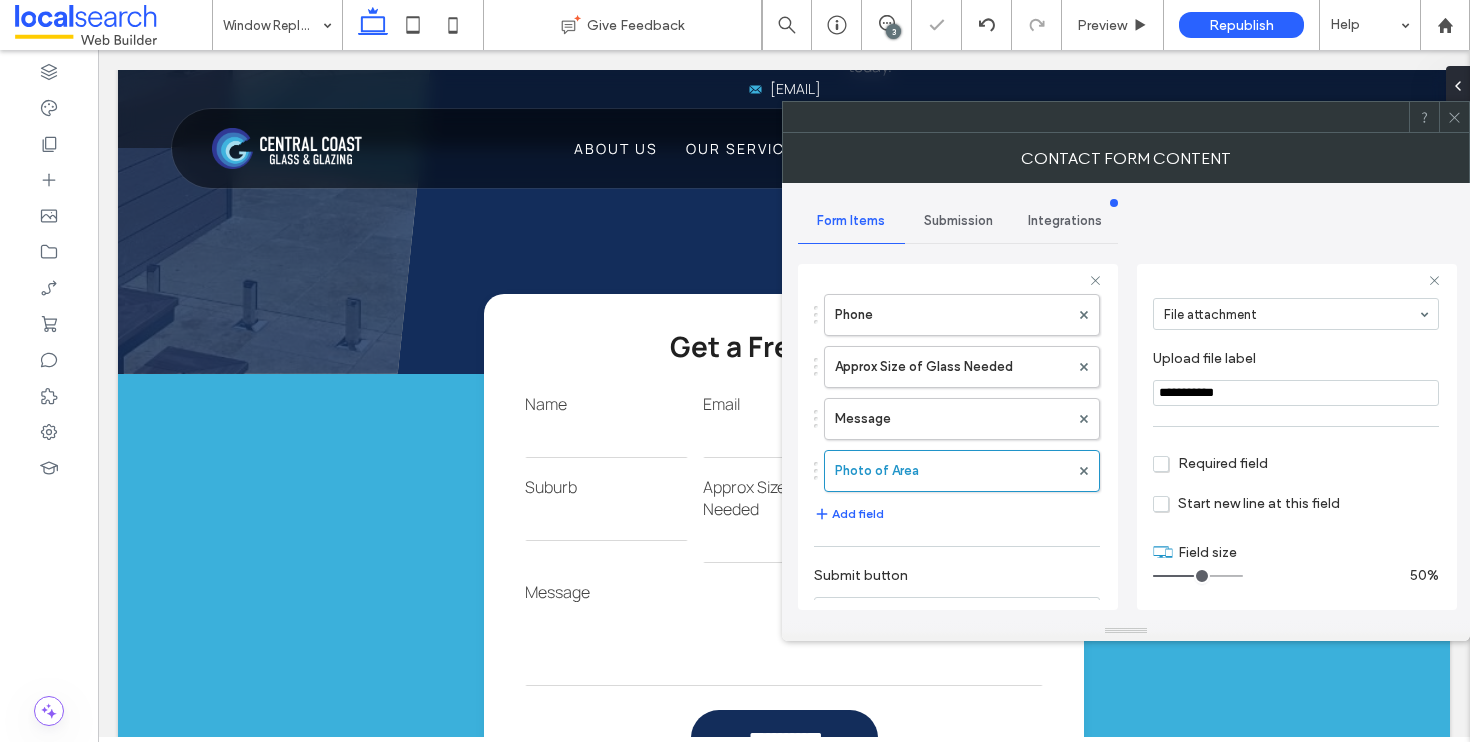 drag, startPoint x: 1183, startPoint y: 577, endPoint x: 1195, endPoint y: 577, distance: 12 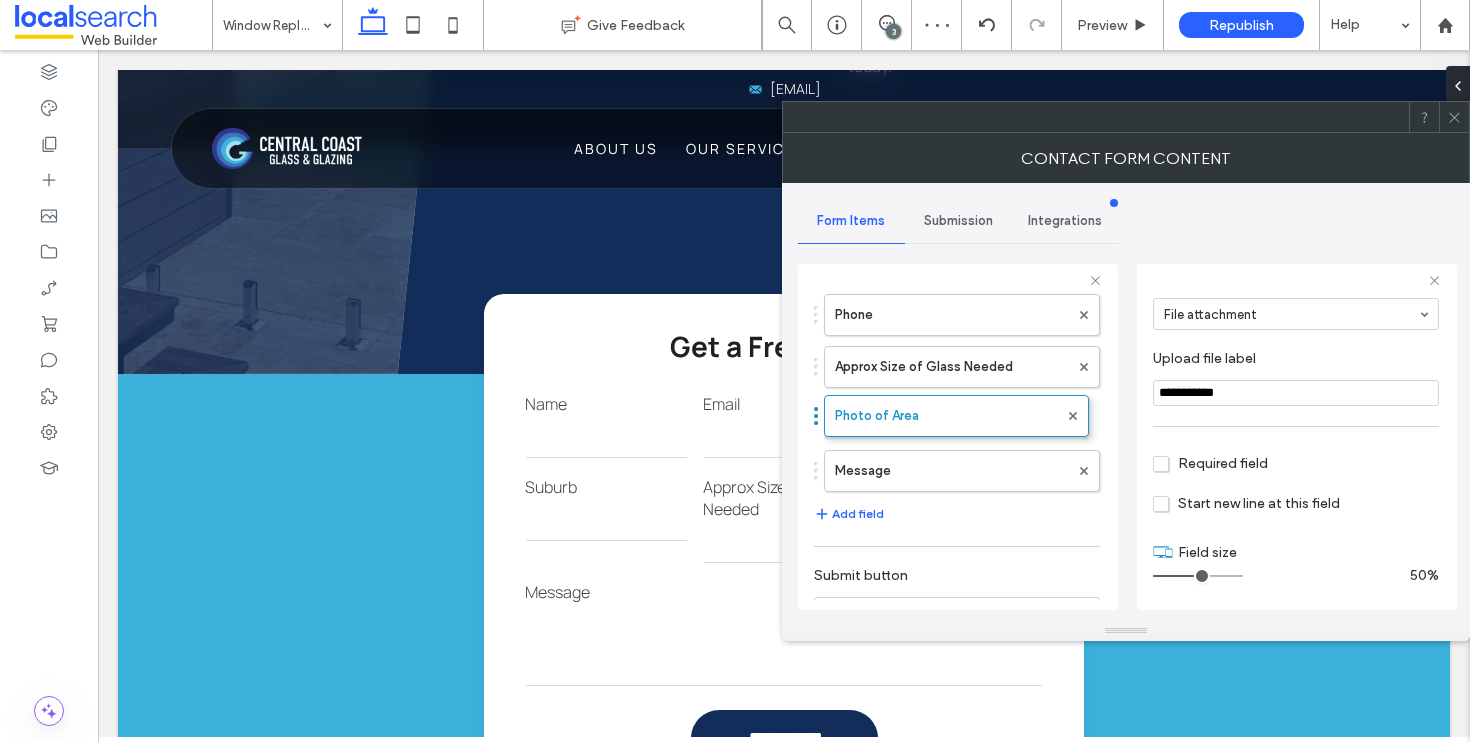 drag, startPoint x: 818, startPoint y: 470, endPoint x: 820, endPoint y: 405, distance: 65.03076 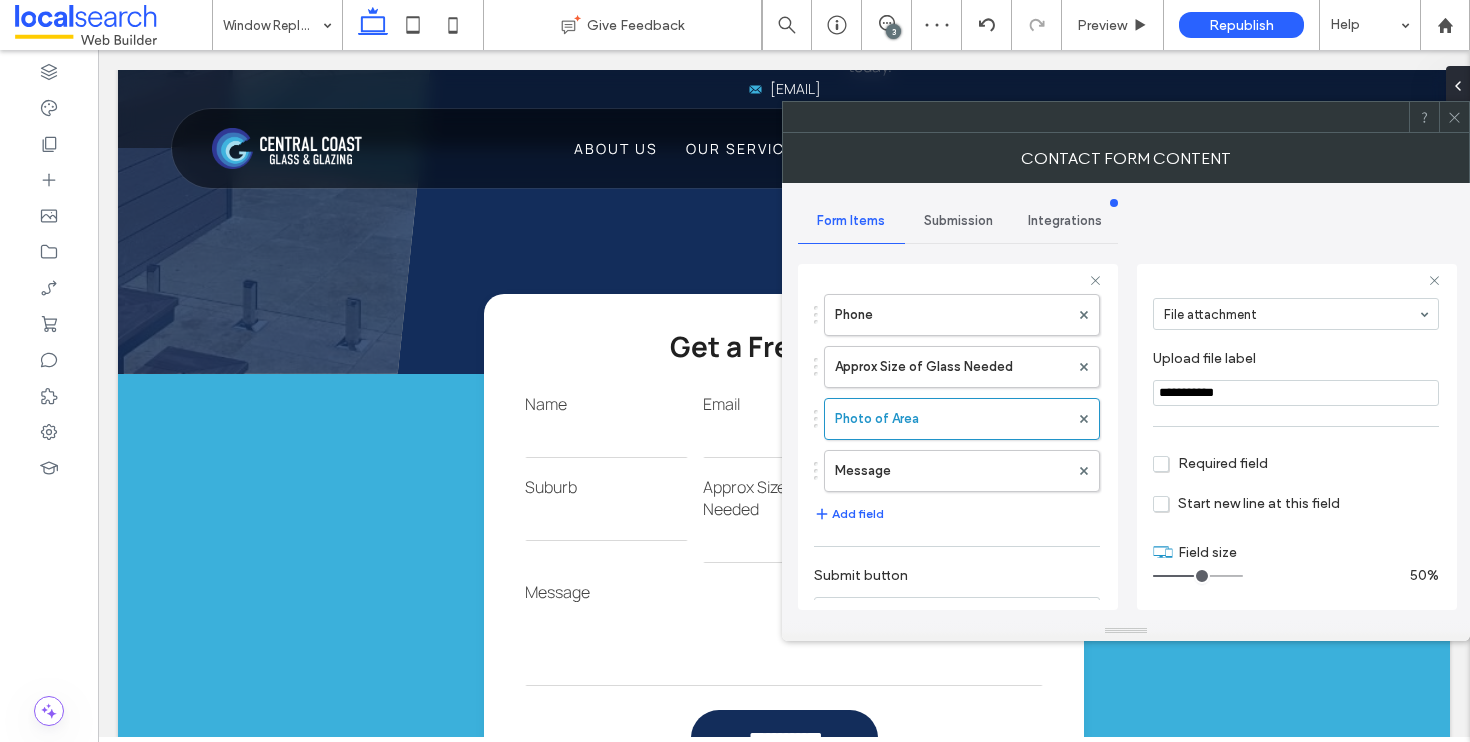 click 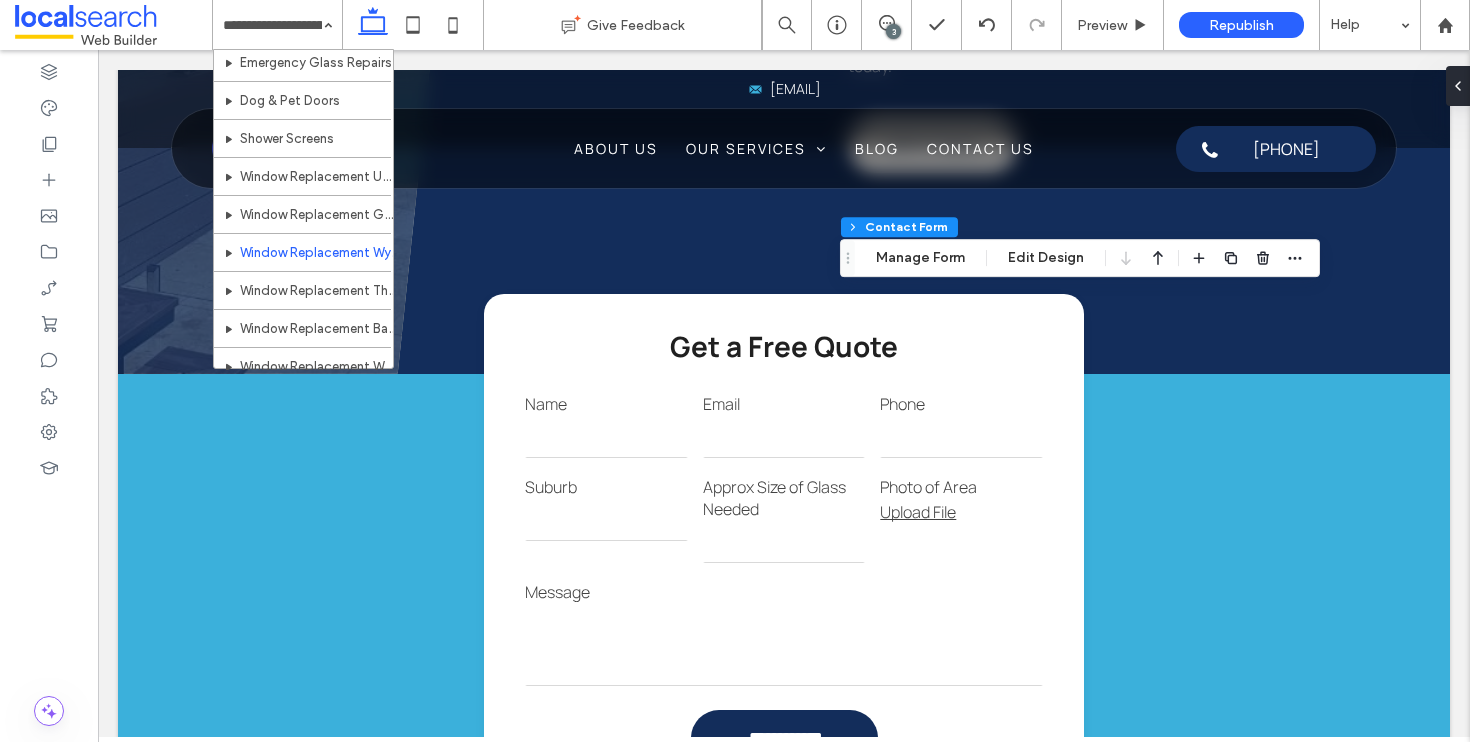 scroll, scrollTop: 438, scrollLeft: 0, axis: vertical 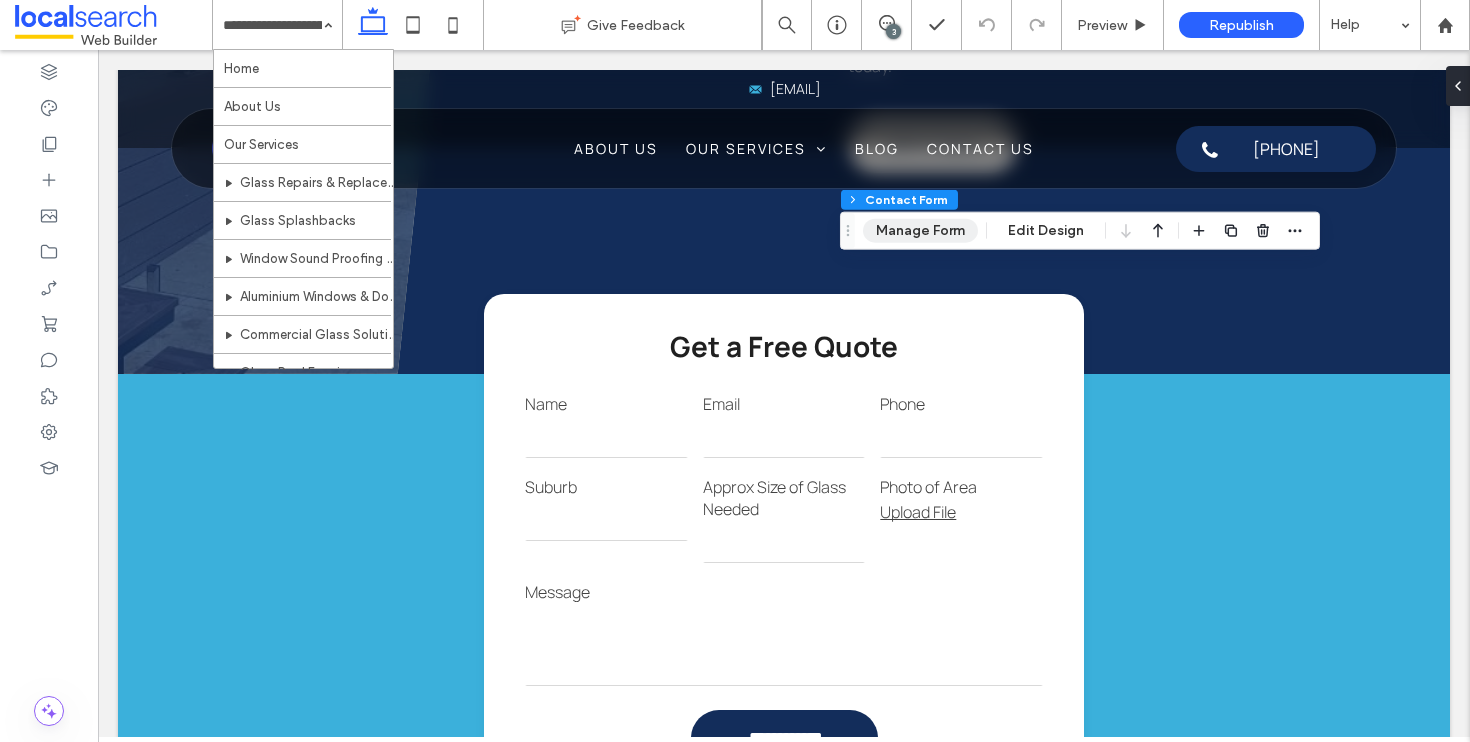 click on "Manage Form" at bounding box center [920, 231] 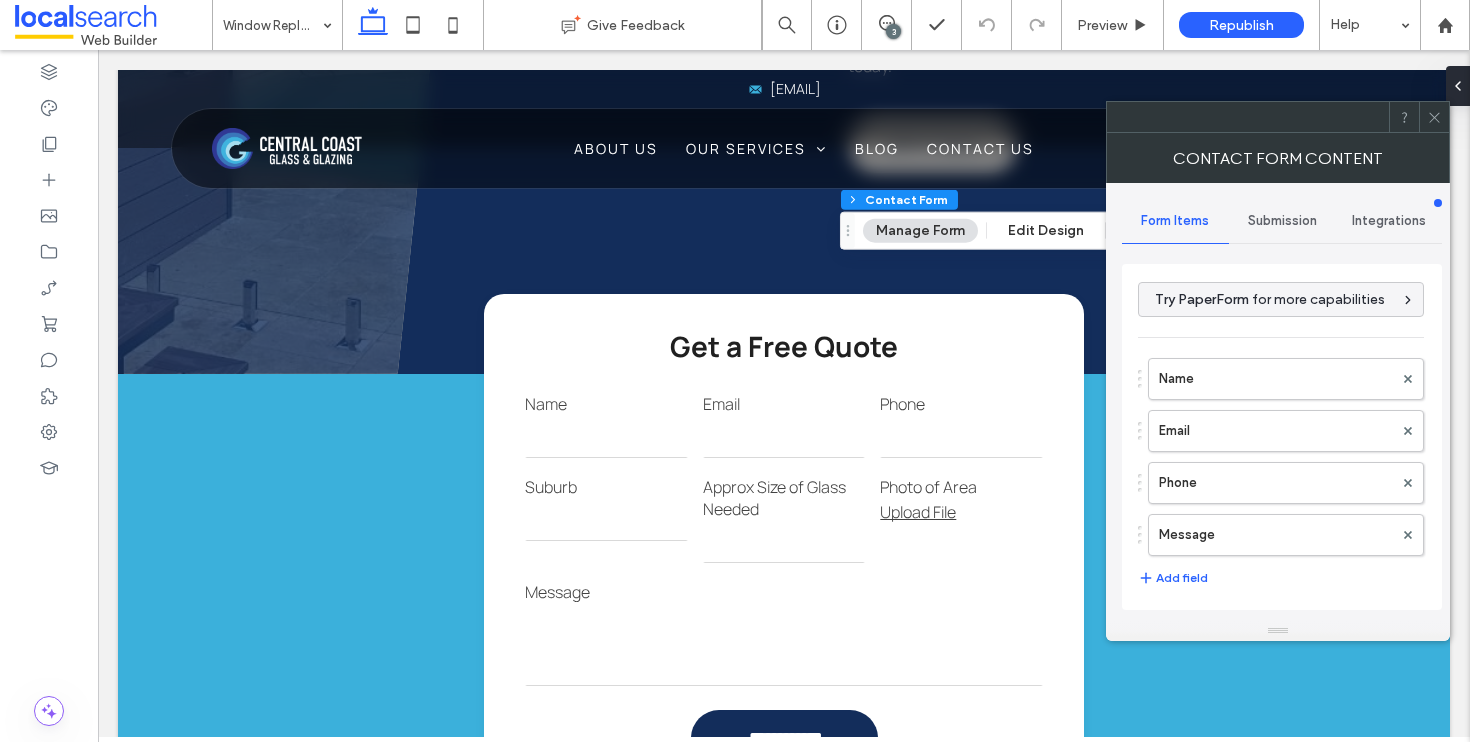 click on "Name Email Phone Message Add field" at bounding box center [1281, 474] 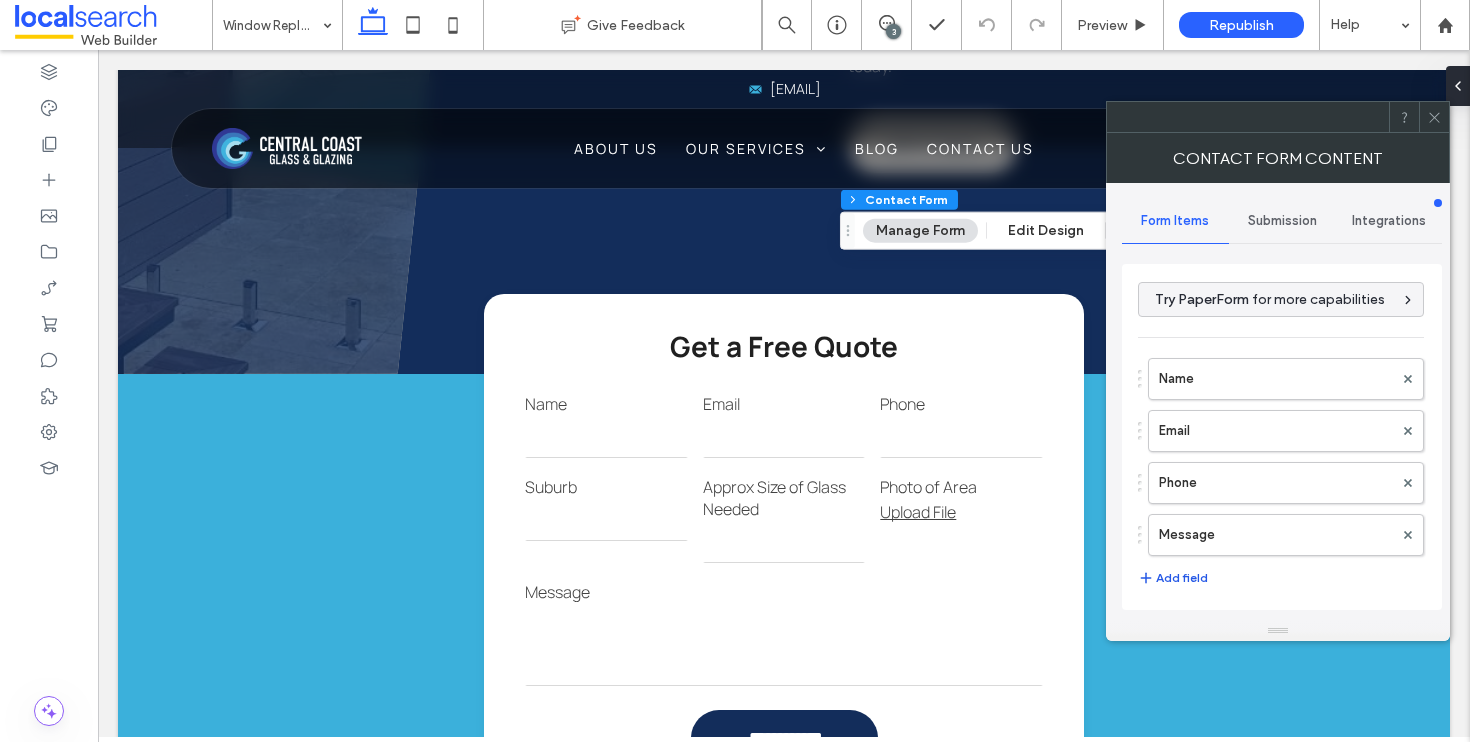 click on "Add field" at bounding box center [1173, 578] 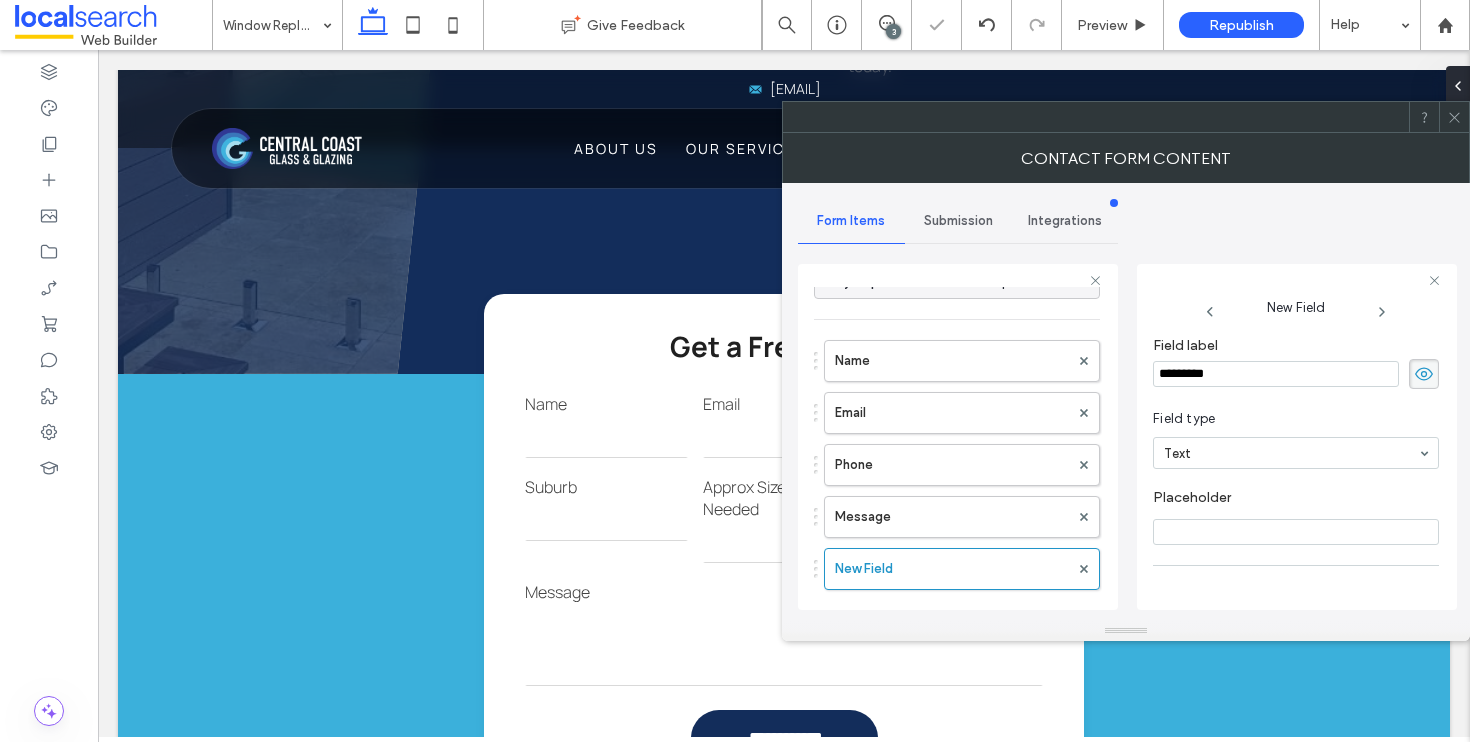 scroll, scrollTop: 31, scrollLeft: 0, axis: vertical 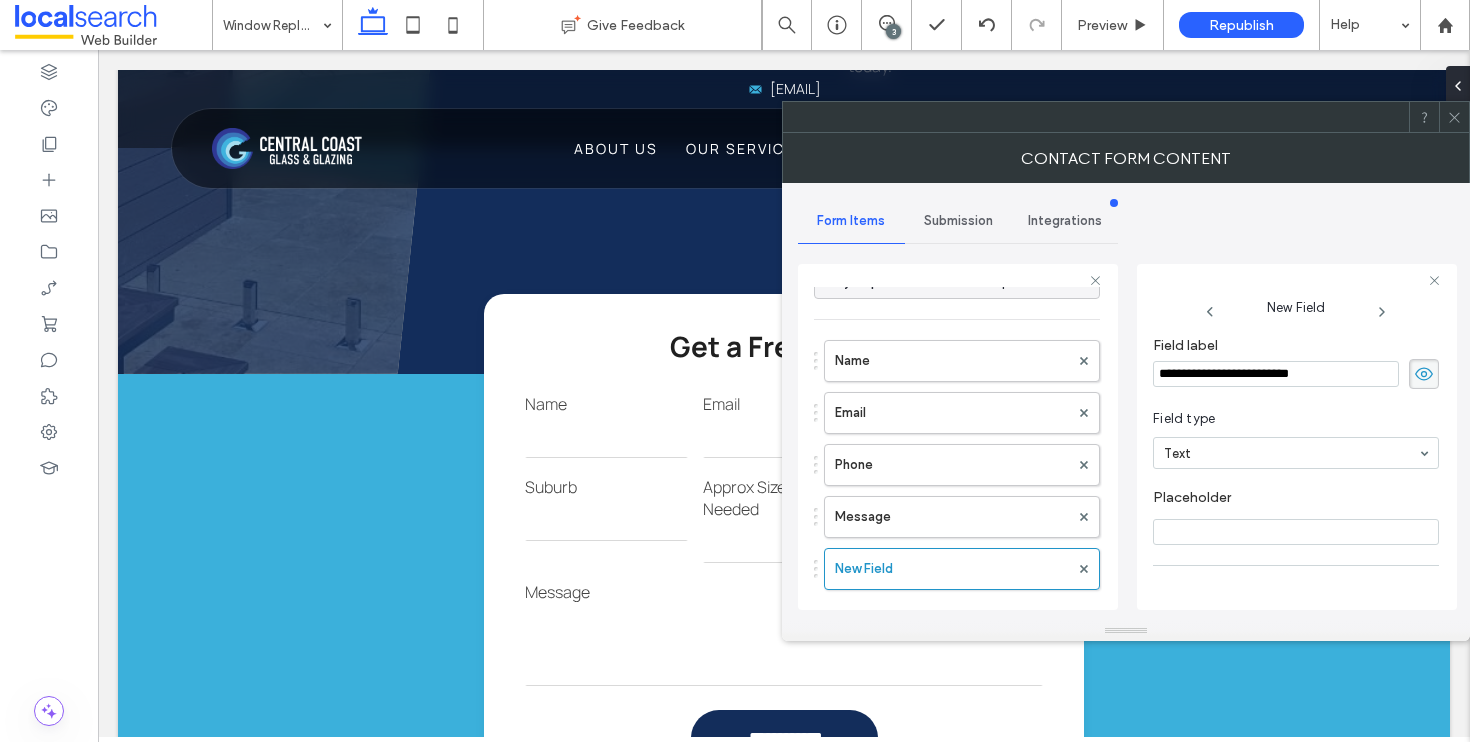 type on "**********" 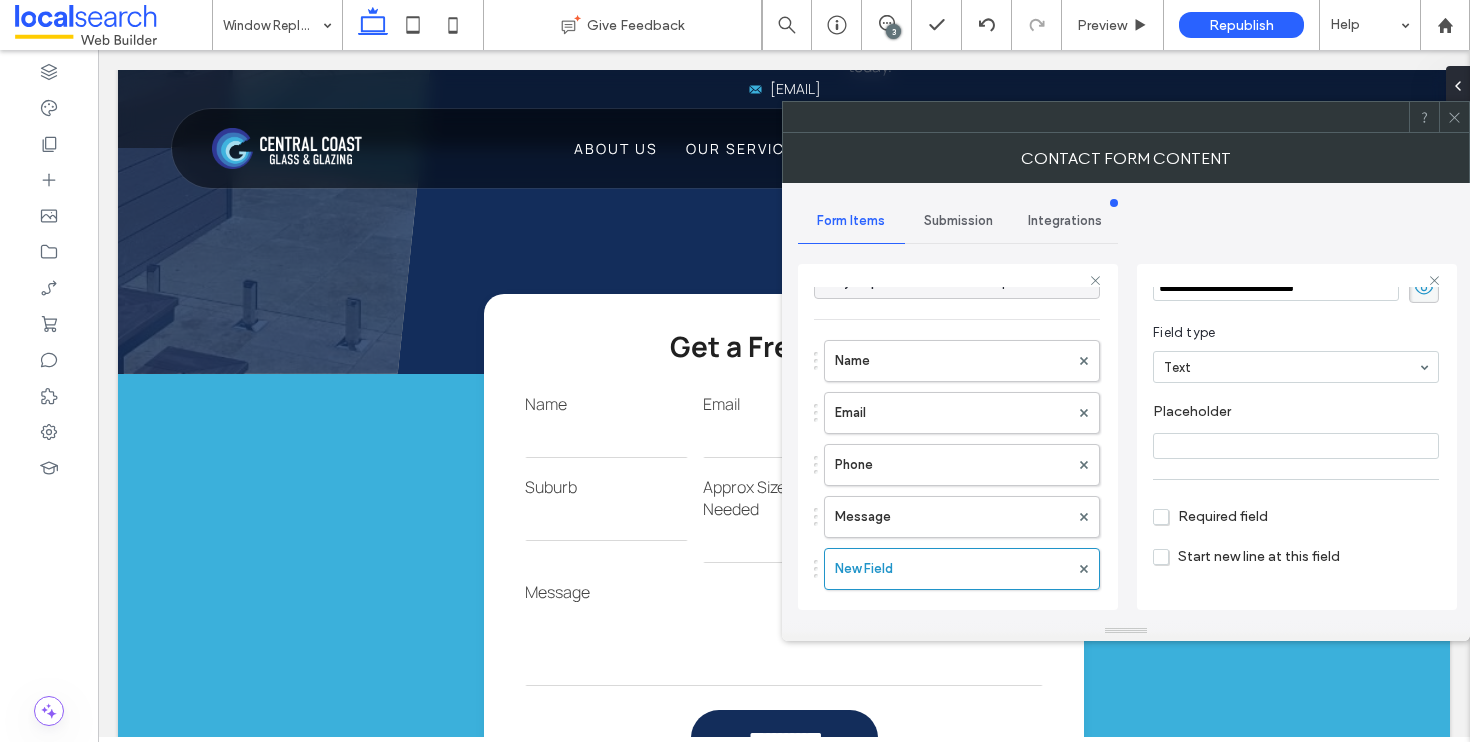 scroll, scrollTop: 141, scrollLeft: 0, axis: vertical 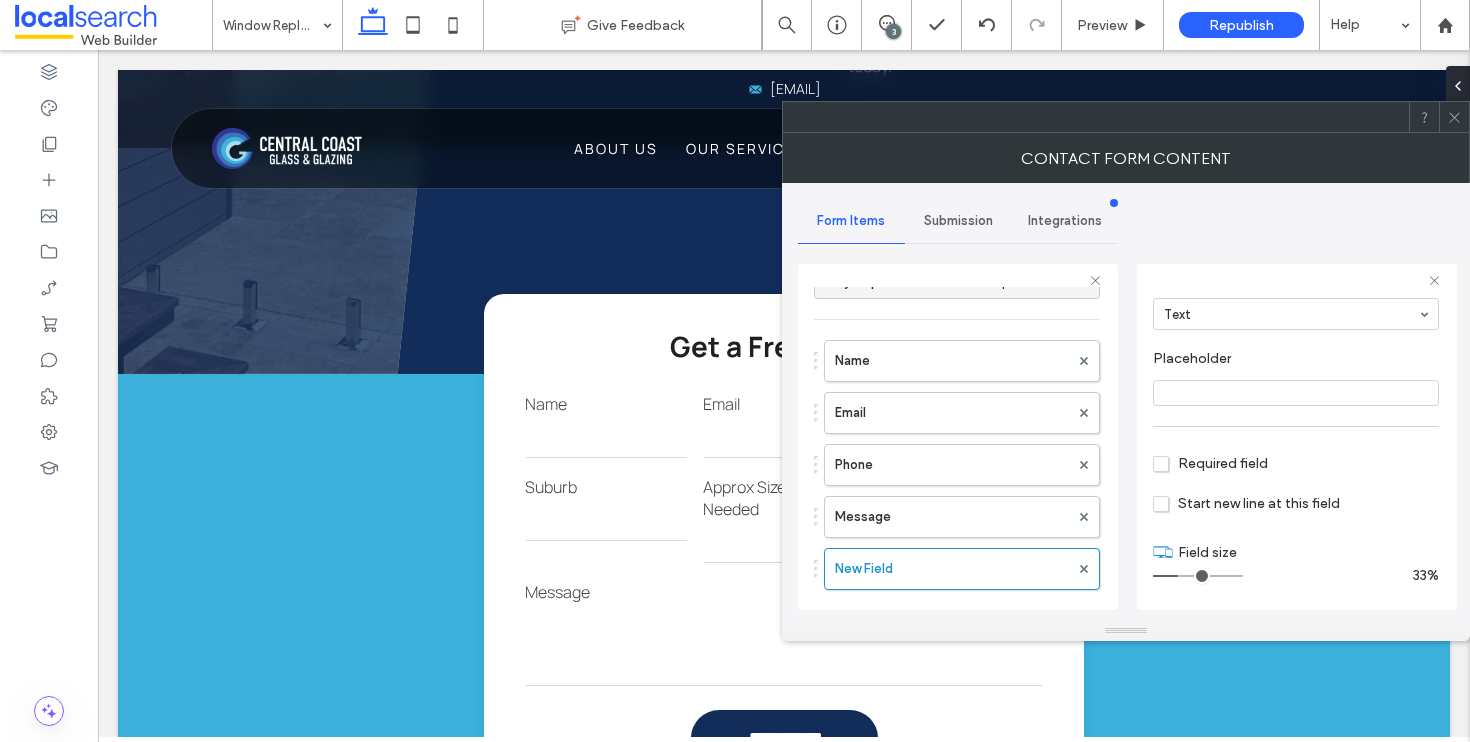 click at bounding box center (1198, 576) 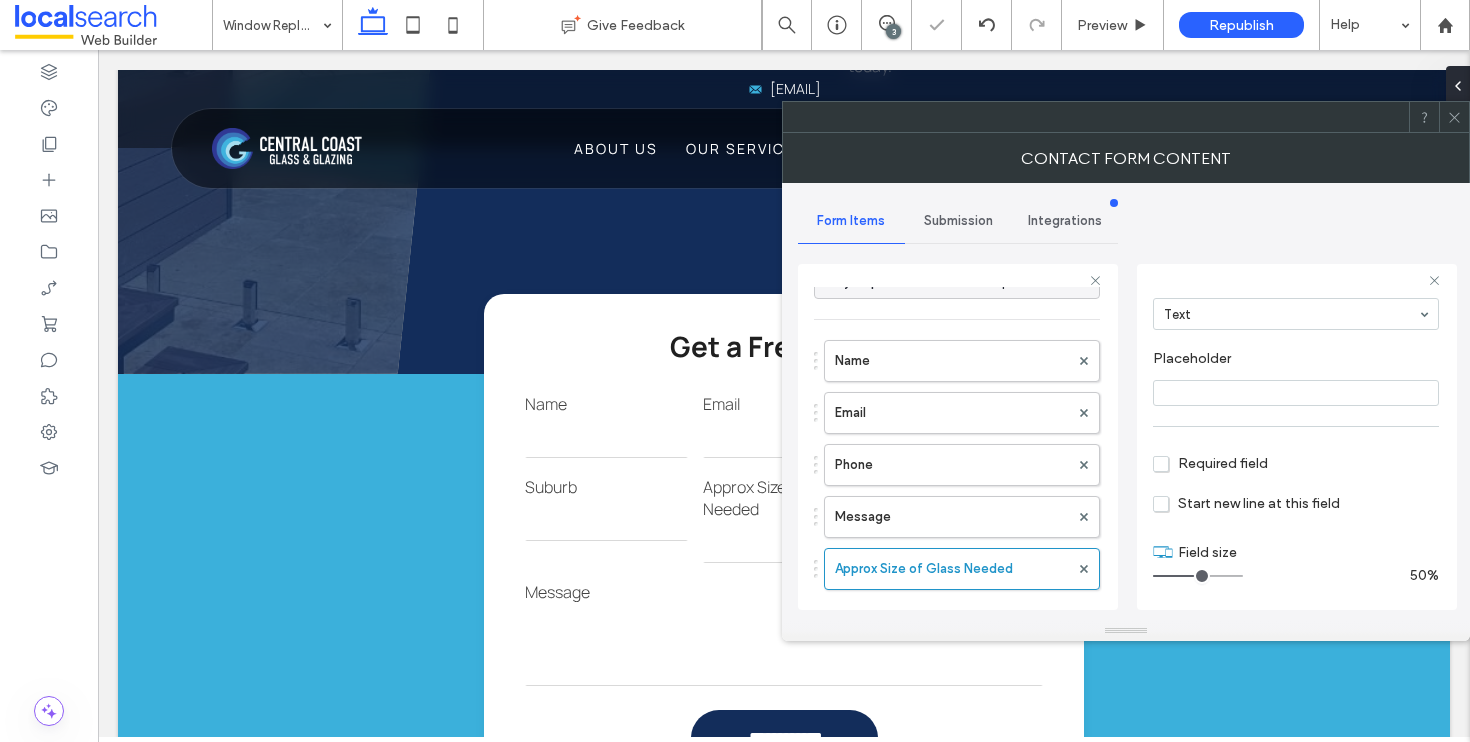 click at bounding box center (1198, 576) 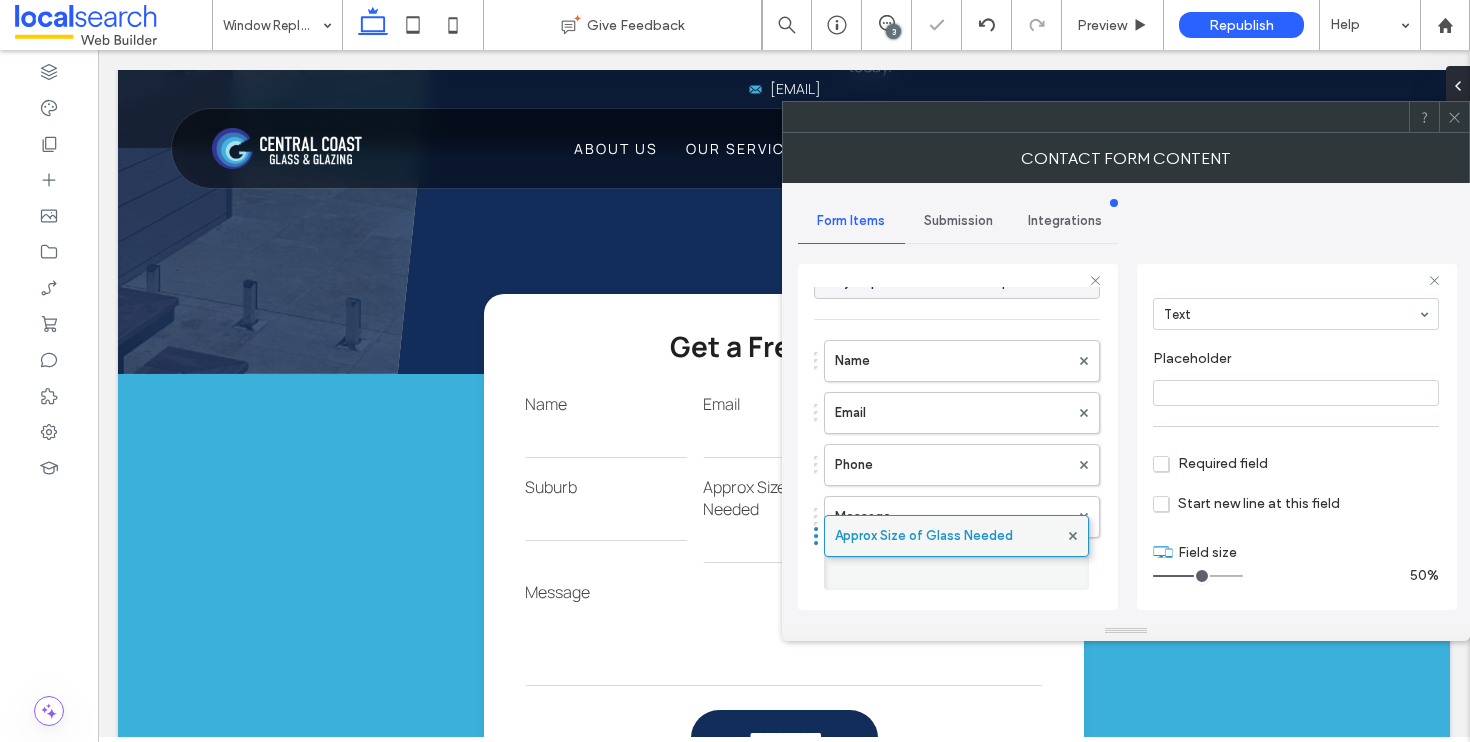 drag, startPoint x: 815, startPoint y: 567, endPoint x: 827, endPoint y: 516, distance: 52.392746 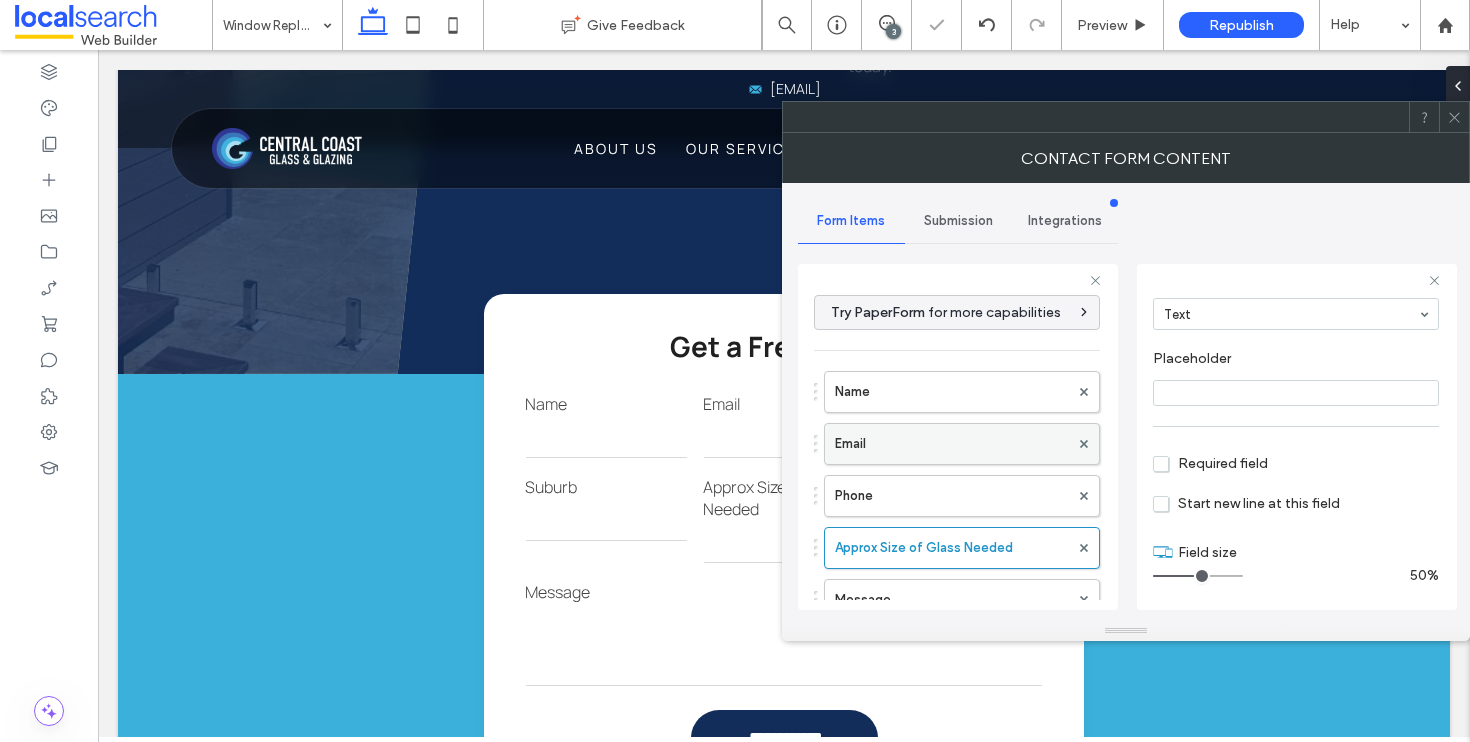 scroll, scrollTop: 165, scrollLeft: 0, axis: vertical 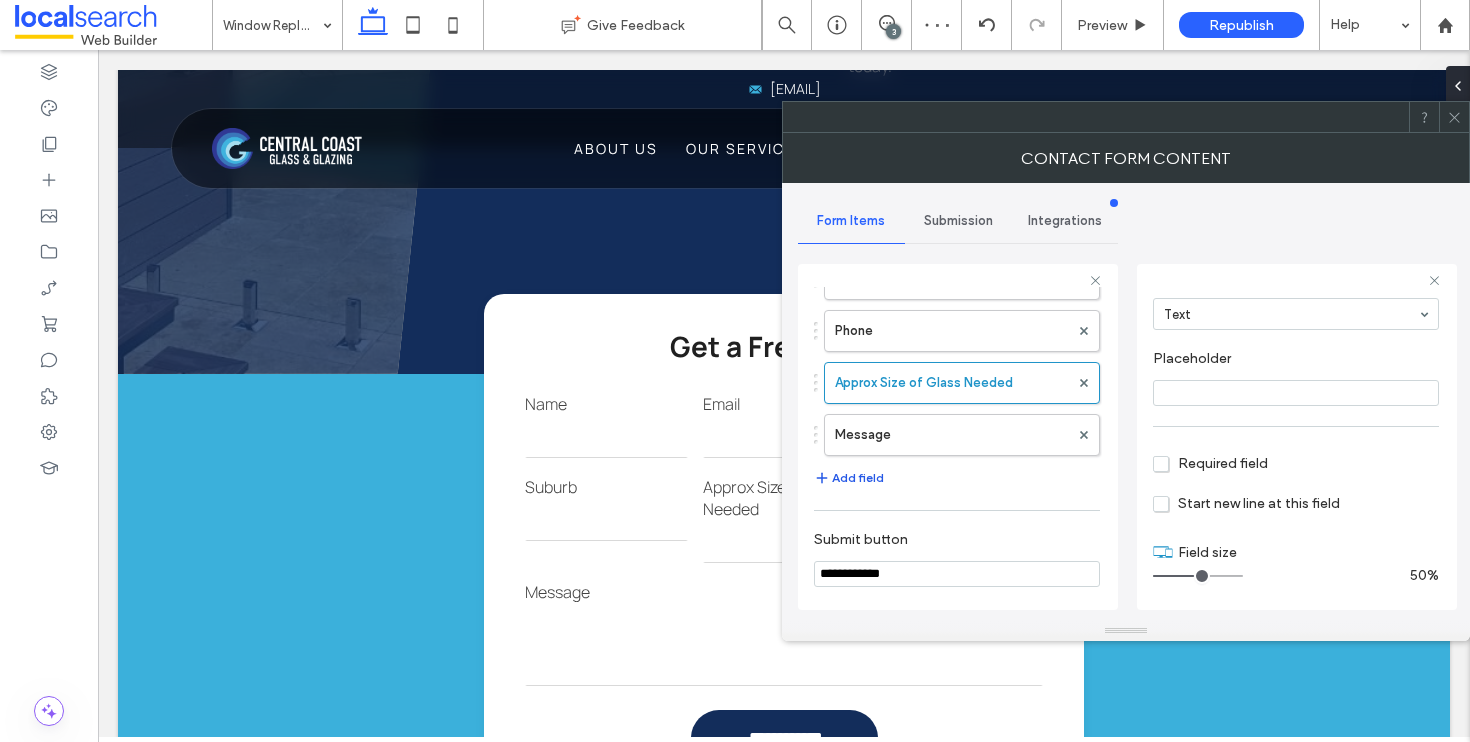 click on "Add field" at bounding box center (849, 478) 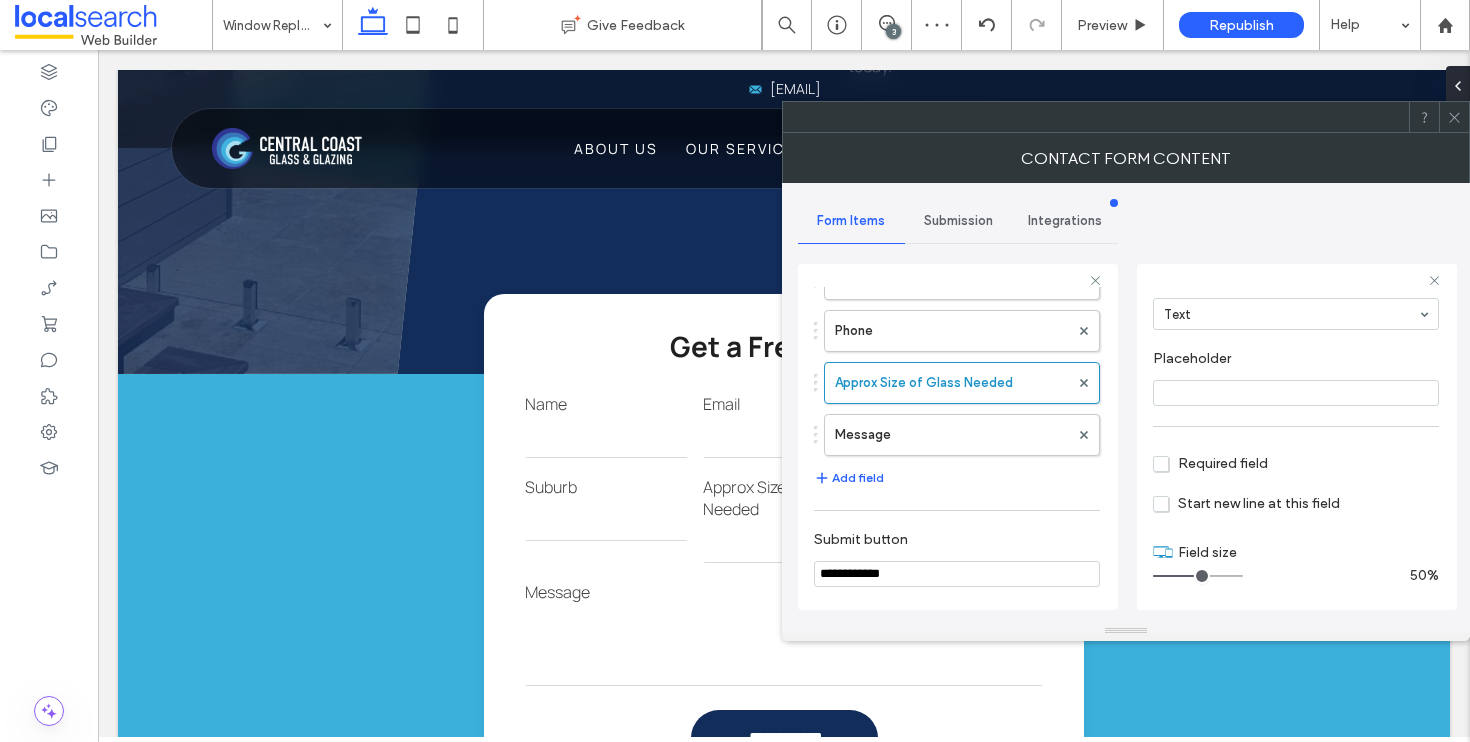 type on "*" 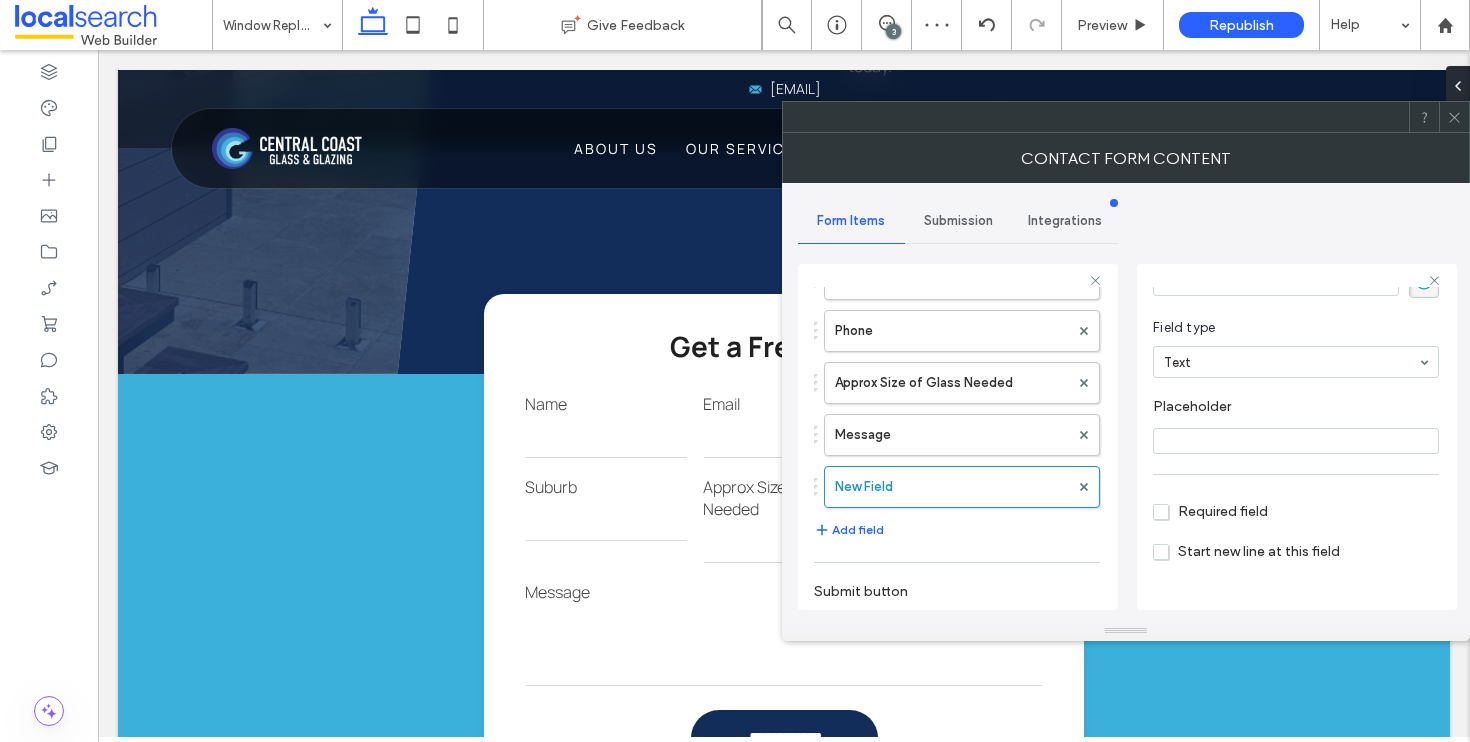 scroll, scrollTop: 0, scrollLeft: 0, axis: both 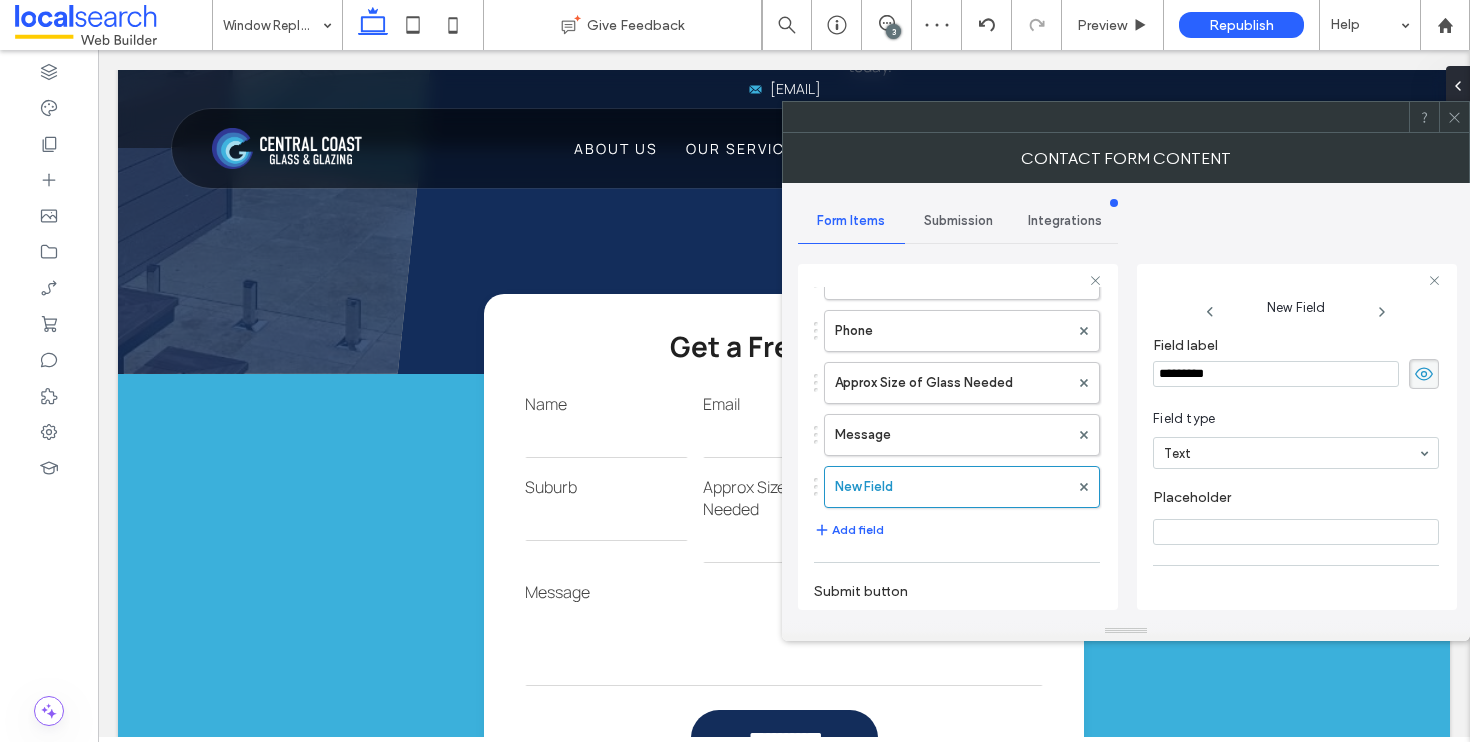 drag, startPoint x: 1278, startPoint y: 373, endPoint x: 1145, endPoint y: 369, distance: 133.06013 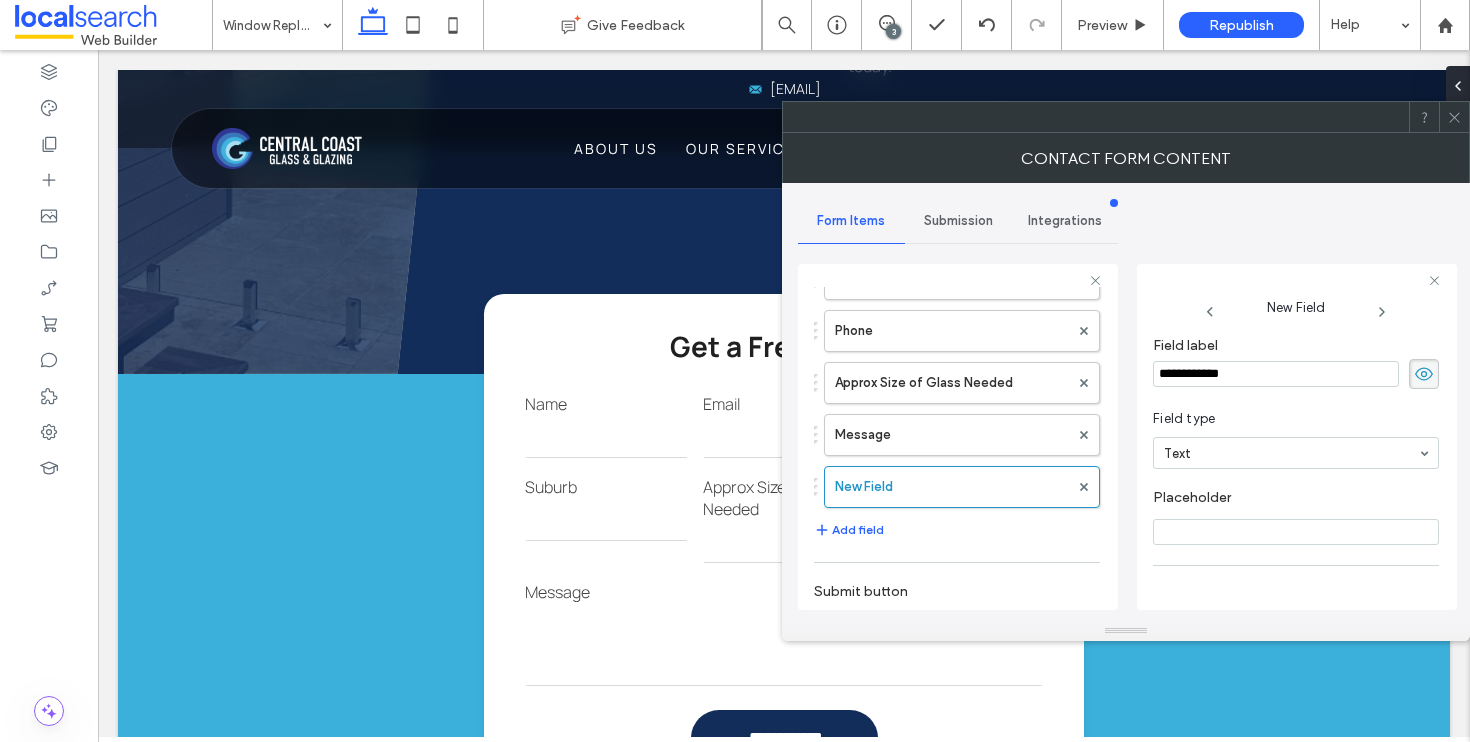 type on "**********" 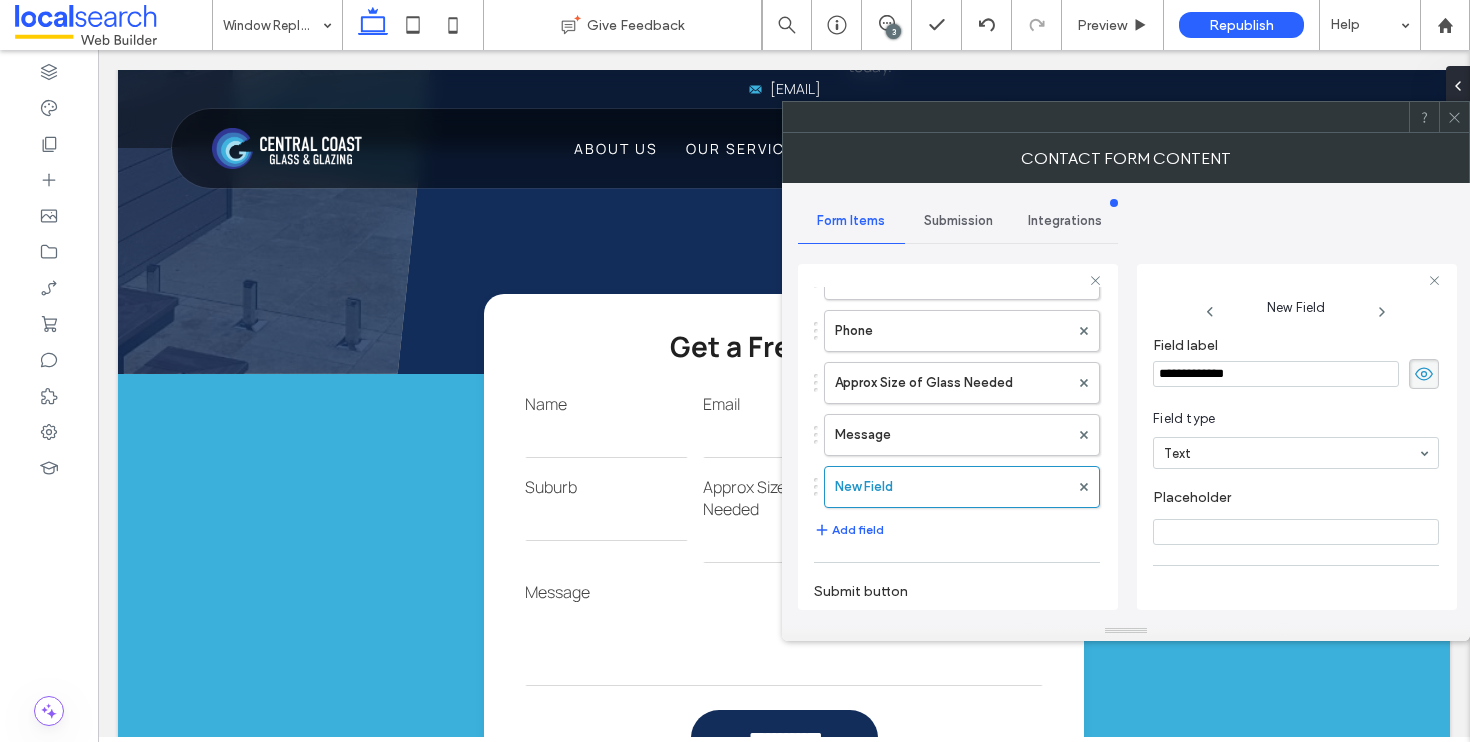 click on "Text" at bounding box center [1296, 453] 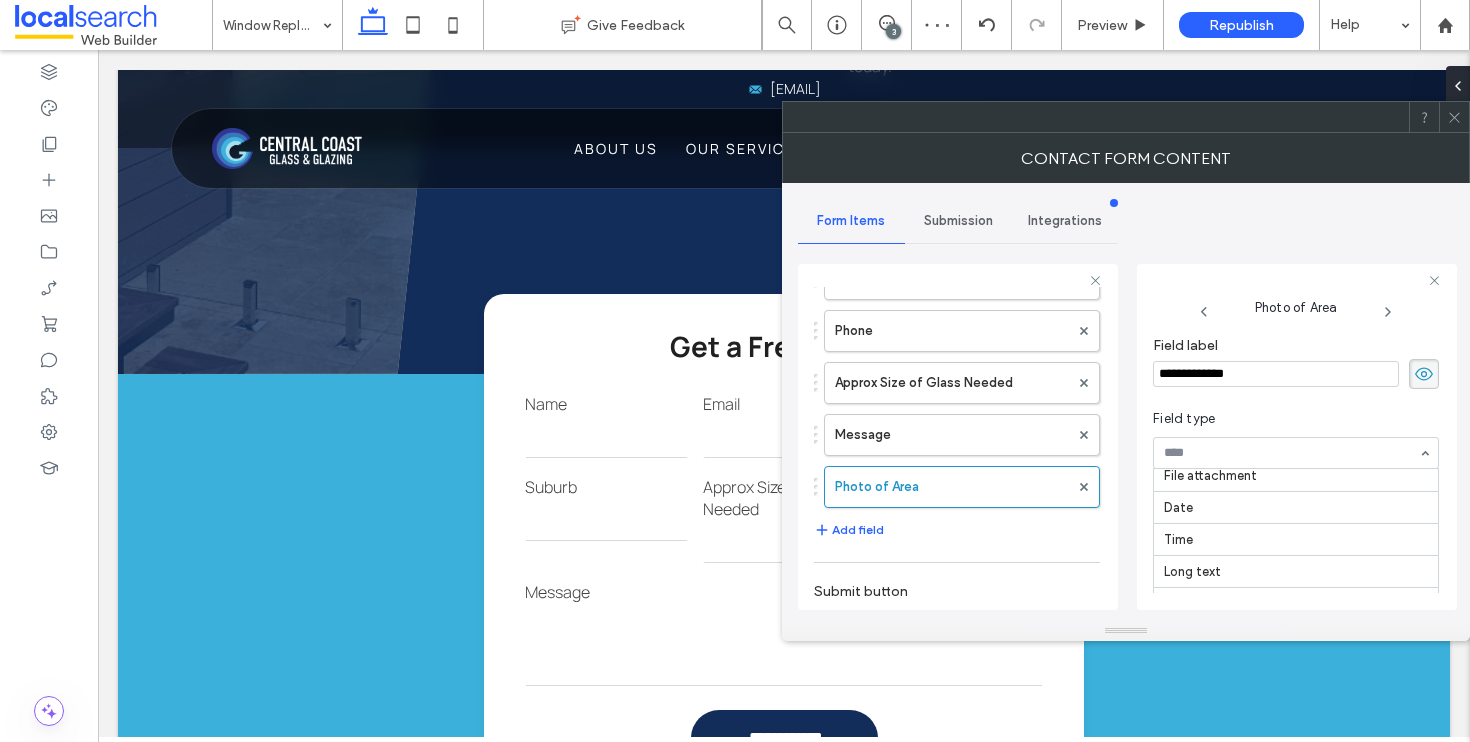 scroll, scrollTop: 142, scrollLeft: 0, axis: vertical 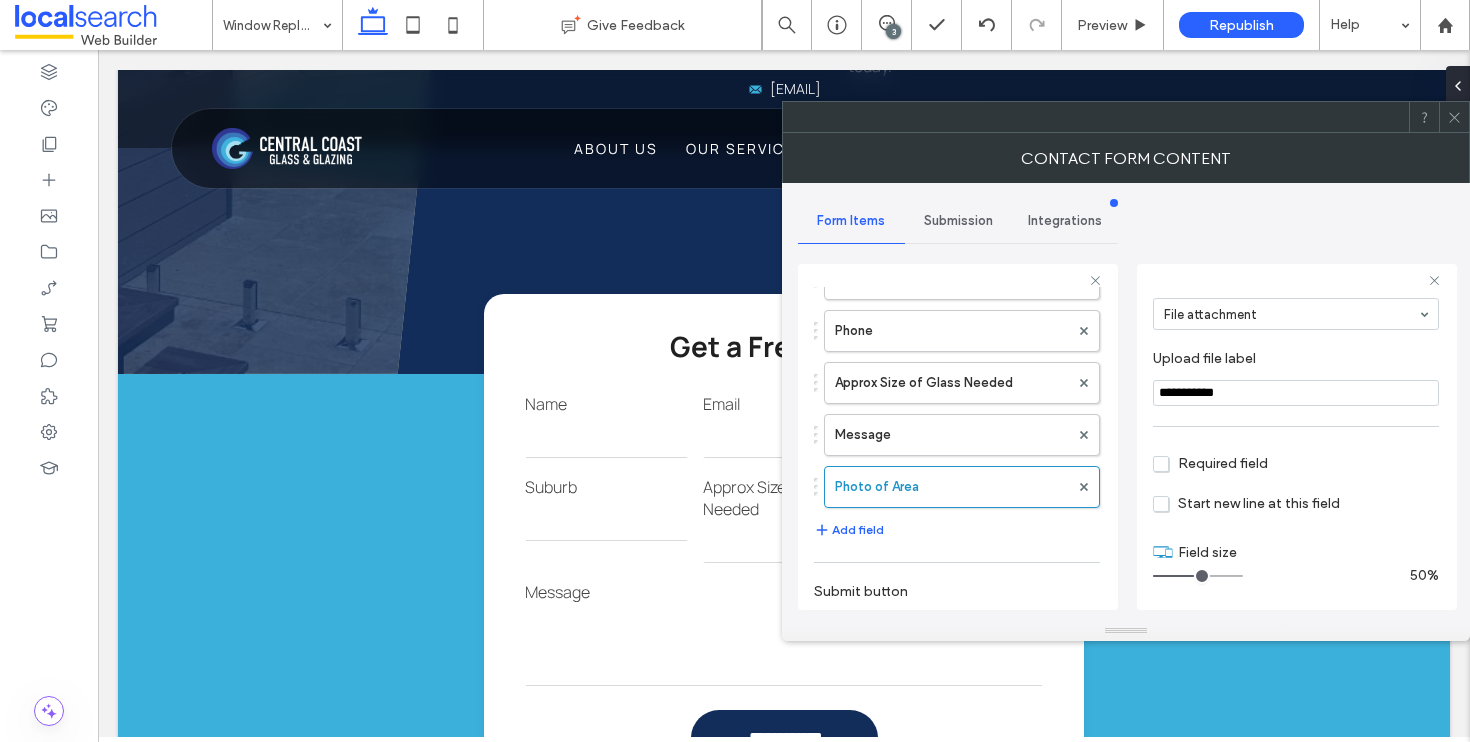 drag, startPoint x: 1186, startPoint y: 580, endPoint x: 1196, endPoint y: 579, distance: 10.049875 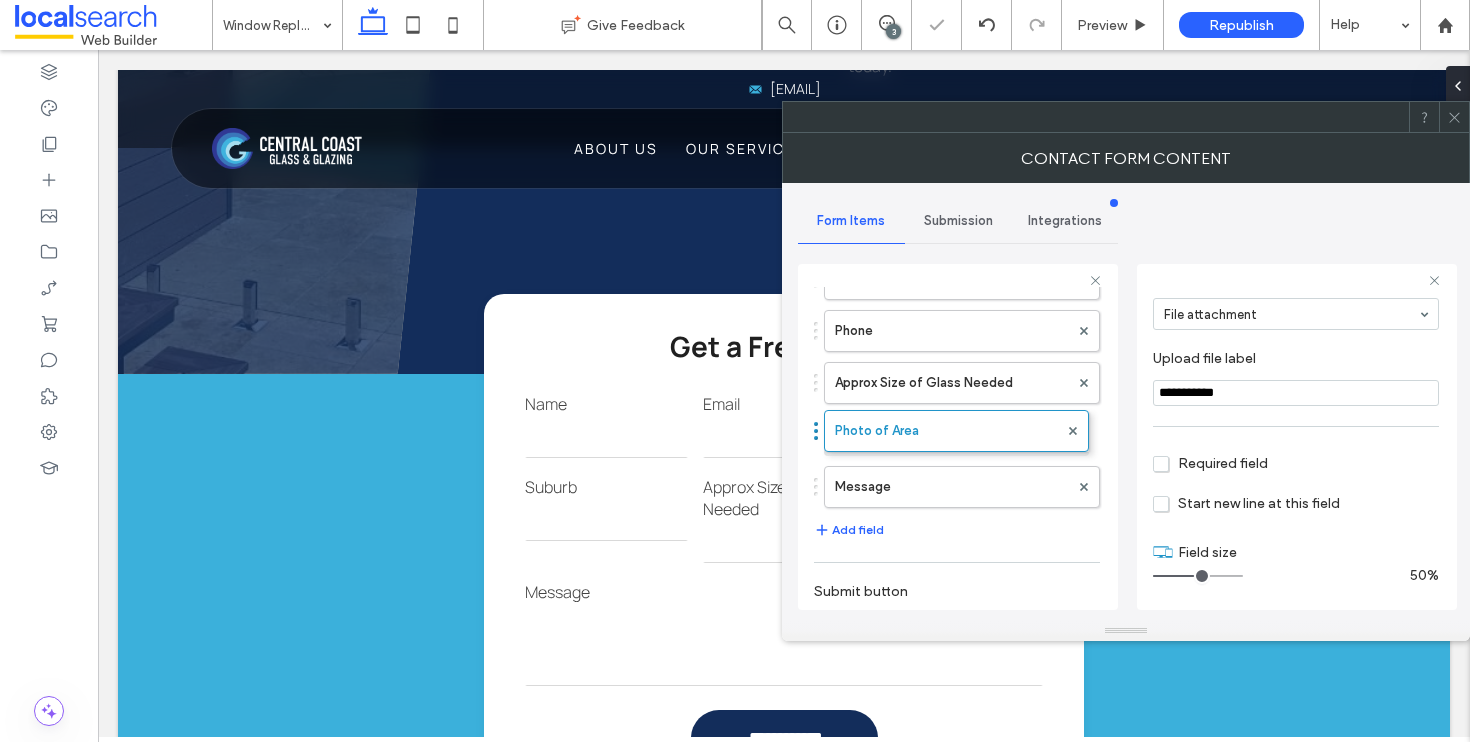 drag, startPoint x: 820, startPoint y: 489, endPoint x: 823, endPoint y: 423, distance: 66.068146 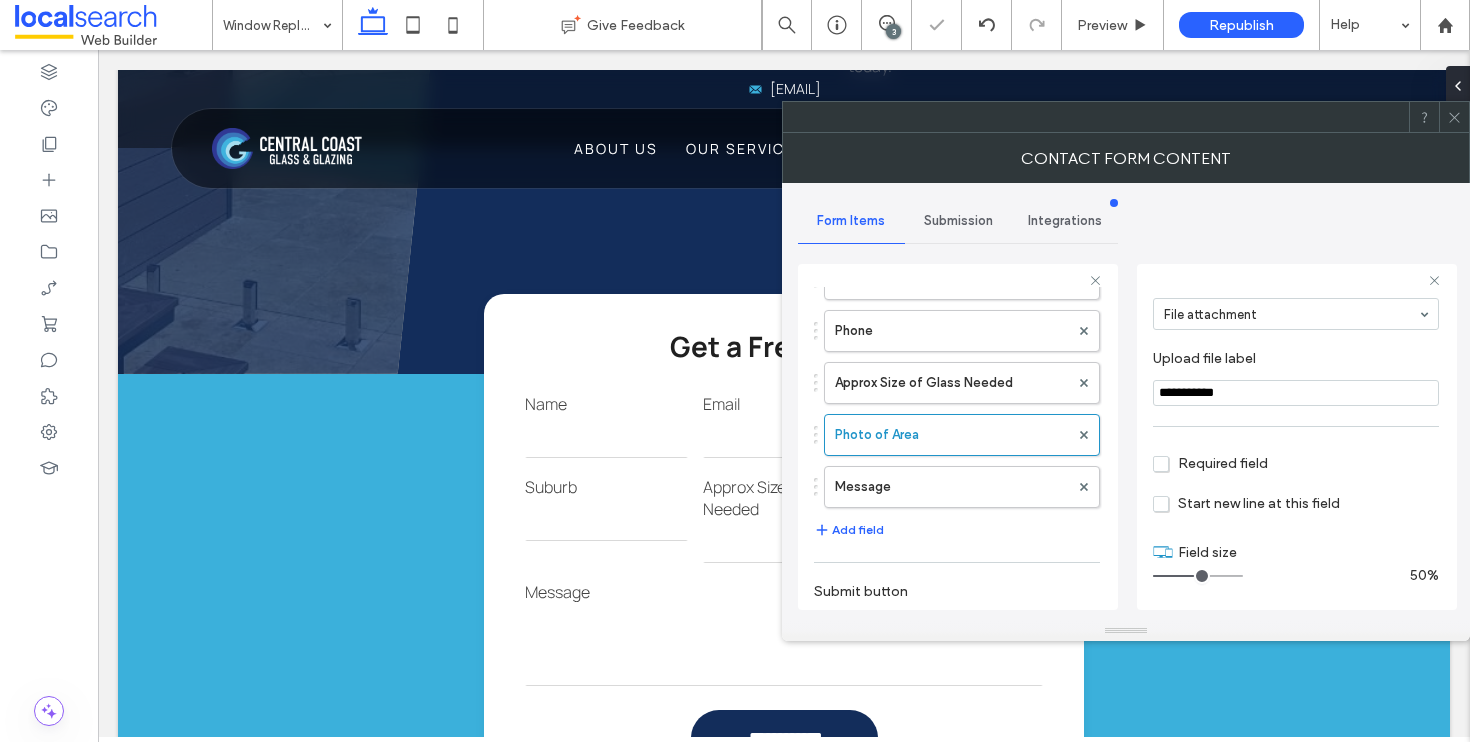 click at bounding box center (1454, 117) 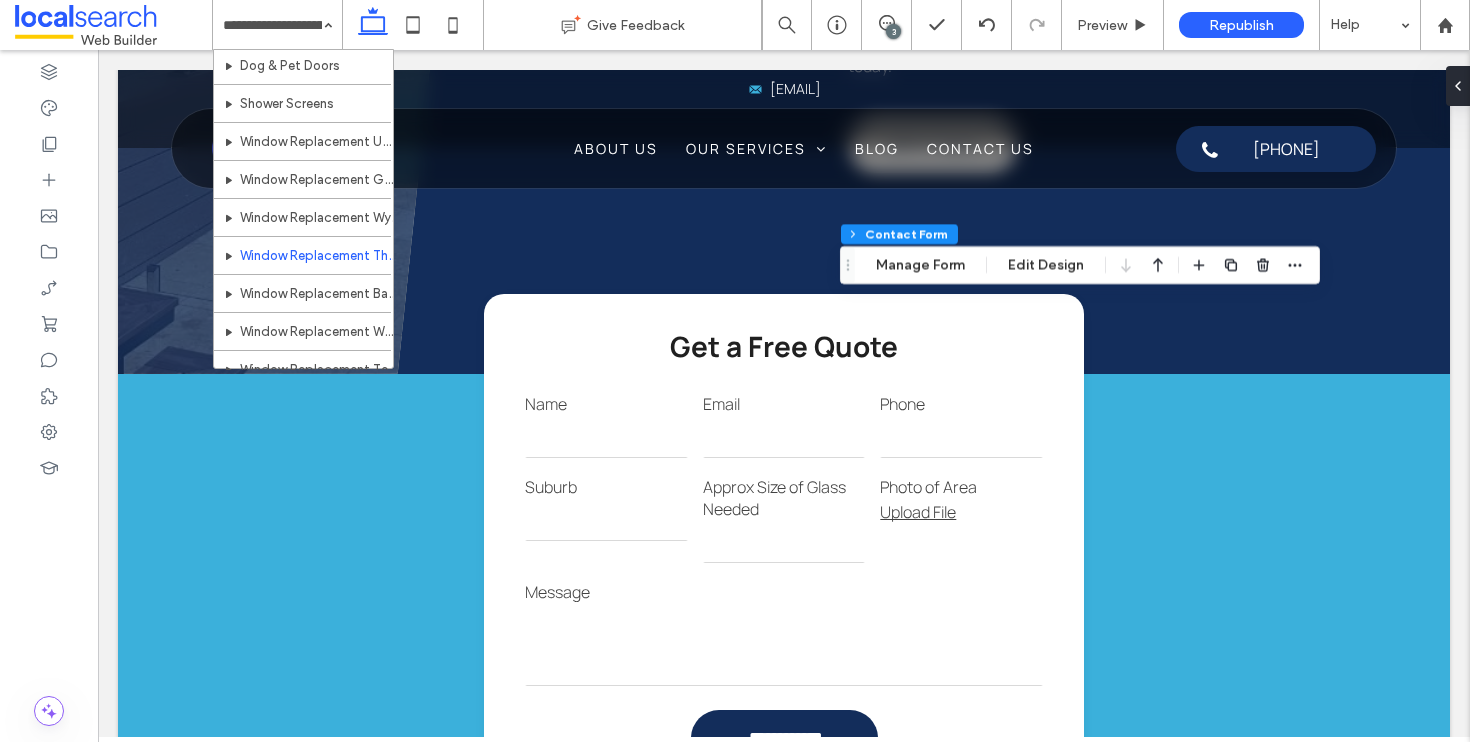 scroll, scrollTop: 489, scrollLeft: 0, axis: vertical 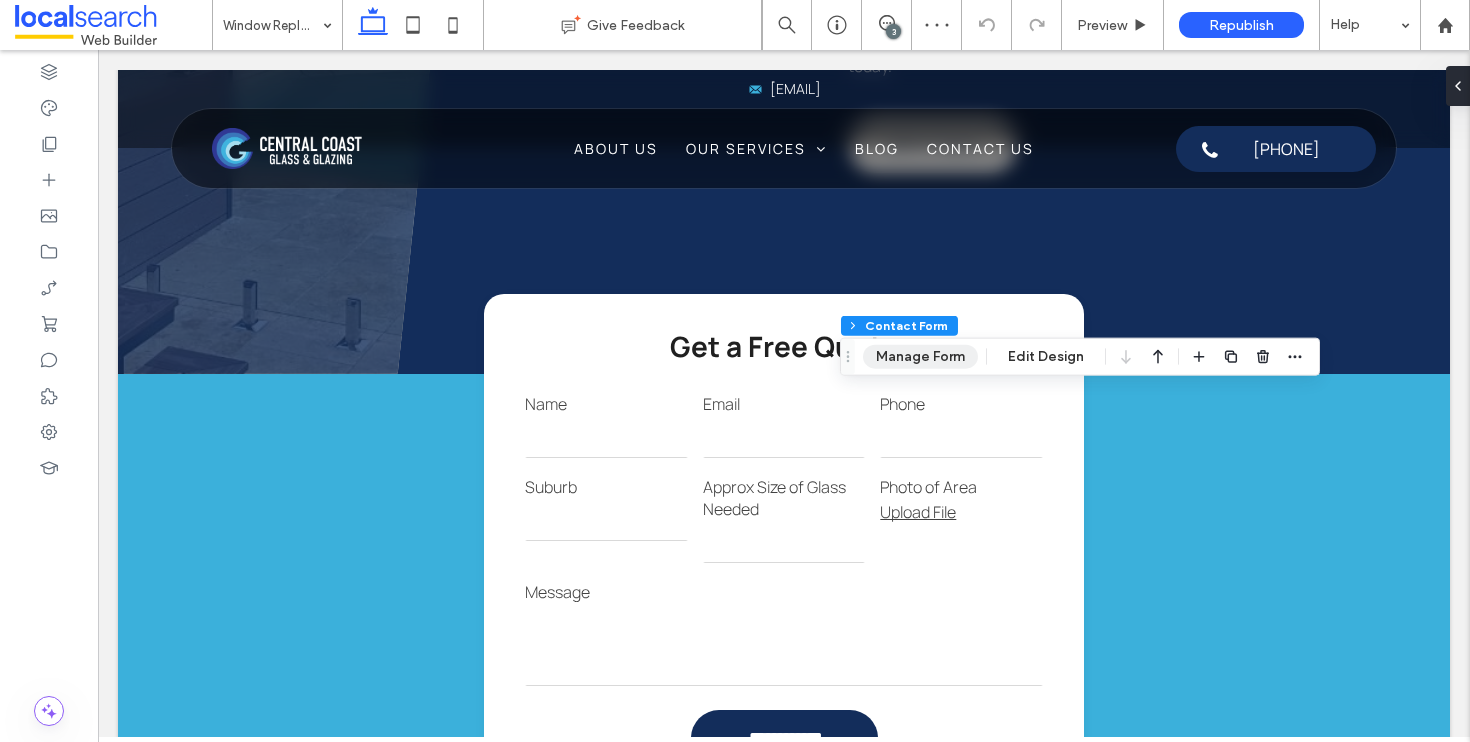 click on "Manage Form" at bounding box center [920, 357] 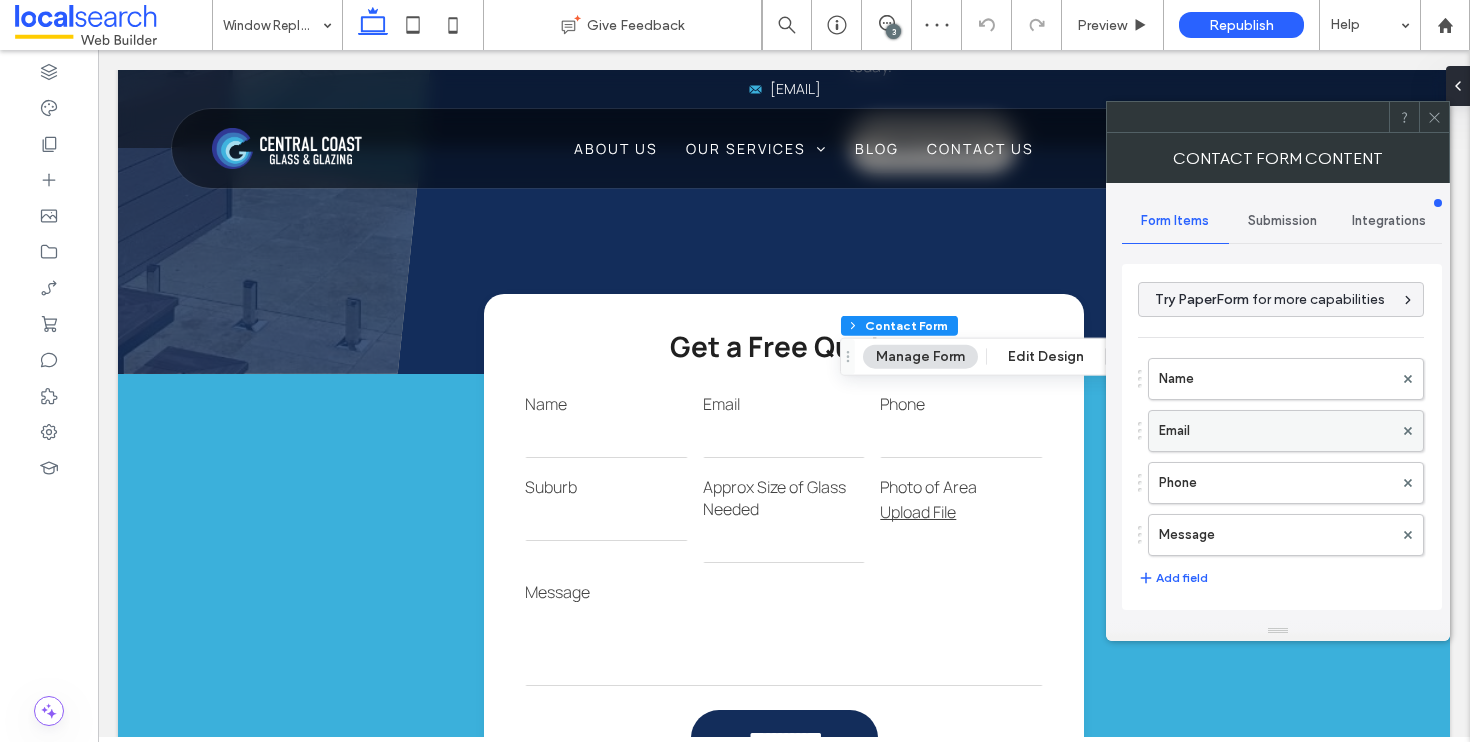 scroll, scrollTop: 31, scrollLeft: 0, axis: vertical 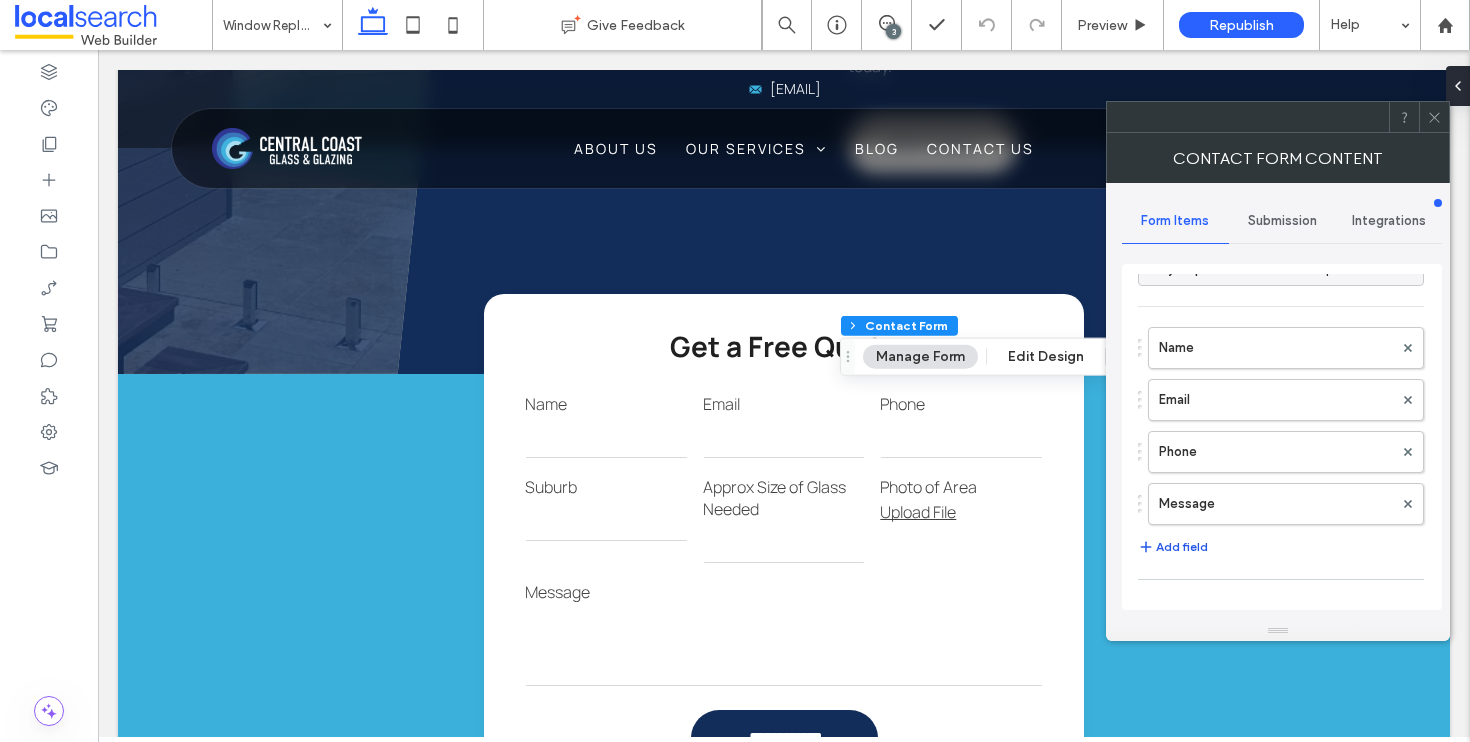 click on "Add field" at bounding box center (1173, 547) 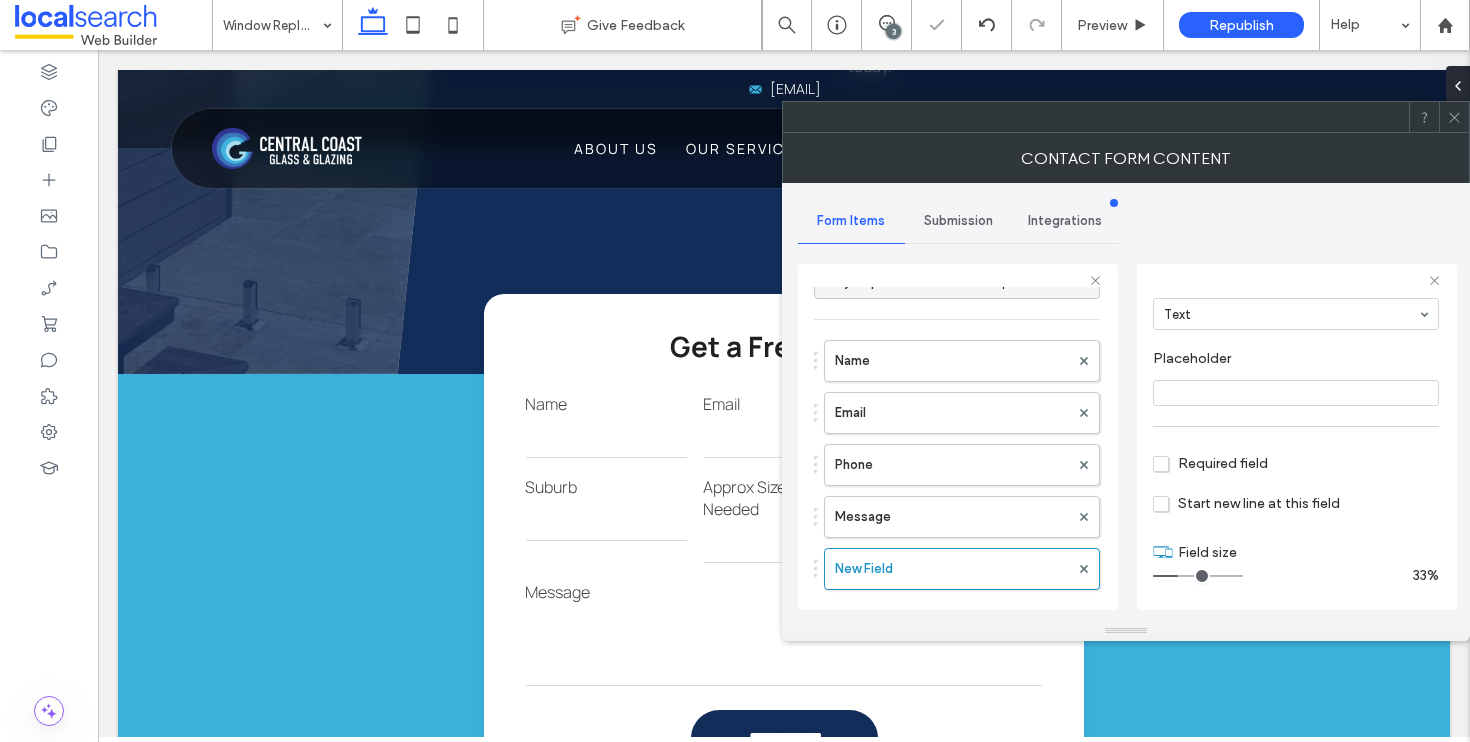 scroll, scrollTop: 0, scrollLeft: 0, axis: both 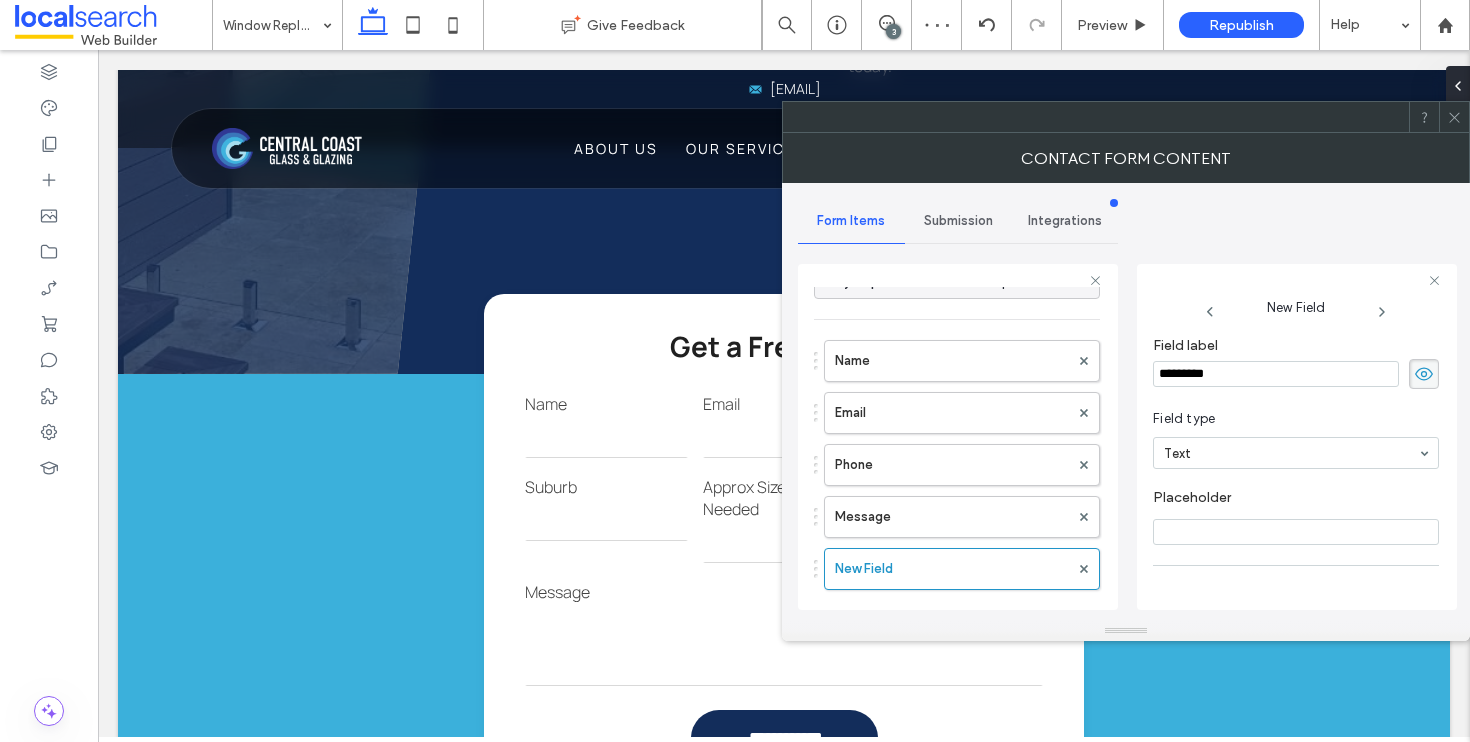 drag, startPoint x: 1246, startPoint y: 376, endPoint x: 1142, endPoint y: 365, distance: 104.58012 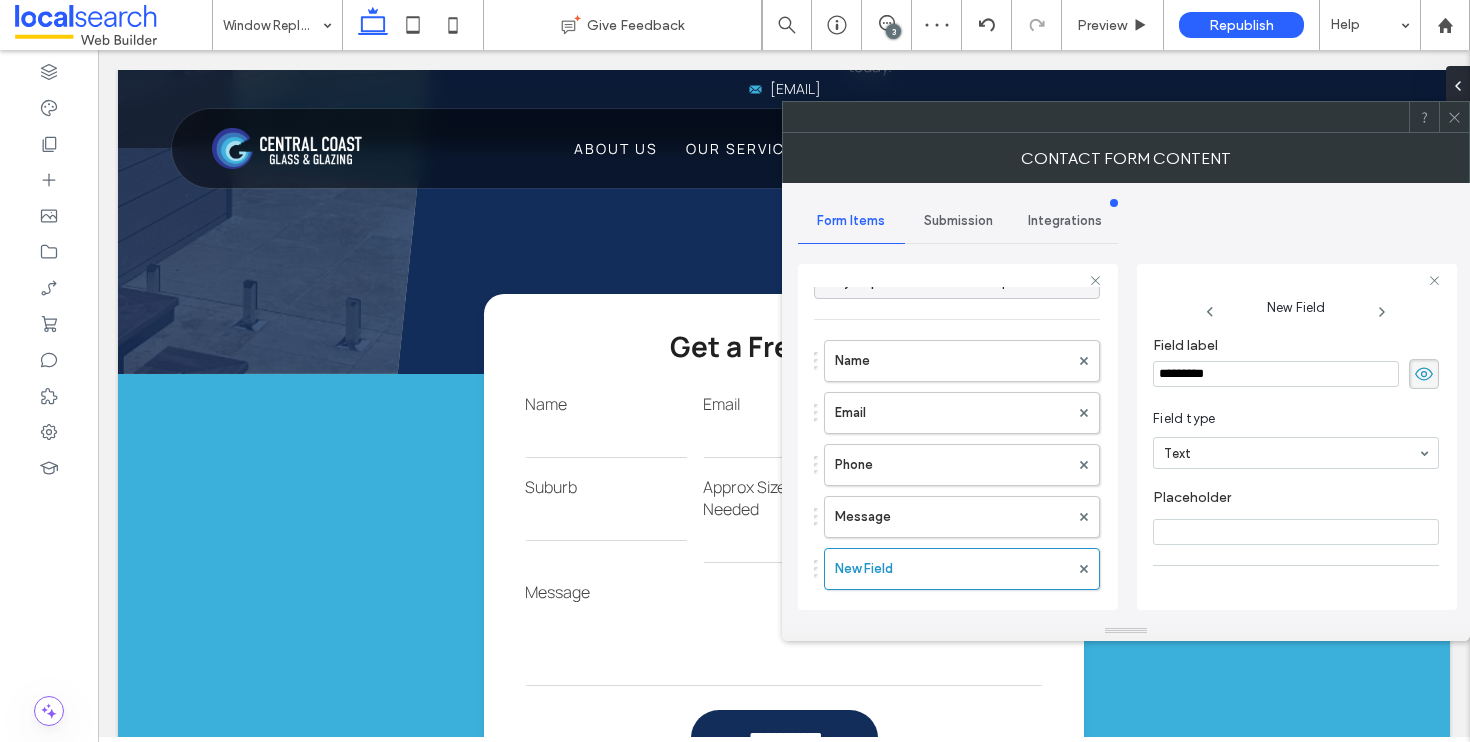 click on "New Field Field label ********* Field type Text Placeholder Required field Start new line at this field Field size 33%" at bounding box center (1297, 437) 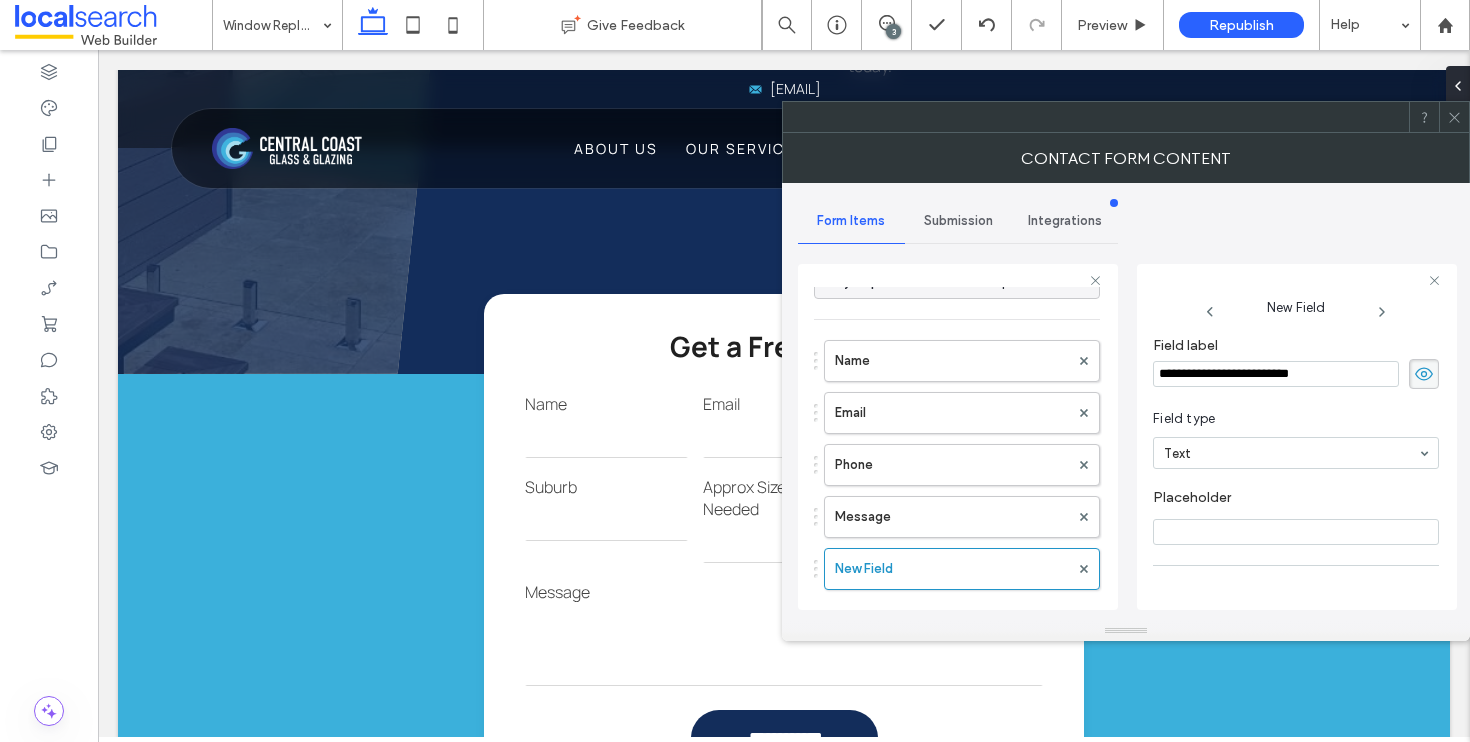 type on "**********" 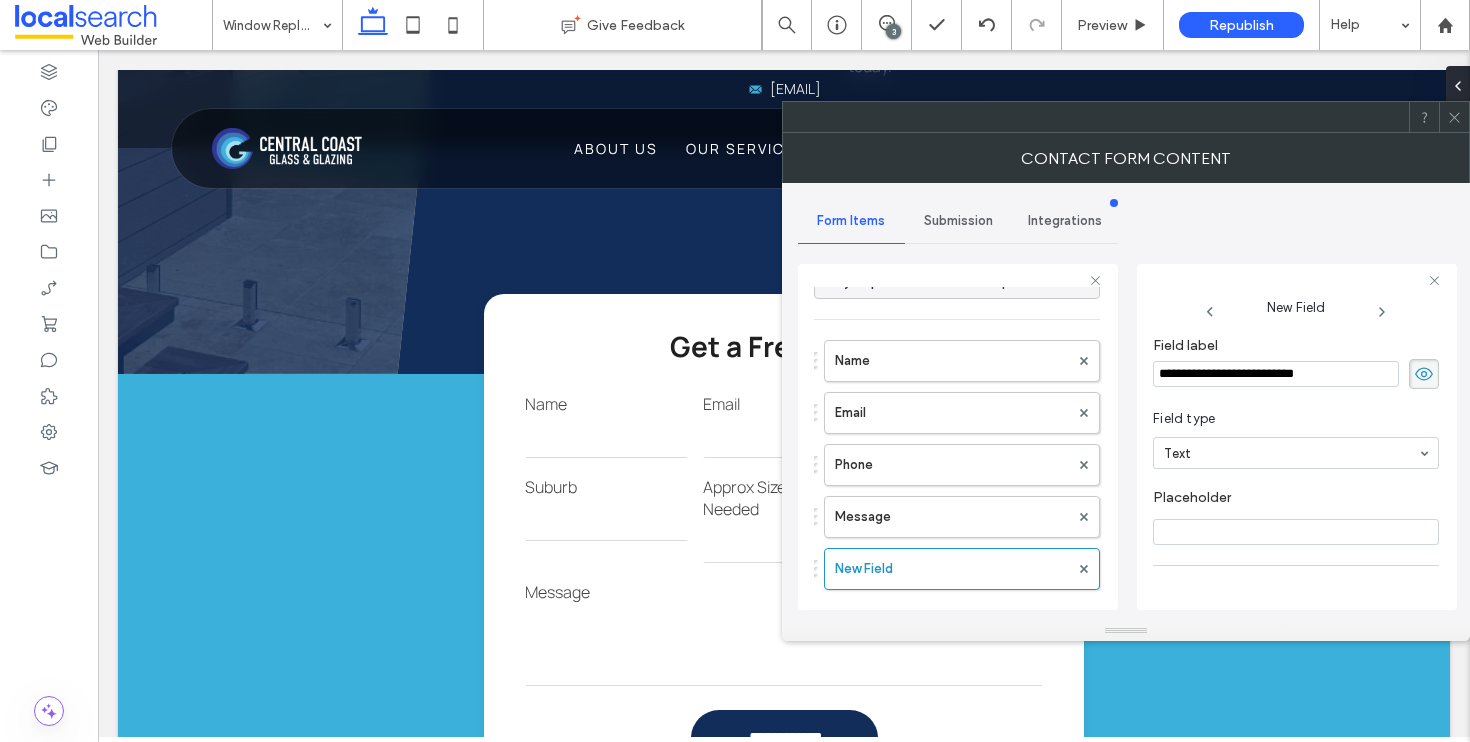 scroll, scrollTop: 141, scrollLeft: 0, axis: vertical 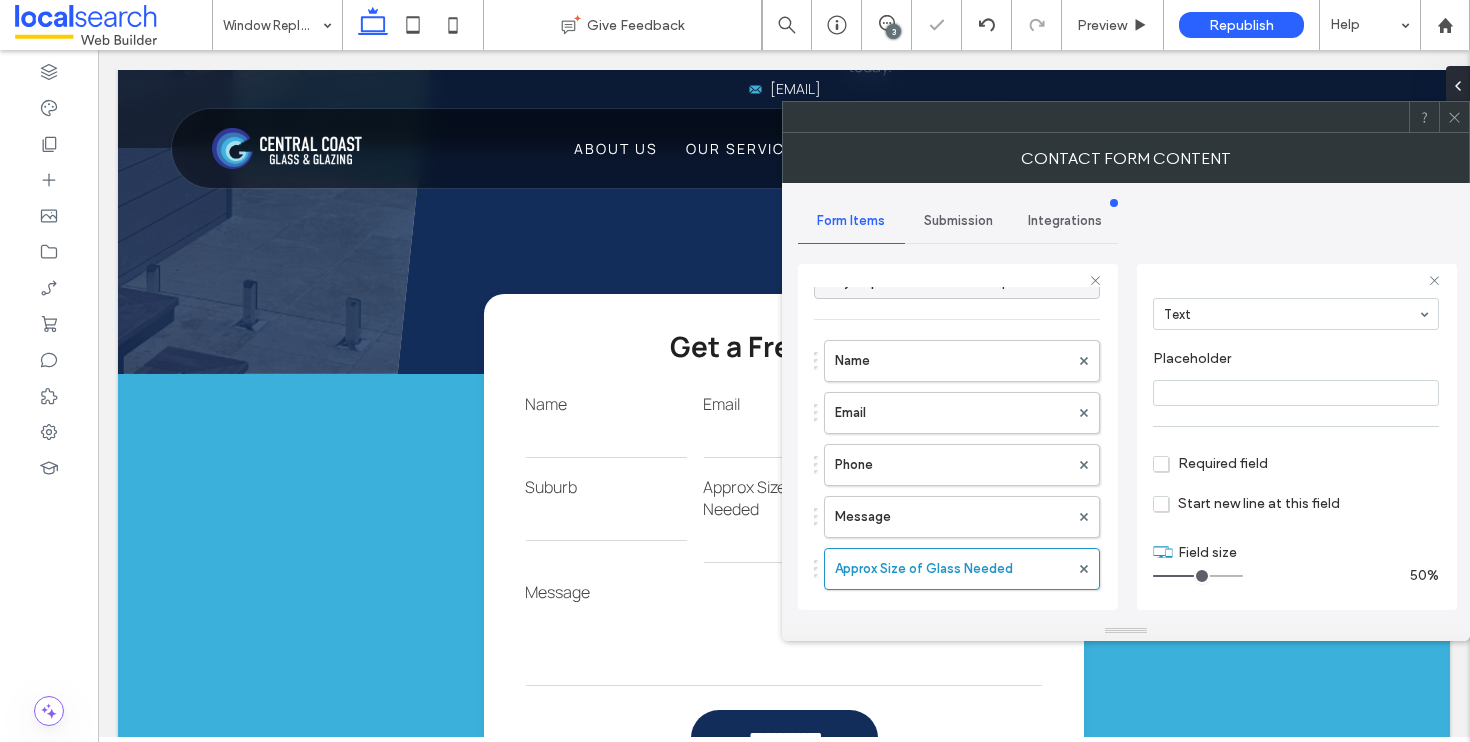 drag, startPoint x: 1179, startPoint y: 578, endPoint x: 1194, endPoint y: 579, distance: 15.033297 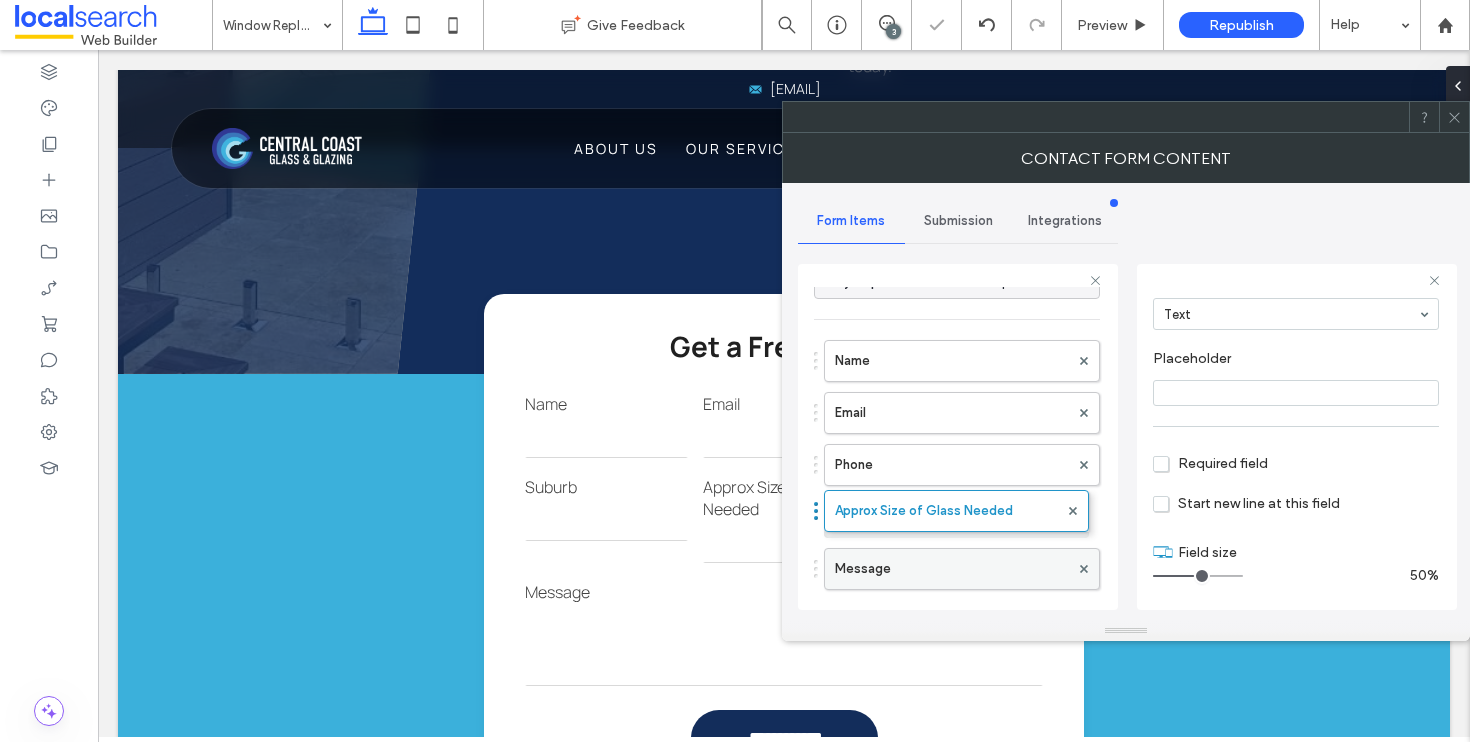 drag, startPoint x: 816, startPoint y: 570, endPoint x: 903, endPoint y: 518, distance: 101.35581 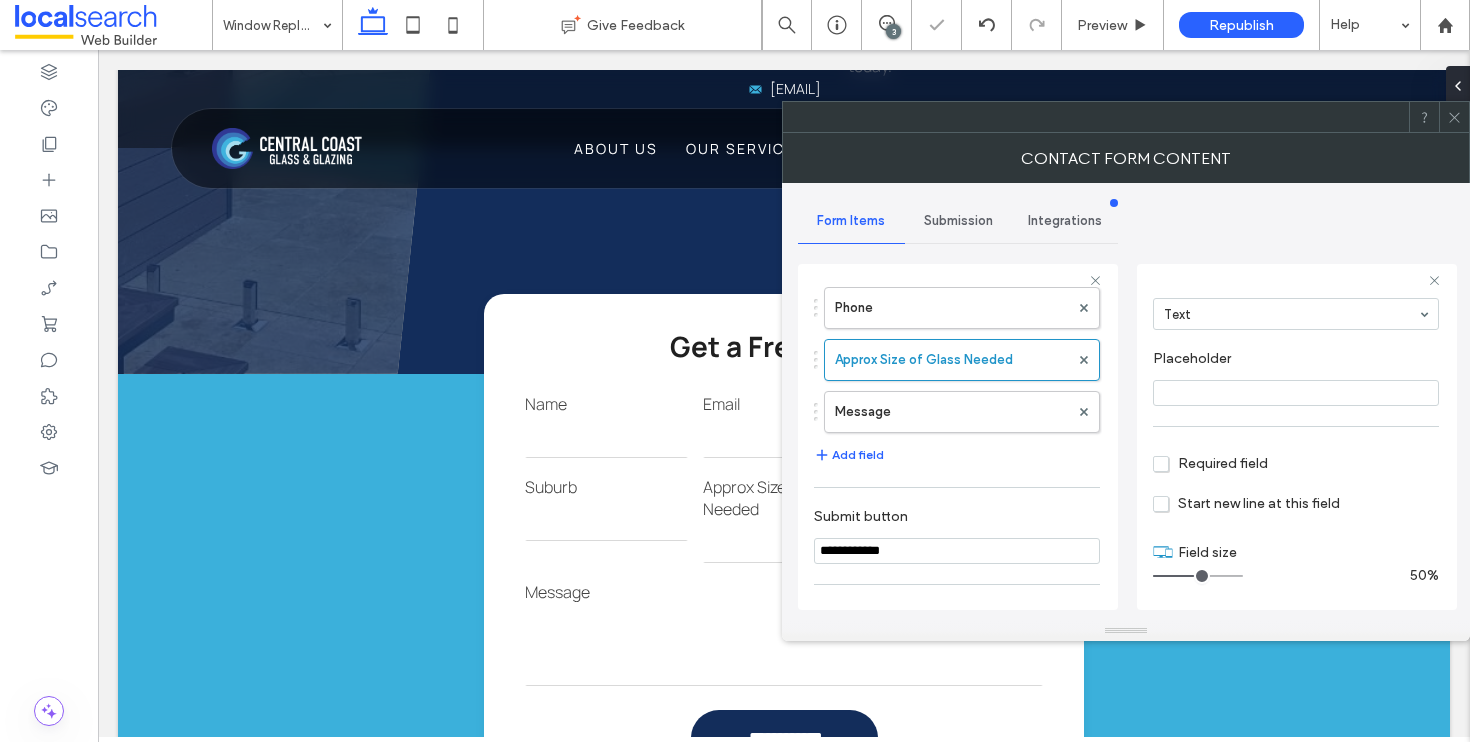 scroll, scrollTop: 189, scrollLeft: 0, axis: vertical 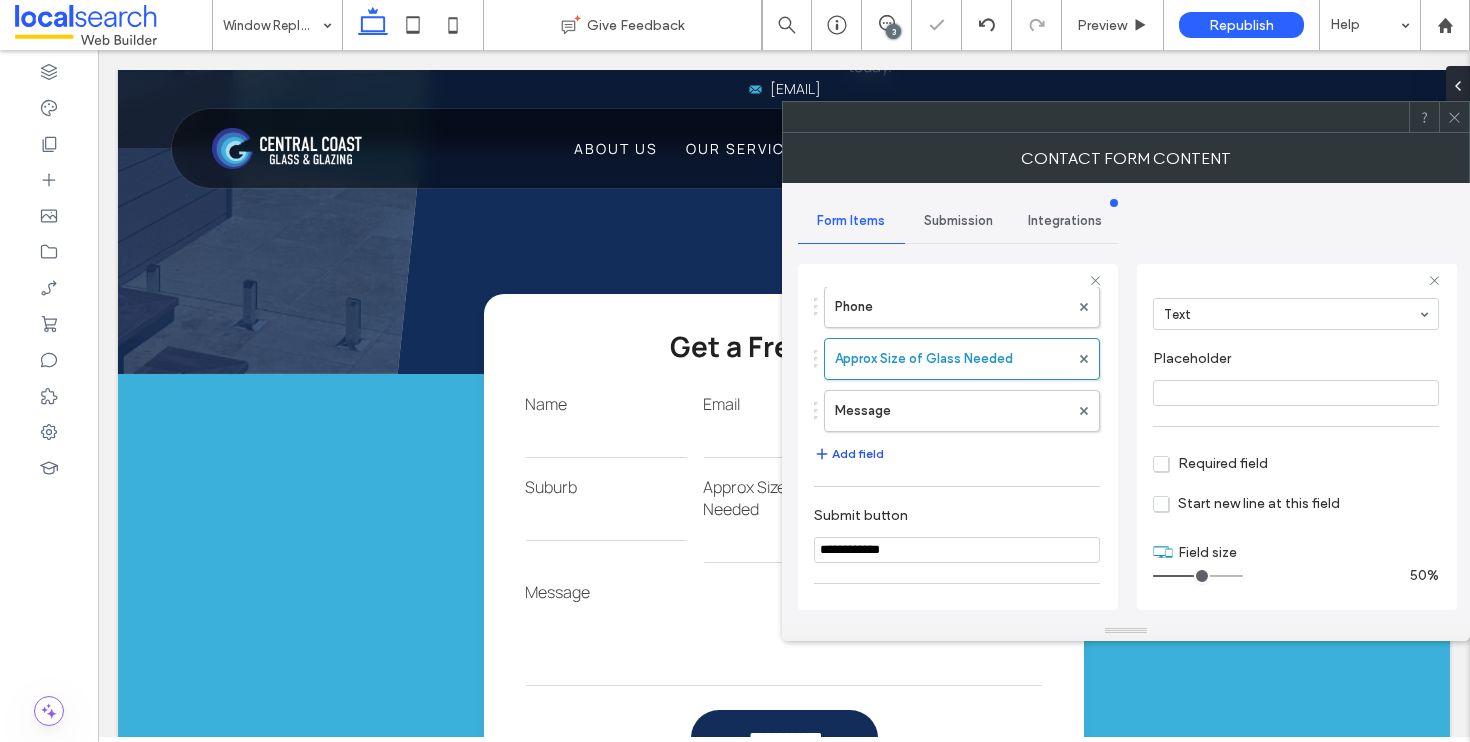 click on "Add field" at bounding box center (849, 454) 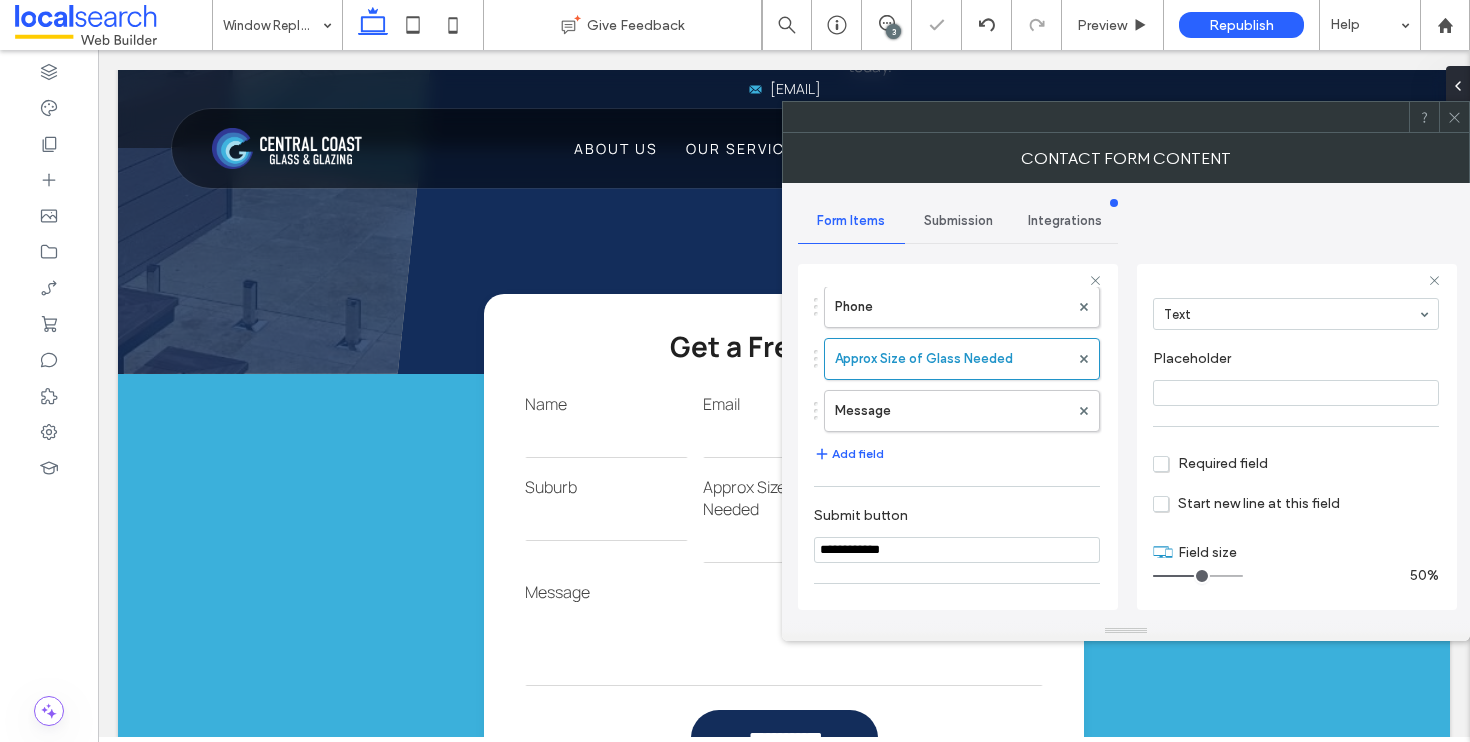 type on "*" 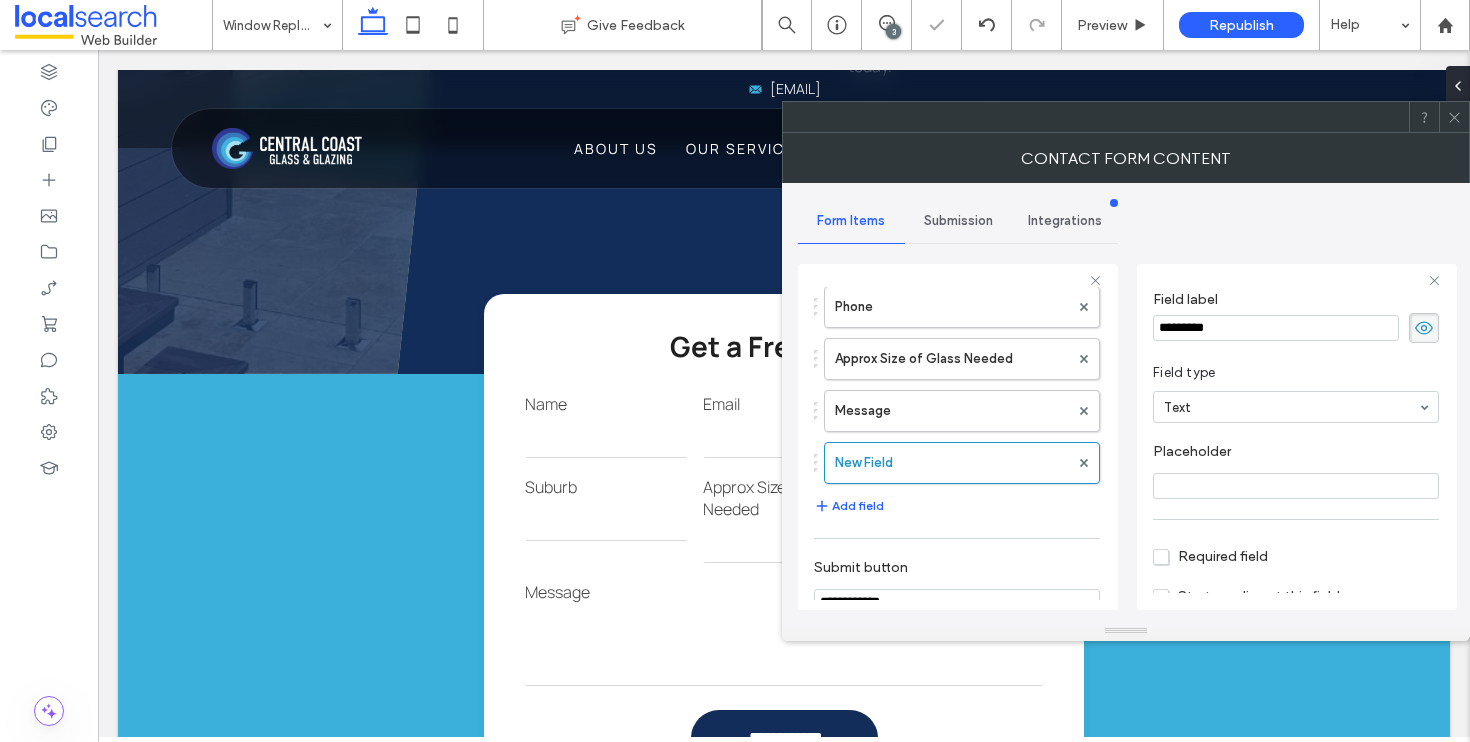scroll, scrollTop: 0, scrollLeft: 0, axis: both 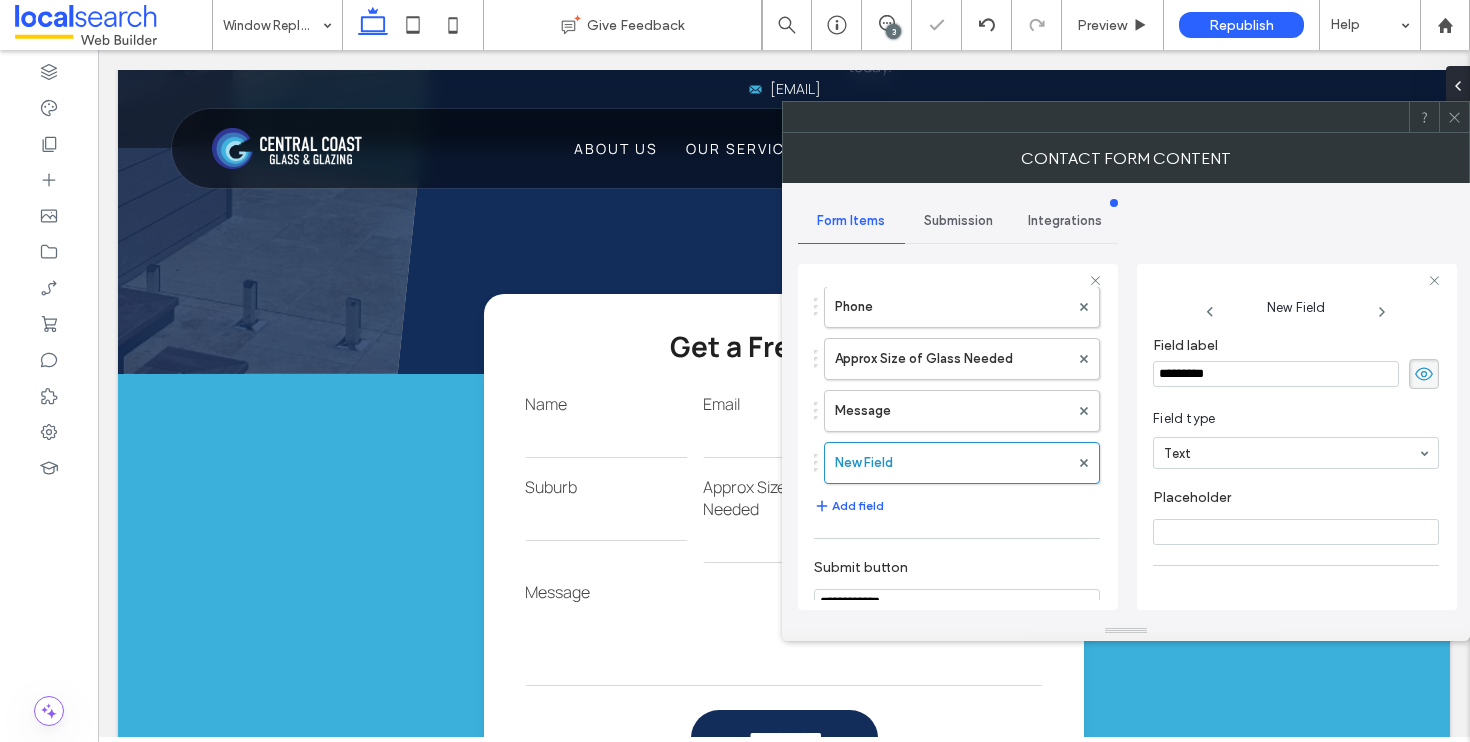 drag, startPoint x: 1277, startPoint y: 386, endPoint x: 1142, endPoint y: 370, distance: 135.94484 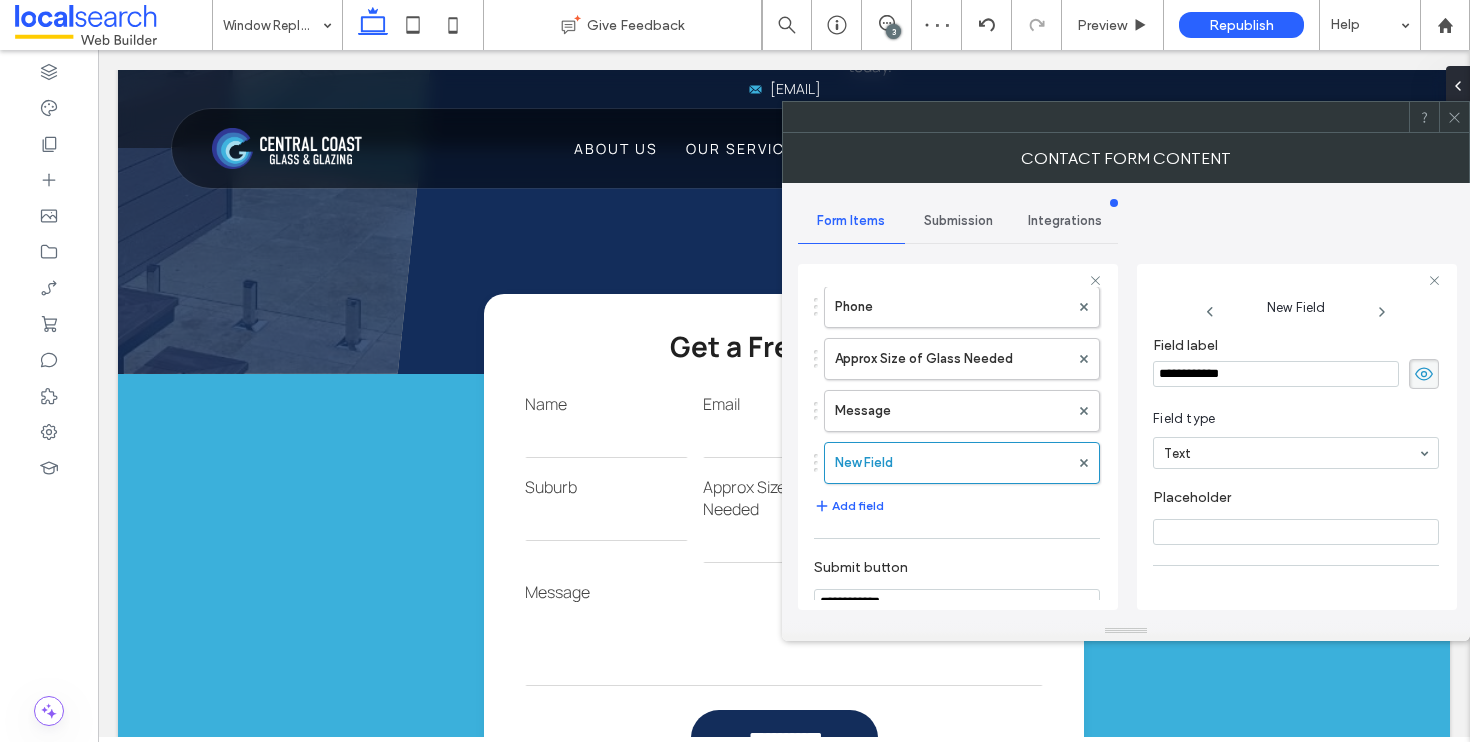 type on "**********" 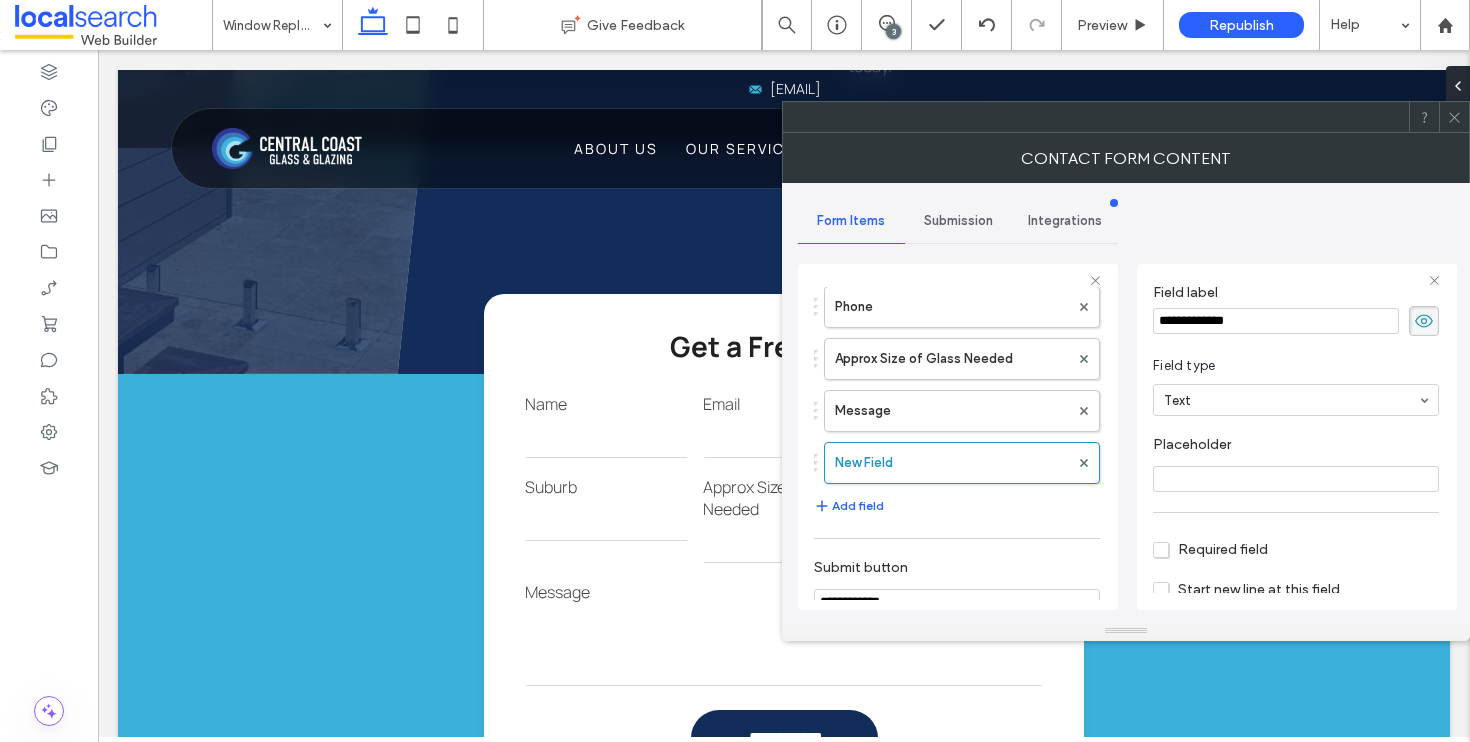 scroll, scrollTop: 87, scrollLeft: 0, axis: vertical 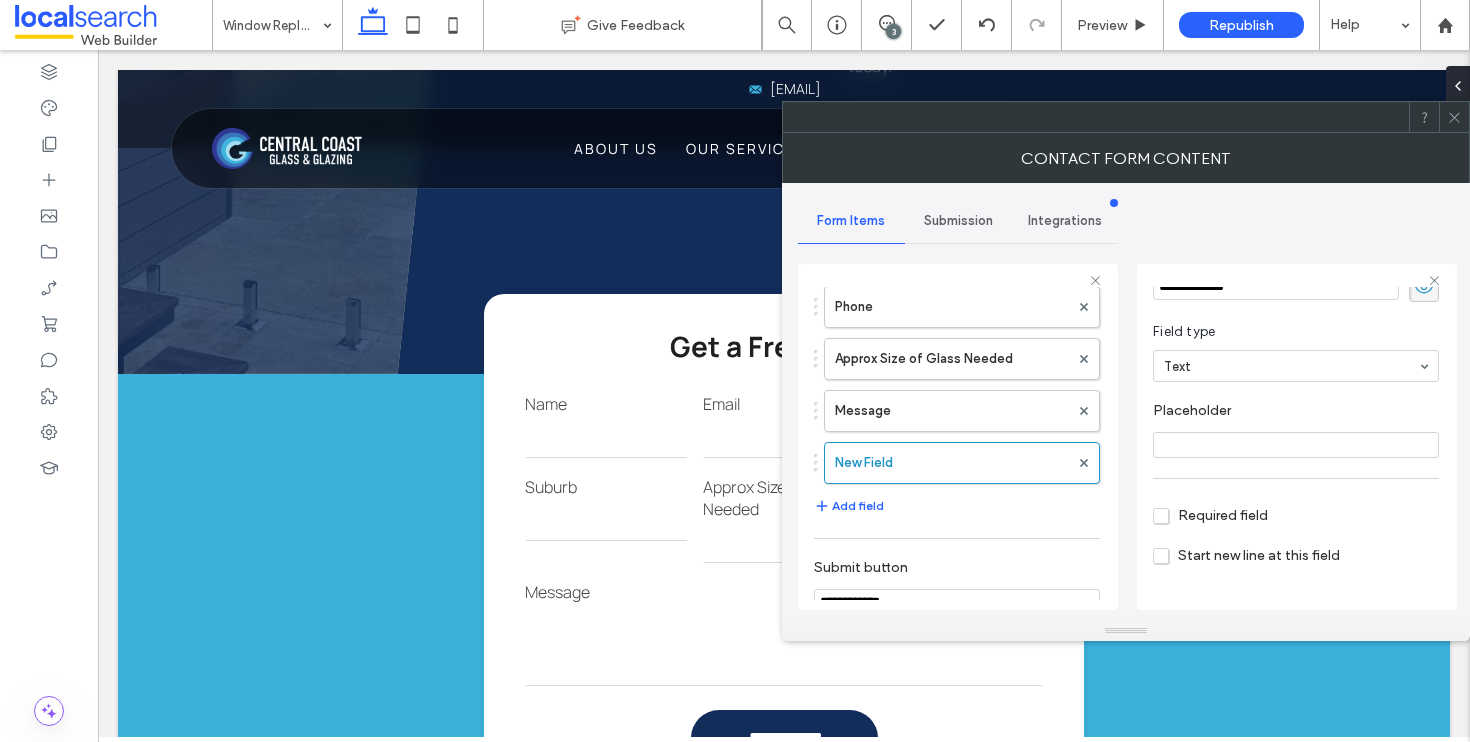 click on "Field type Text" at bounding box center (1296, 352) 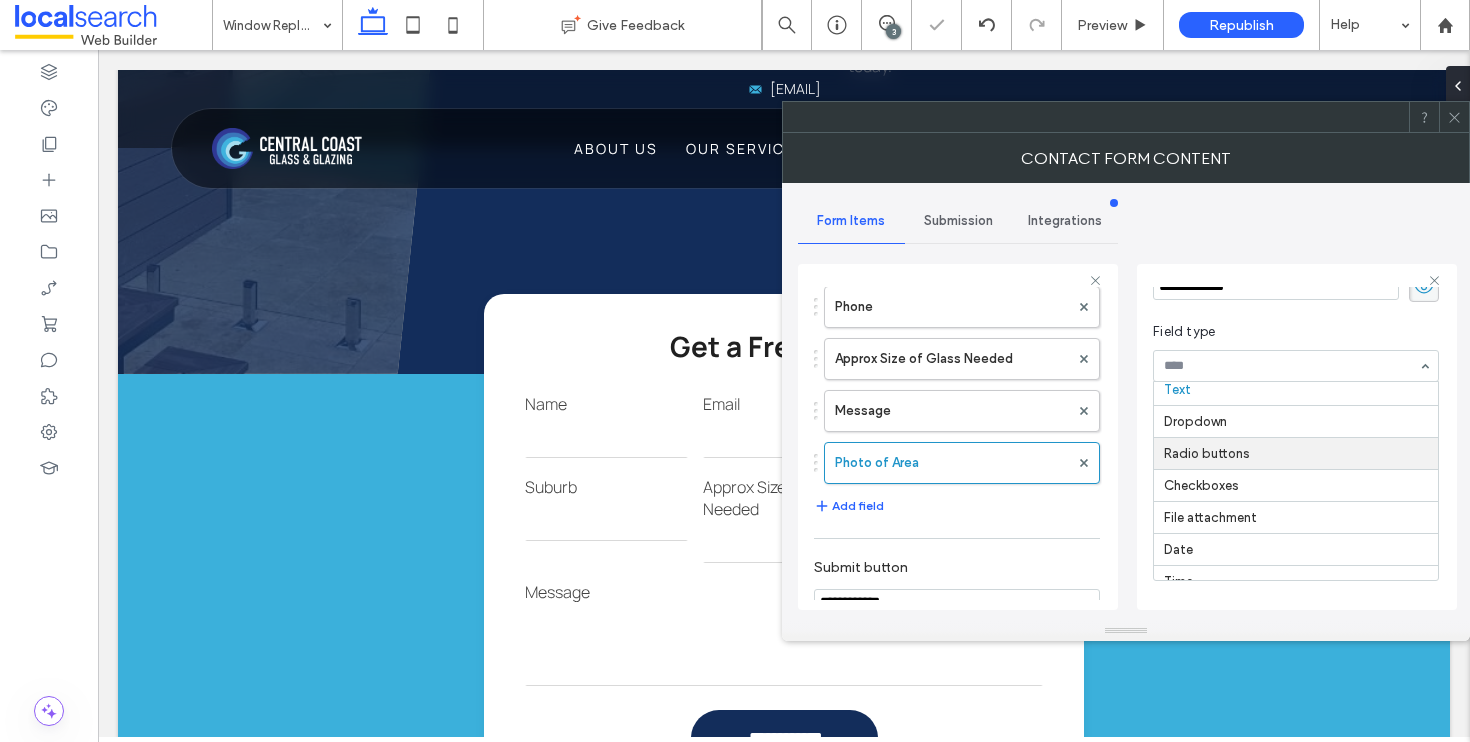 scroll, scrollTop: 26, scrollLeft: 0, axis: vertical 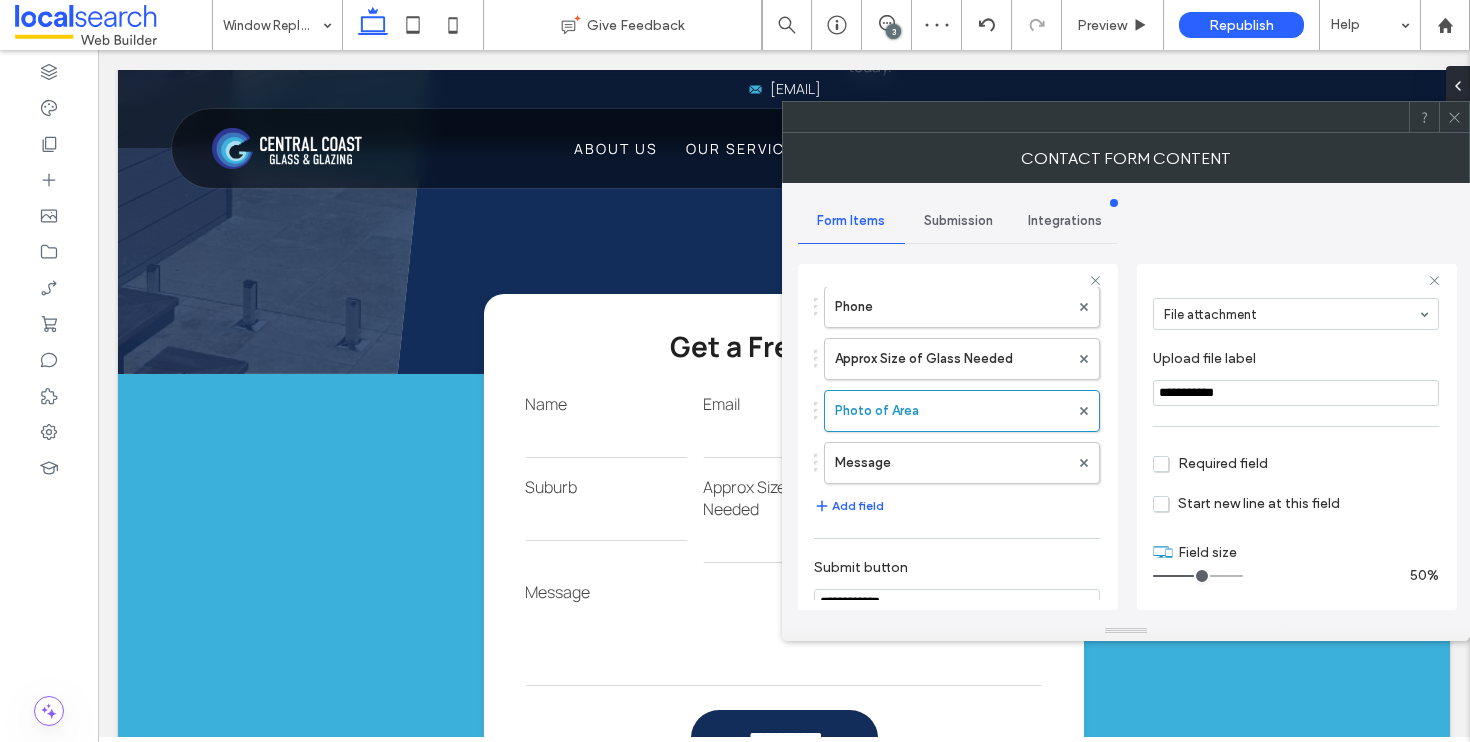 drag, startPoint x: 1179, startPoint y: 574, endPoint x: 1194, endPoint y: 576, distance: 15.132746 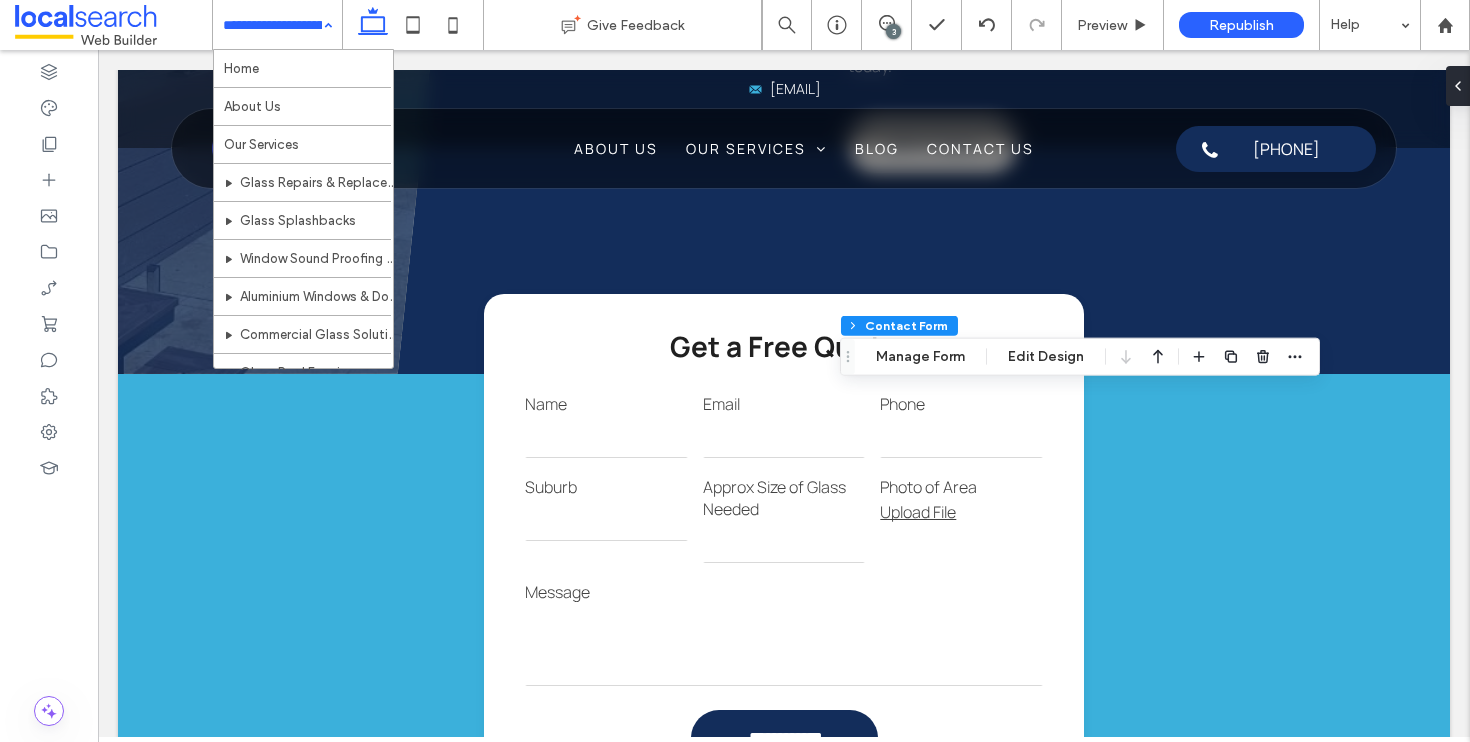 click on "Home About Us Our Services Glass Repairs & Replacements Glass Splashbacks Window Sound Proofing & Double Glaze Aluminium Windows & Doors Commercial Glass Solutions Glass Pool Fencing Balustrades & Railings Window Replacement Emergency Glass Repairs Dog & Pet Doors Shower Screens Window Replacement [CITY] Window Replacement [CITY] Window Replacement [CITY] Window Replacement [CITY] Window Replacement [CITY] Window Replacement [CITY] Window Replacement [CITY] Window Replacement [CITY] Window Replacement [CITY] Blog Contact Us" at bounding box center [277, 25] 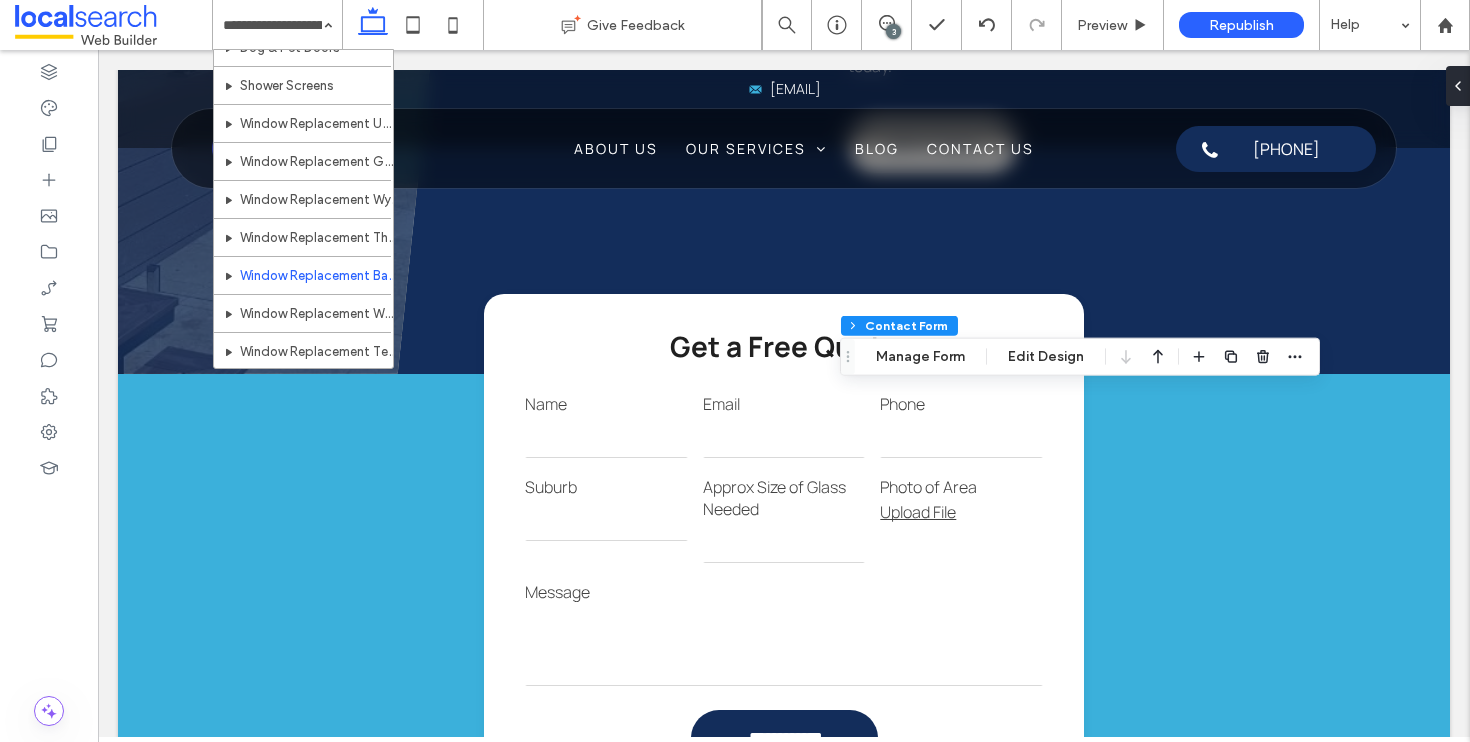 scroll, scrollTop: 479, scrollLeft: 0, axis: vertical 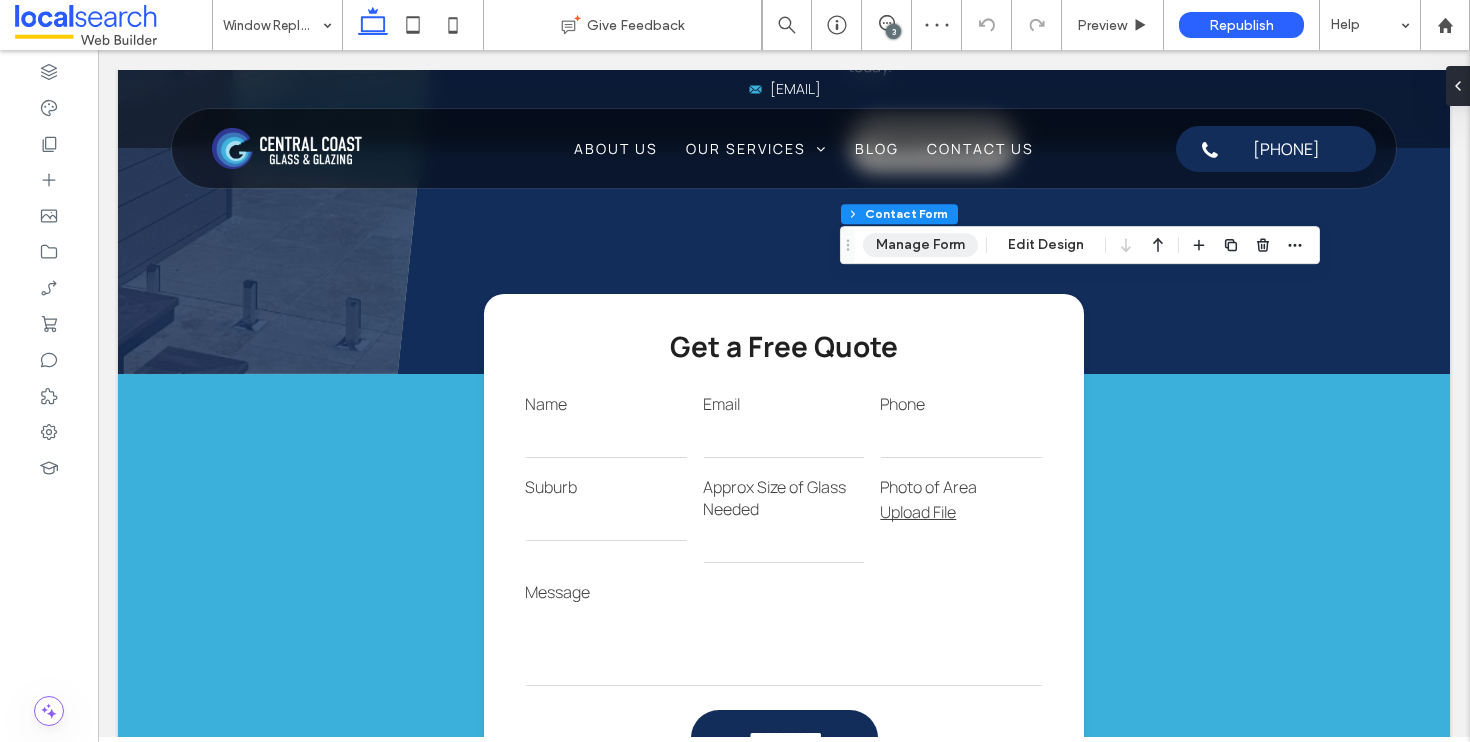 click on "Manage Form" at bounding box center [920, 245] 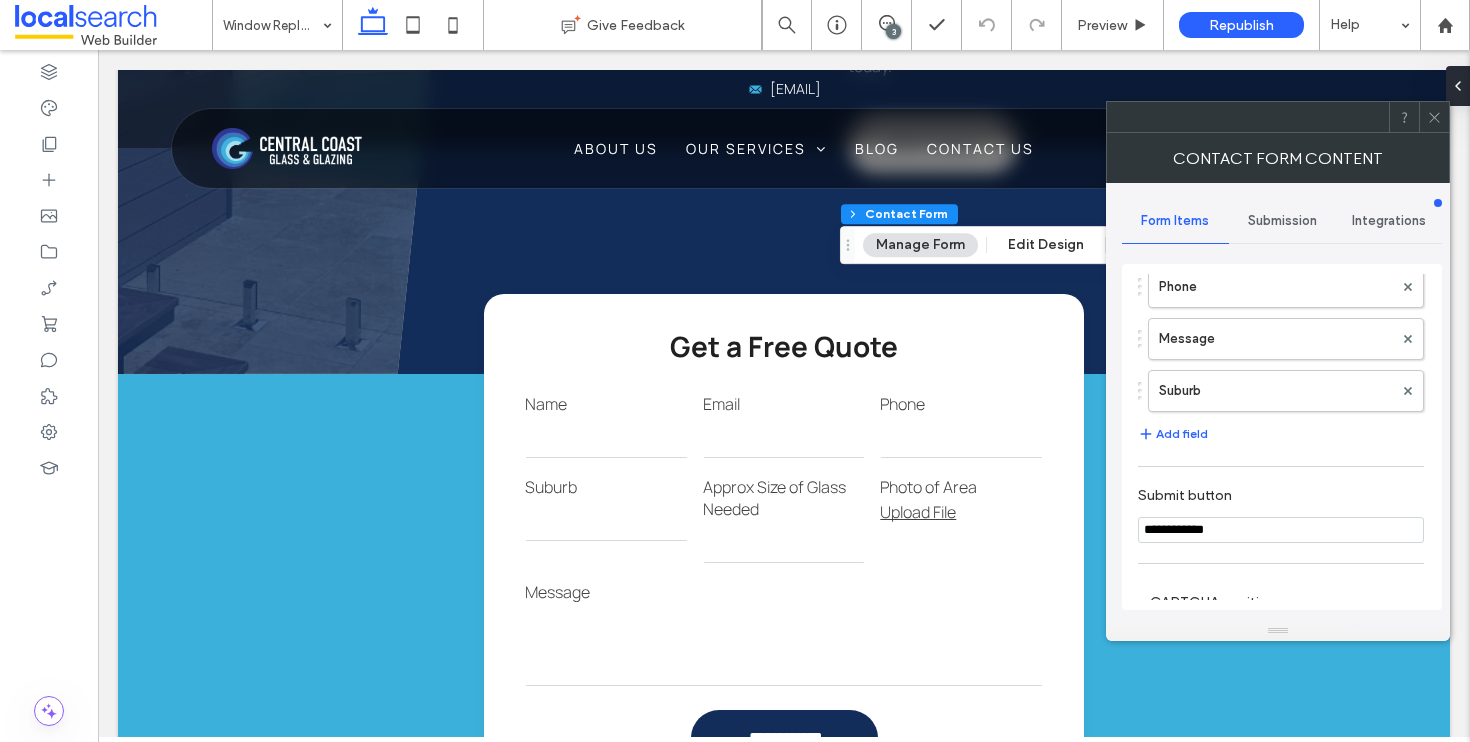 scroll, scrollTop: 192, scrollLeft: 0, axis: vertical 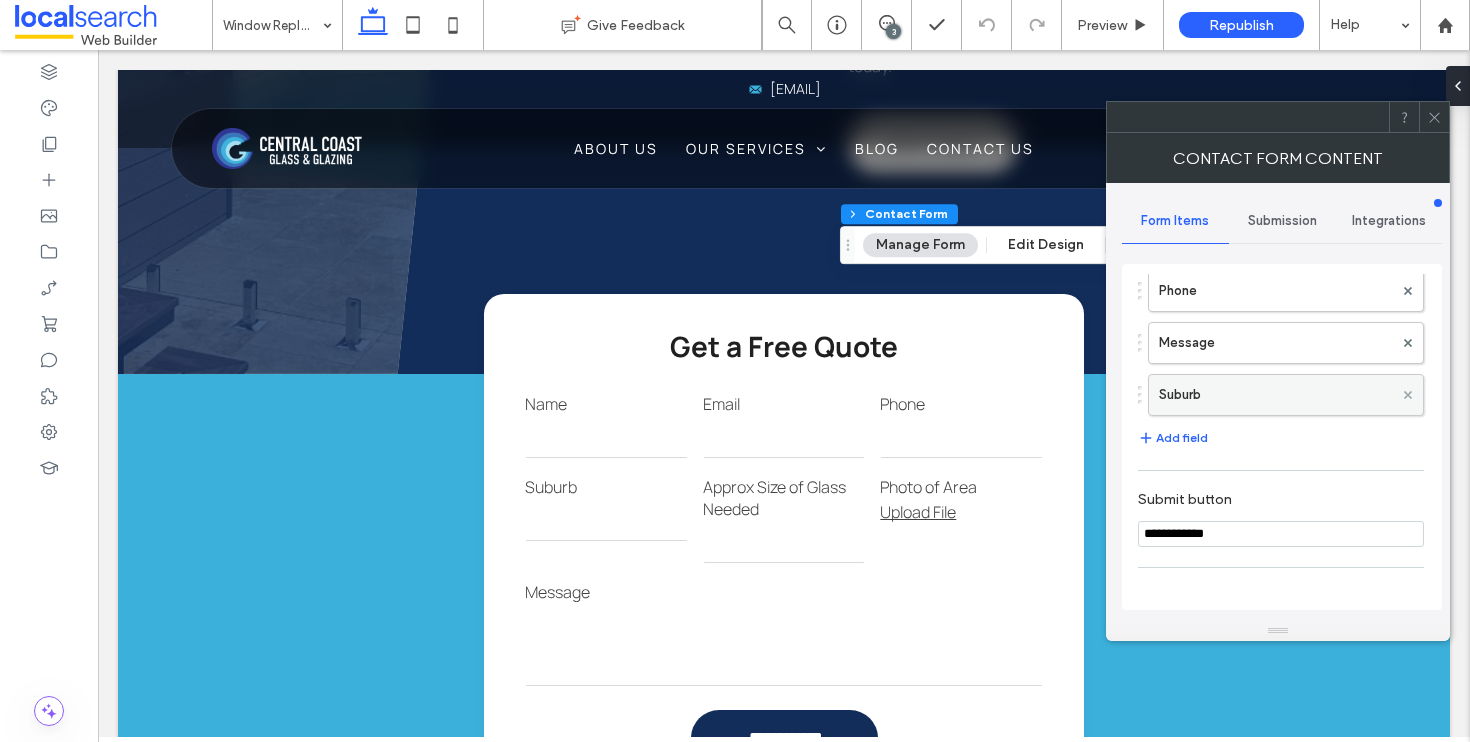 click 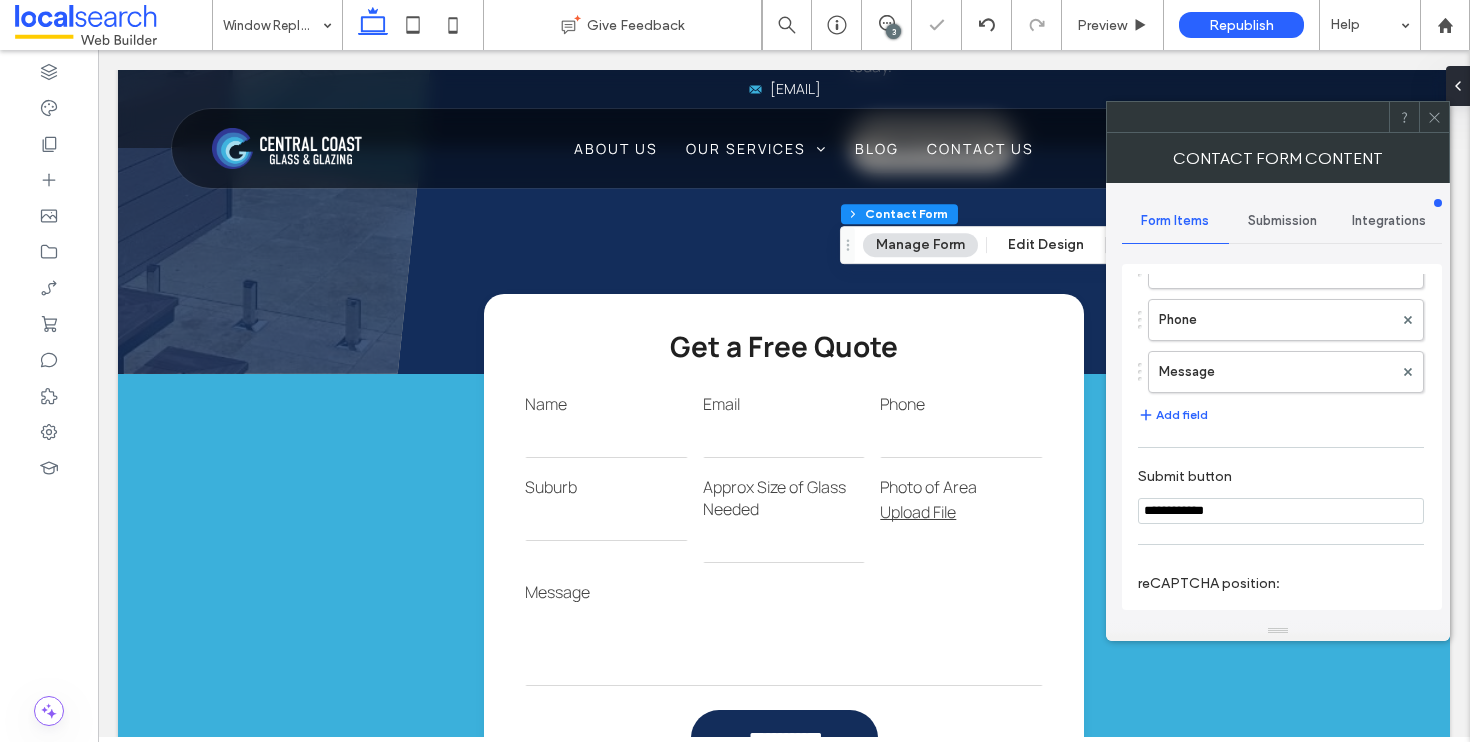 scroll, scrollTop: 137, scrollLeft: 0, axis: vertical 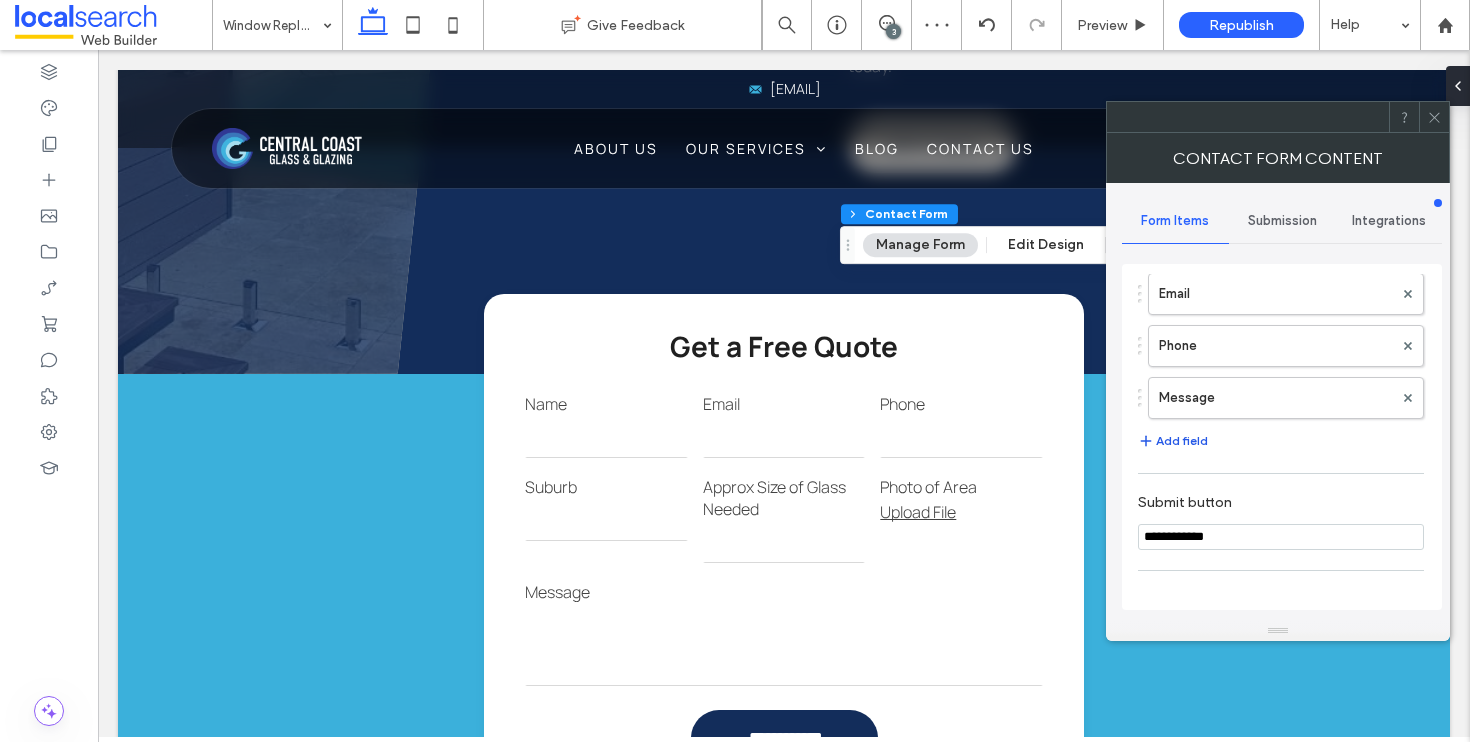 click on "Add field" at bounding box center [1173, 441] 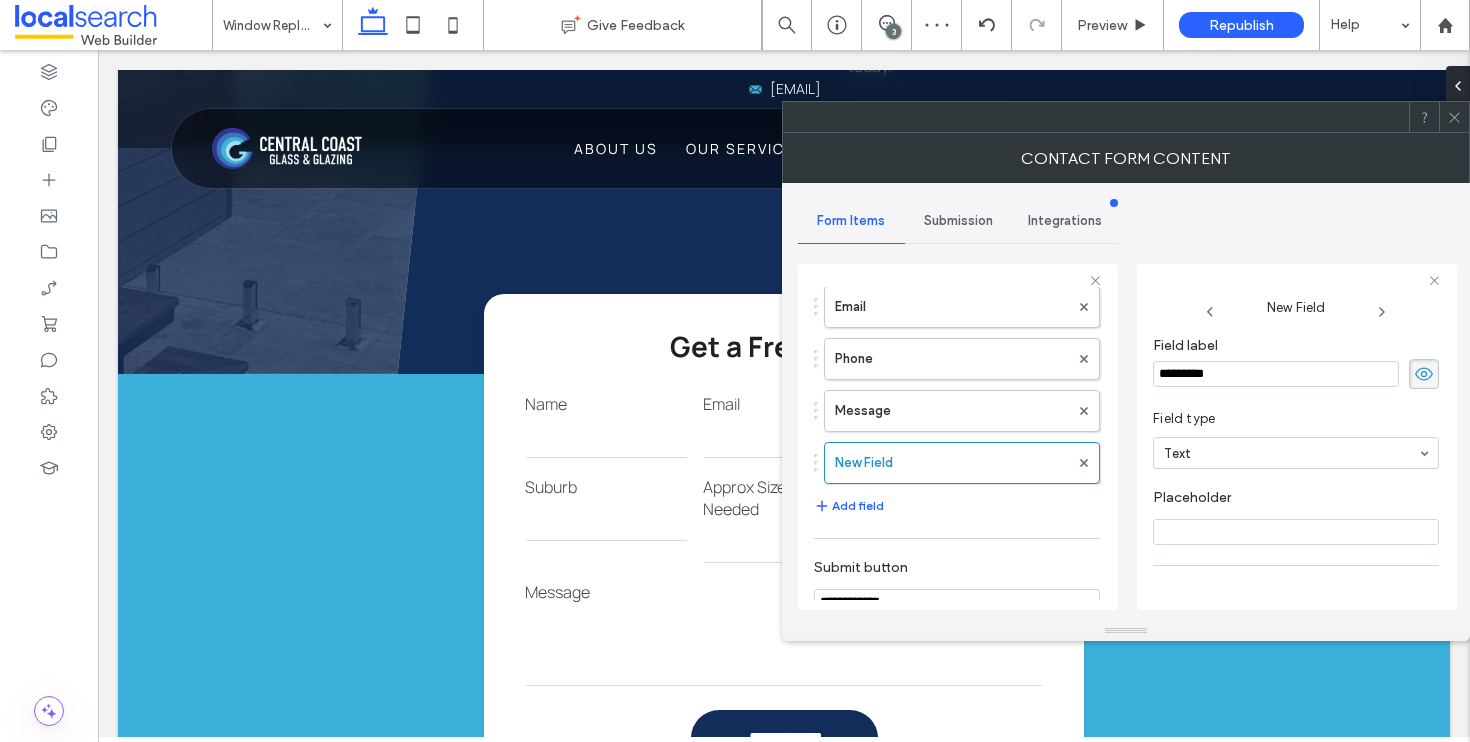 drag, startPoint x: 1243, startPoint y: 370, endPoint x: 1121, endPoint y: 361, distance: 122.33152 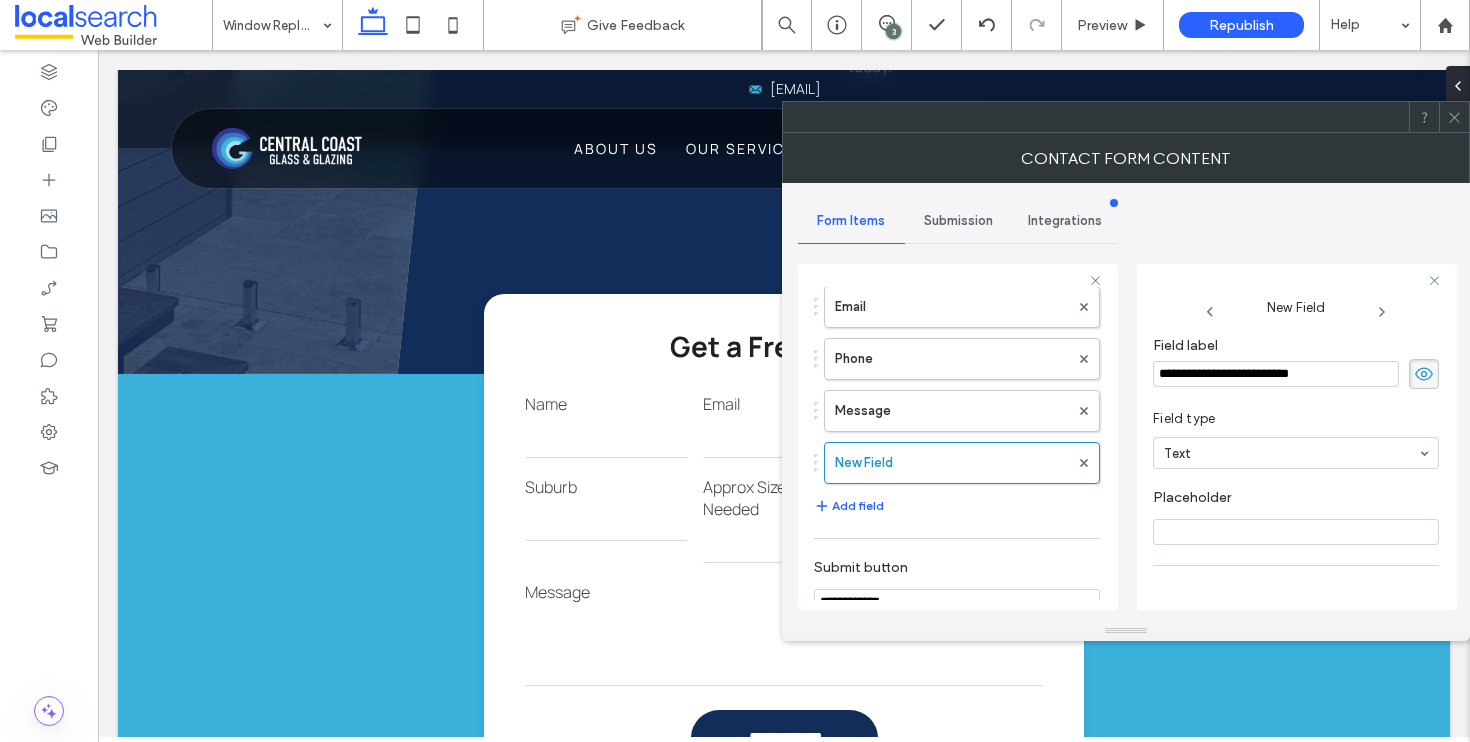 type on "**********" 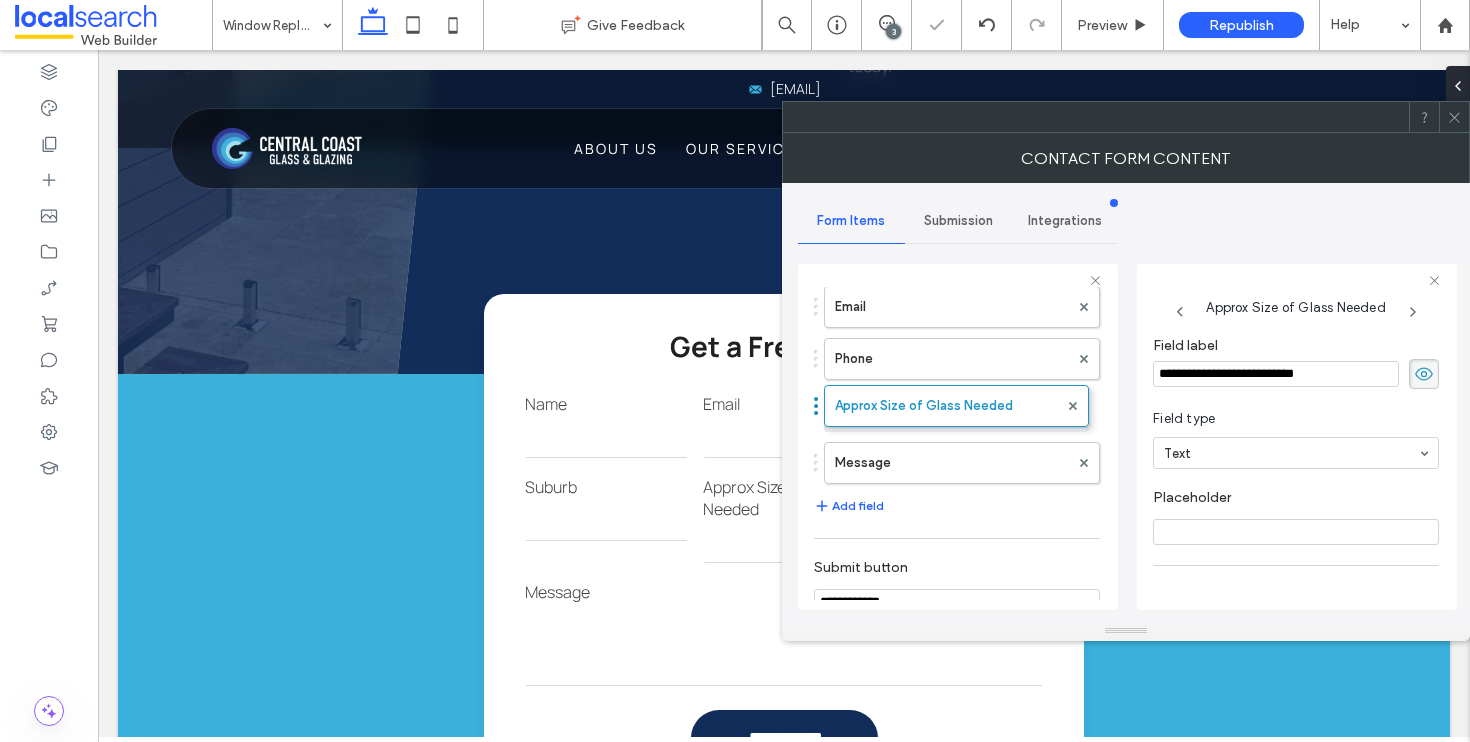 drag, startPoint x: 817, startPoint y: 468, endPoint x: 820, endPoint y: 401, distance: 67.06713 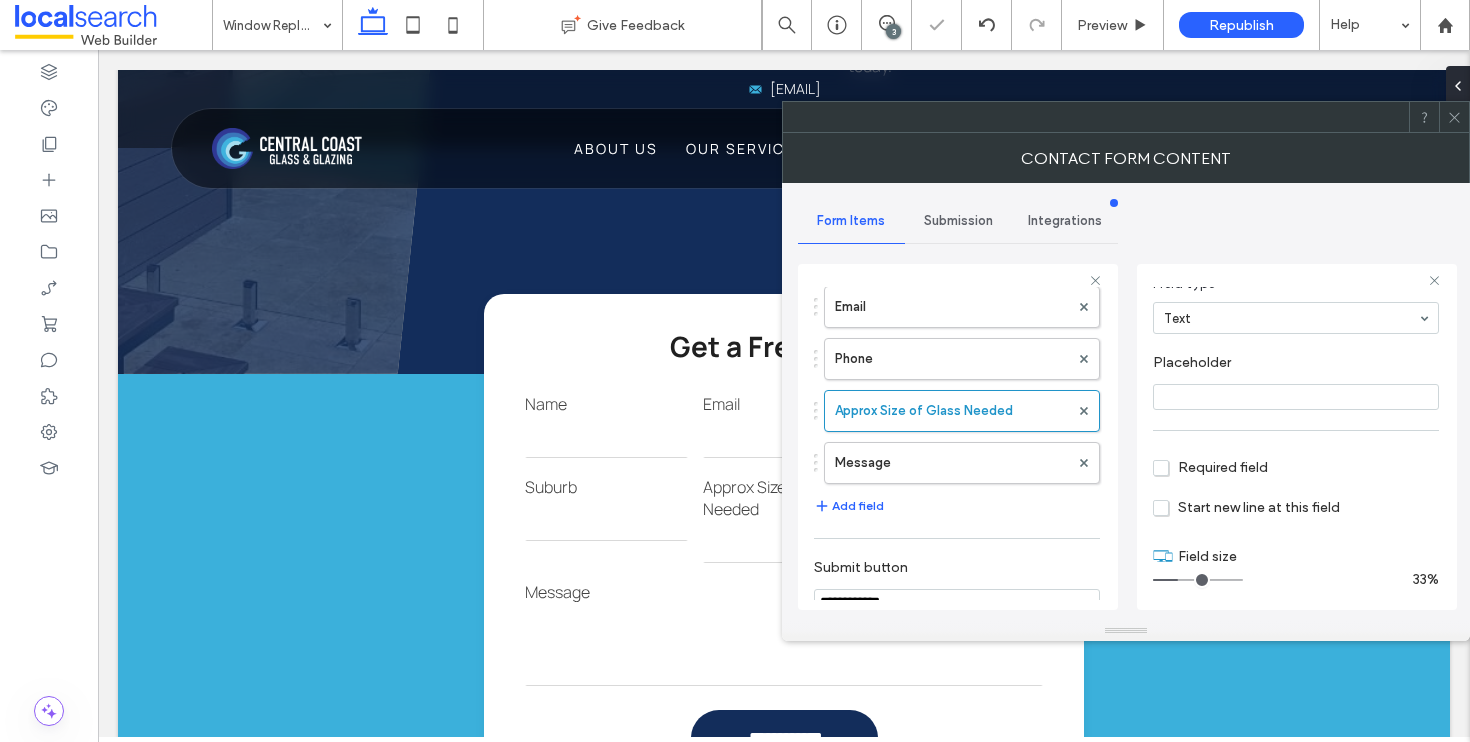 scroll, scrollTop: 141, scrollLeft: 0, axis: vertical 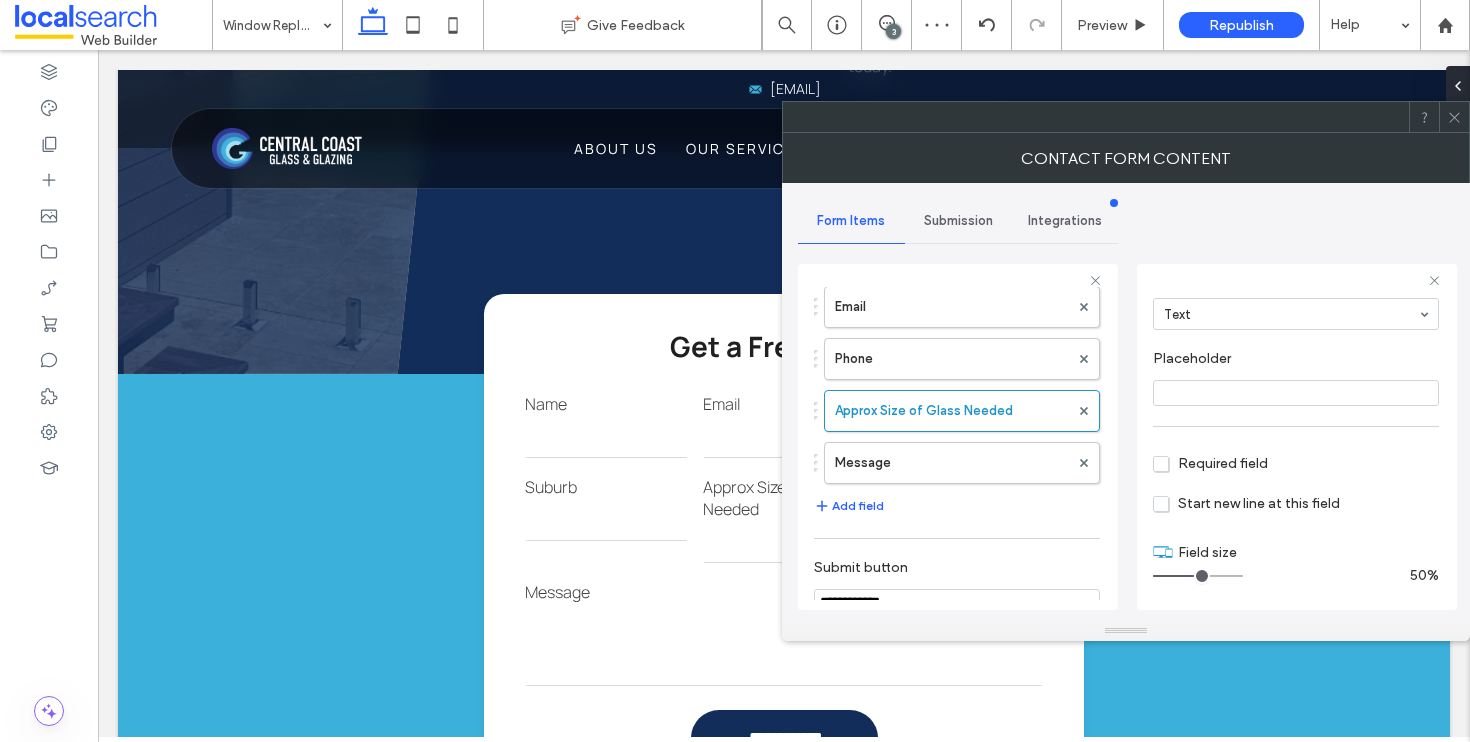 drag, startPoint x: 1179, startPoint y: 572, endPoint x: 1195, endPoint y: 574, distance: 16.124516 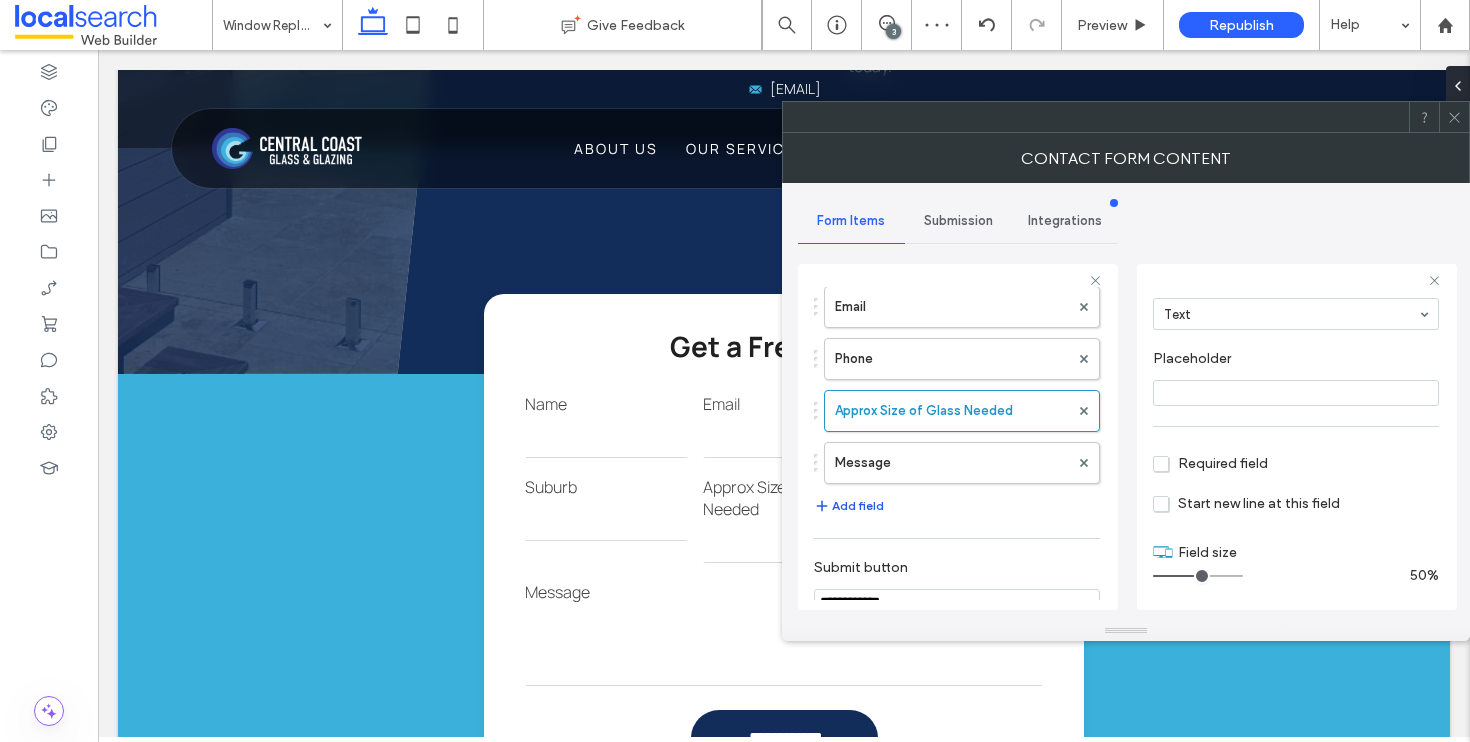 click on "Add field" at bounding box center [849, 506] 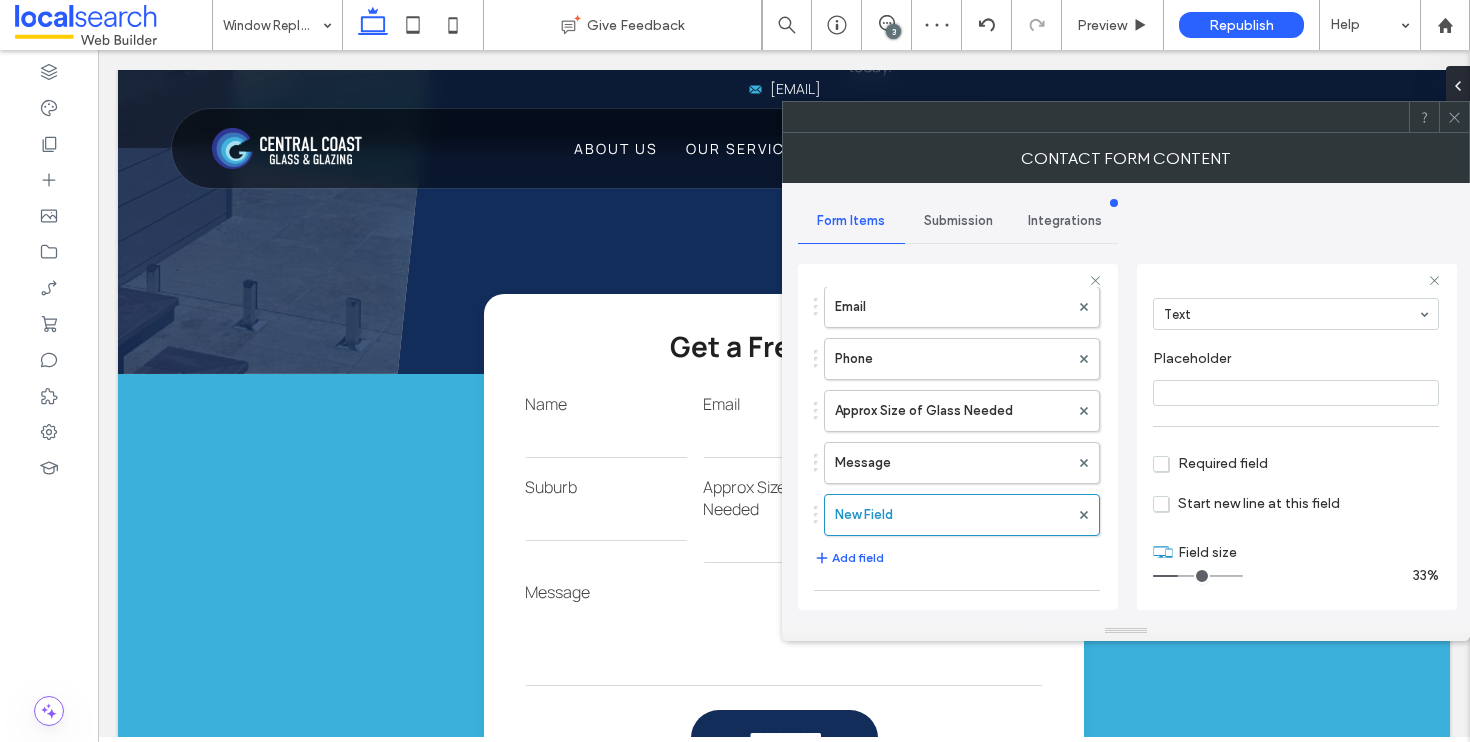 scroll, scrollTop: 0, scrollLeft: 0, axis: both 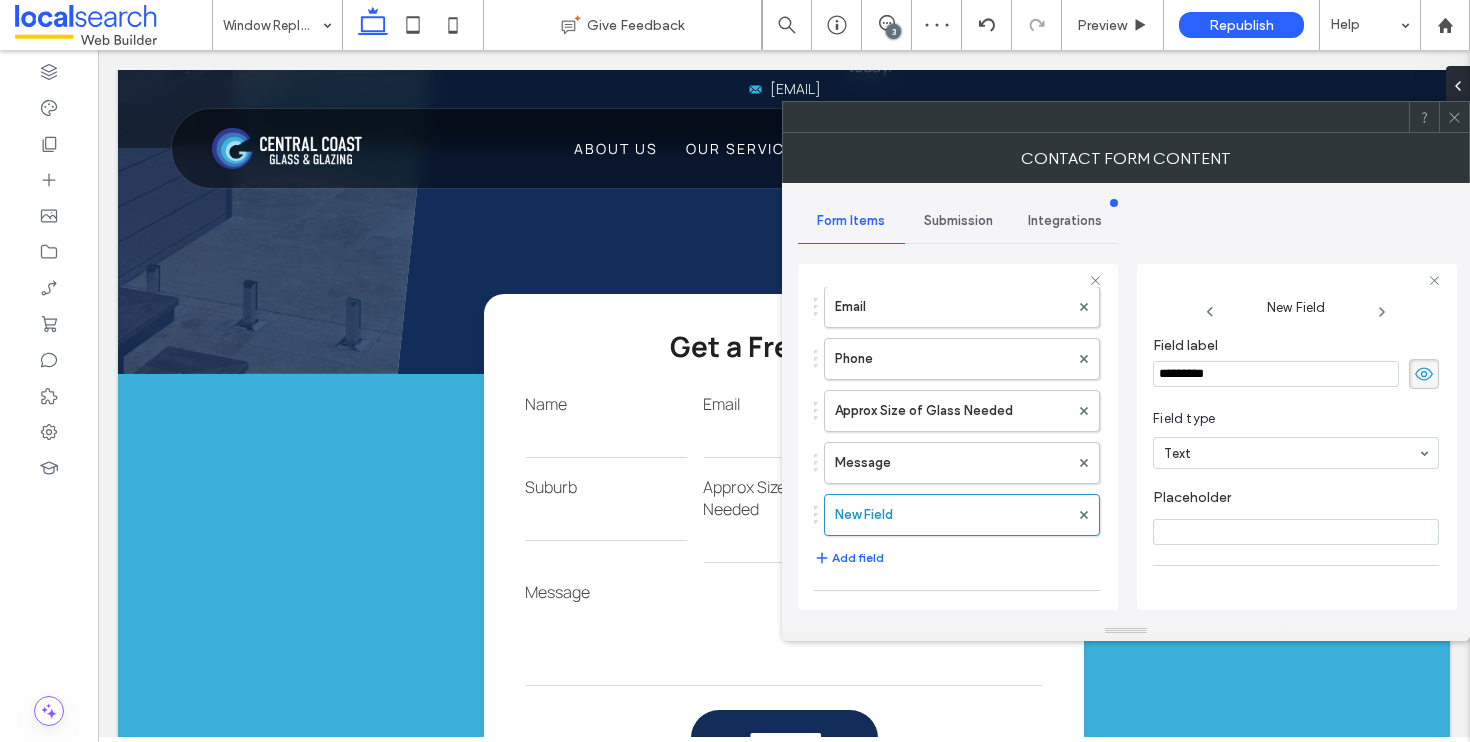 drag, startPoint x: 1255, startPoint y: 368, endPoint x: 1140, endPoint y: 365, distance: 115.03912 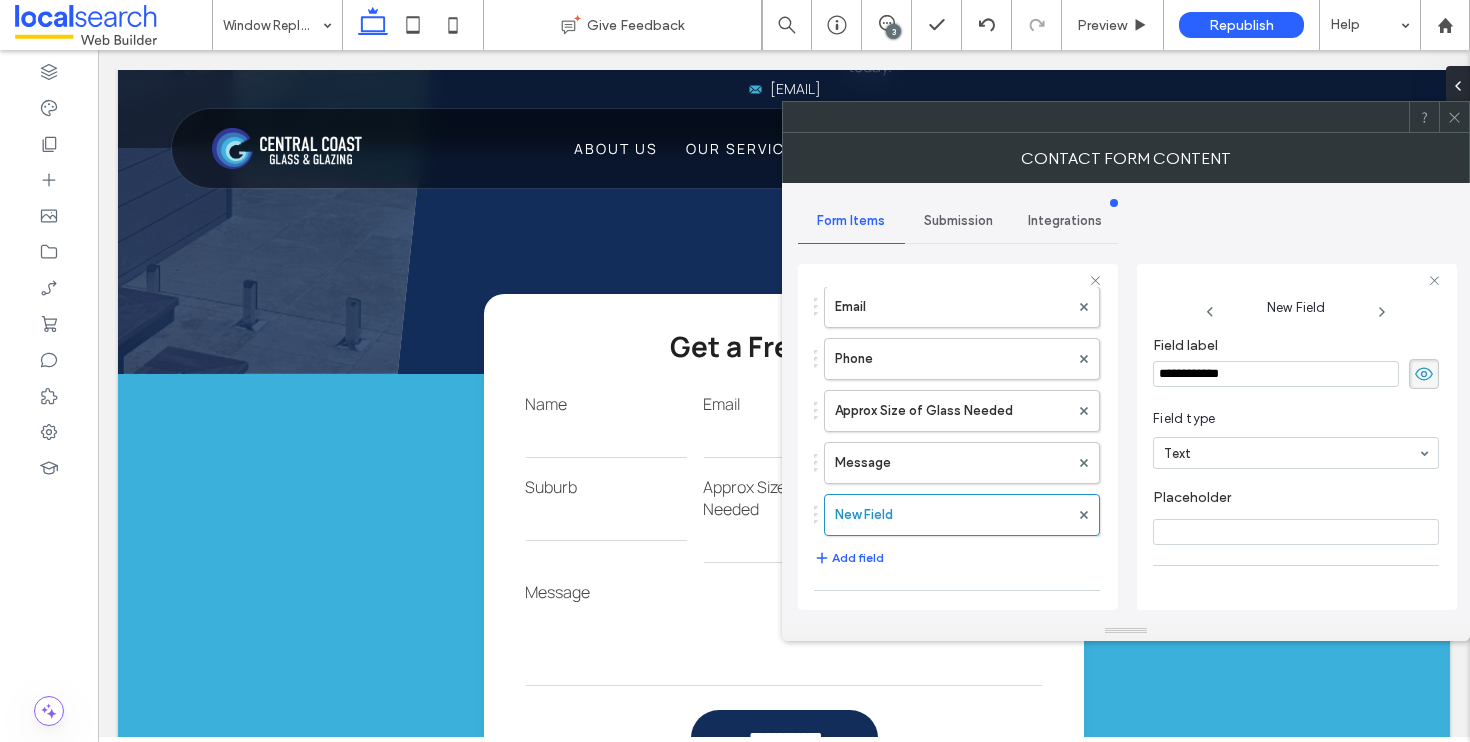 type on "**********" 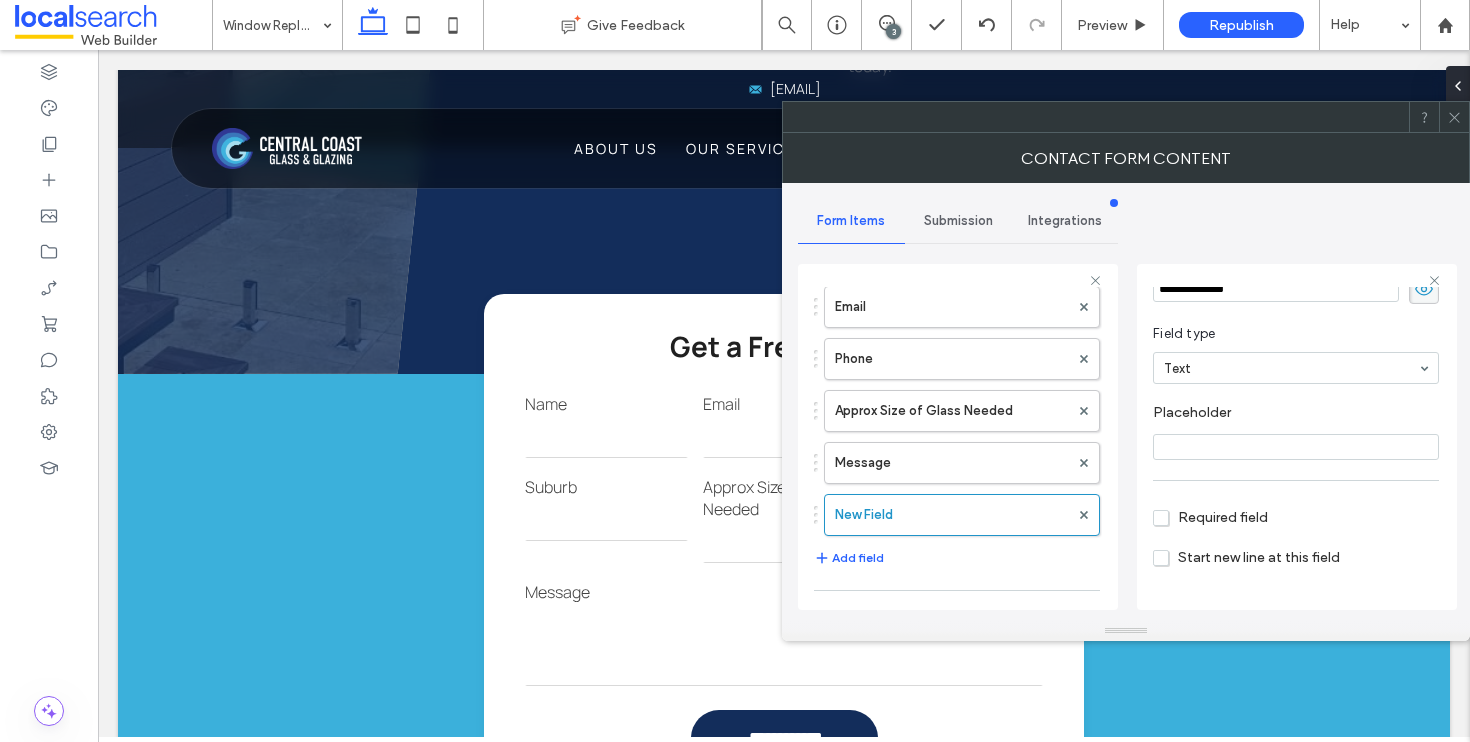 scroll, scrollTop: 141, scrollLeft: 0, axis: vertical 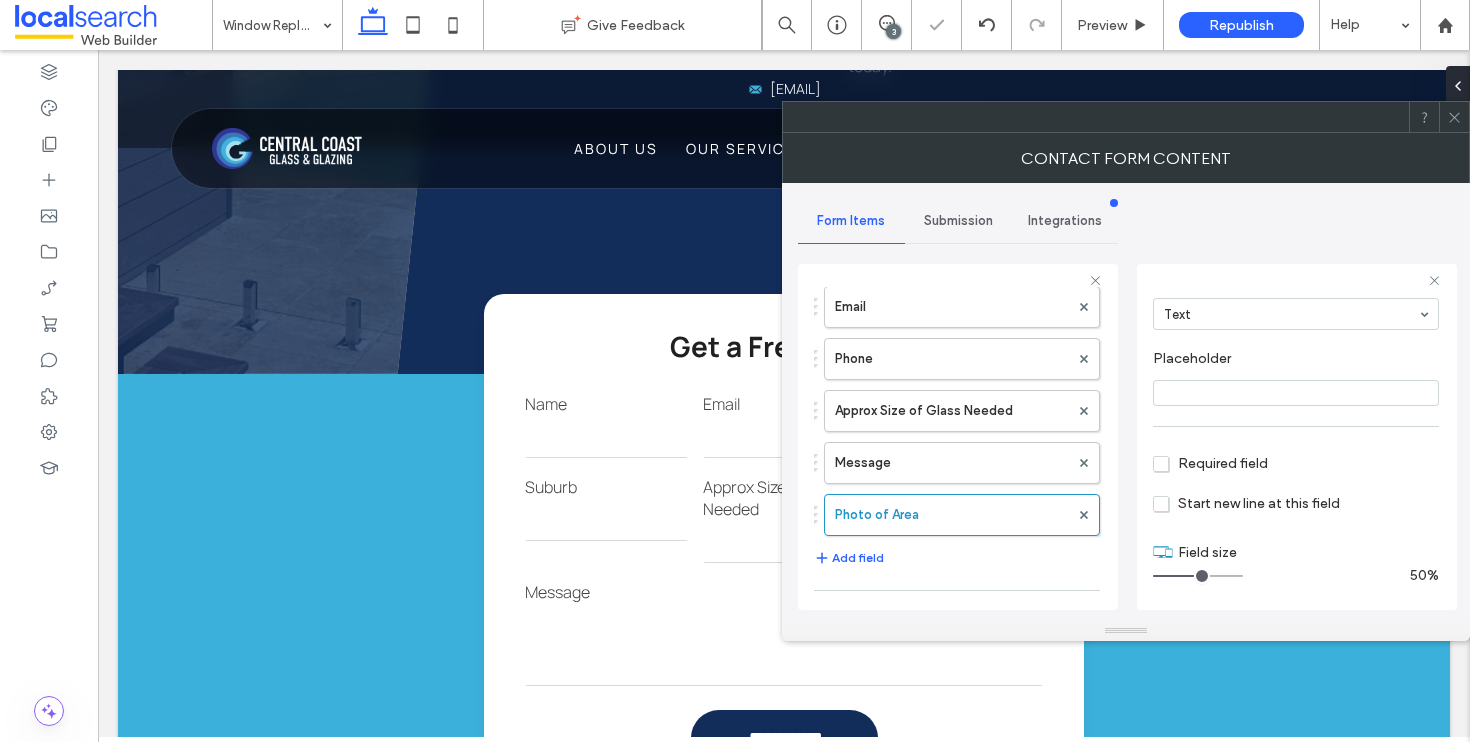 type on "*" 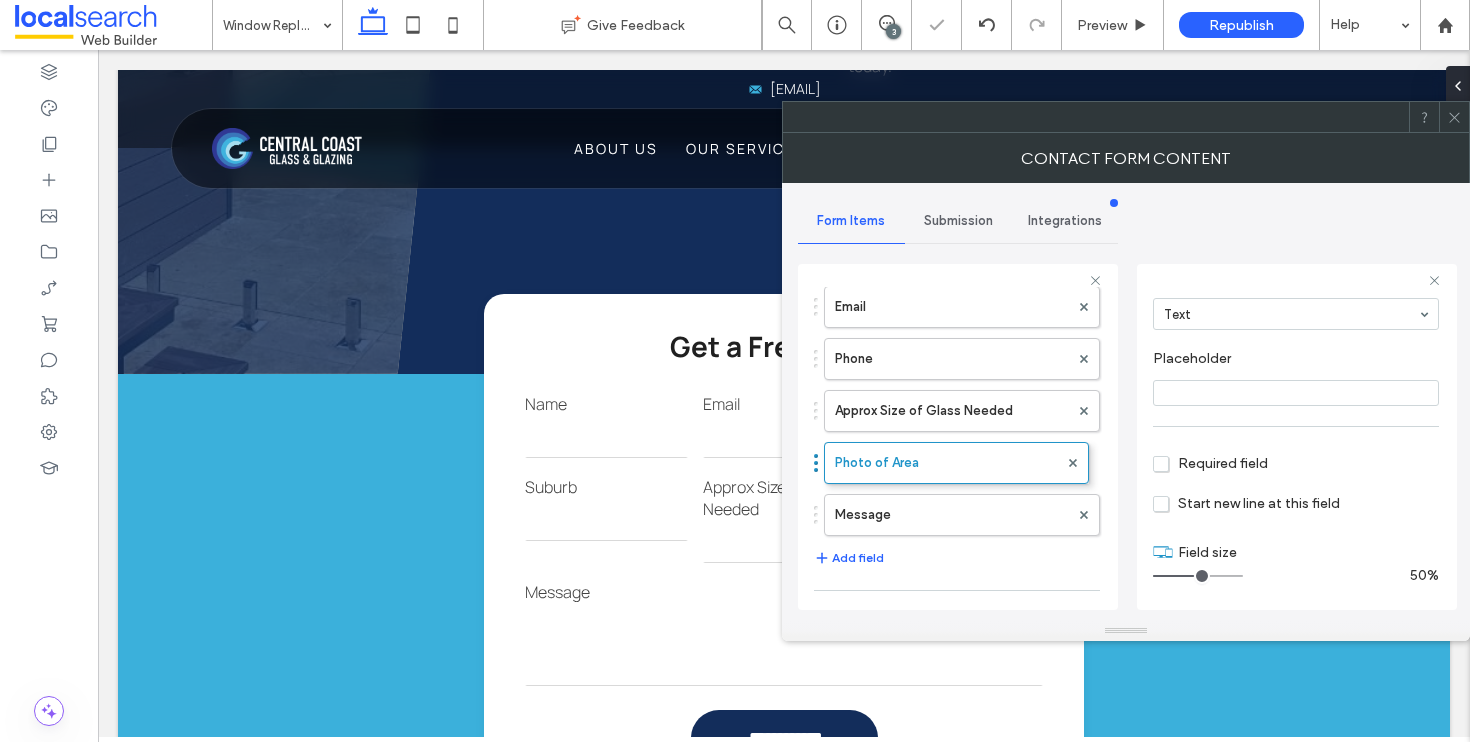 drag, startPoint x: 817, startPoint y: 517, endPoint x: 822, endPoint y: 454, distance: 63.1981 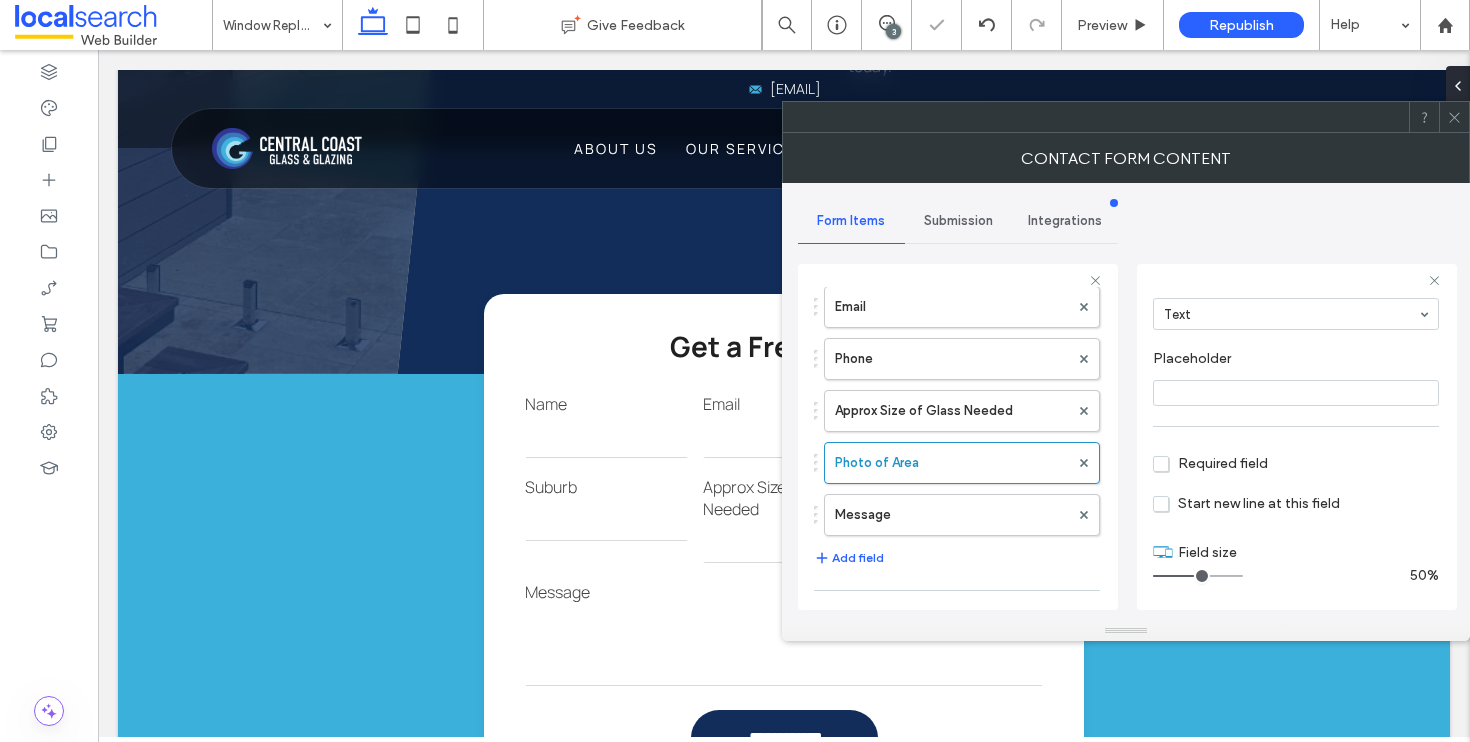 click 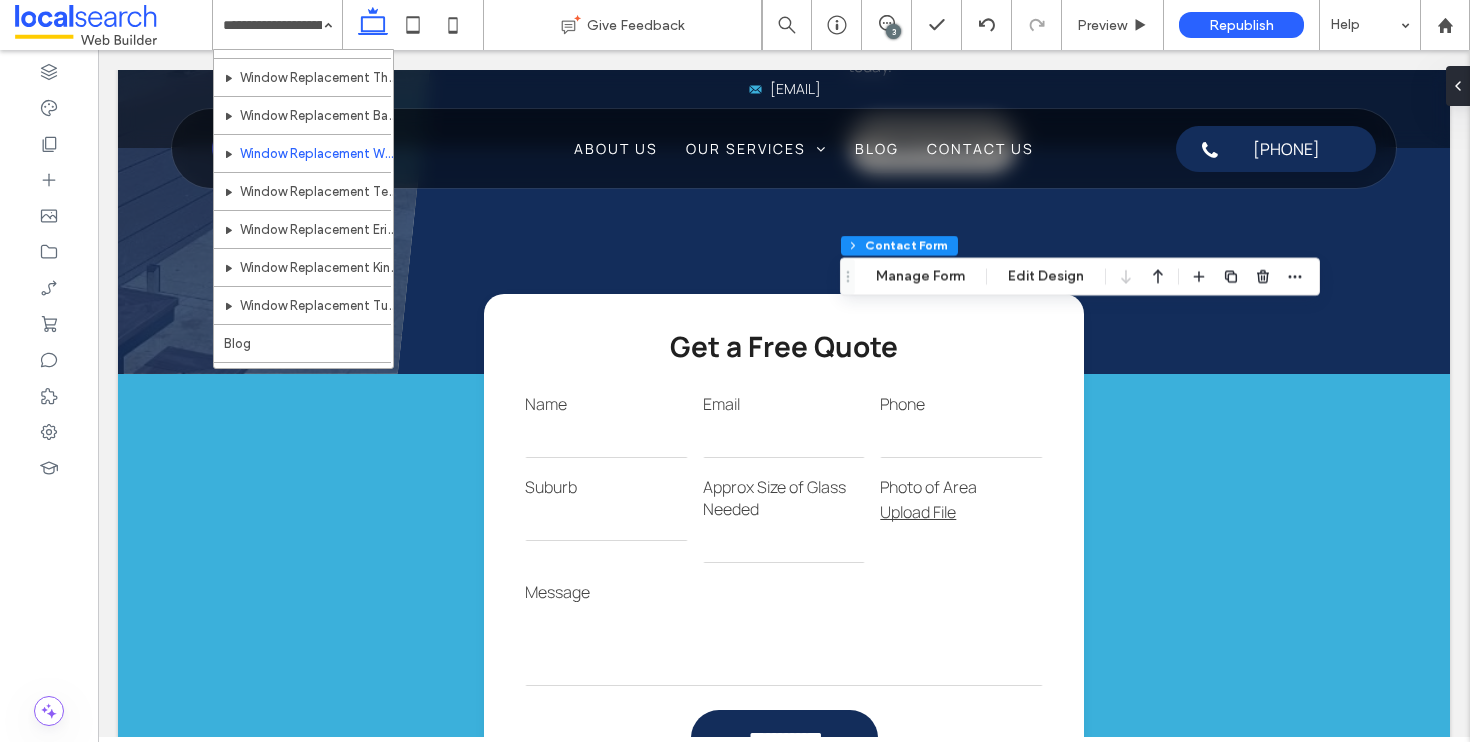 scroll, scrollTop: 693, scrollLeft: 0, axis: vertical 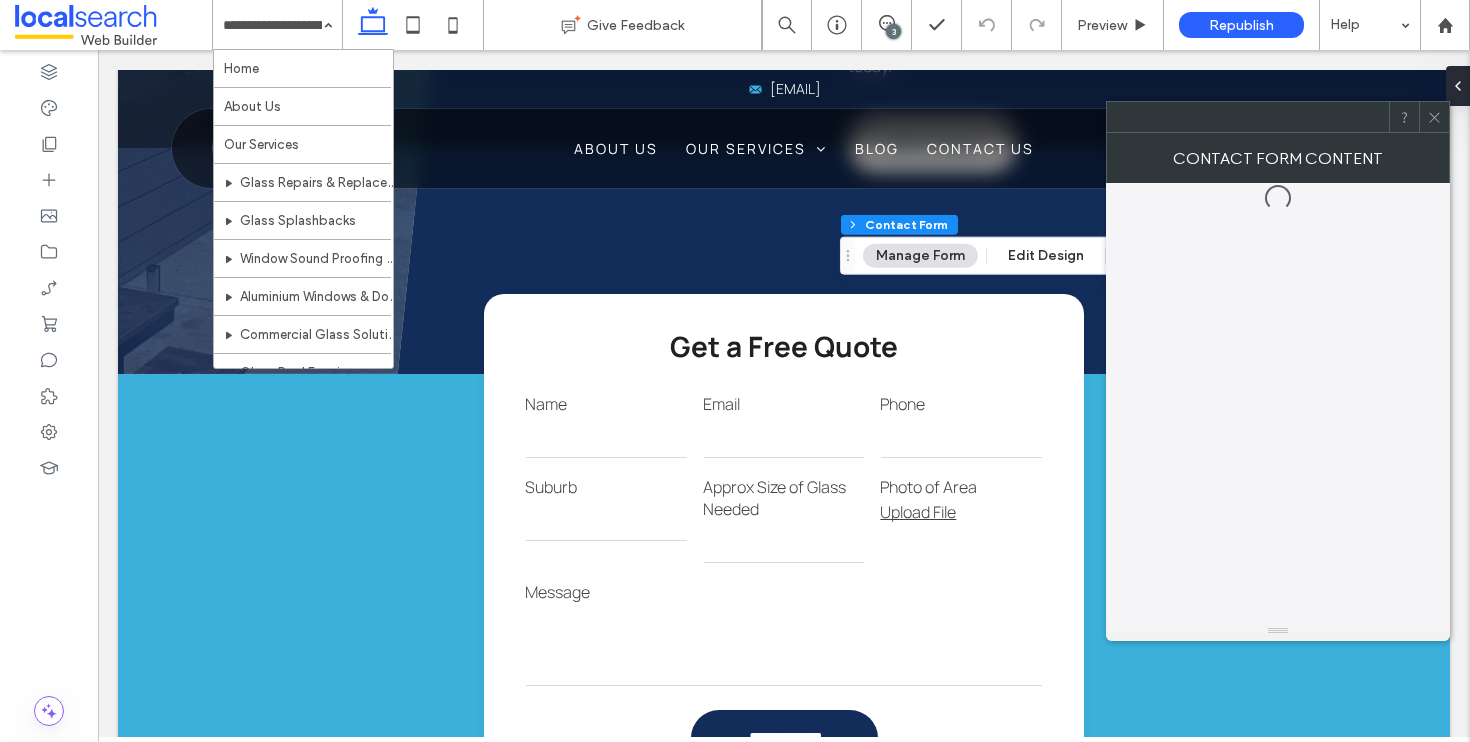 type on "*" 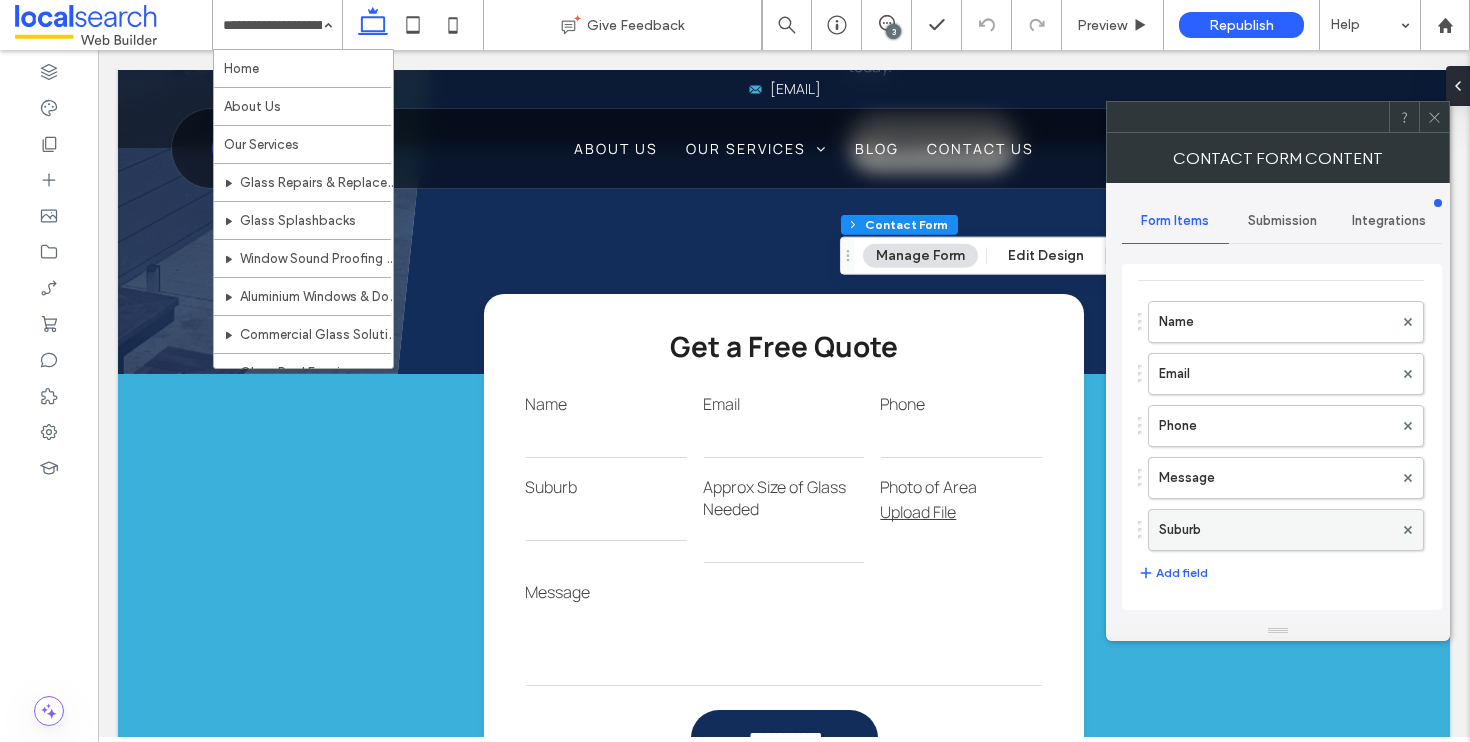 scroll, scrollTop: 76, scrollLeft: 0, axis: vertical 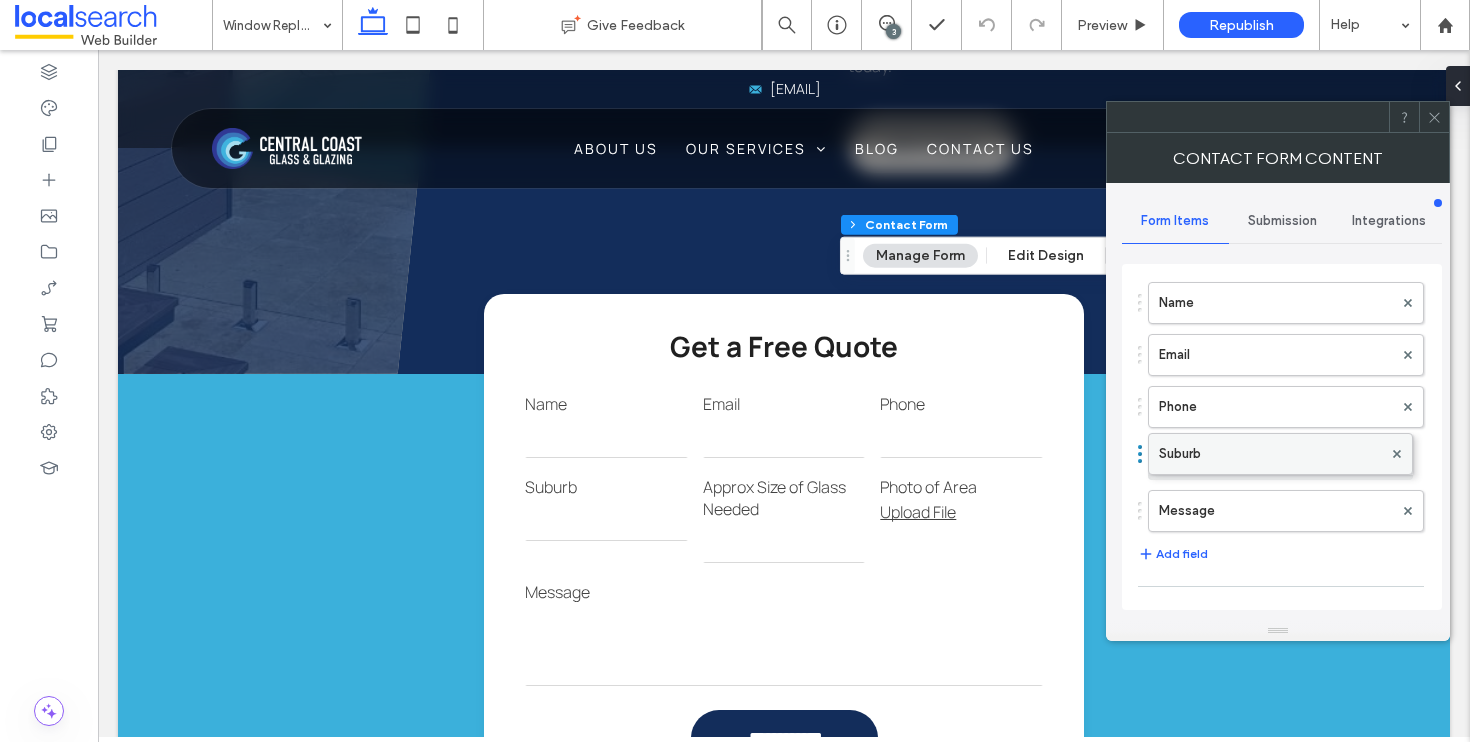drag, startPoint x: 1139, startPoint y: 511, endPoint x: 1149, endPoint y: 444, distance: 67.74216 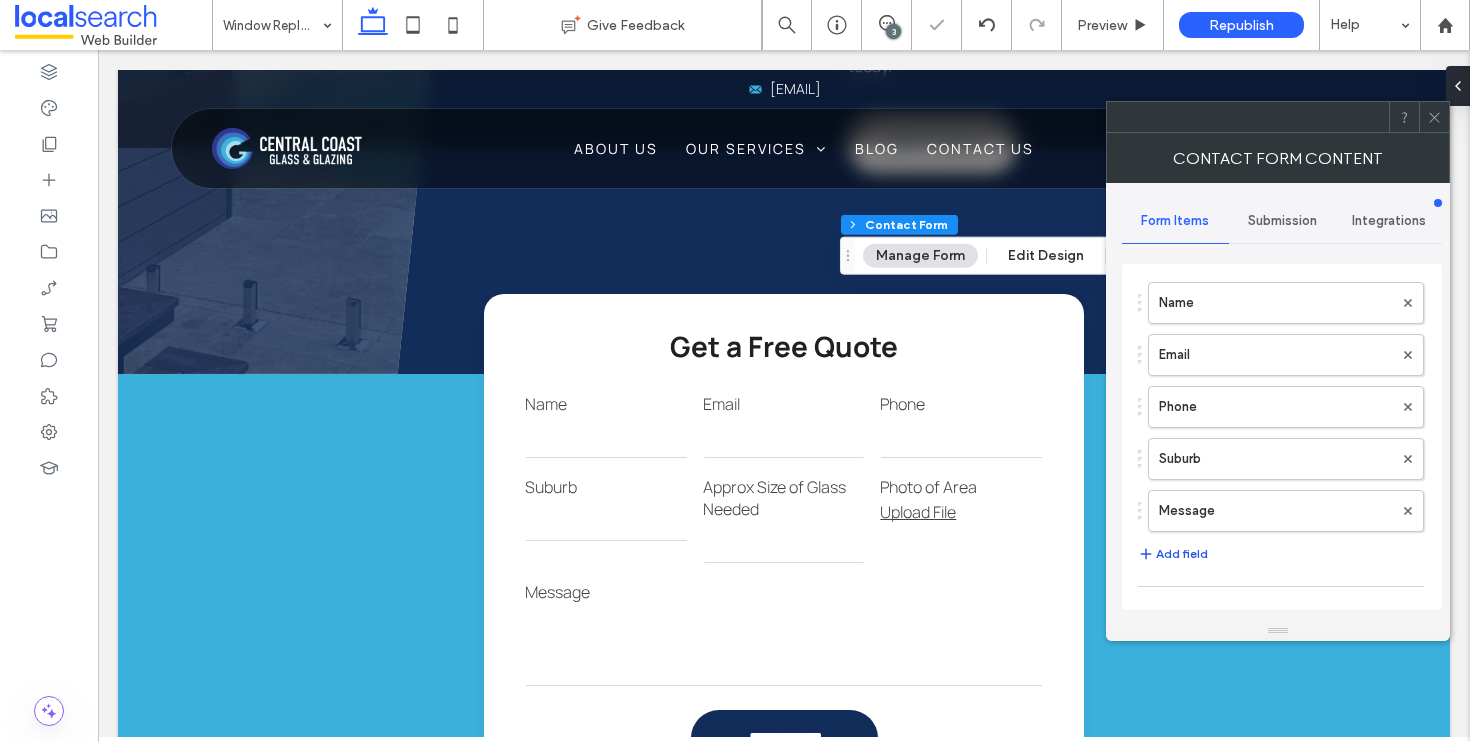 click on "Add field" at bounding box center (1173, 554) 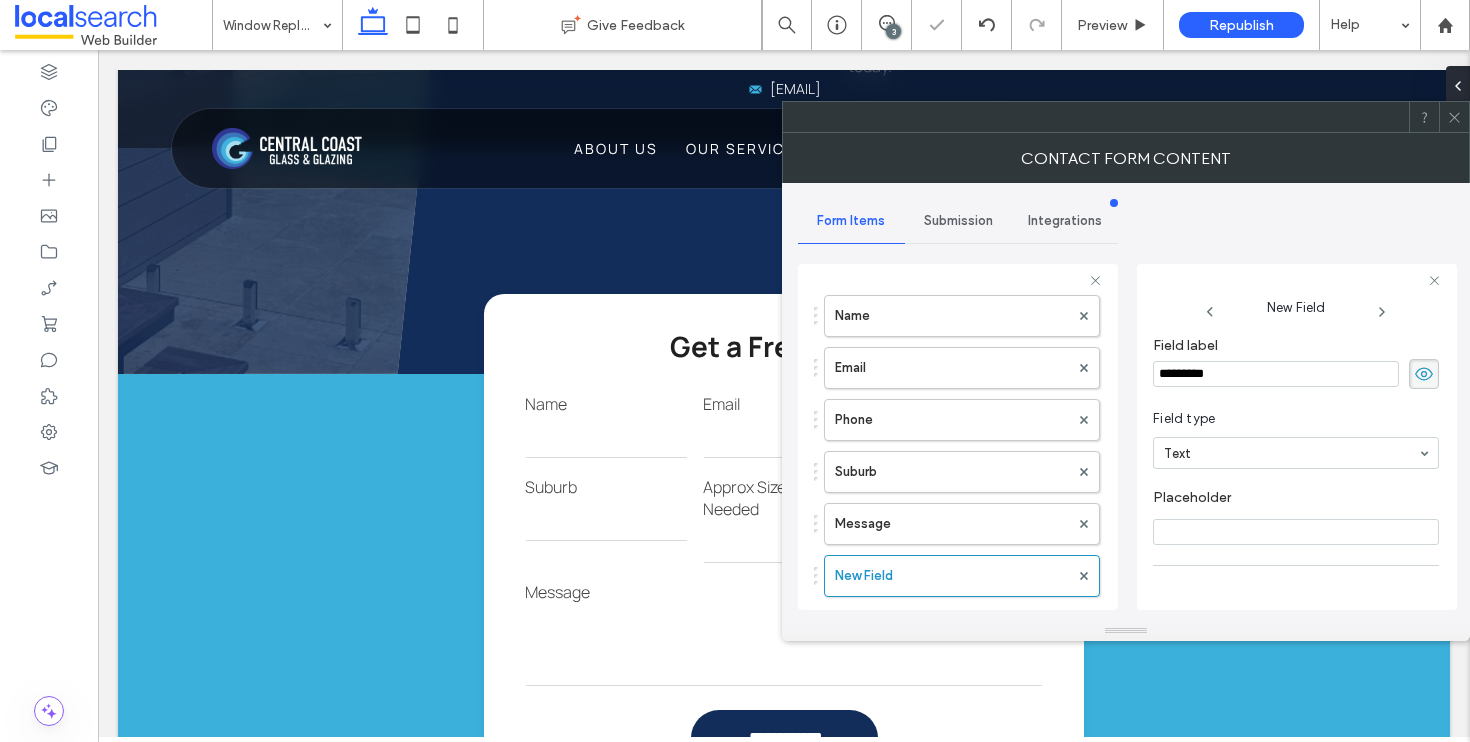 drag, startPoint x: 1255, startPoint y: 353, endPoint x: 1251, endPoint y: 363, distance: 10.770329 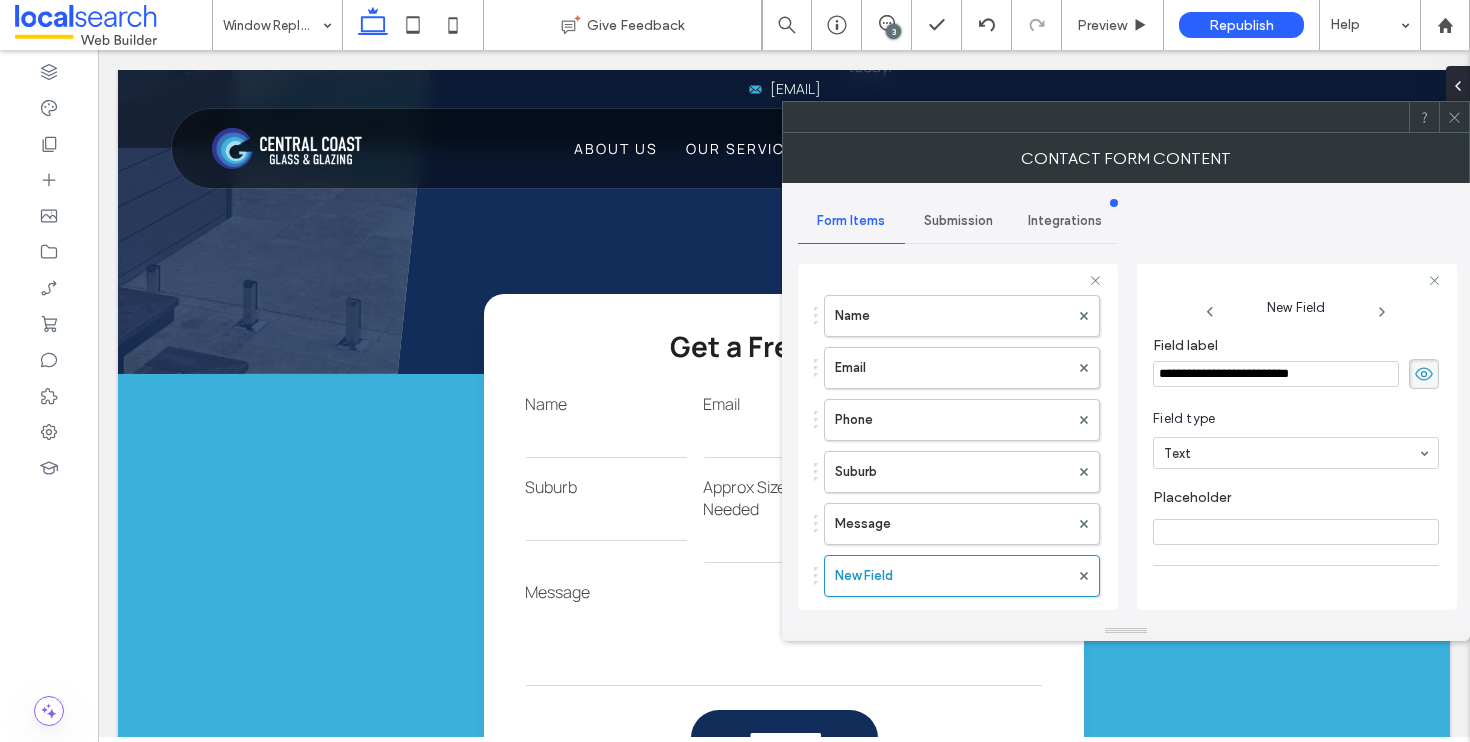 type on "**********" 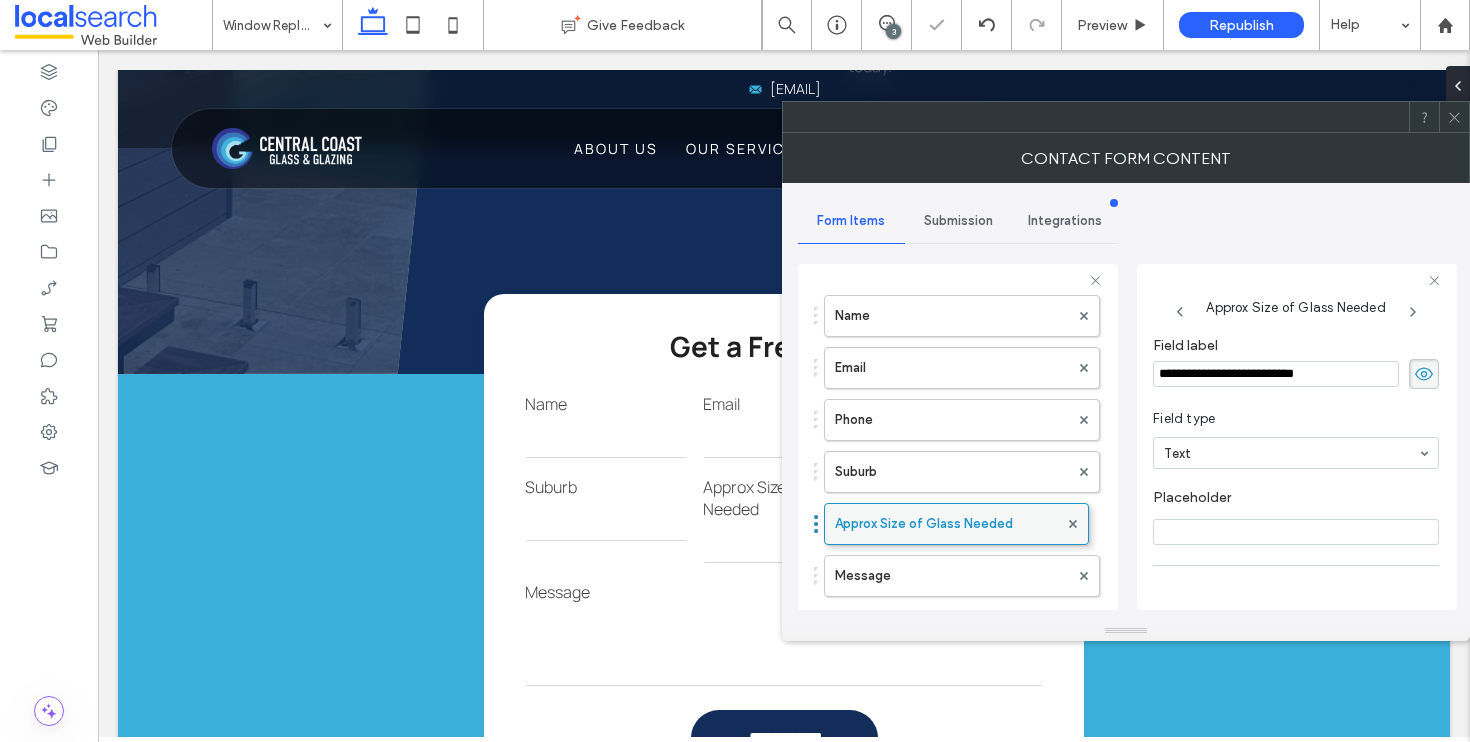 drag, startPoint x: 815, startPoint y: 577, endPoint x: 832, endPoint y: 515, distance: 64.288414 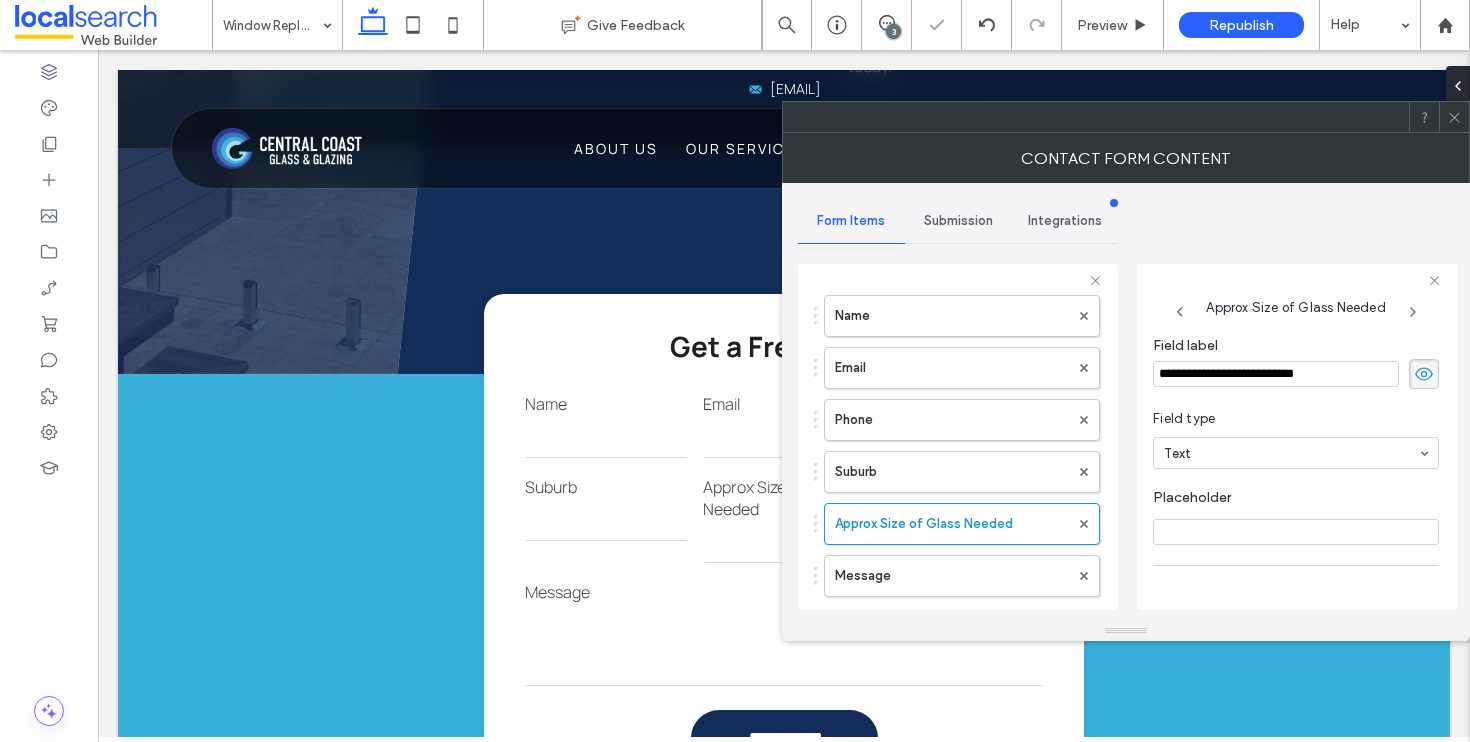 scroll, scrollTop: 141, scrollLeft: 0, axis: vertical 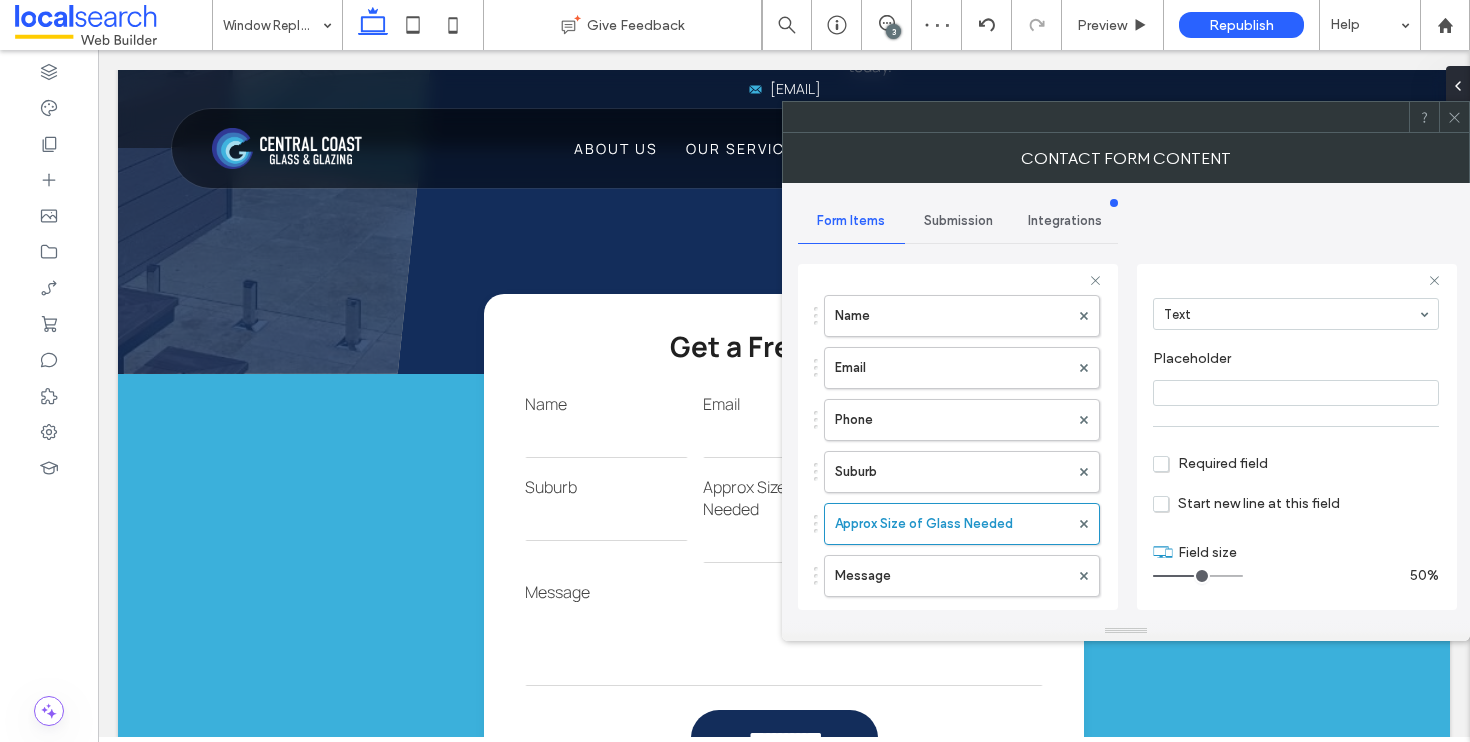 drag, startPoint x: 1182, startPoint y: 575, endPoint x: 1193, endPoint y: 575, distance: 11 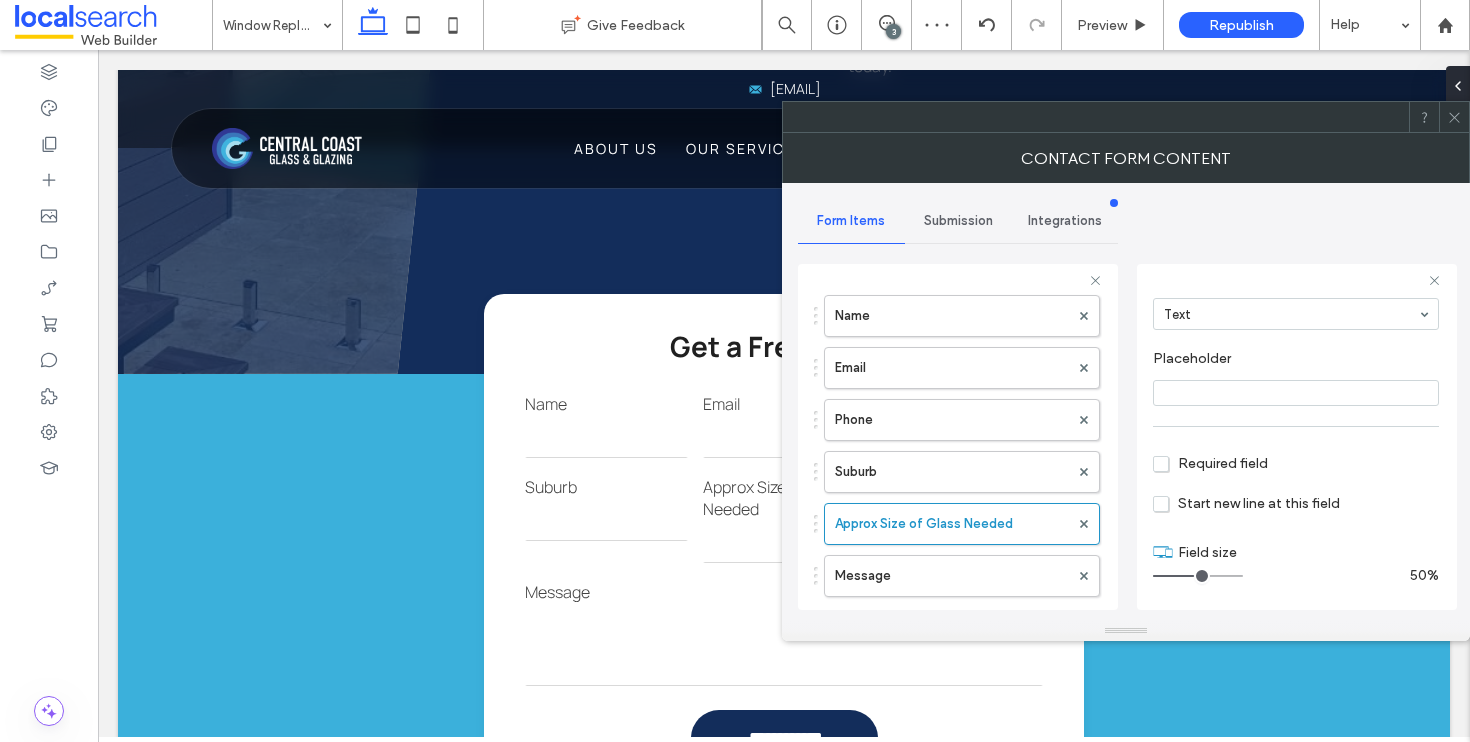 click at bounding box center (1198, 576) 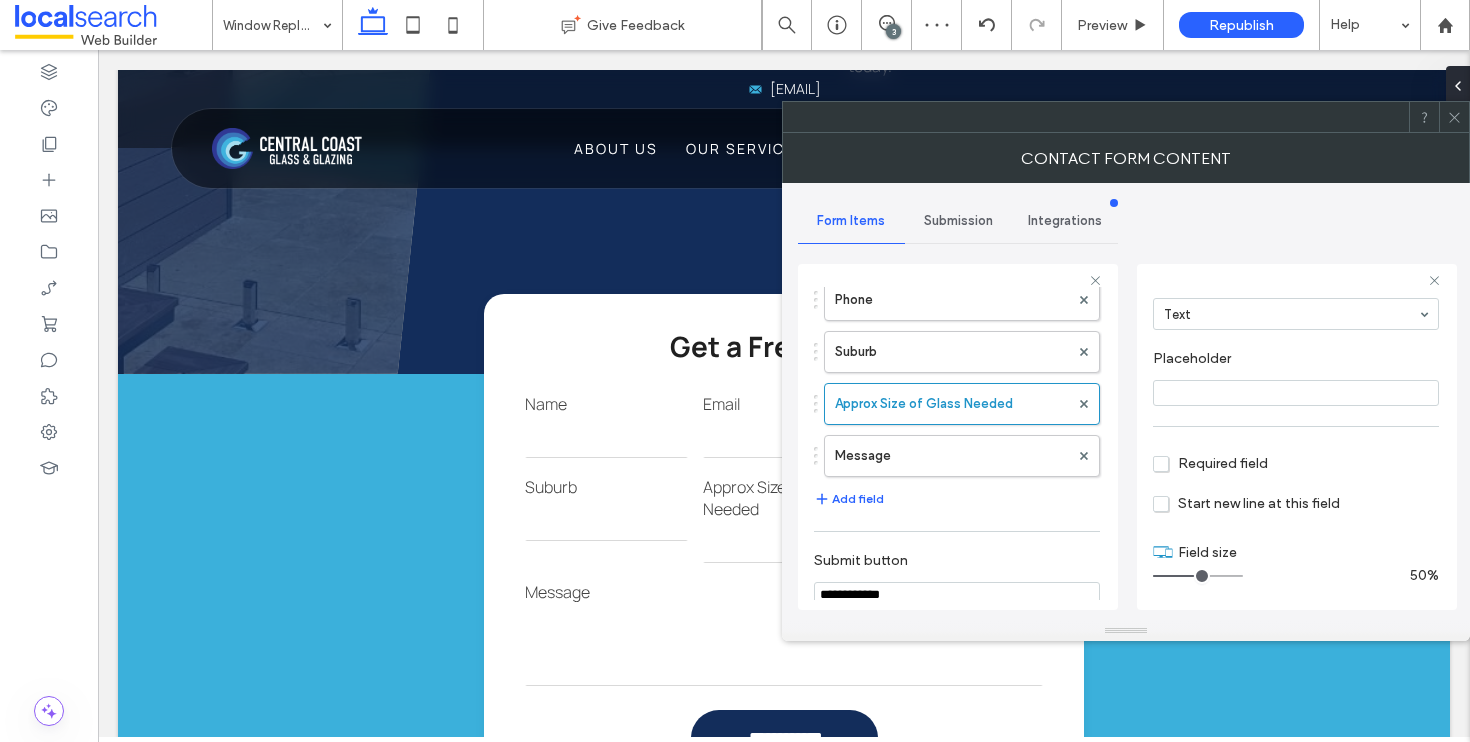 scroll, scrollTop: 200, scrollLeft: 0, axis: vertical 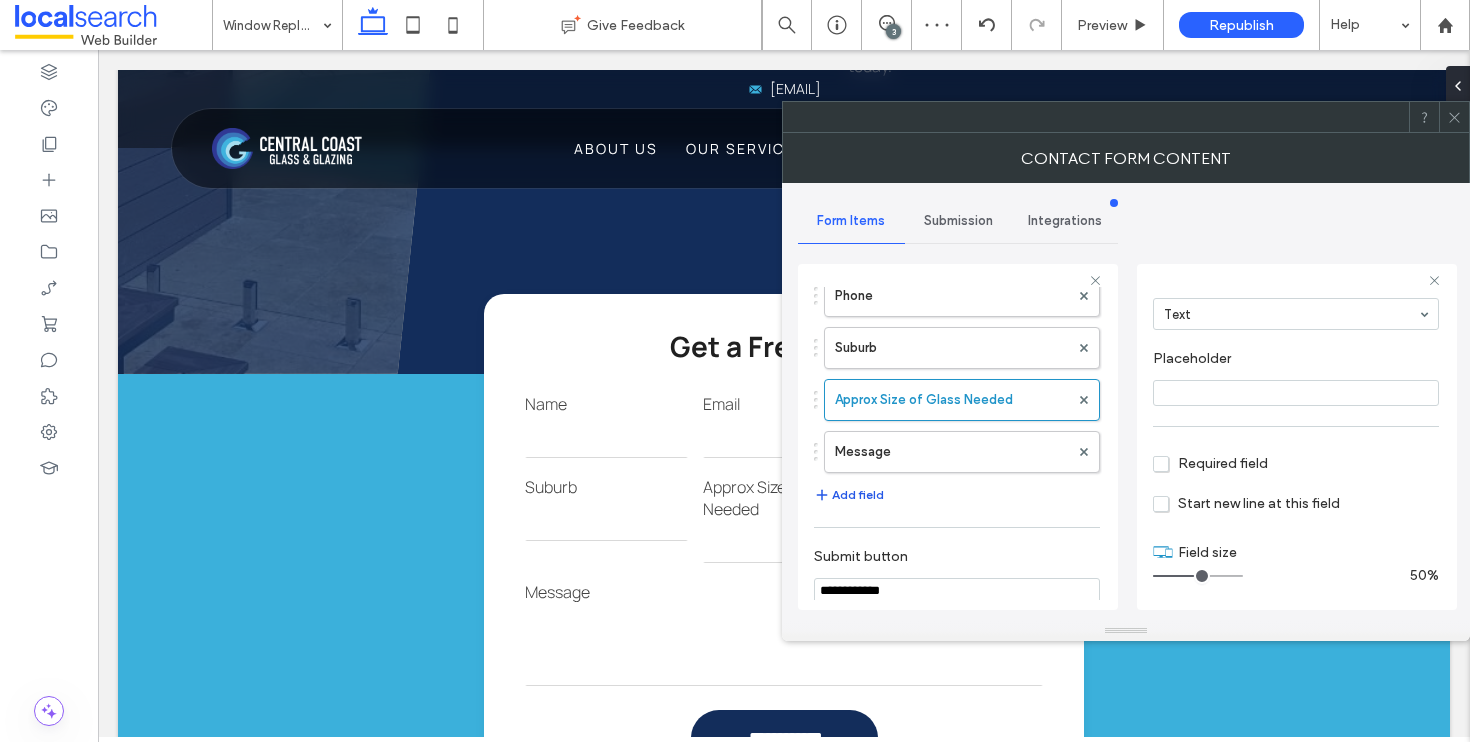 click on "Add field" at bounding box center [849, 495] 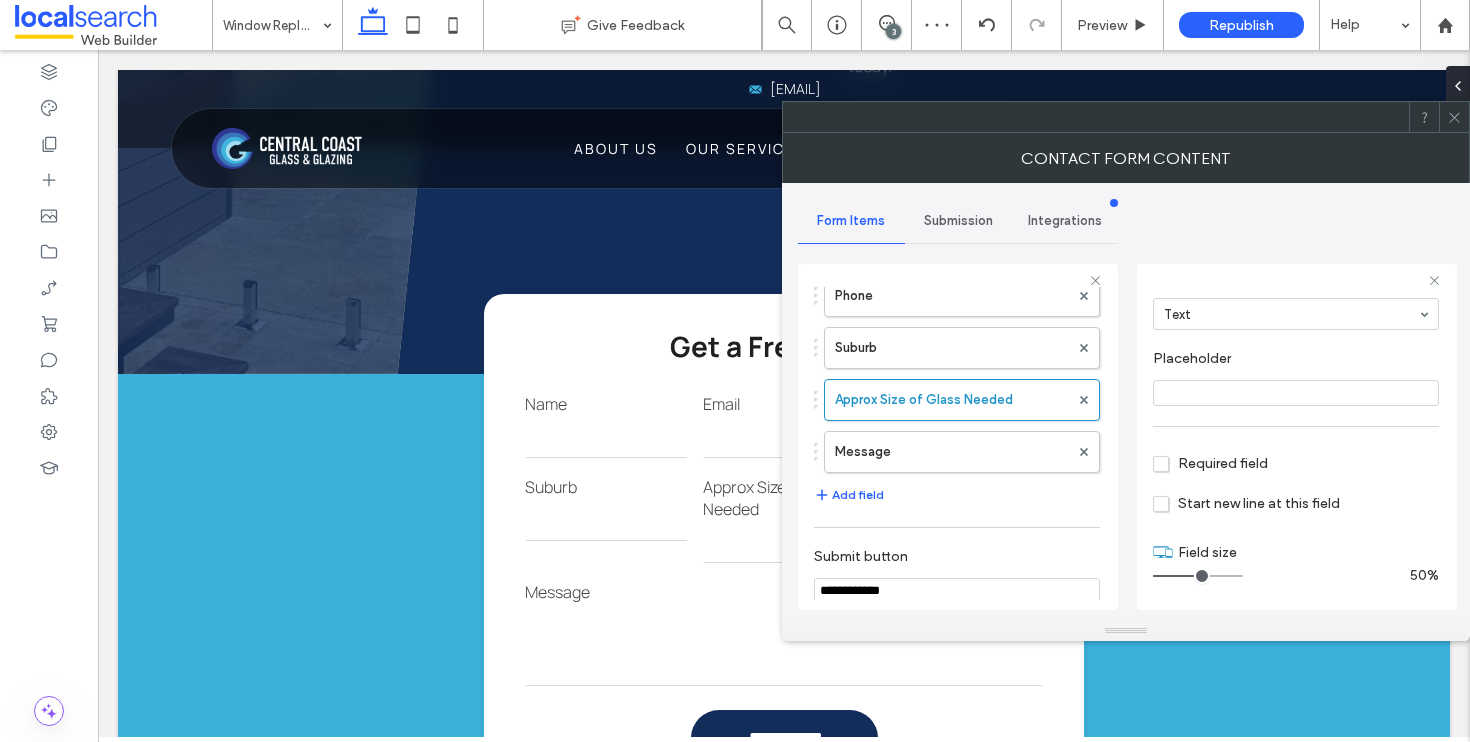 type on "*" 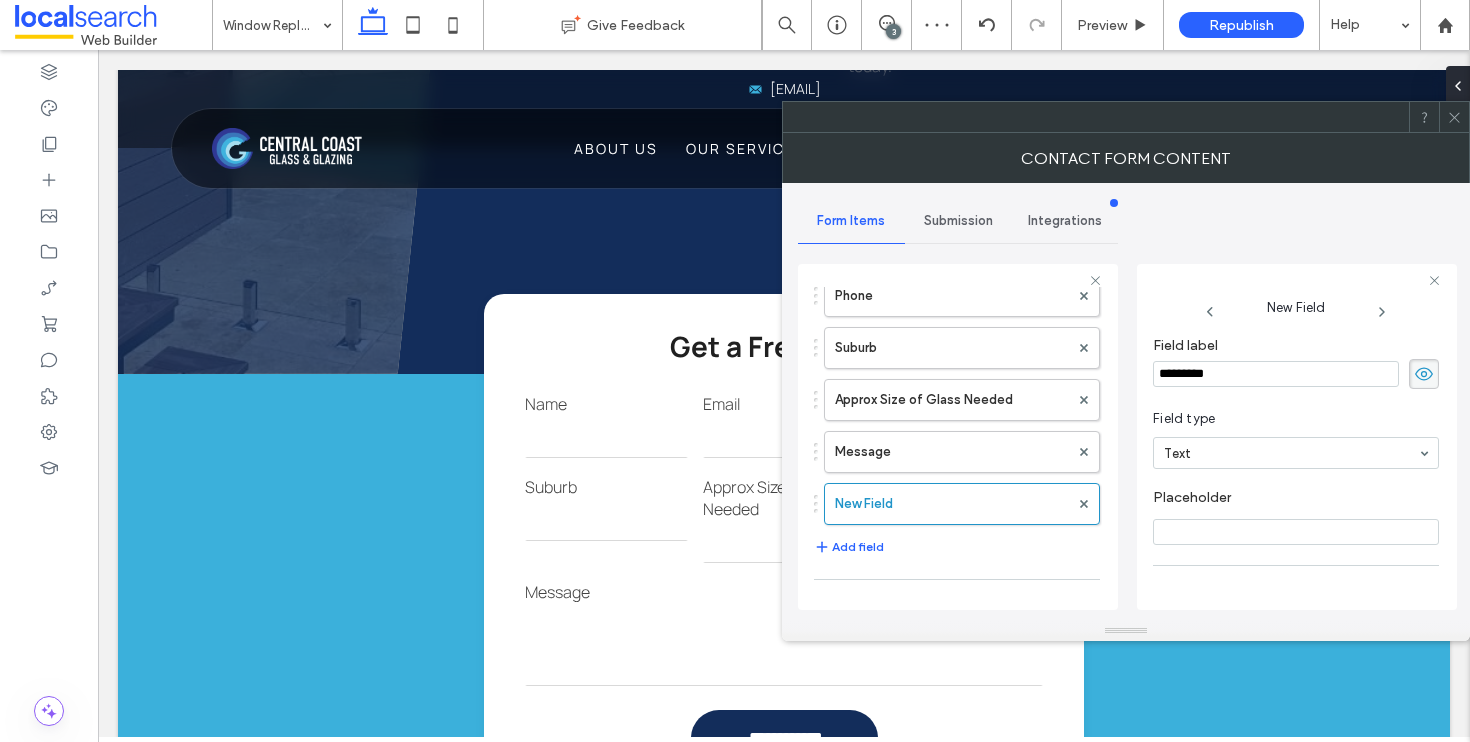 scroll, scrollTop: 0, scrollLeft: 0, axis: both 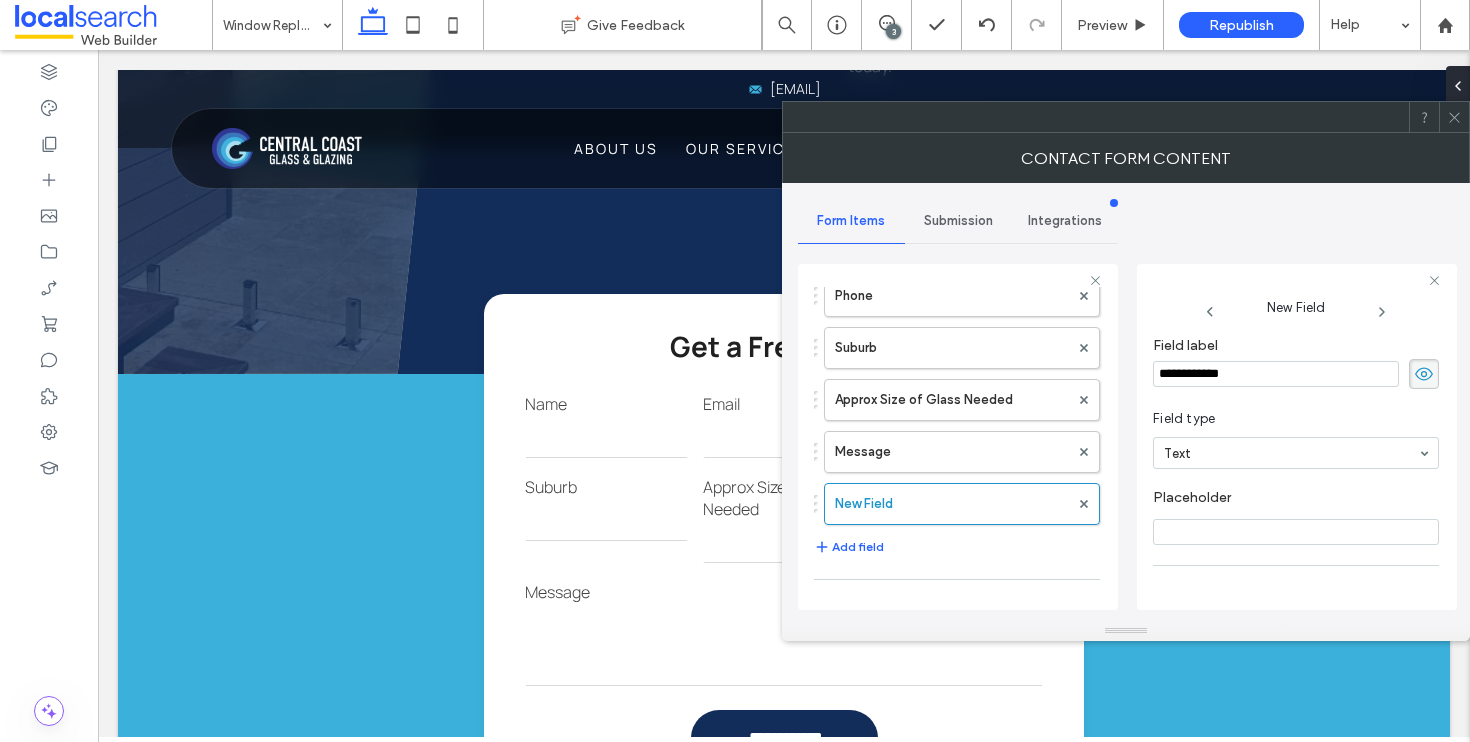 type on "**********" 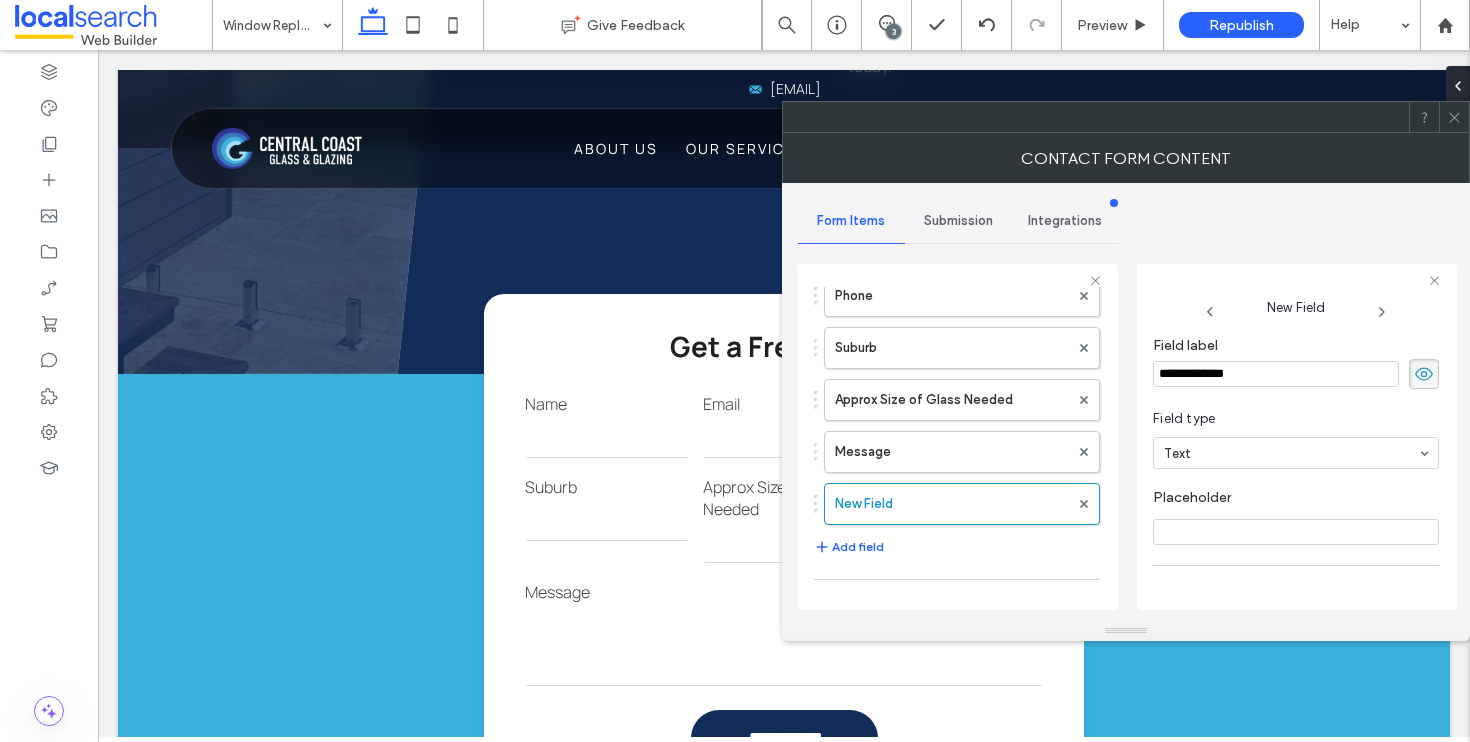 click on "Text" at bounding box center (1296, 453) 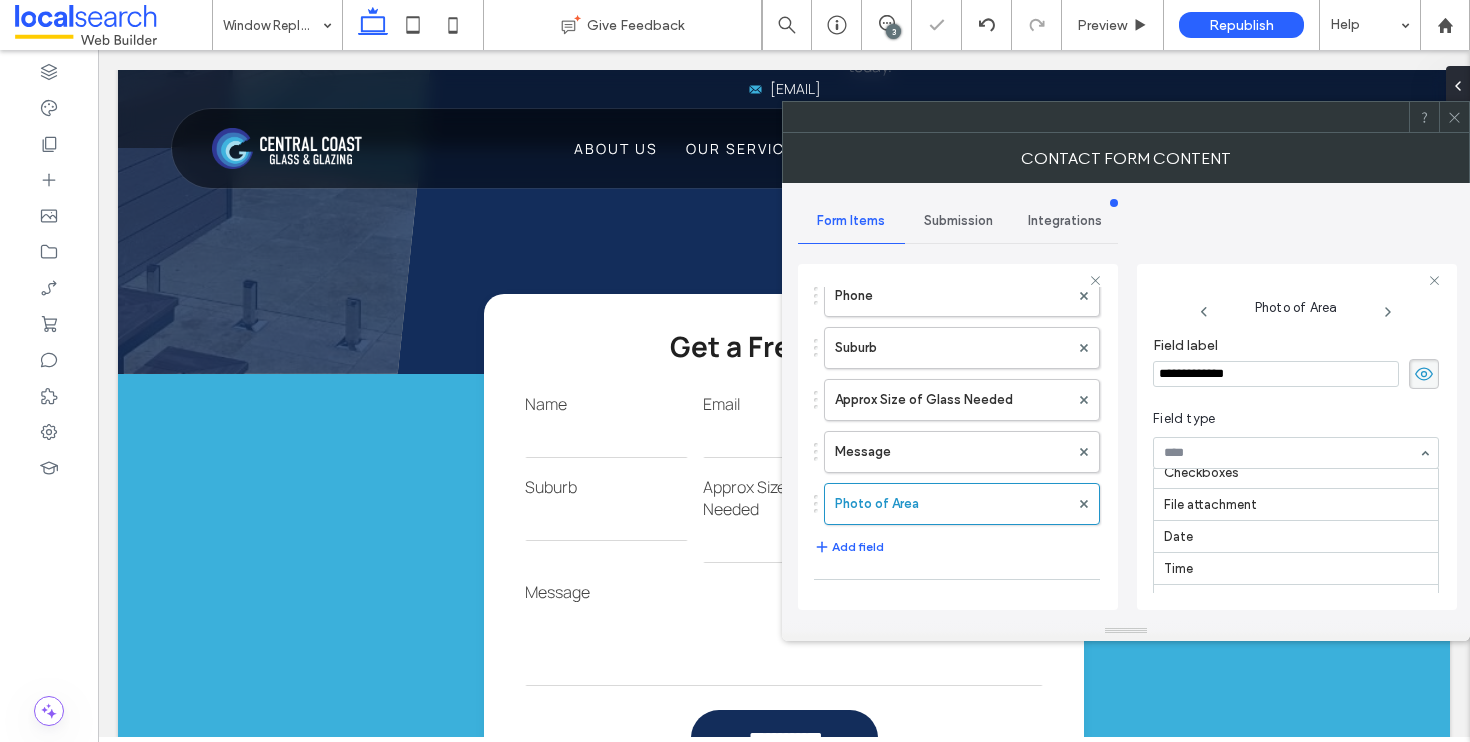 scroll, scrollTop: 112, scrollLeft: 0, axis: vertical 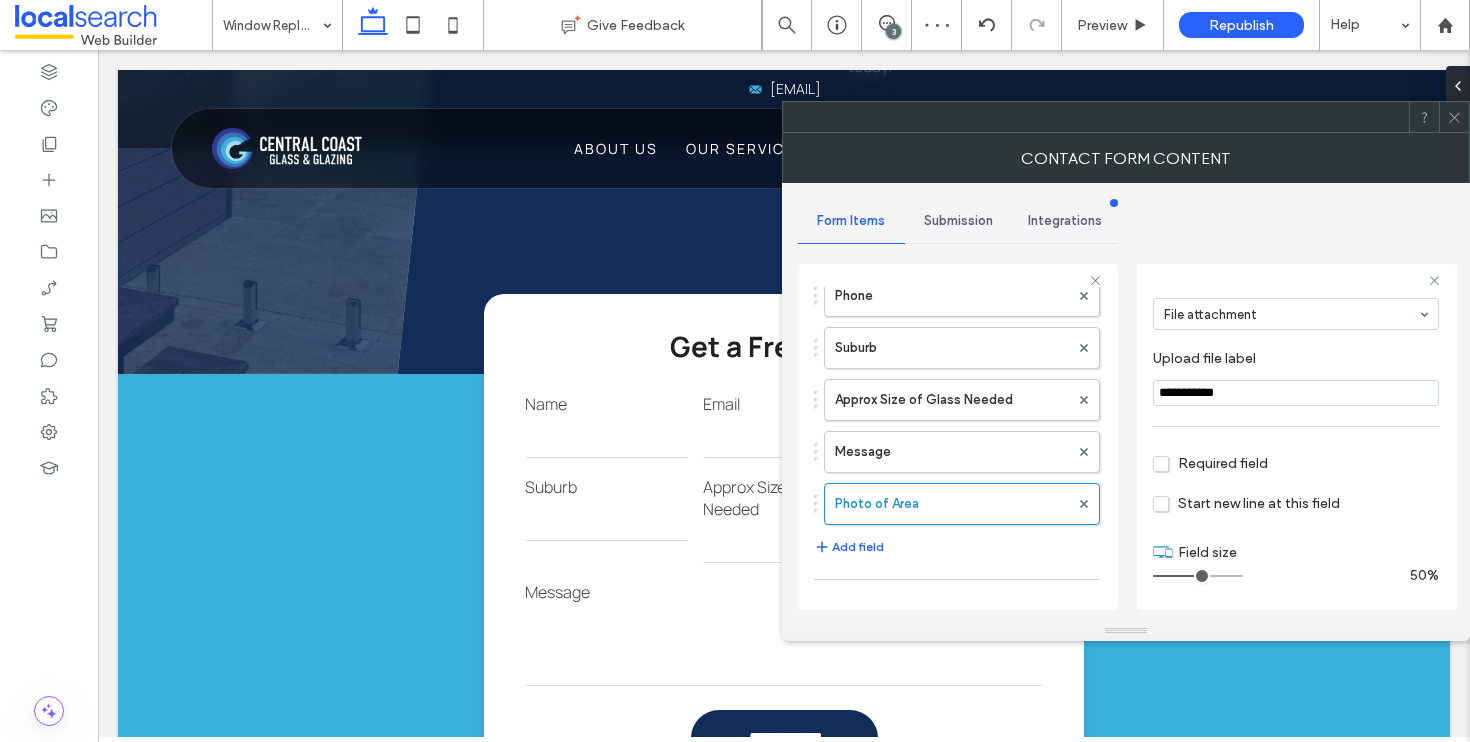 drag, startPoint x: 1179, startPoint y: 575, endPoint x: 1160, endPoint y: 576, distance: 19.026299 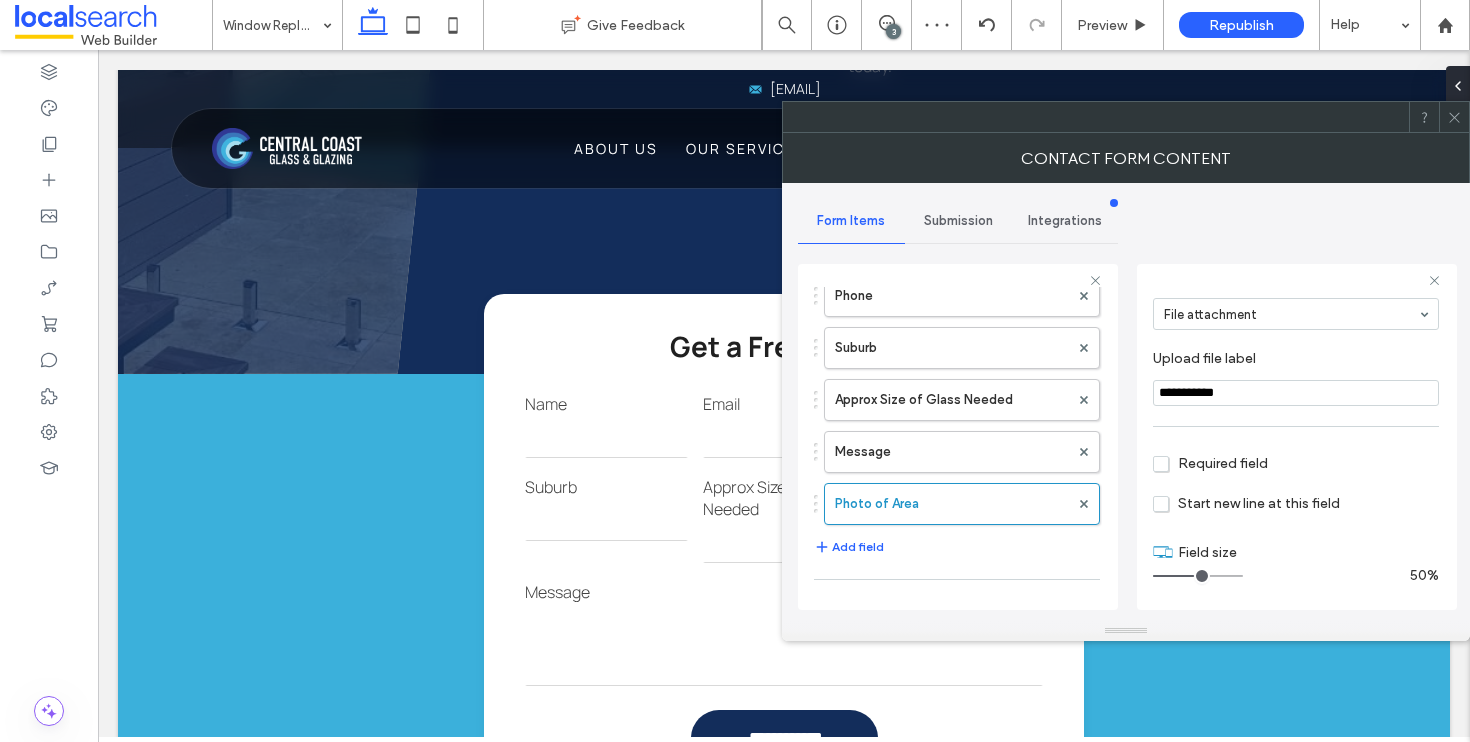 type on "*" 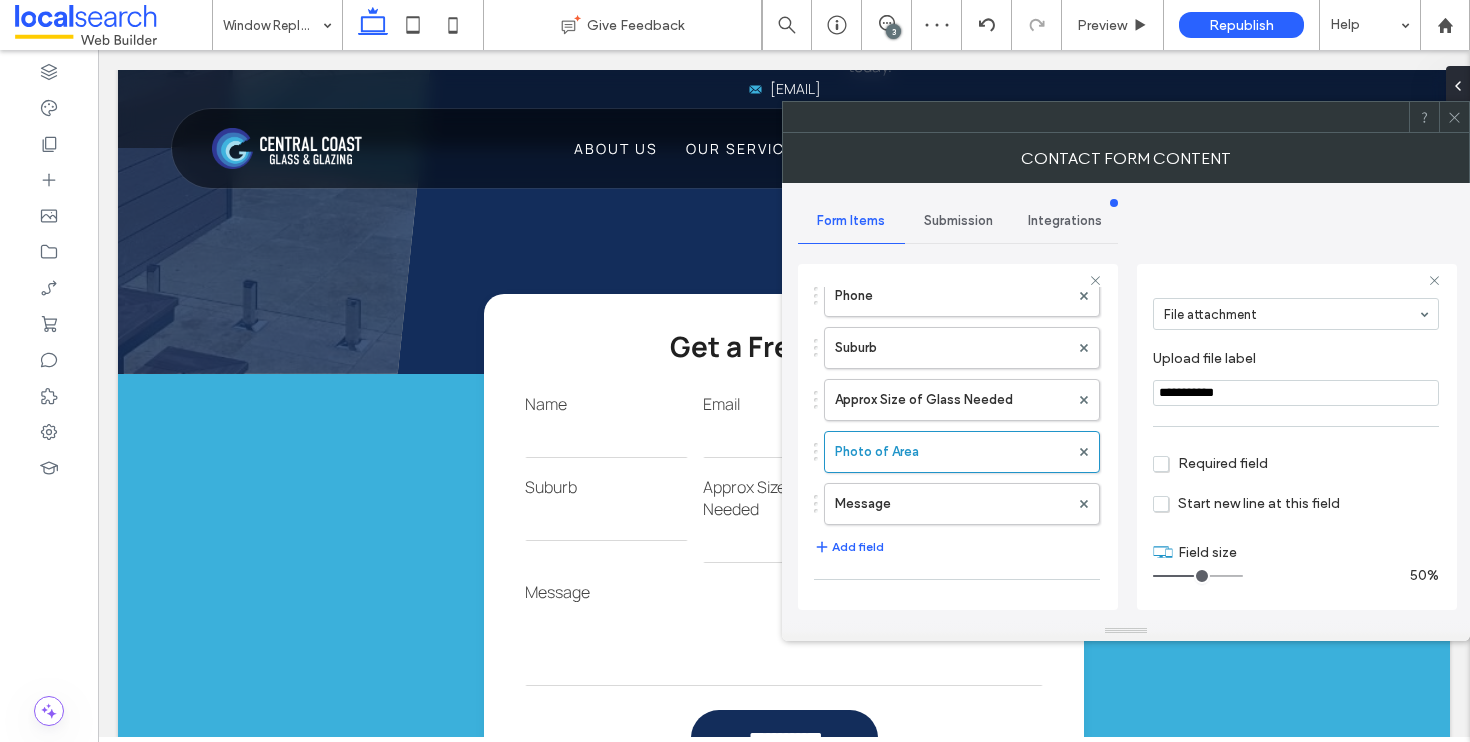 click 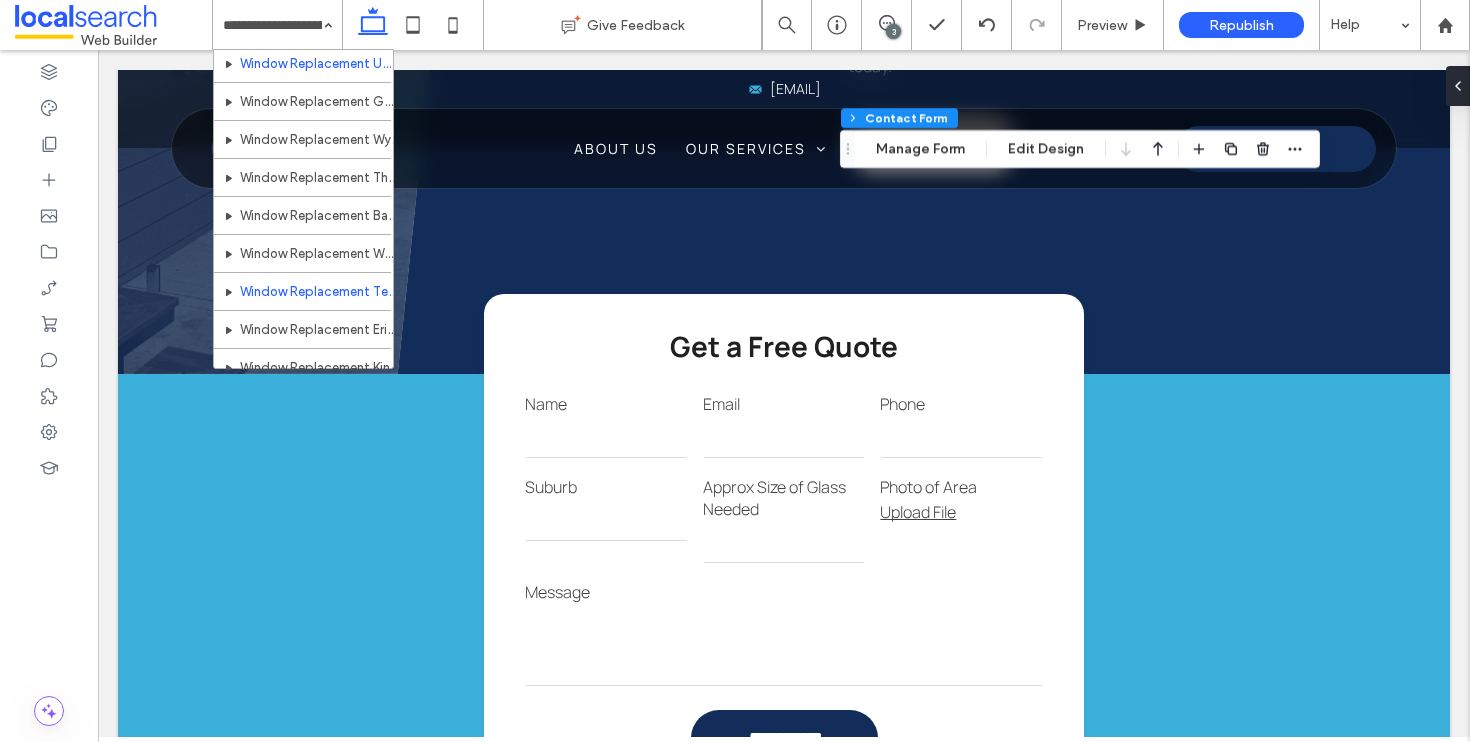 scroll, scrollTop: 693, scrollLeft: 0, axis: vertical 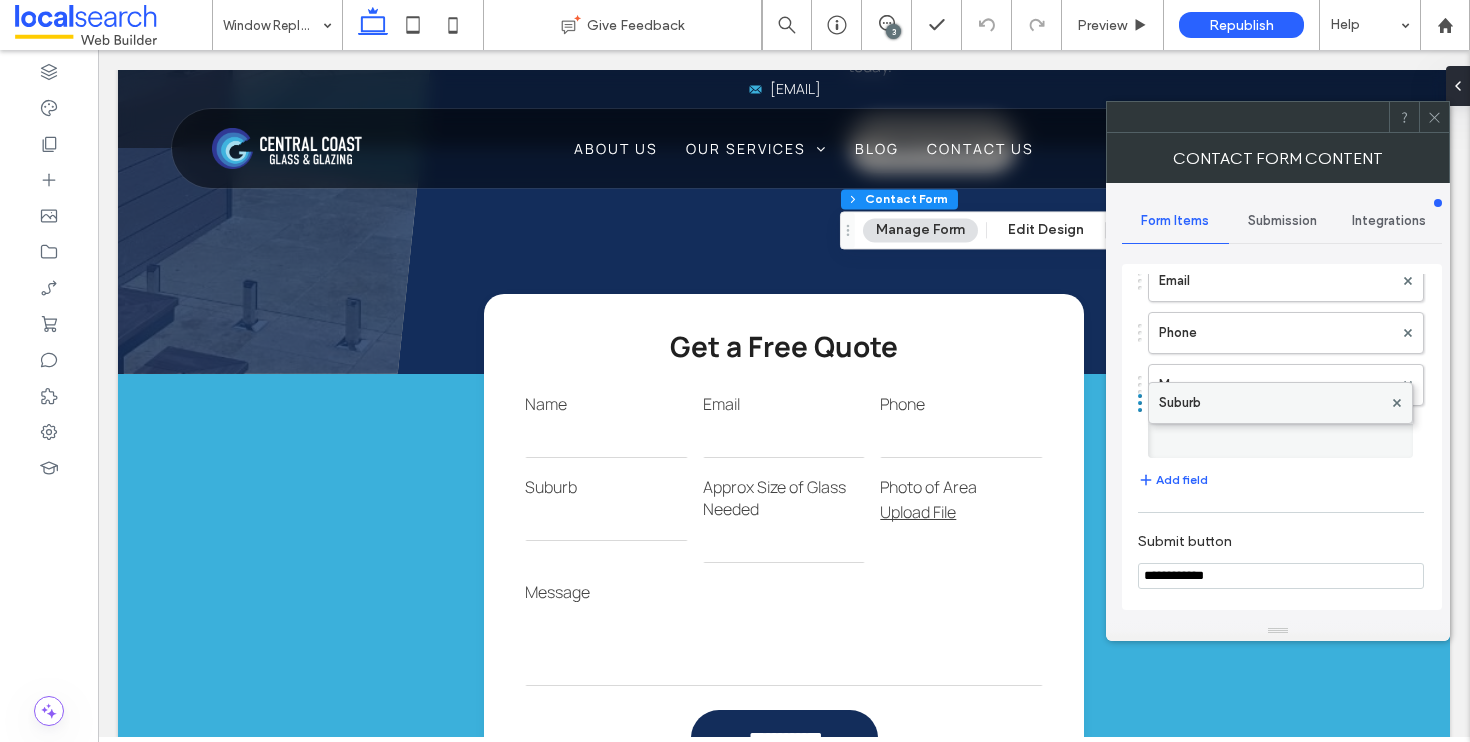 drag, startPoint x: 1144, startPoint y: 438, endPoint x: 1150, endPoint y: 391, distance: 47.38143 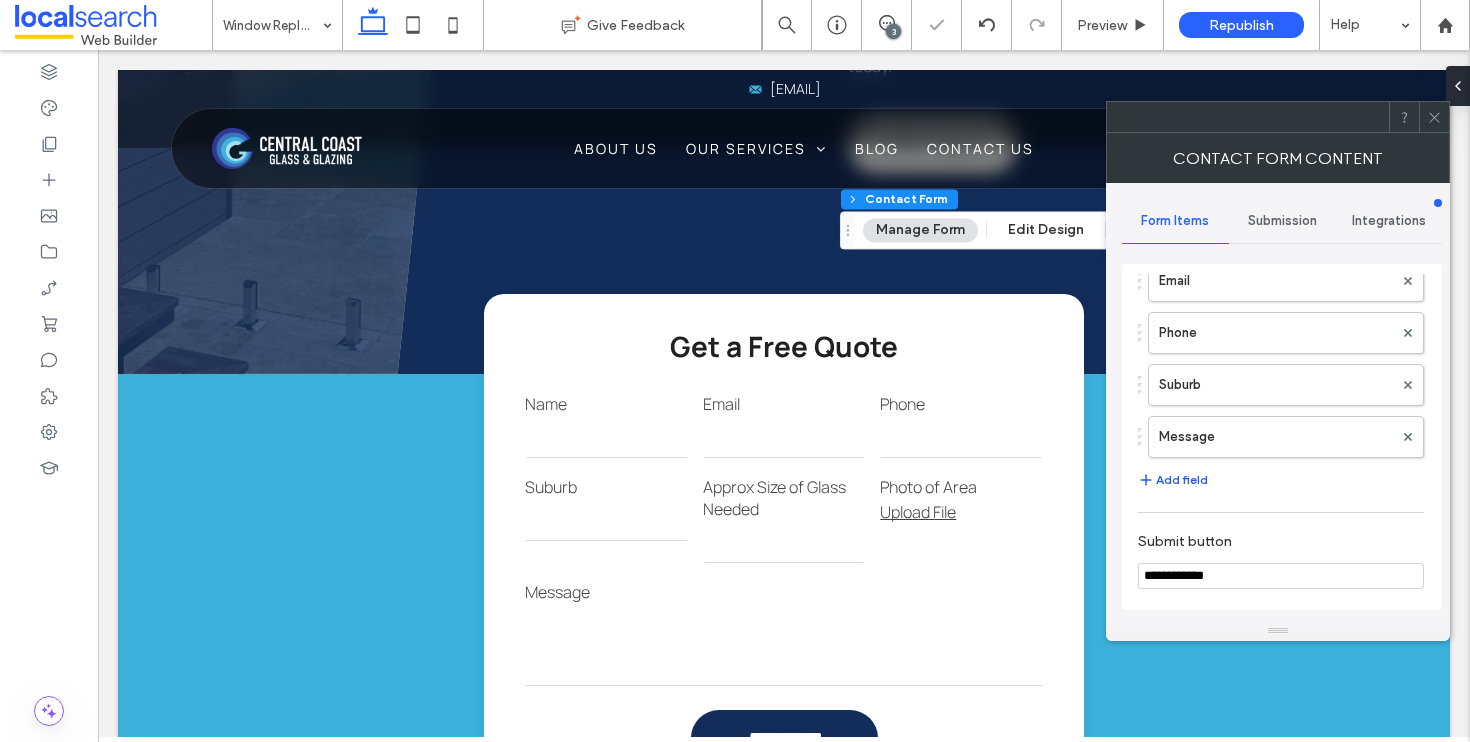 click on "Add field" at bounding box center [1173, 480] 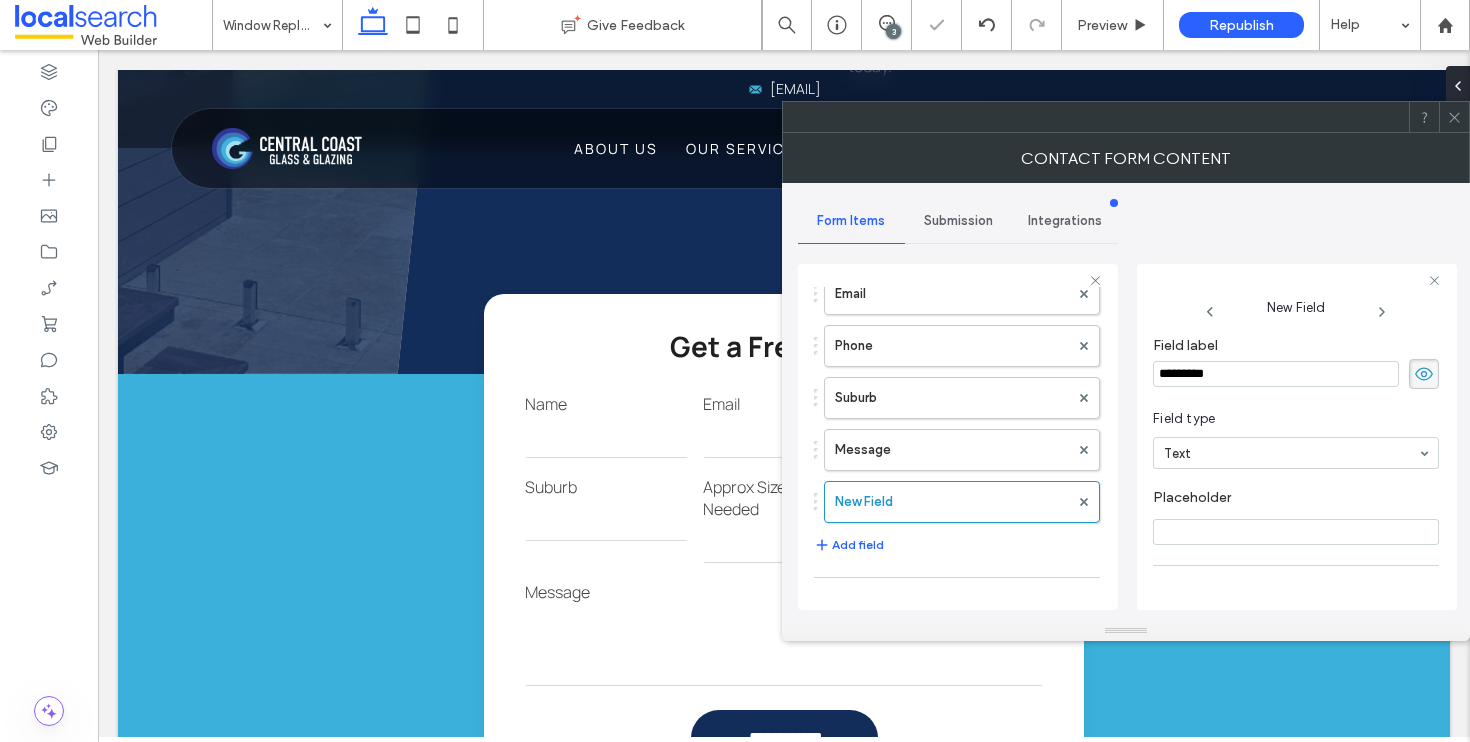 drag, startPoint x: 1250, startPoint y: 370, endPoint x: 1146, endPoint y: 365, distance: 104.120125 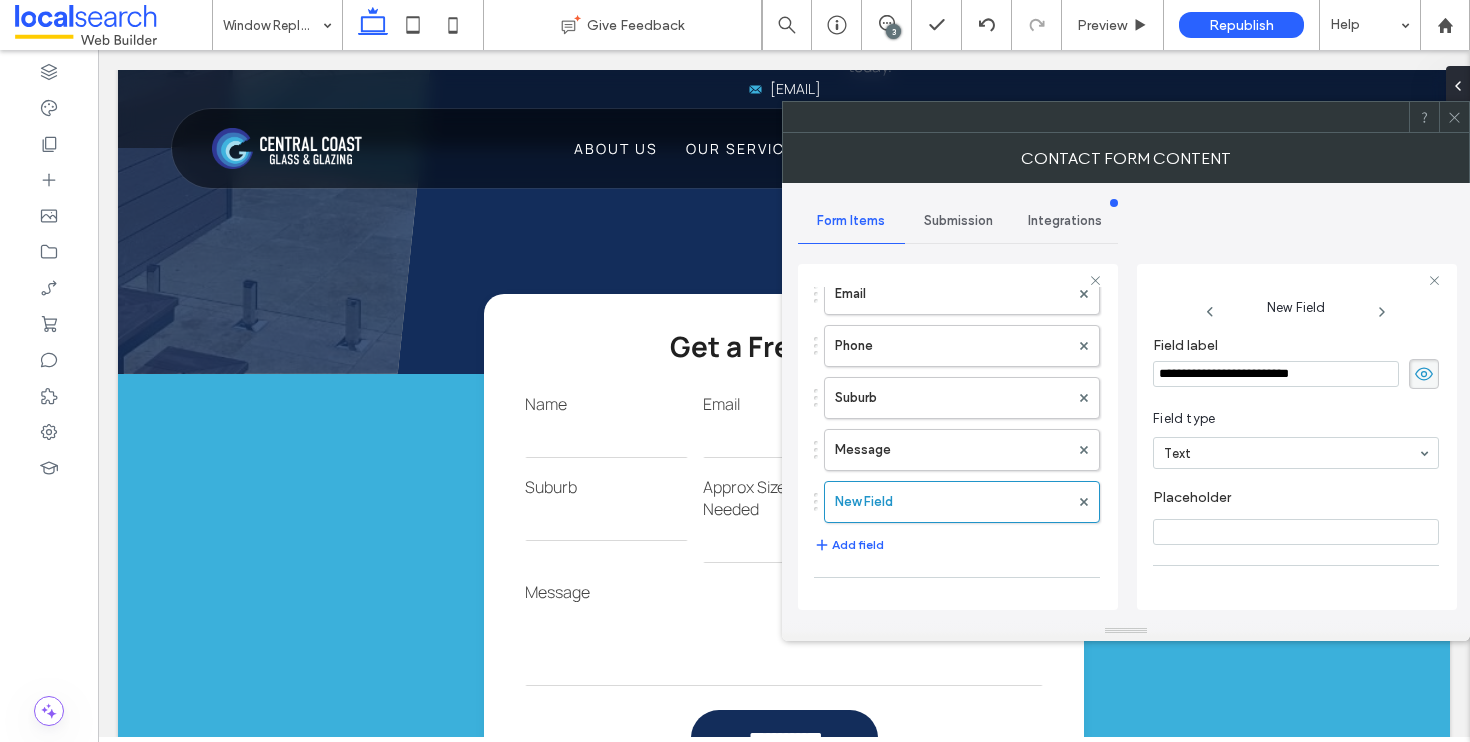 type on "**********" 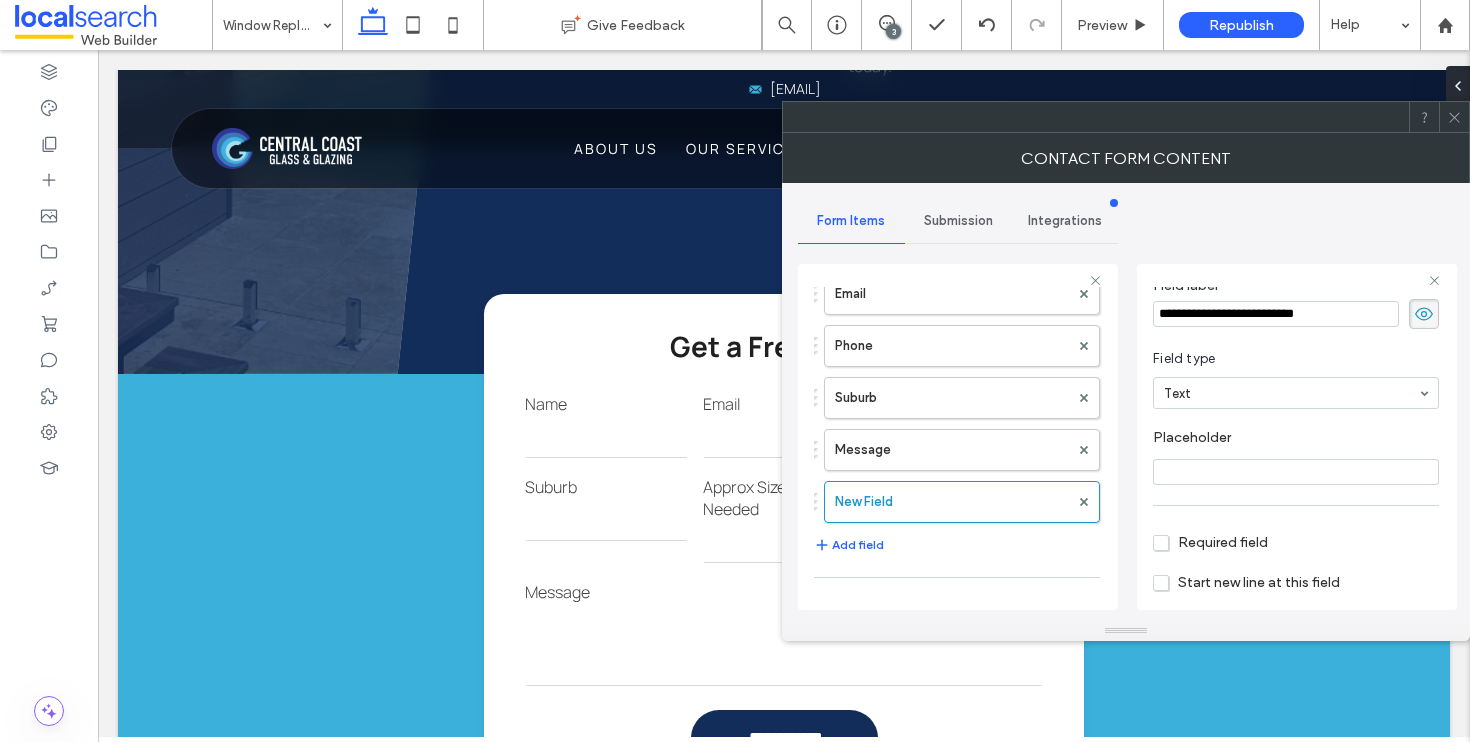 scroll, scrollTop: 141, scrollLeft: 0, axis: vertical 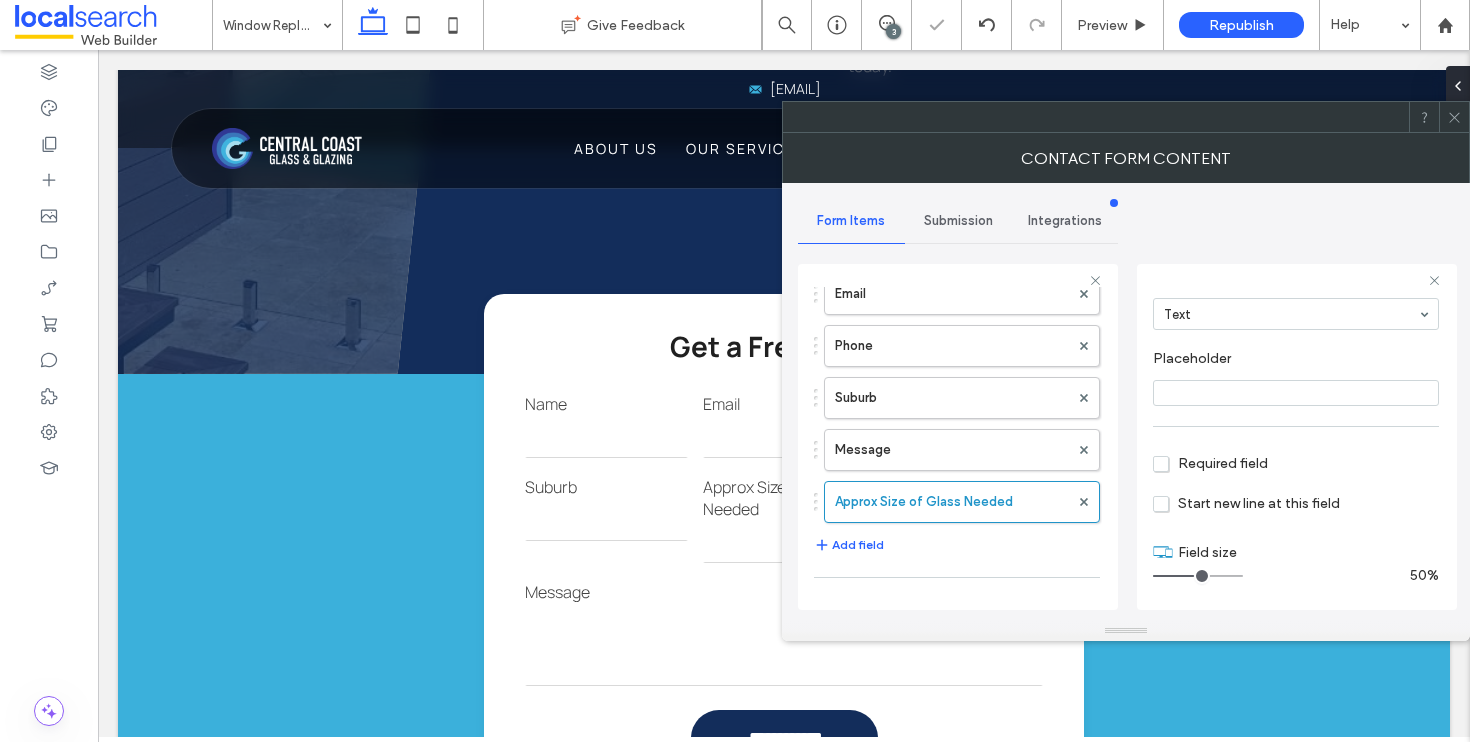 drag, startPoint x: 1181, startPoint y: 575, endPoint x: 1192, endPoint y: 575, distance: 11 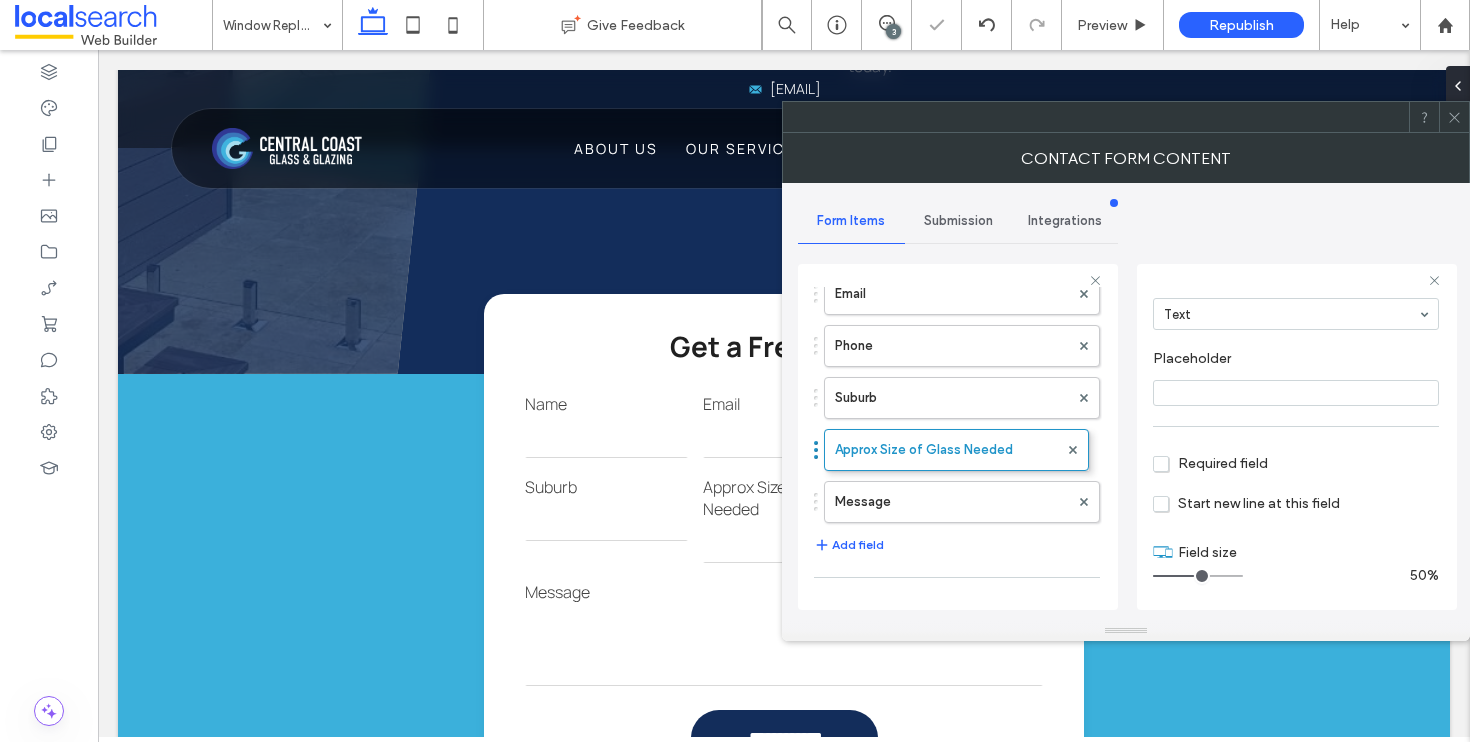 drag, startPoint x: 814, startPoint y: 508, endPoint x: 819, endPoint y: 446, distance: 62.201286 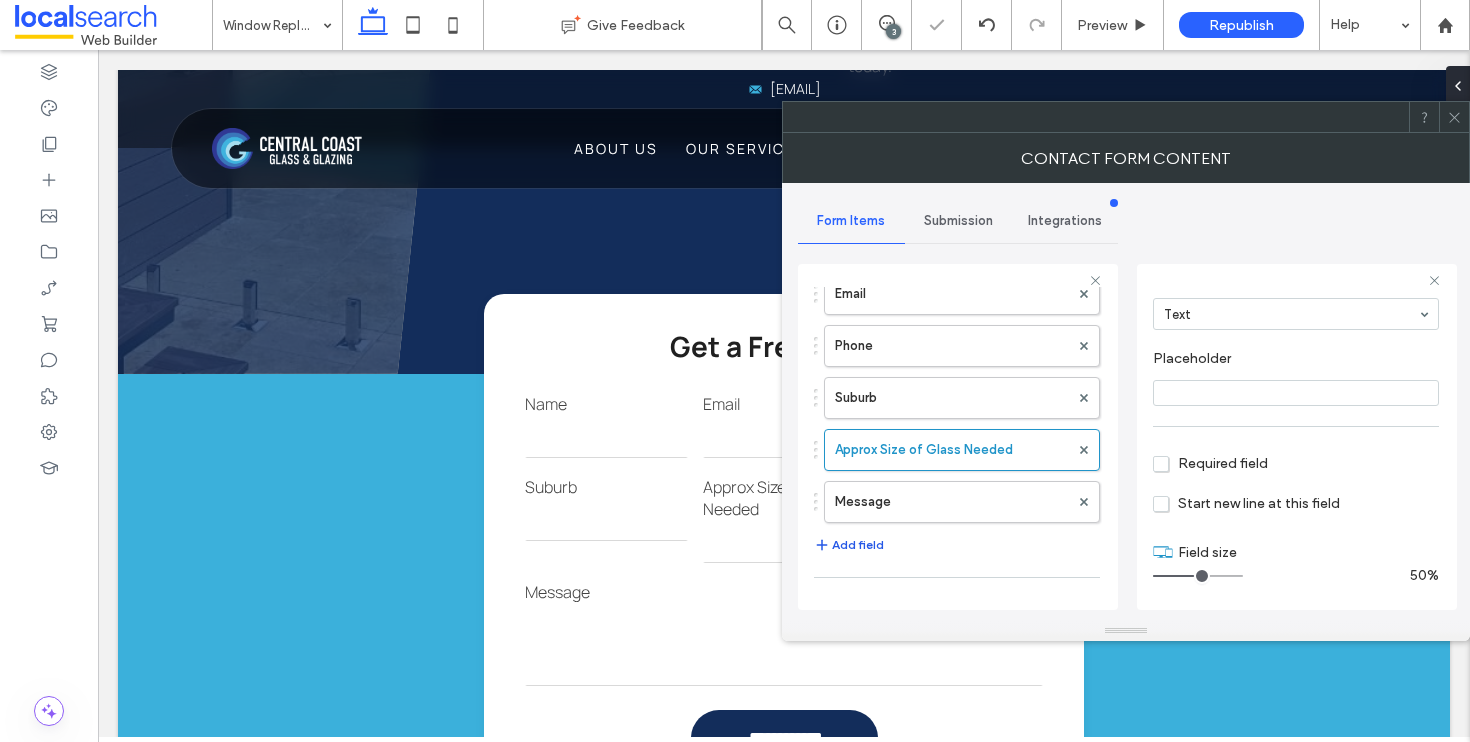 click on "Add field" at bounding box center (849, 545) 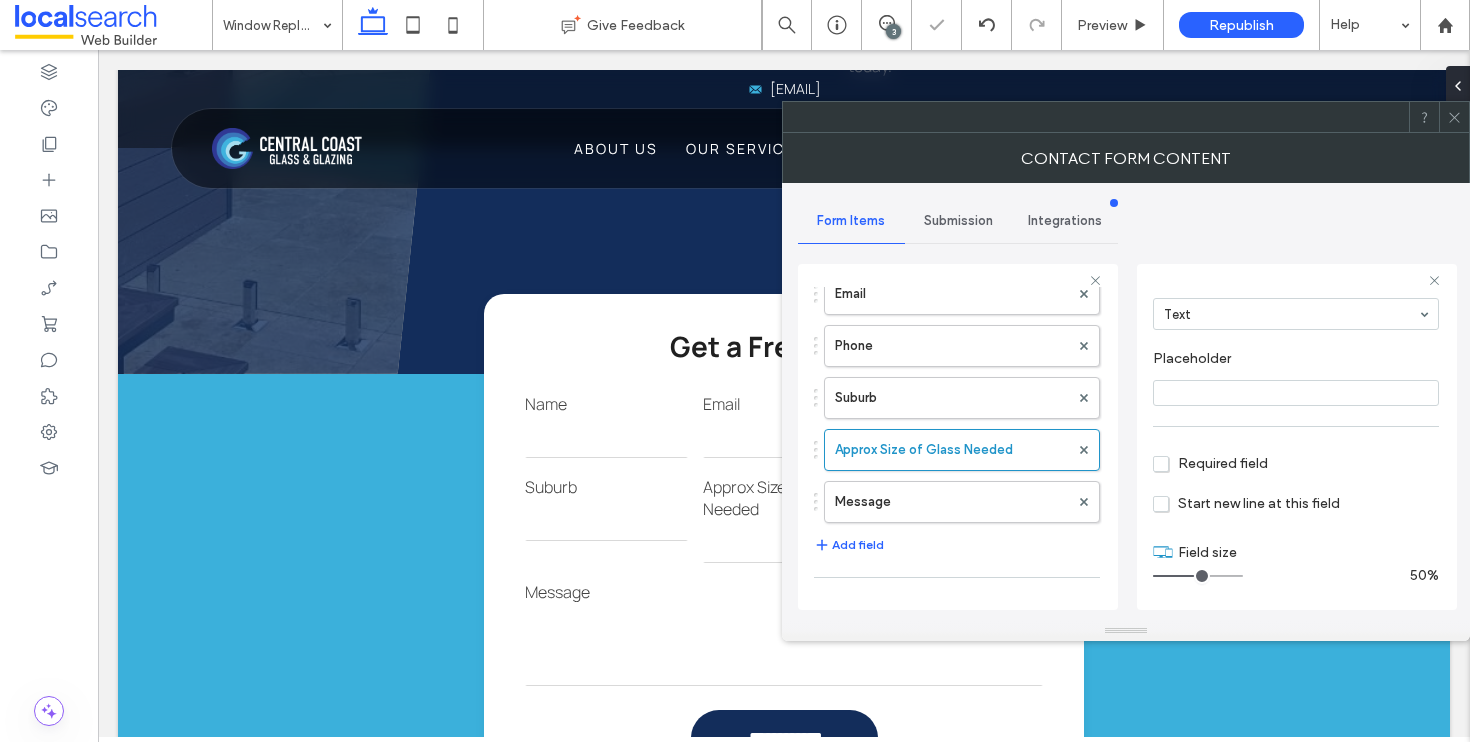 type on "*" 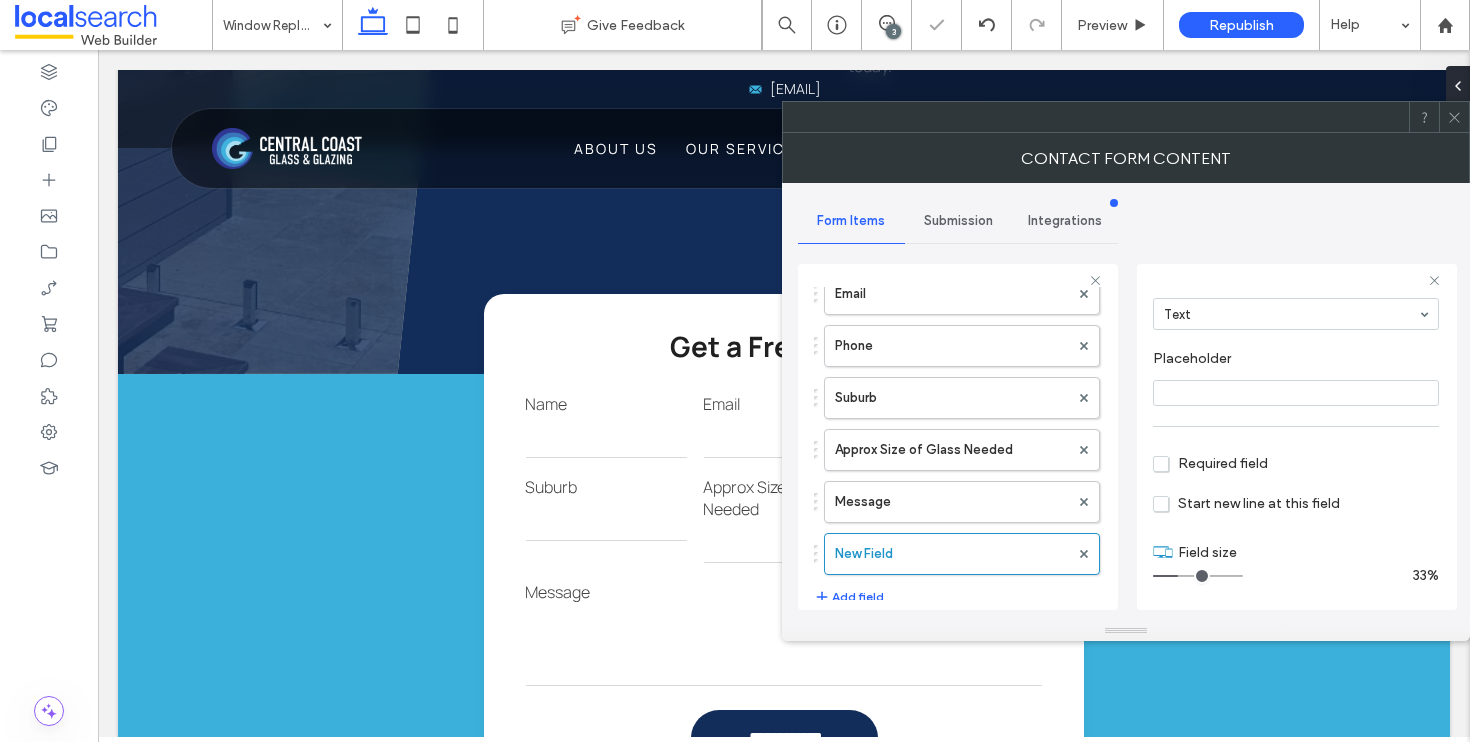 scroll, scrollTop: 0, scrollLeft: 0, axis: both 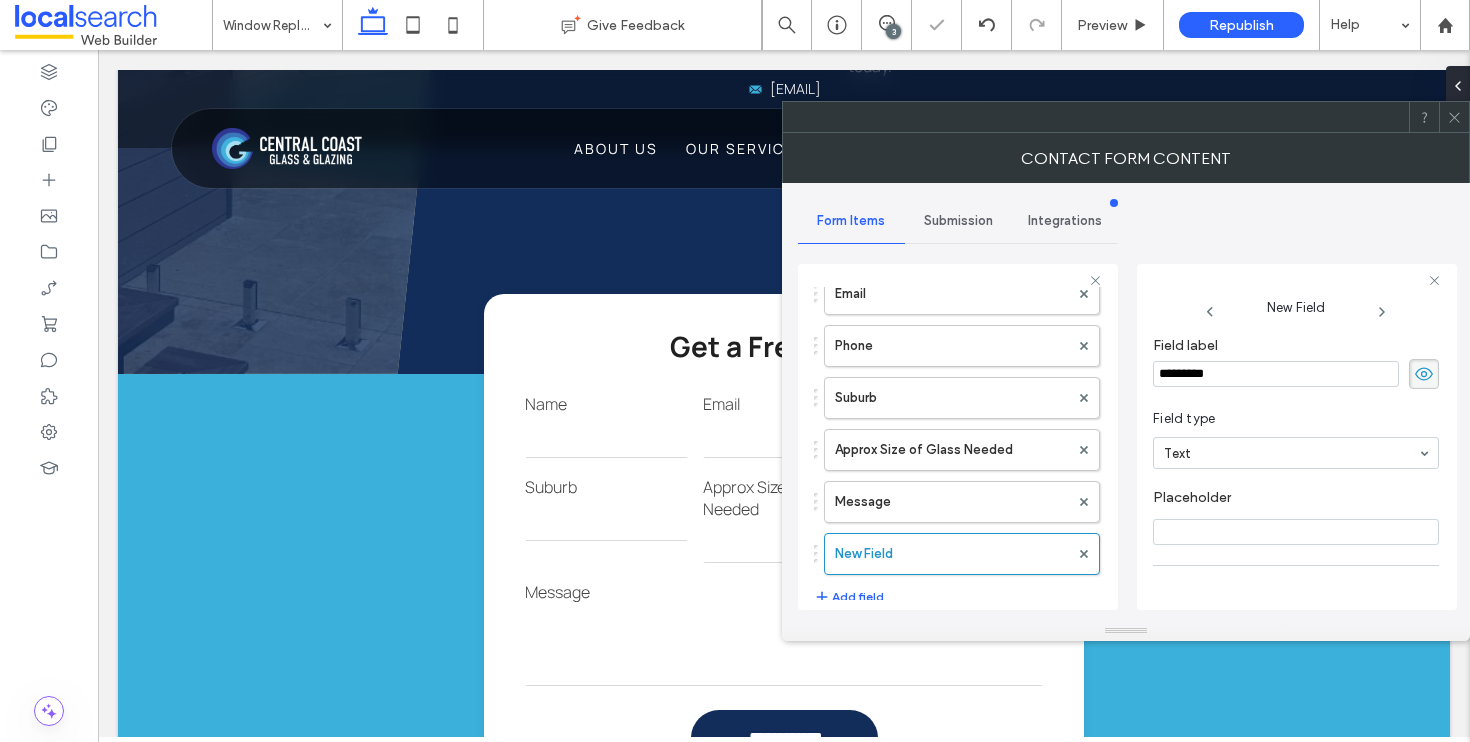 click on "*********" at bounding box center [1276, 374] 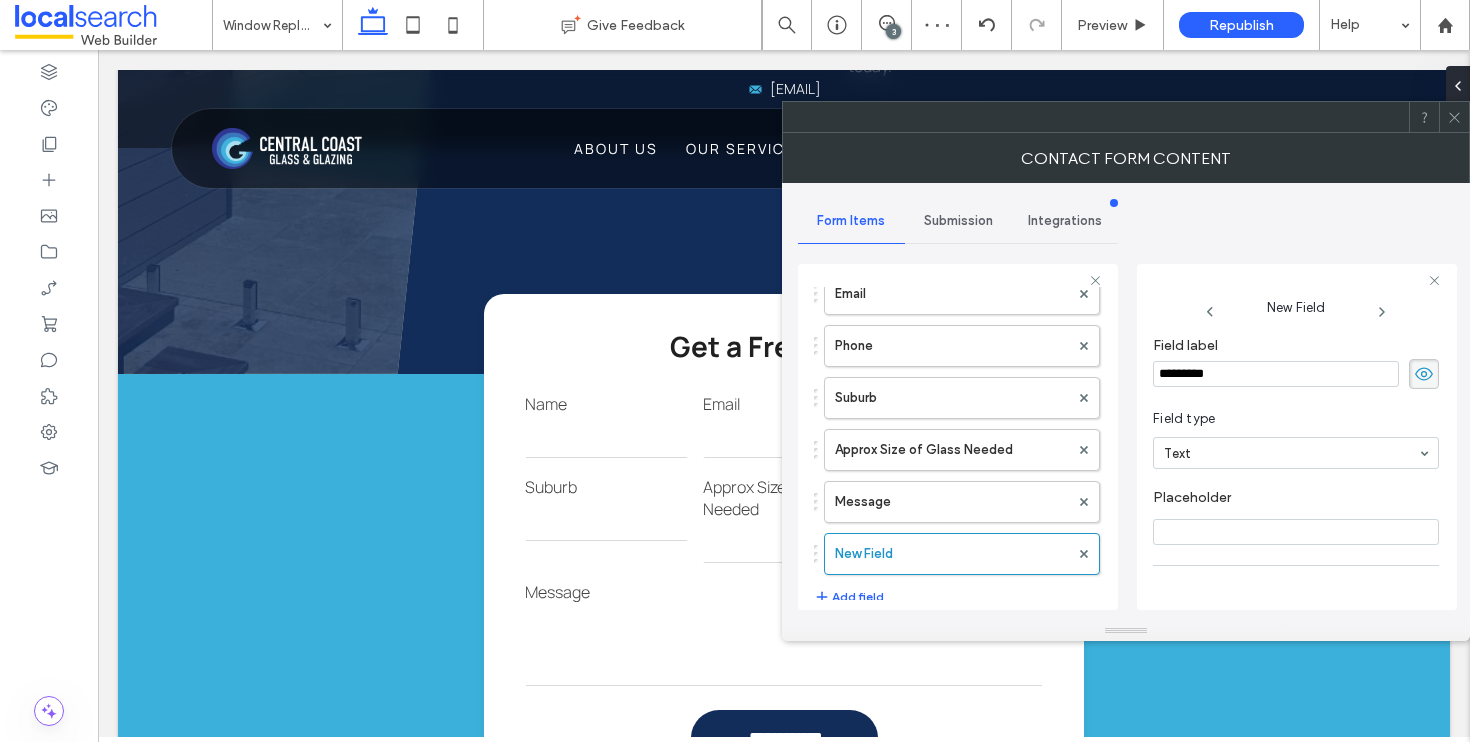 drag, startPoint x: 1244, startPoint y: 376, endPoint x: 1118, endPoint y: 369, distance: 126.1943 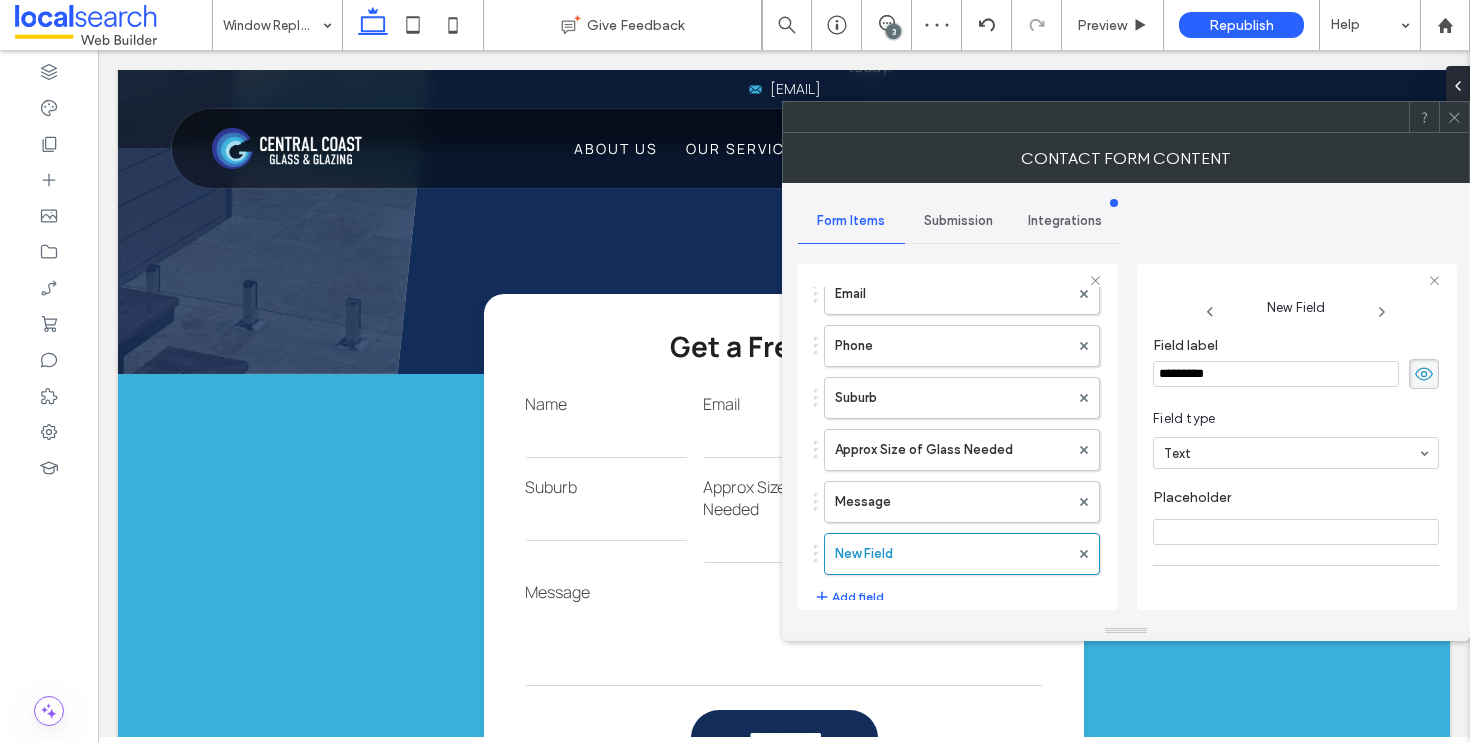 click on "**********" at bounding box center [1126, 402] 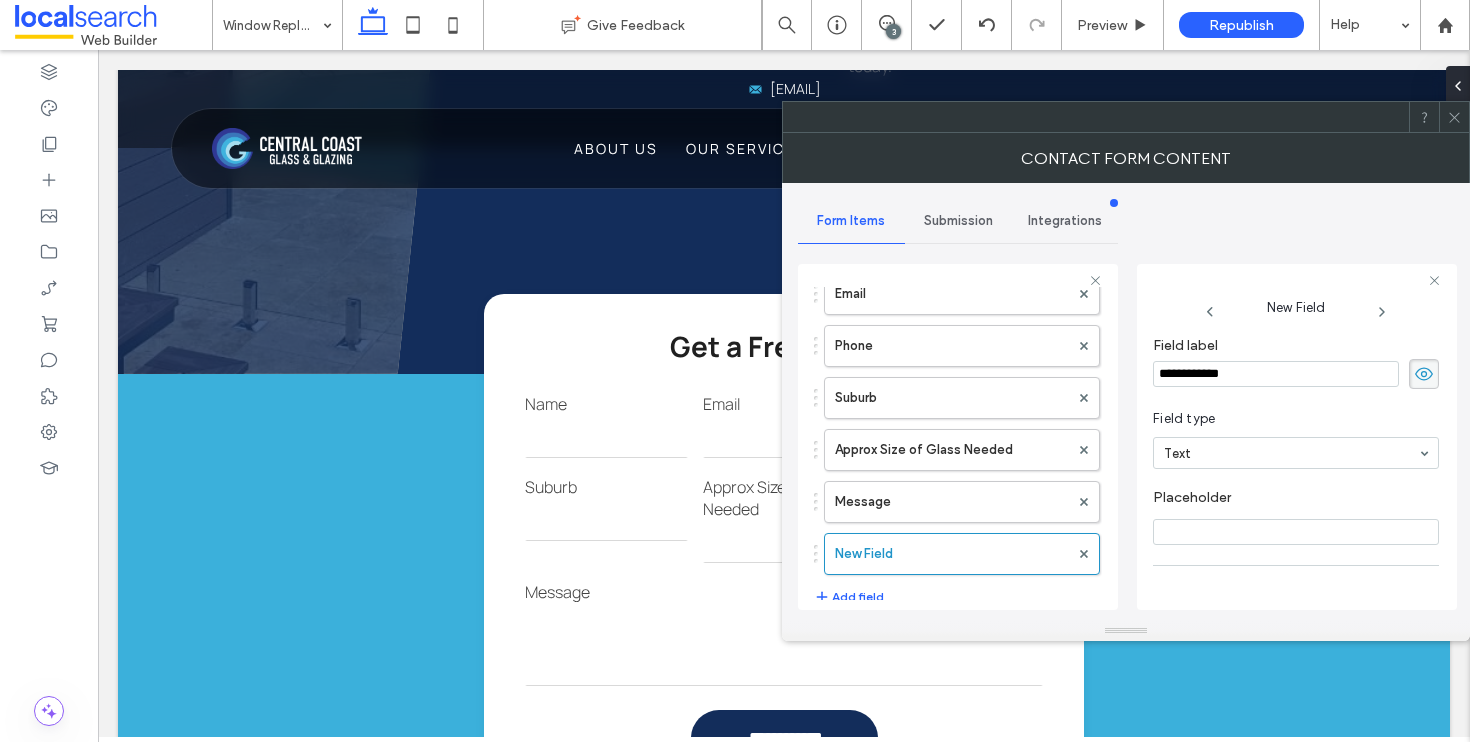 type on "**********" 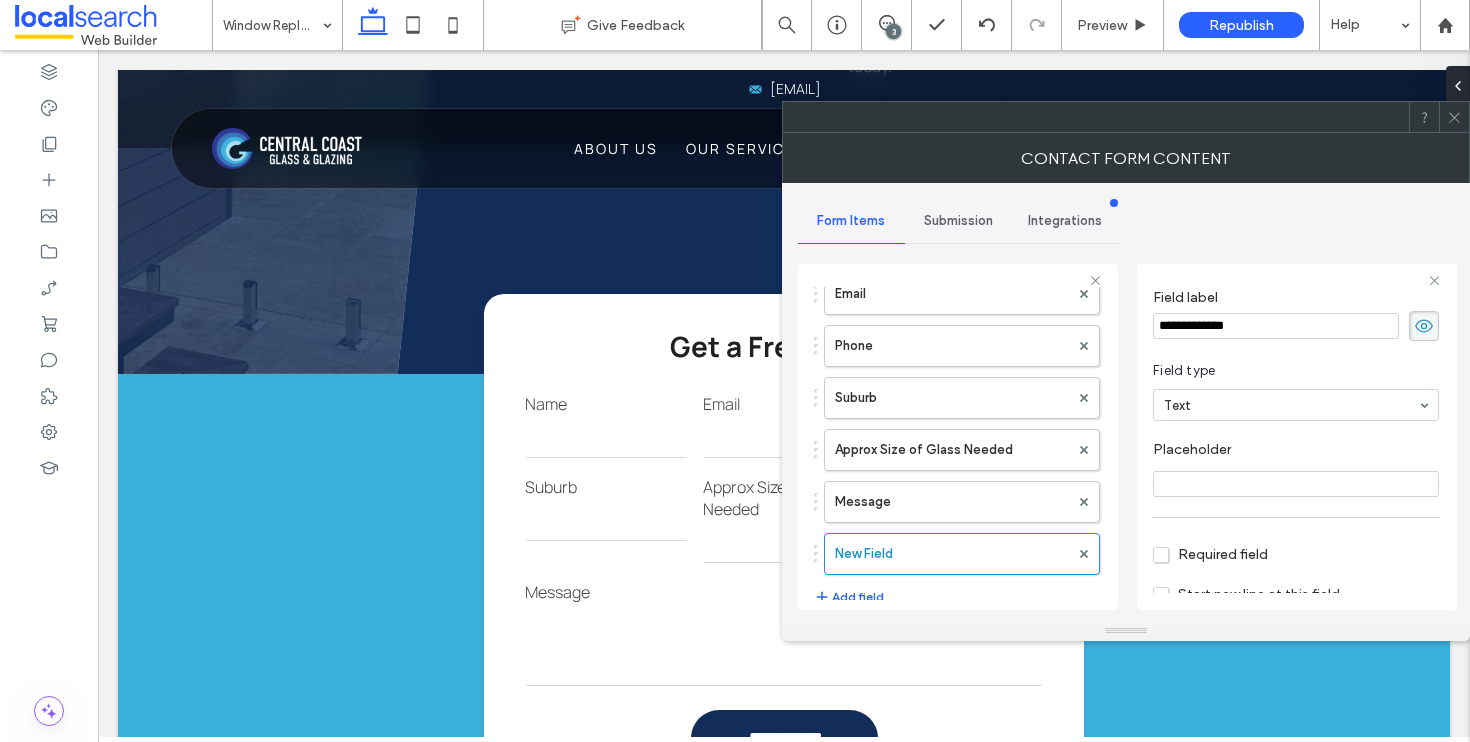scroll, scrollTop: 141, scrollLeft: 0, axis: vertical 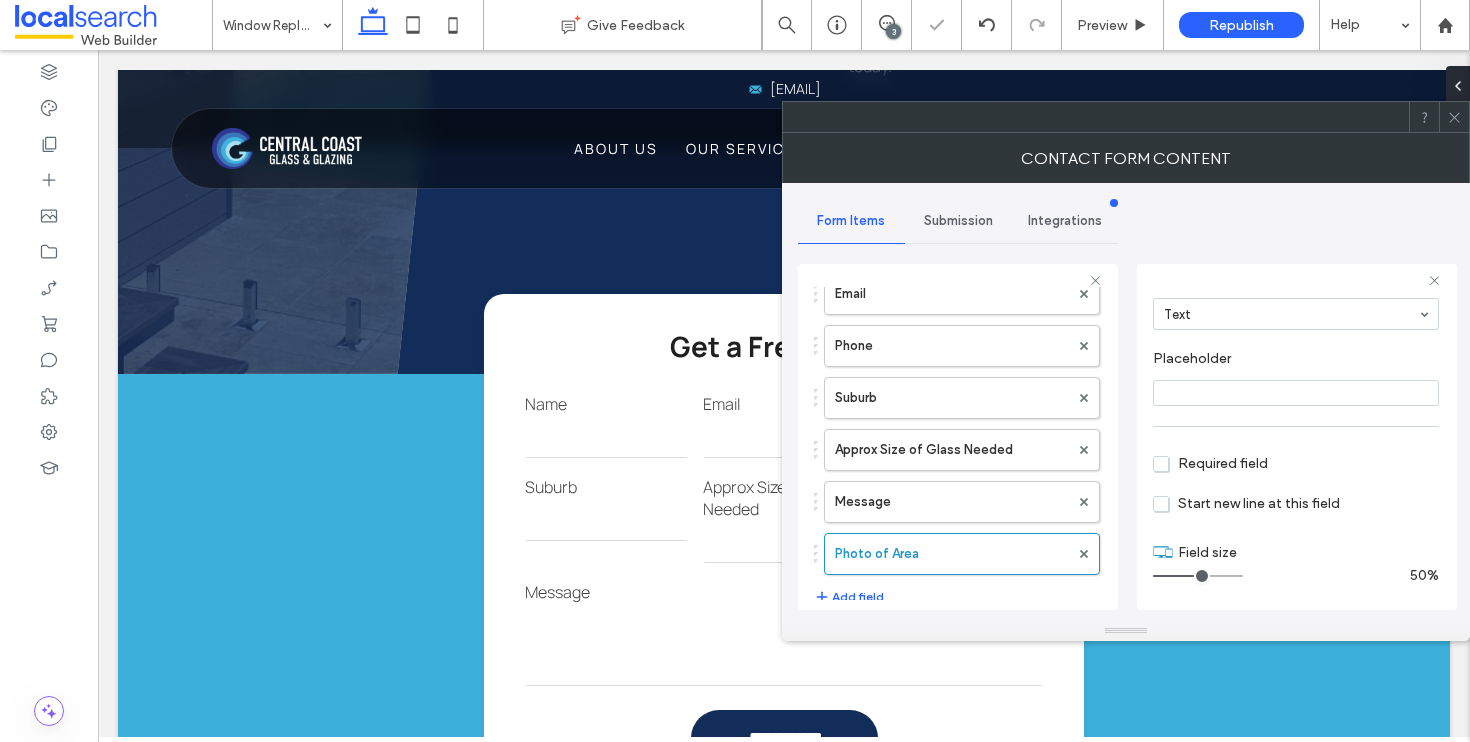 type on "*" 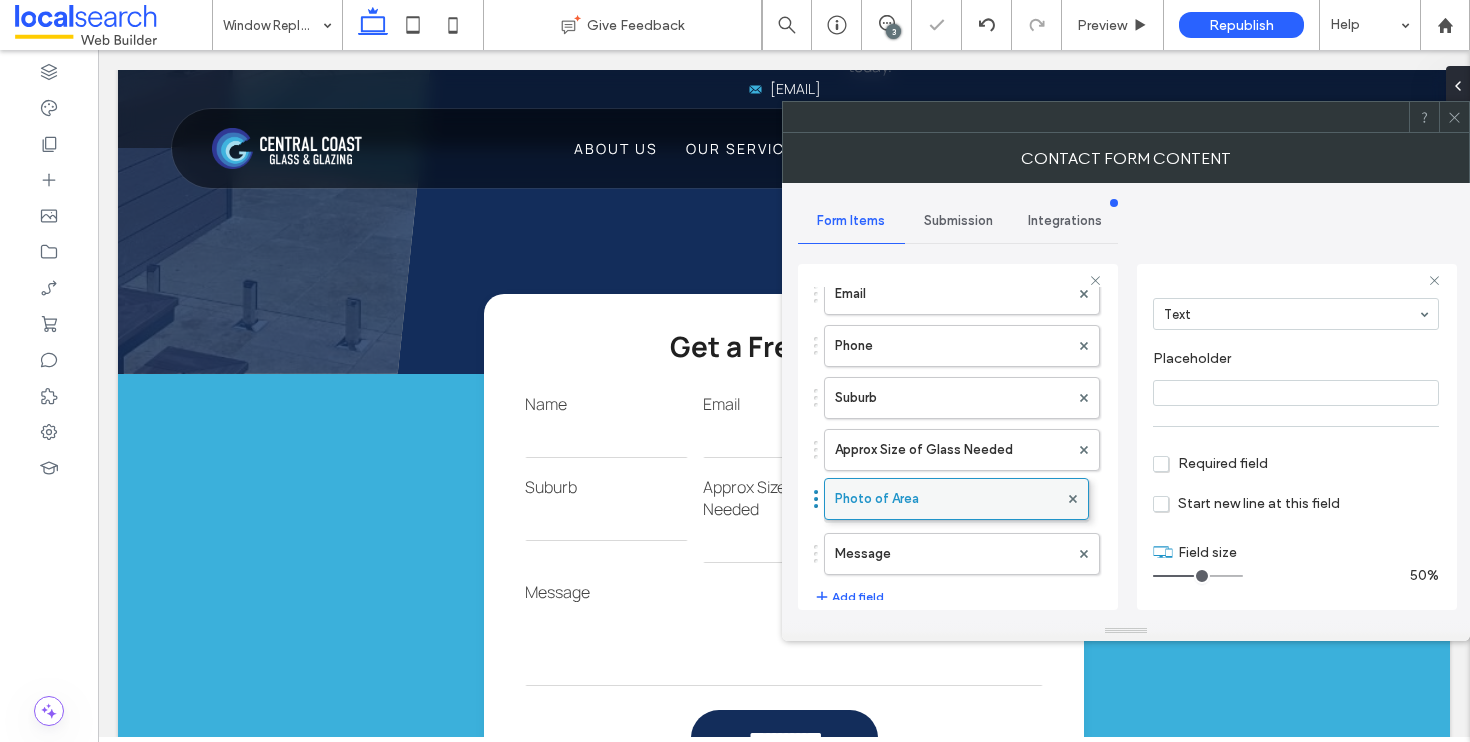 drag, startPoint x: 816, startPoint y: 550, endPoint x: 825, endPoint y: 490, distance: 60.671246 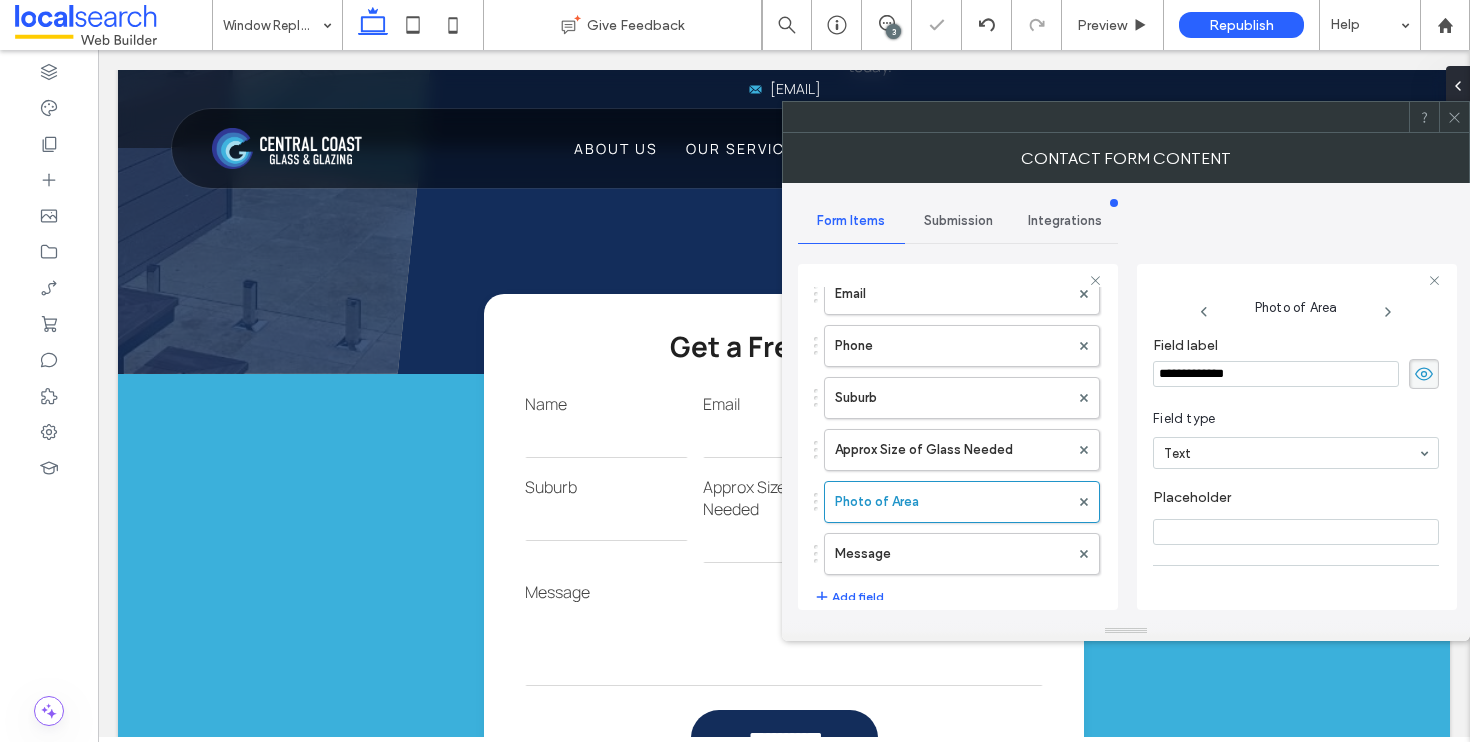 scroll, scrollTop: 141, scrollLeft: 0, axis: vertical 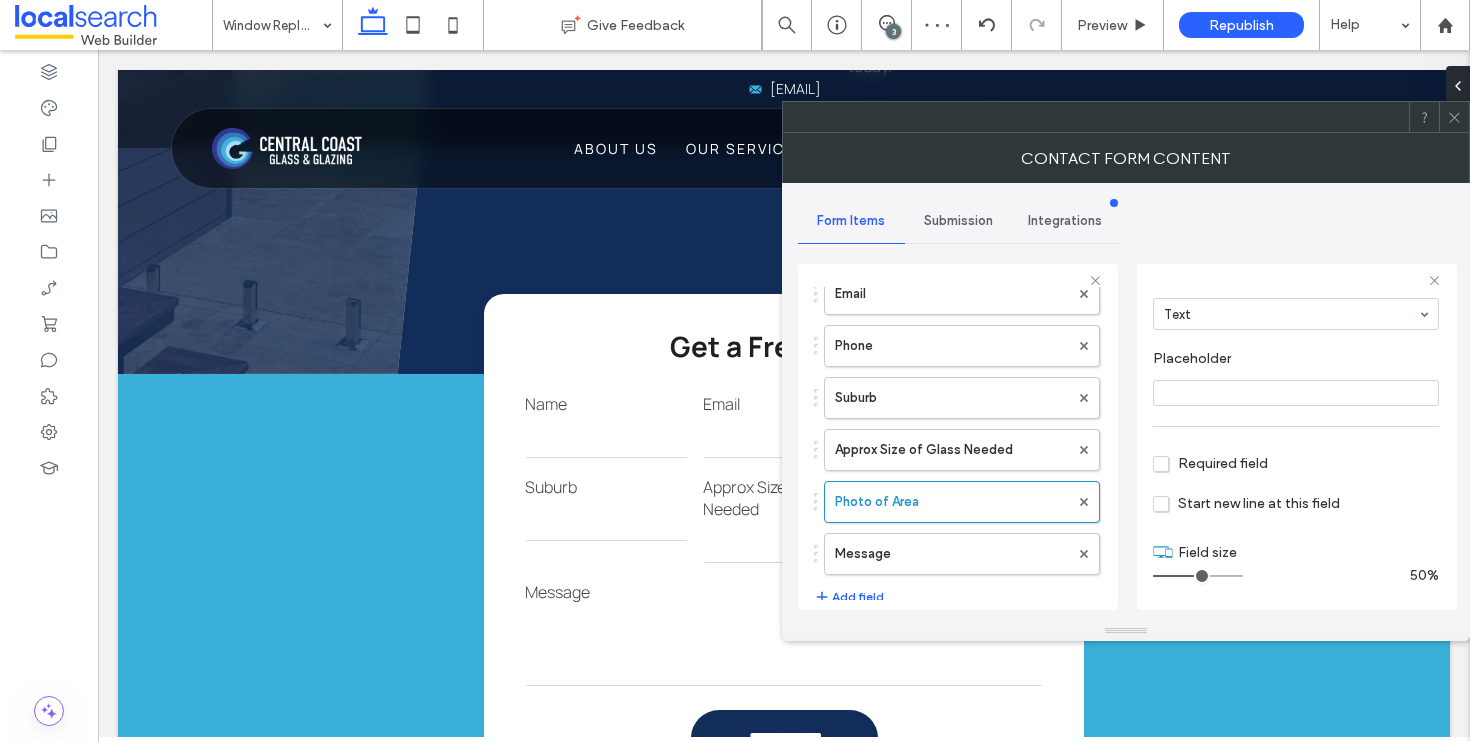click 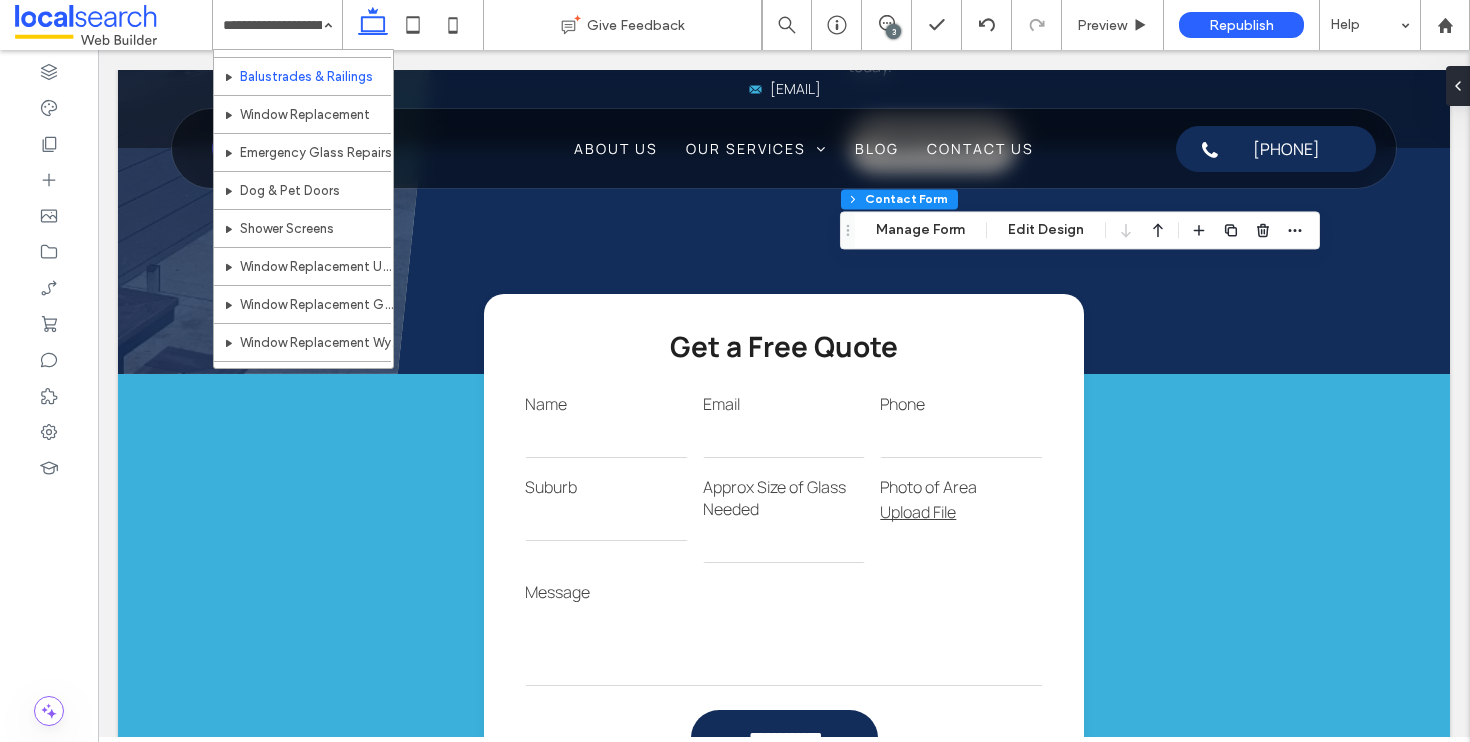 scroll, scrollTop: 693, scrollLeft: 0, axis: vertical 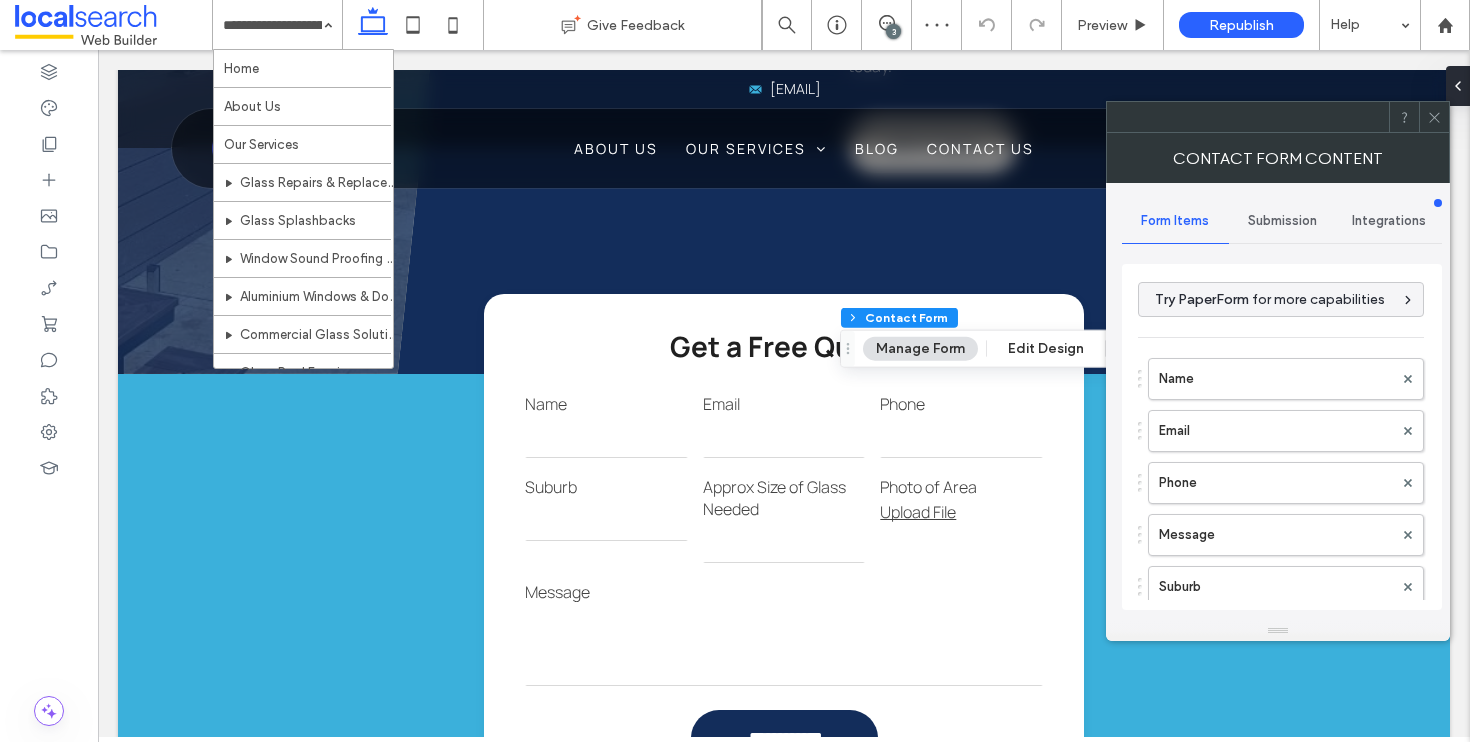 type on "**********" 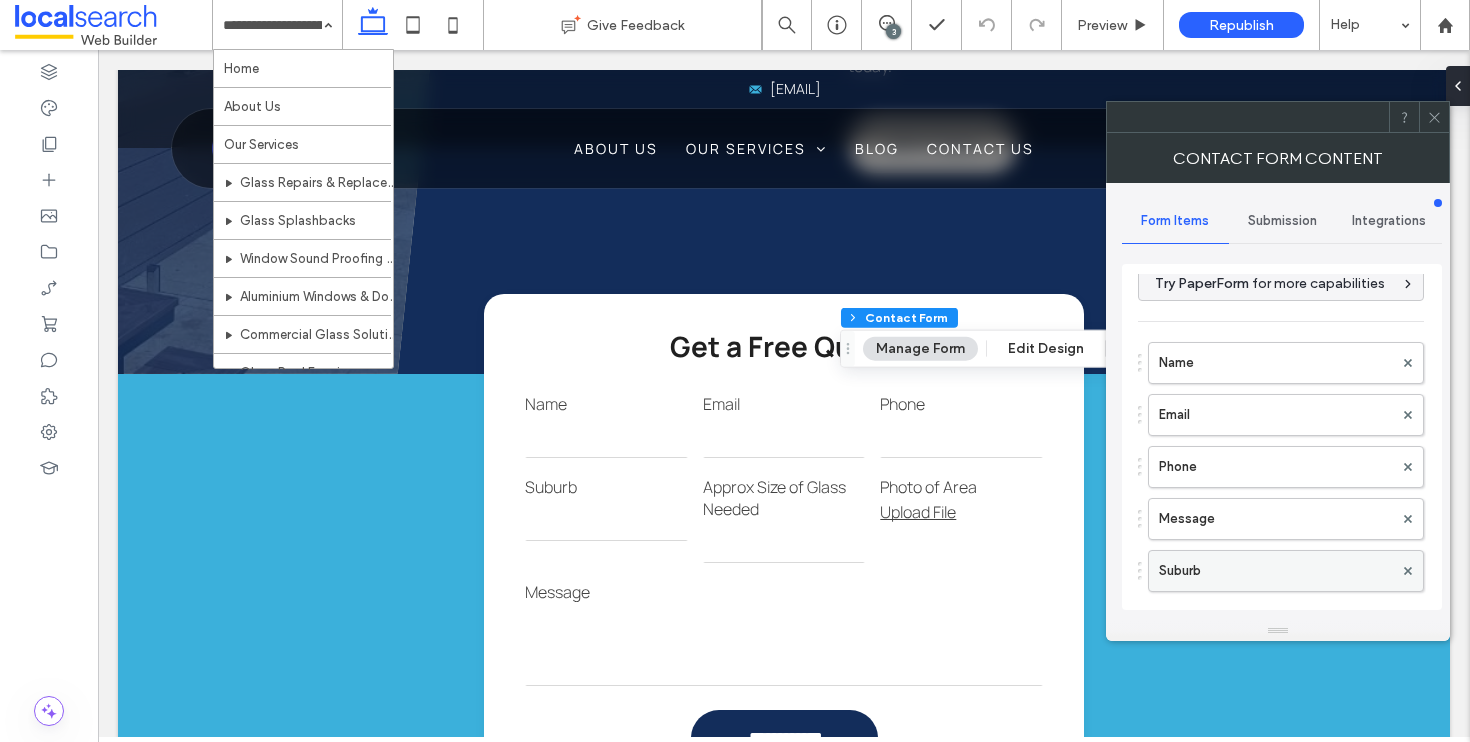scroll, scrollTop: 37, scrollLeft: 0, axis: vertical 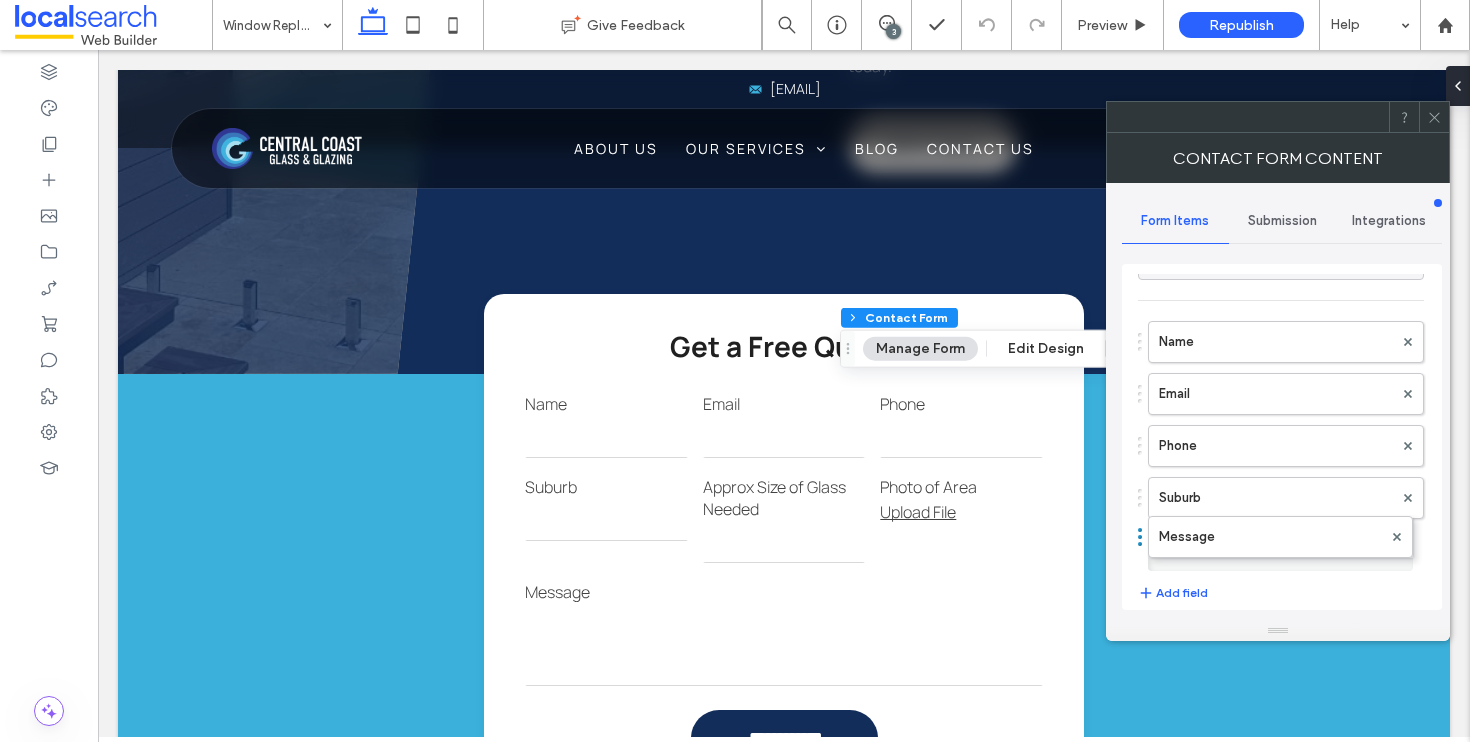 drag, startPoint x: 1141, startPoint y: 510, endPoint x: 1141, endPoint y: 536, distance: 26 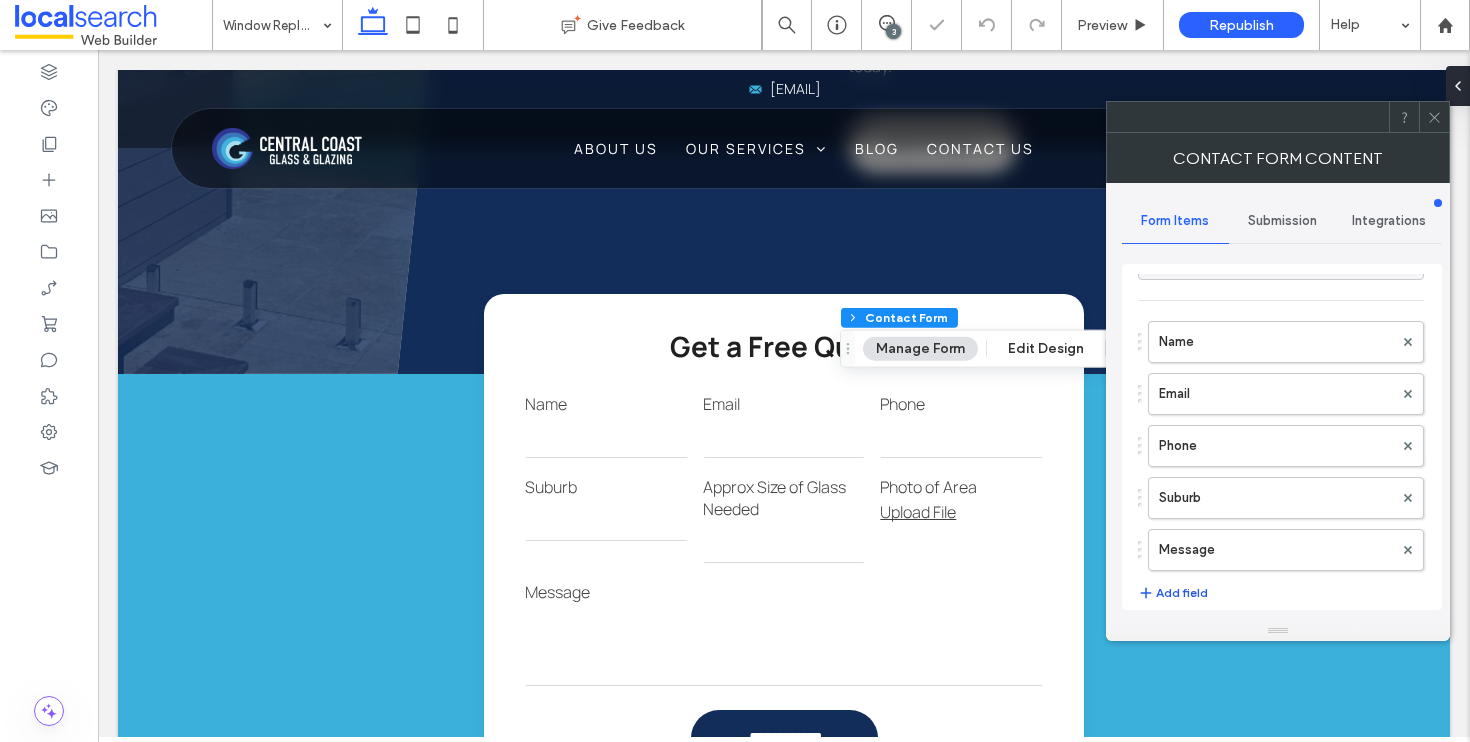 click on "Add field" at bounding box center [1173, 593] 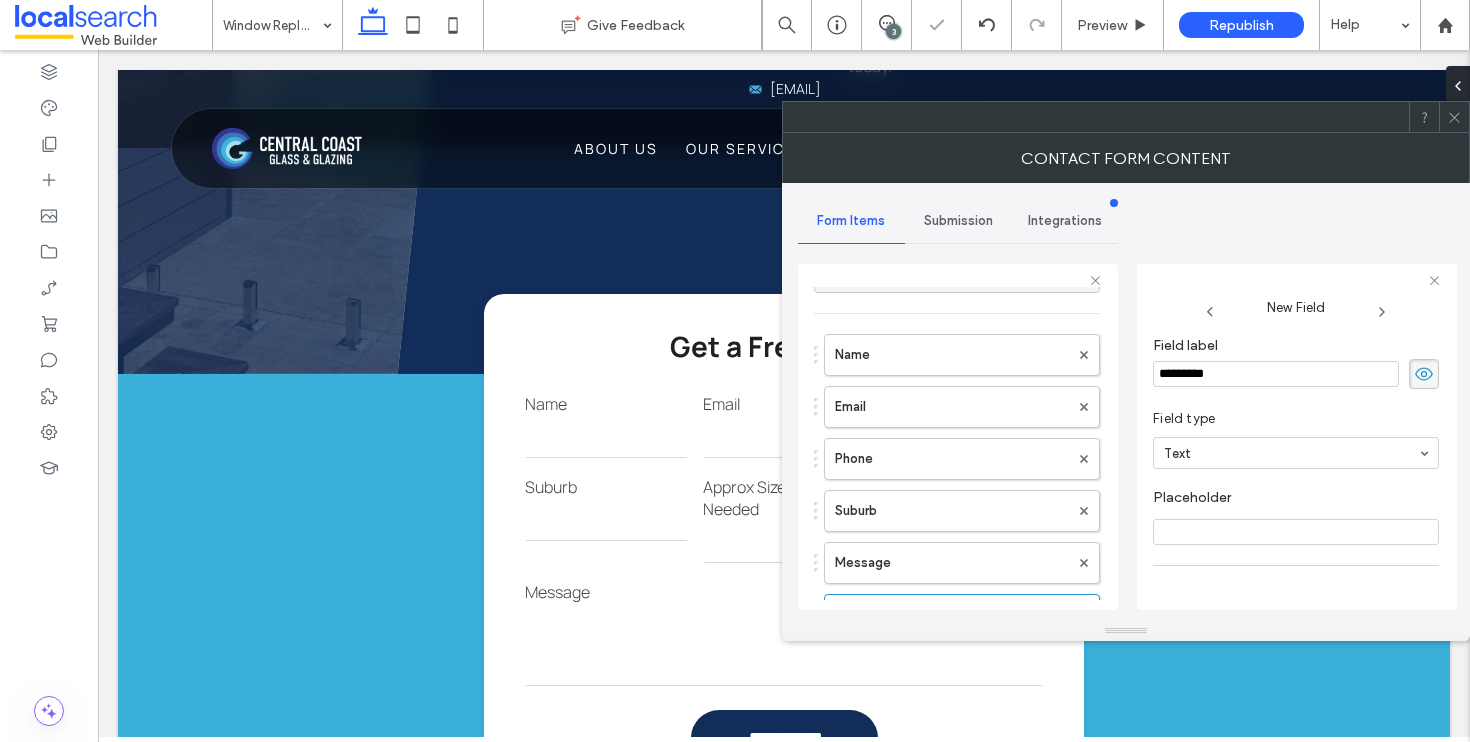 drag, startPoint x: 1267, startPoint y: 375, endPoint x: 1154, endPoint y: 374, distance: 113.004425 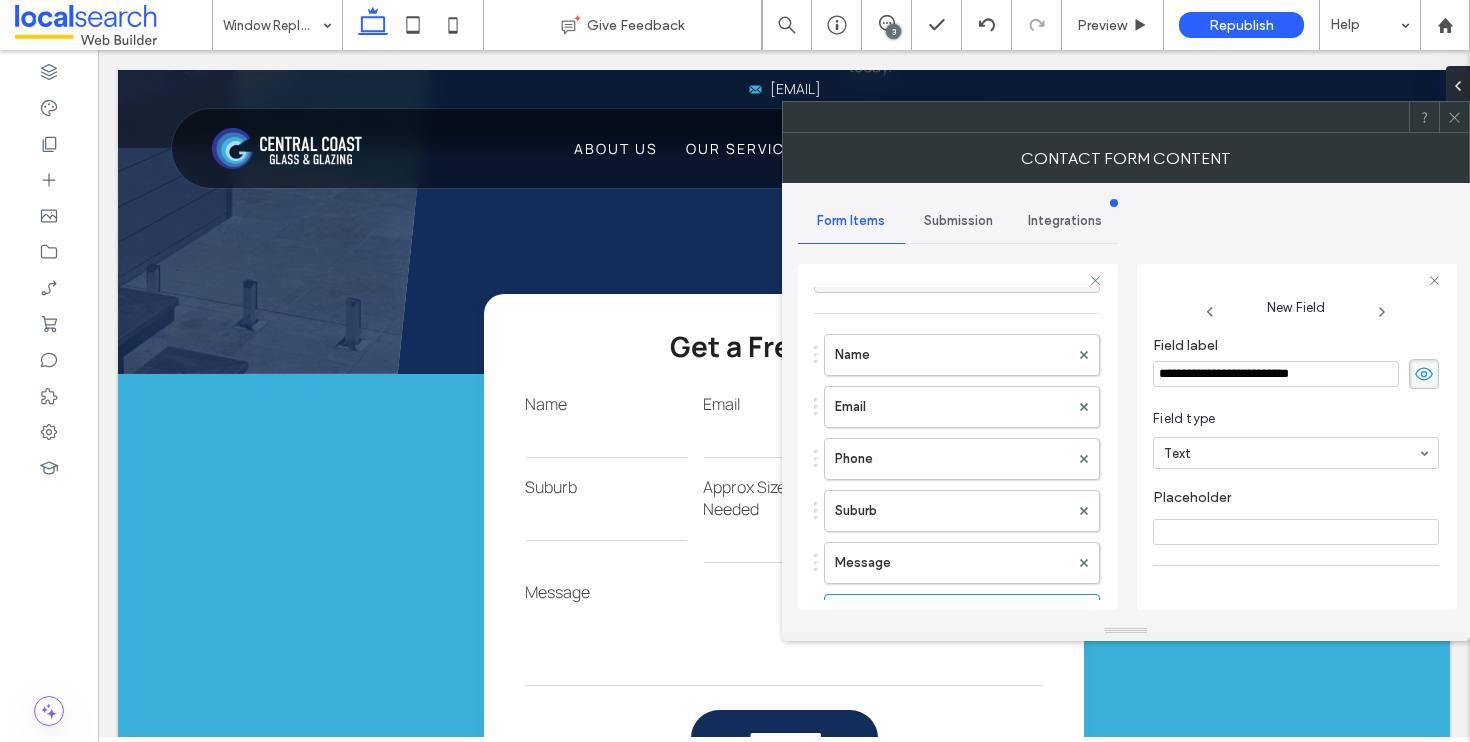 type on "**********" 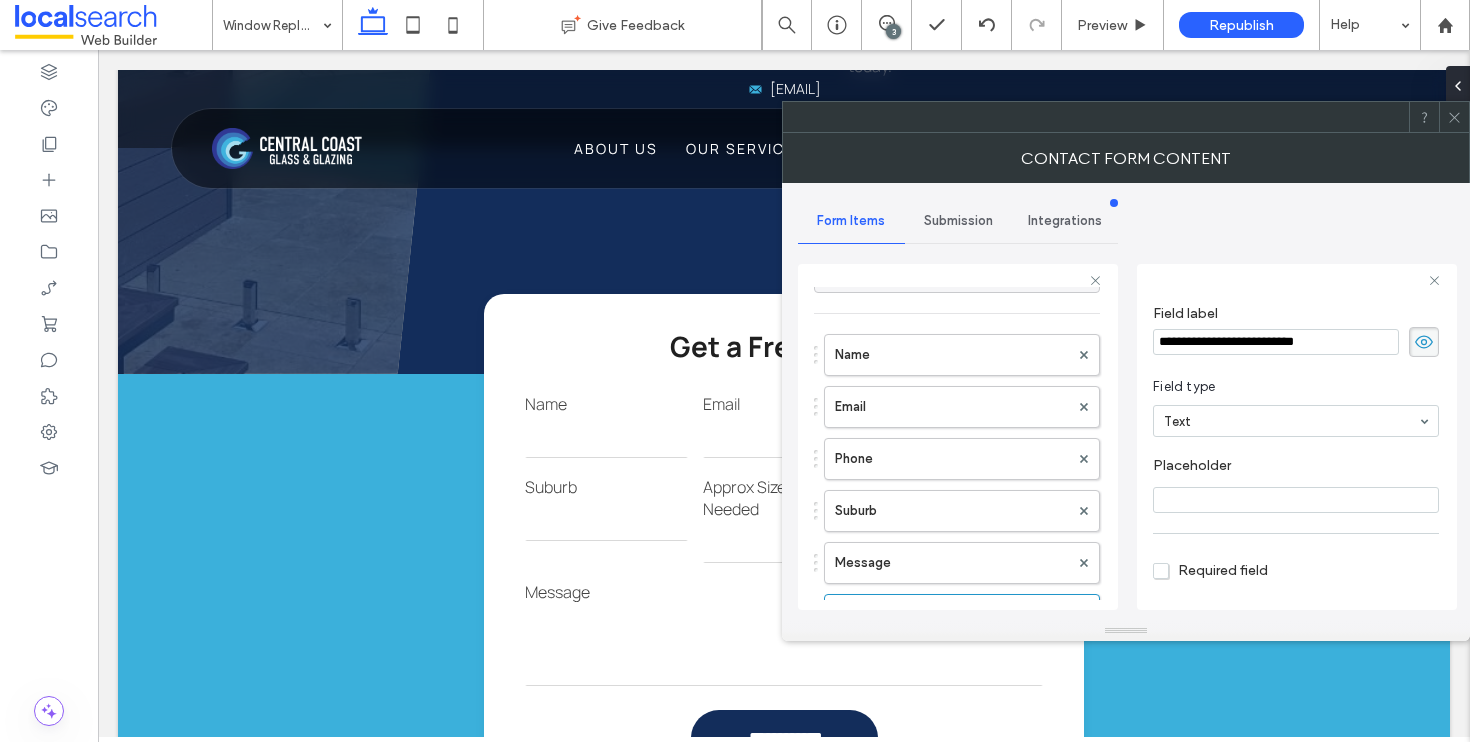scroll, scrollTop: 141, scrollLeft: 0, axis: vertical 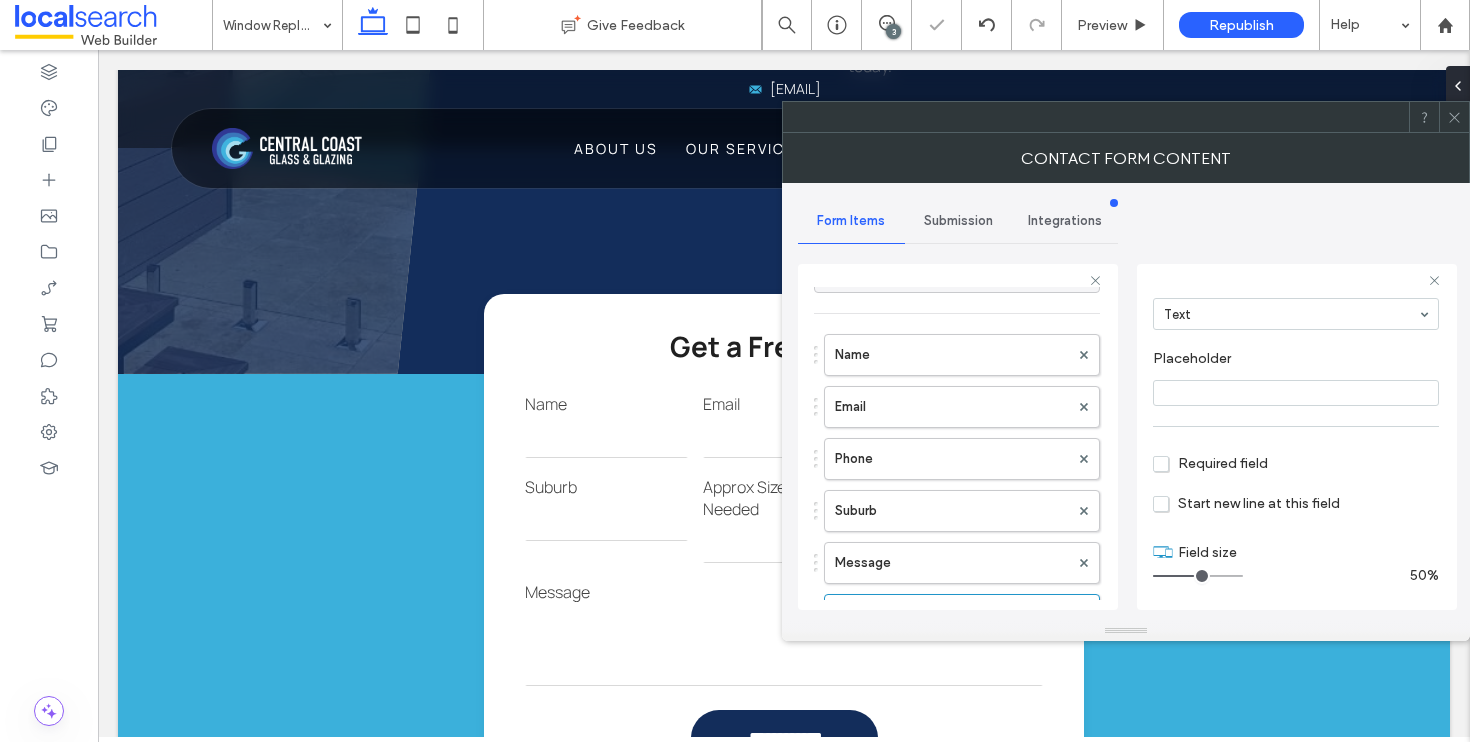 click at bounding box center [1198, 576] 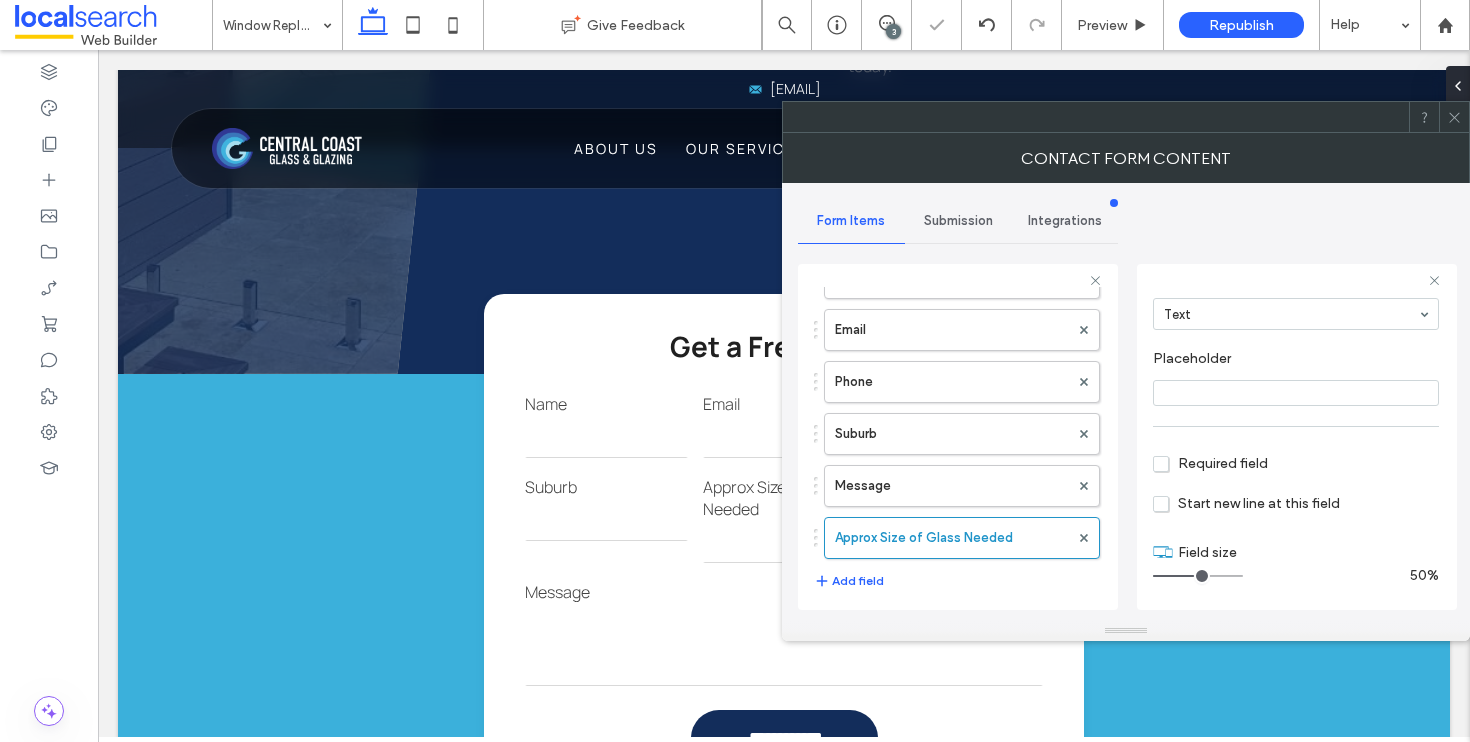 scroll, scrollTop: 214, scrollLeft: 0, axis: vertical 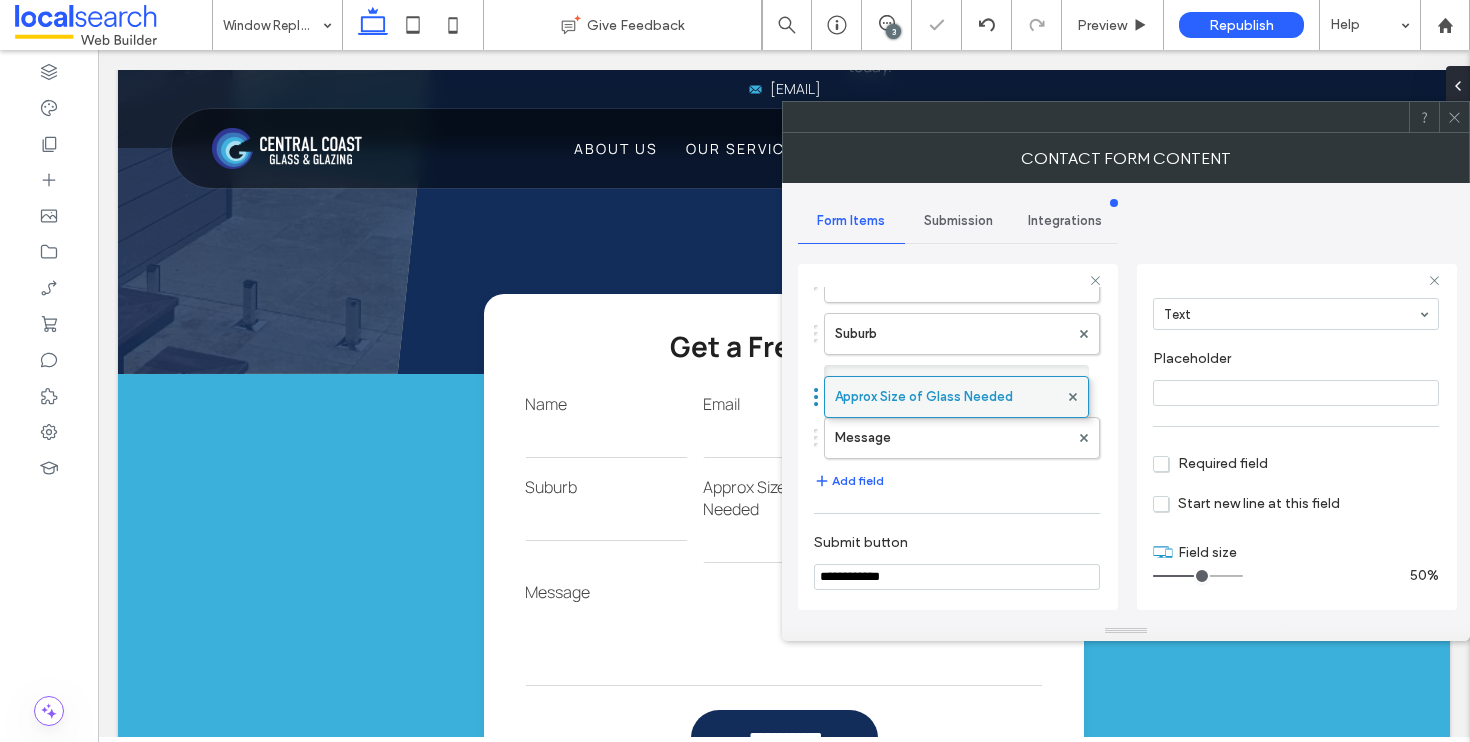 drag, startPoint x: 816, startPoint y: 436, endPoint x: 823, endPoint y: 385, distance: 51.47815 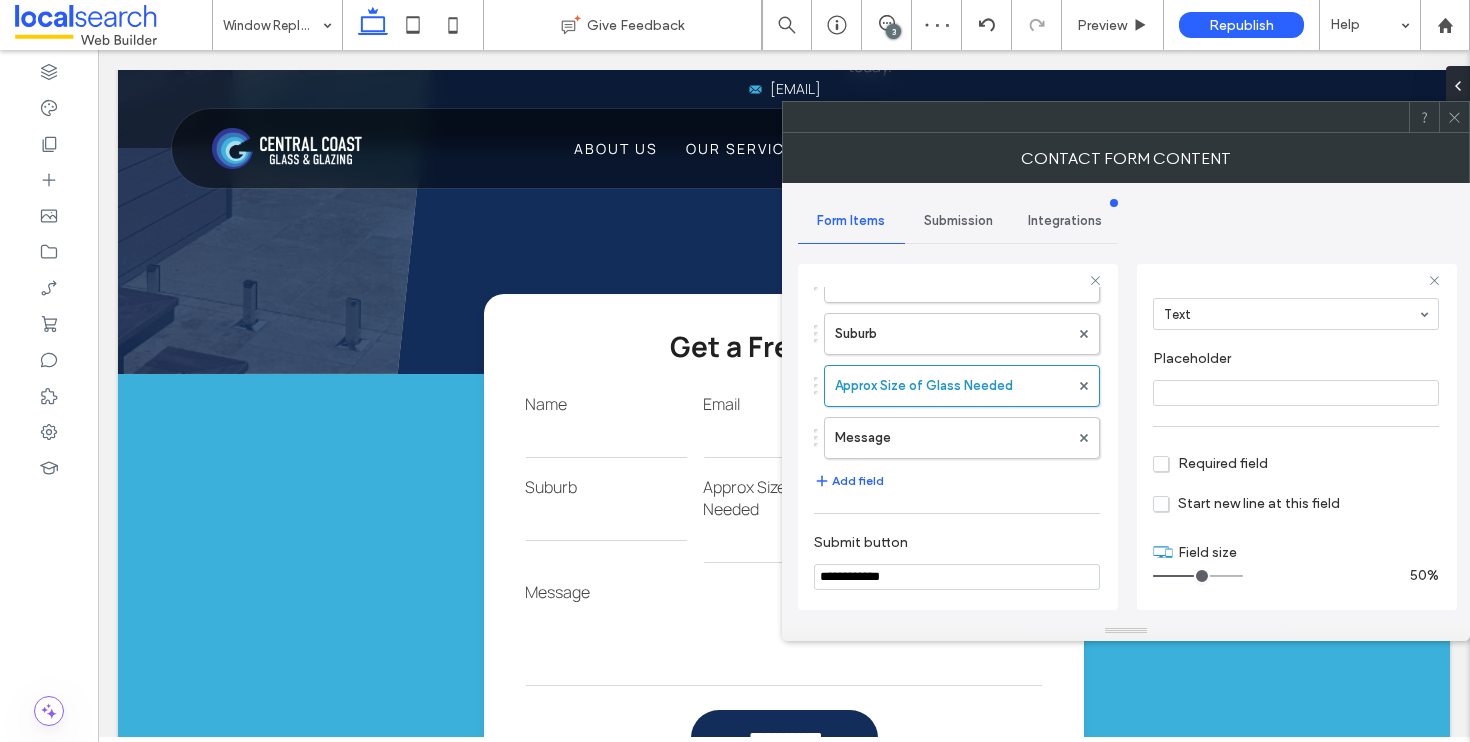 click on "Name Email Phone Suburb Approx Size of Glass Needed Message Add field" at bounding box center [957, 325] 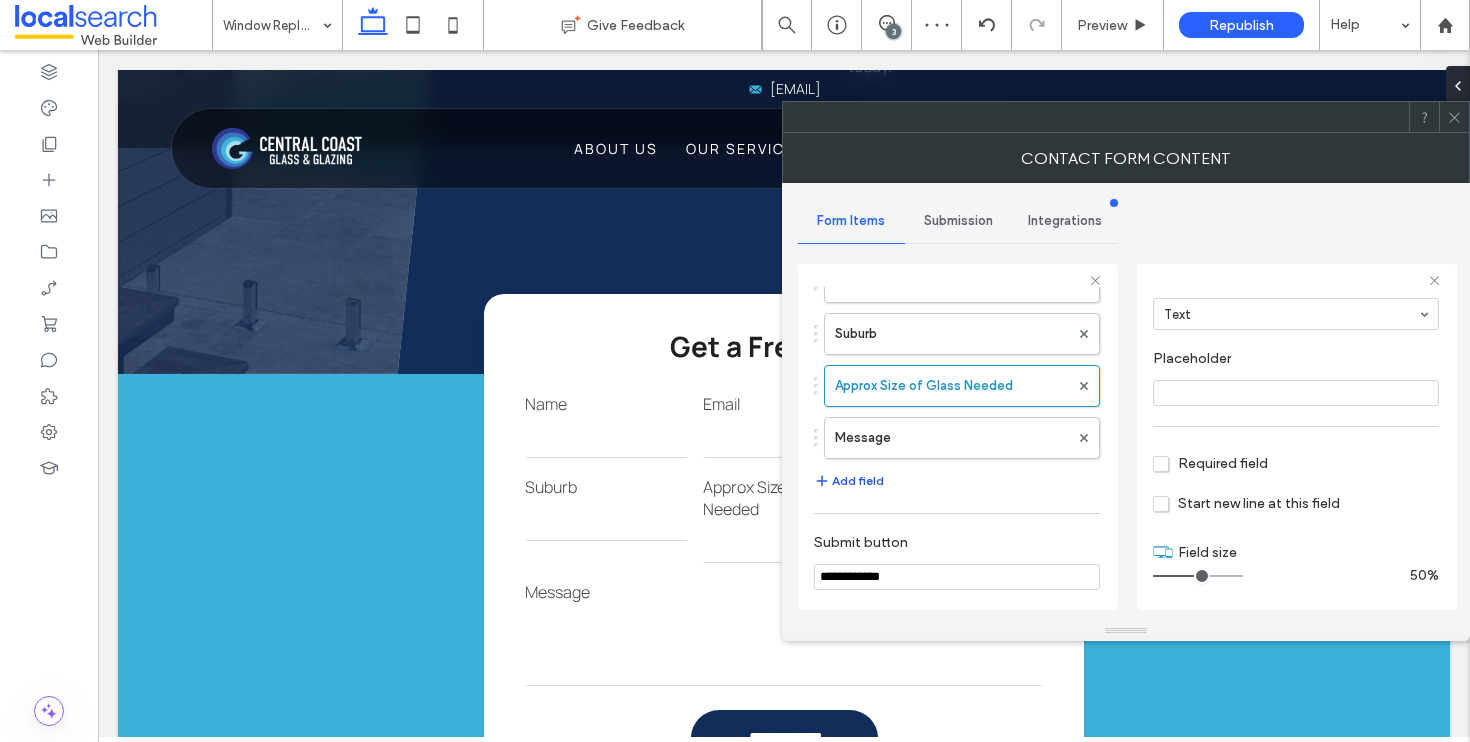 click on "Add field" at bounding box center [849, 481] 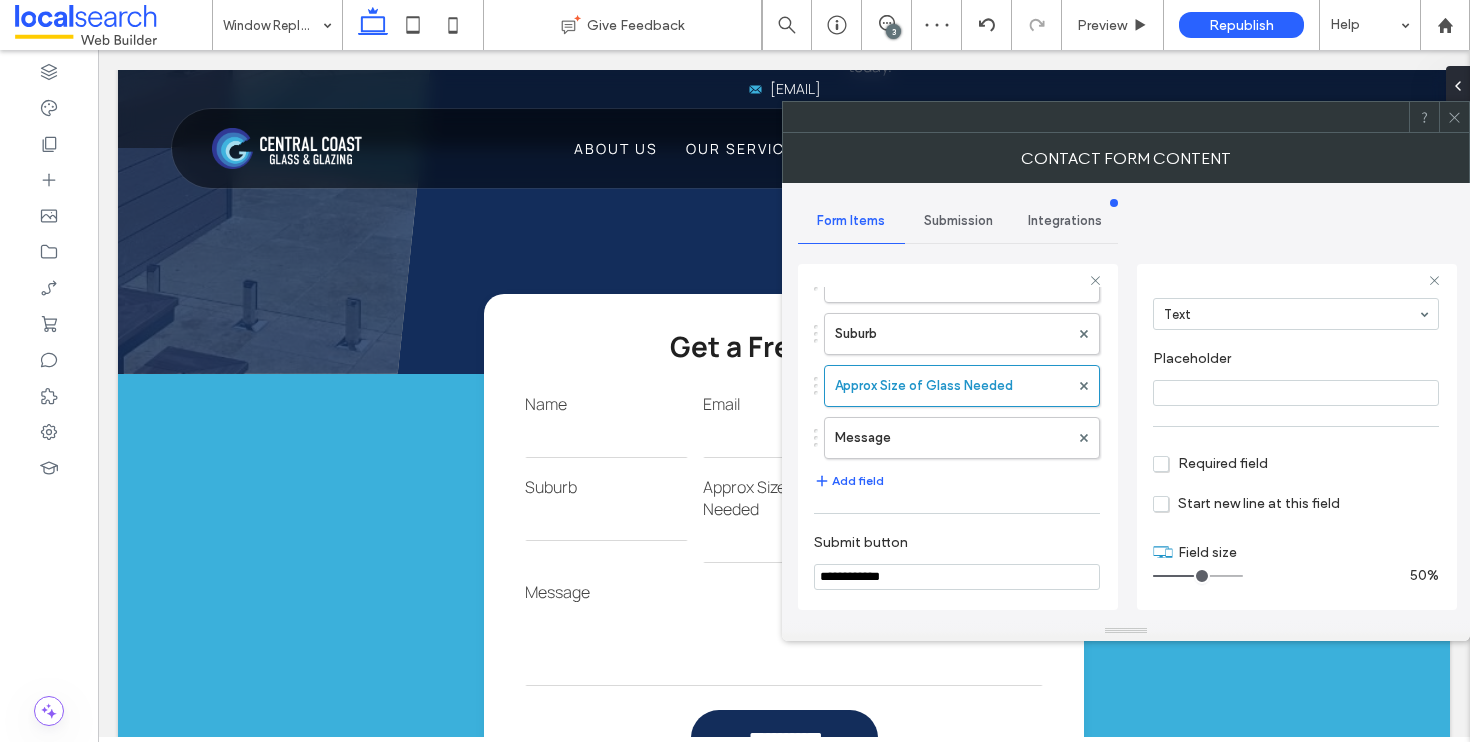 type on "*" 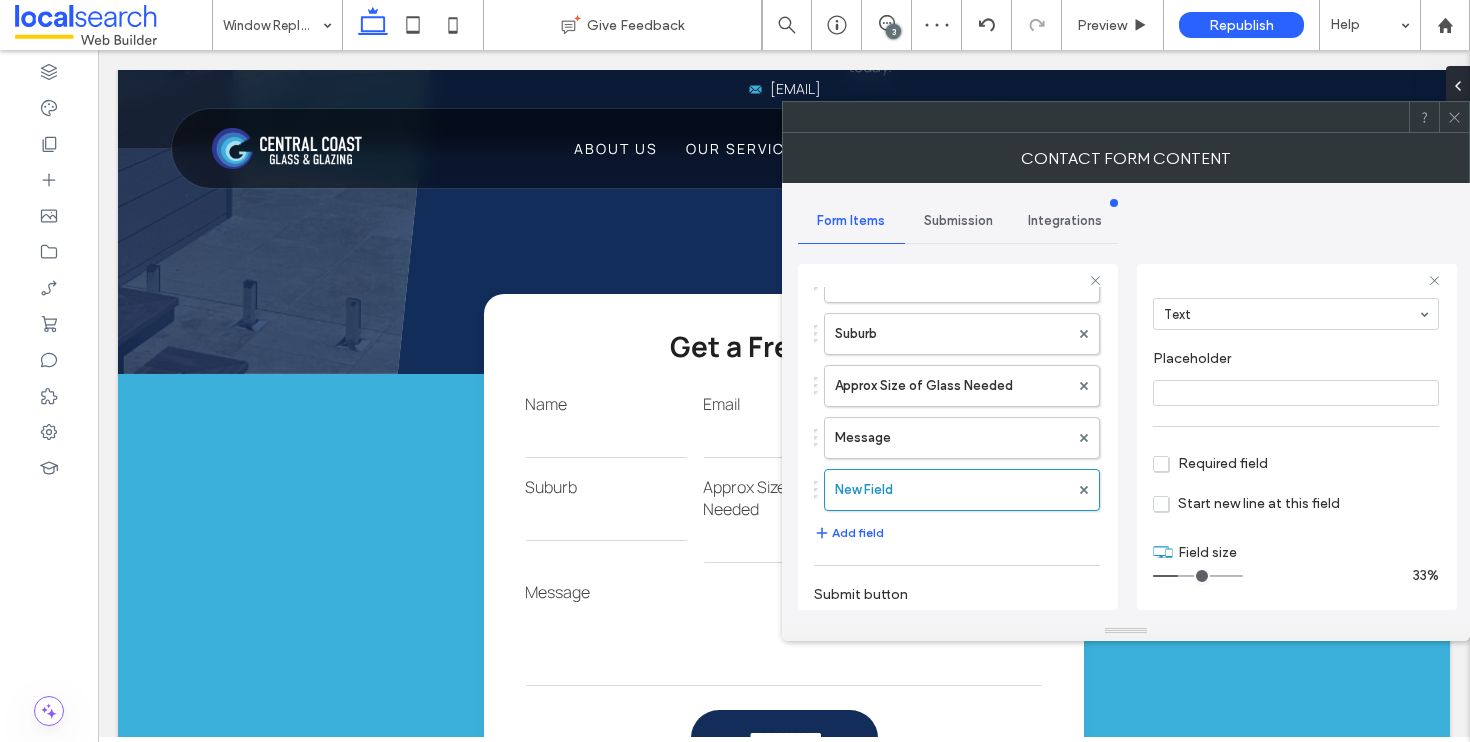 scroll, scrollTop: 0, scrollLeft: 0, axis: both 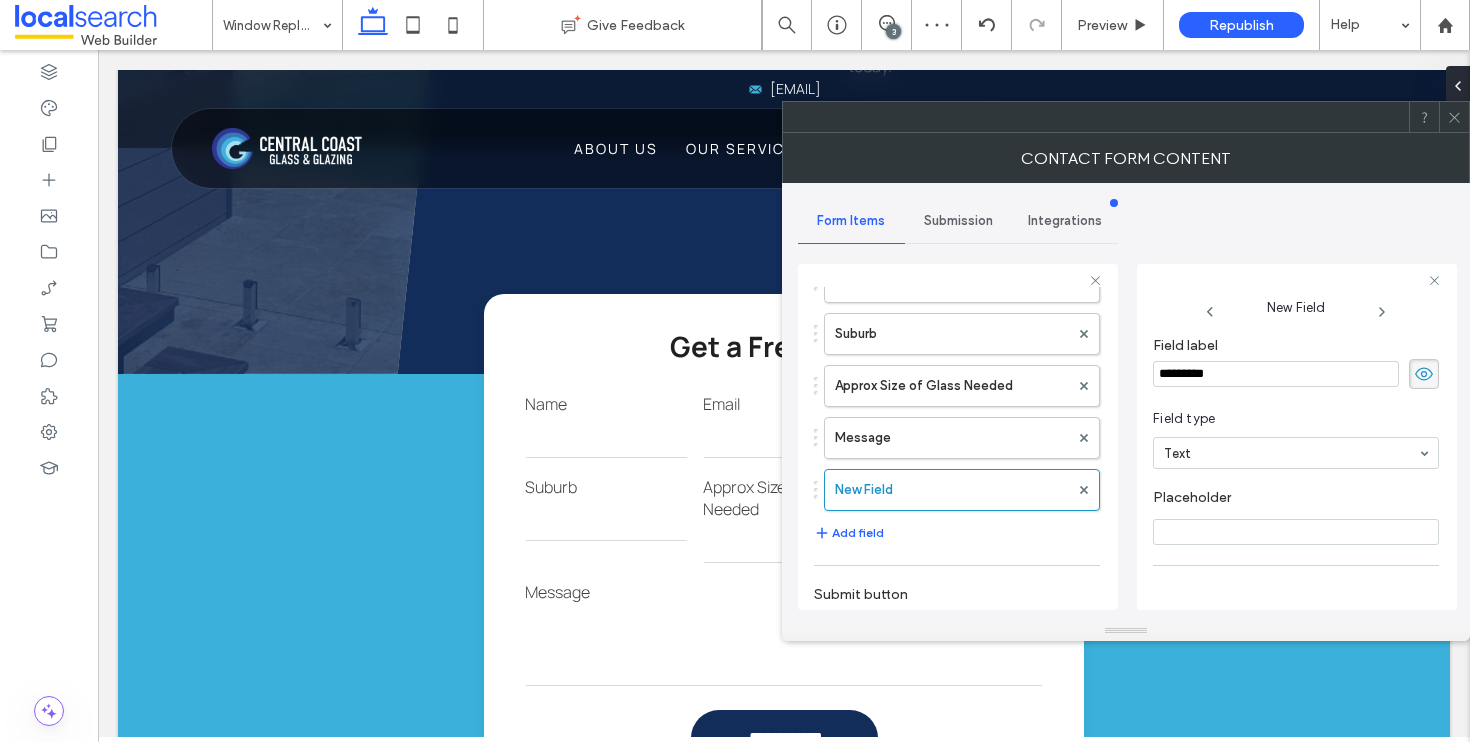 drag, startPoint x: 1258, startPoint y: 377, endPoint x: 1148, endPoint y: 377, distance: 110 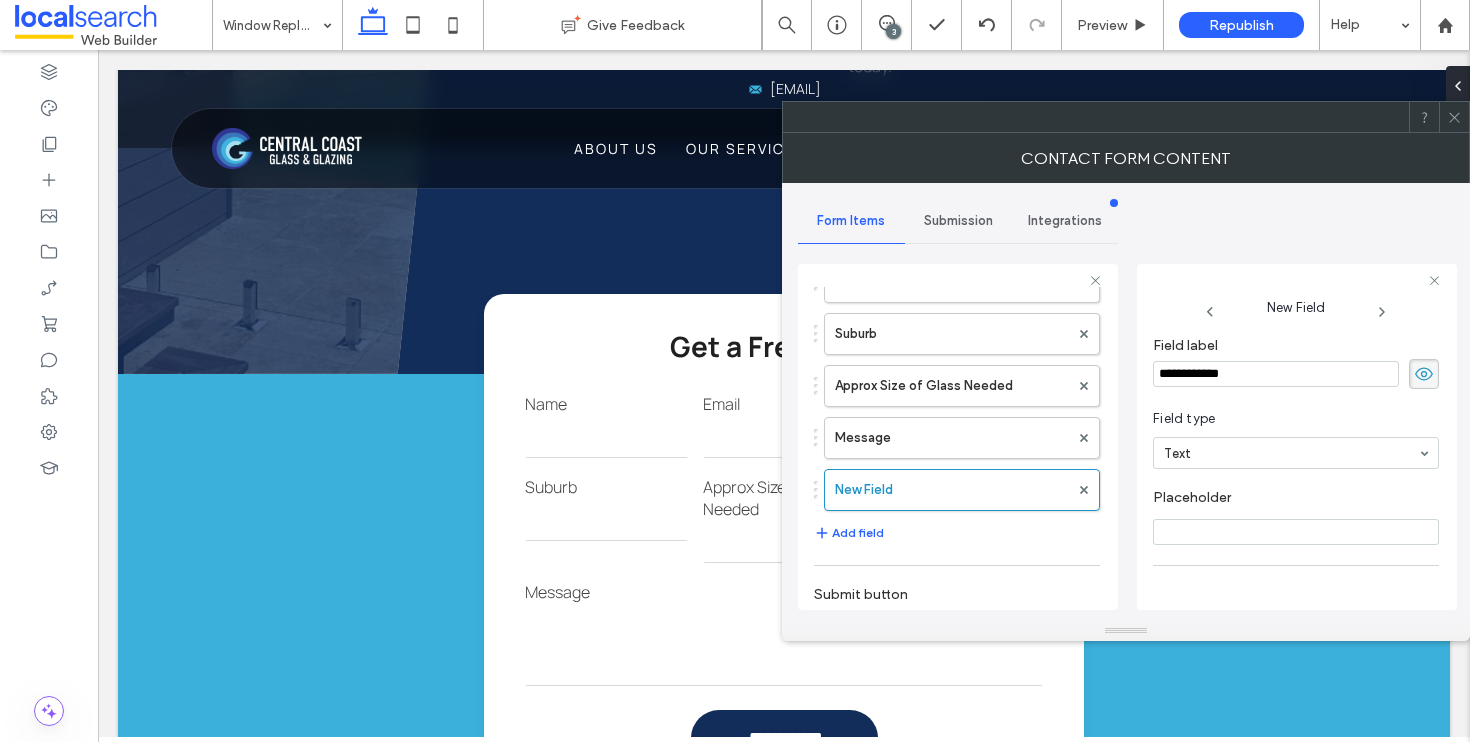 type on "**********" 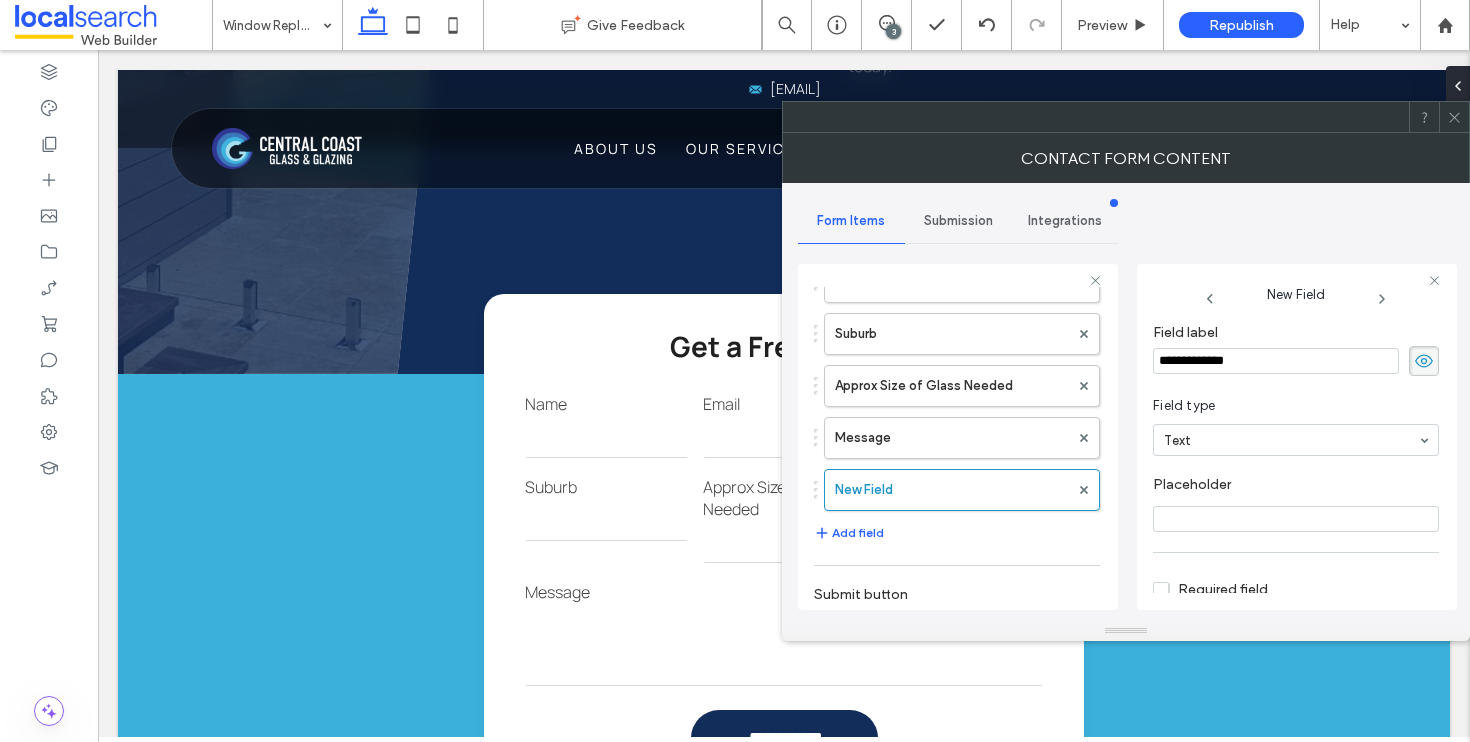 scroll, scrollTop: 31, scrollLeft: 0, axis: vertical 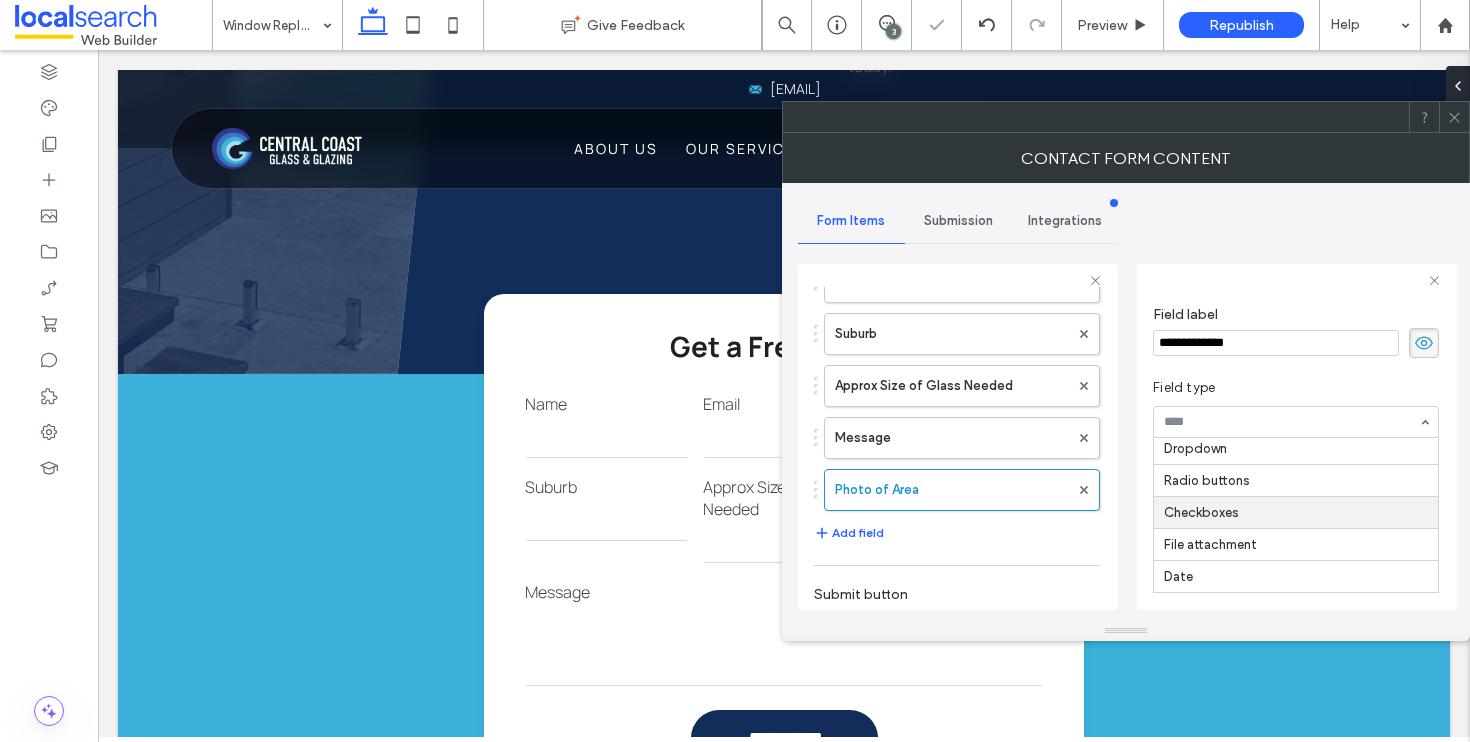 click at bounding box center (1296, 528) 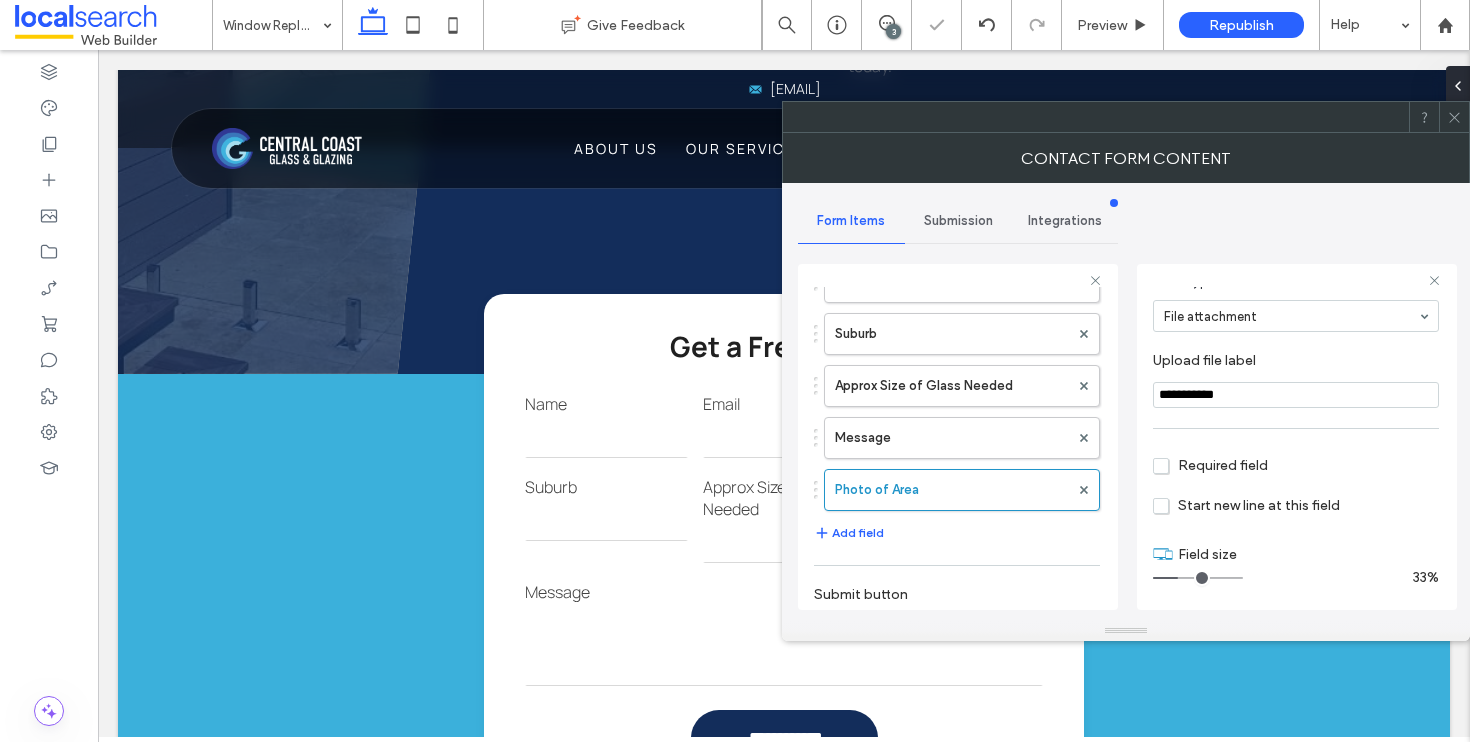 scroll, scrollTop: 141, scrollLeft: 0, axis: vertical 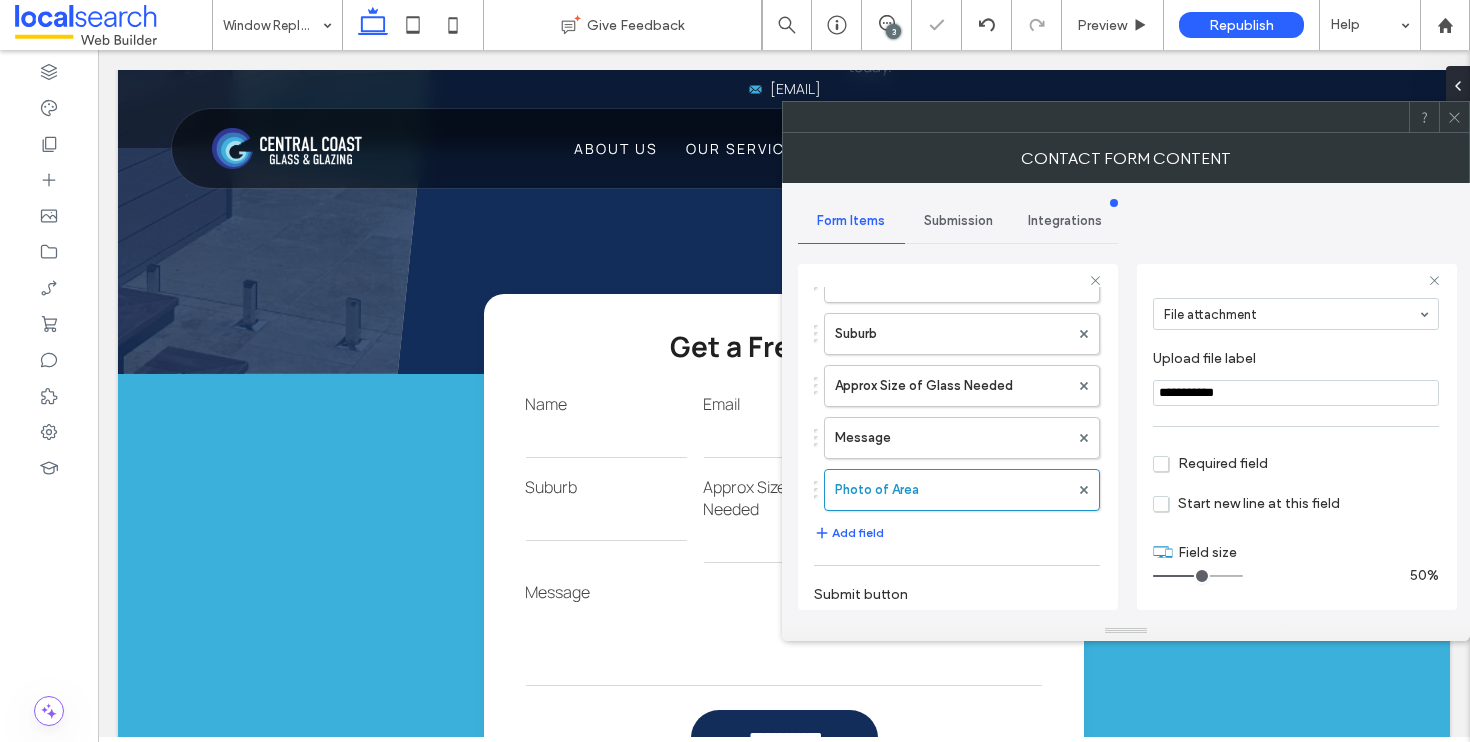 drag, startPoint x: 1180, startPoint y: 575, endPoint x: 1194, endPoint y: 575, distance: 14 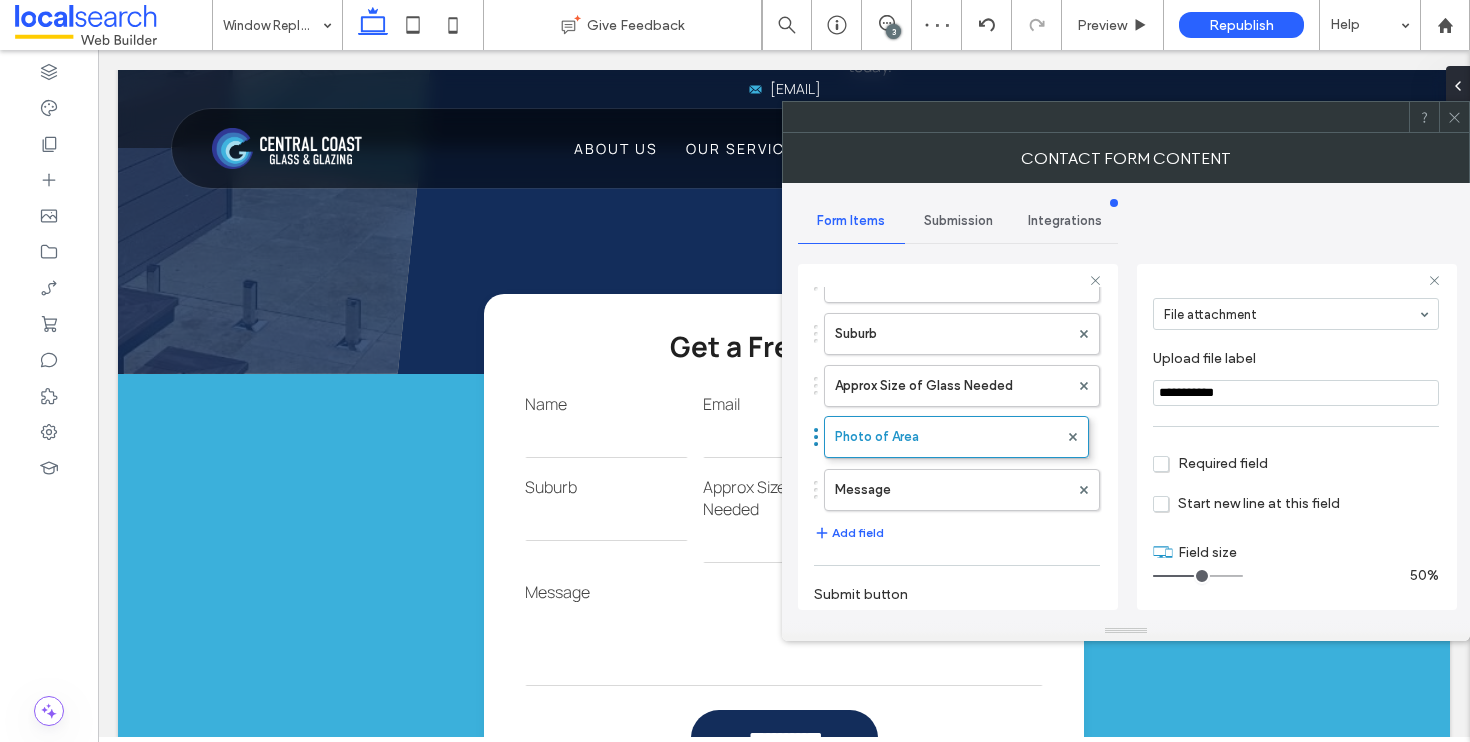 drag, startPoint x: 821, startPoint y: 495, endPoint x: 820, endPoint y: 432, distance: 63.007935 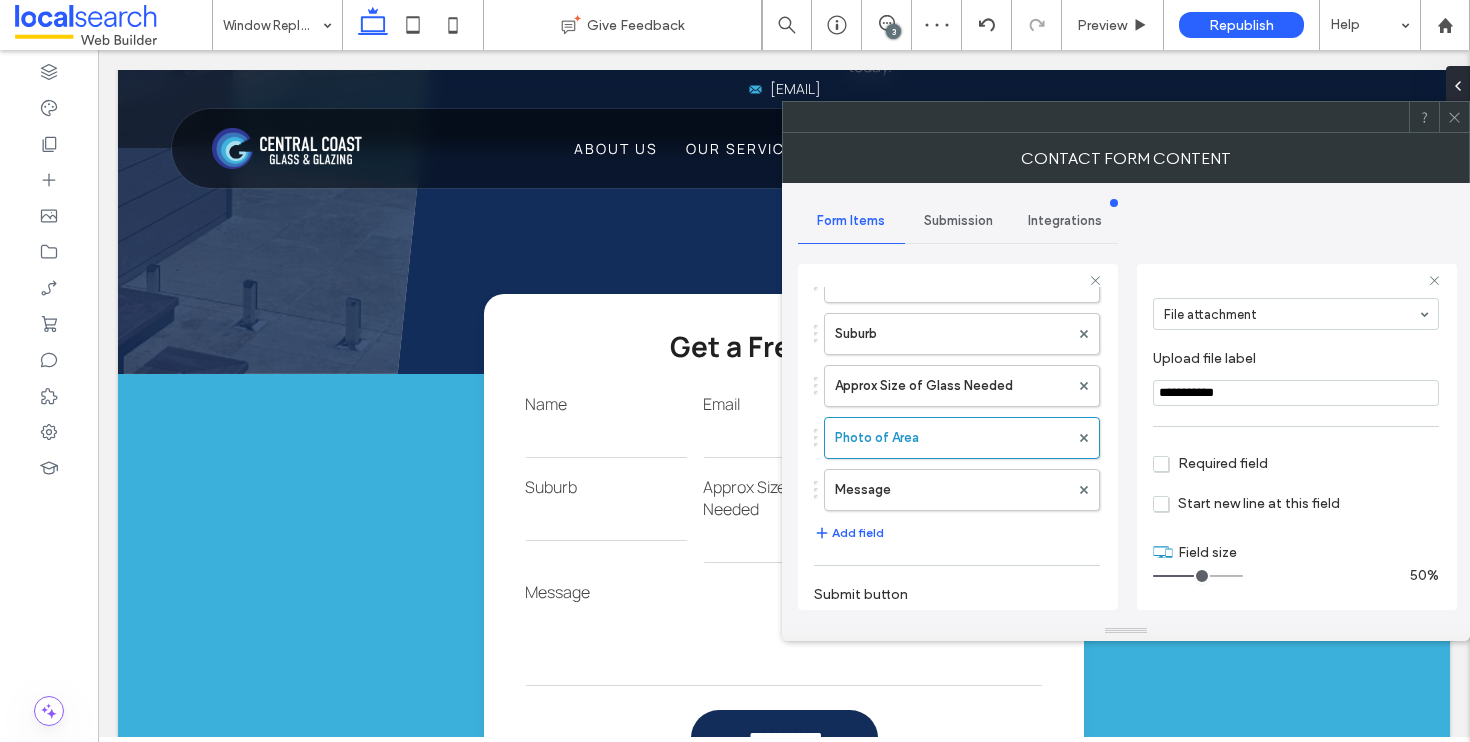 click 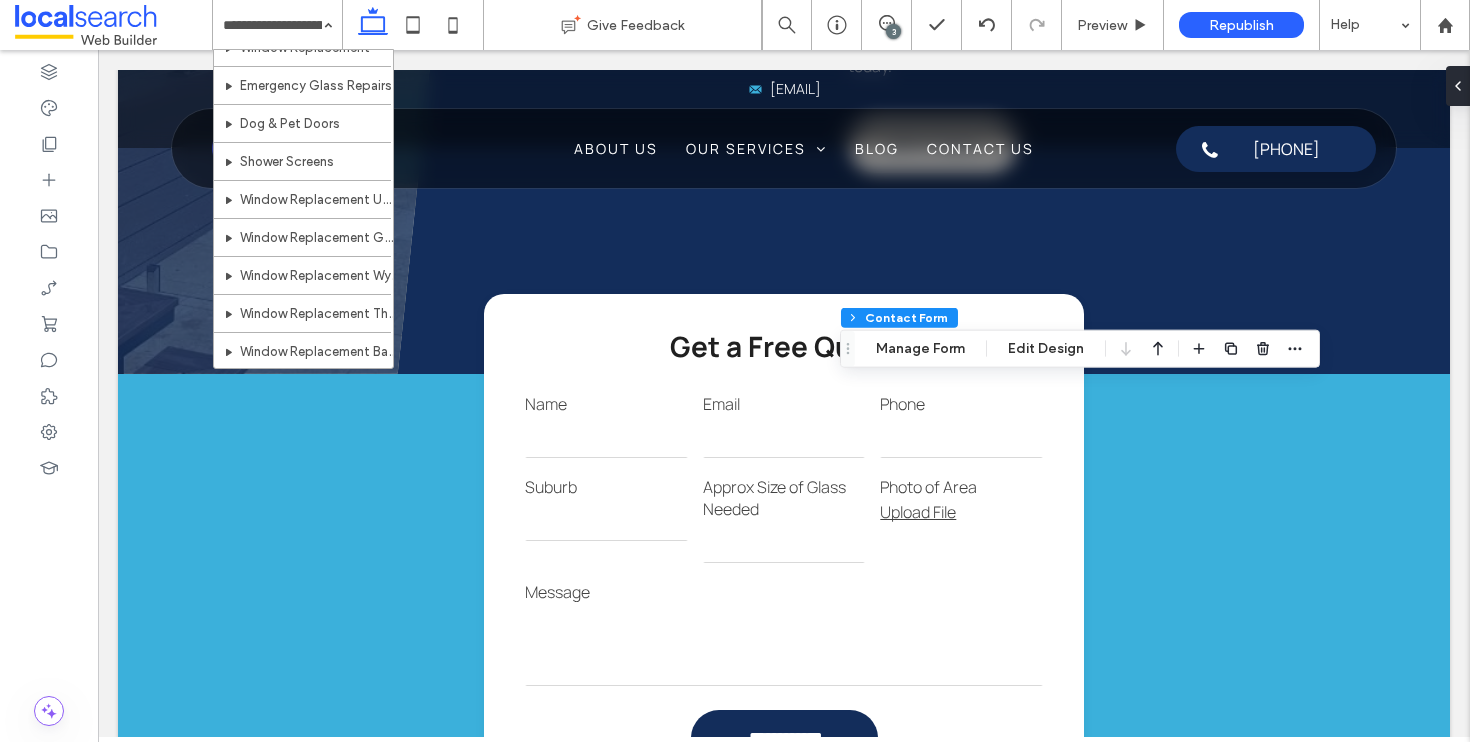 scroll, scrollTop: 693, scrollLeft: 0, axis: vertical 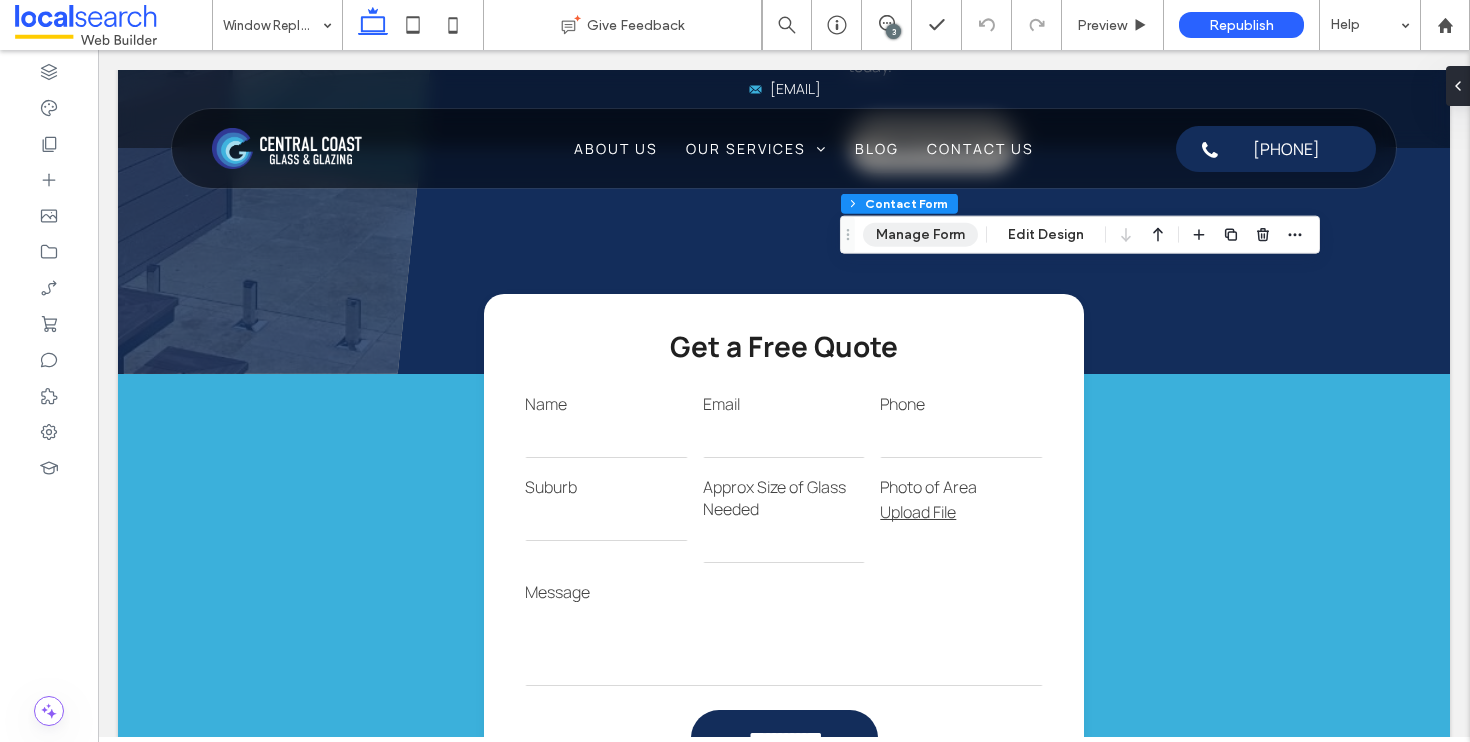 click on "Manage Form" at bounding box center (920, 235) 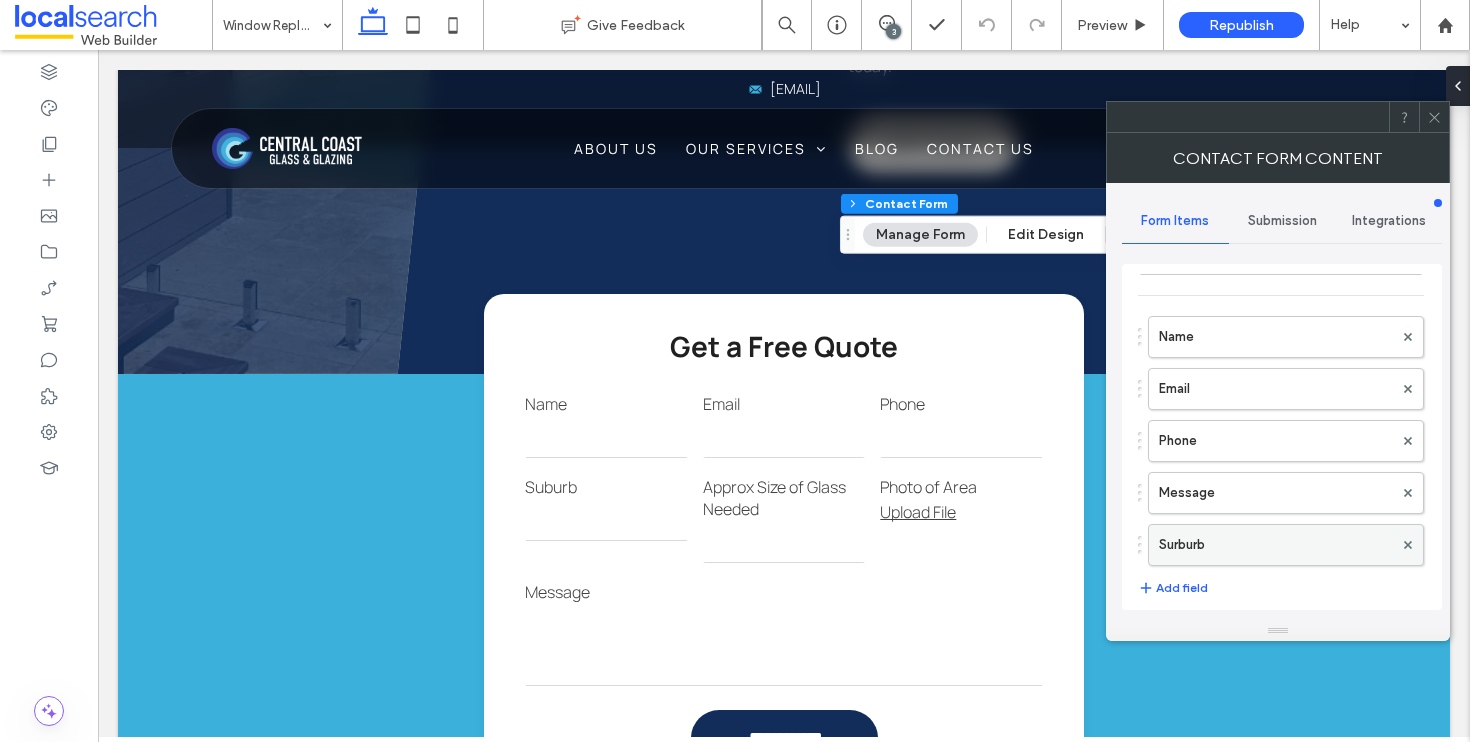 scroll, scrollTop: 90, scrollLeft: 0, axis: vertical 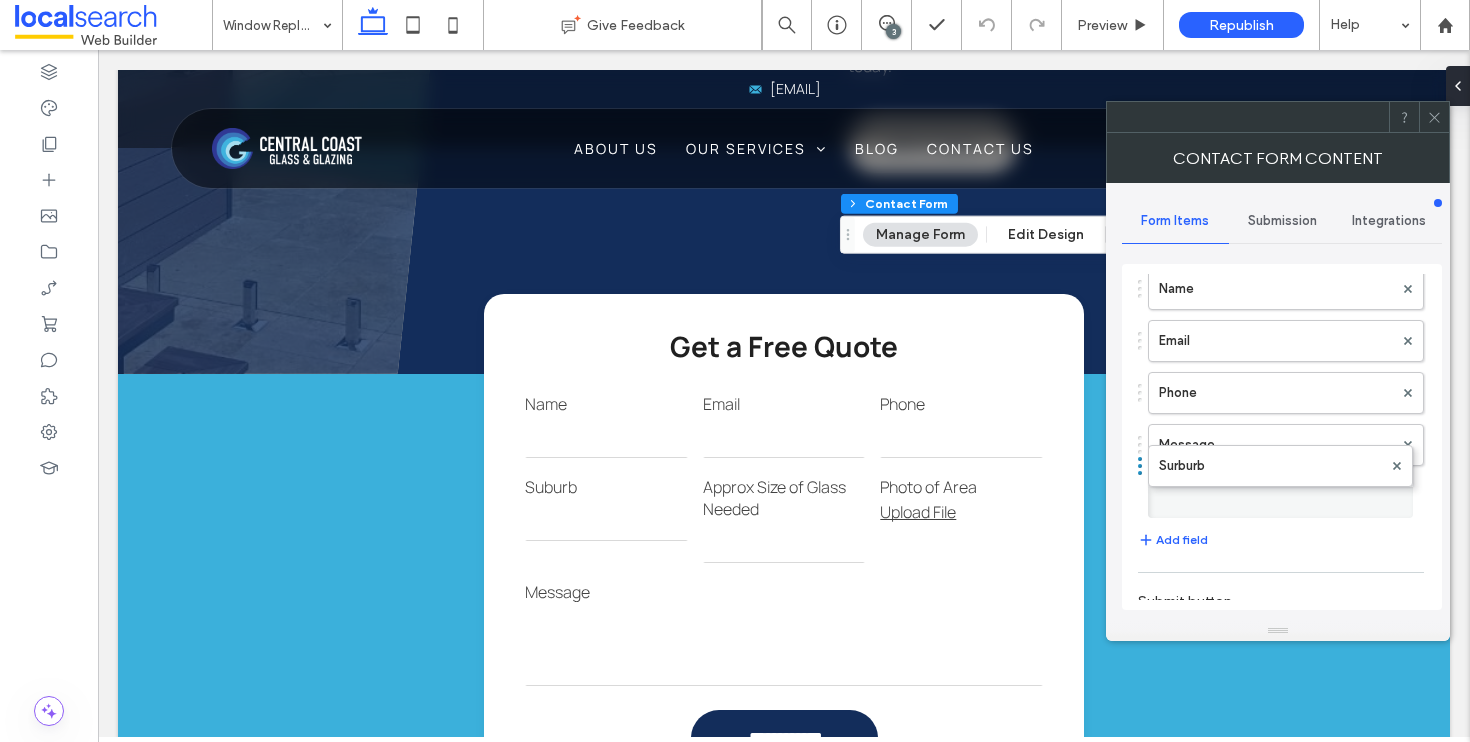 drag, startPoint x: 1146, startPoint y: 506, endPoint x: 1144, endPoint y: 452, distance: 54.037025 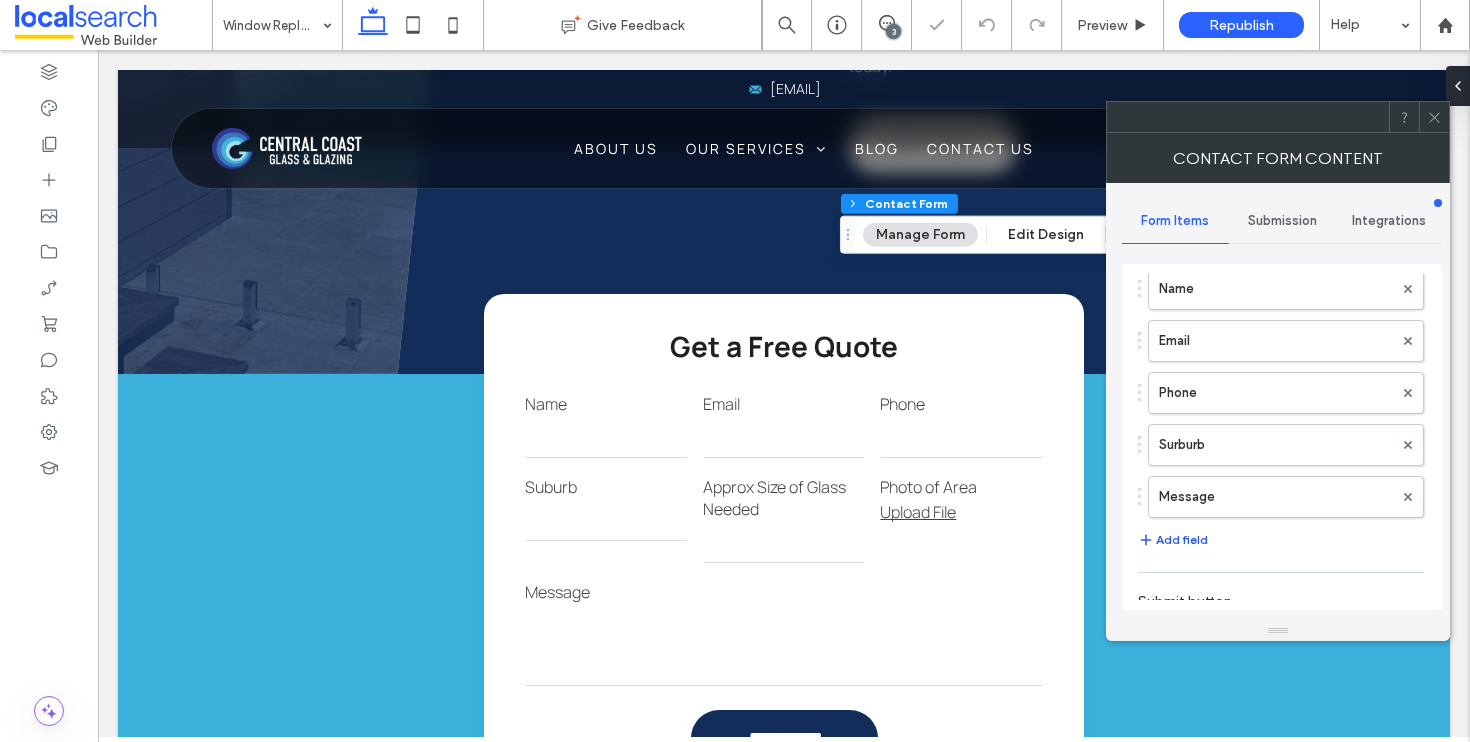 click on "Add field" at bounding box center [1173, 540] 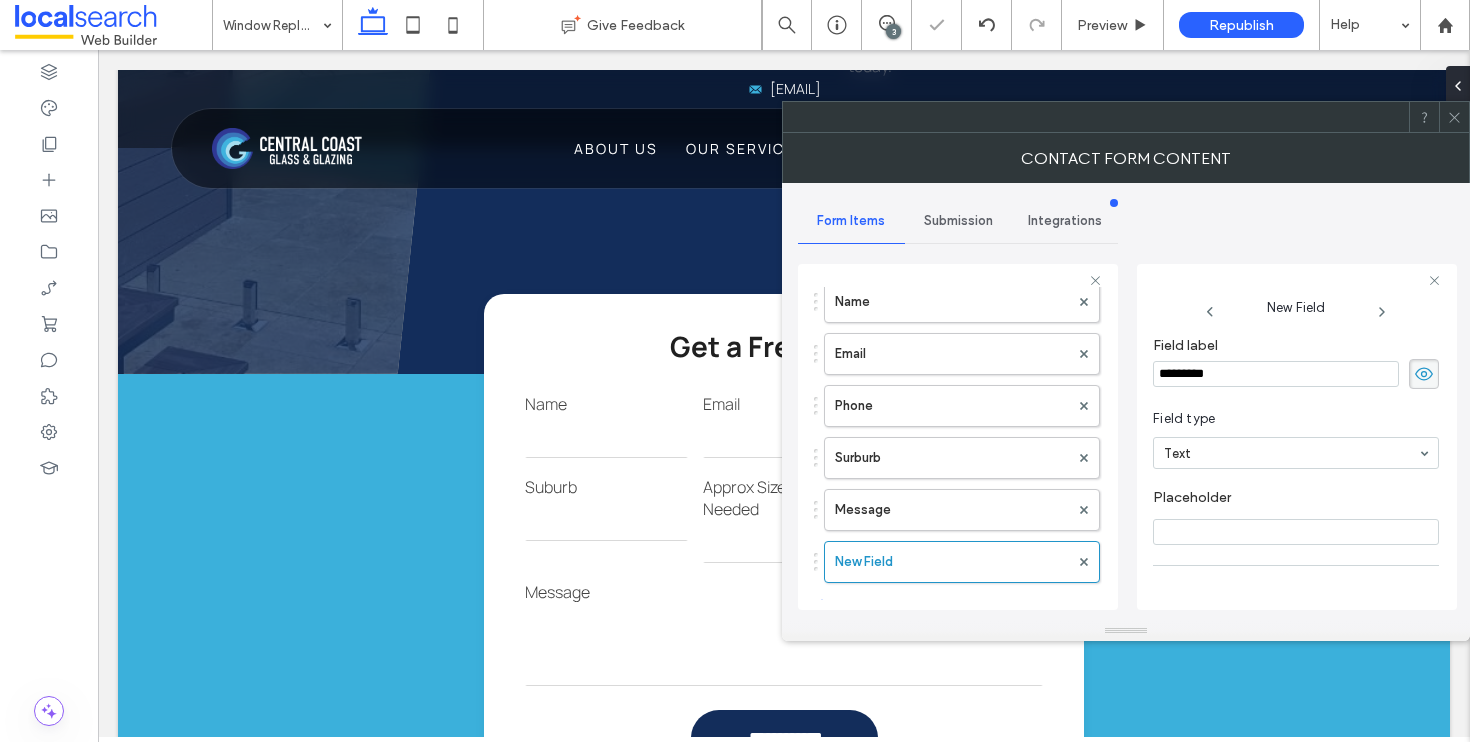 drag, startPoint x: 1244, startPoint y: 378, endPoint x: 1135, endPoint y: 376, distance: 109.01835 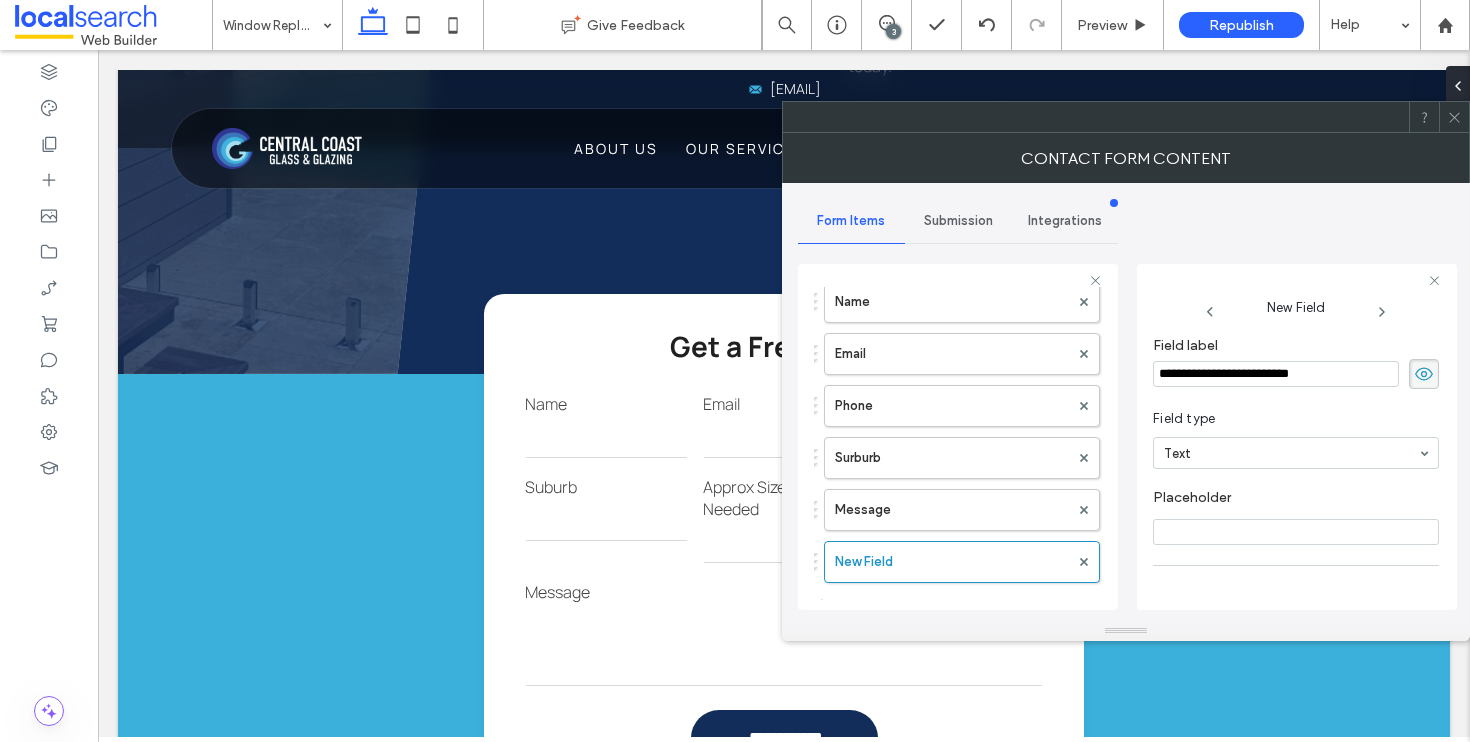 type on "**********" 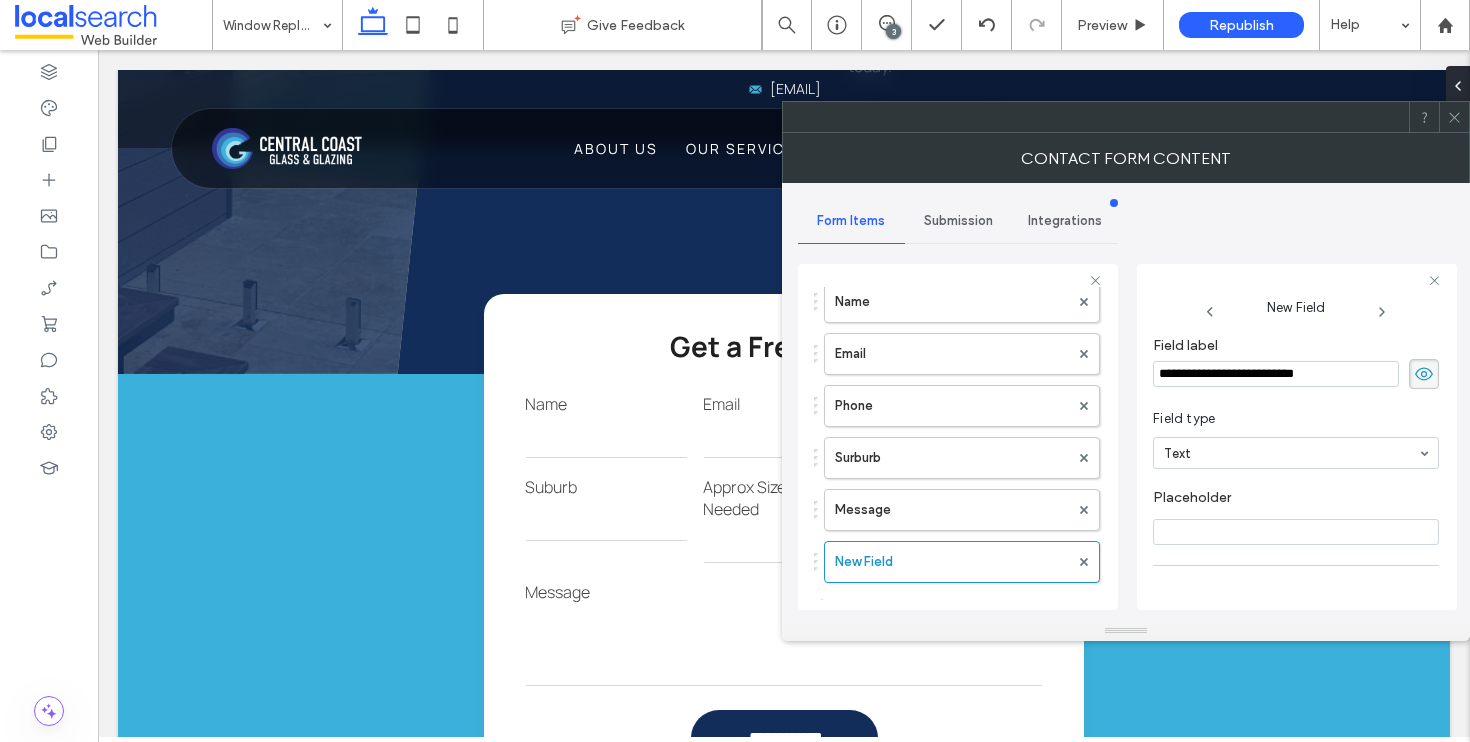 scroll, scrollTop: 141, scrollLeft: 0, axis: vertical 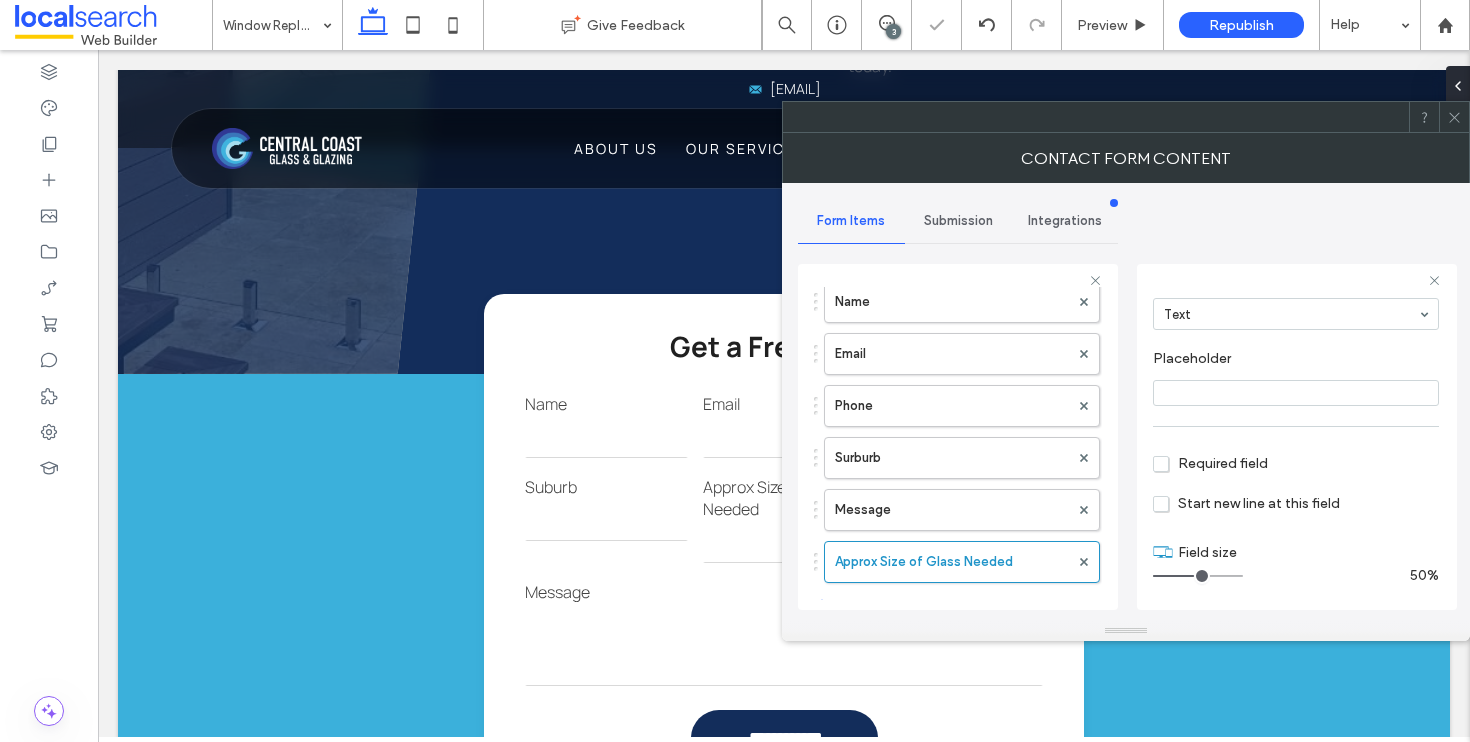 click at bounding box center (1198, 576) 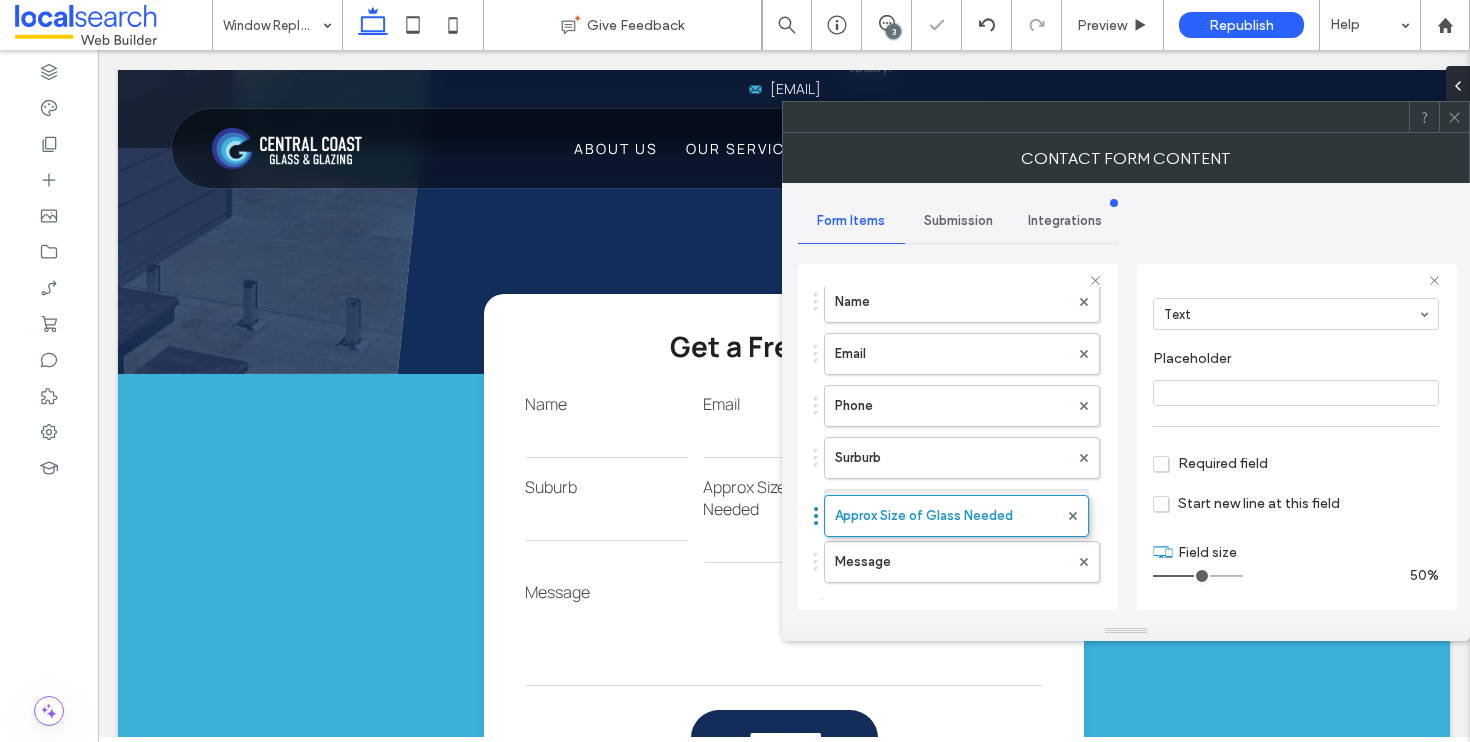 drag, startPoint x: 818, startPoint y: 558, endPoint x: 821, endPoint y: 502, distance: 56.0803 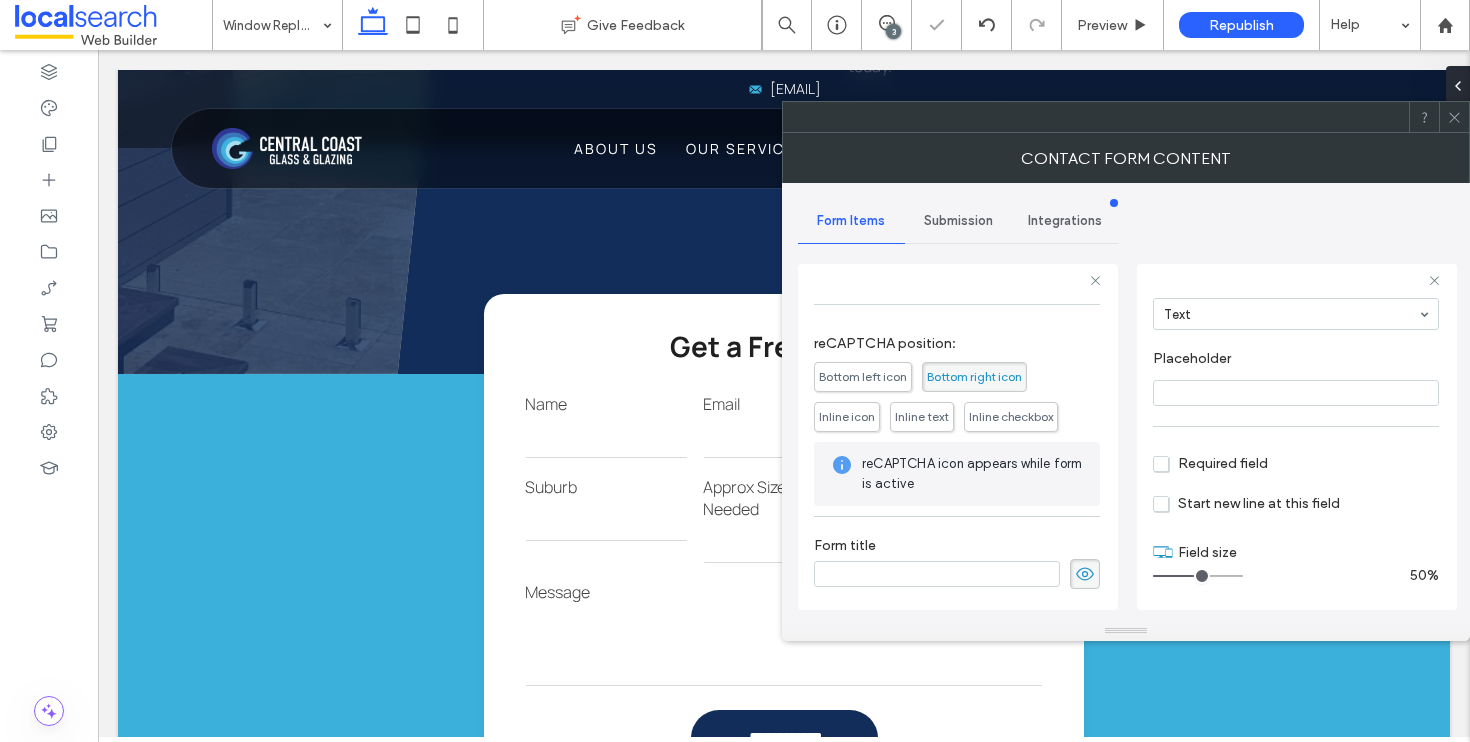 scroll, scrollTop: 338, scrollLeft: 0, axis: vertical 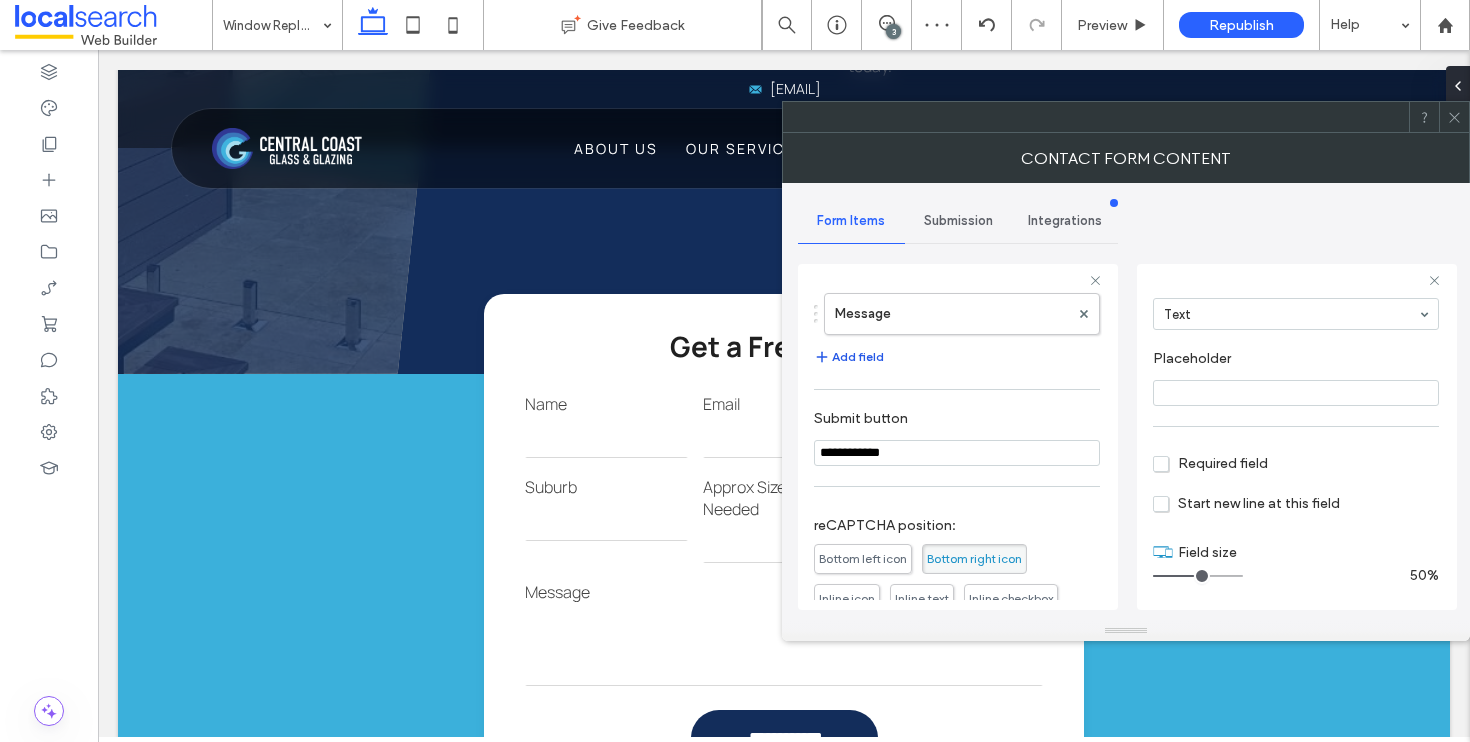 click on "Add field" at bounding box center [849, 357] 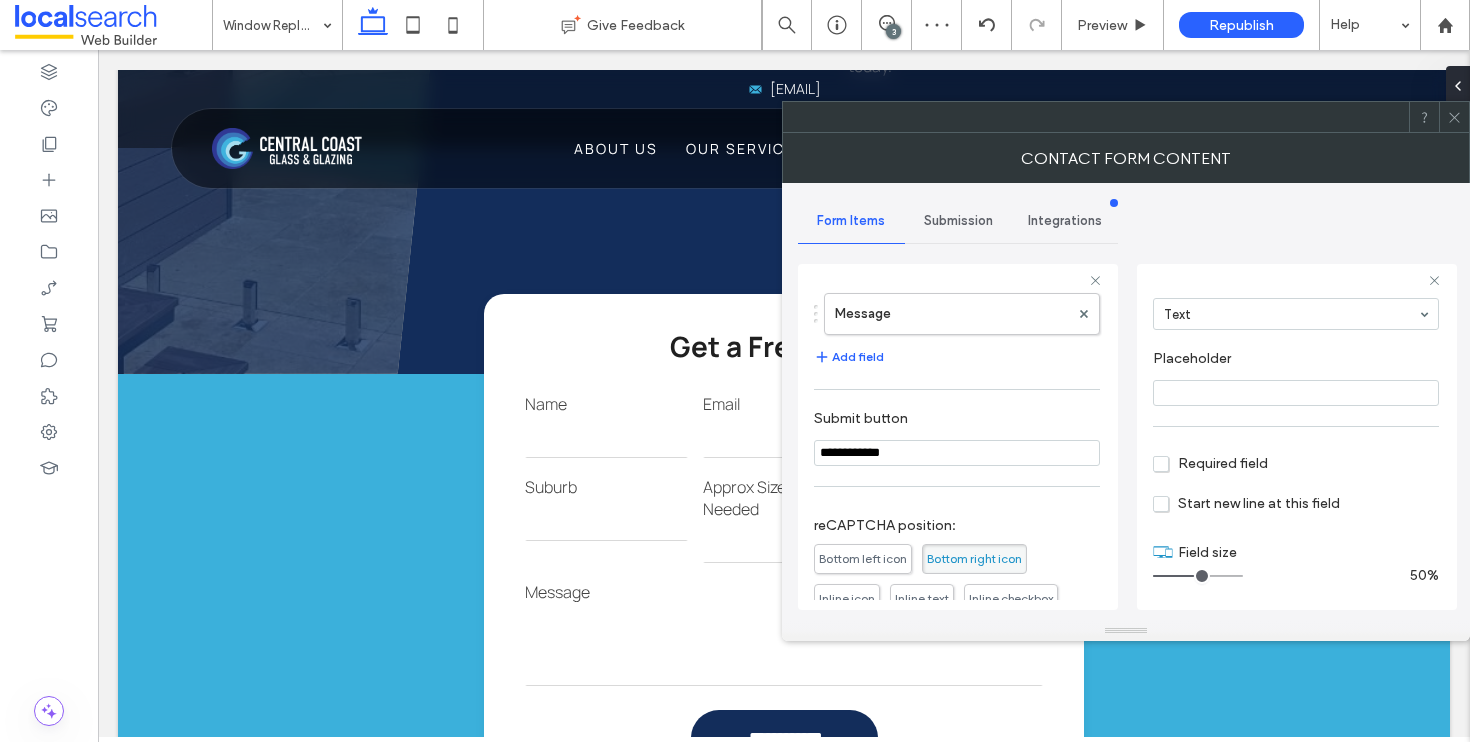 type on "*" 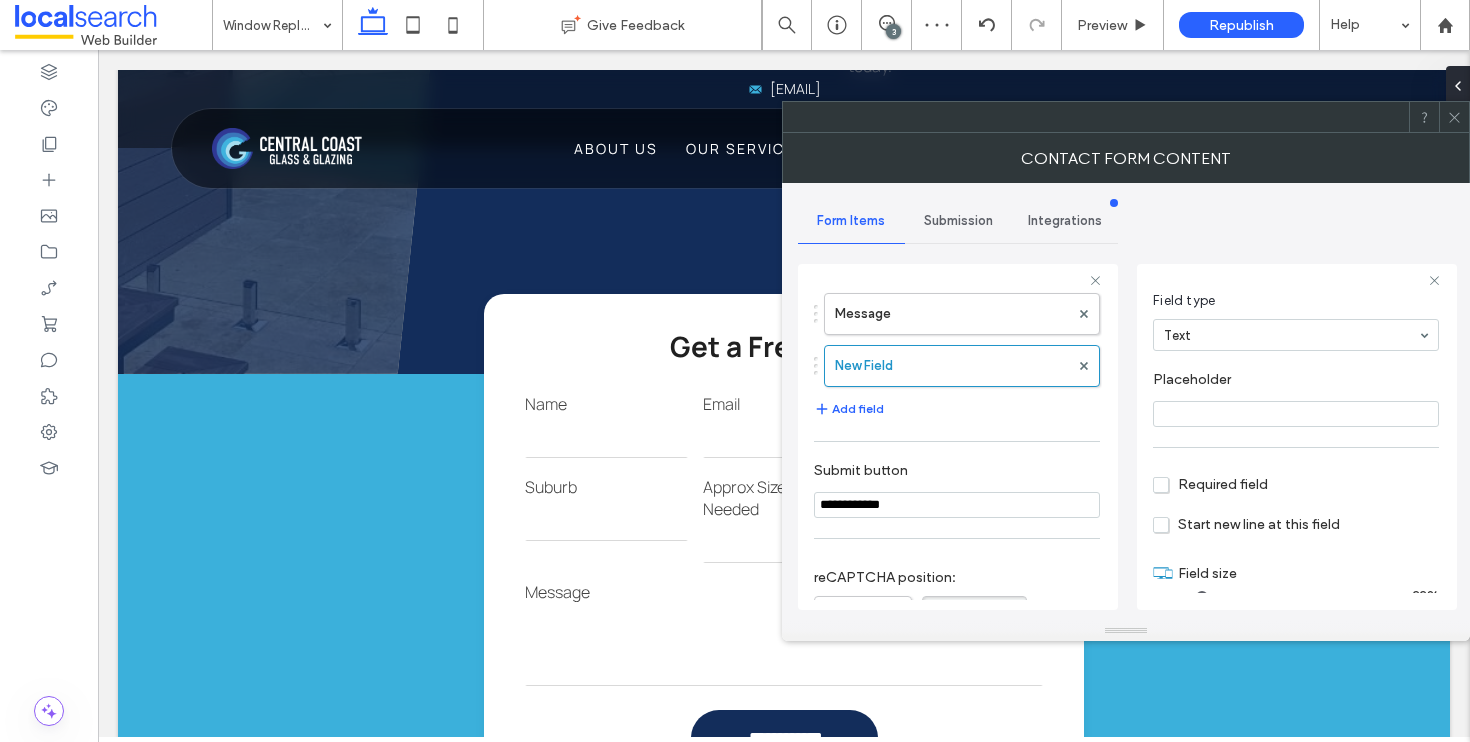 scroll, scrollTop: 0, scrollLeft: 0, axis: both 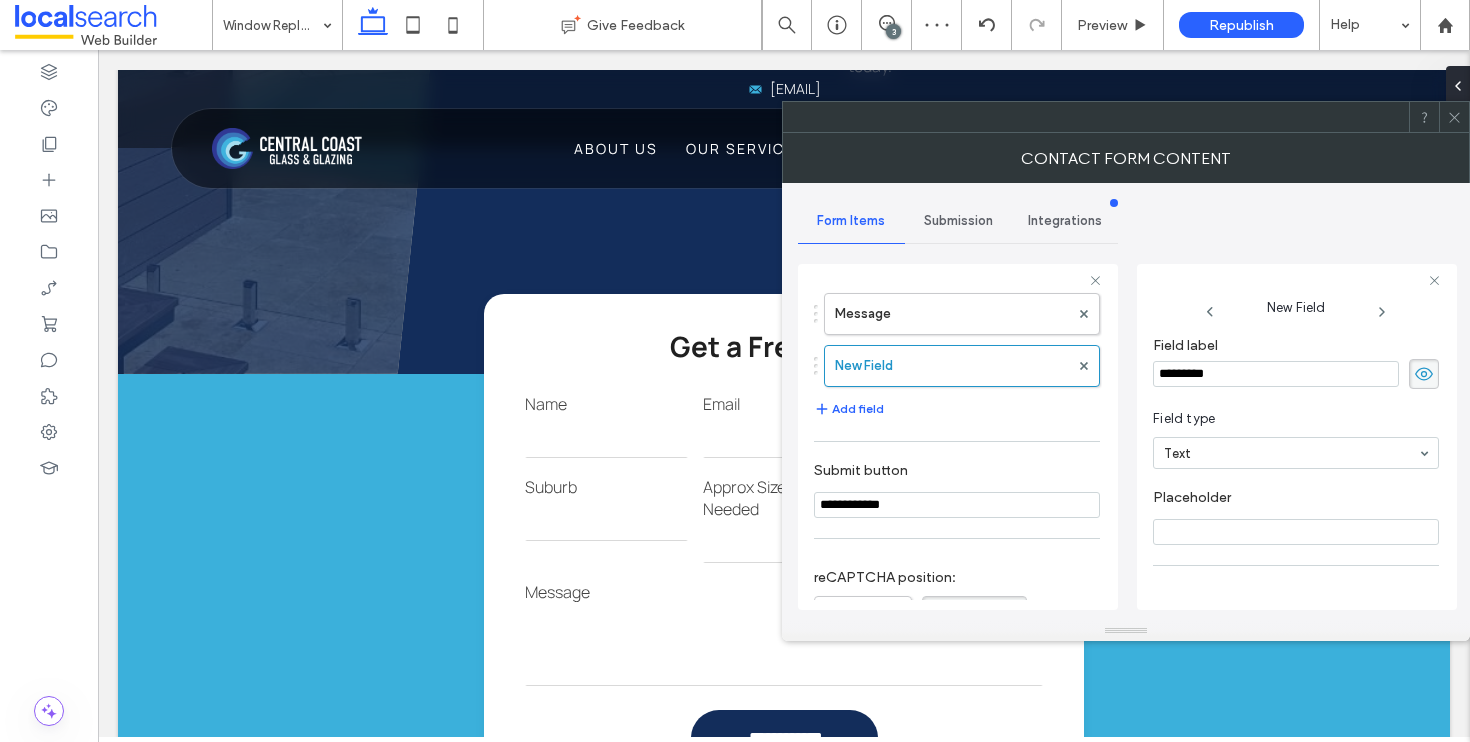 drag, startPoint x: 1251, startPoint y: 377, endPoint x: 1148, endPoint y: 377, distance: 103 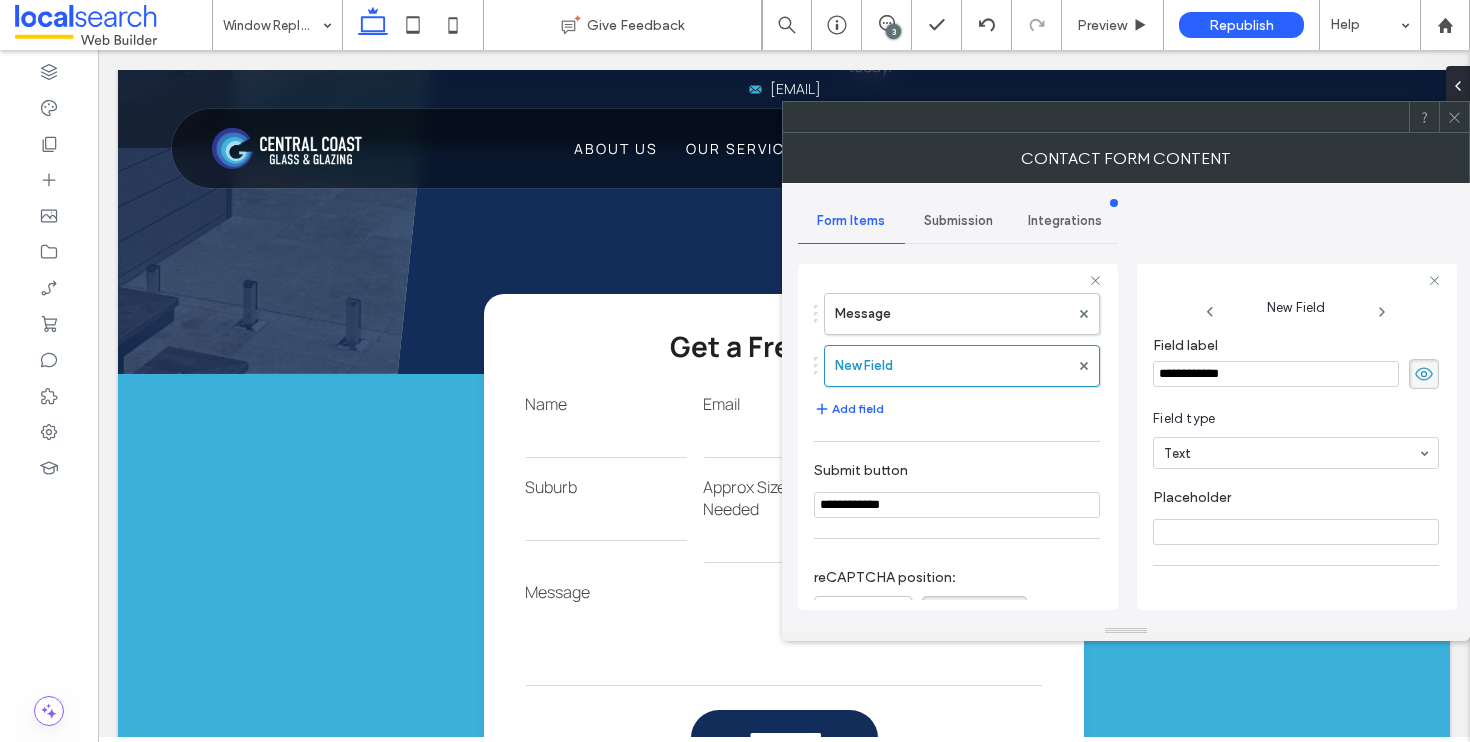 type on "**********" 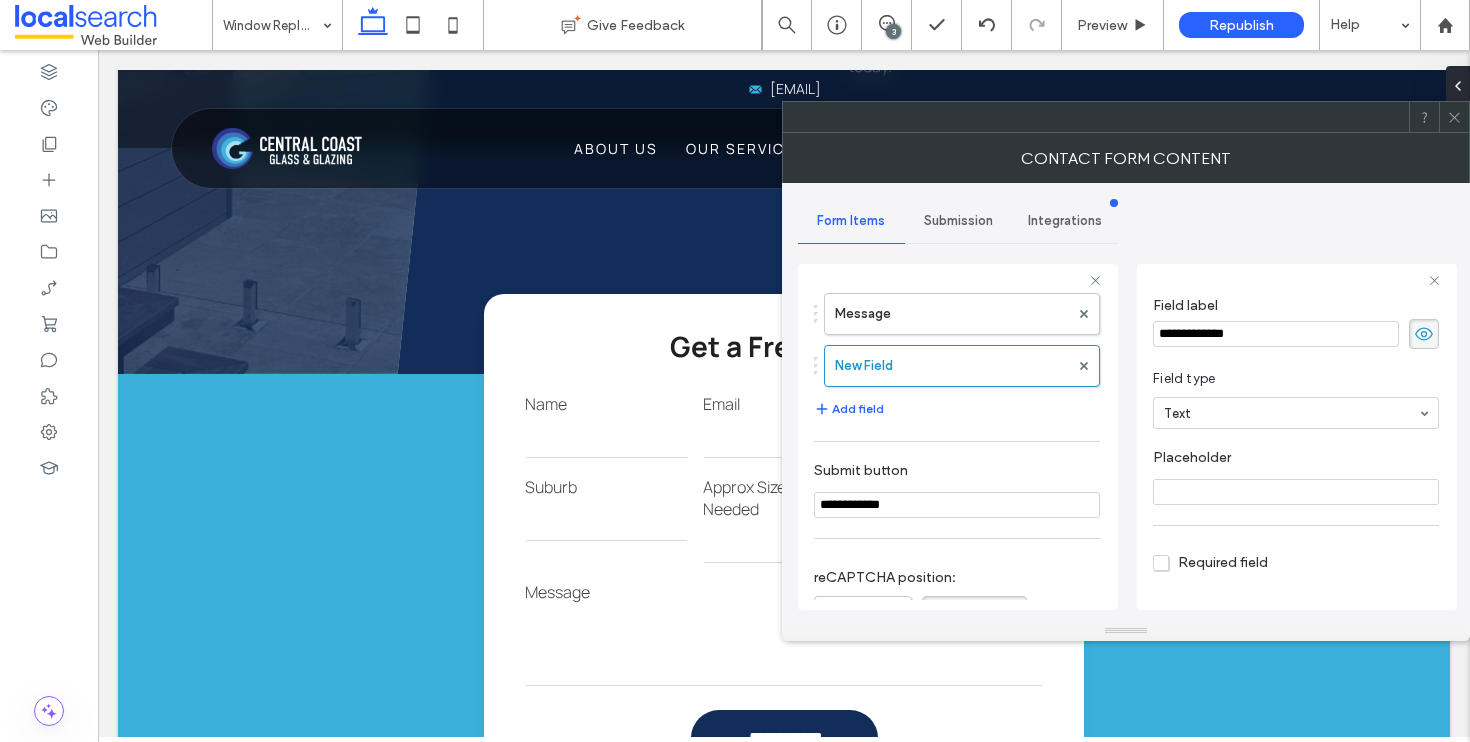 scroll, scrollTop: 141, scrollLeft: 0, axis: vertical 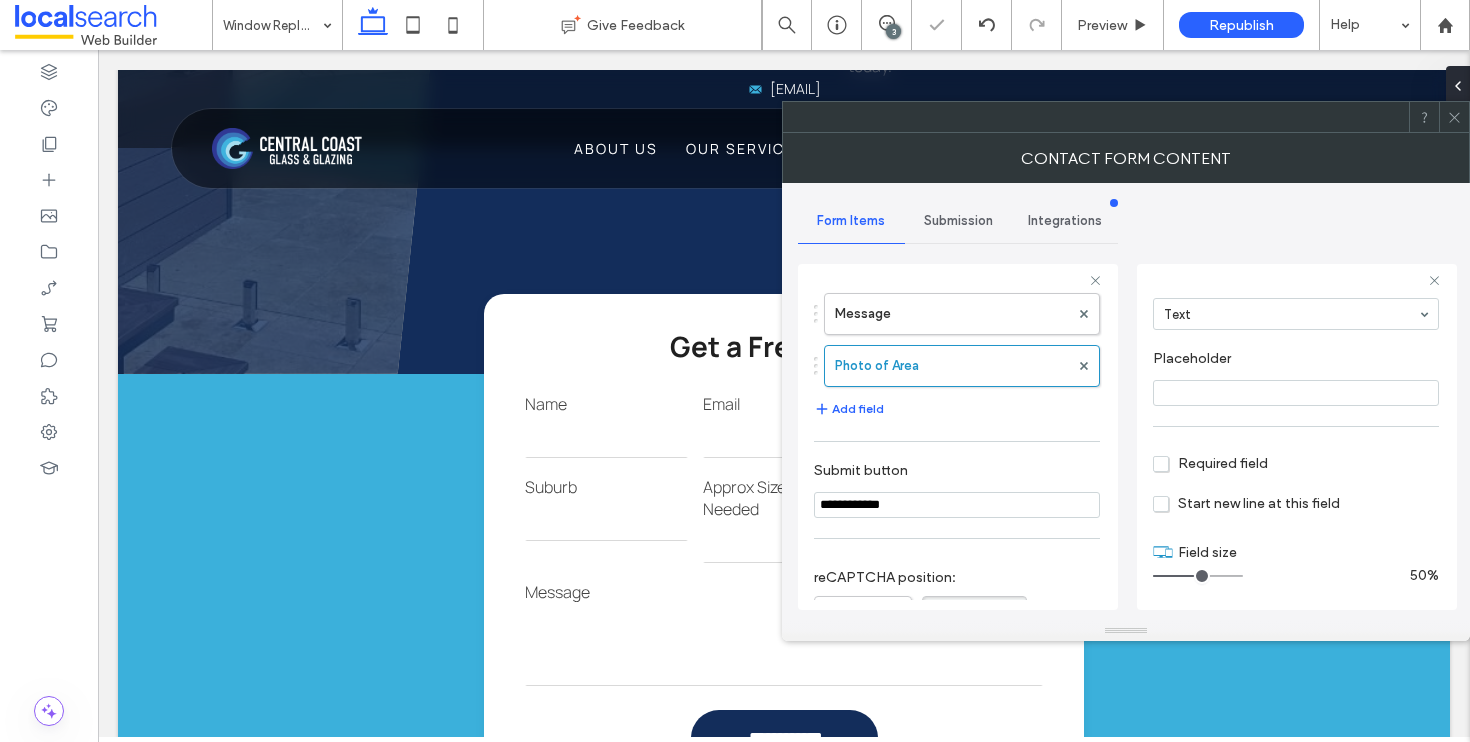 drag, startPoint x: 1179, startPoint y: 577, endPoint x: 1197, endPoint y: 578, distance: 18.027756 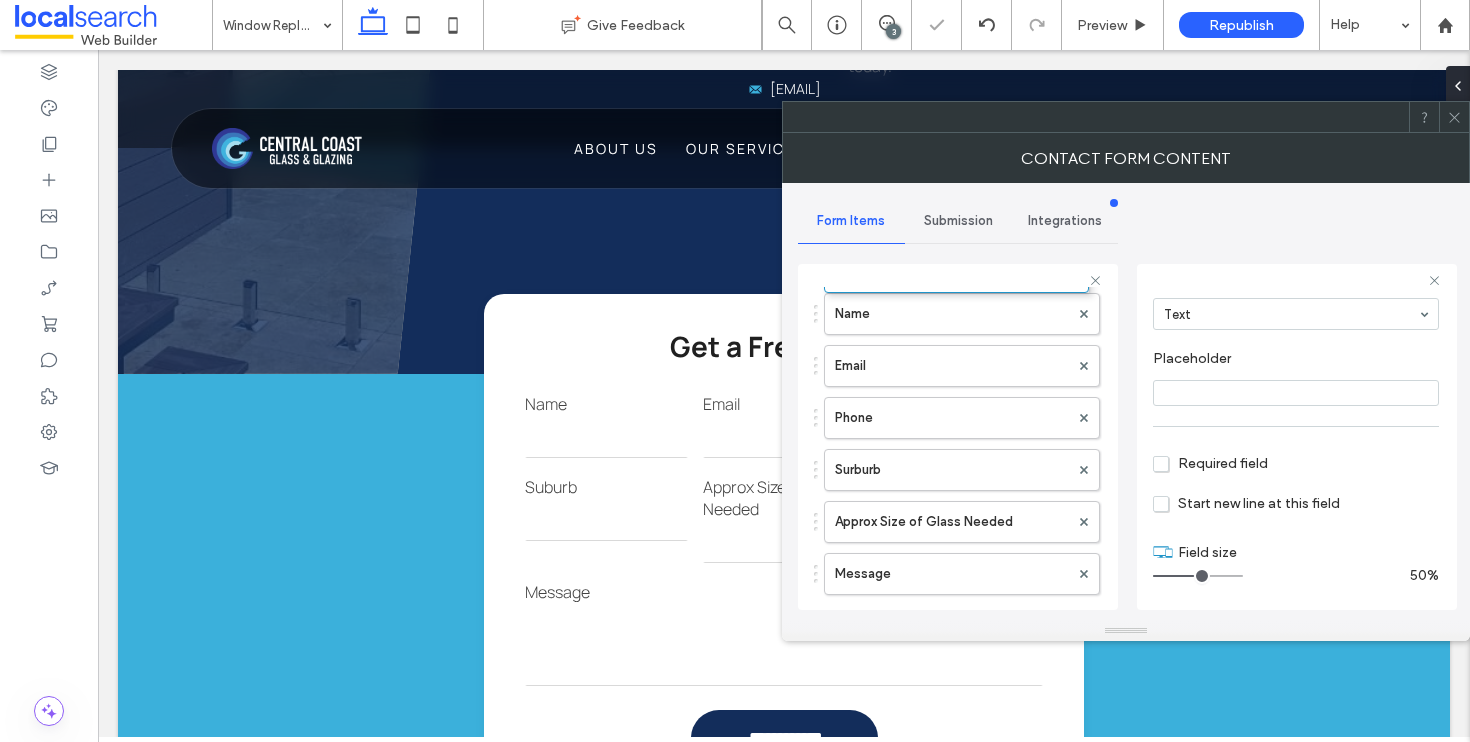 scroll, scrollTop: 26, scrollLeft: 0, axis: vertical 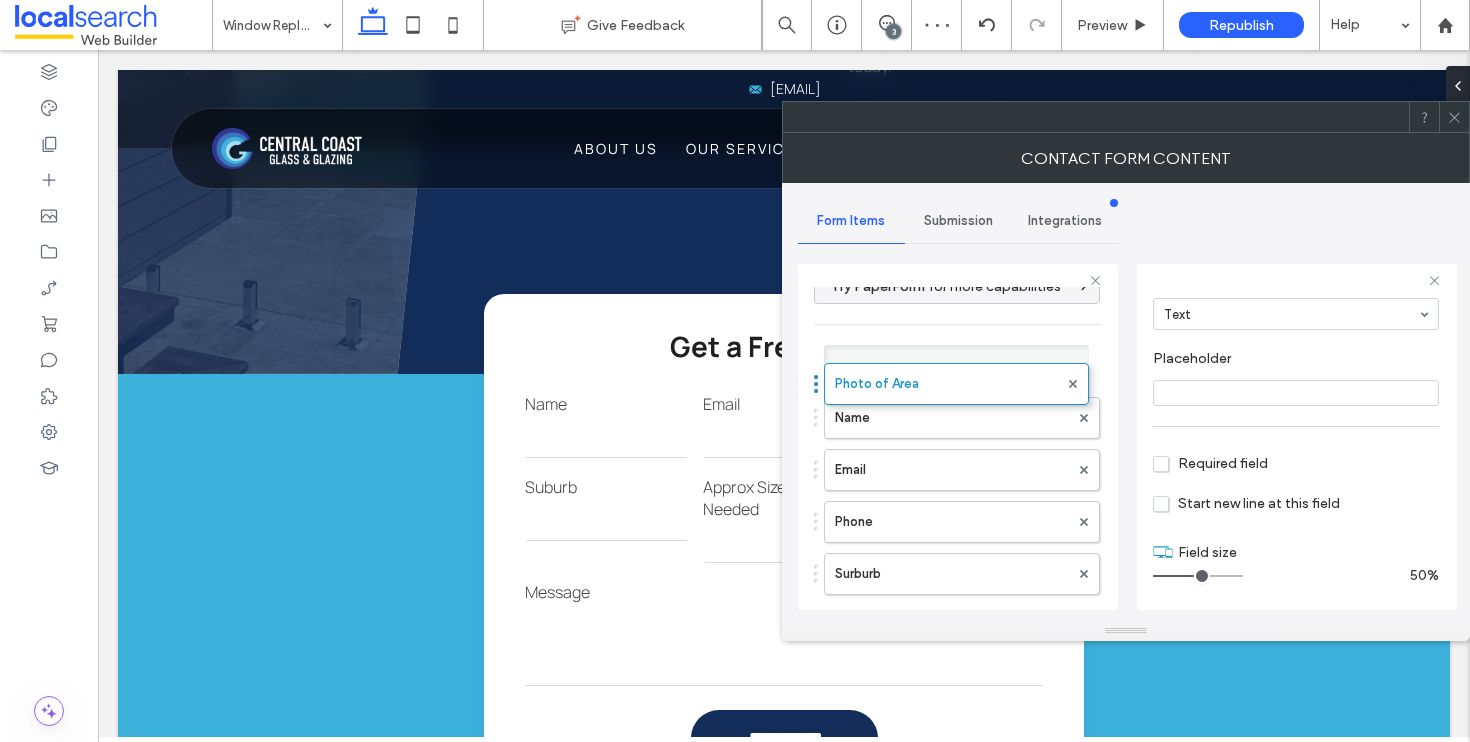 drag, startPoint x: 815, startPoint y: 373, endPoint x: 895, endPoint y: 498, distance: 148.40822 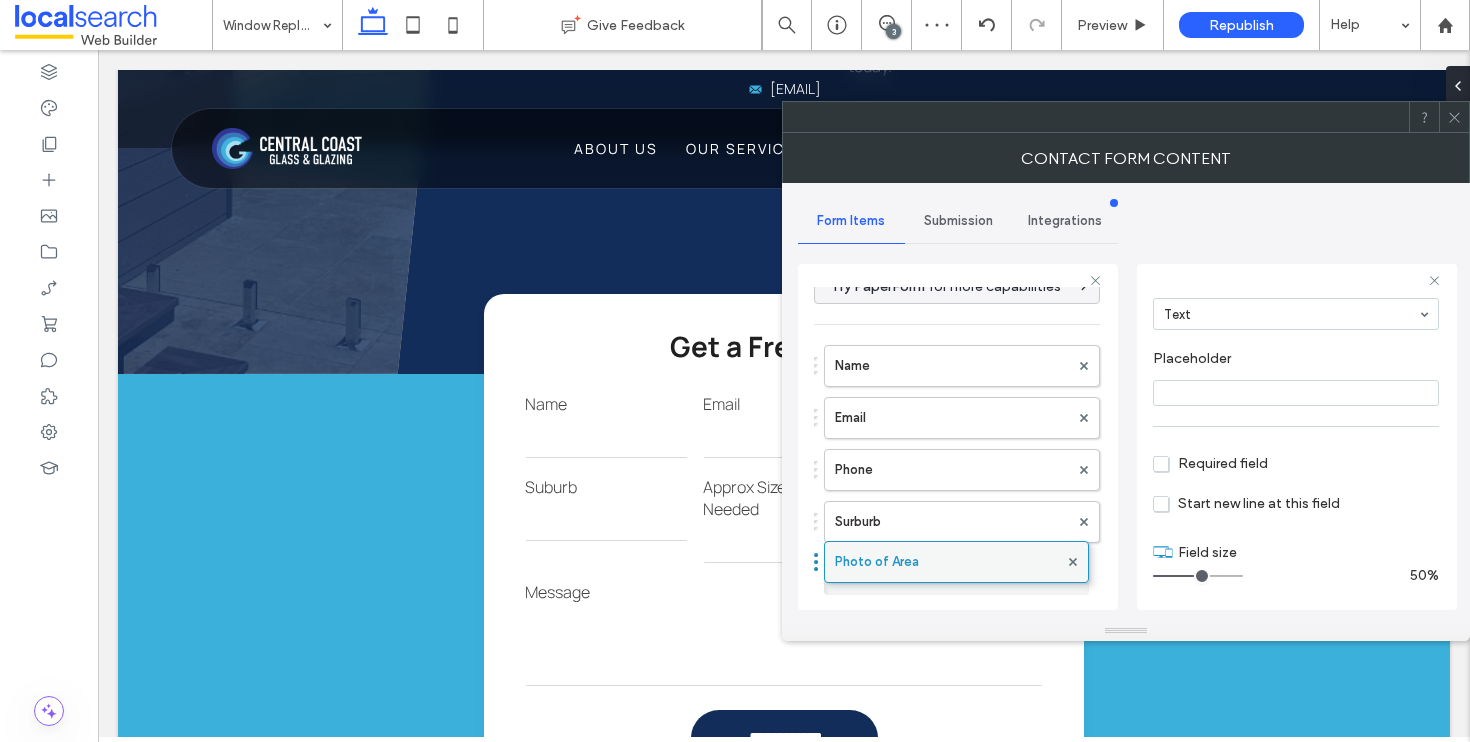 drag, startPoint x: 816, startPoint y: 360, endPoint x: 835, endPoint y: 546, distance: 186.96791 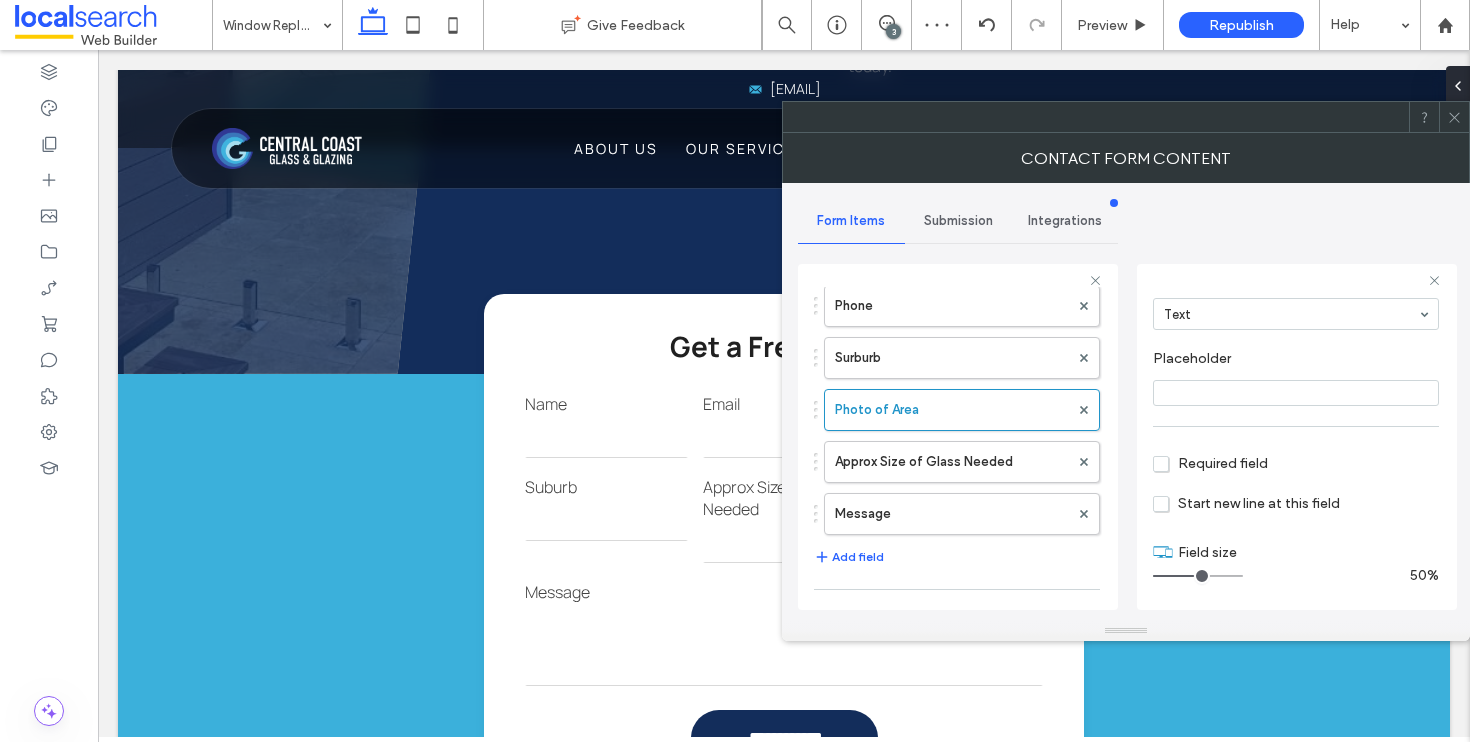 scroll, scrollTop: 191, scrollLeft: 0, axis: vertical 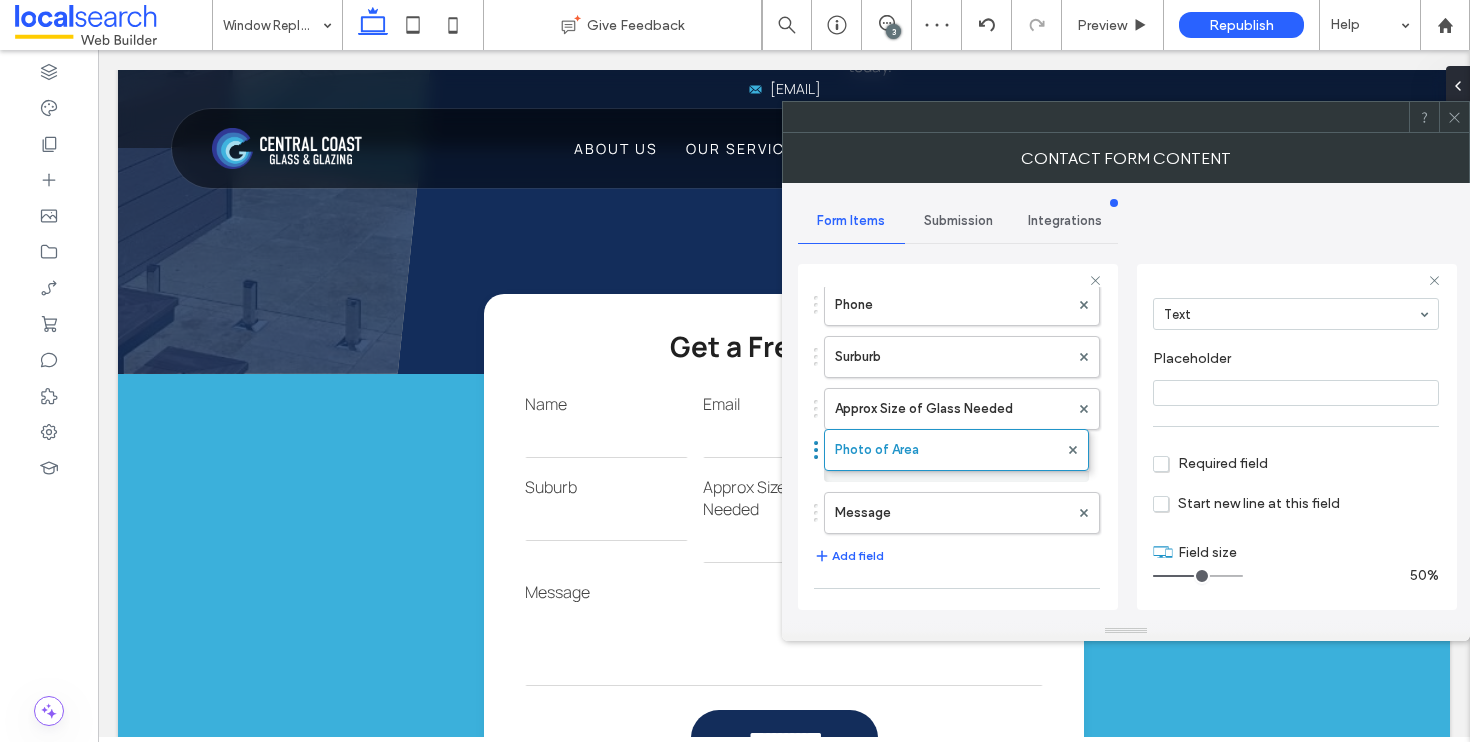 drag, startPoint x: 818, startPoint y: 411, endPoint x: 815, endPoint y: 447, distance: 36.124783 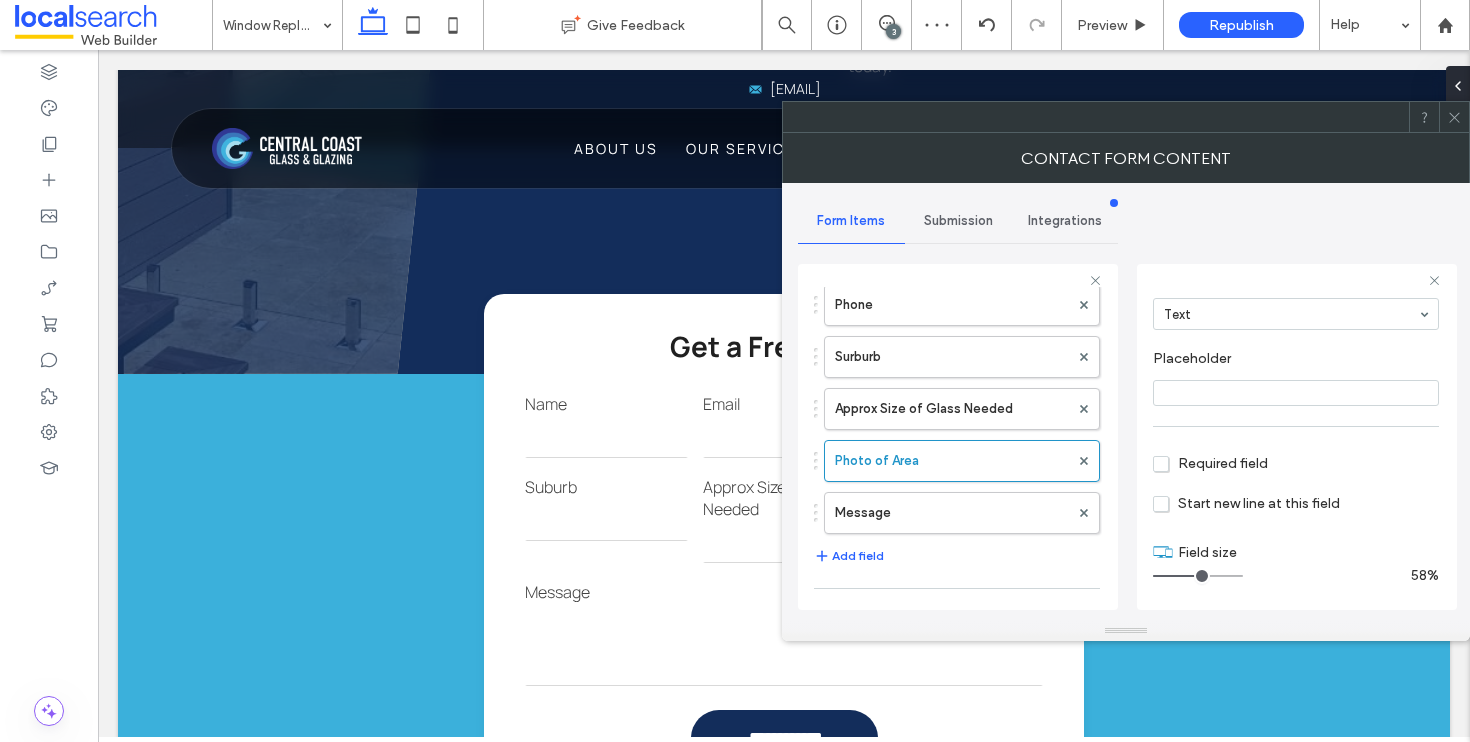 type on "*" 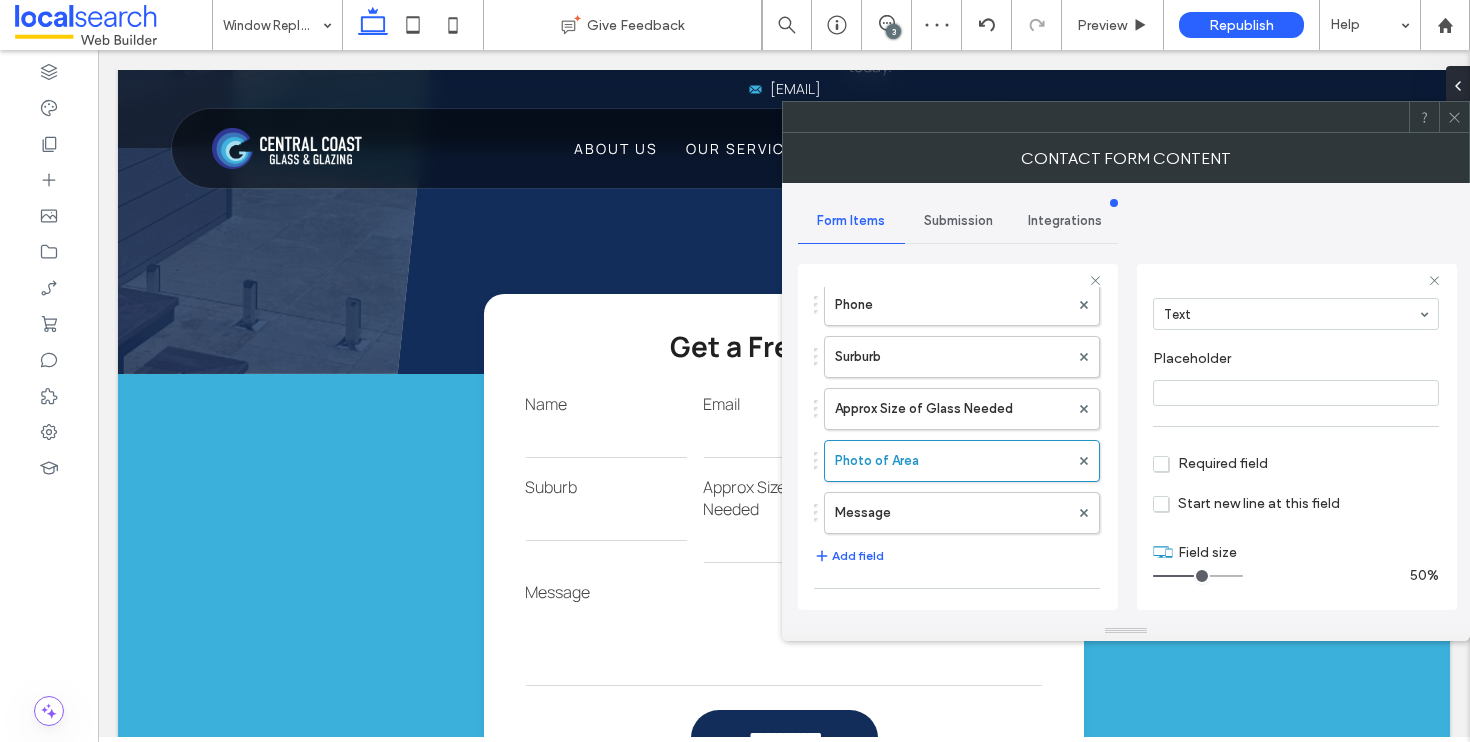 click at bounding box center (1198, 576) 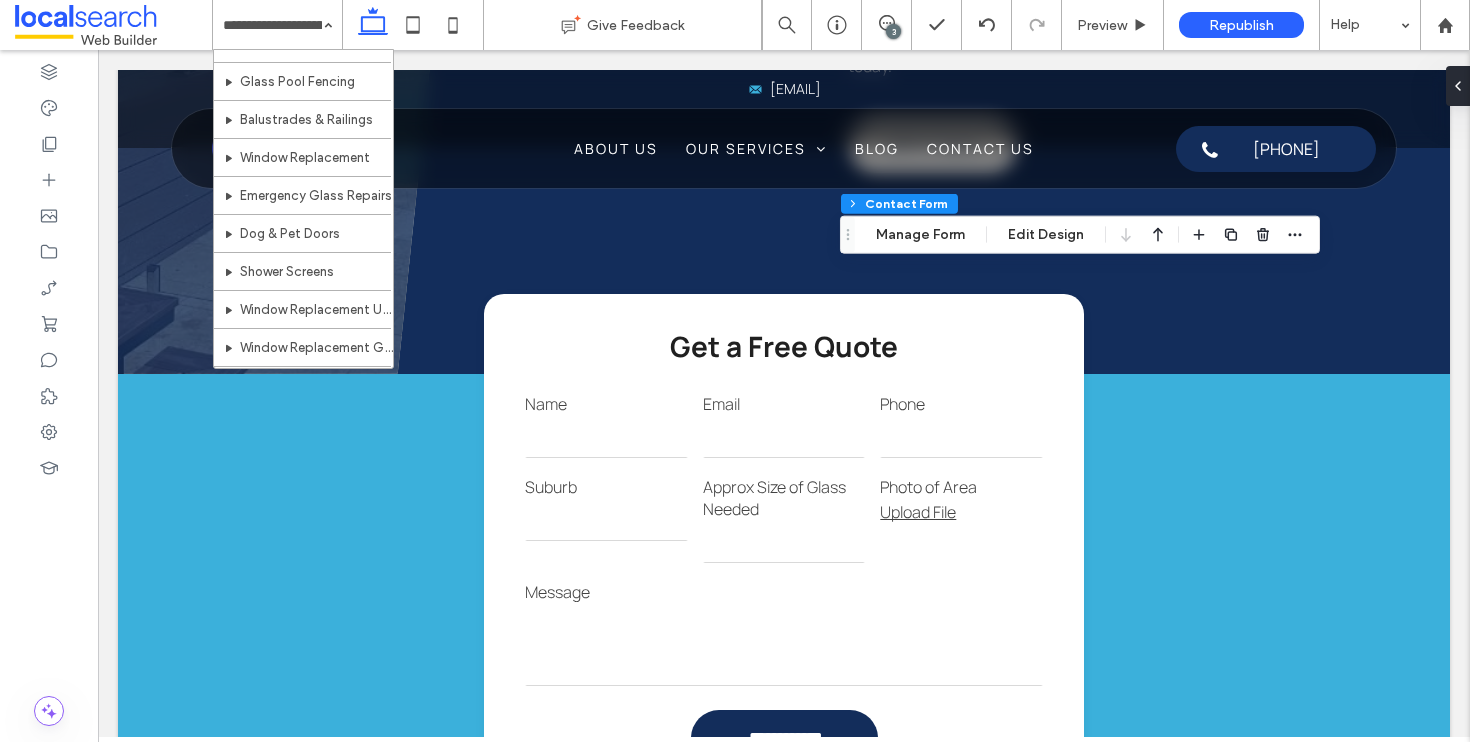 scroll, scrollTop: 693, scrollLeft: 0, axis: vertical 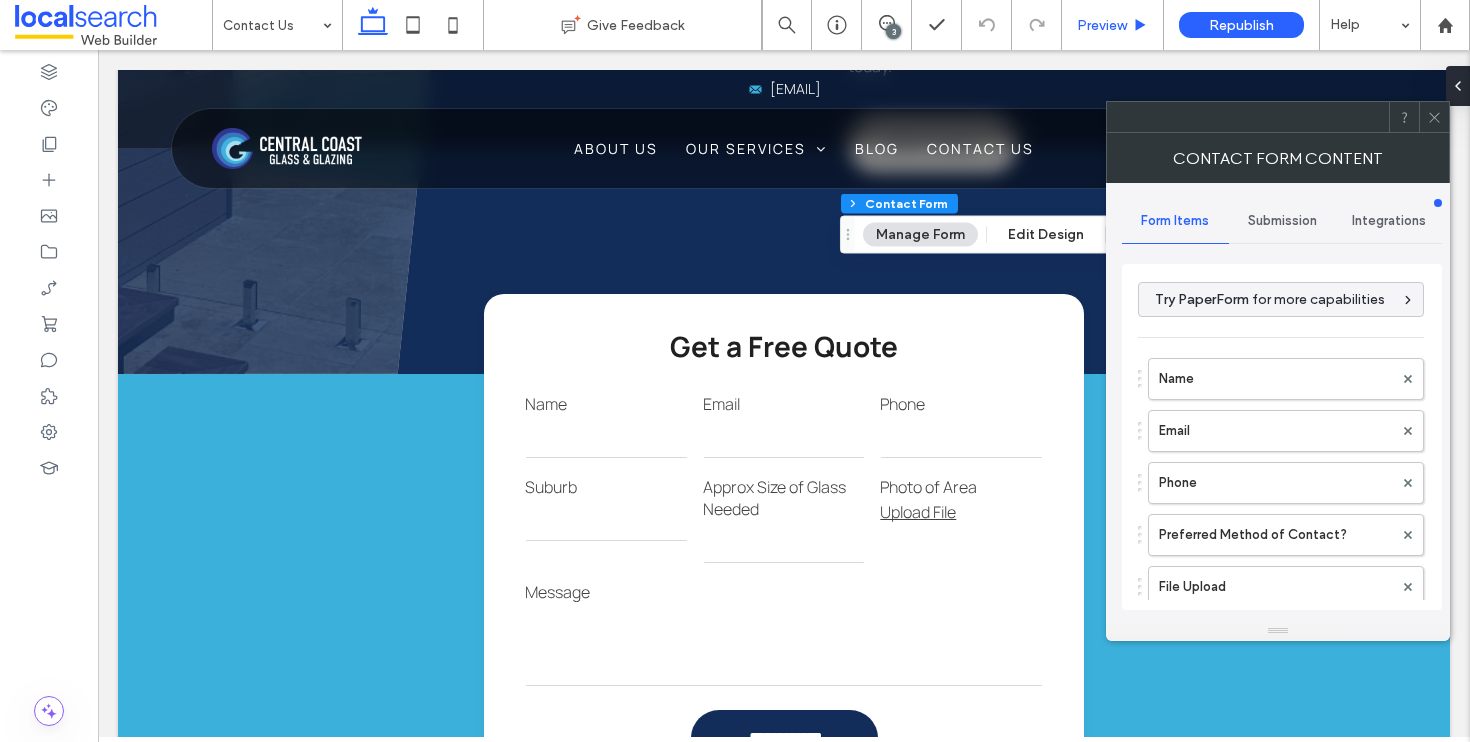 type on "**********" 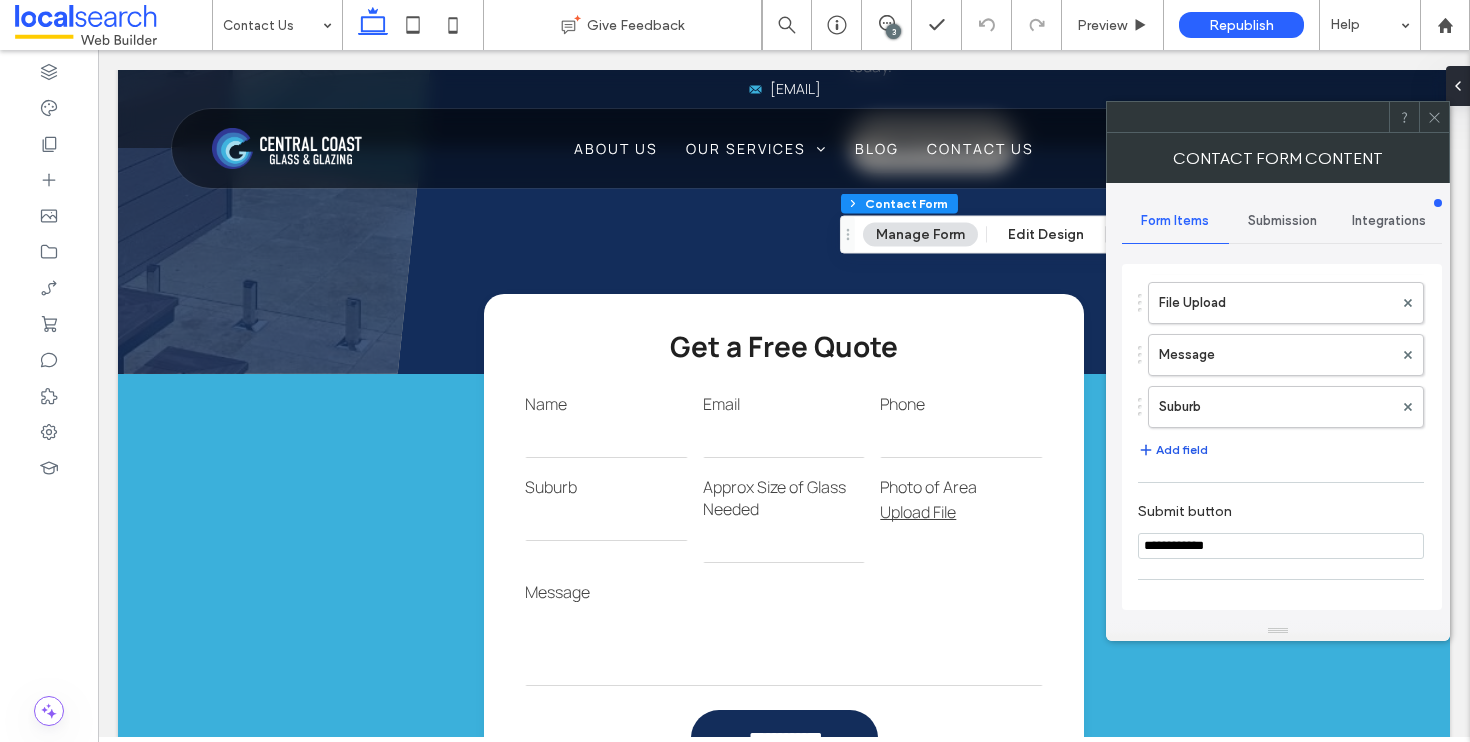 scroll, scrollTop: 286, scrollLeft: 0, axis: vertical 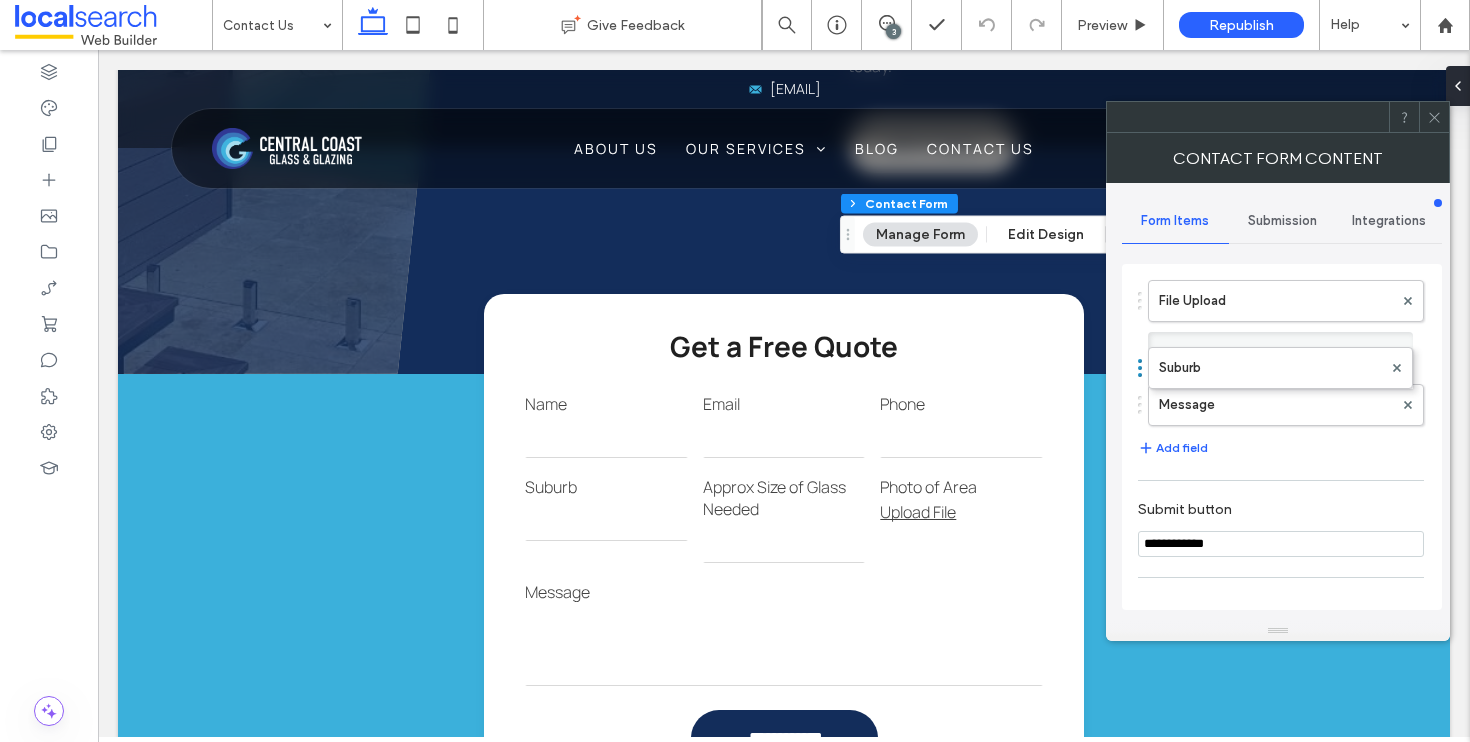 drag, startPoint x: 1141, startPoint y: 400, endPoint x: 1144, endPoint y: 352, distance: 48.09366 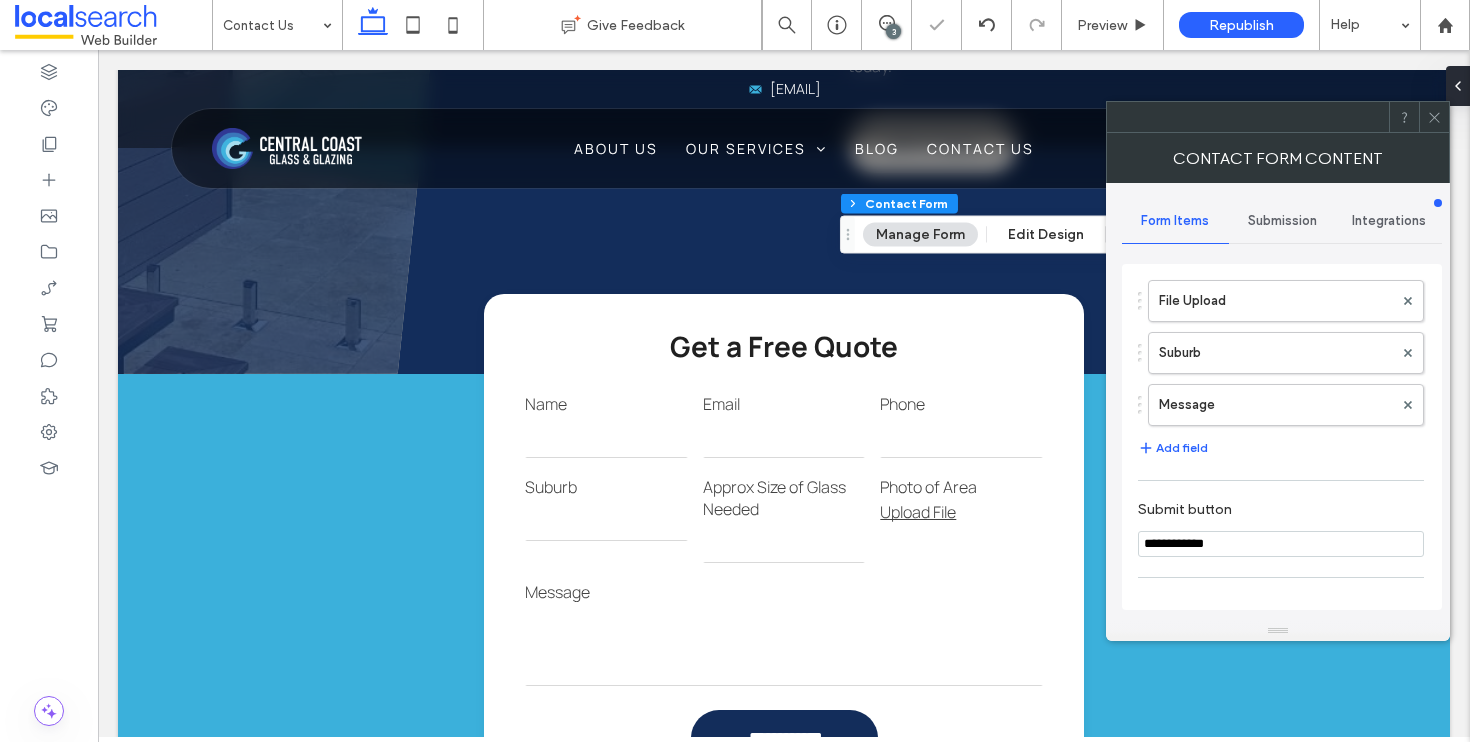 click 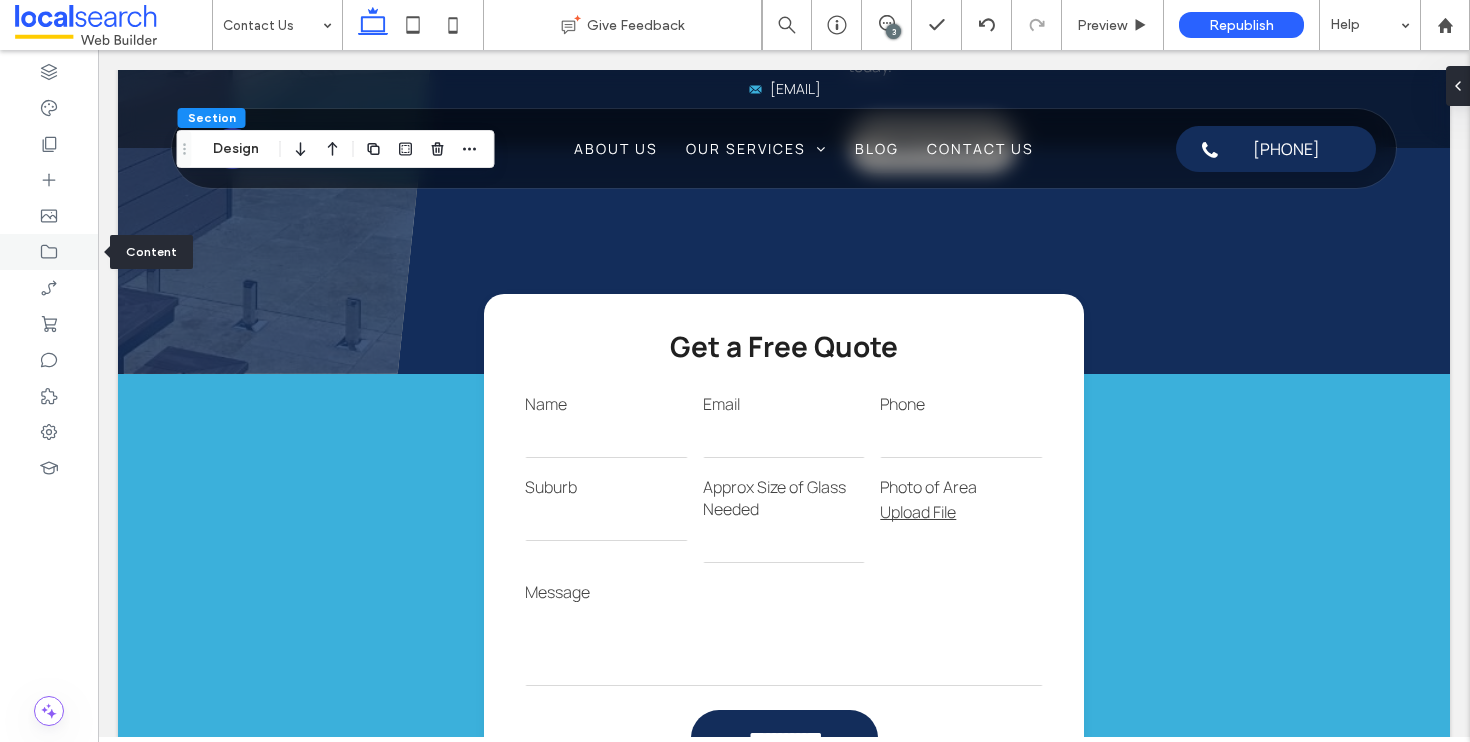 click 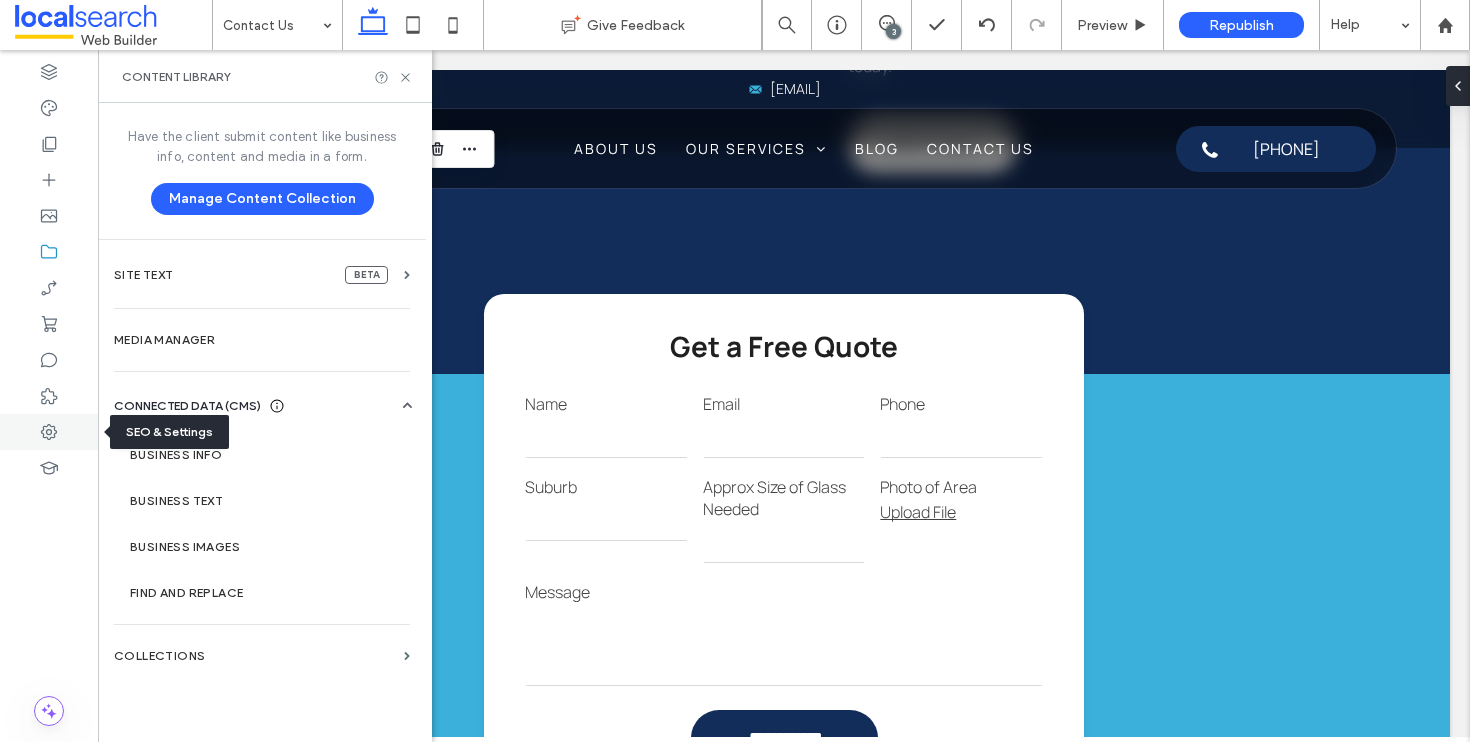 click at bounding box center (49, 432) 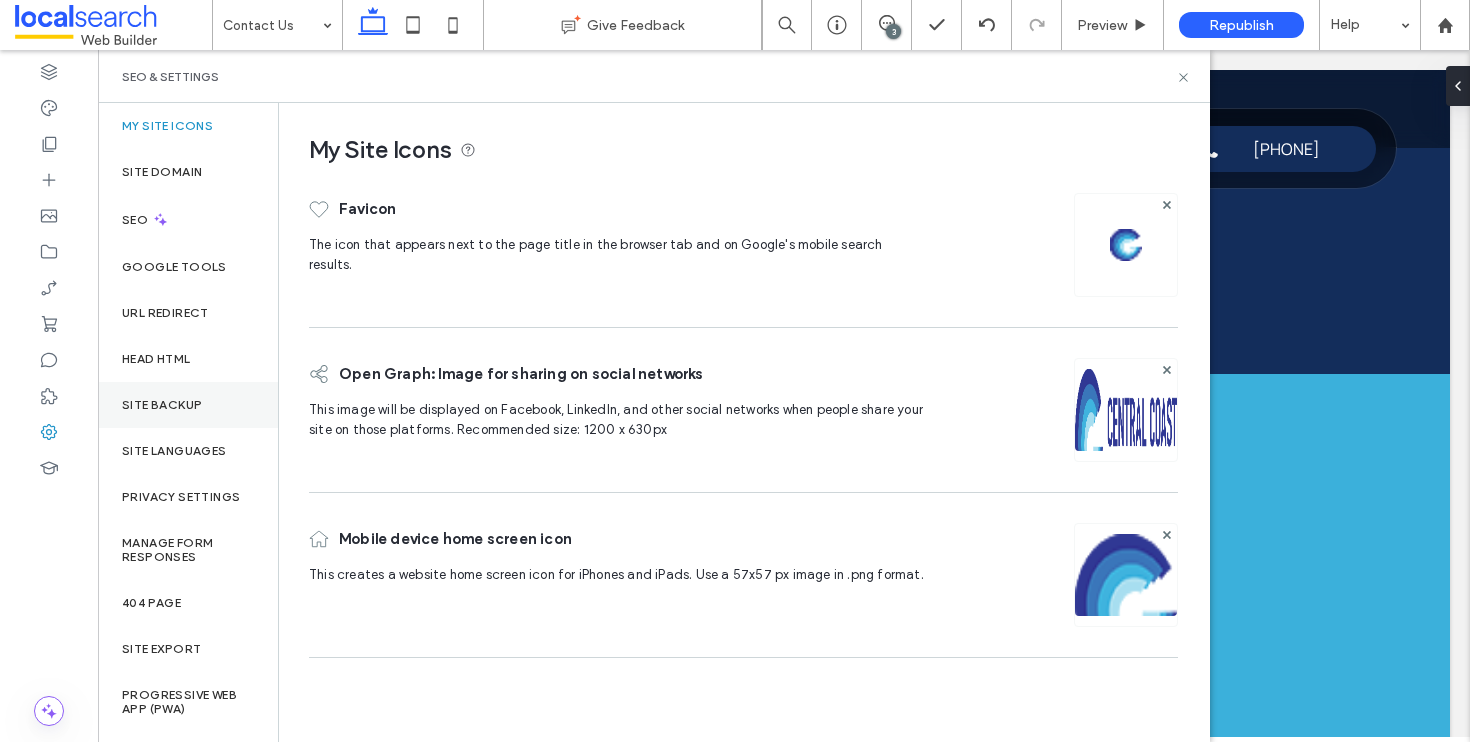 click on "Site Backup" at bounding box center (162, 405) 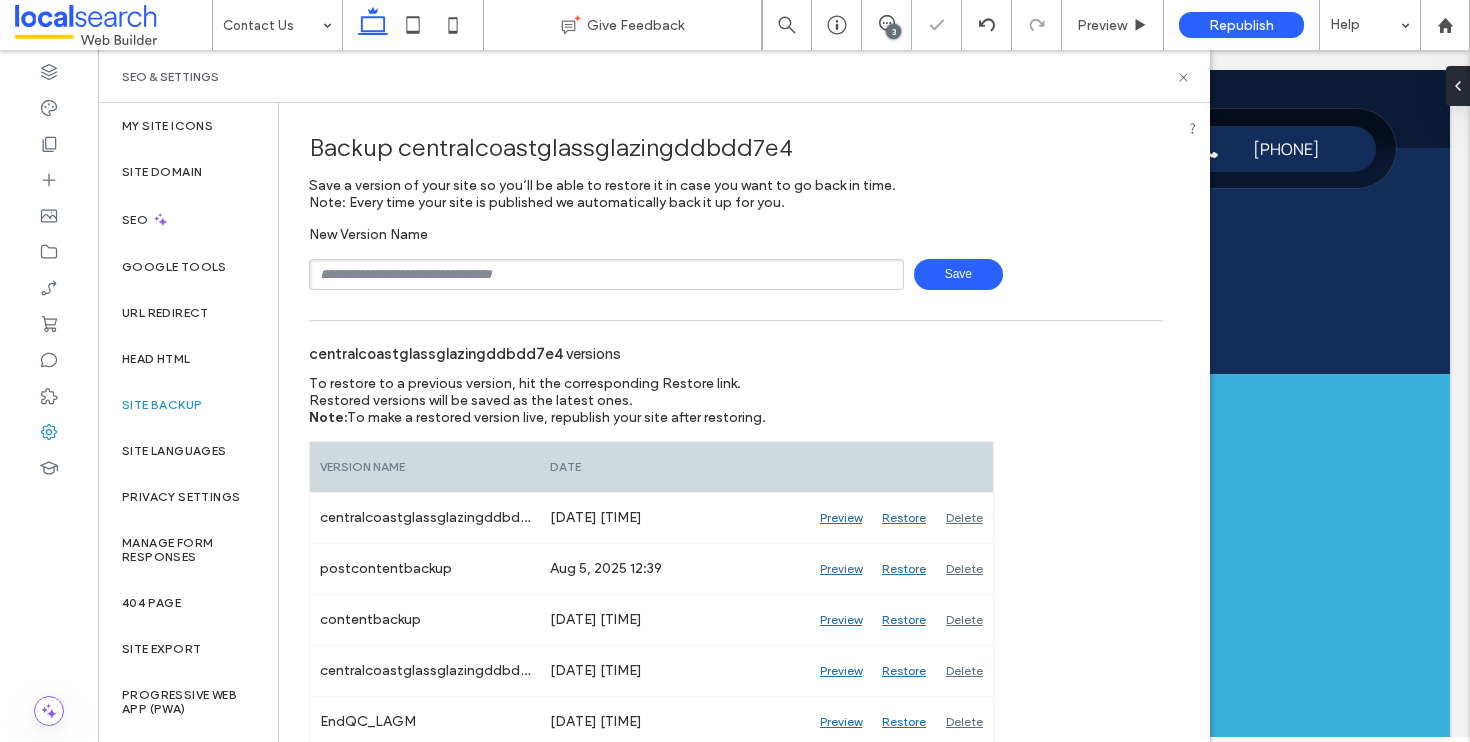 click on "Save" at bounding box center [958, 274] 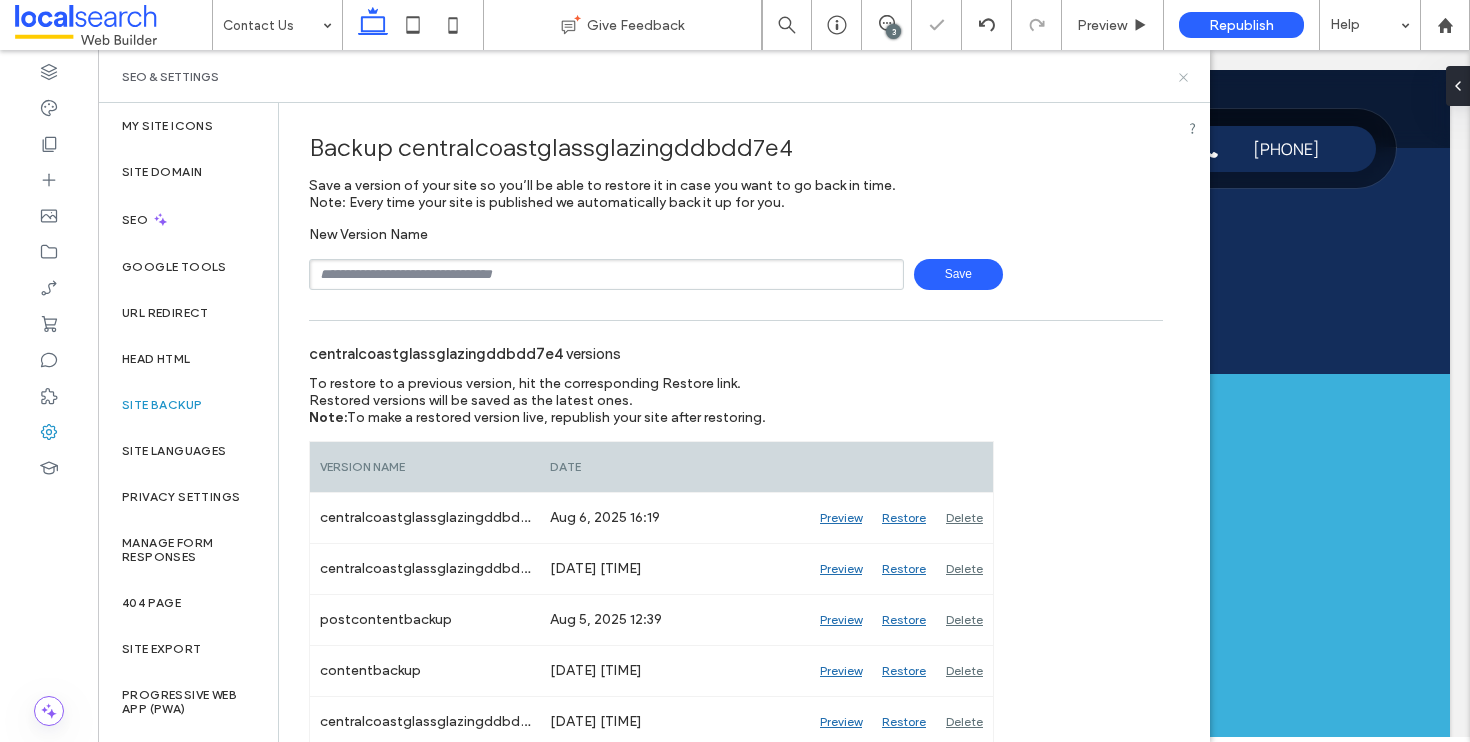 click 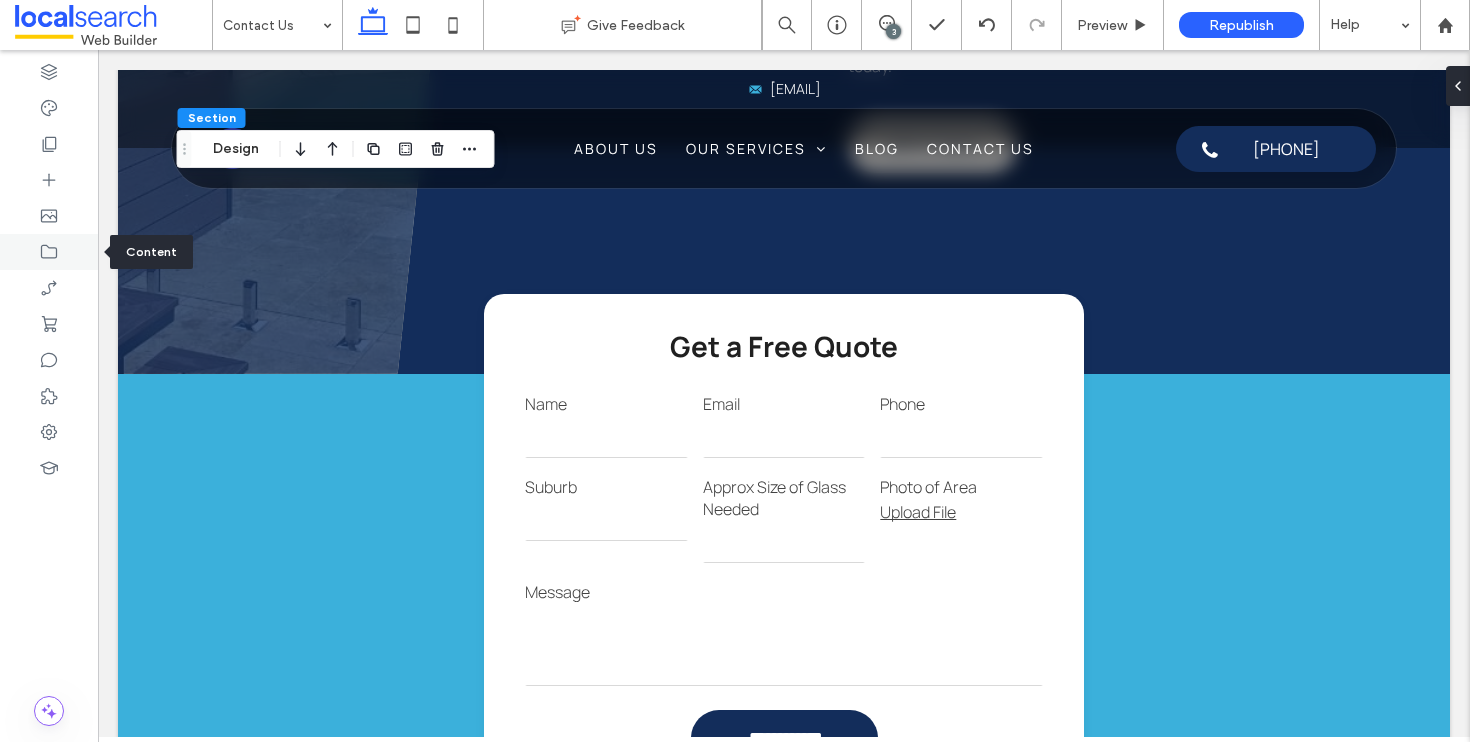 click at bounding box center [49, 252] 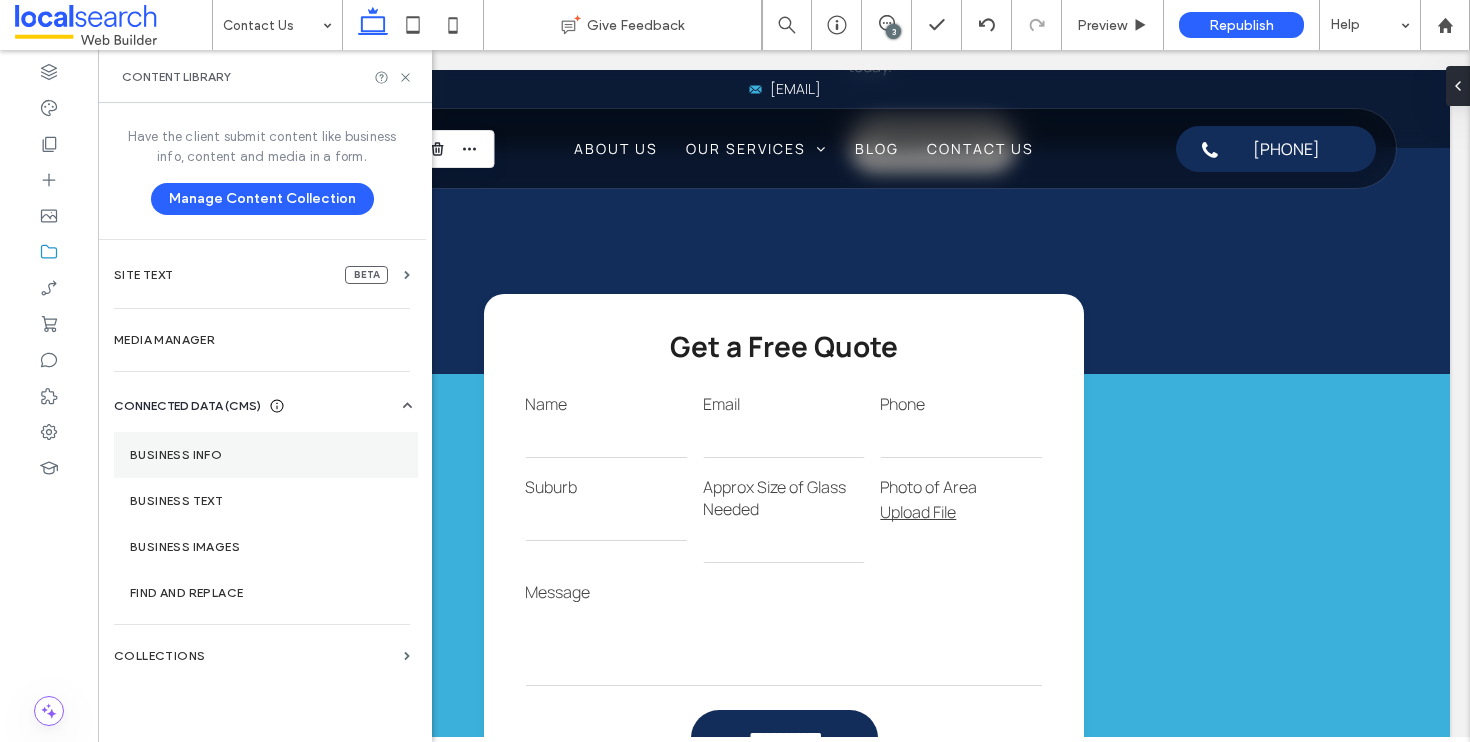 click on "Business Info" at bounding box center [266, 455] 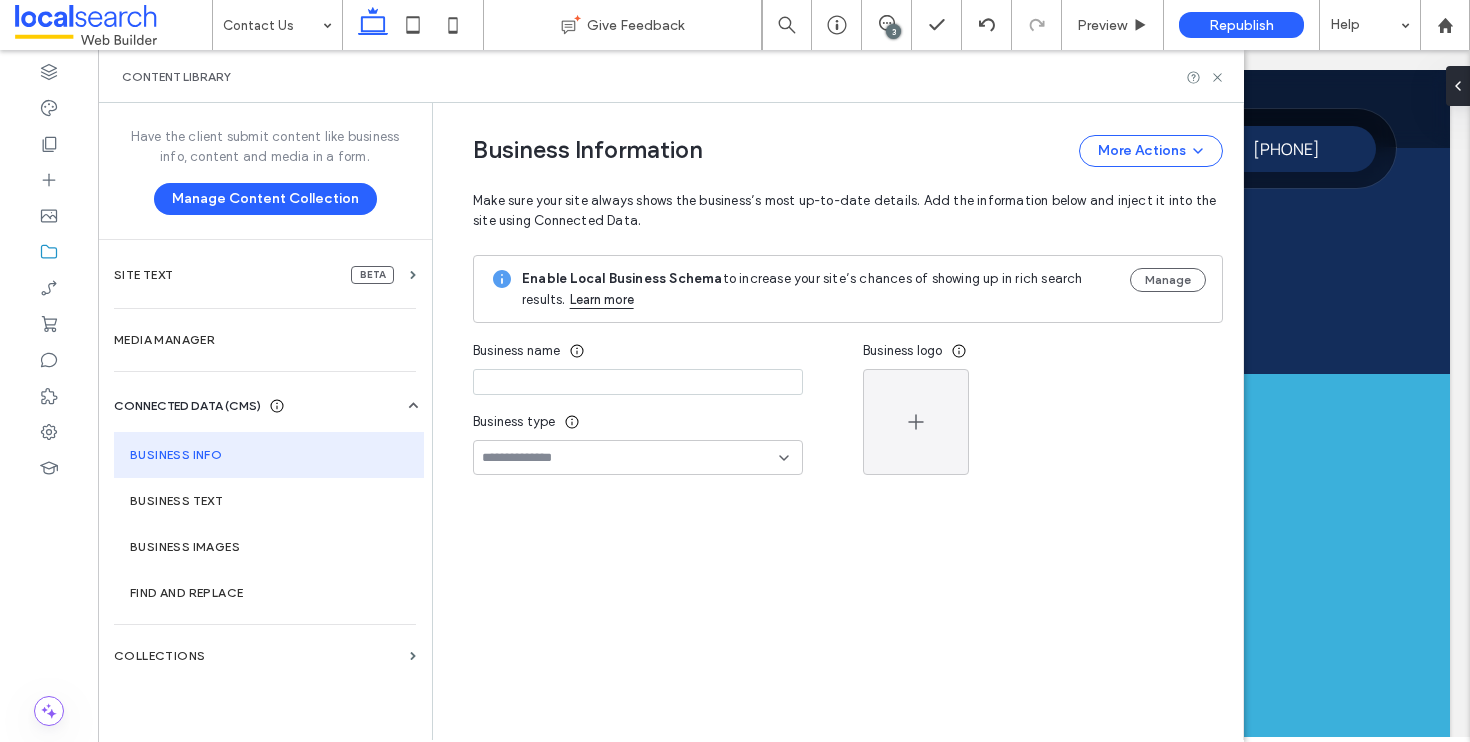 type on "**********" 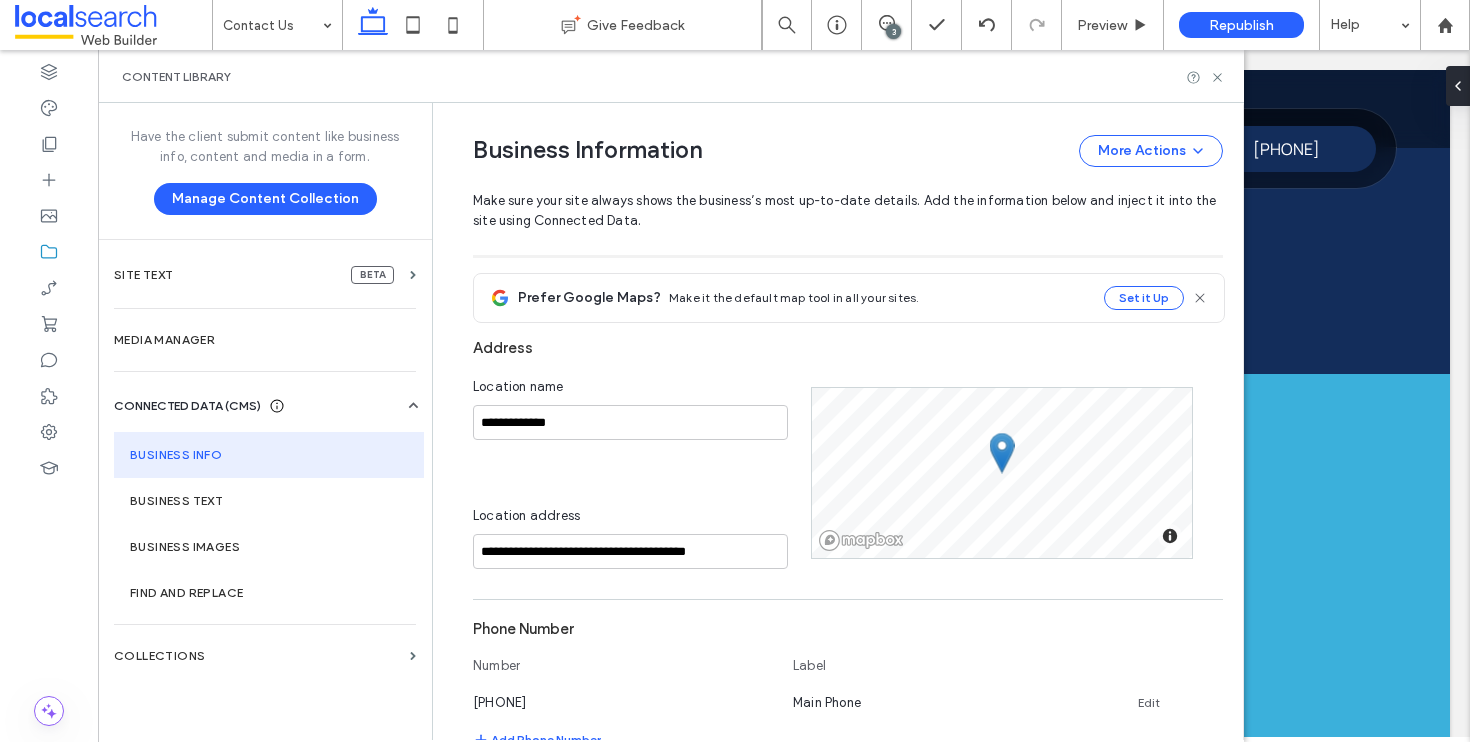 scroll, scrollTop: 0, scrollLeft: 0, axis: both 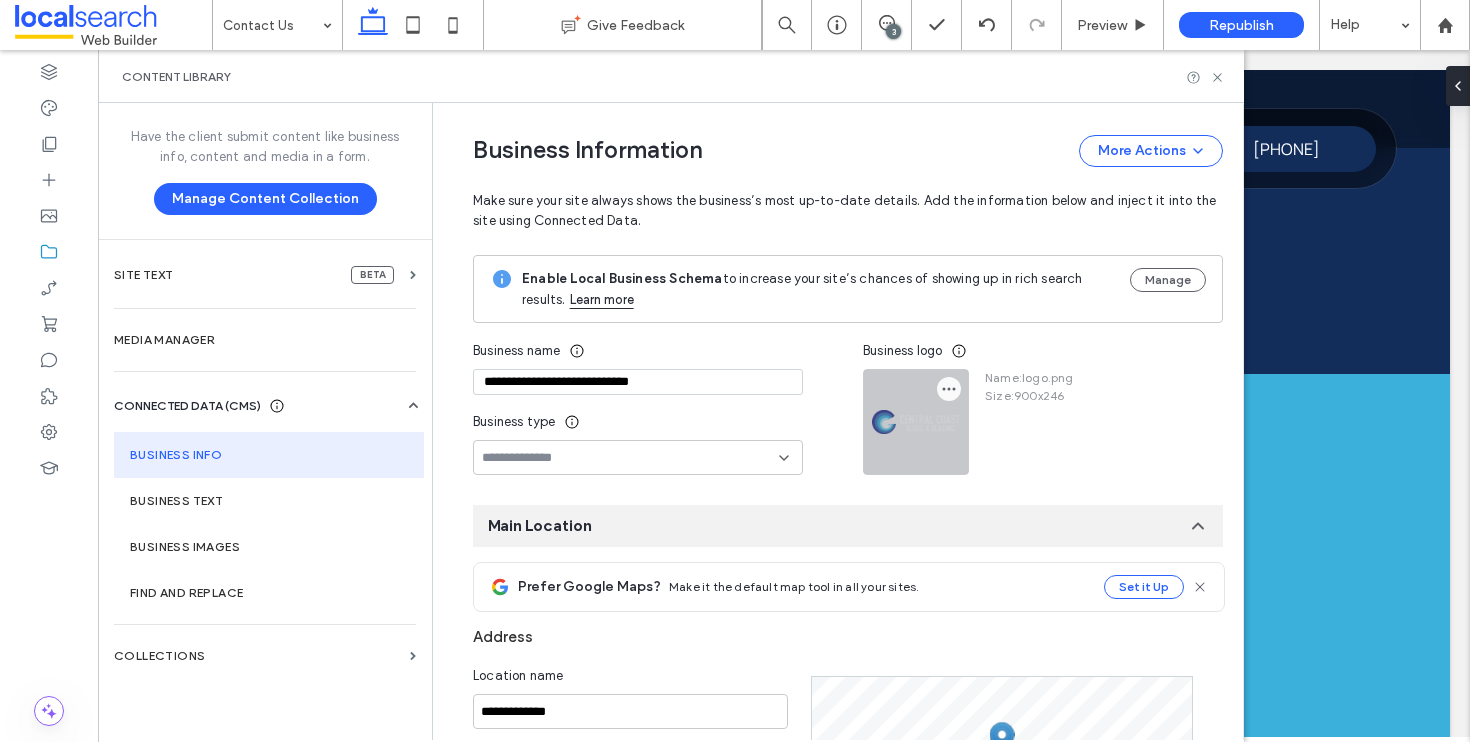 click 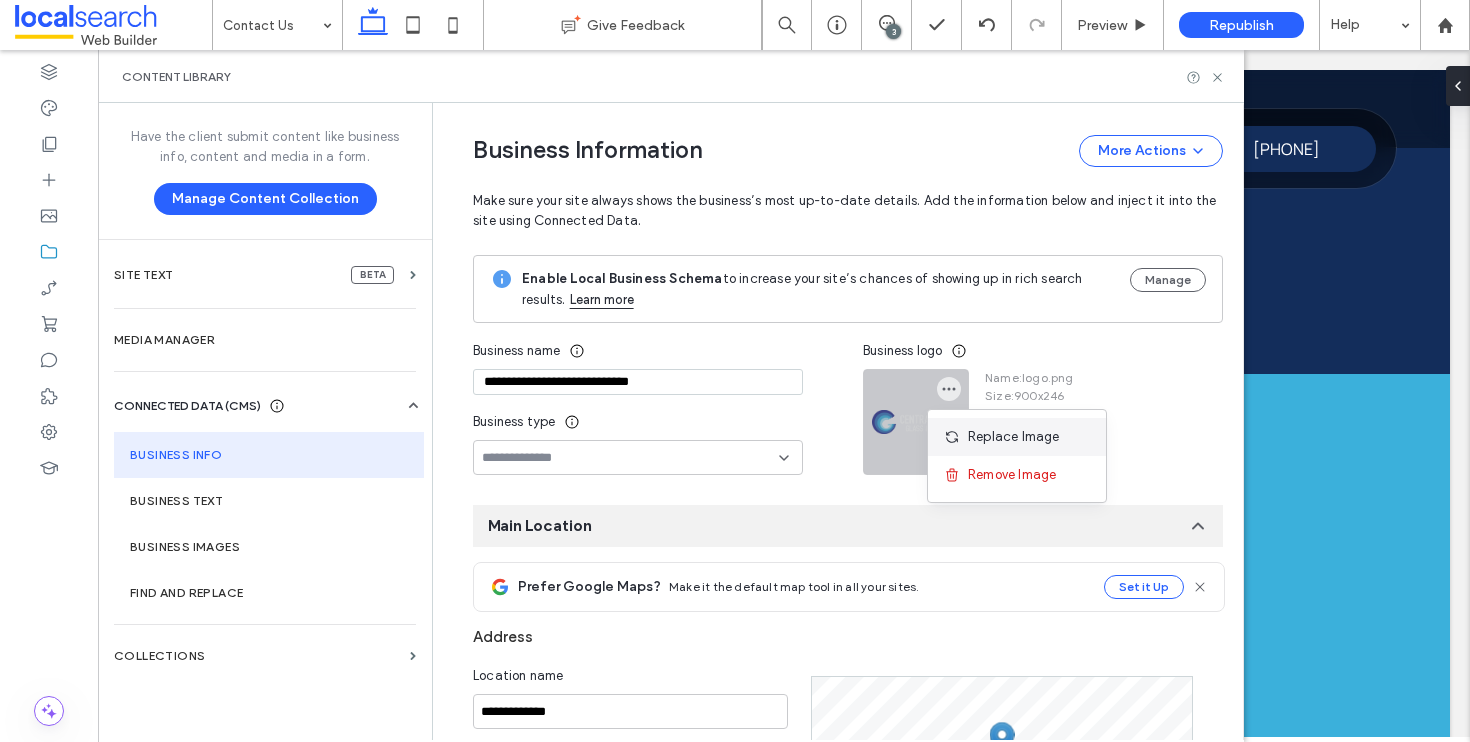 click on "Replace Image" at bounding box center (1014, 437) 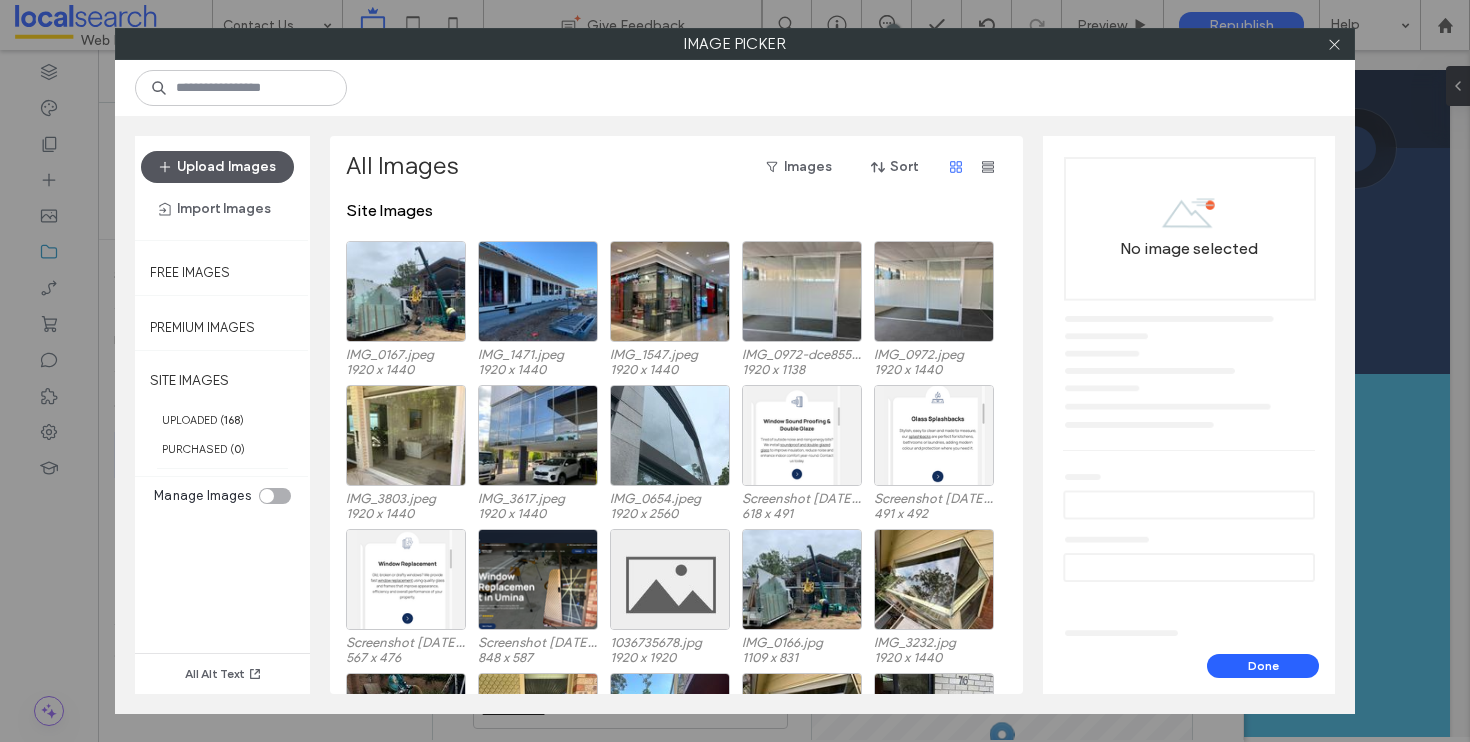 click on "Upload Images" at bounding box center [217, 167] 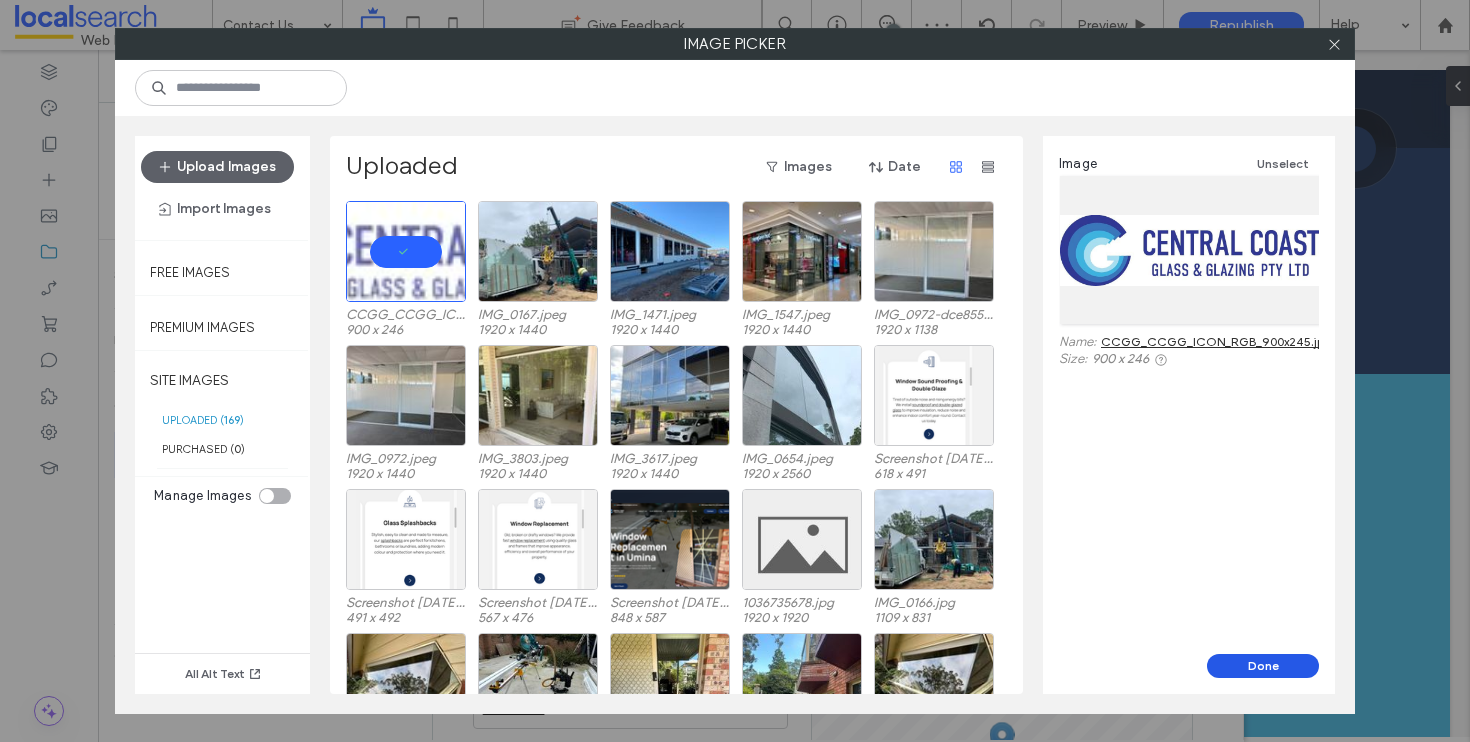 click on "Done" at bounding box center (1263, 666) 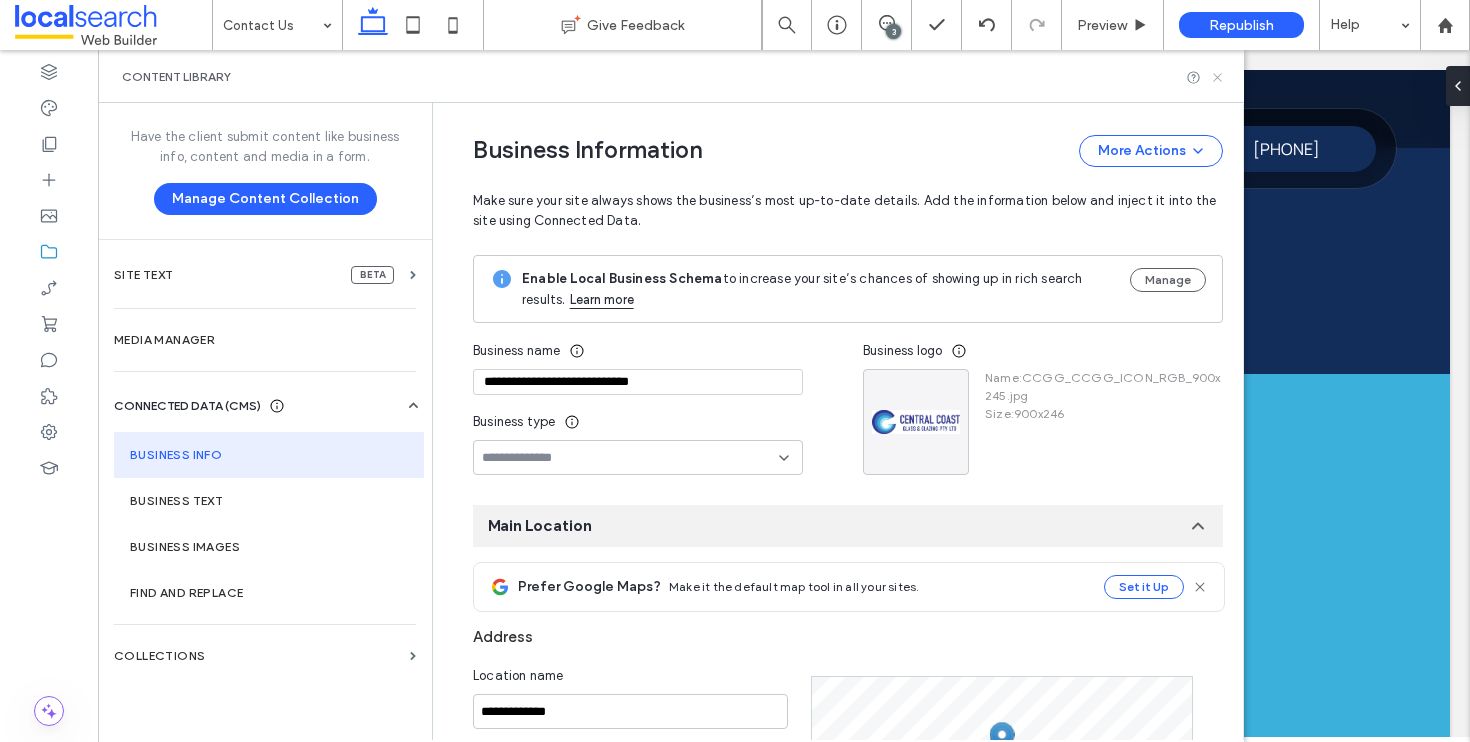 click 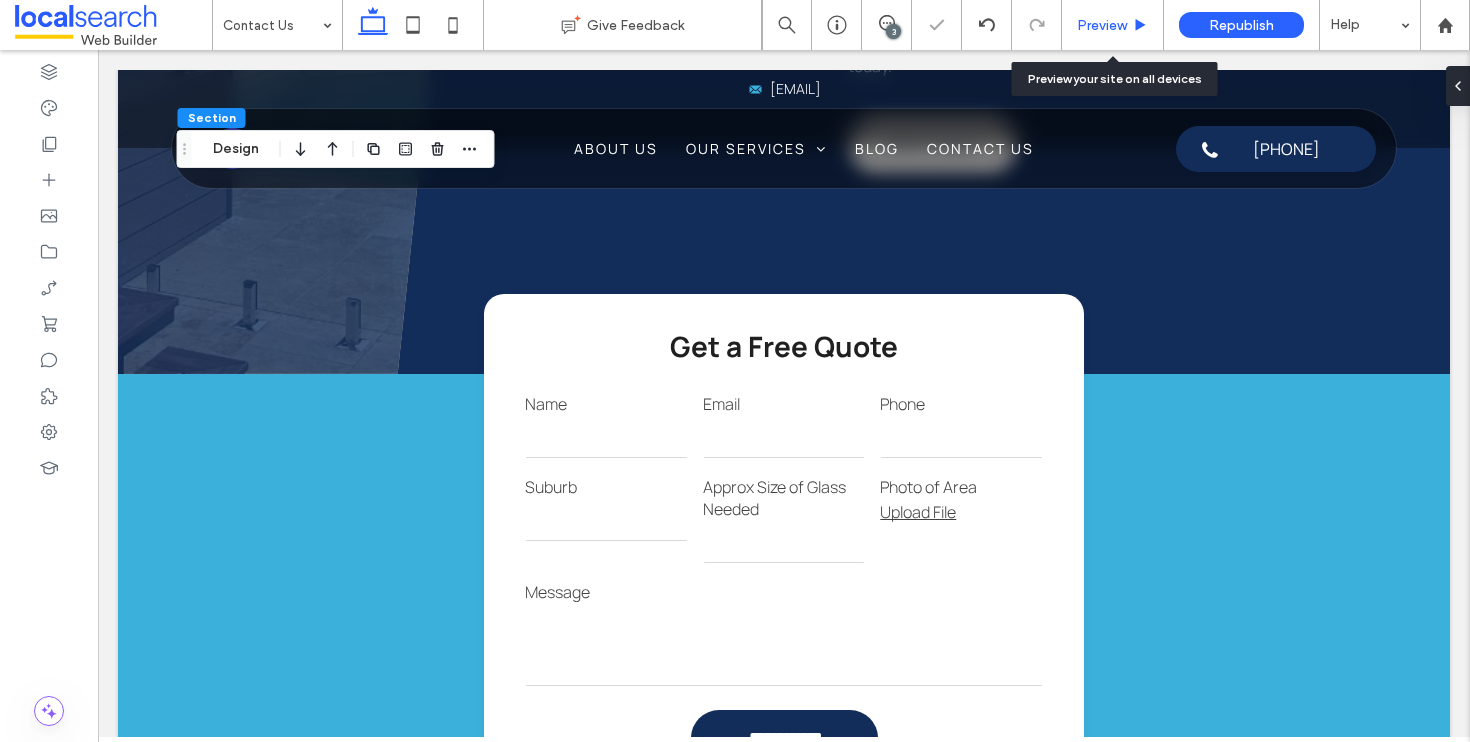 click on "Preview" at bounding box center [1102, 25] 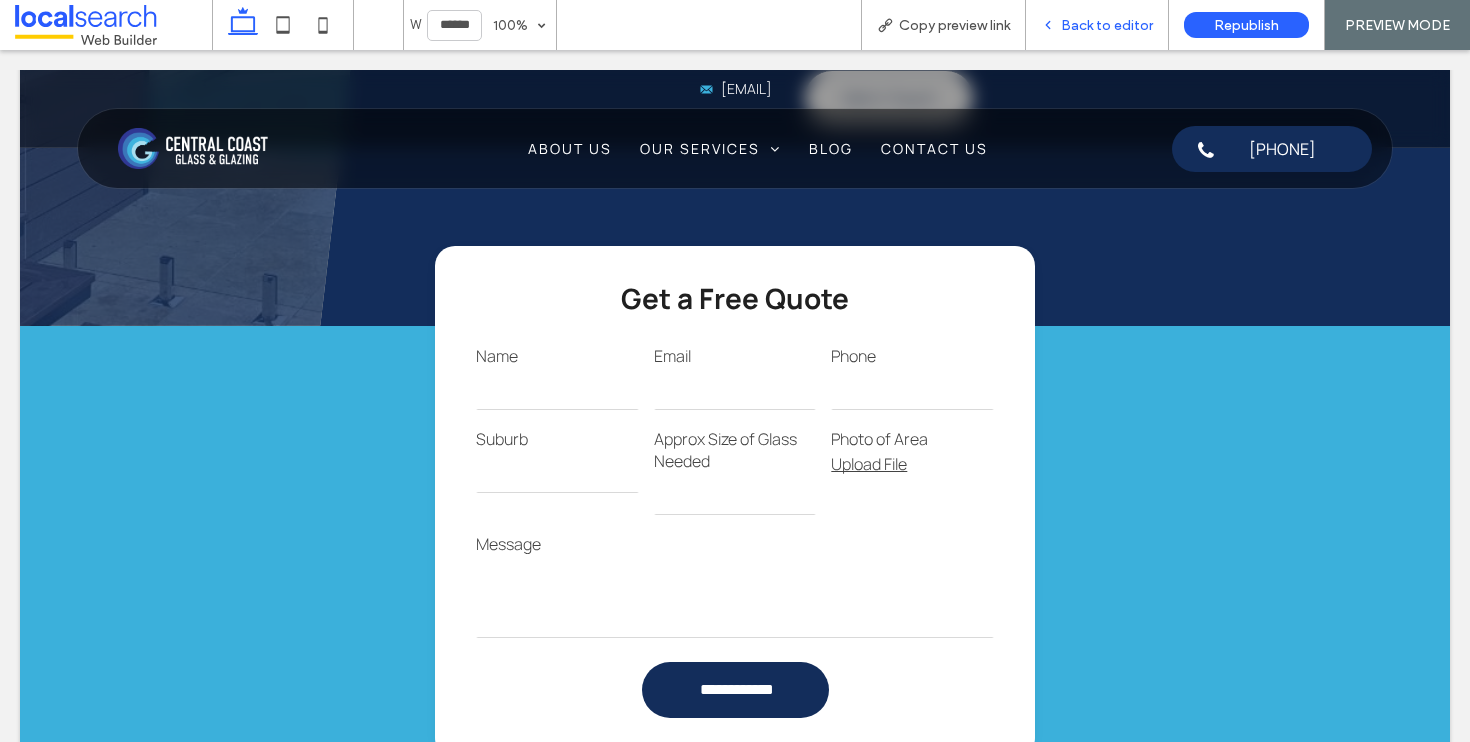 click on "Back to editor" at bounding box center (1107, 25) 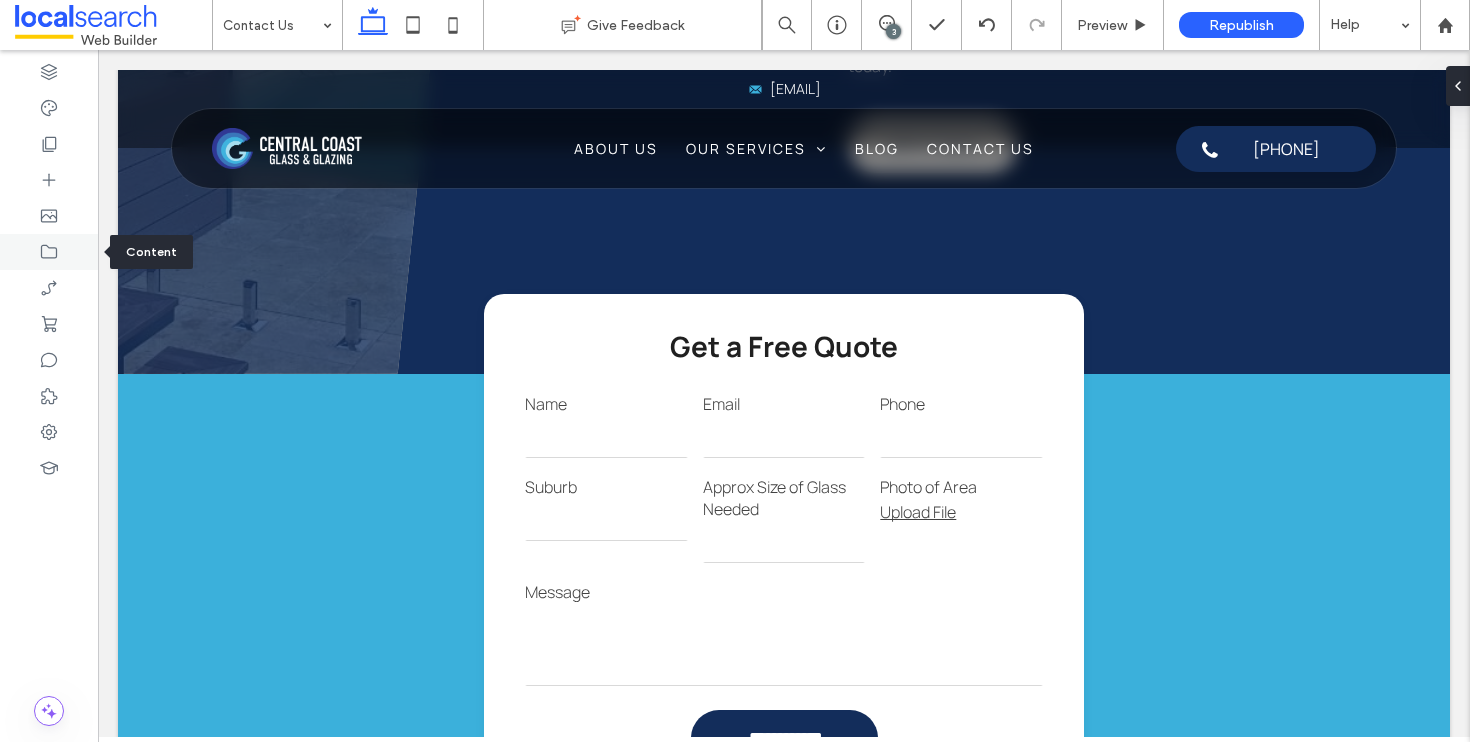 click at bounding box center [49, 252] 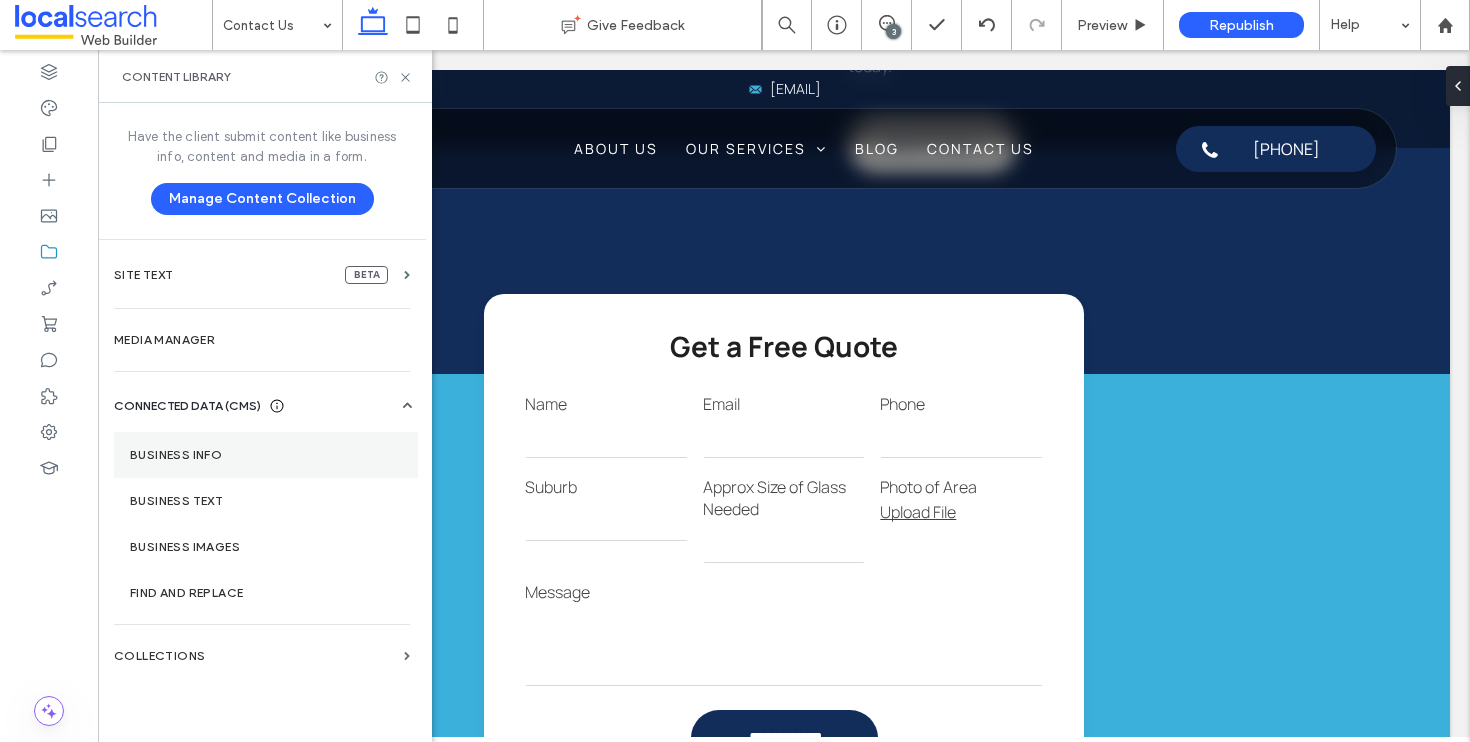 click on "Business Info" at bounding box center [266, 455] 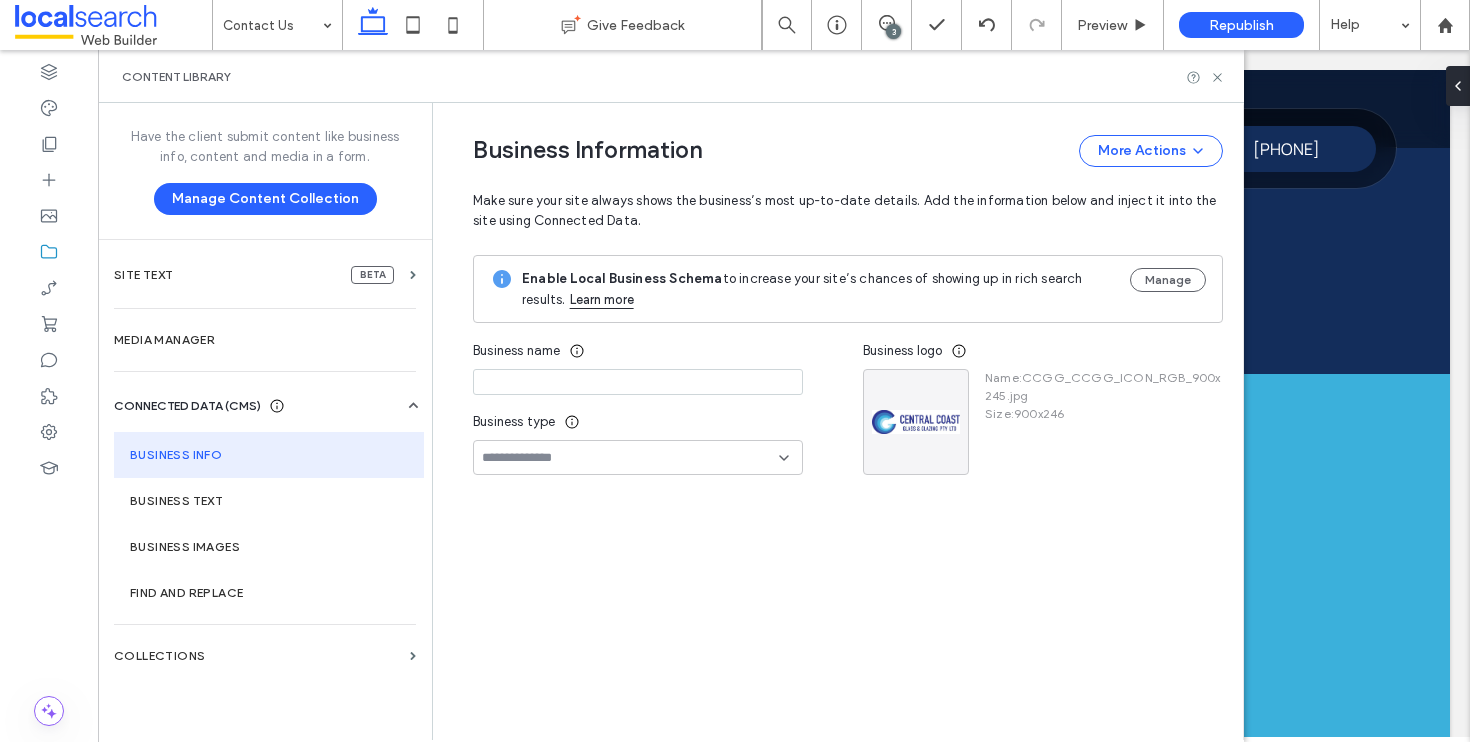 type on "**********" 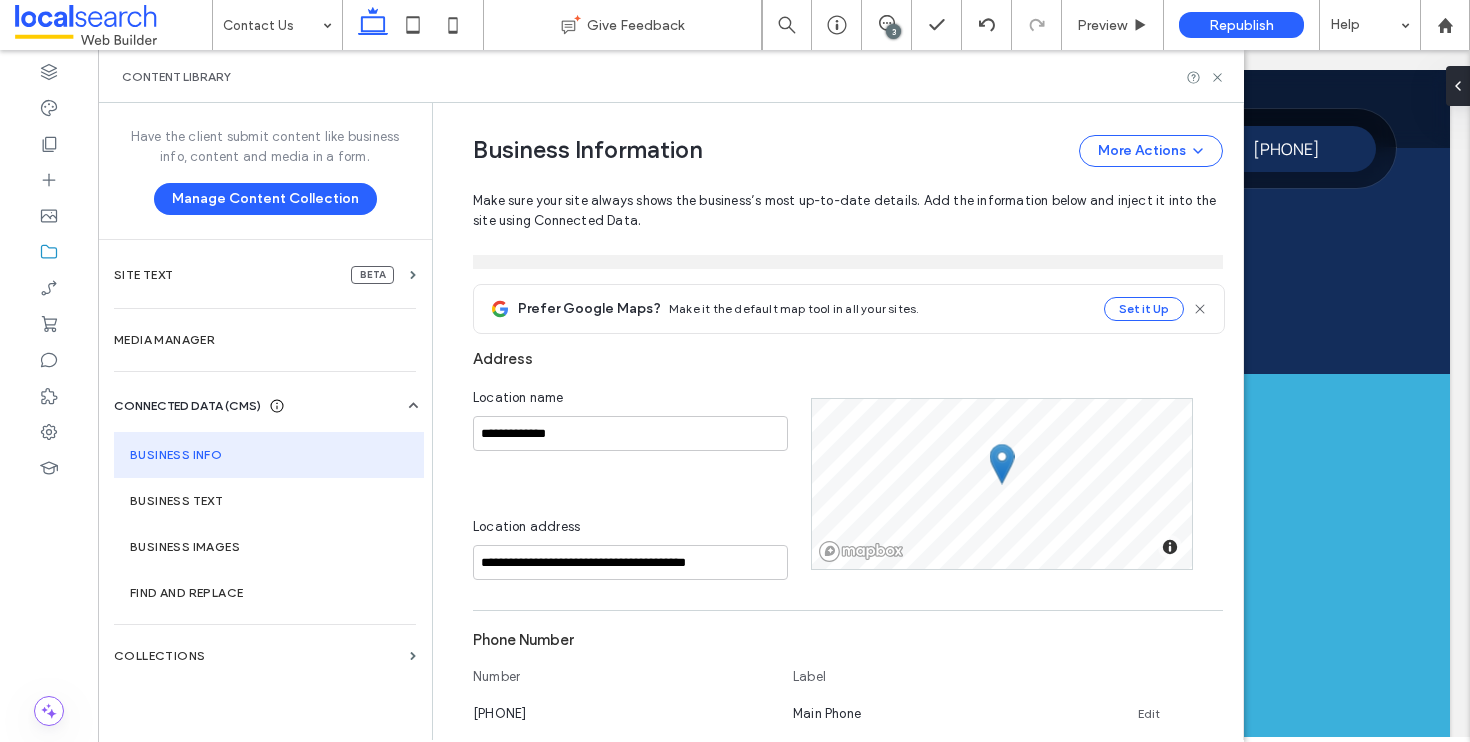 scroll, scrollTop: 0, scrollLeft: 0, axis: both 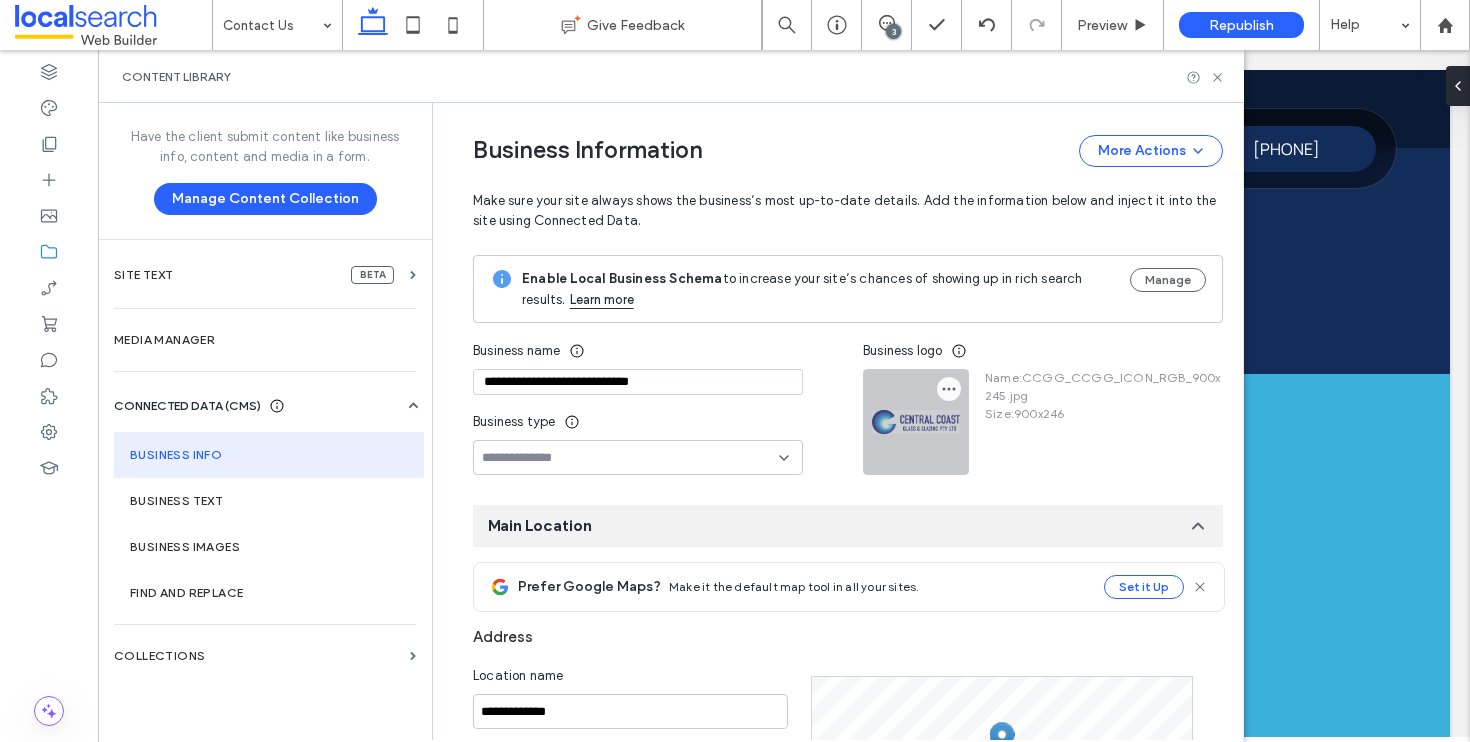 click 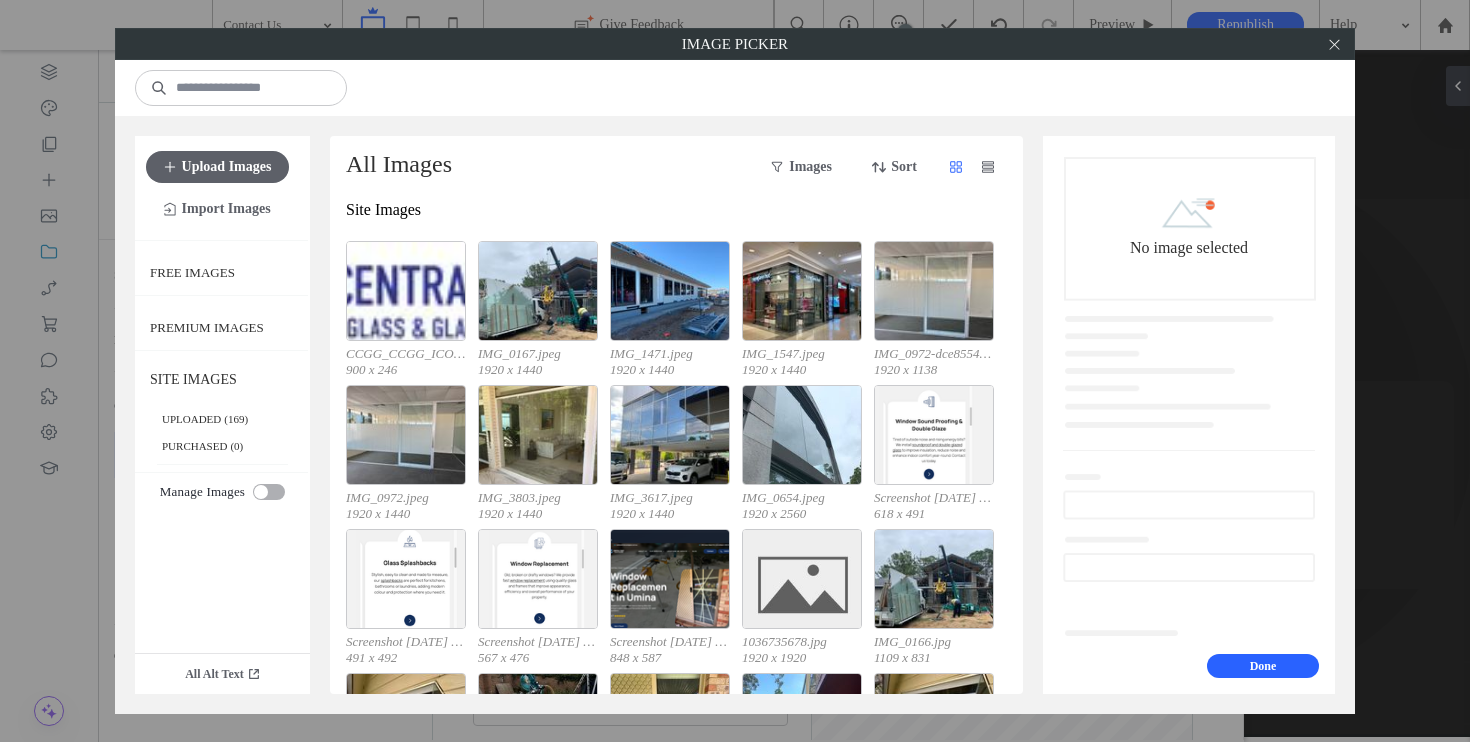 scroll, scrollTop: 2602, scrollLeft: 0, axis: vertical 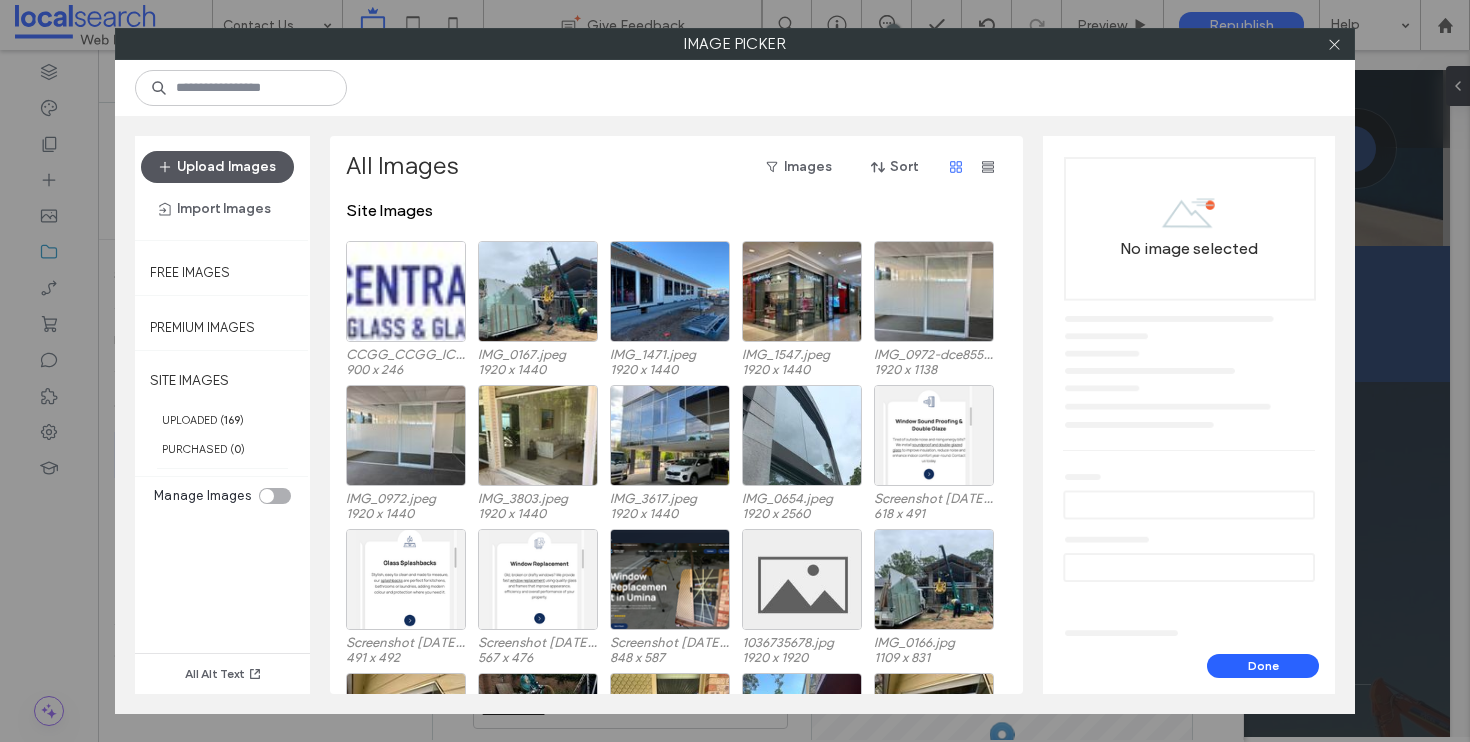click on "Upload Images" at bounding box center [217, 167] 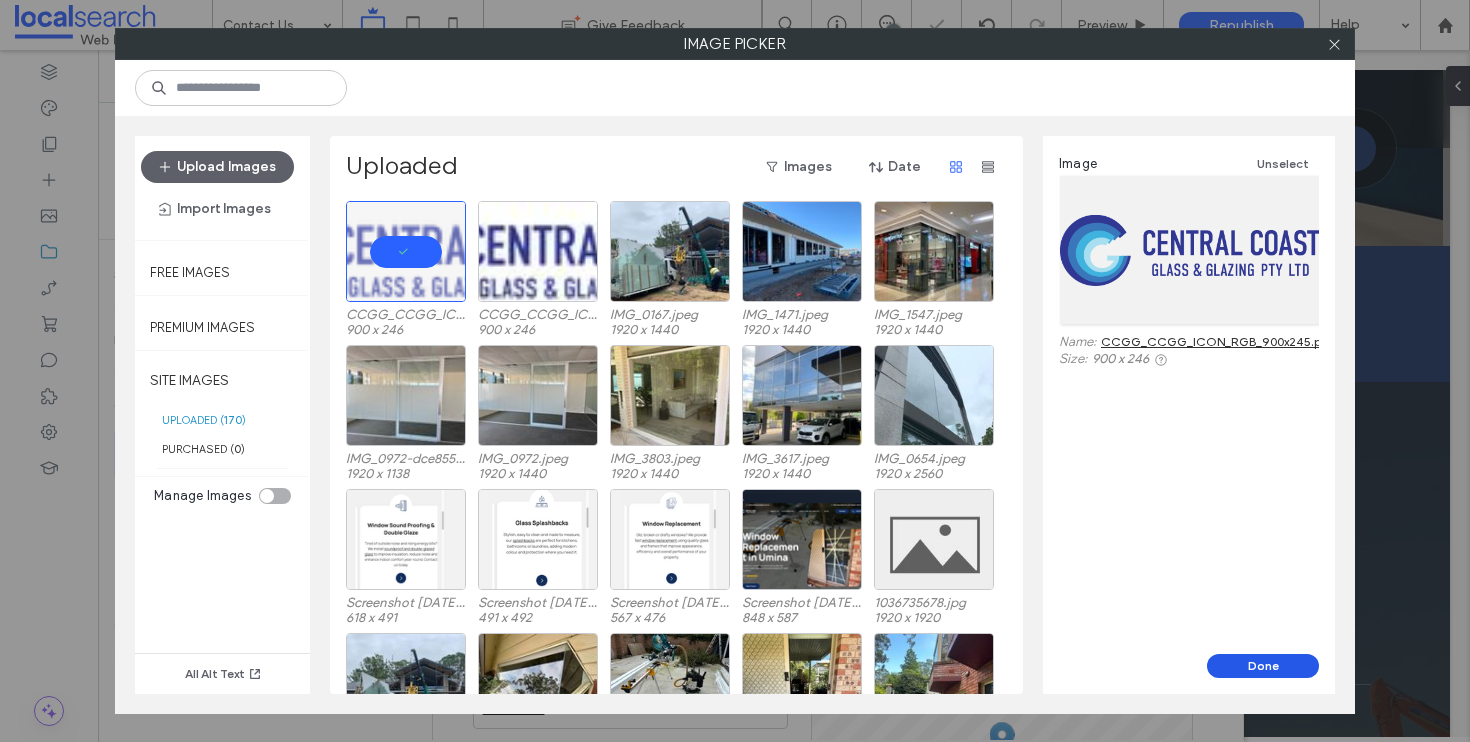 drag, startPoint x: 1286, startPoint y: 655, endPoint x: 1188, endPoint y: 609, distance: 108.25895 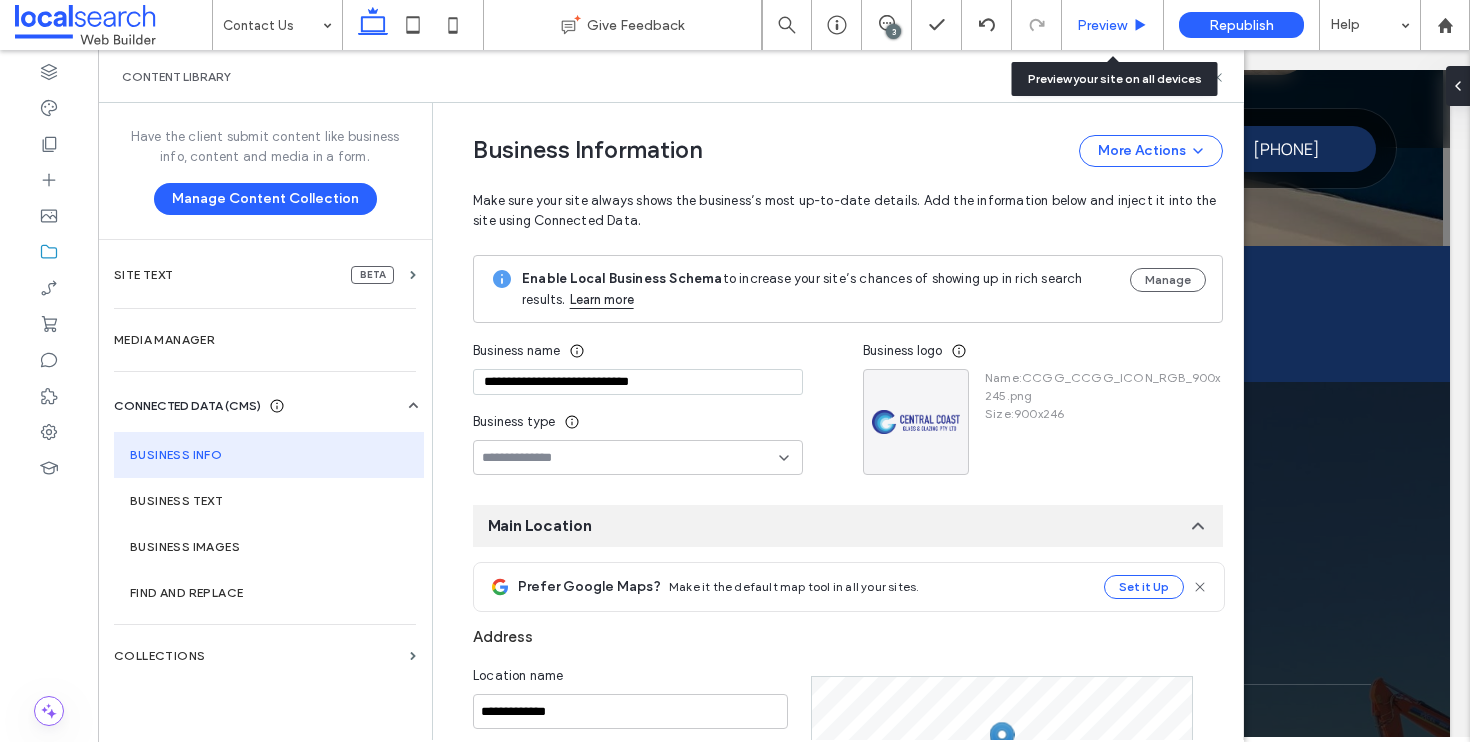 click on "Preview" at bounding box center [1102, 25] 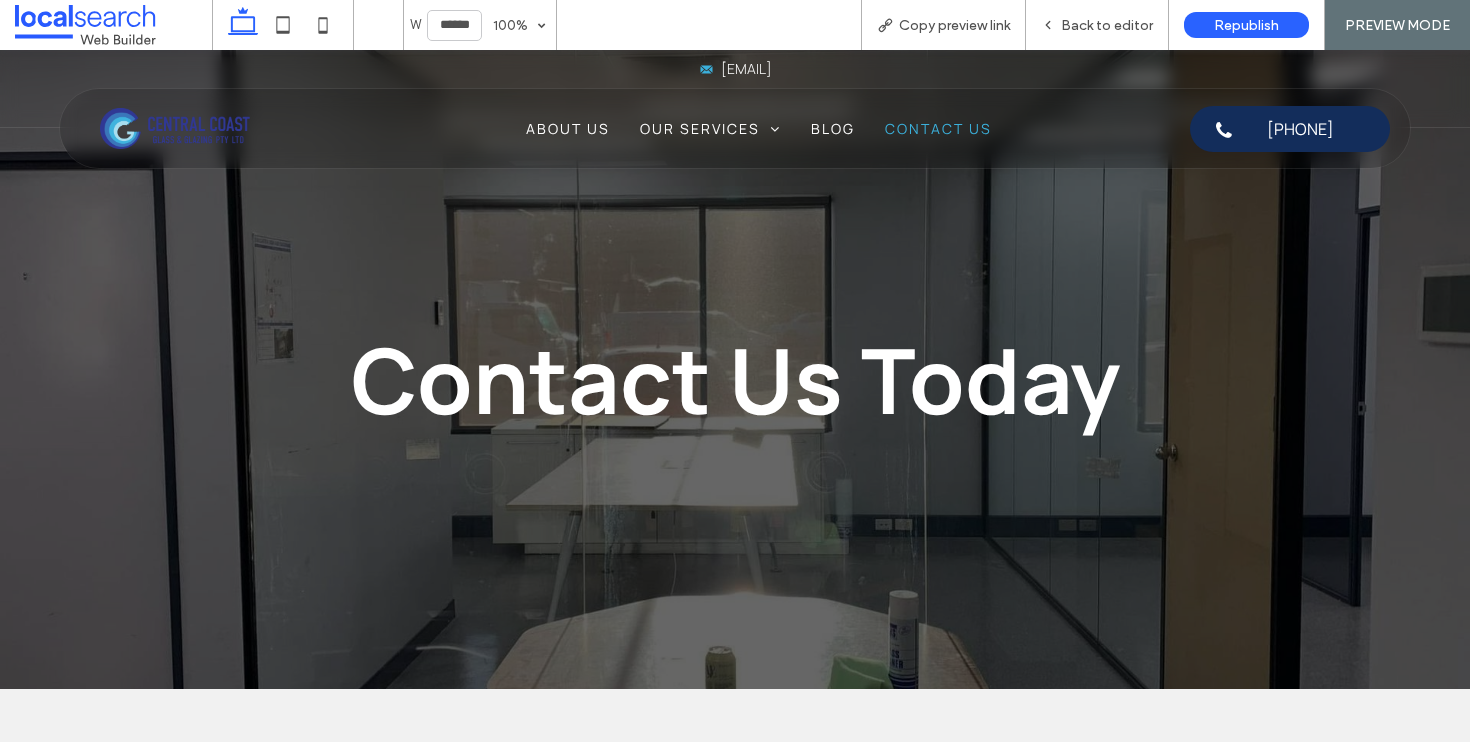 scroll, scrollTop: 0, scrollLeft: 0, axis: both 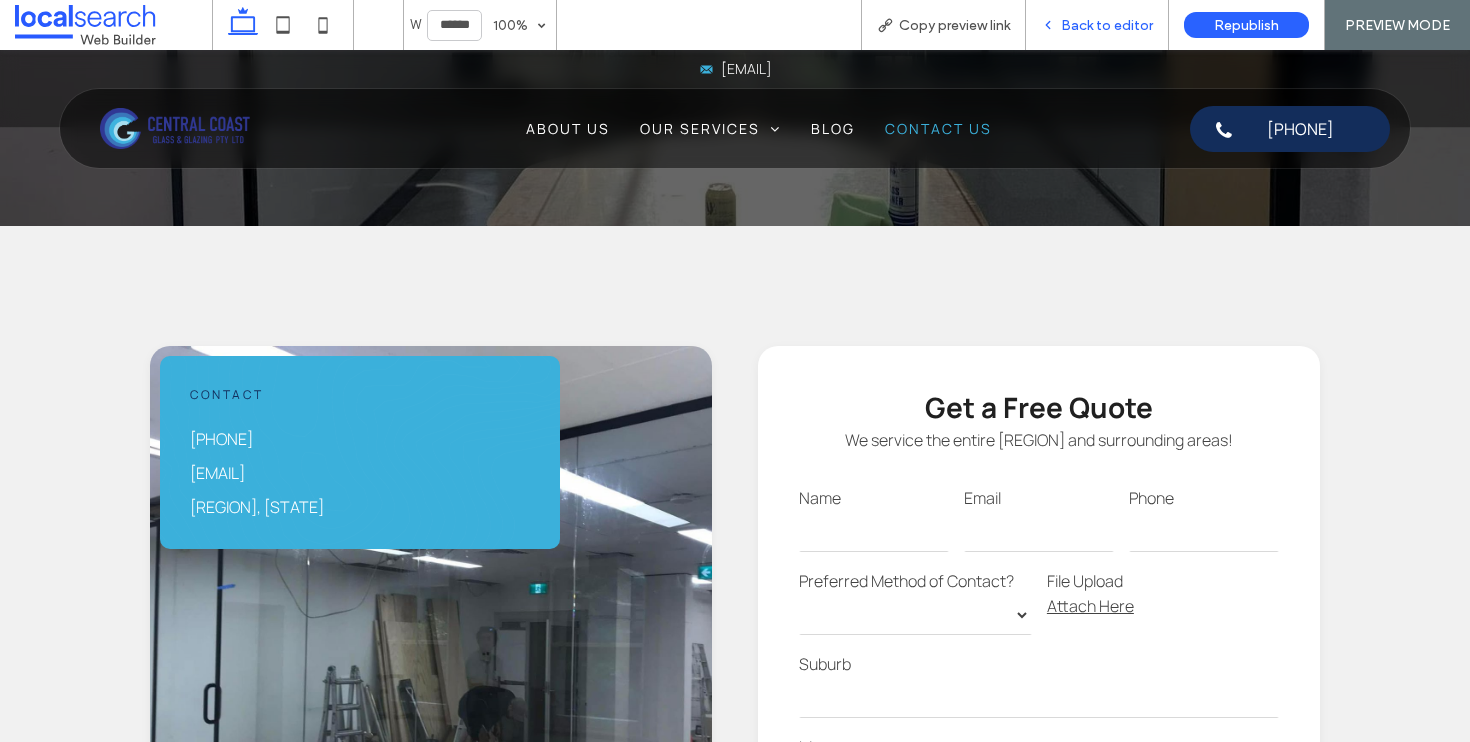click on "Back to editor" at bounding box center (1107, 25) 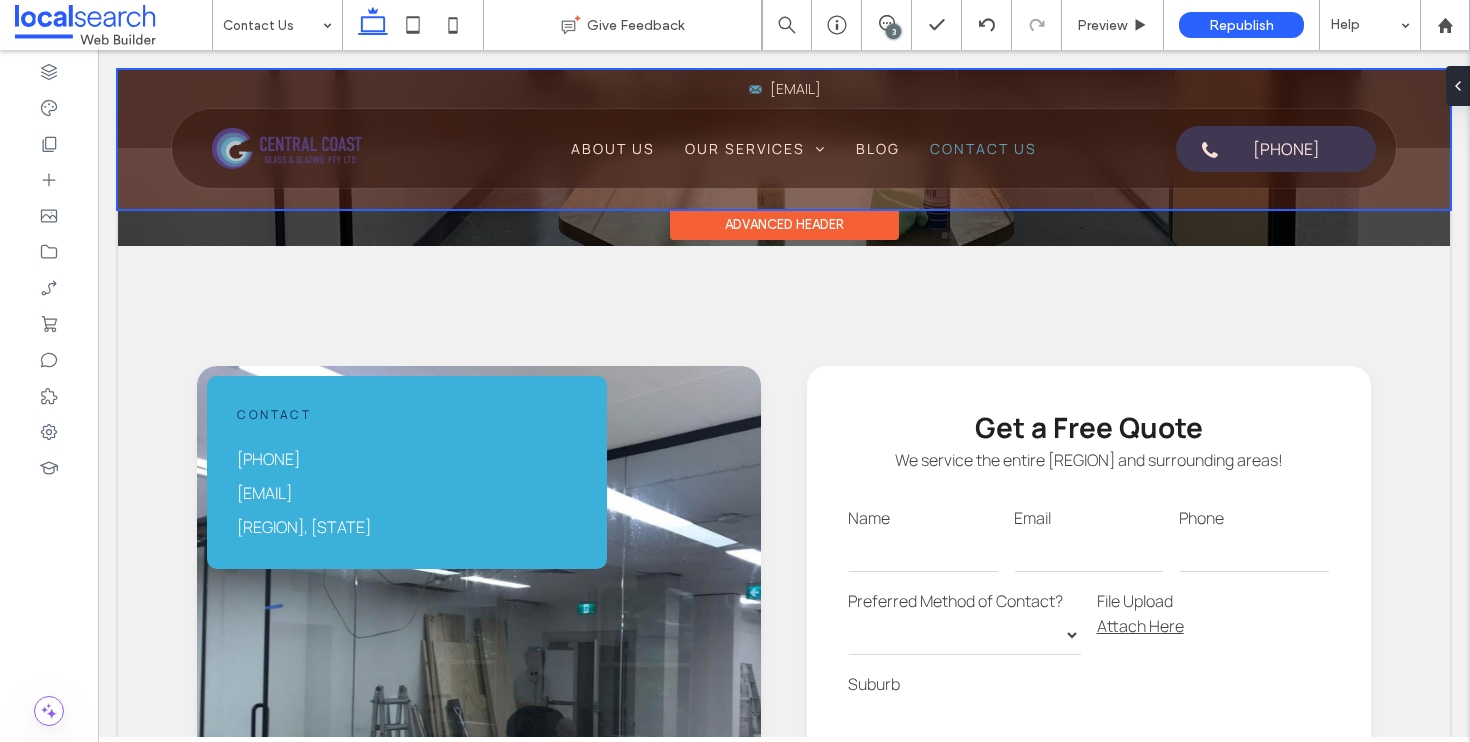 click at bounding box center [784, 139] 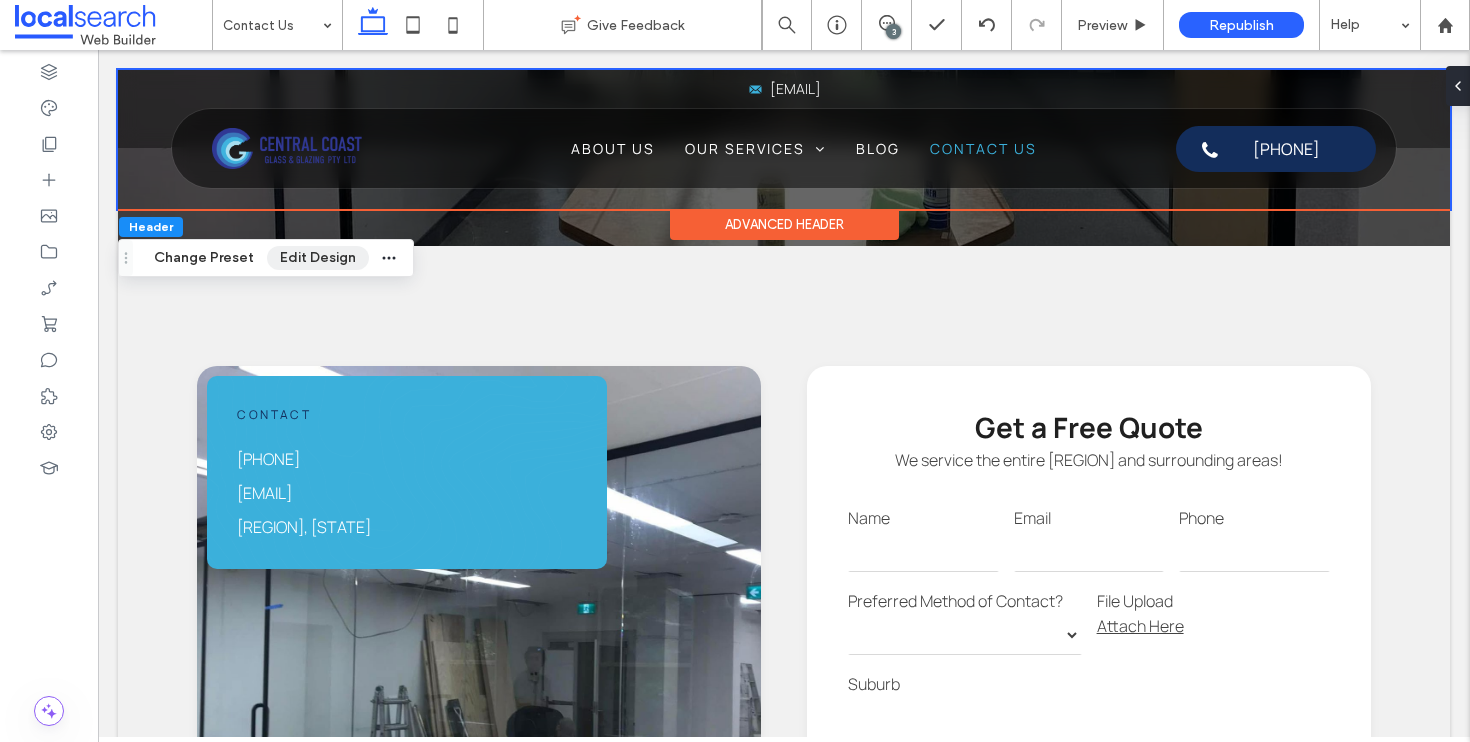 click on "Edit Design" at bounding box center [318, 258] 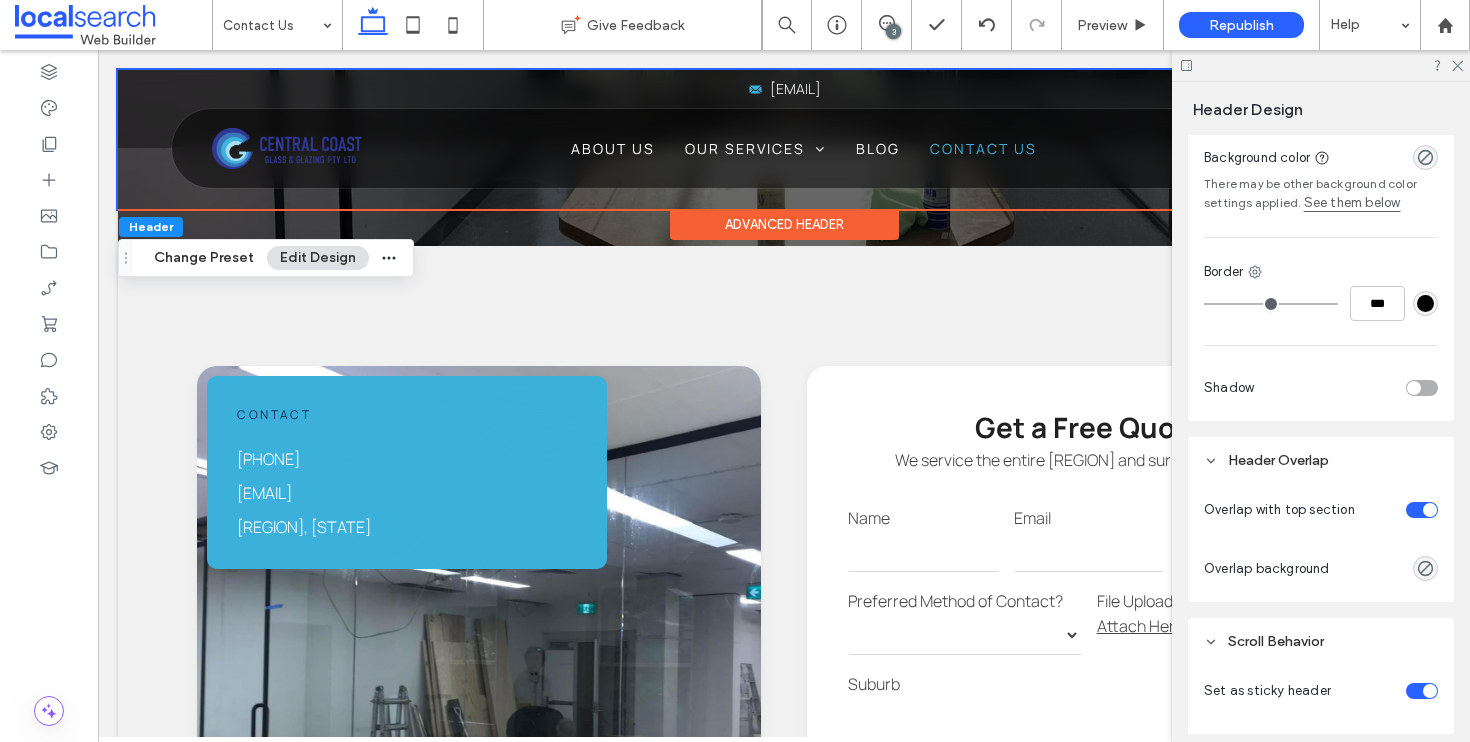 scroll, scrollTop: 543, scrollLeft: 0, axis: vertical 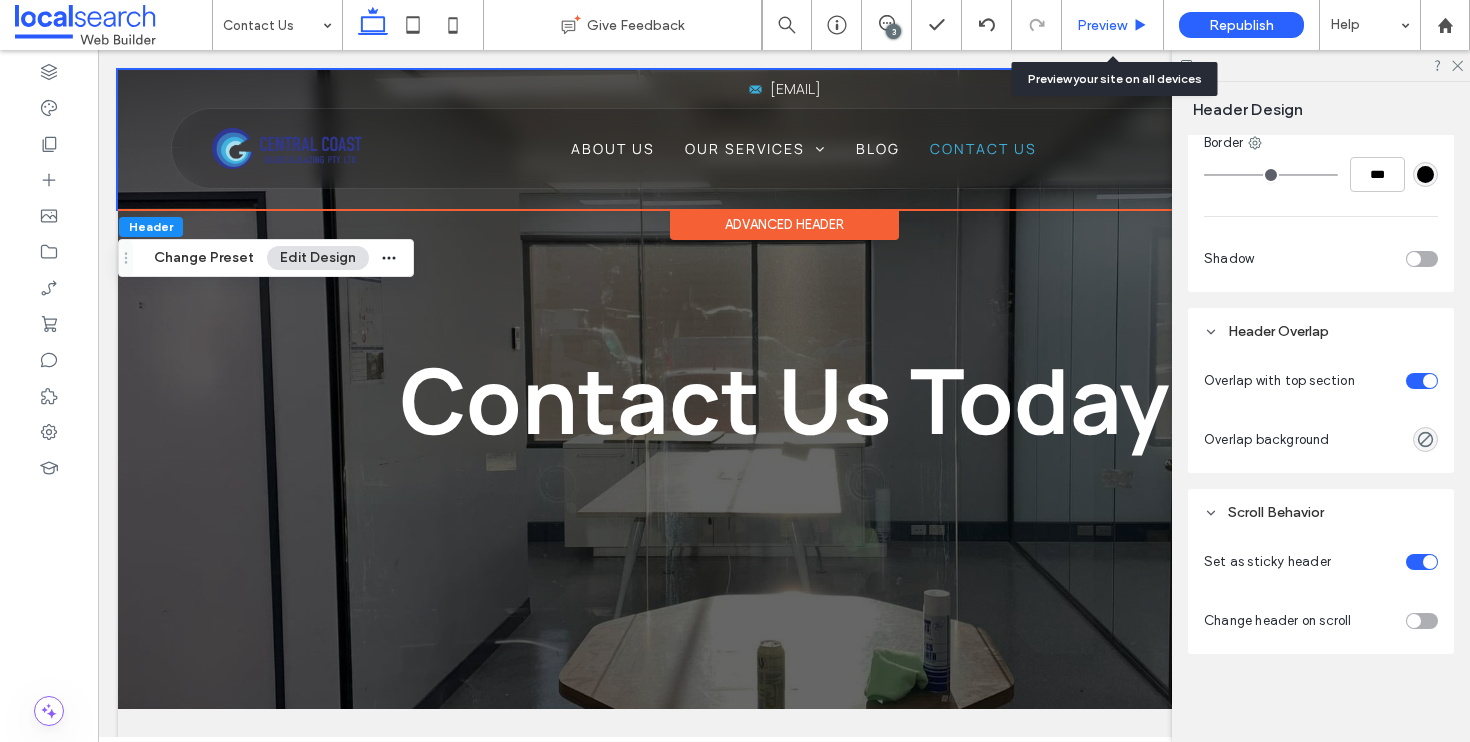 click on "Preview" at bounding box center (1102, 25) 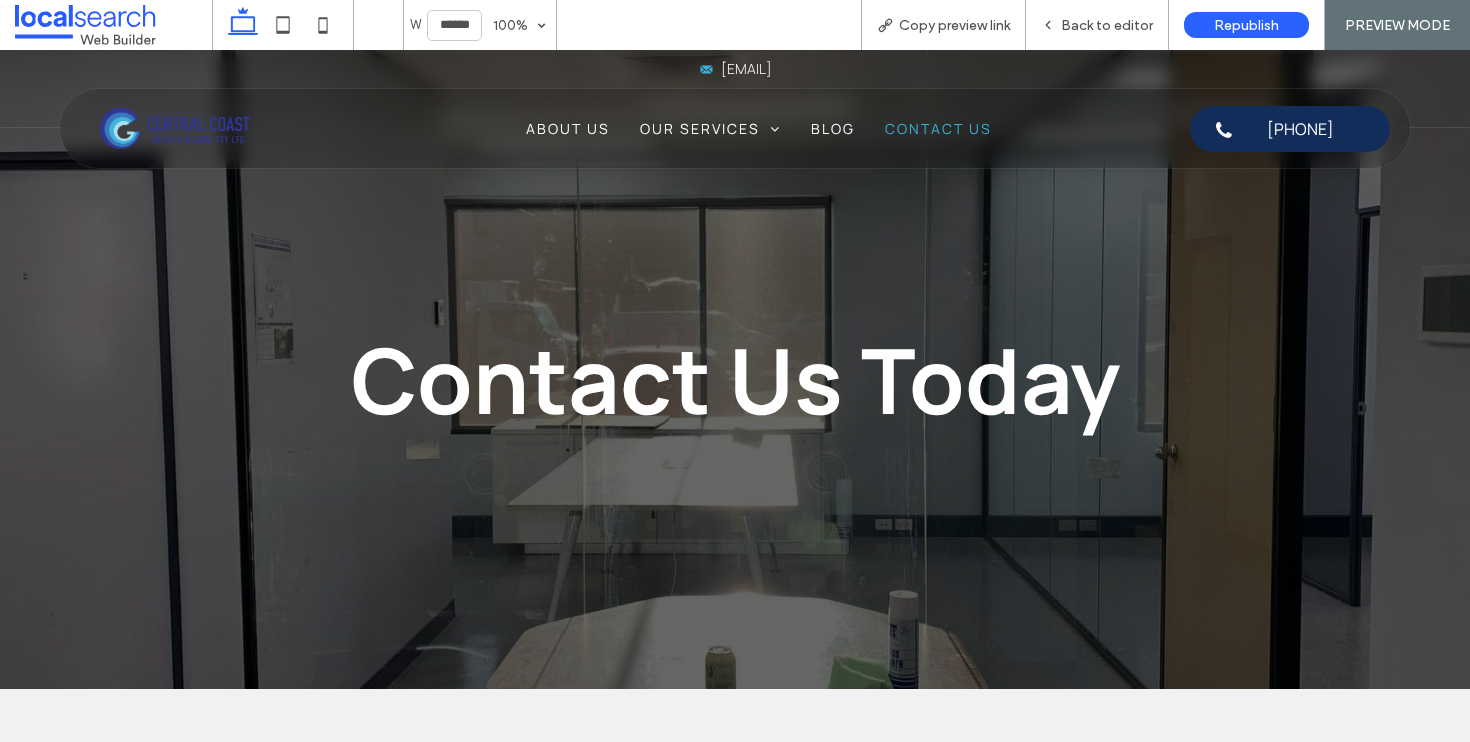 click on "Back to editor" at bounding box center (1107, 25) 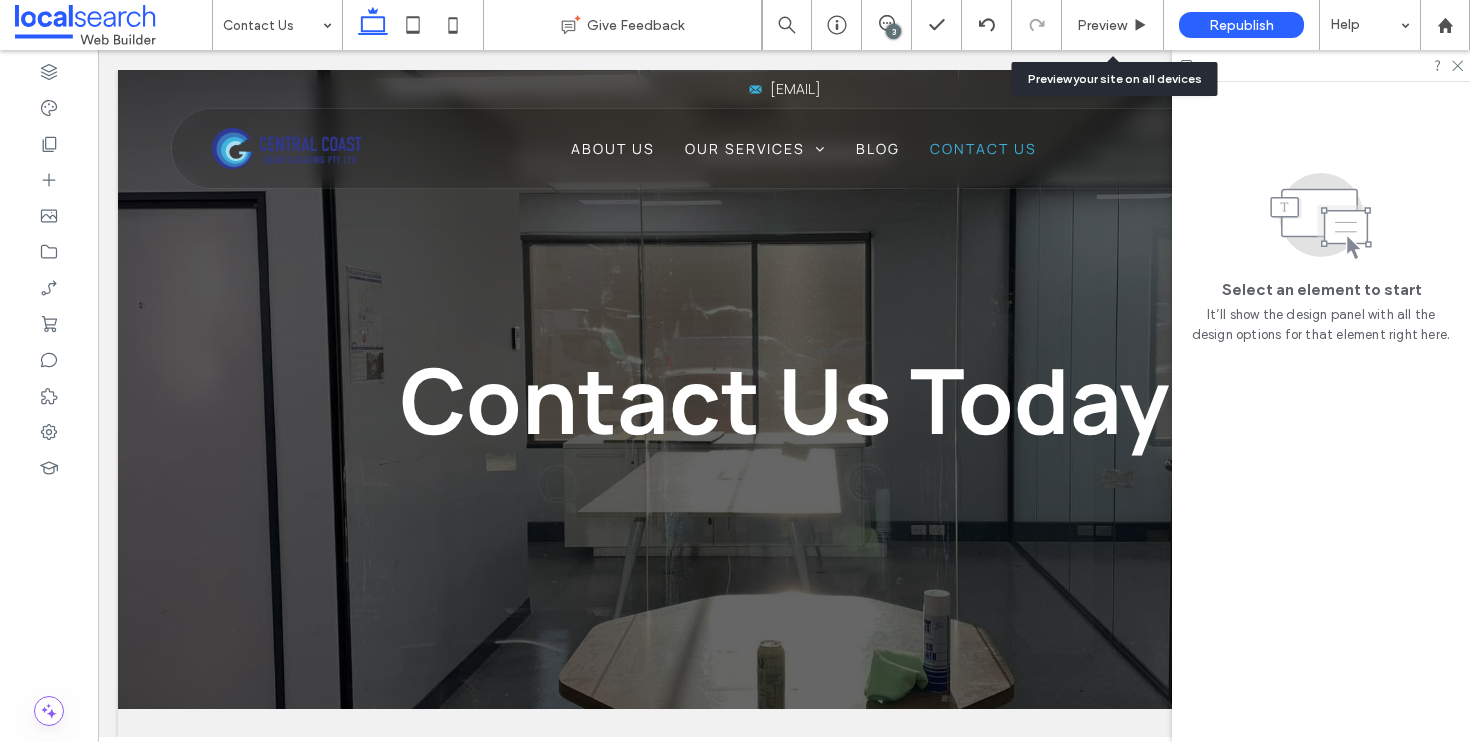 click on "Preview" at bounding box center [1102, 25] 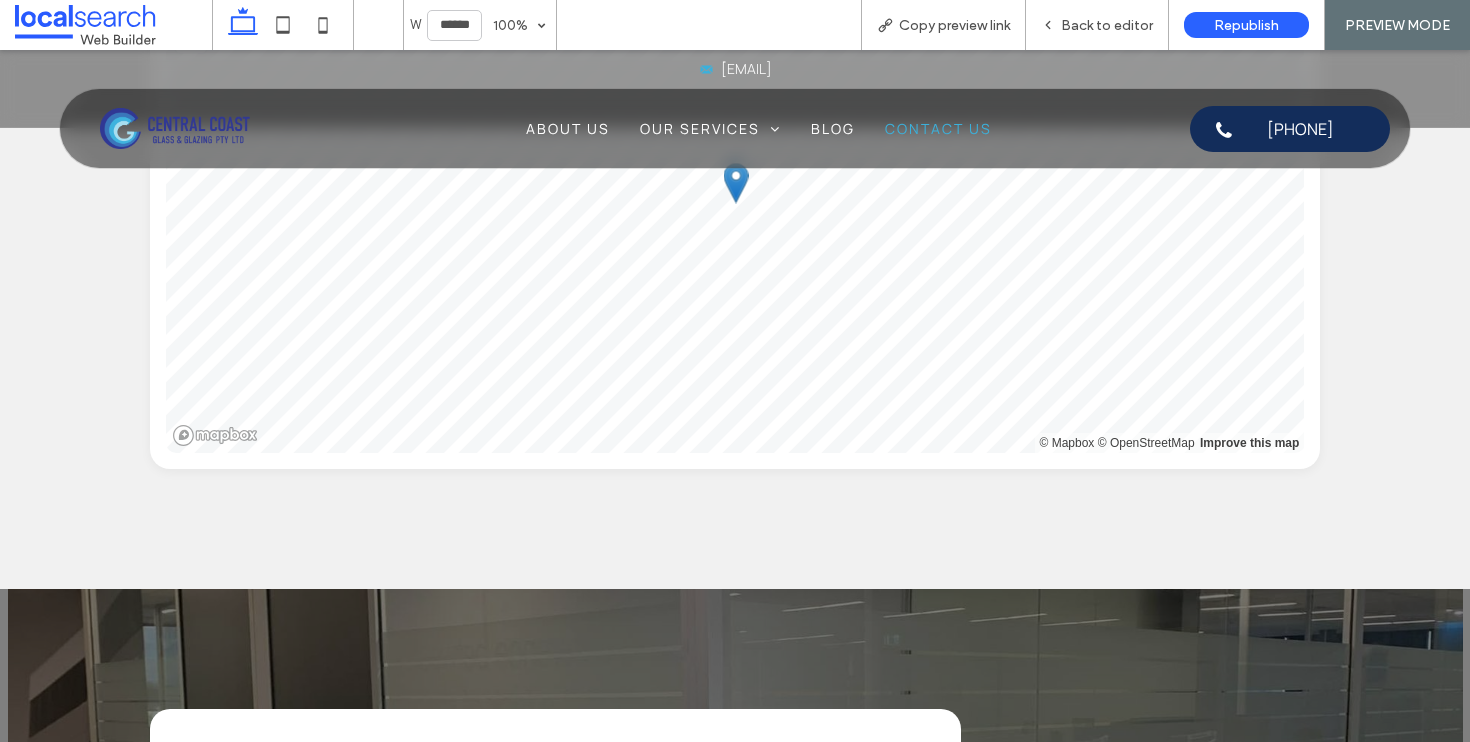 scroll, scrollTop: 1783, scrollLeft: 0, axis: vertical 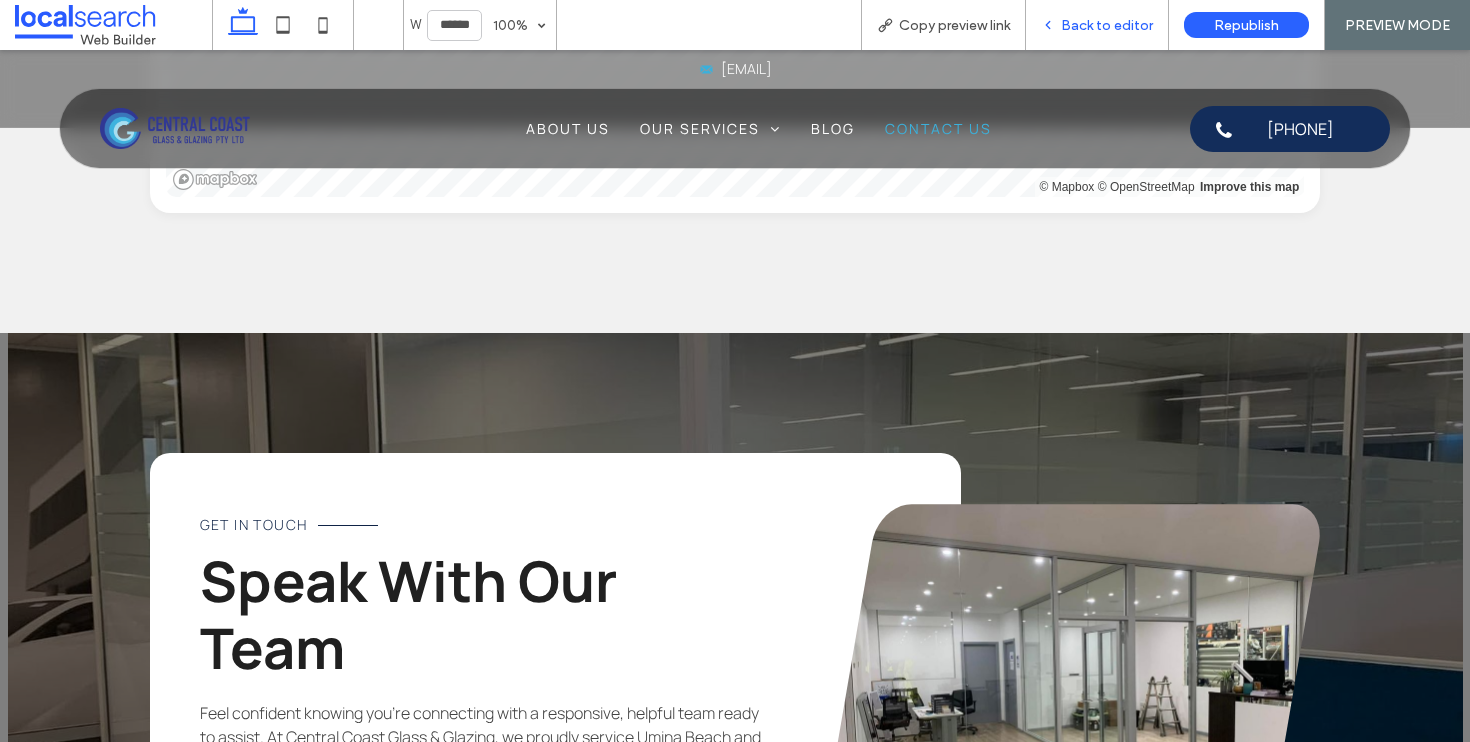 click on "Back to editor" at bounding box center (1107, 25) 